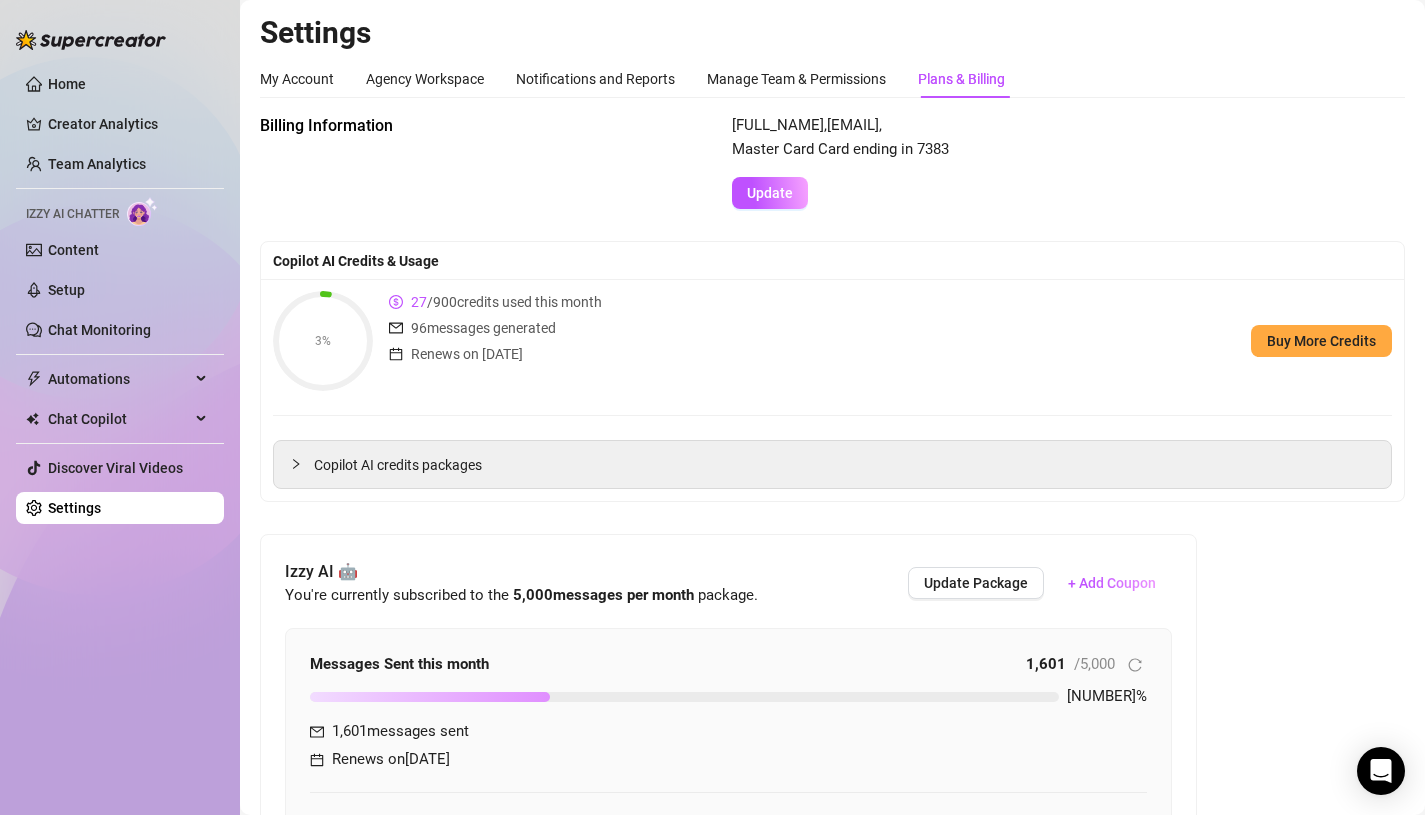 scroll, scrollTop: 0, scrollLeft: 0, axis: both 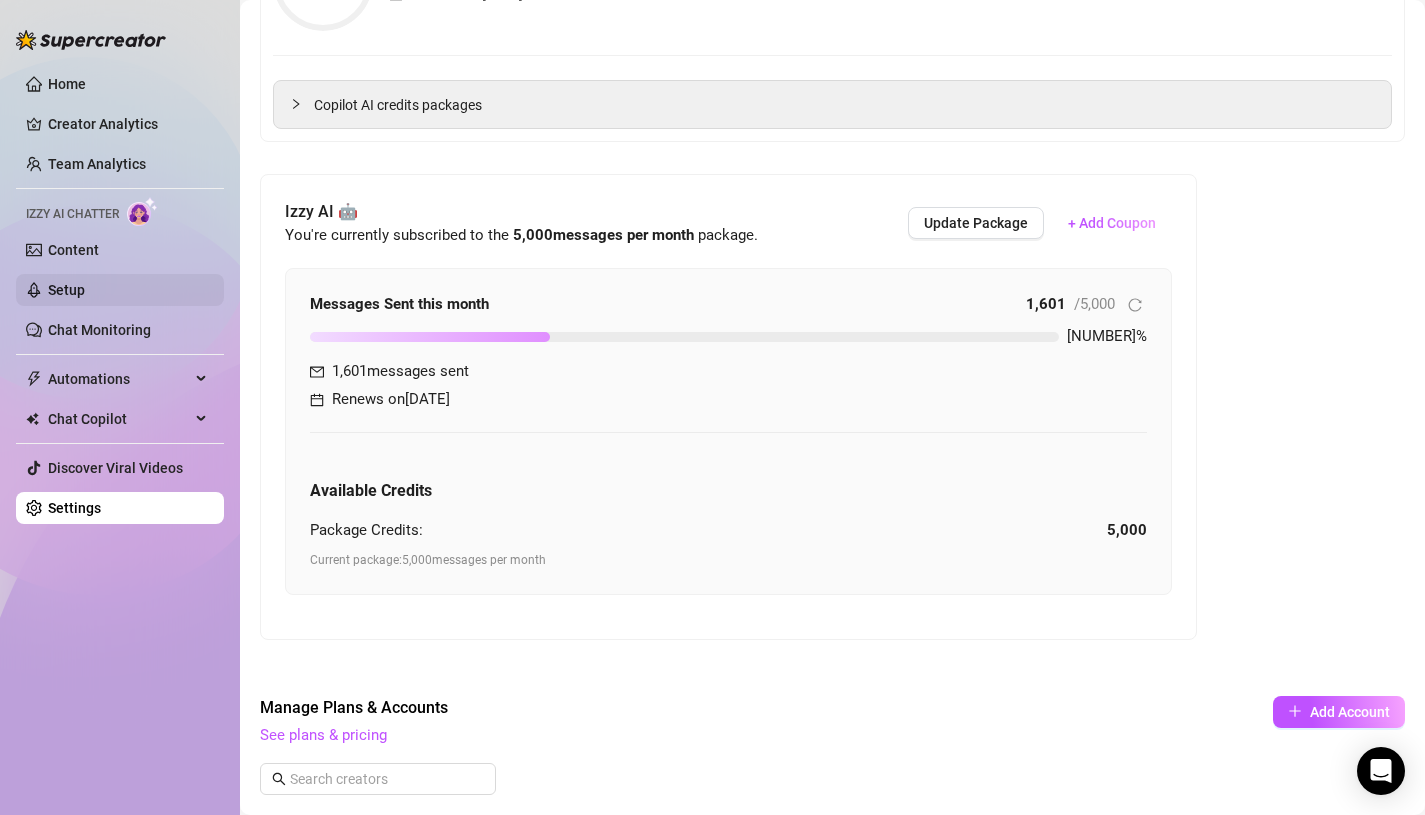 click on "Setup" at bounding box center [66, 290] 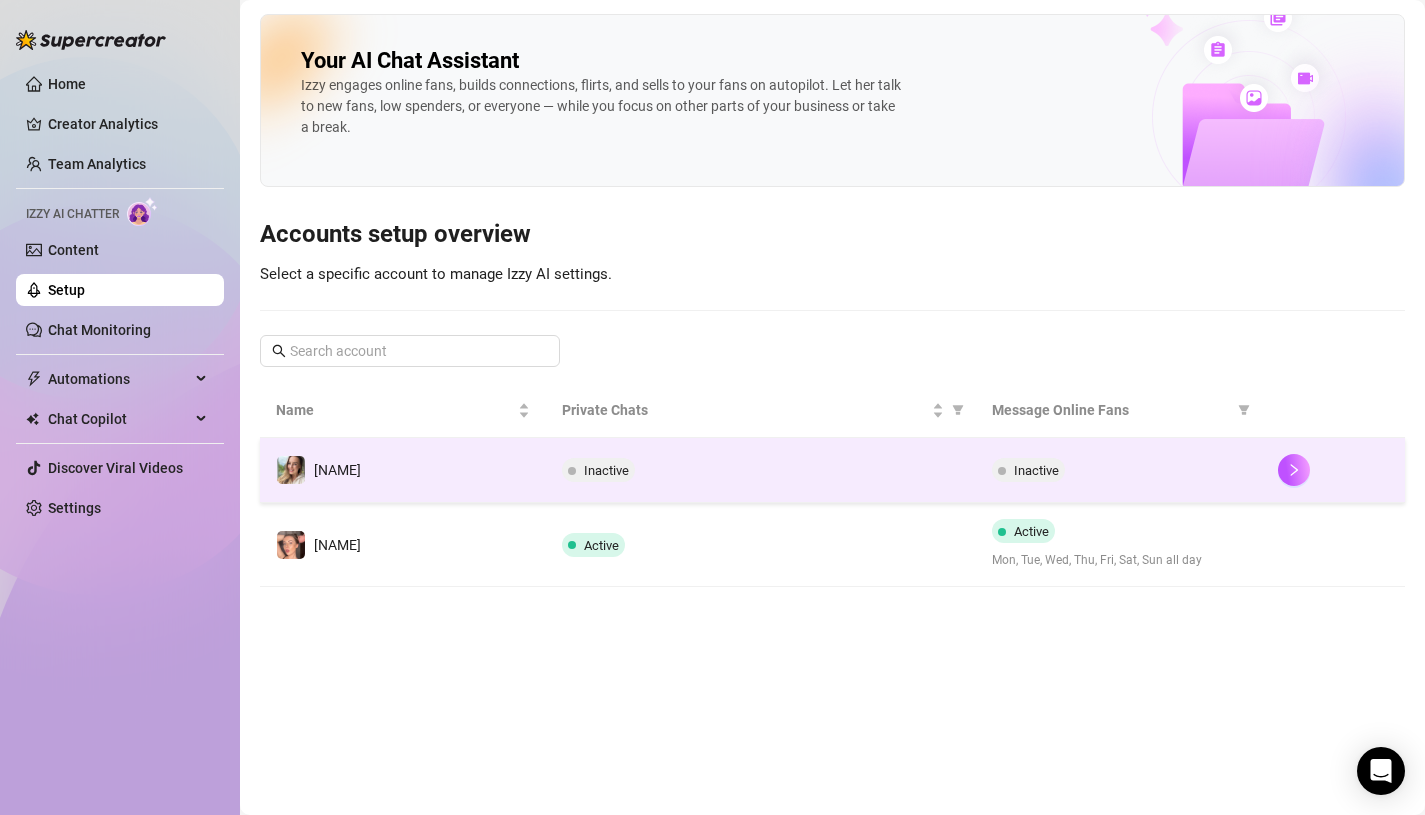 click on "[NAME]" at bounding box center [337, 470] 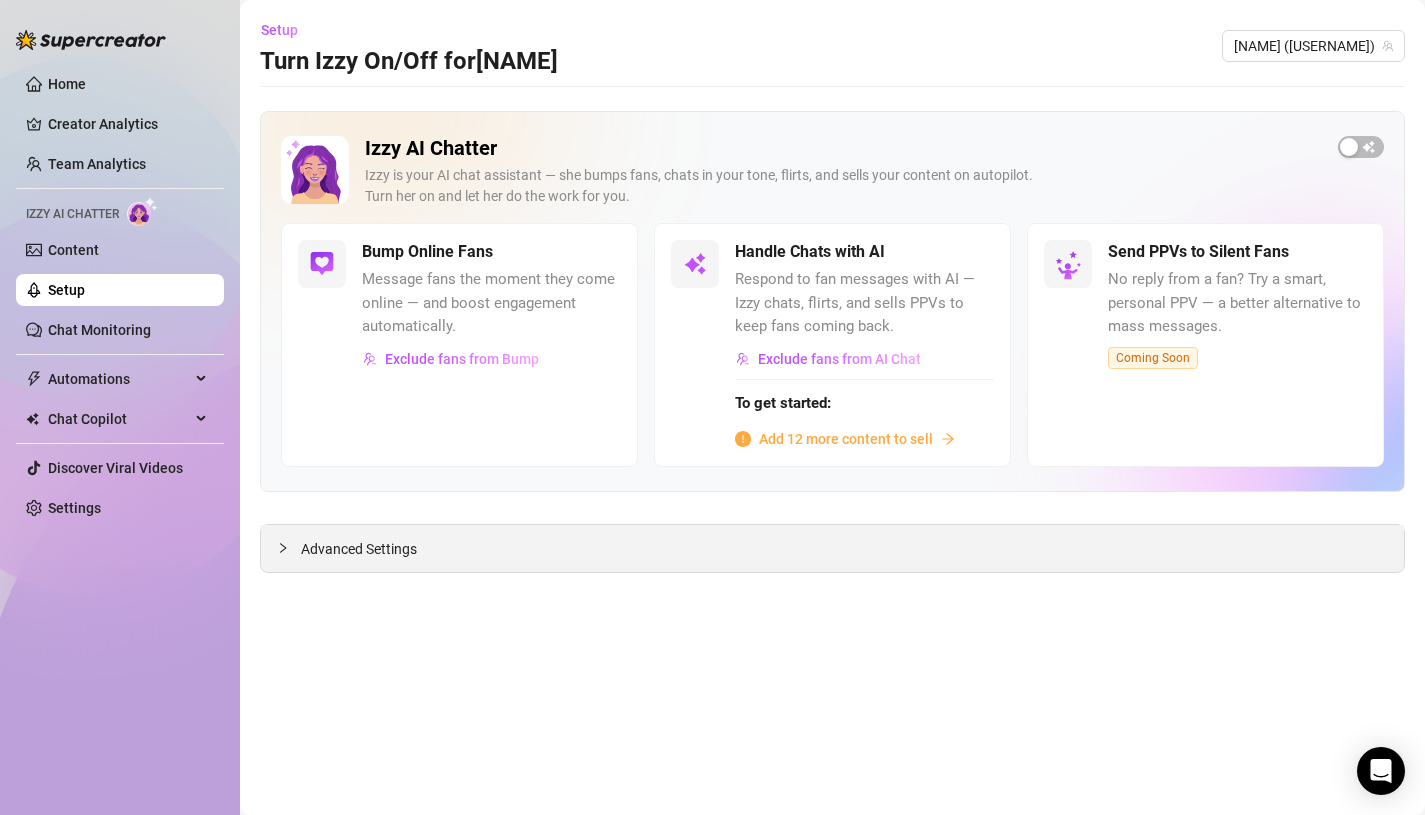 click on "Advanced Settings" at bounding box center (359, 549) 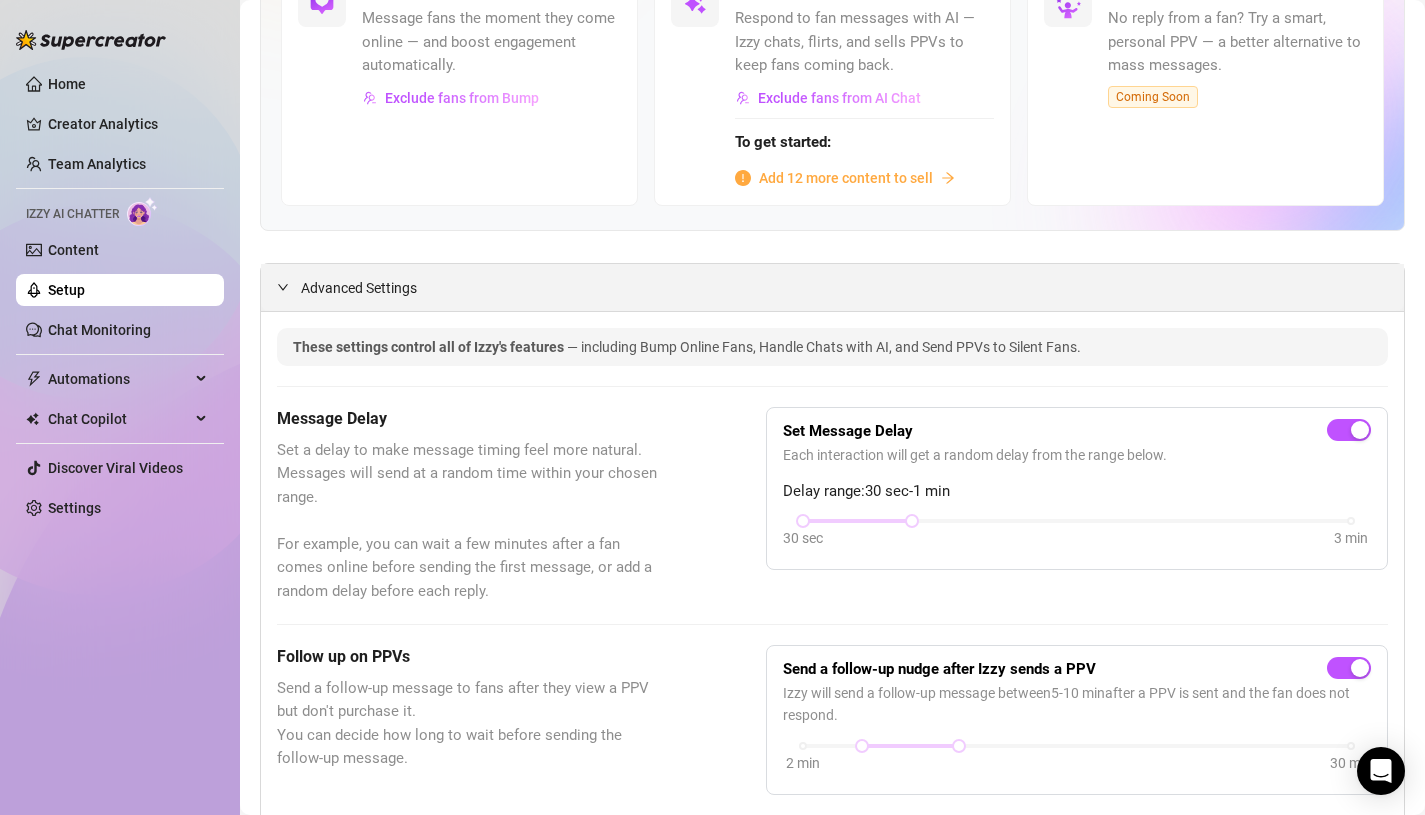 scroll, scrollTop: 281, scrollLeft: 0, axis: vertical 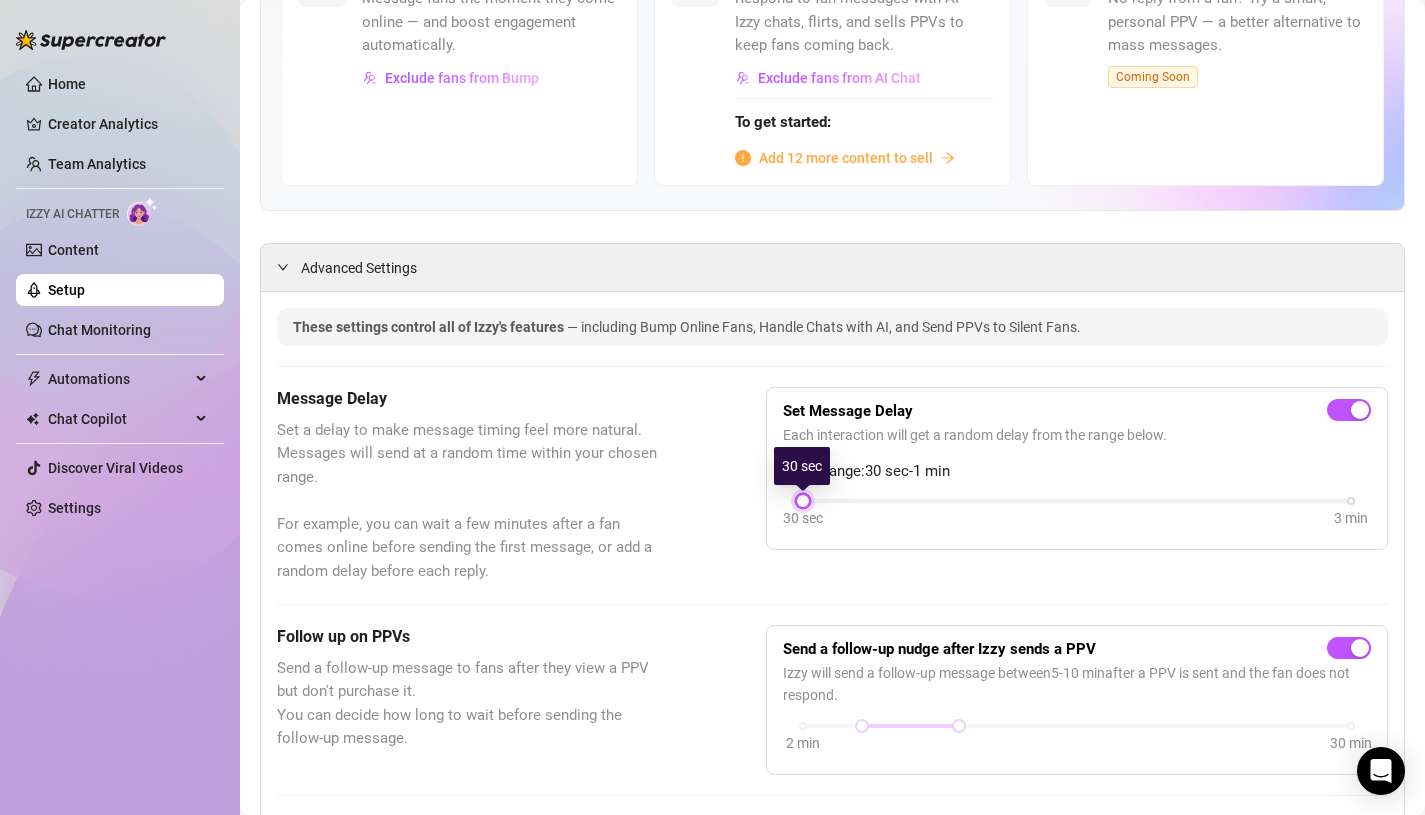 drag, startPoint x: 907, startPoint y: 498, endPoint x: 782, endPoint y: 507, distance: 125.32358 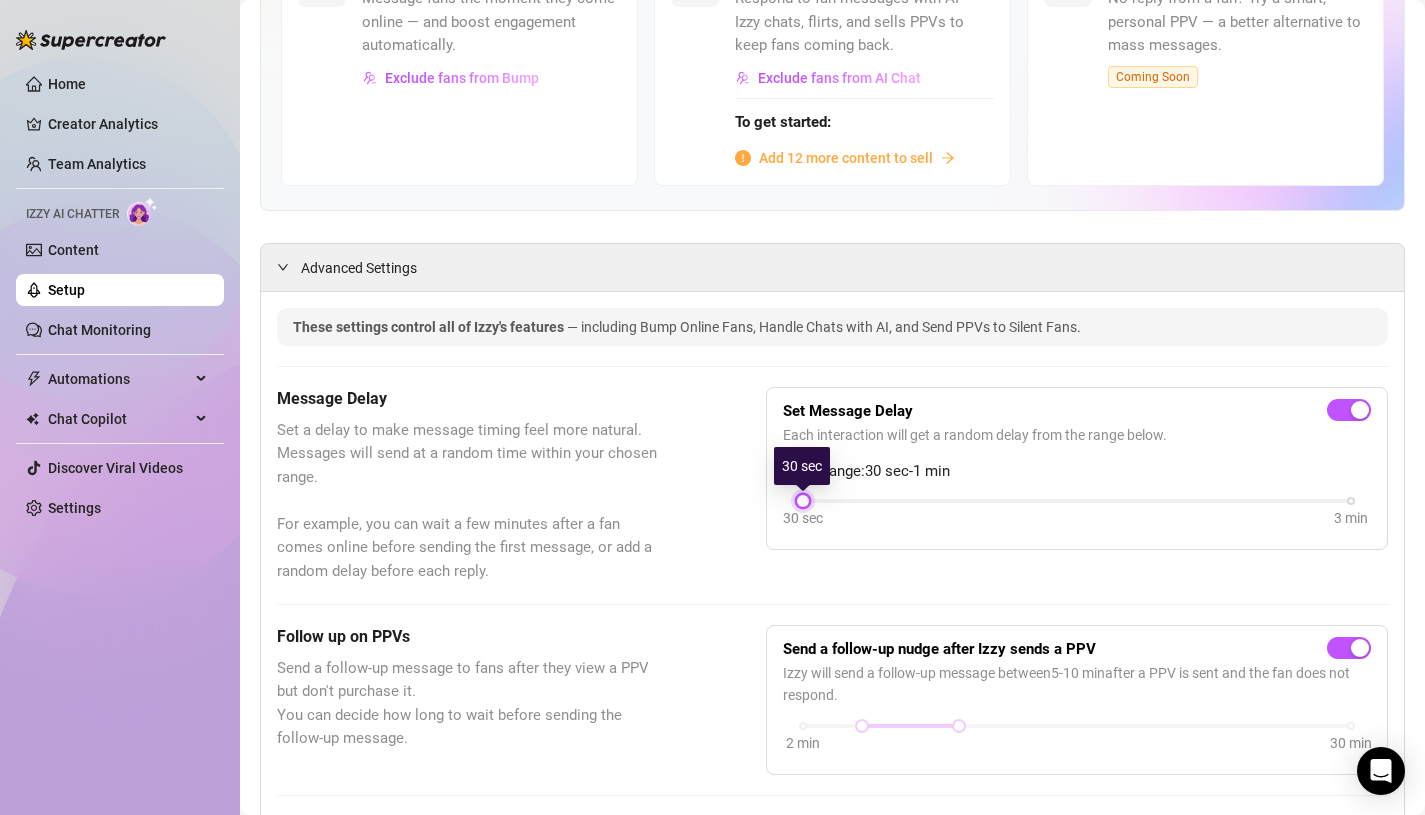 click on "30 sec 3 min" at bounding box center (1077, 499) 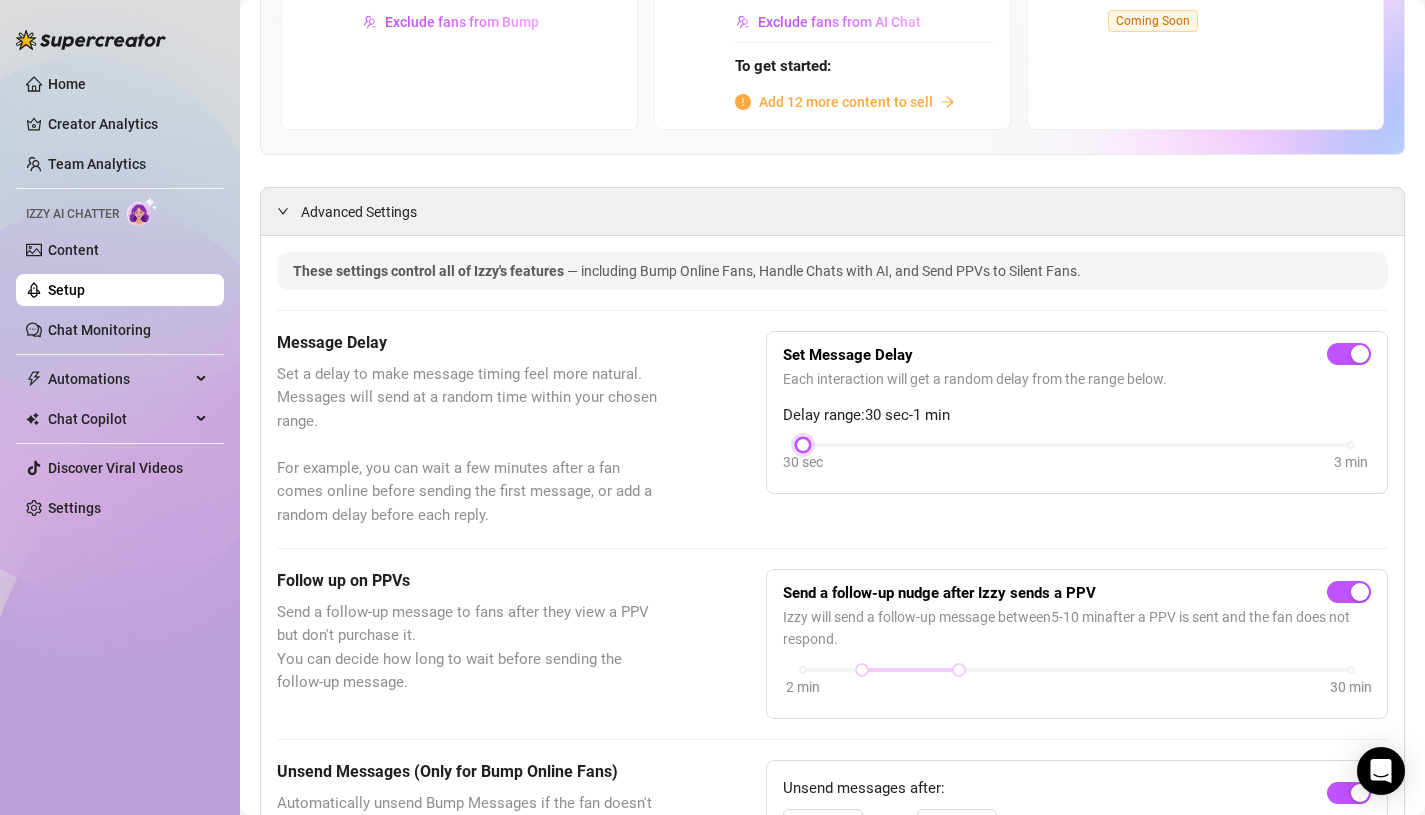 scroll, scrollTop: 1544, scrollLeft: 0, axis: vertical 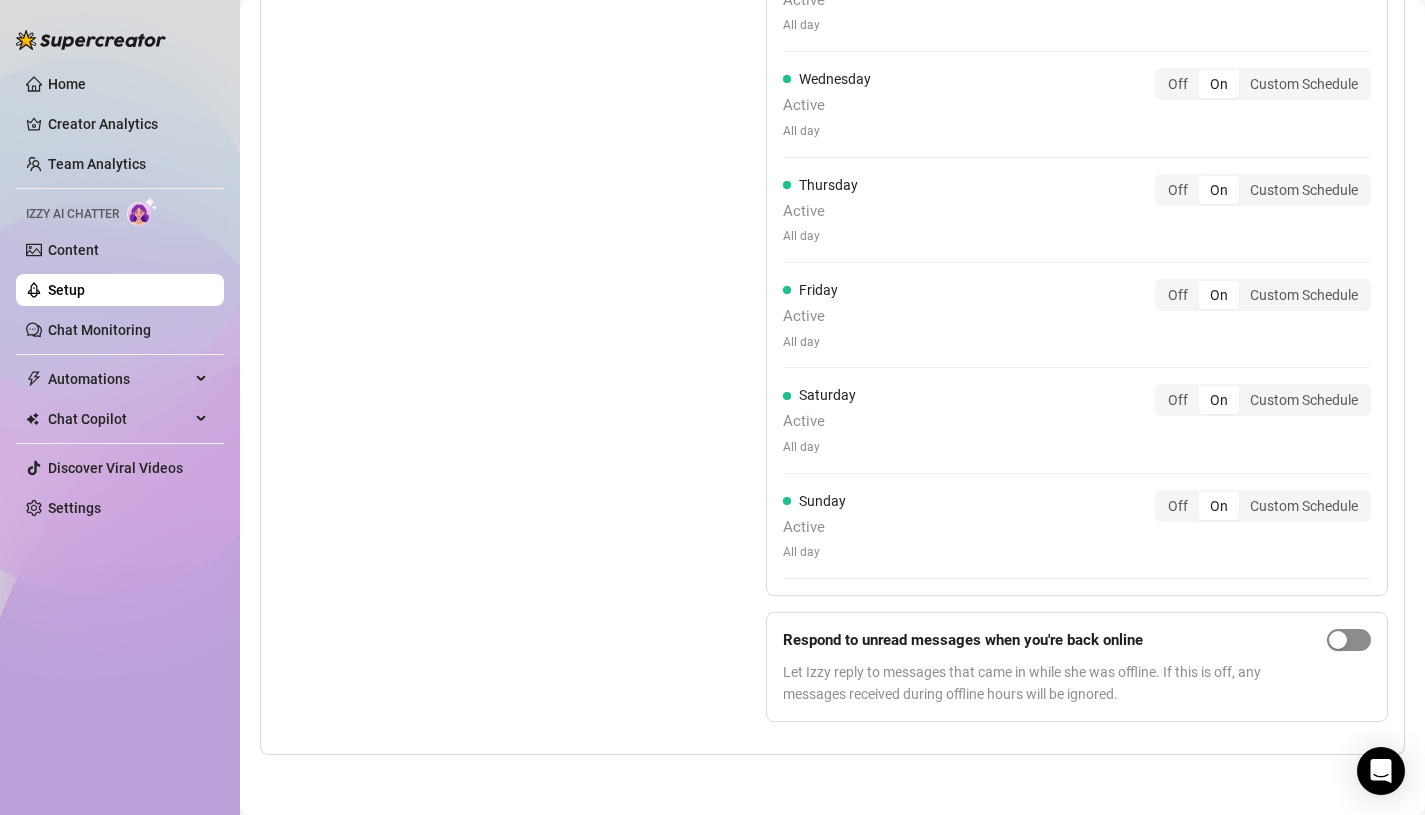 click at bounding box center [1349, 640] 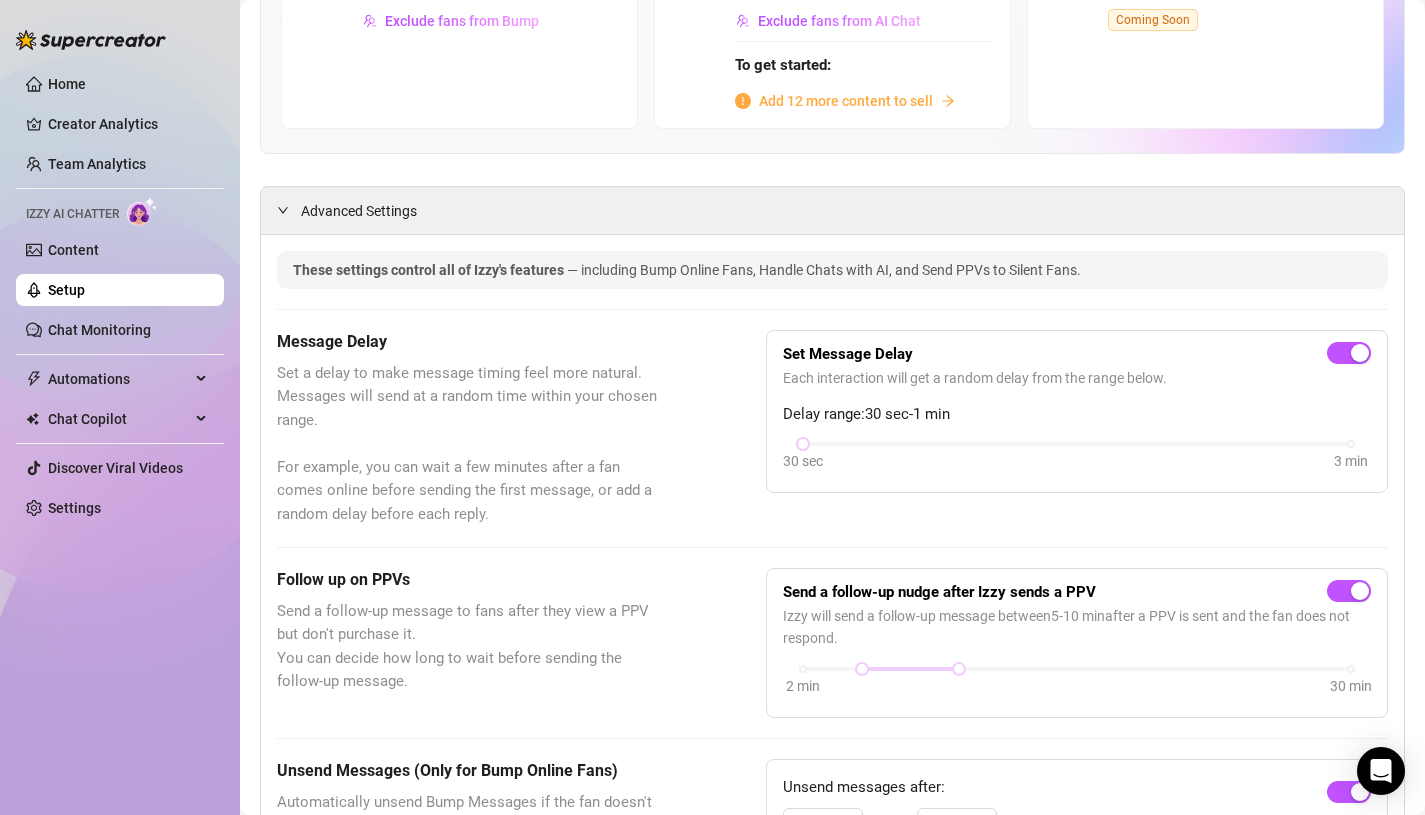 scroll, scrollTop: 0, scrollLeft: 0, axis: both 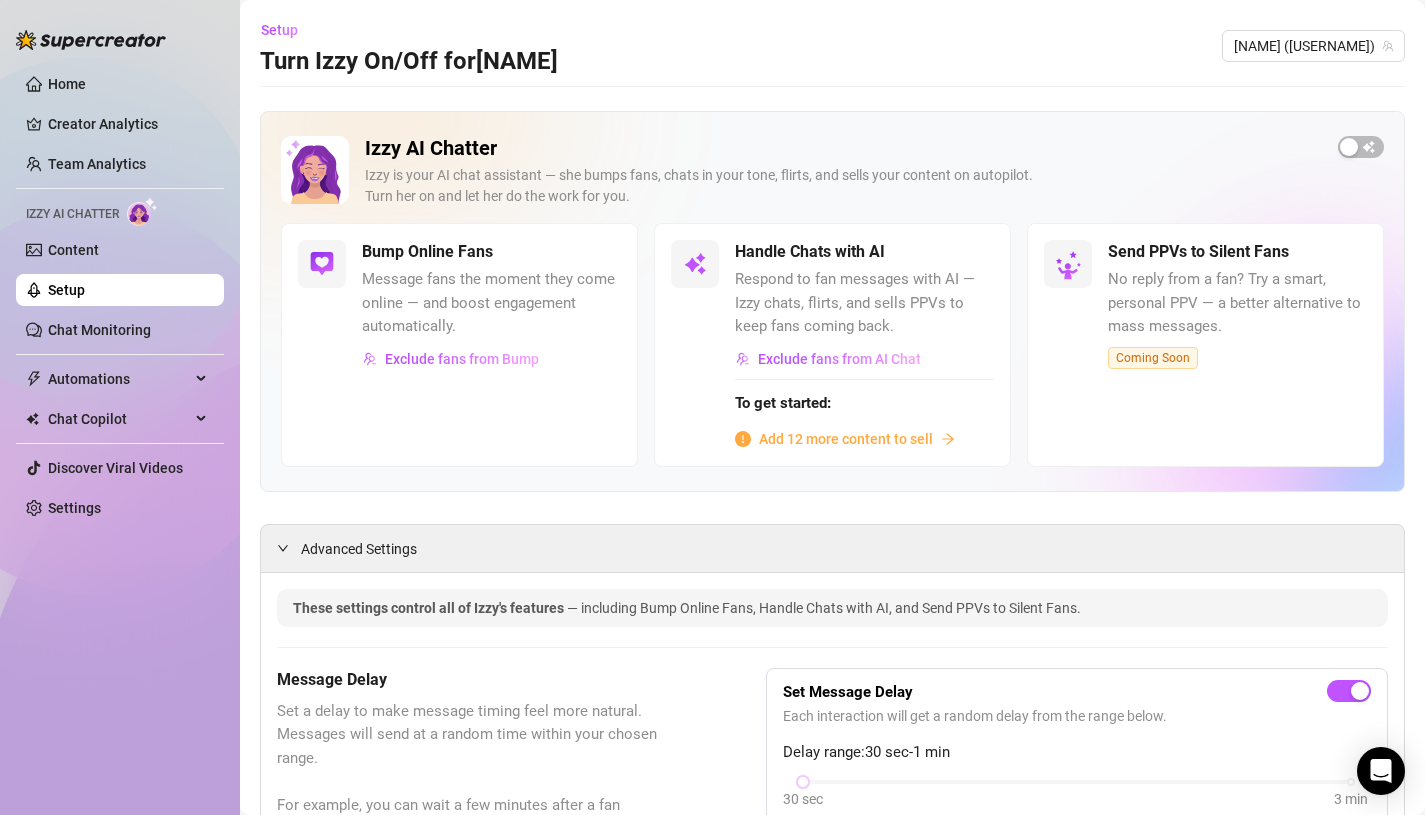 click on "Add 12 more content to sell" at bounding box center [846, 439] 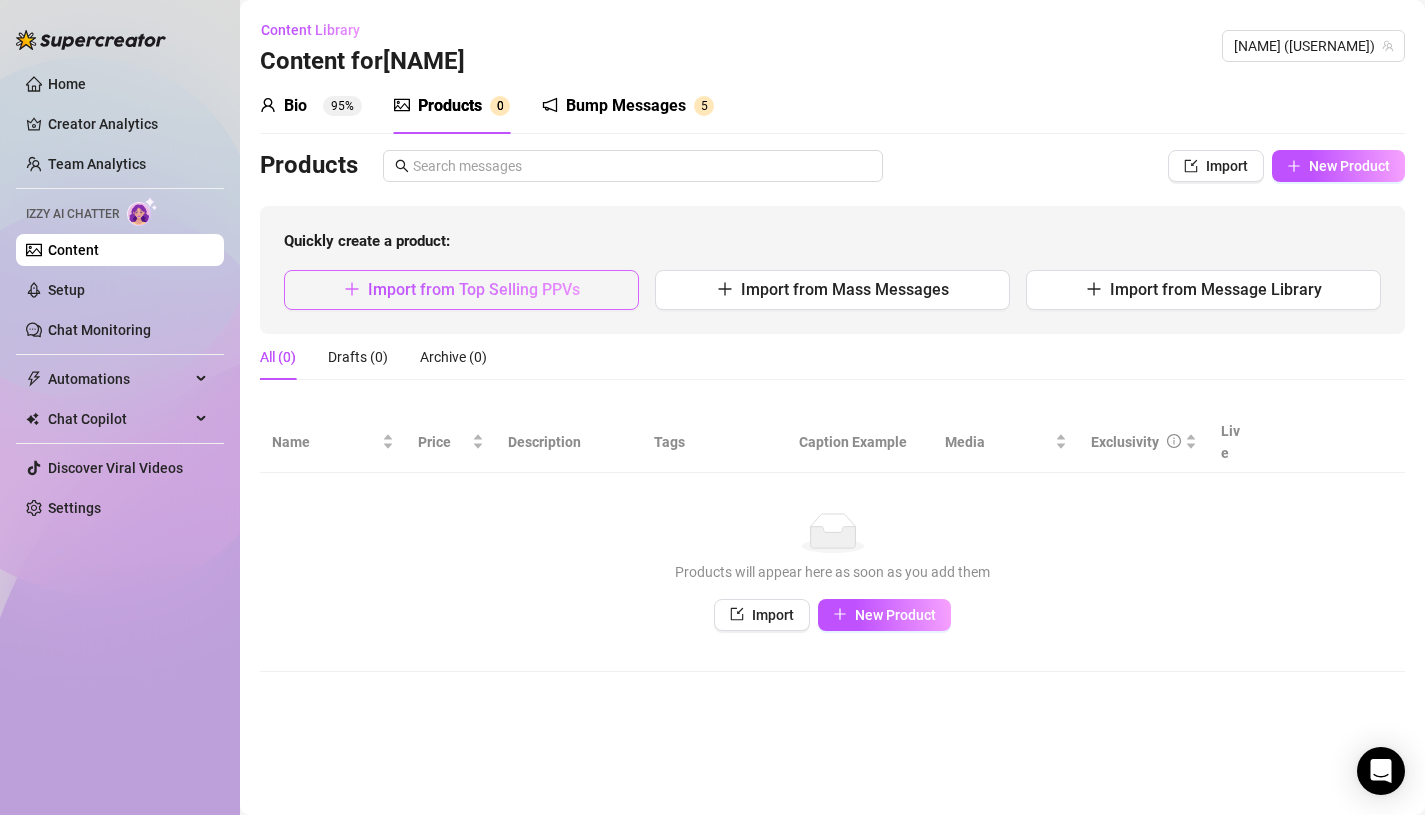 click on "Import from Top Selling PPVs" at bounding box center (474, 289) 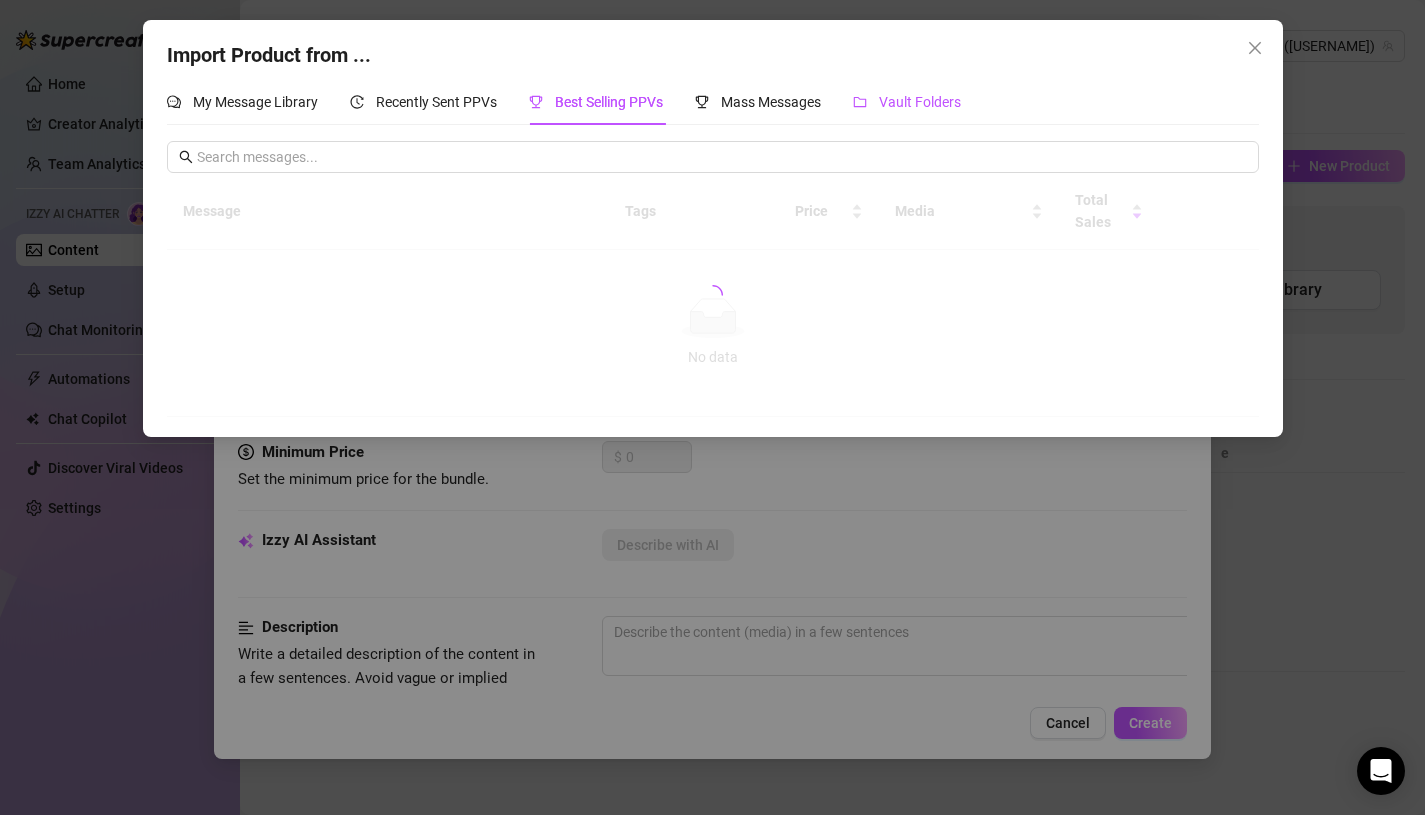 click on "Vault Folders" at bounding box center (920, 102) 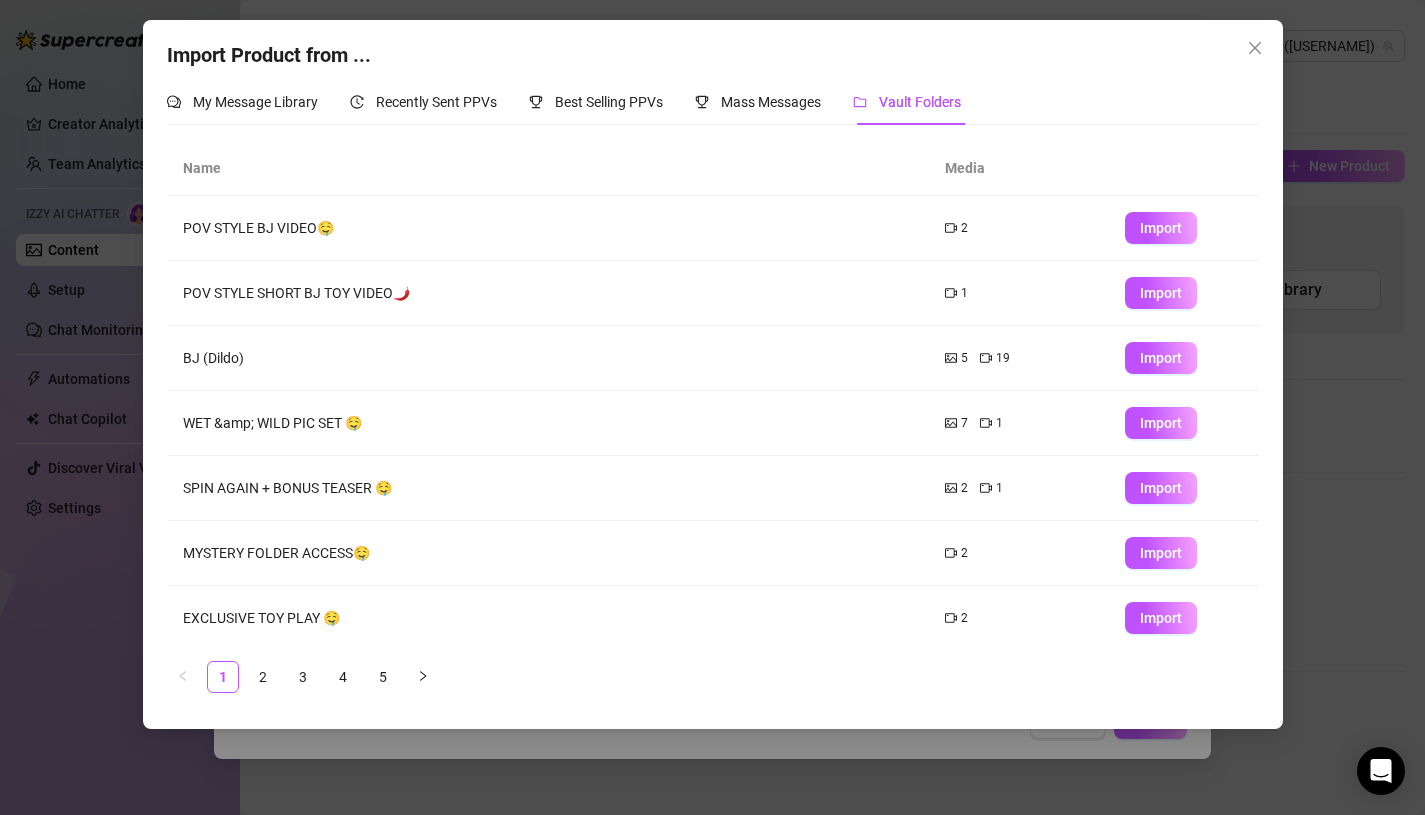 click on "POV STYLE BJ VIDEO🤤" at bounding box center [548, 228] 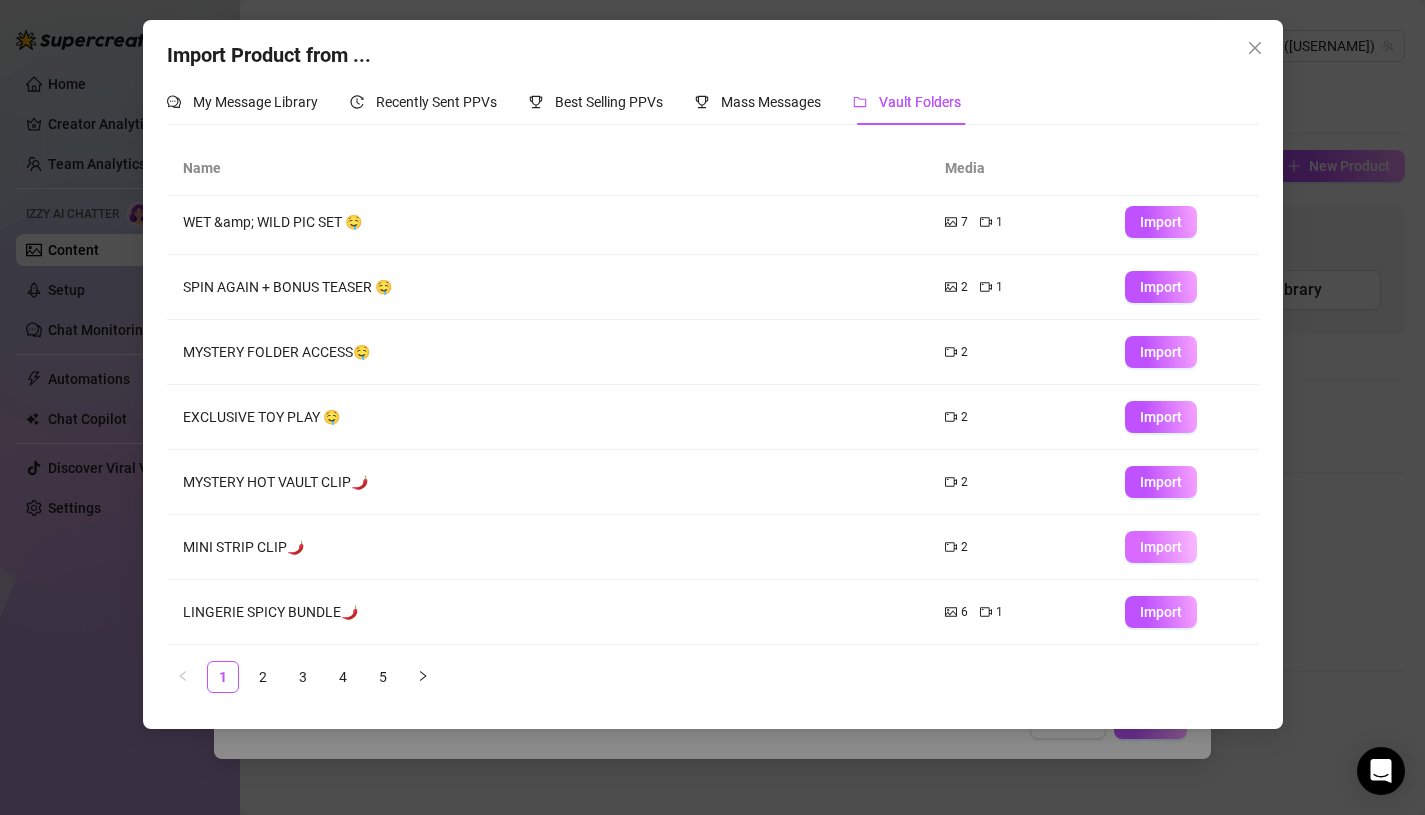 click on "Import" at bounding box center (1161, 547) 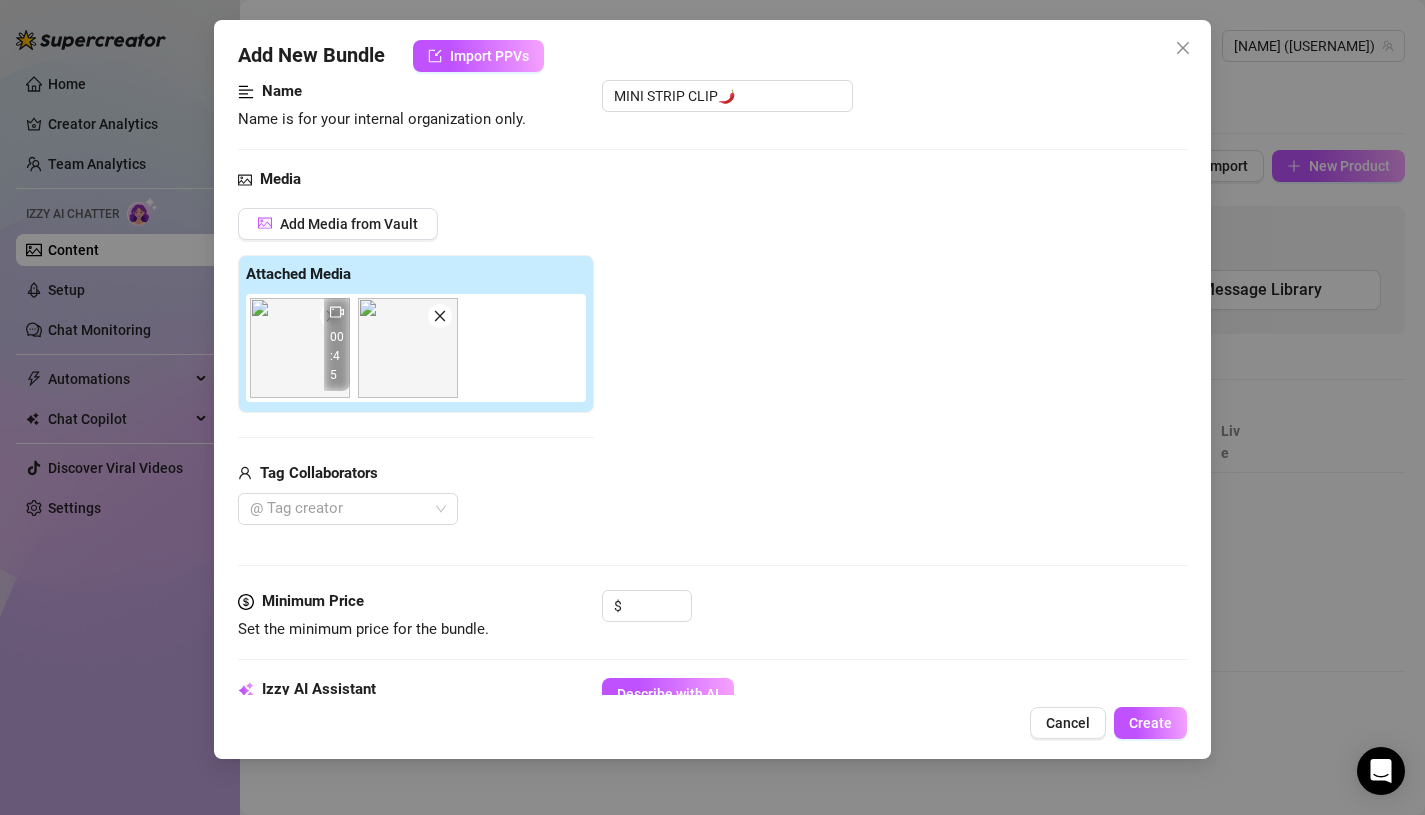 scroll, scrollTop: 145, scrollLeft: 0, axis: vertical 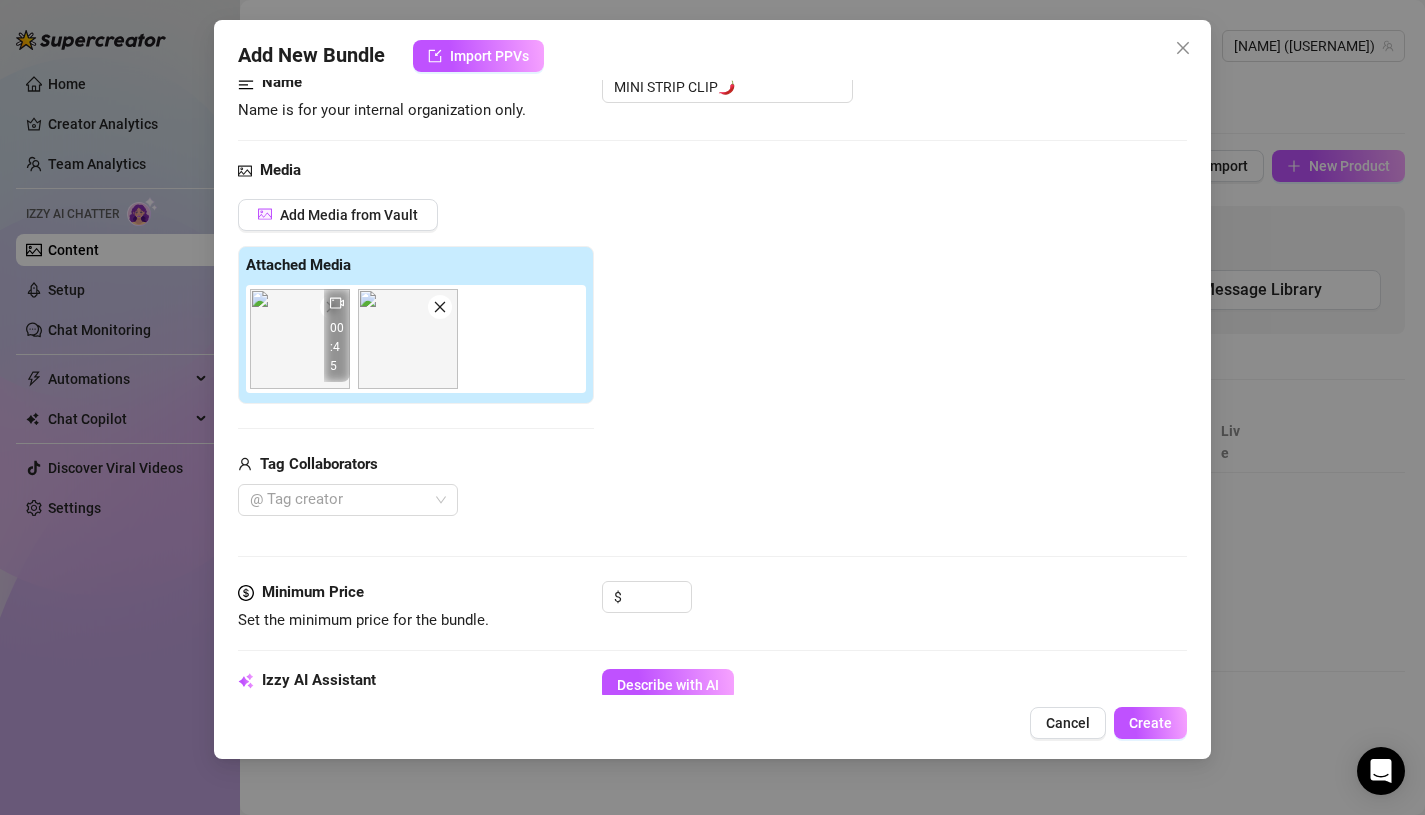 click 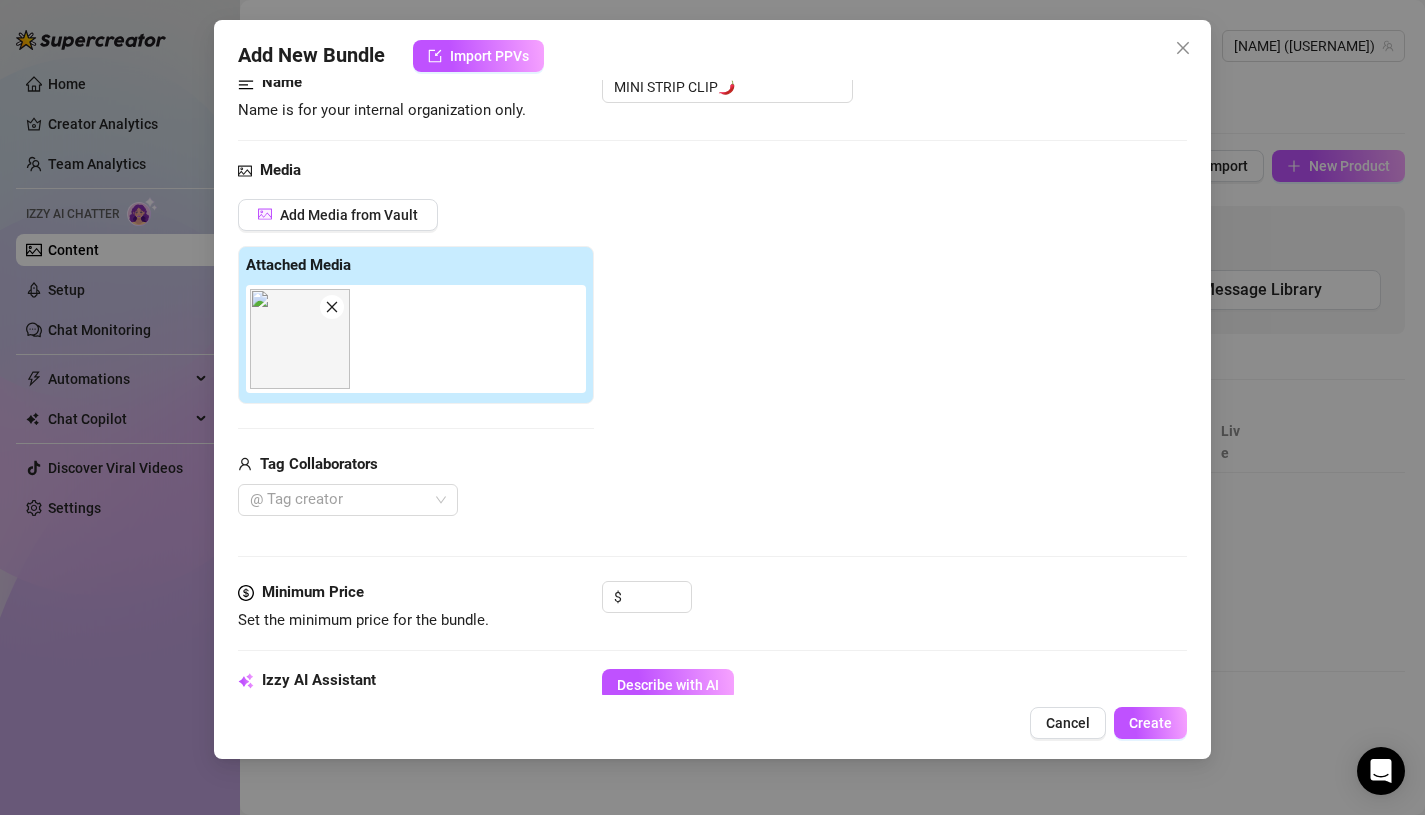 click at bounding box center (332, 307) 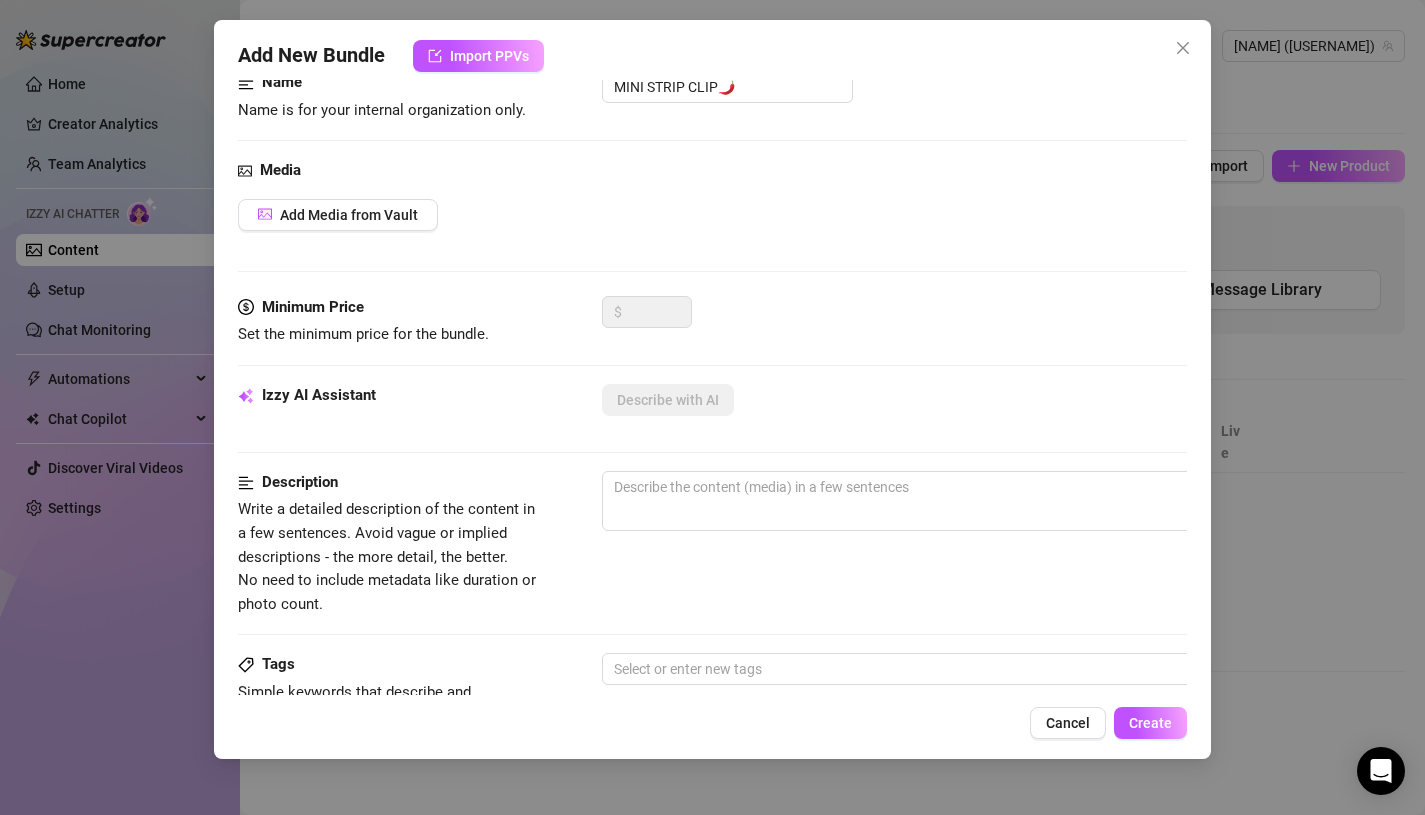 scroll, scrollTop: 0, scrollLeft: 0, axis: both 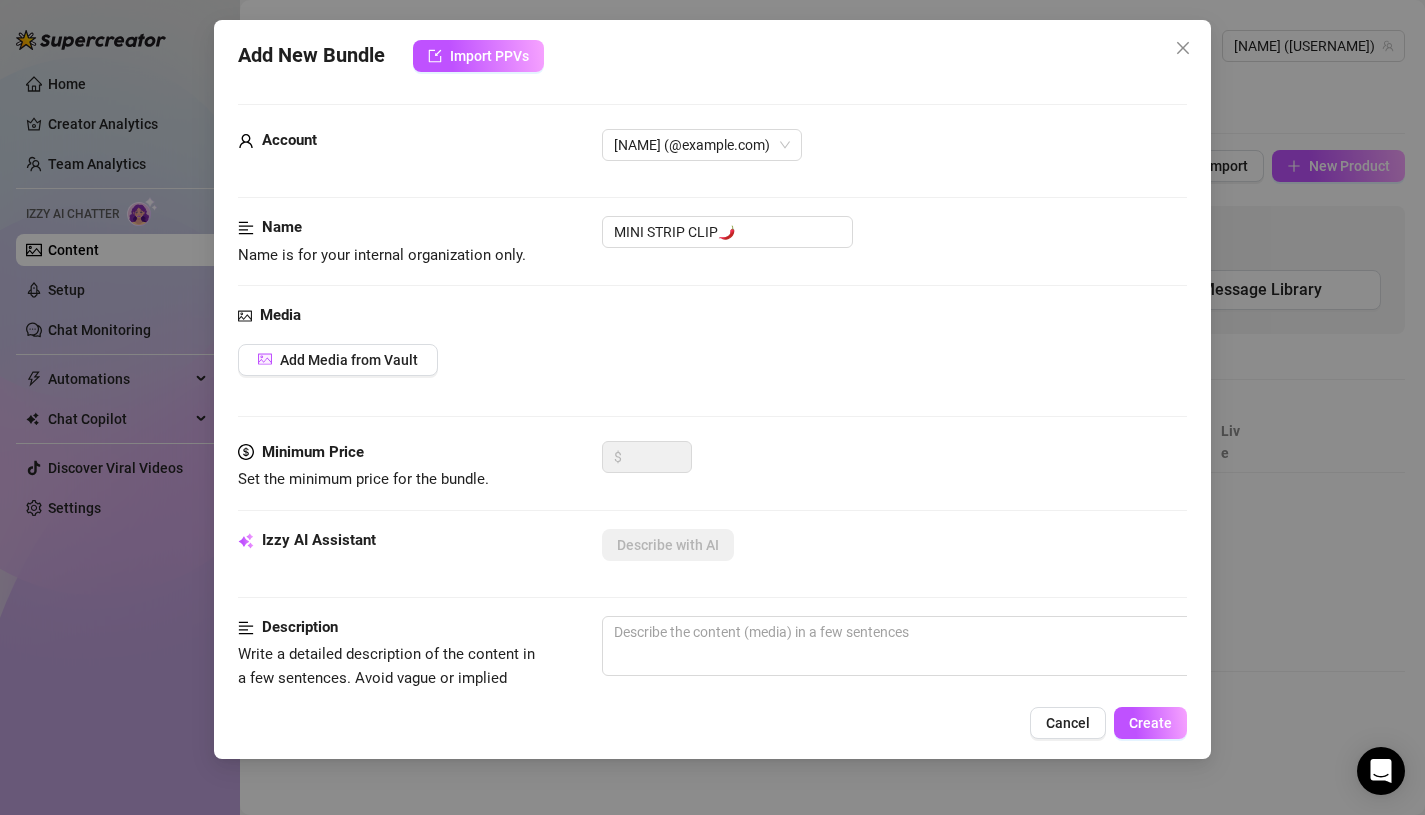 click on "Add New Bundle Import PPVs Account [PERSON] (@[USERNAME]) Name Name is for your internal organization only. MINI STRIP CLIP🌶️ Media Add Media from Vault Minimum Price Set the minimum price for the bundle. $ Izzy AI Assistant Describe with AI Description Write a detailed description of the content in a few sentences. Avoid vague or implied descriptions - the more detail, the better.  No need to include metadata like duration or photo count. Tags Simple keywords that describe and summarize the content, like specific fetishes, positions, categories.   Select or enter new tags Visible Body Parts Select the body parts clearly visible in the content. This helps Izzy AI suggest media and answer fan questions more accurately.   Select or enter new visible body parts Caption Example Provide a sample caption that reflects the exact style you'd use in a chatting session. This is your chance to show the AI how you prefer to communicate. Exclusivity 1 - Least Exclusive Message Settings Cancel Create" at bounding box center (713, 389) 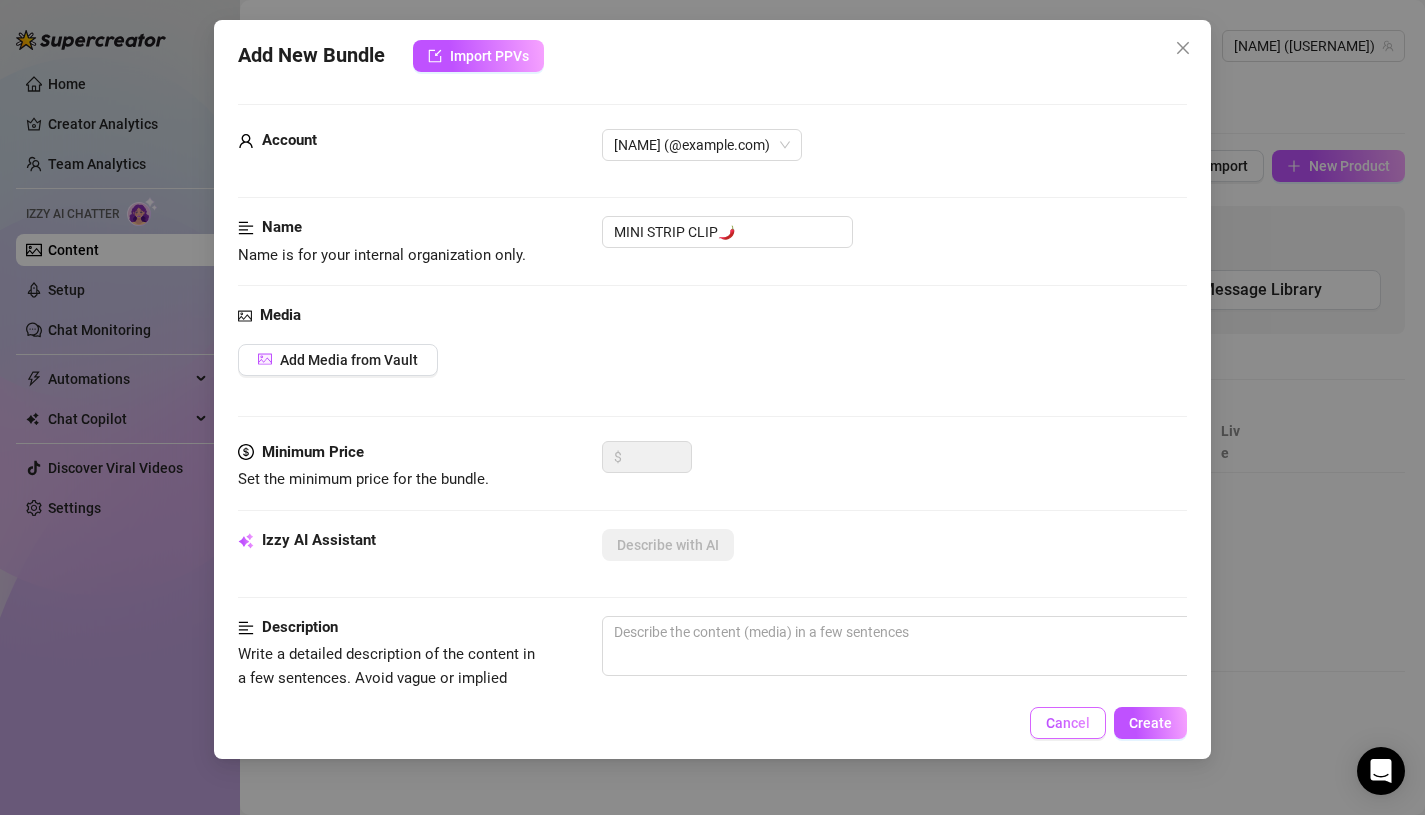 click on "Cancel" at bounding box center (1068, 723) 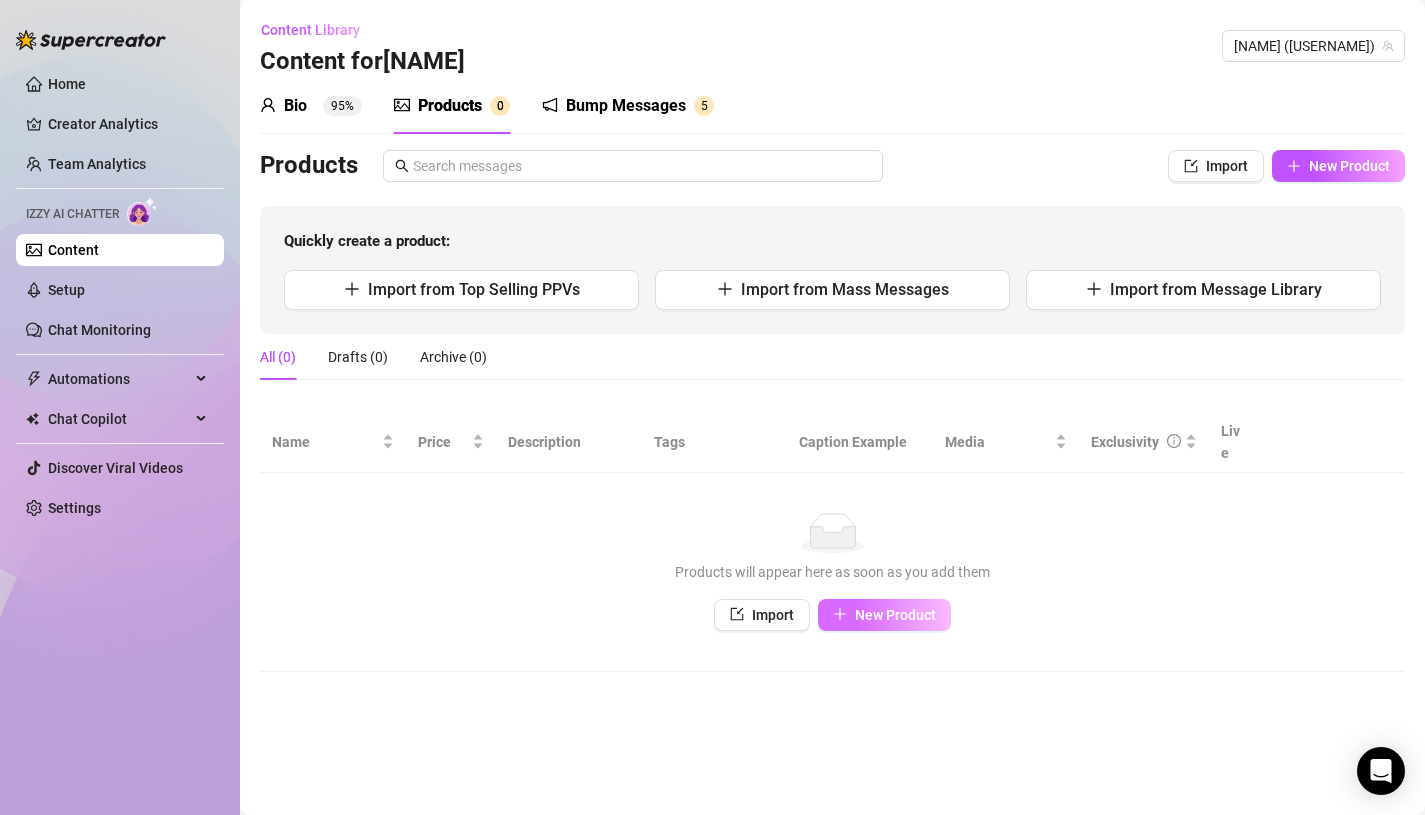 click on "New Product" at bounding box center [895, 615] 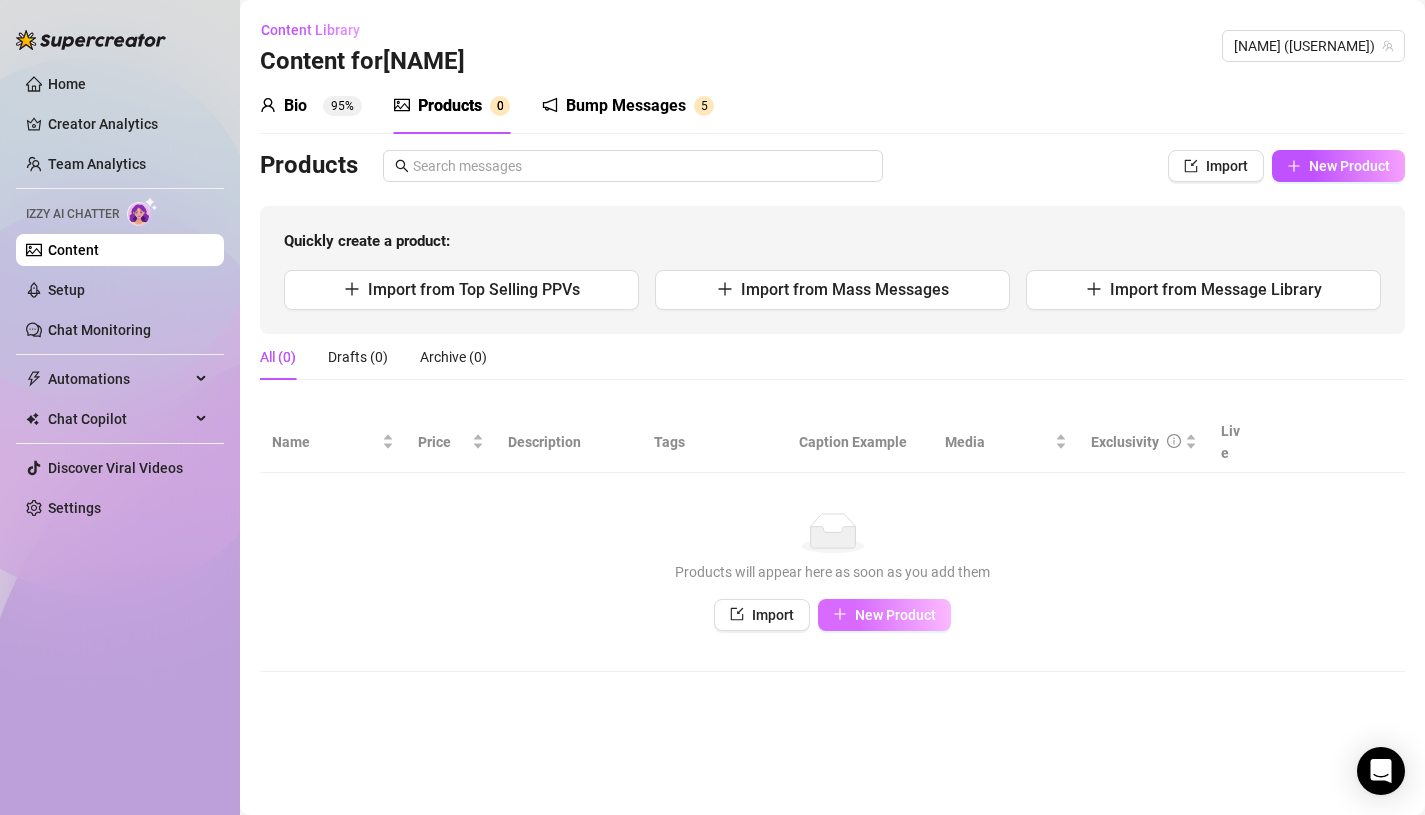 type on "Type your message here..." 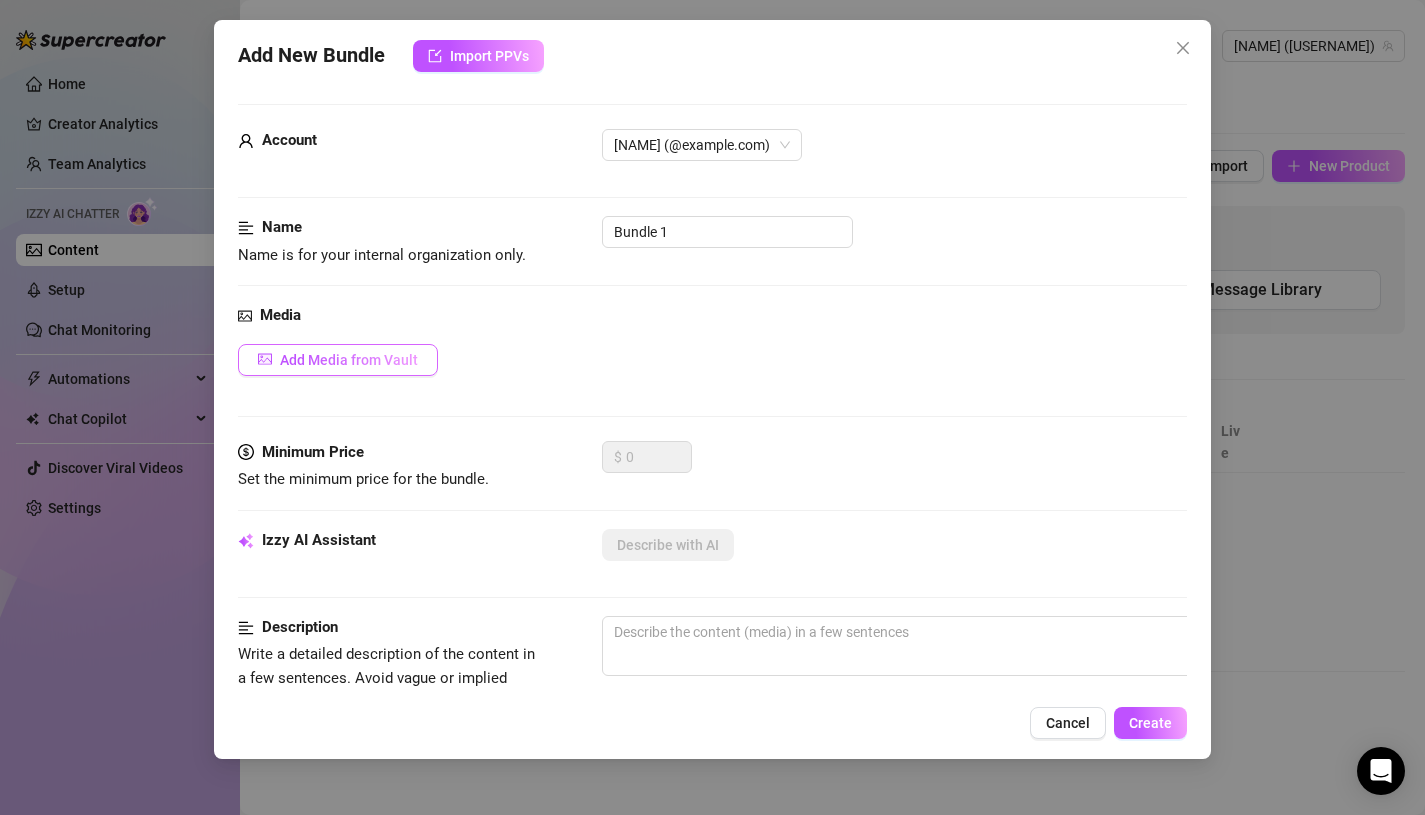 click on "Add Media from Vault" at bounding box center [338, 360] 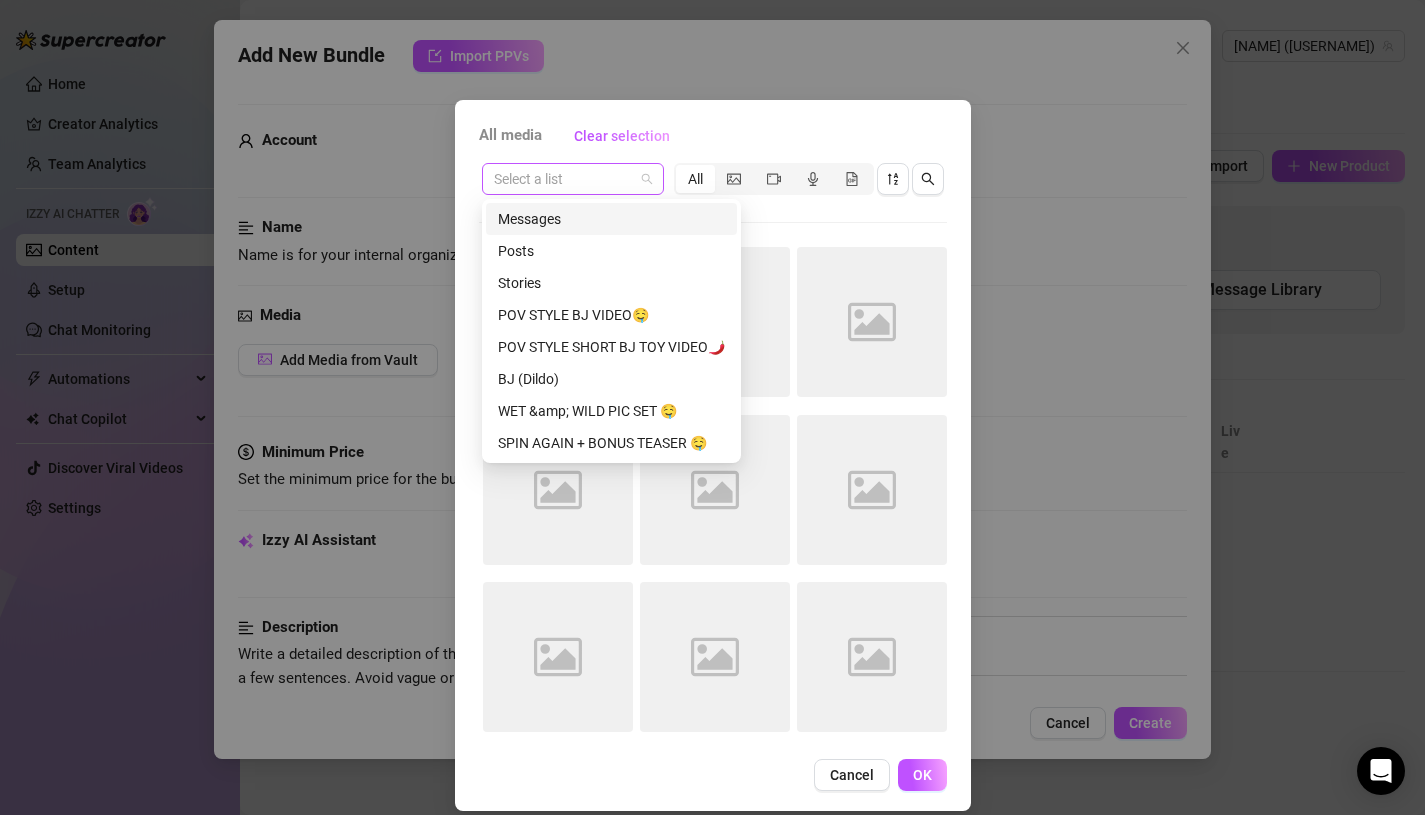 click at bounding box center [573, 179] 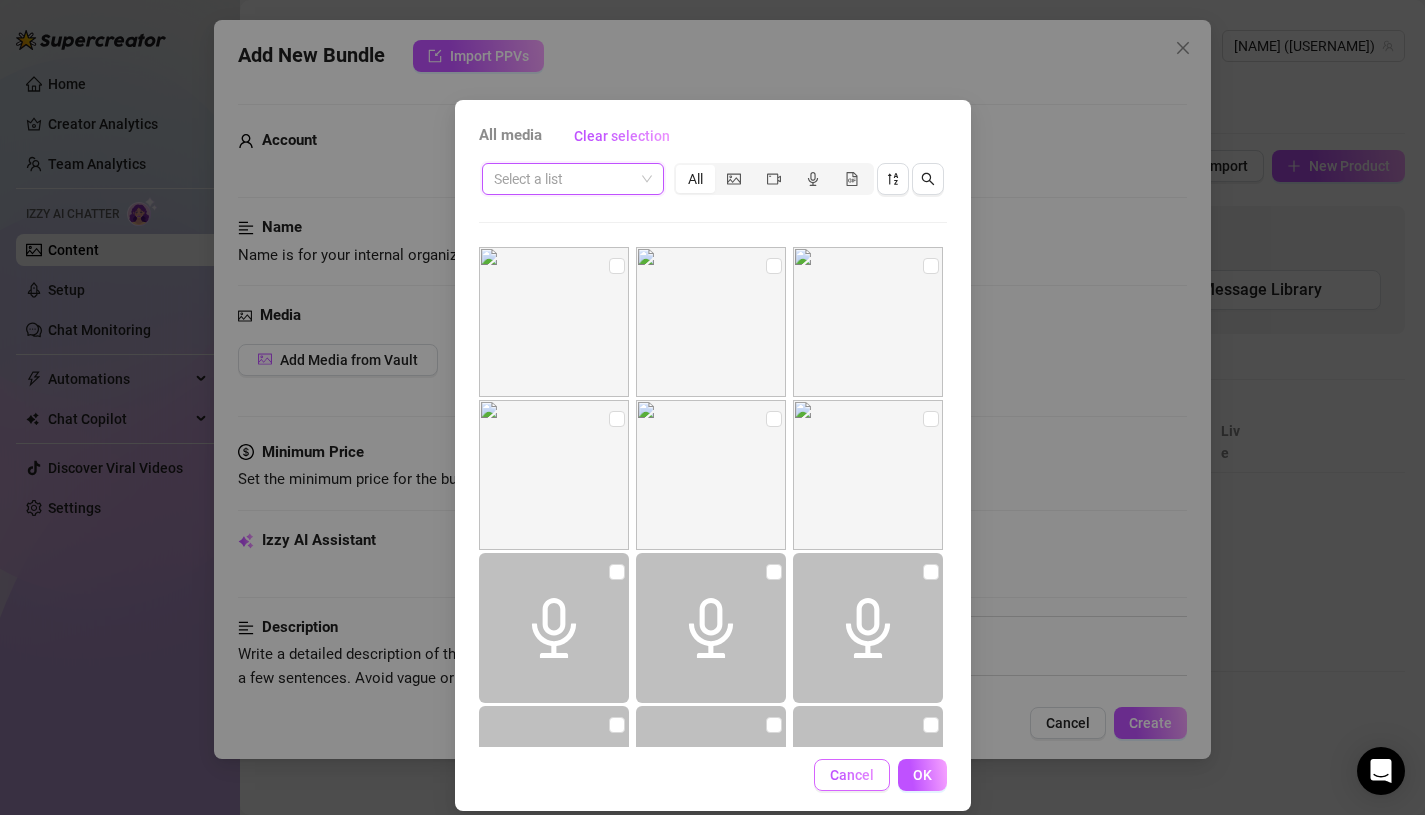 click on "Cancel" at bounding box center (852, 775) 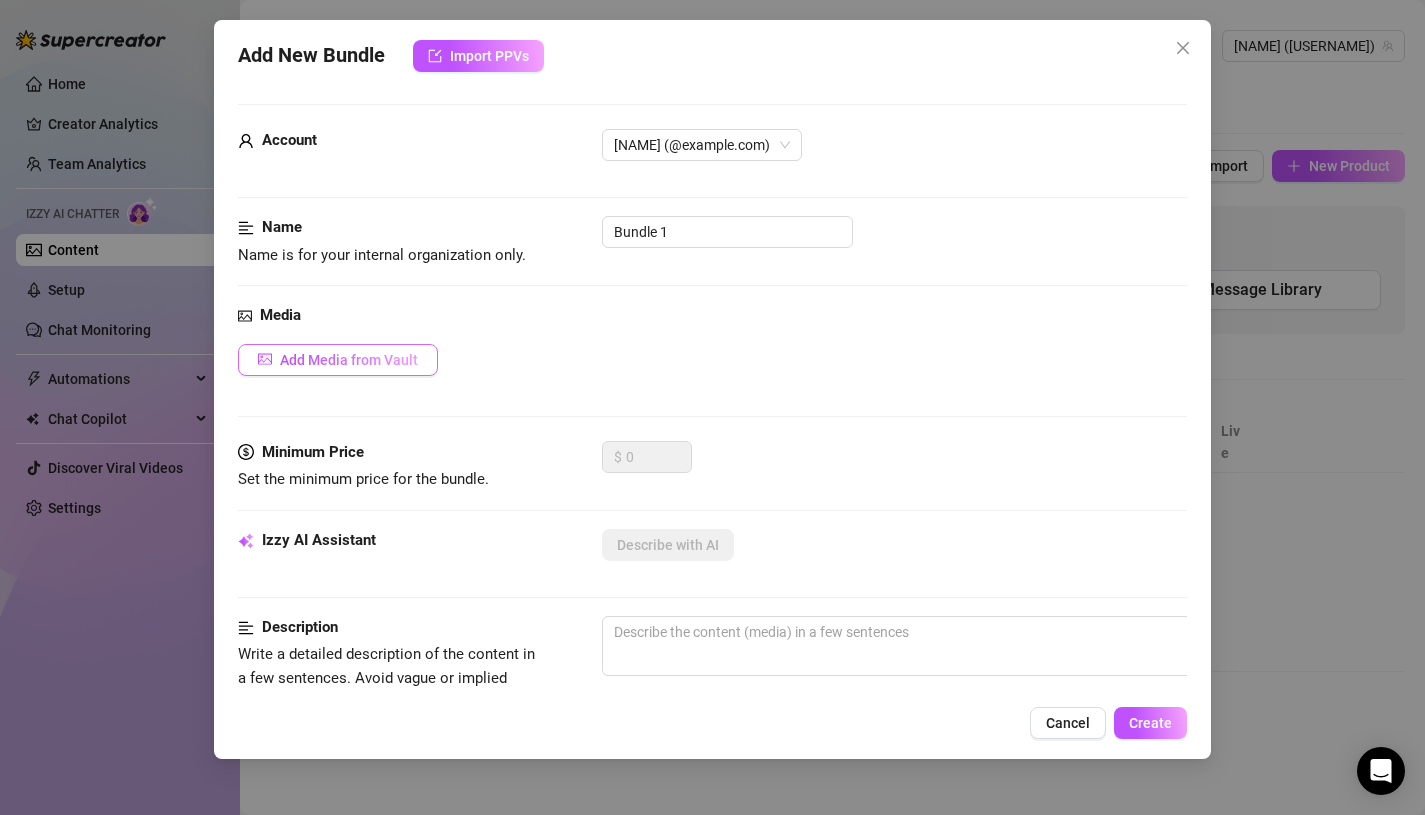 click on "Add Media from Vault" at bounding box center [349, 360] 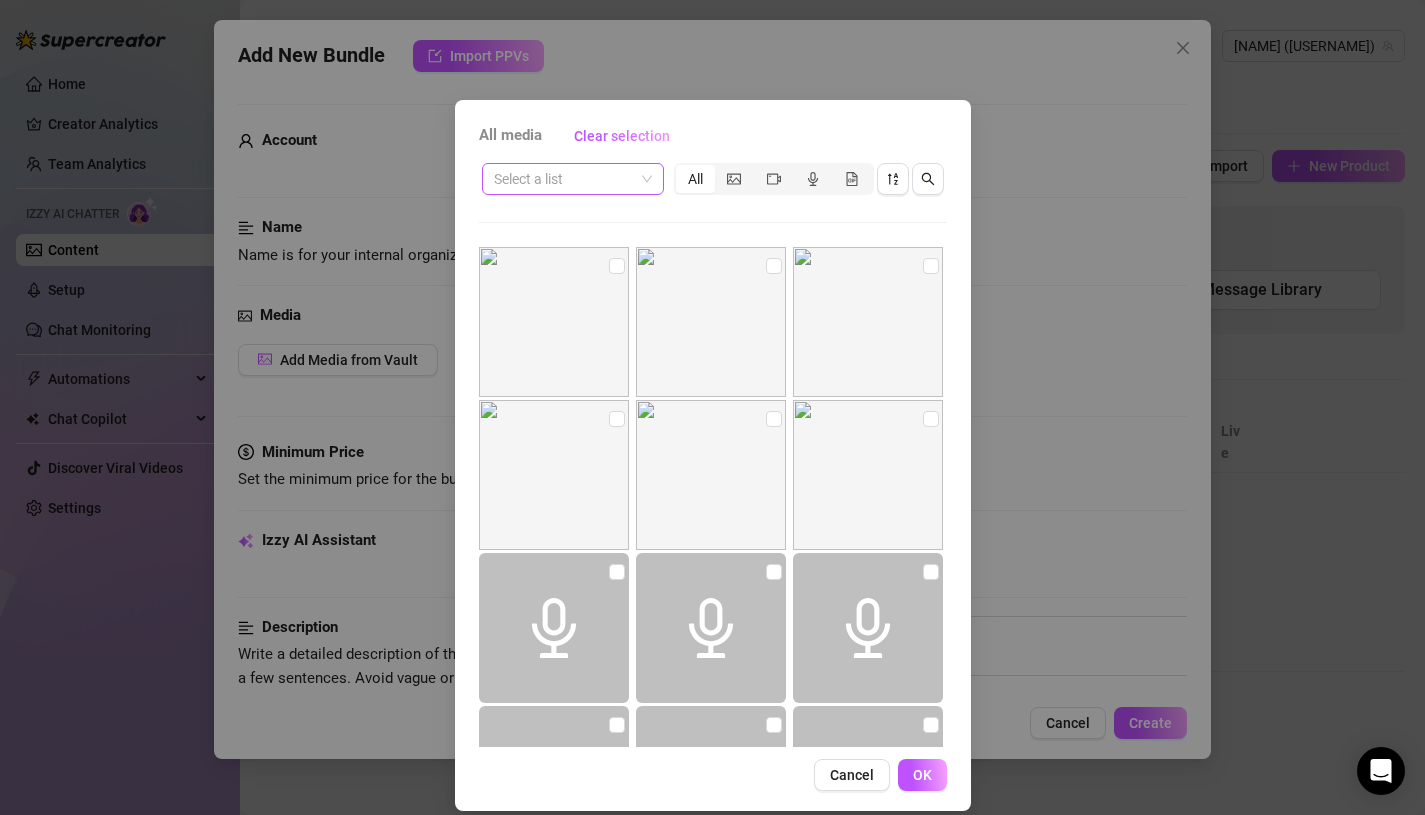 click at bounding box center [564, 179] 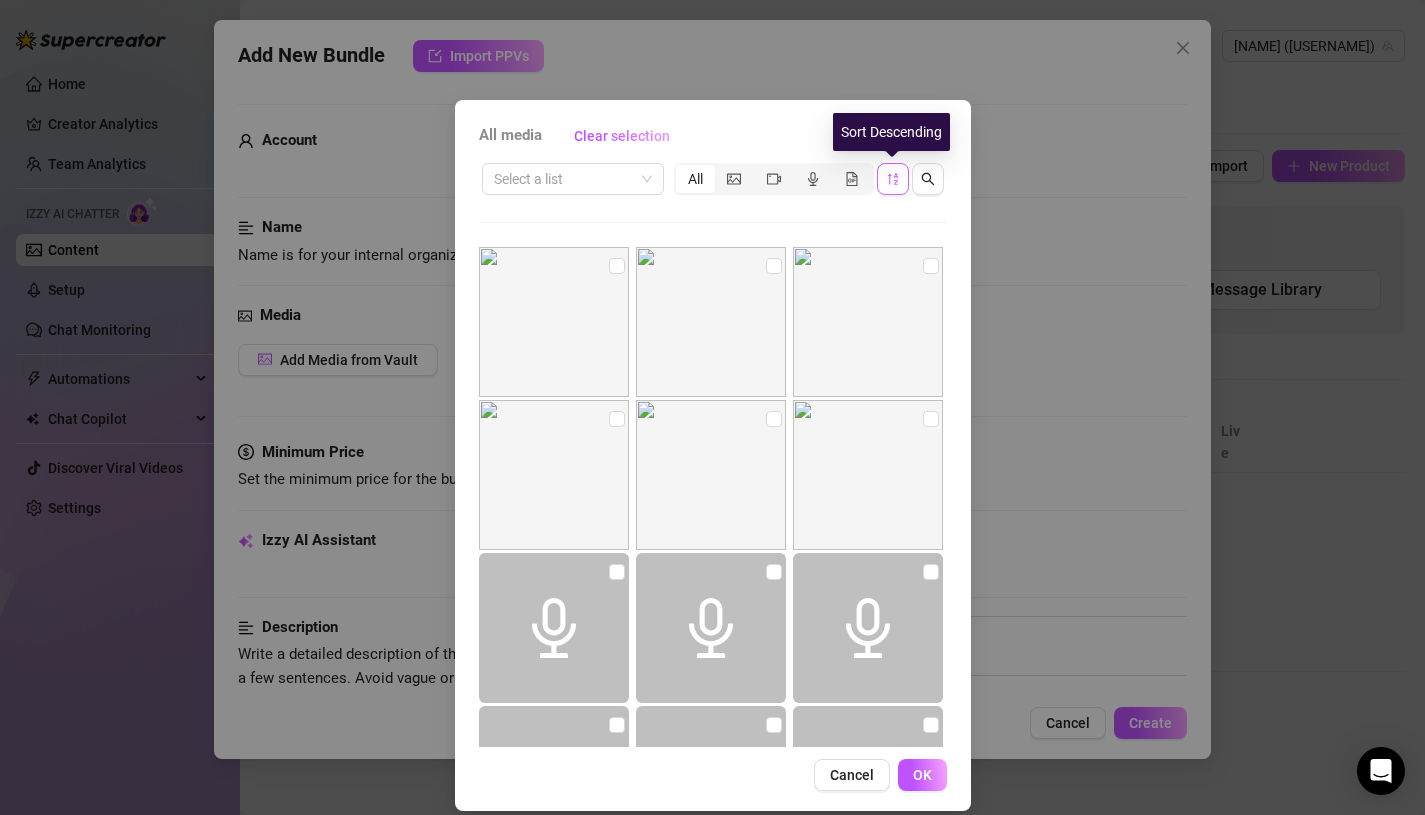 click at bounding box center (893, 179) 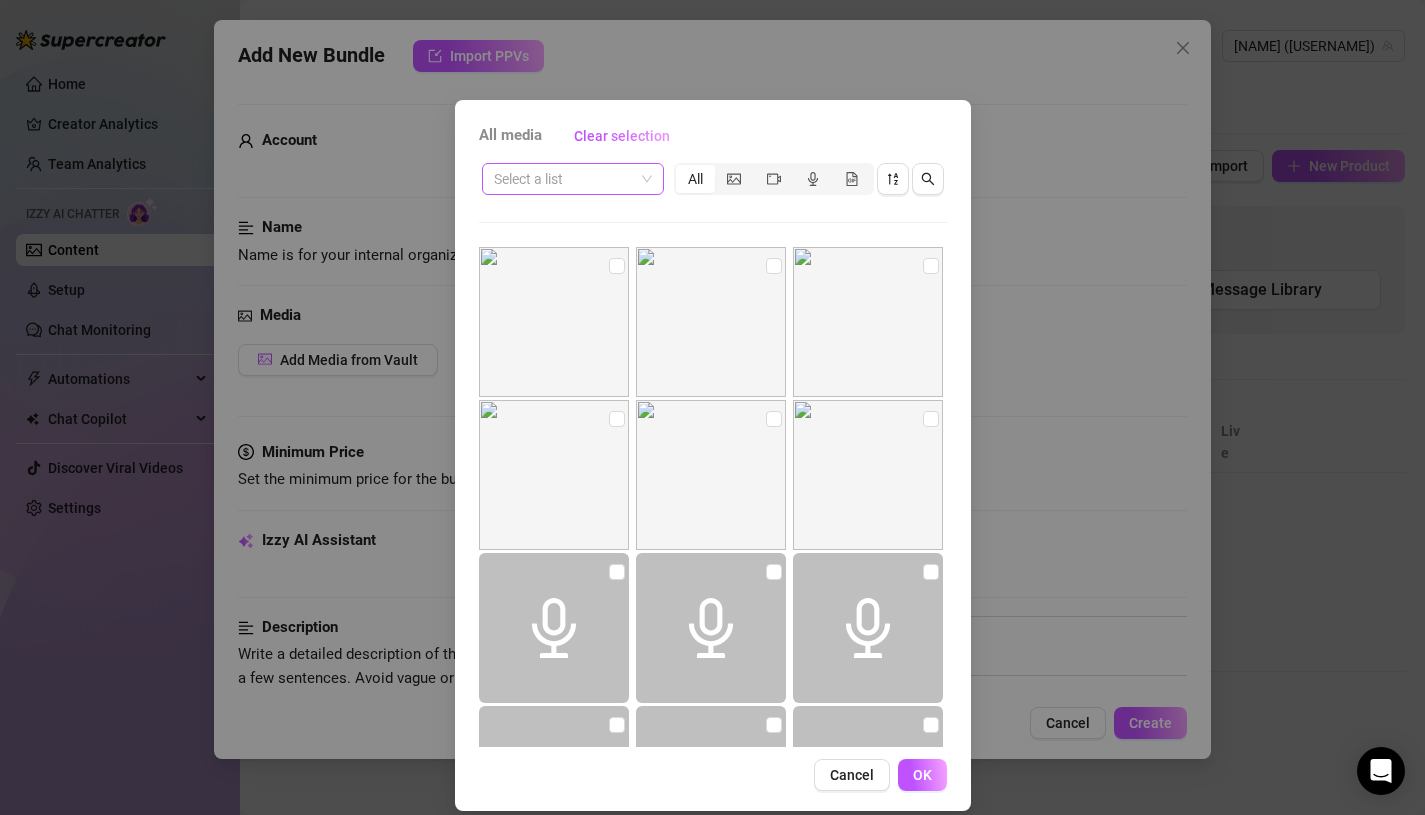 click at bounding box center [564, 179] 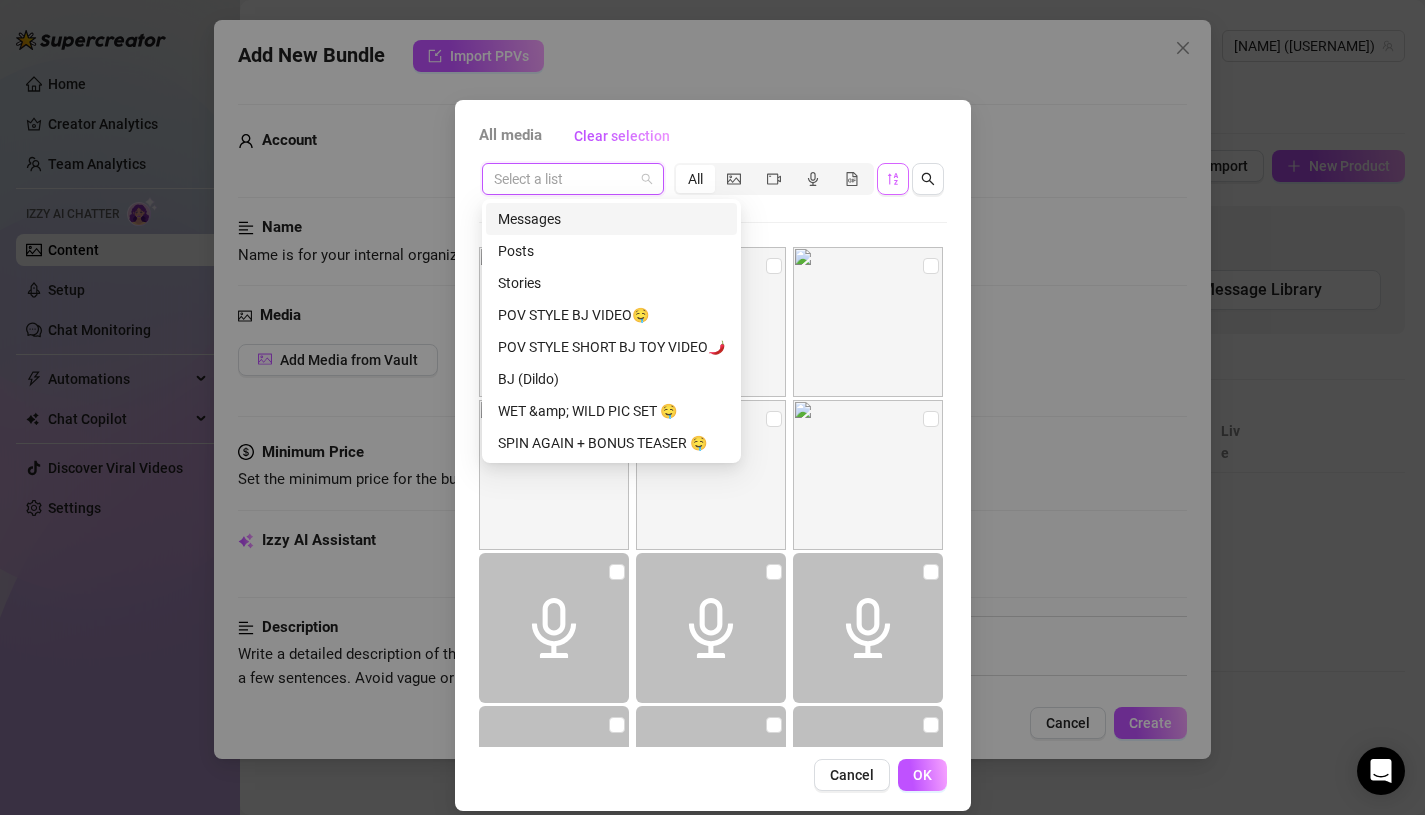click at bounding box center [893, 179] 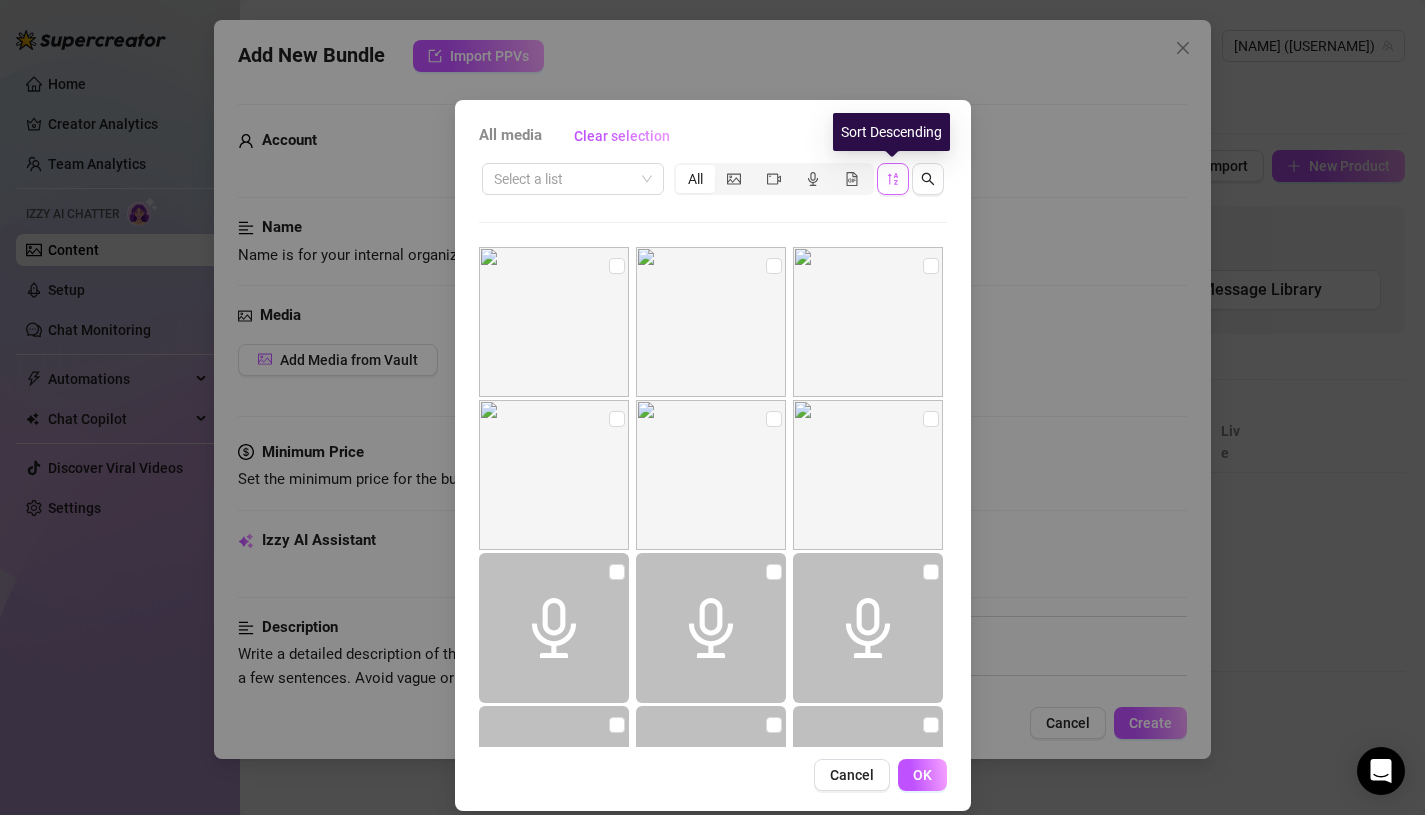 click at bounding box center [893, 179] 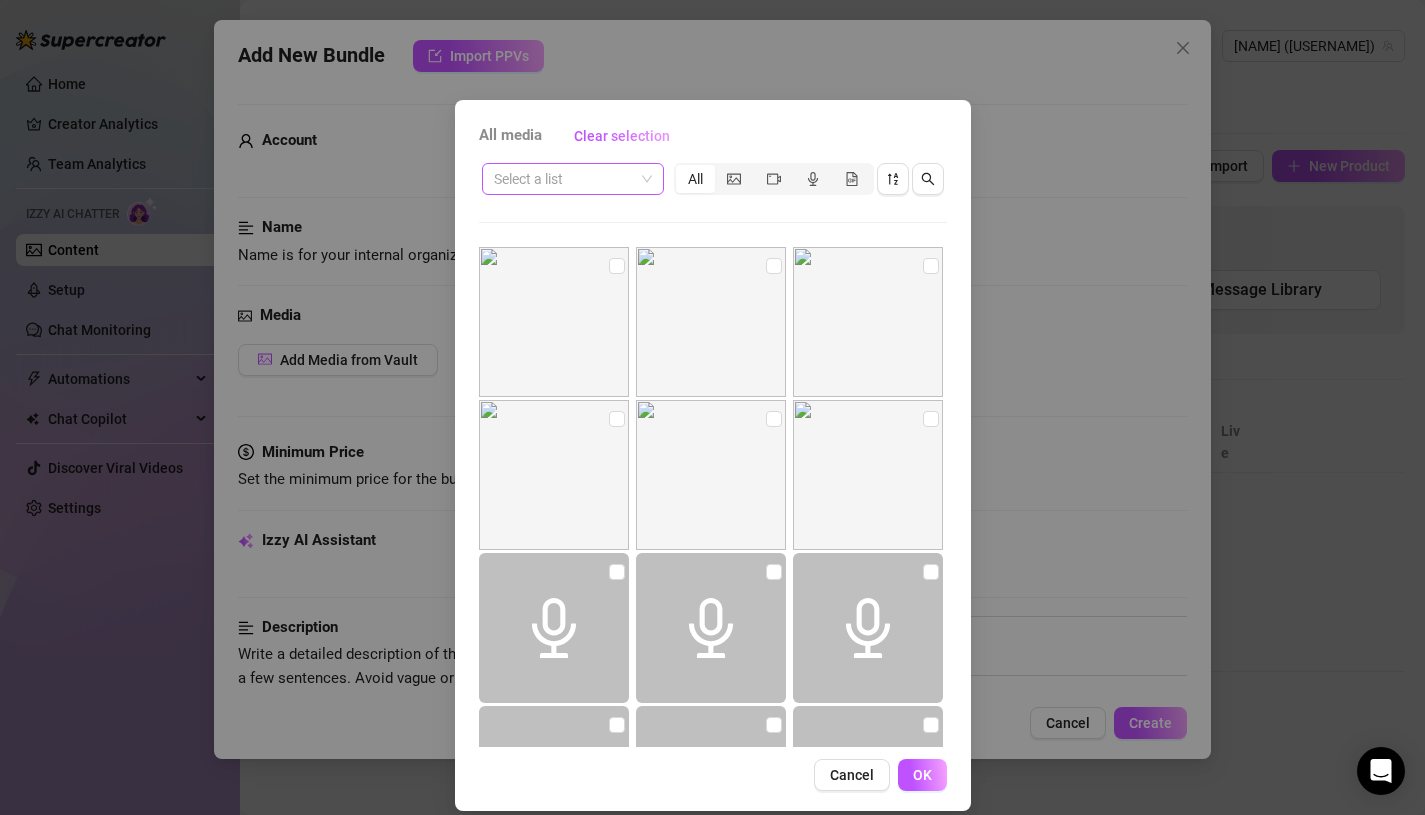 click at bounding box center (573, 179) 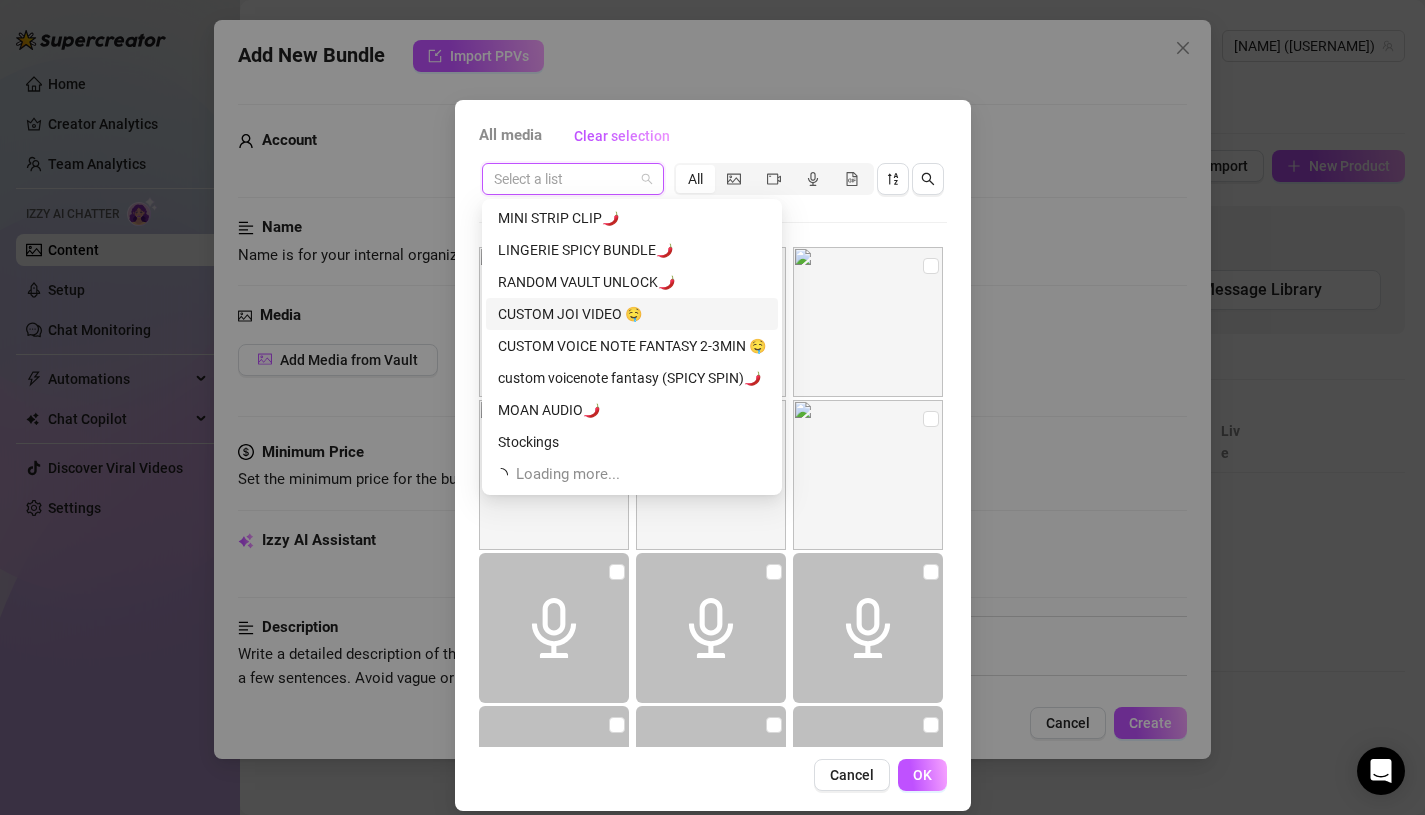 scroll, scrollTop: 384, scrollLeft: 0, axis: vertical 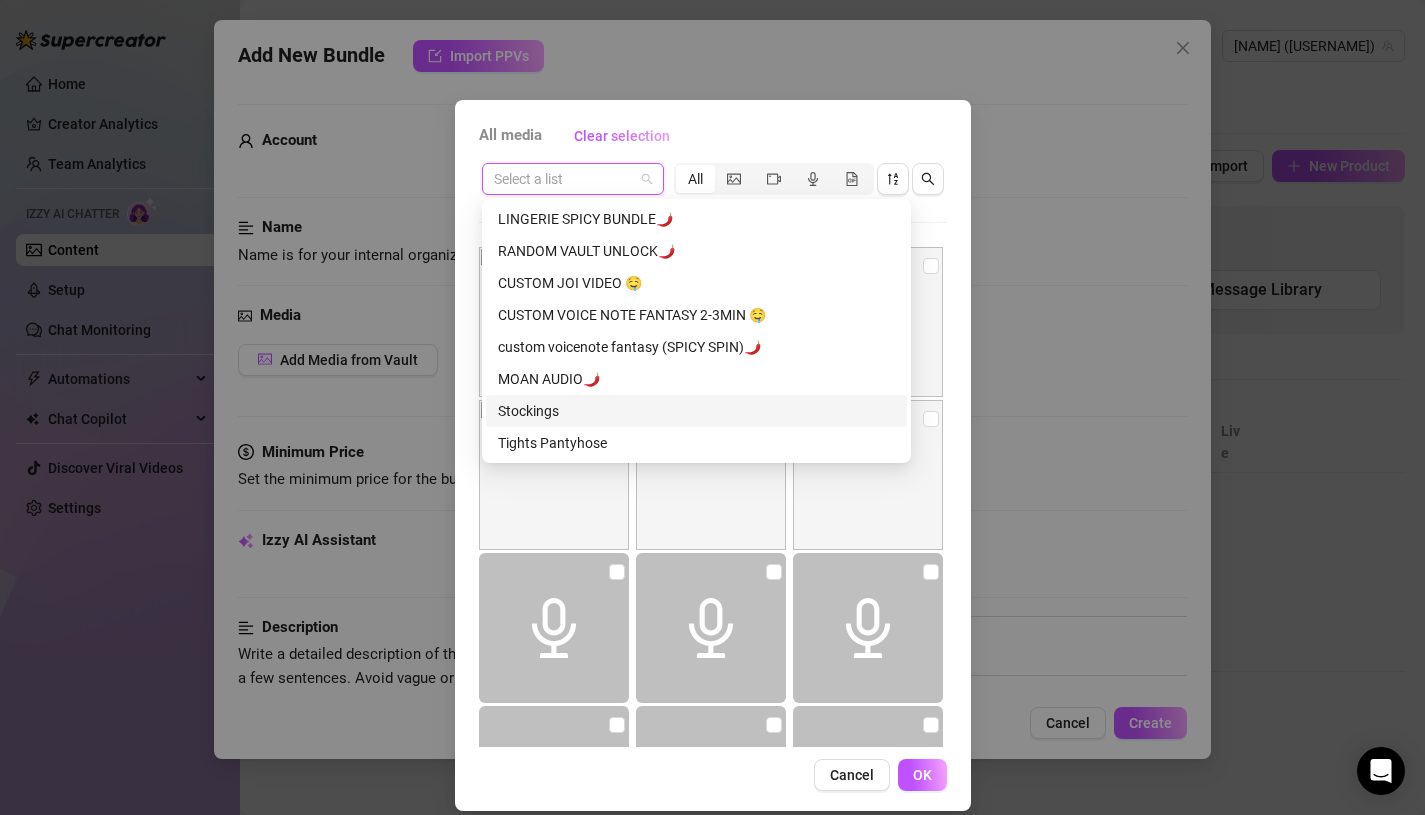 click on "Stockings" at bounding box center (696, 411) 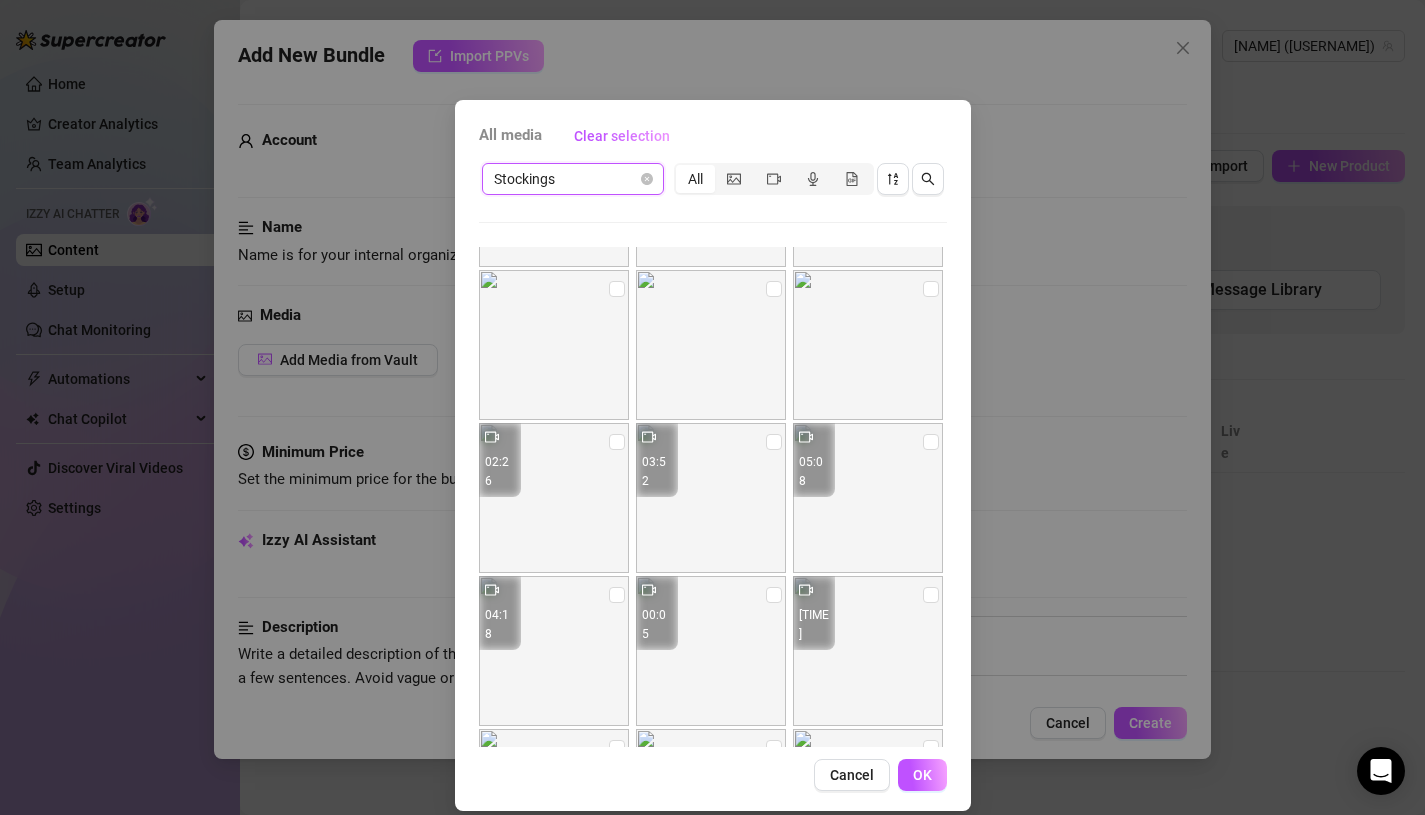 scroll, scrollTop: 754, scrollLeft: 0, axis: vertical 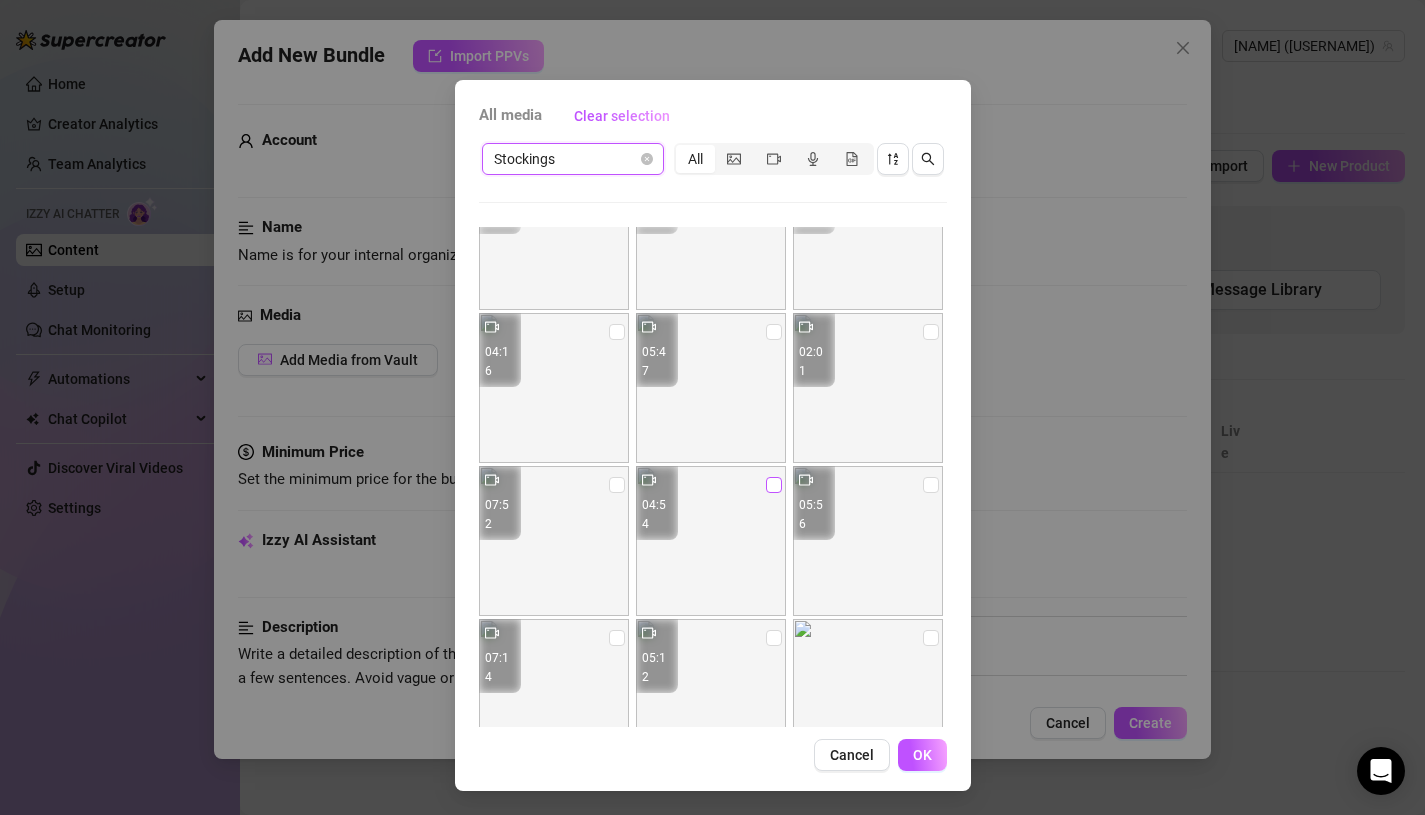 click at bounding box center (774, 485) 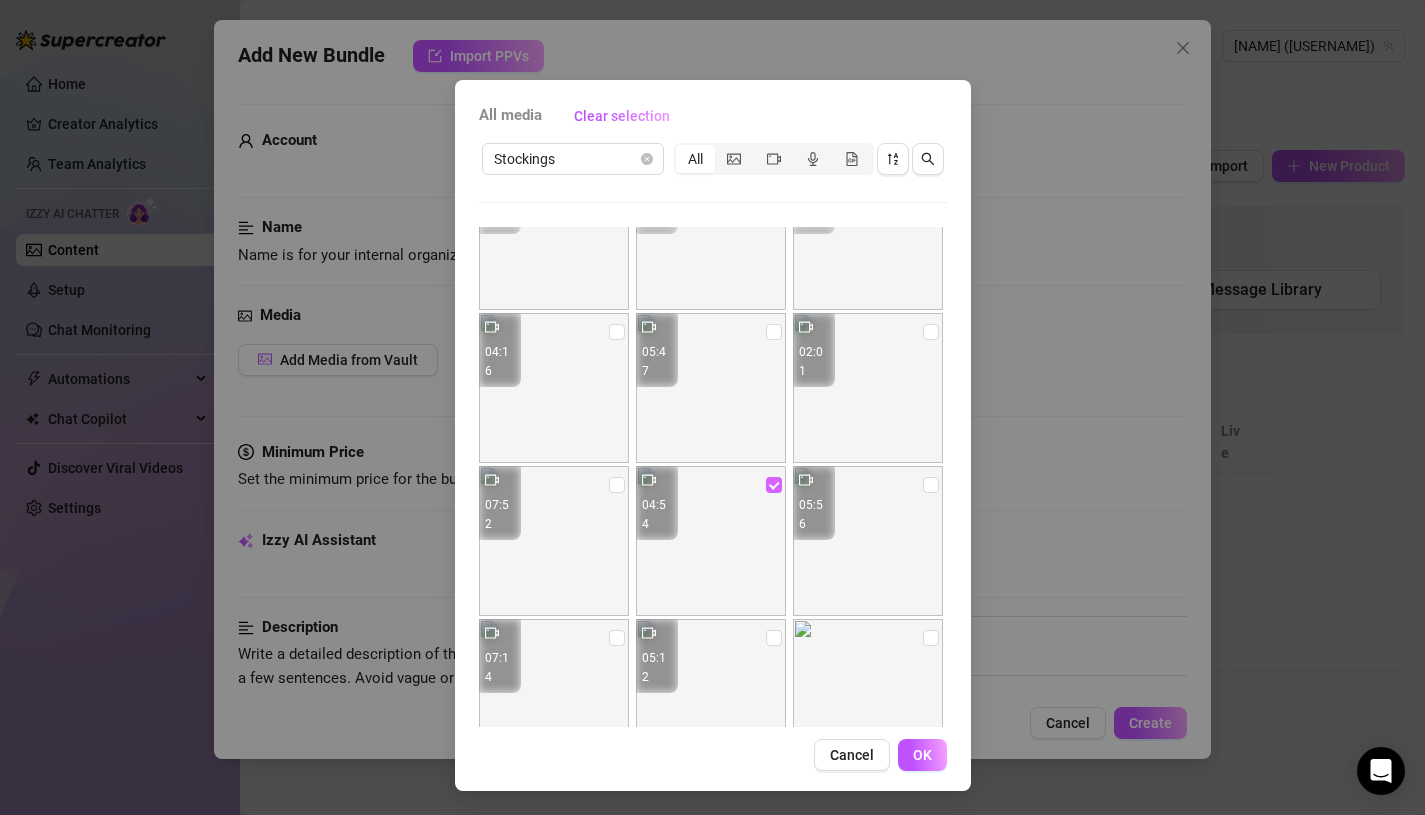click at bounding box center (774, 485) 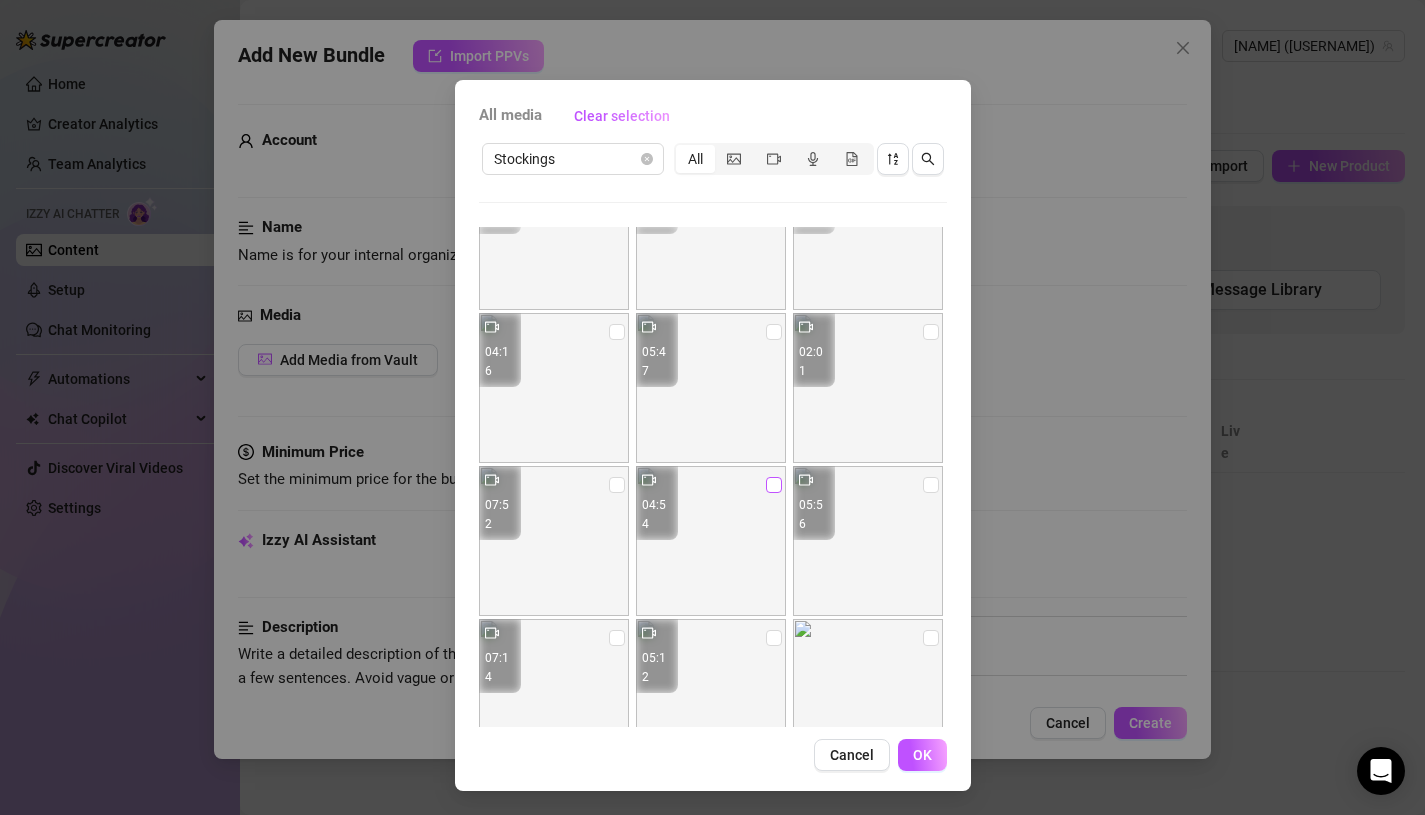 scroll, scrollTop: 0, scrollLeft: 0, axis: both 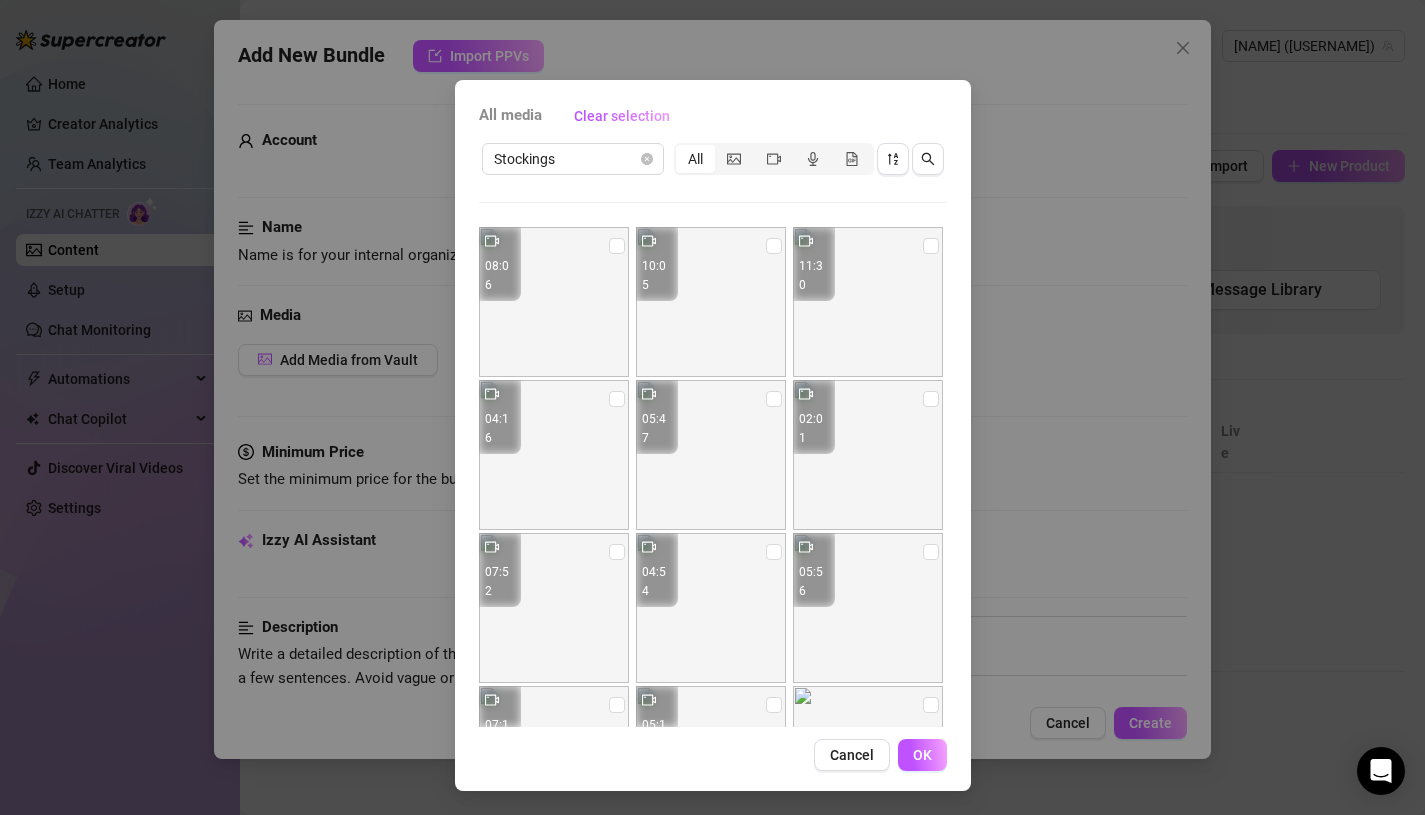 click at bounding box center [554, 302] 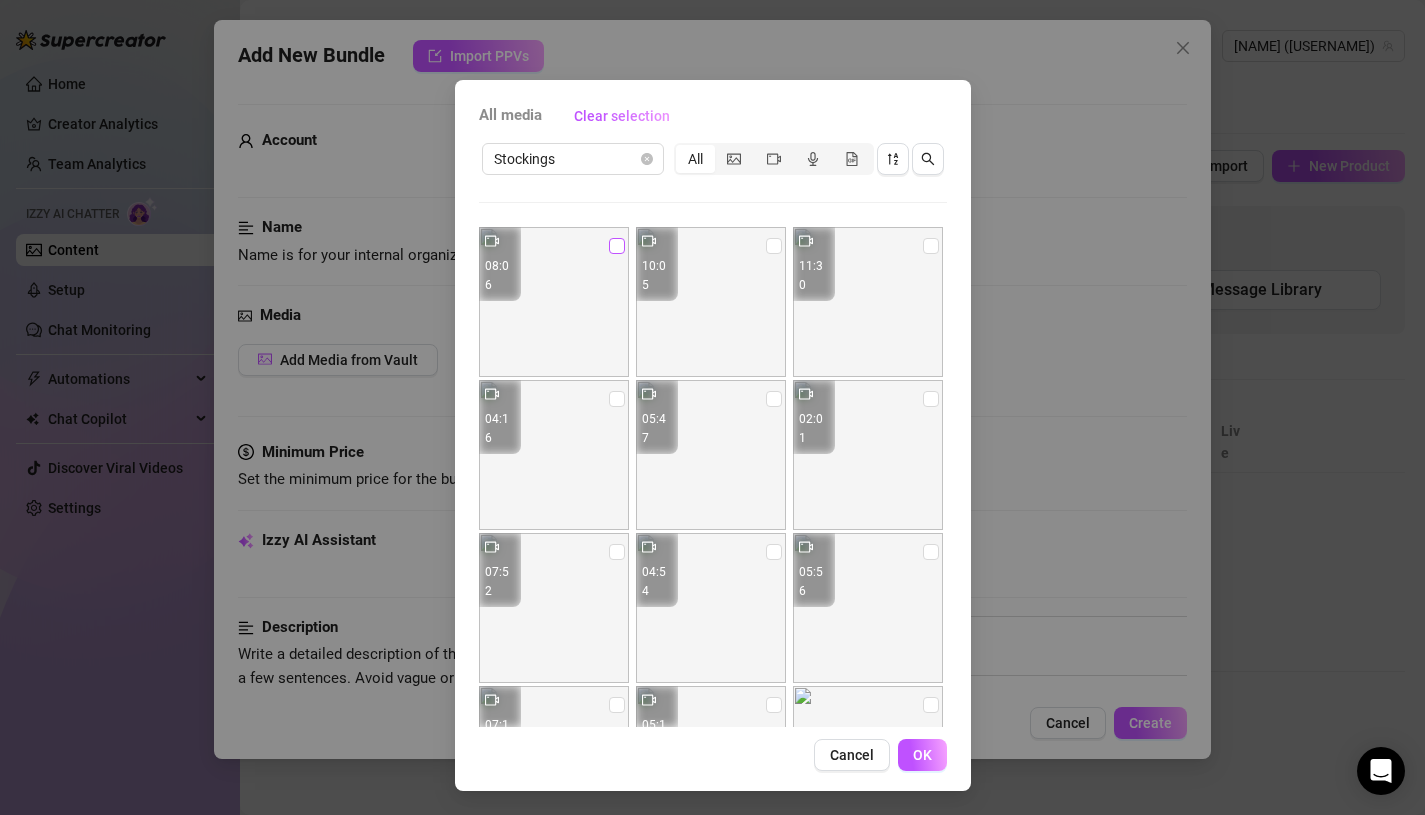 click at bounding box center (617, 246) 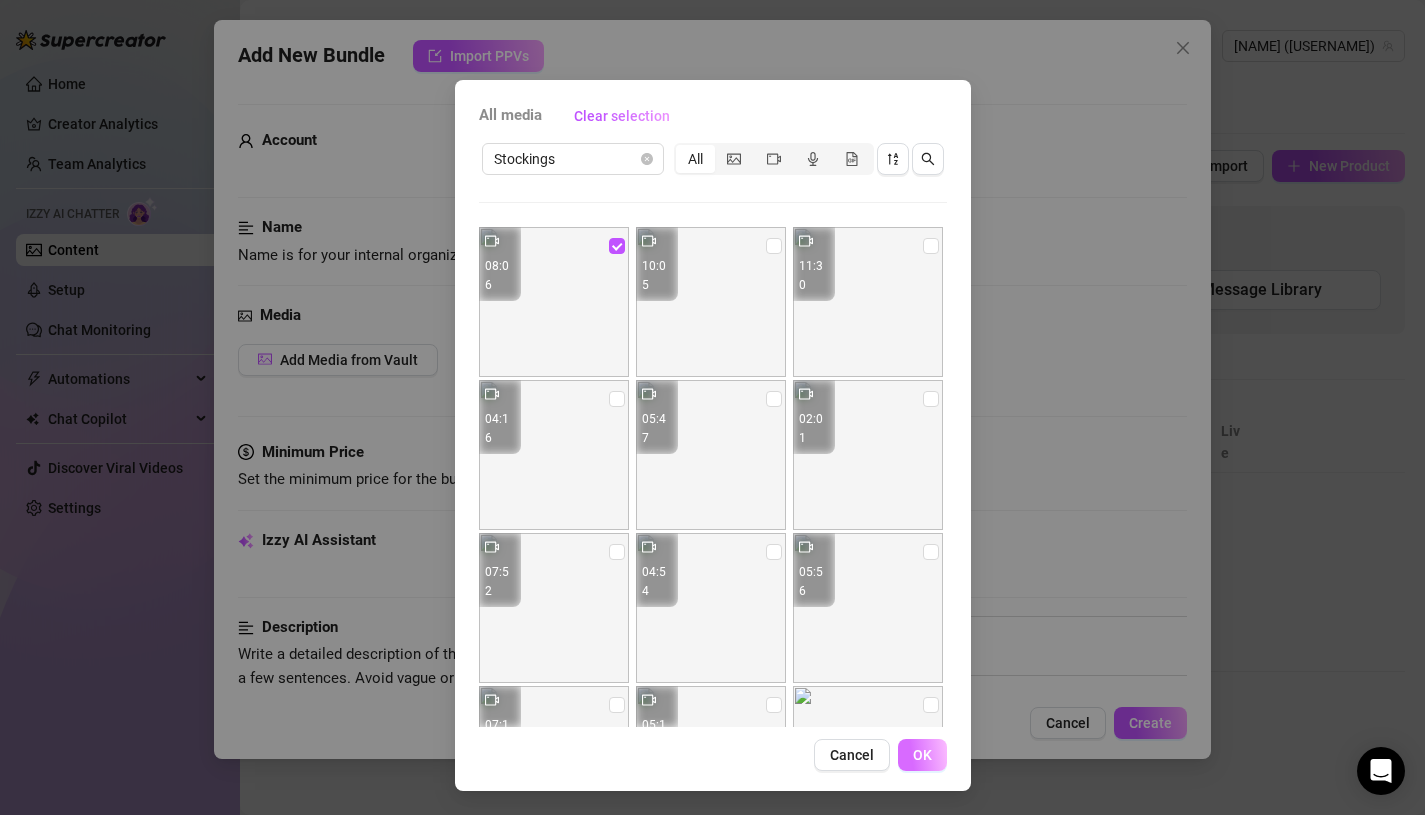 click on "OK" at bounding box center (922, 755) 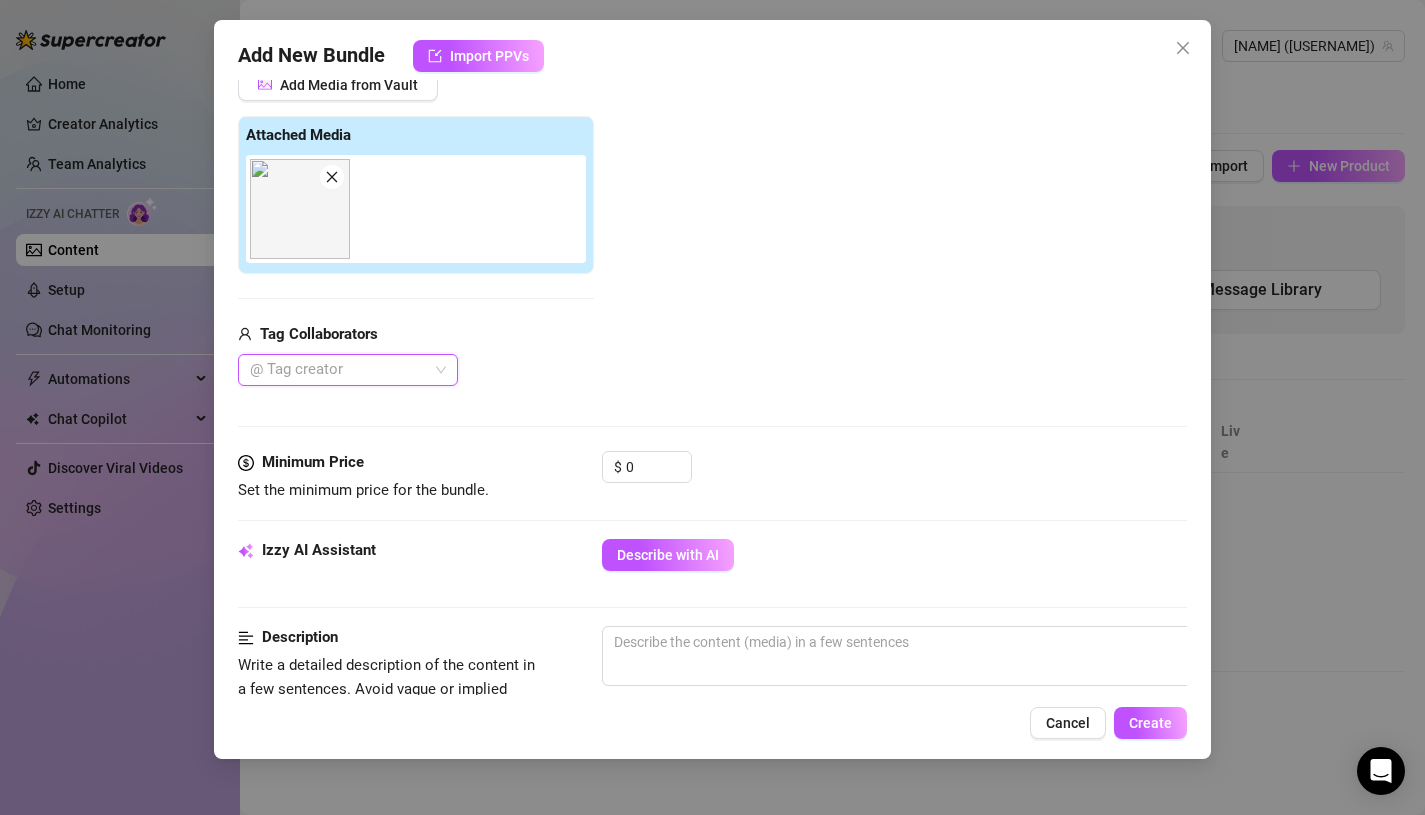 scroll, scrollTop: 326, scrollLeft: 0, axis: vertical 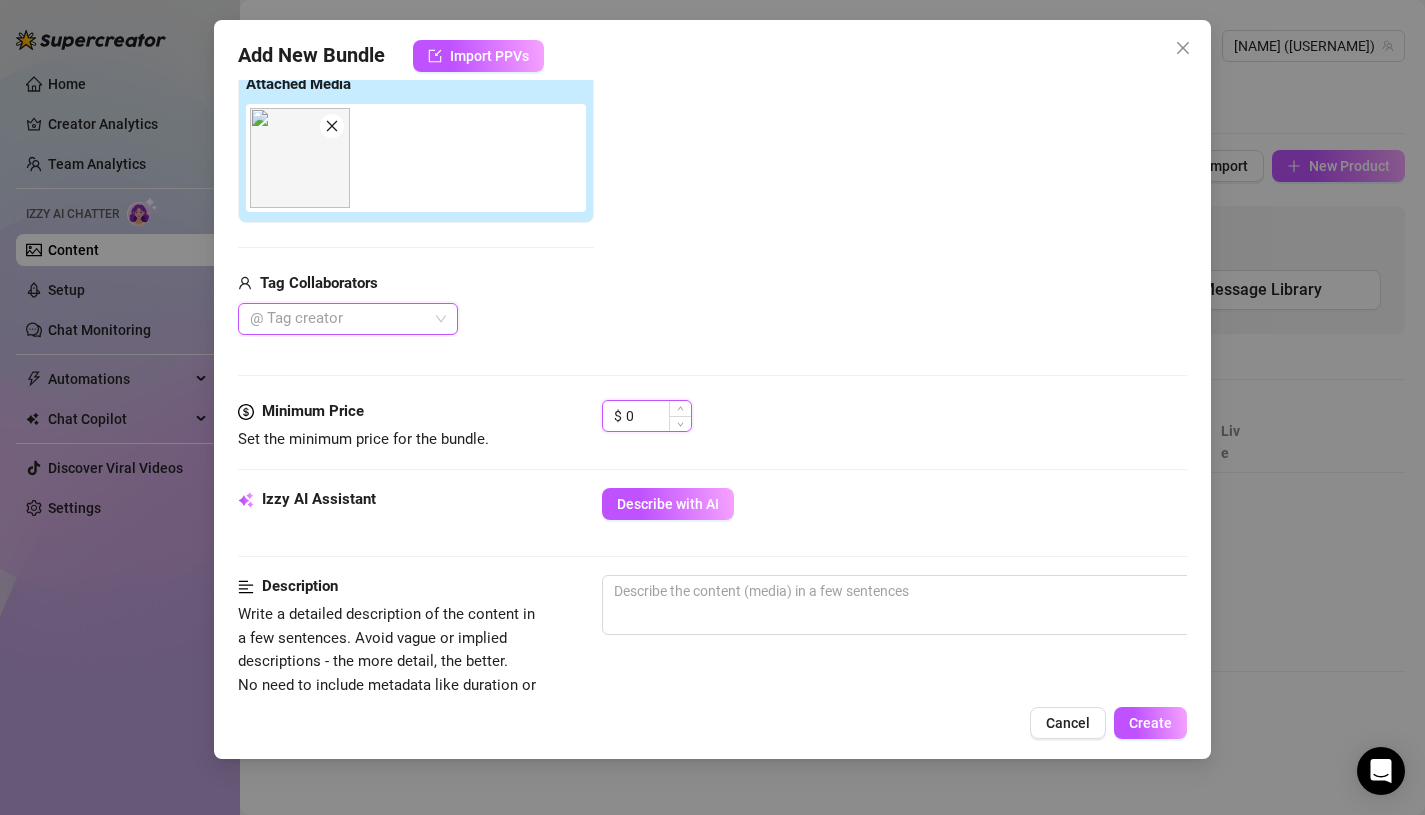 click on "0" at bounding box center [658, 416] 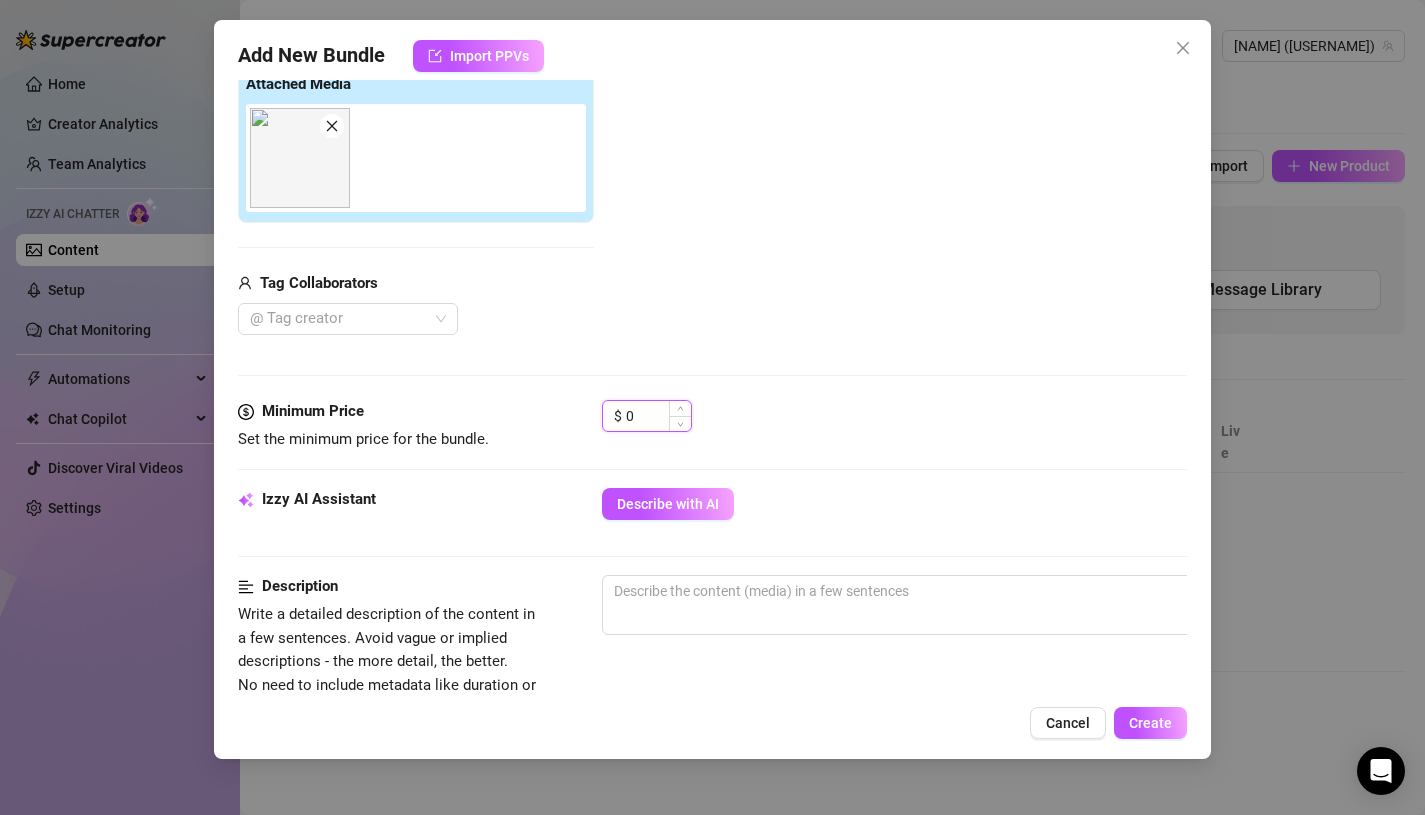 click on "0" at bounding box center (658, 416) 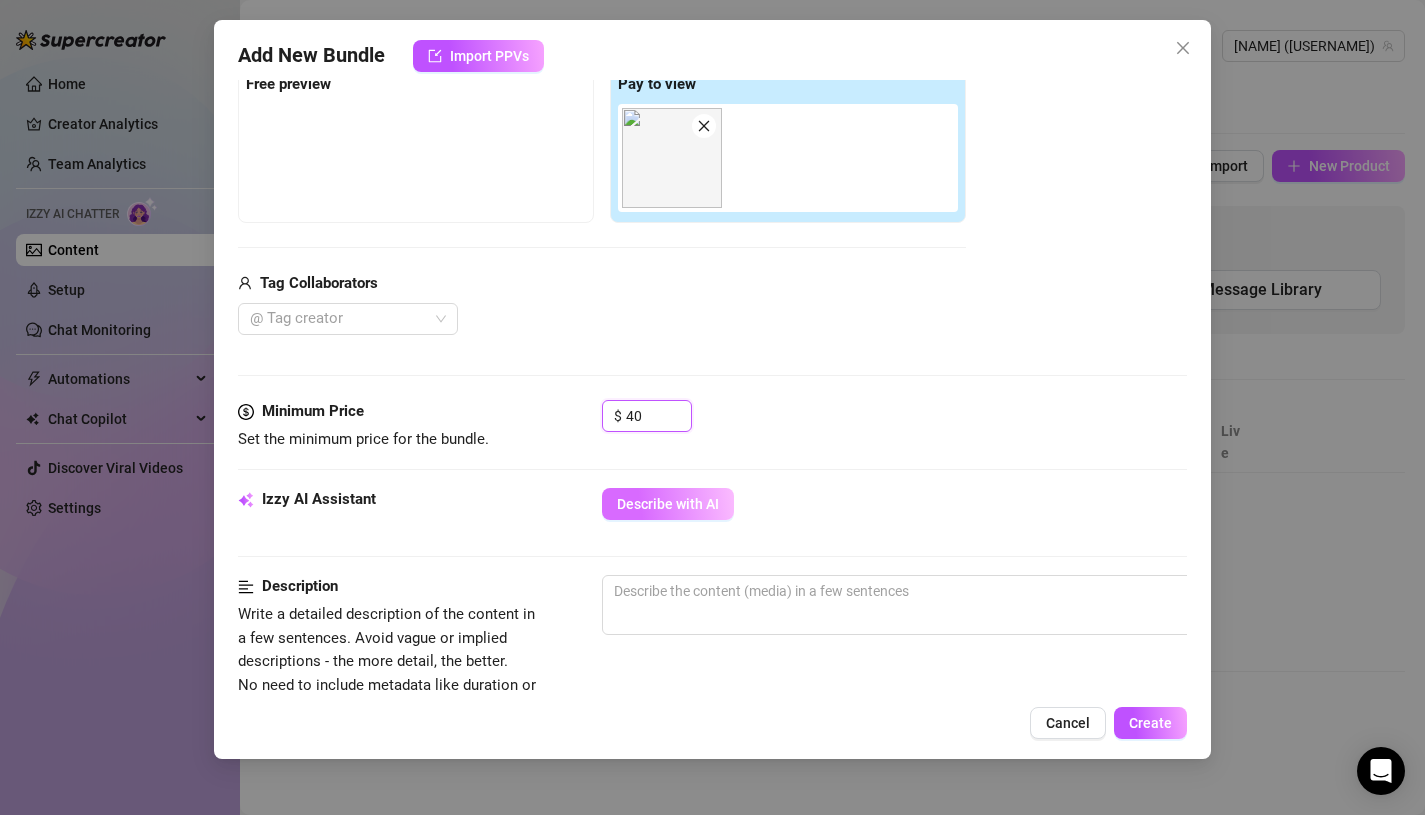 type on "40" 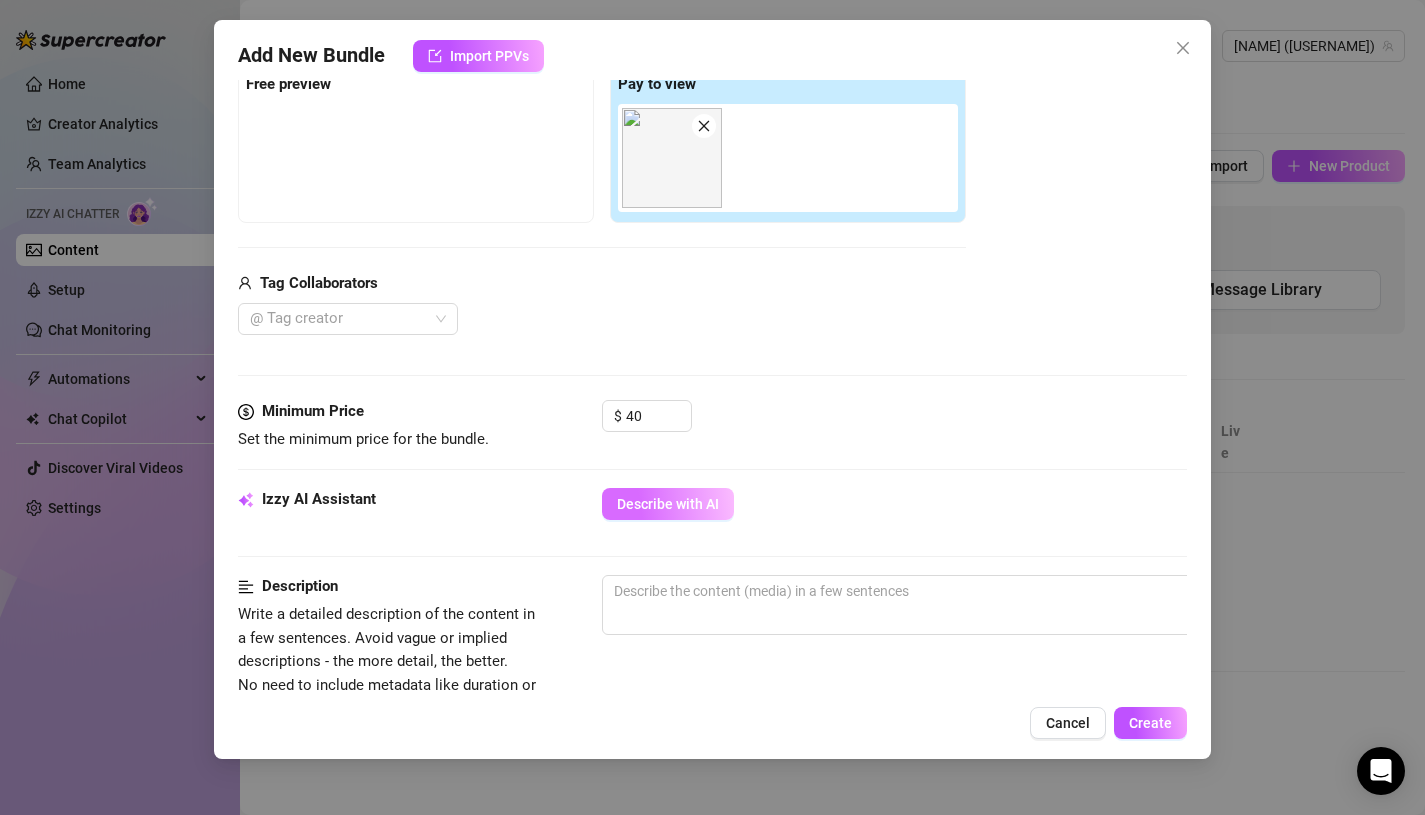 click on "Describe with AI" at bounding box center [668, 504] 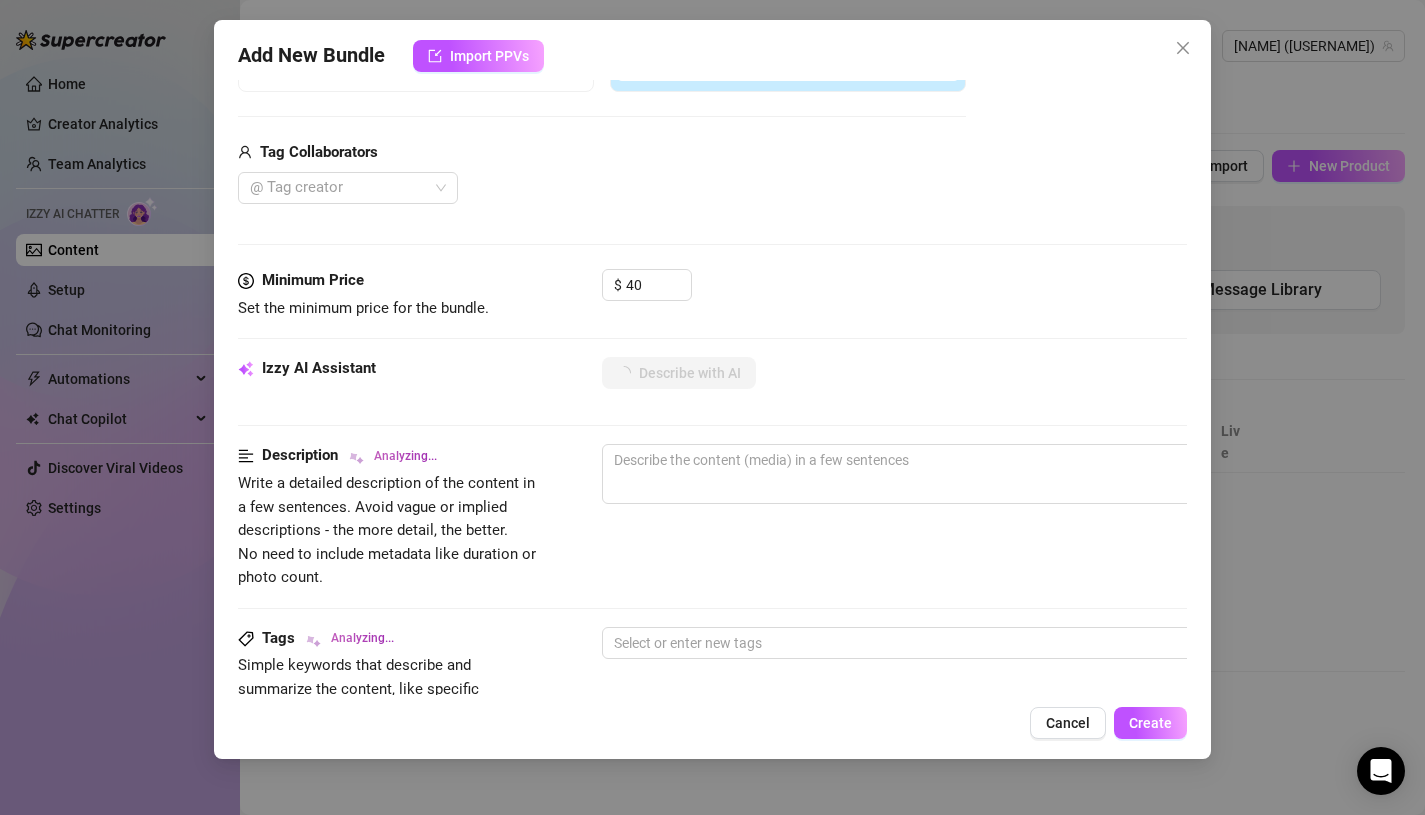 scroll, scrollTop: 458, scrollLeft: 0, axis: vertical 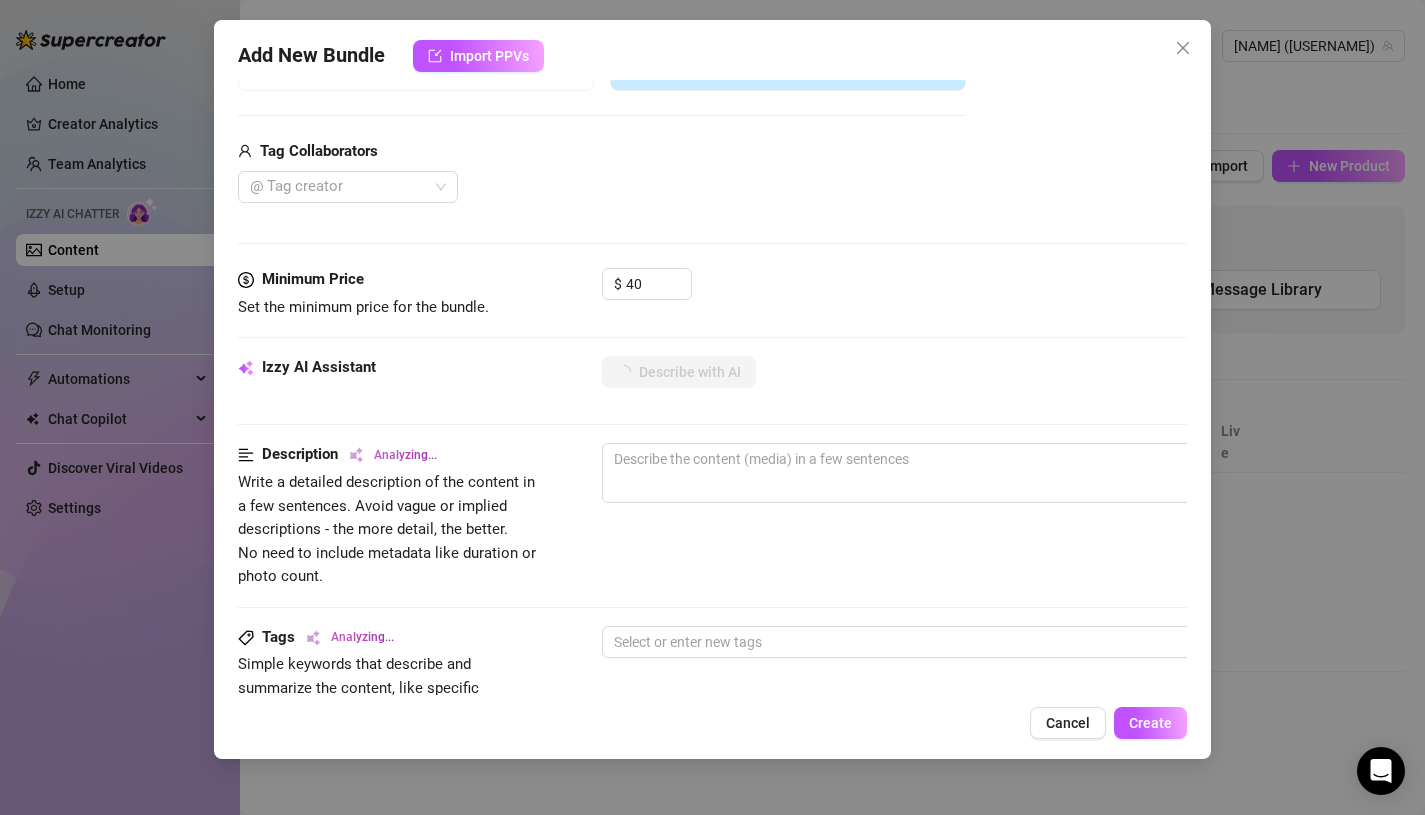 type on "[NAME]" 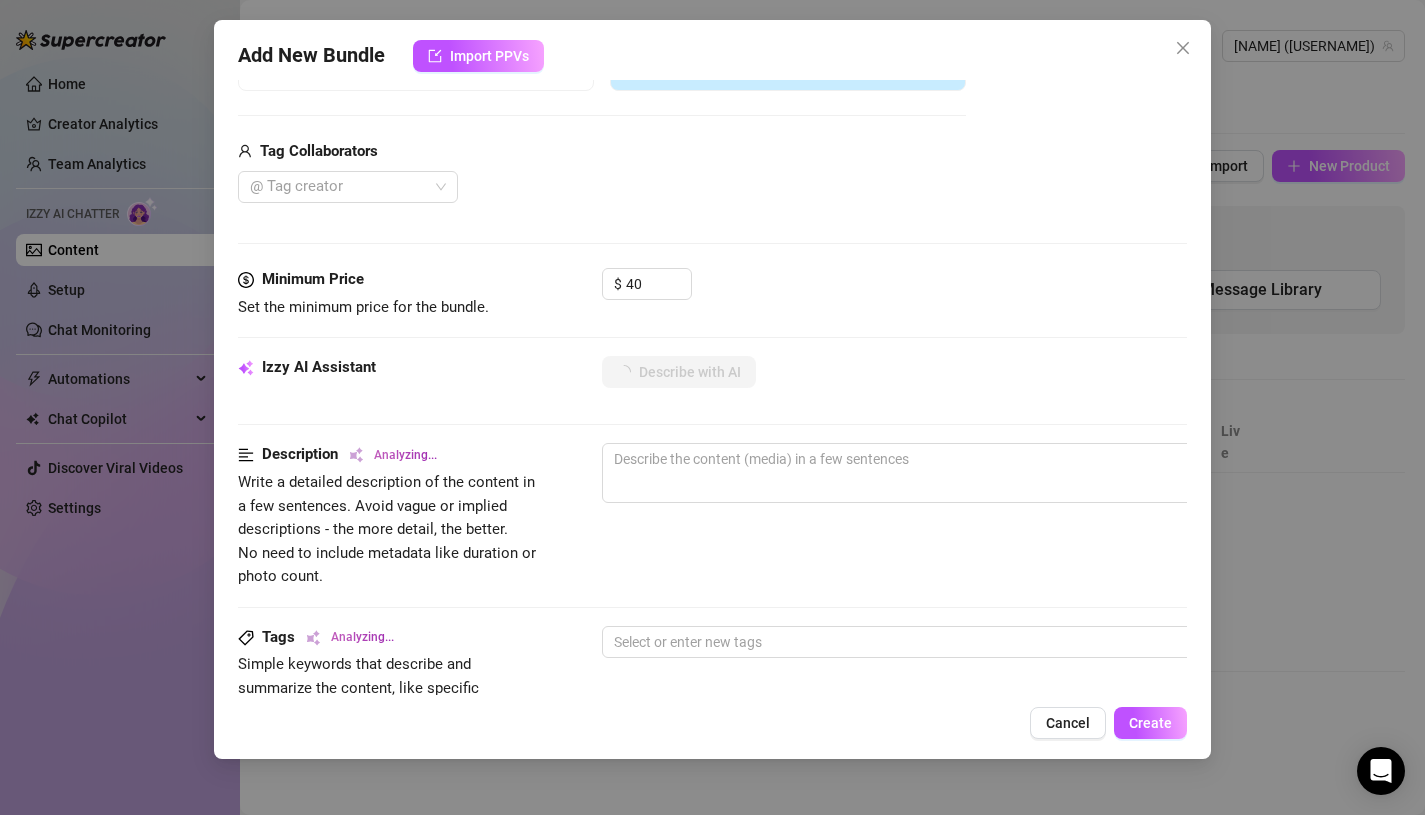type on "[NAME]" 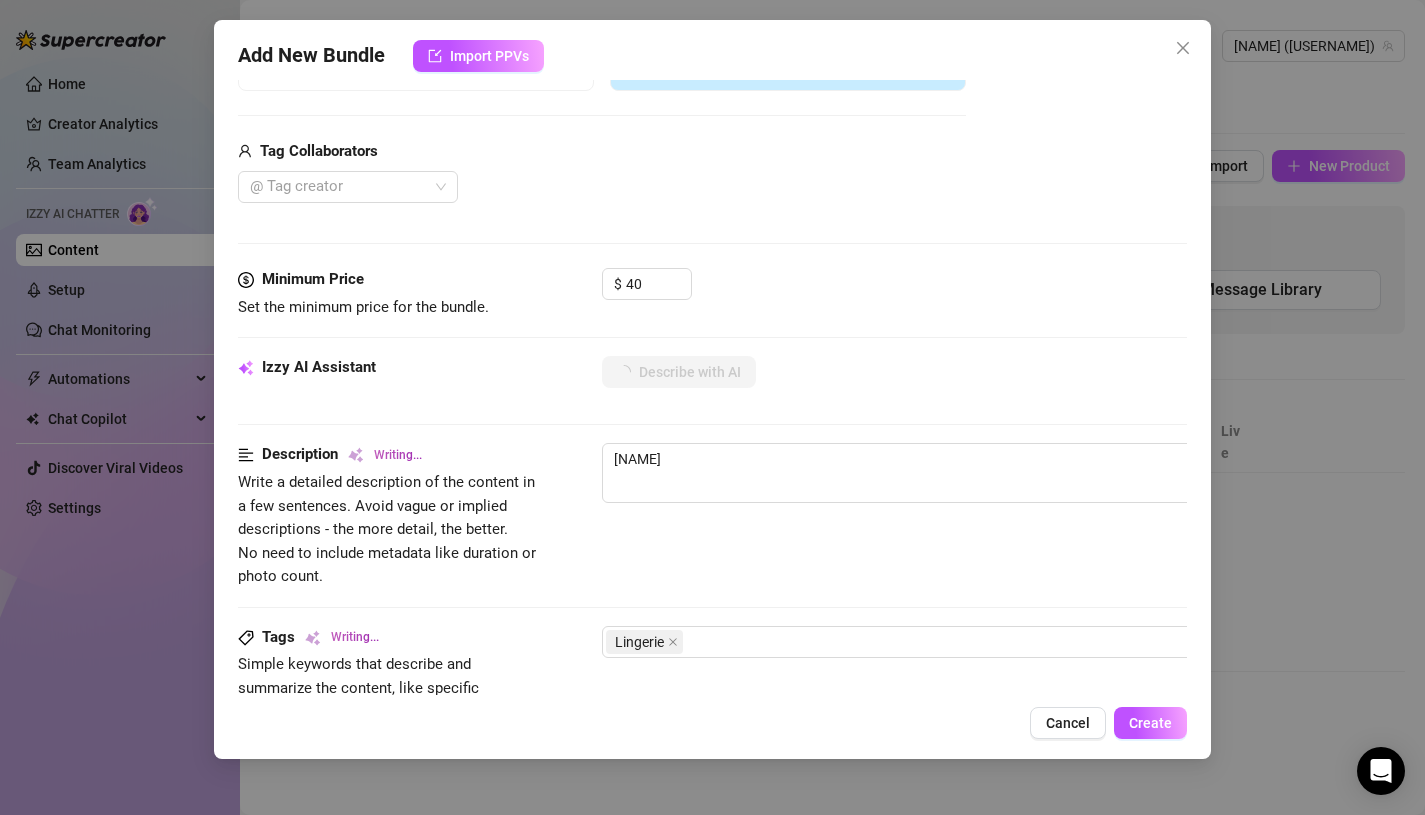 type on "Charlotte teases" 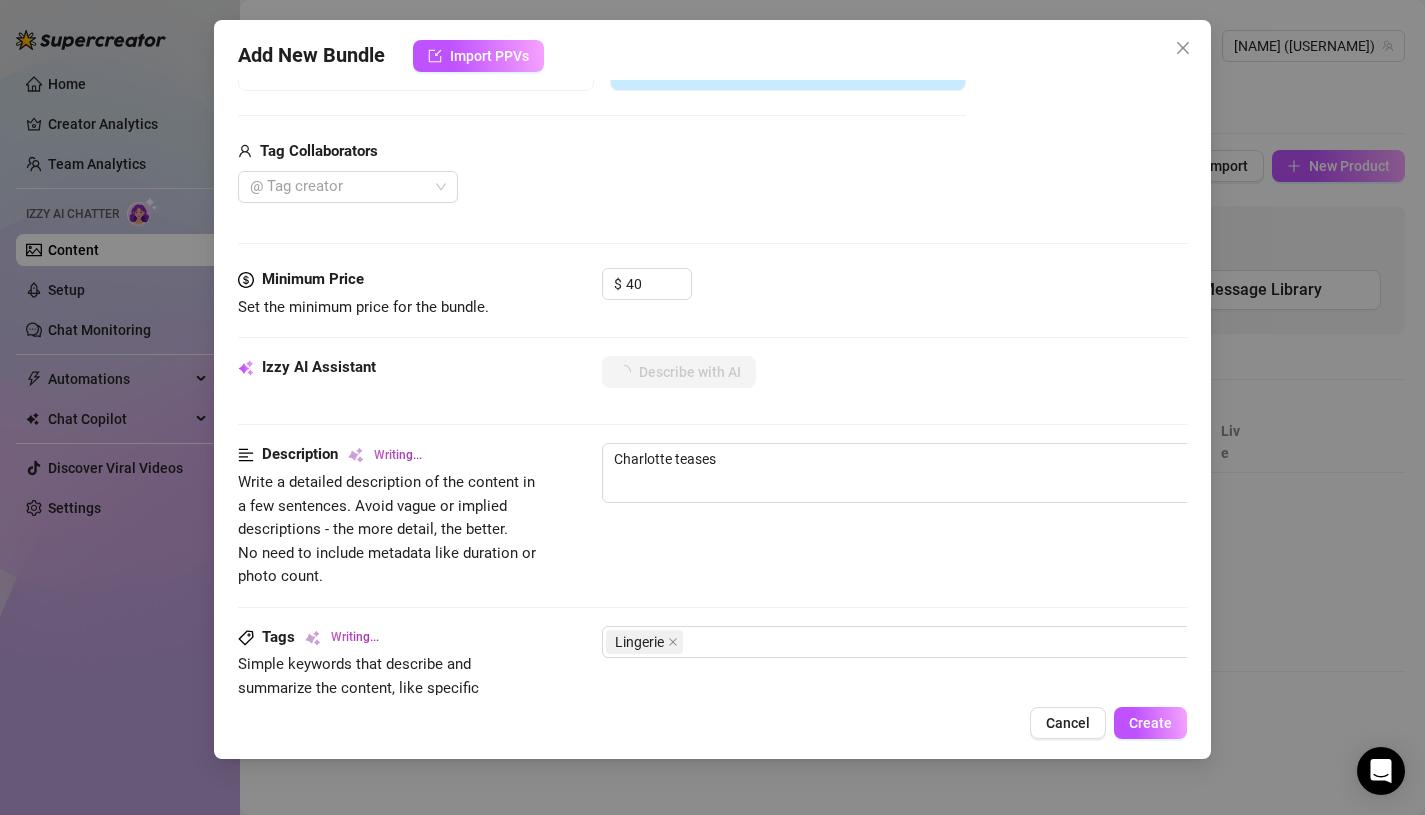 type on "[NAME] teases in" 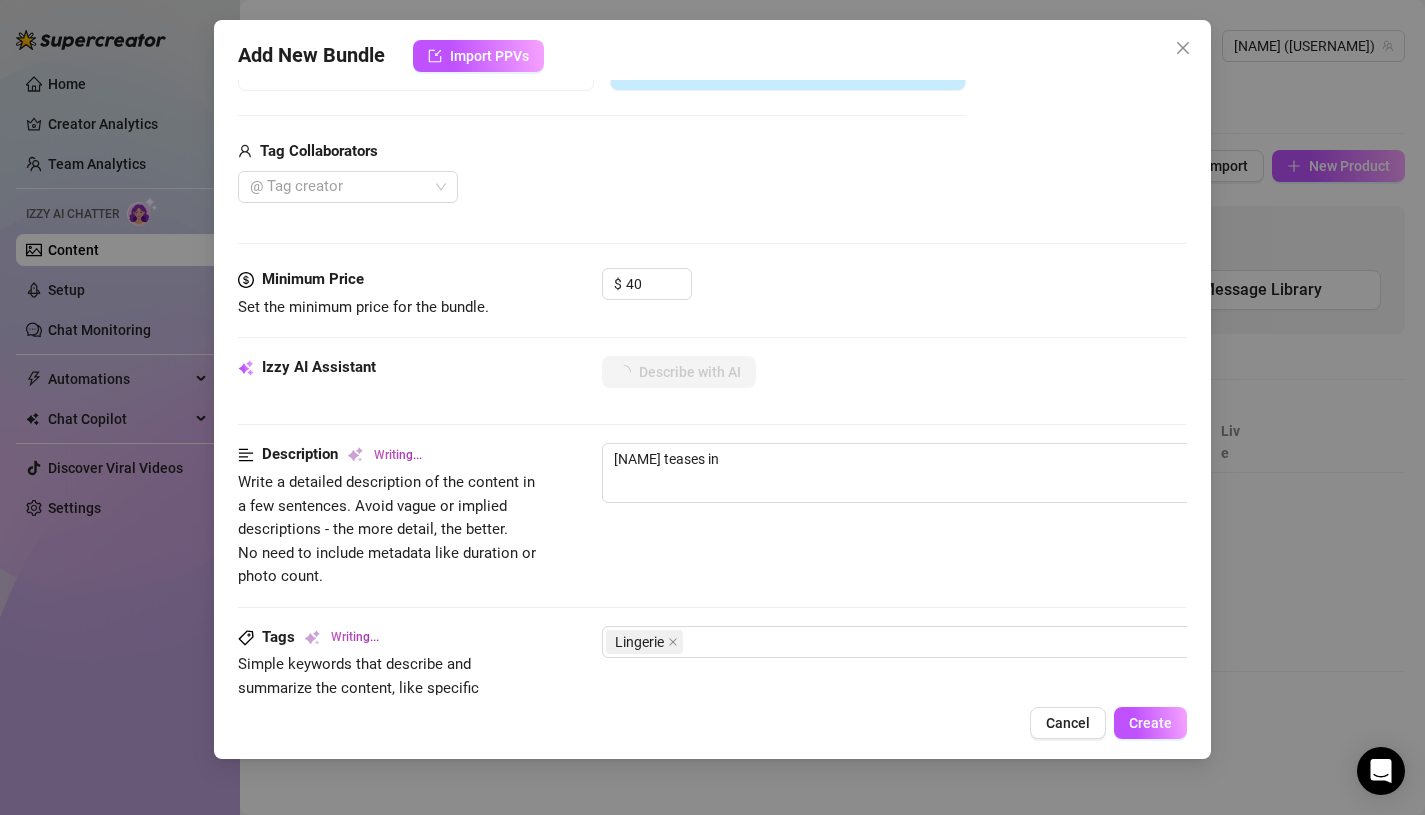 type on "[NAME] teases in black" 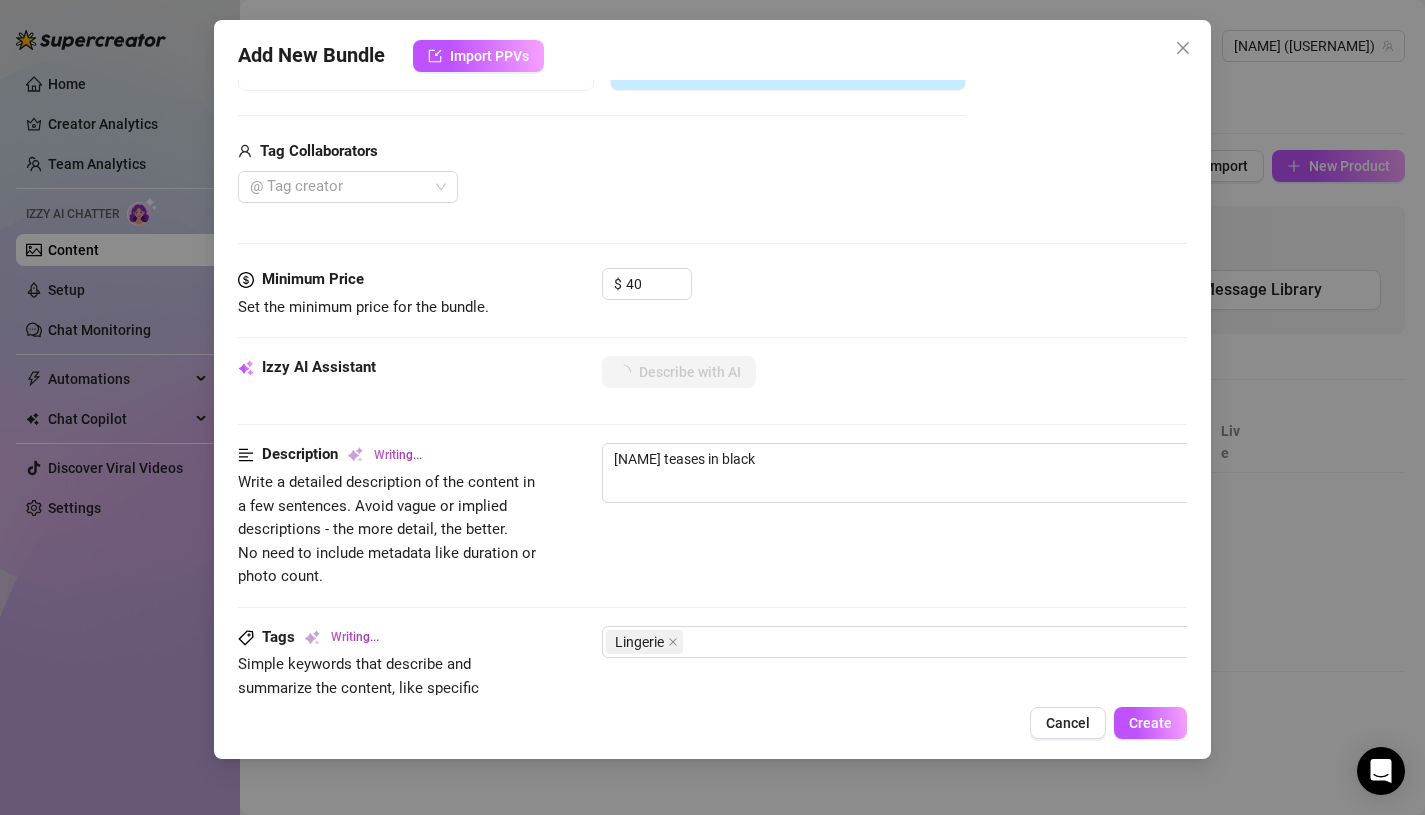 type on "[FIRST] teases in black lingerie" 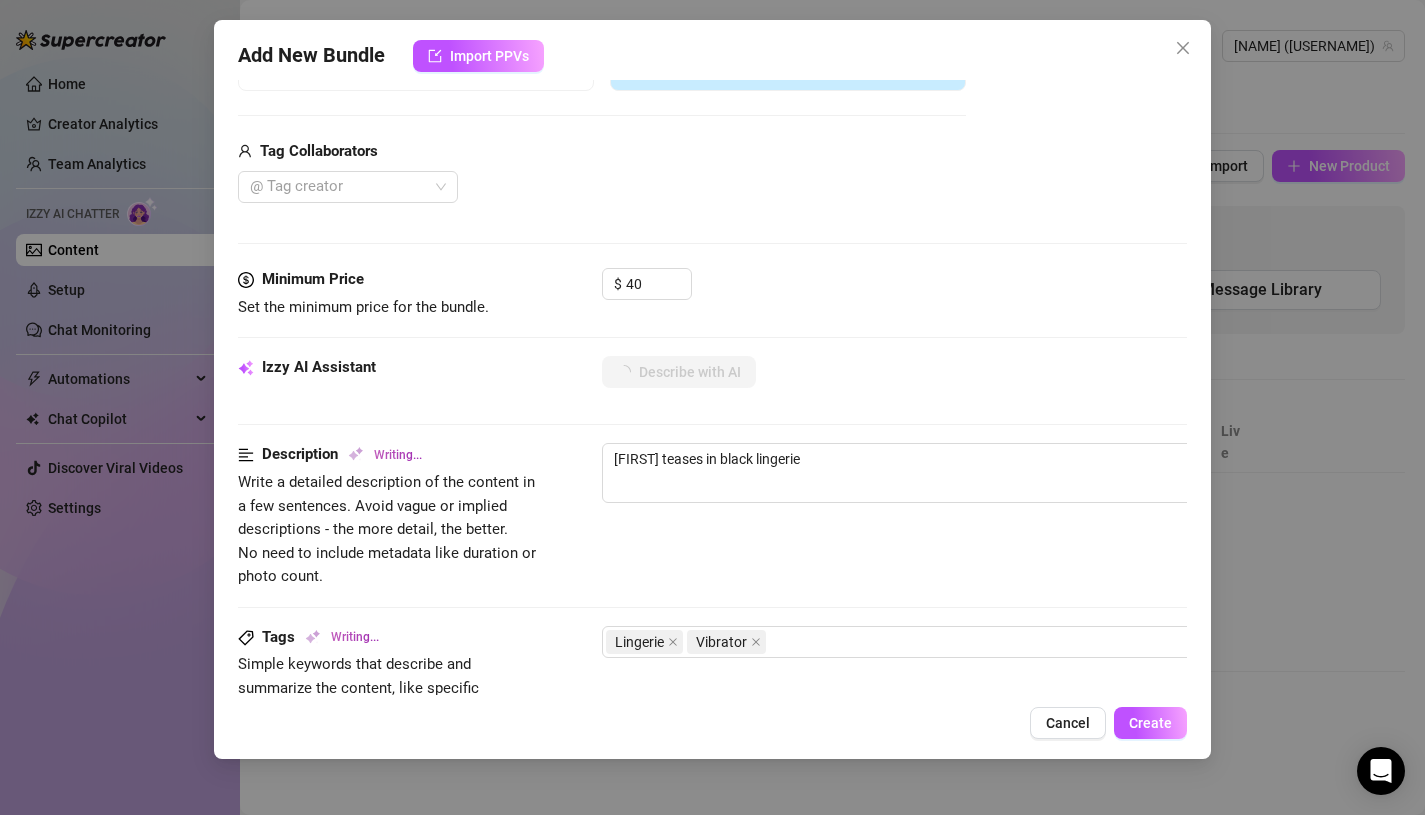type on "[NAME] teases in black lingerie and" 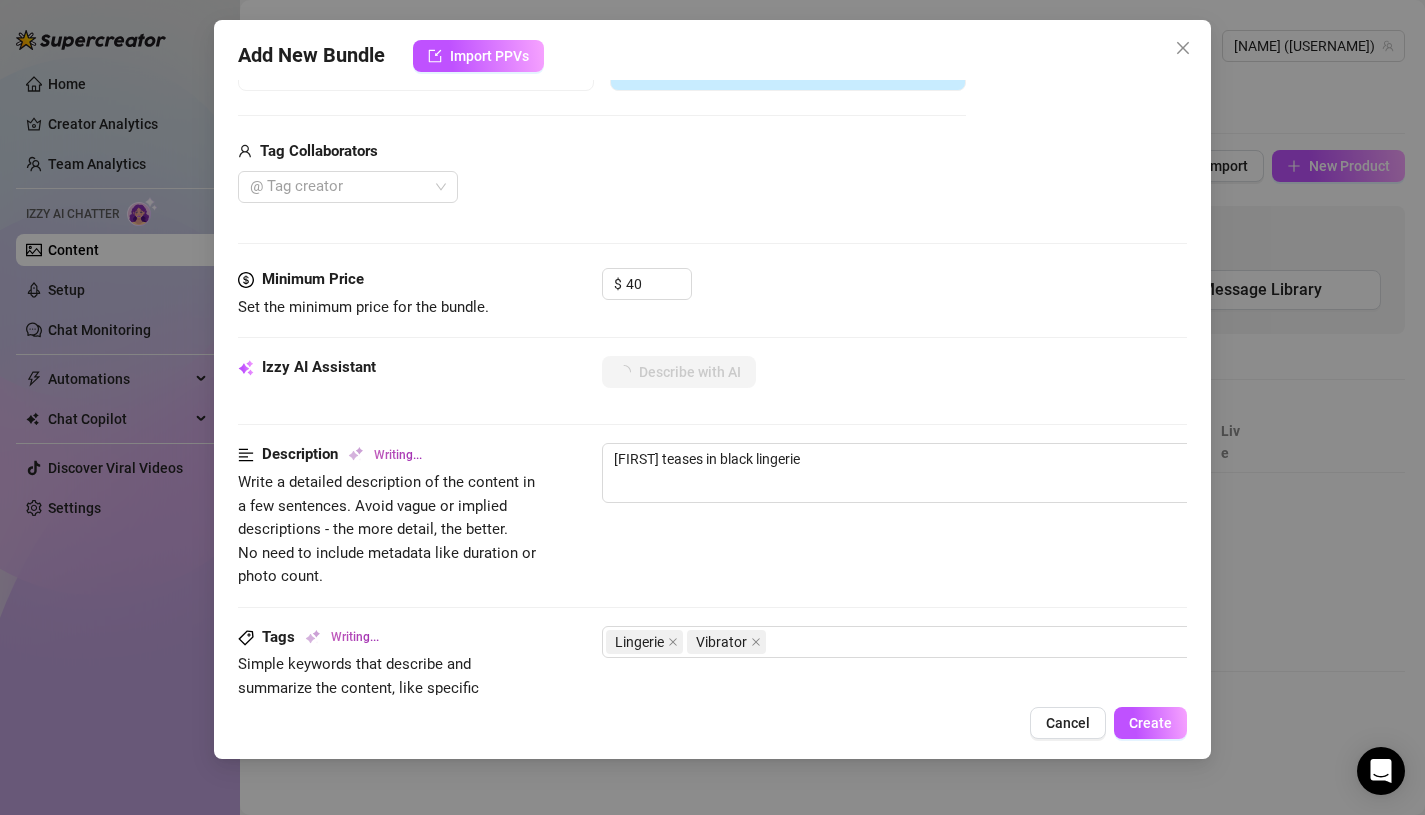 type on "[NAME] teases in black lingerie and" 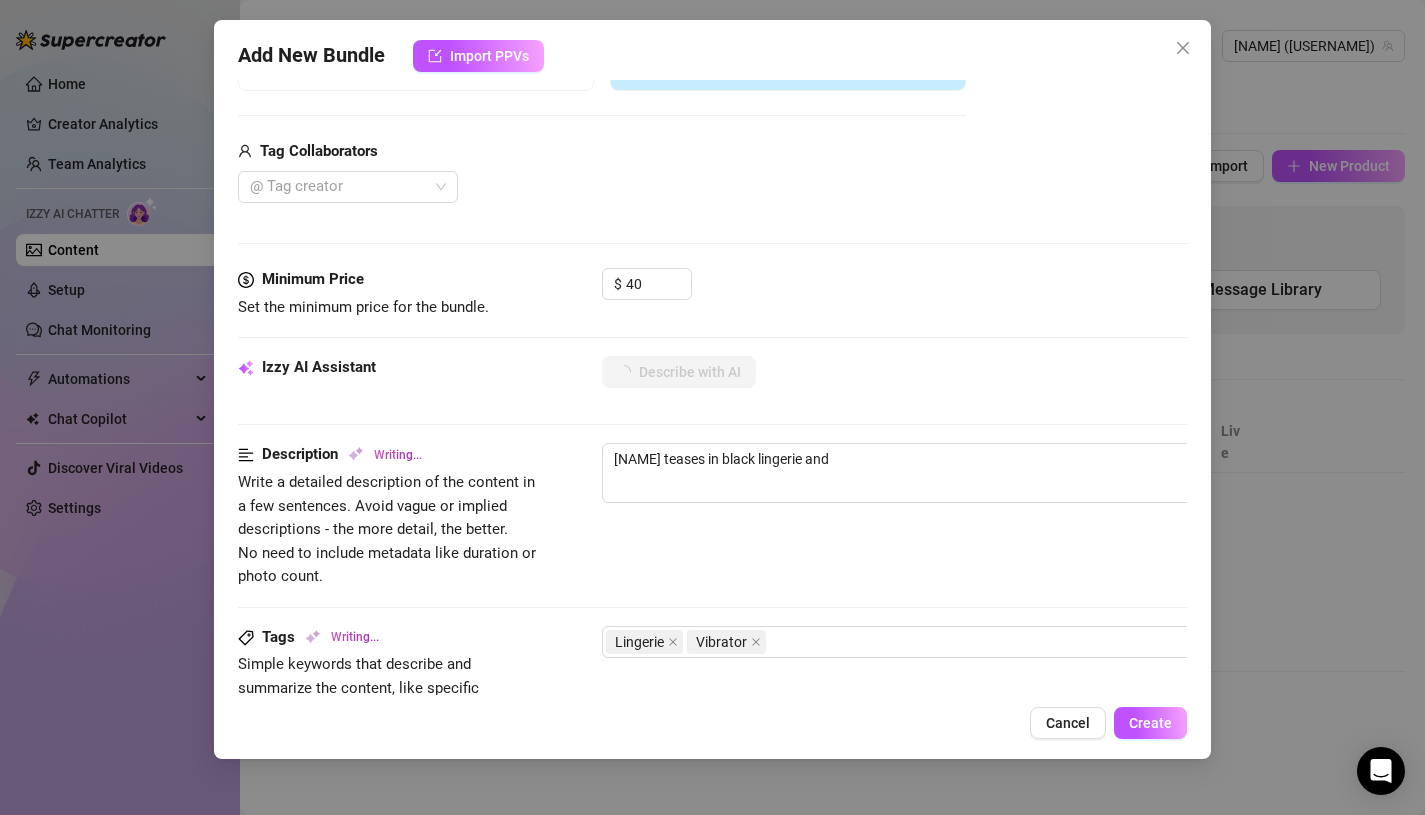 type on "[USERNAME] teases in black lingerie and sheer" 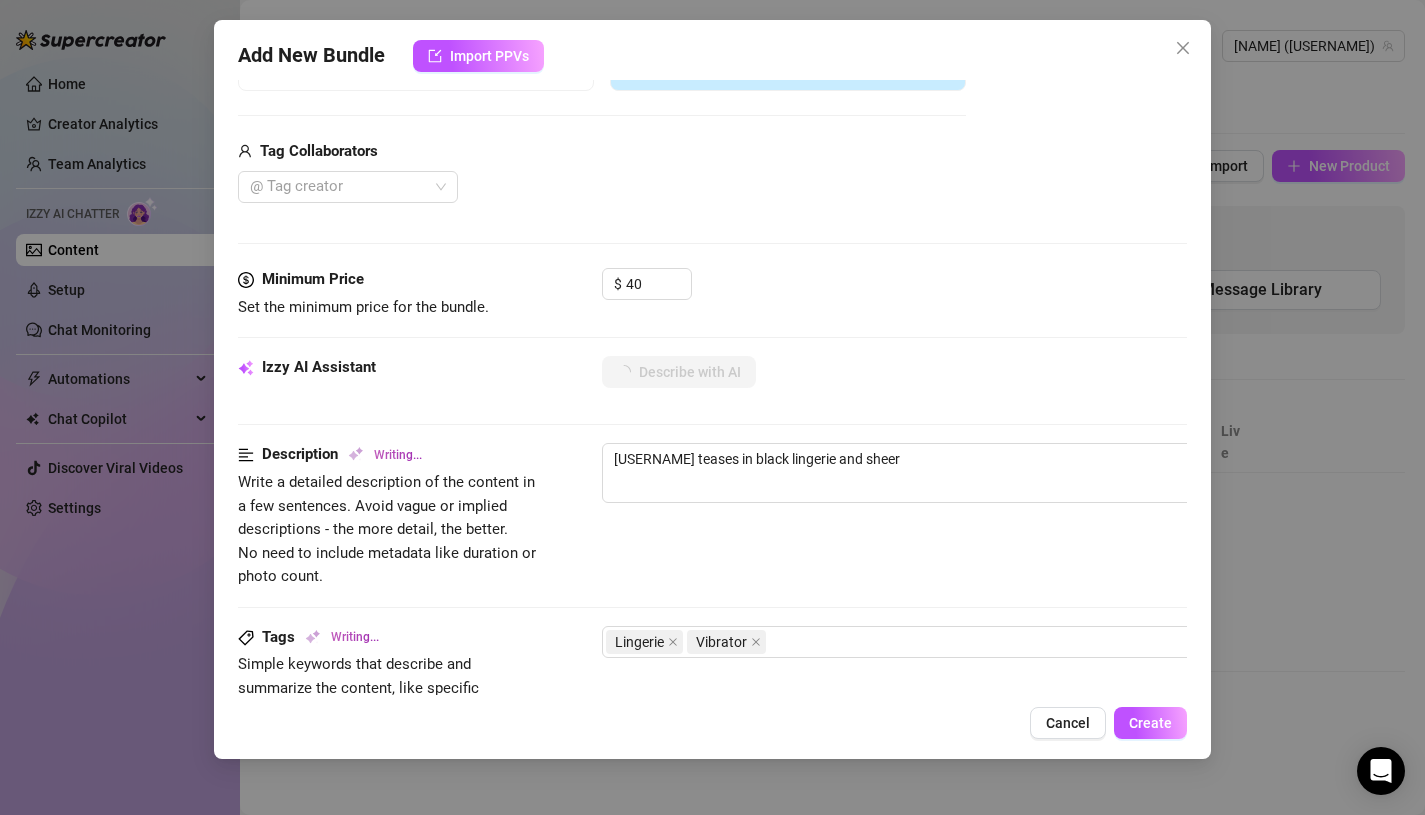 type on "[NAME] teases in black lingerie and sheer stockings," 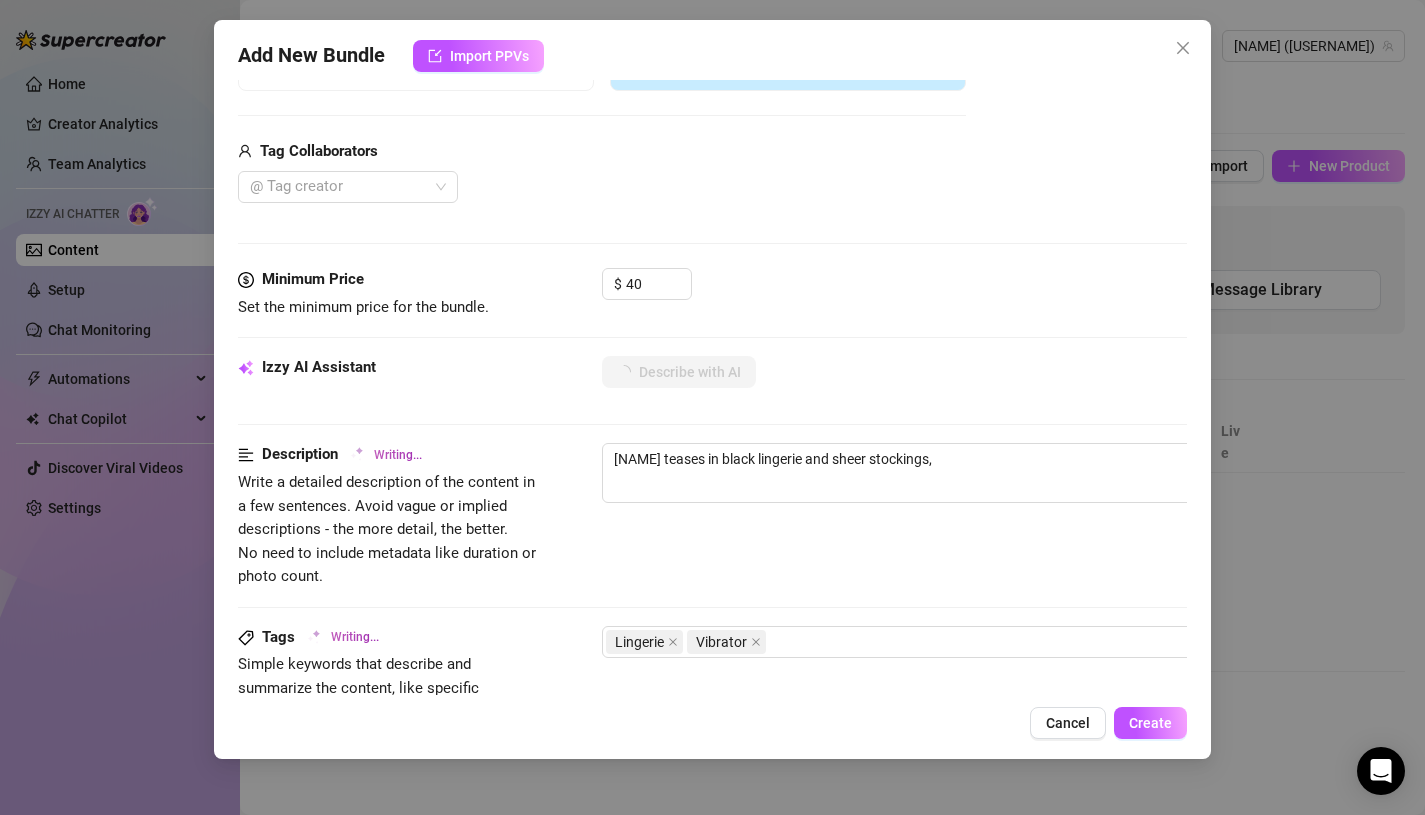 type on "[NAME] teases in black lingerie and sheer stockings, flaunting" 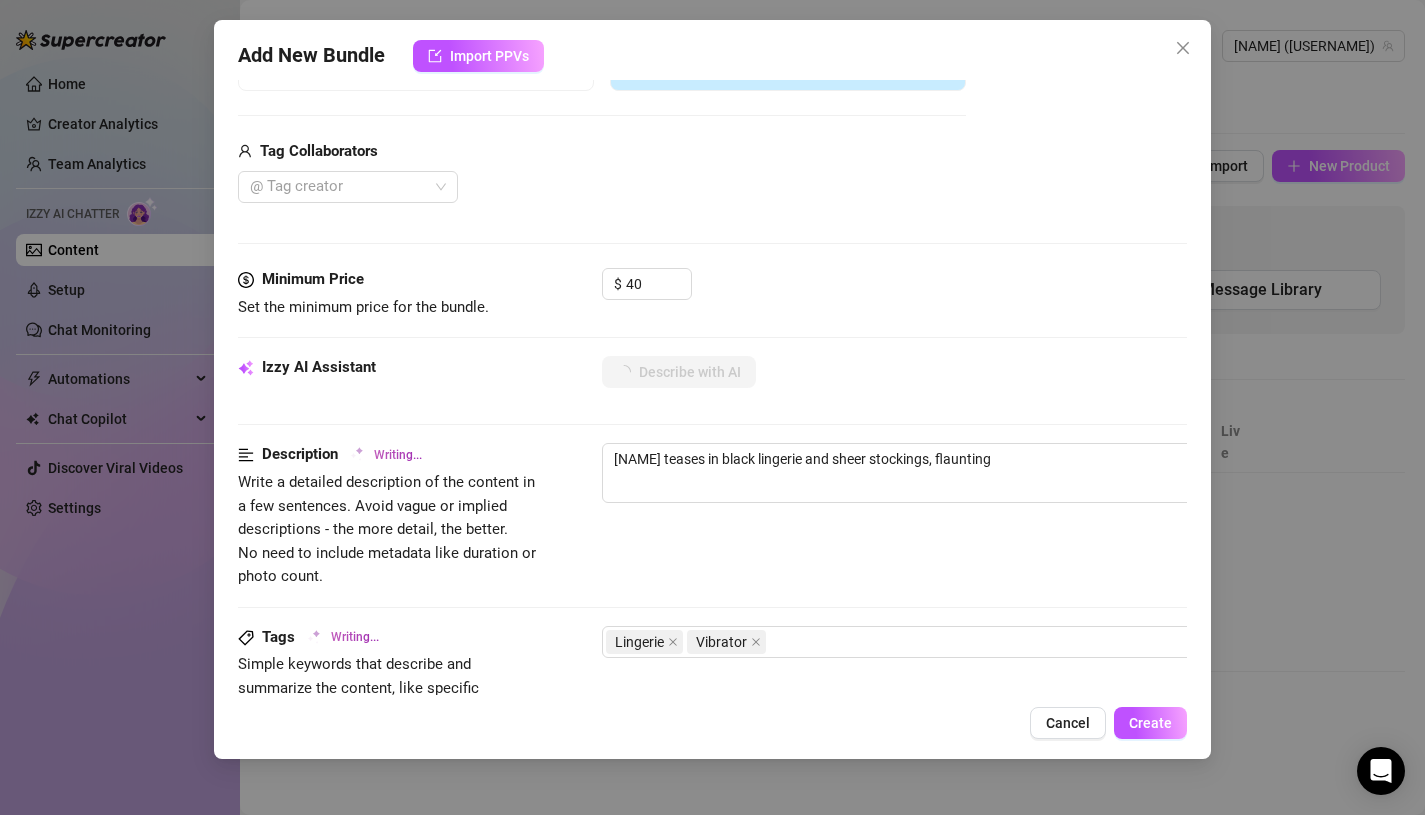 type on "[NAME] teases in black lingerie and sheer stockings, flaunting her" 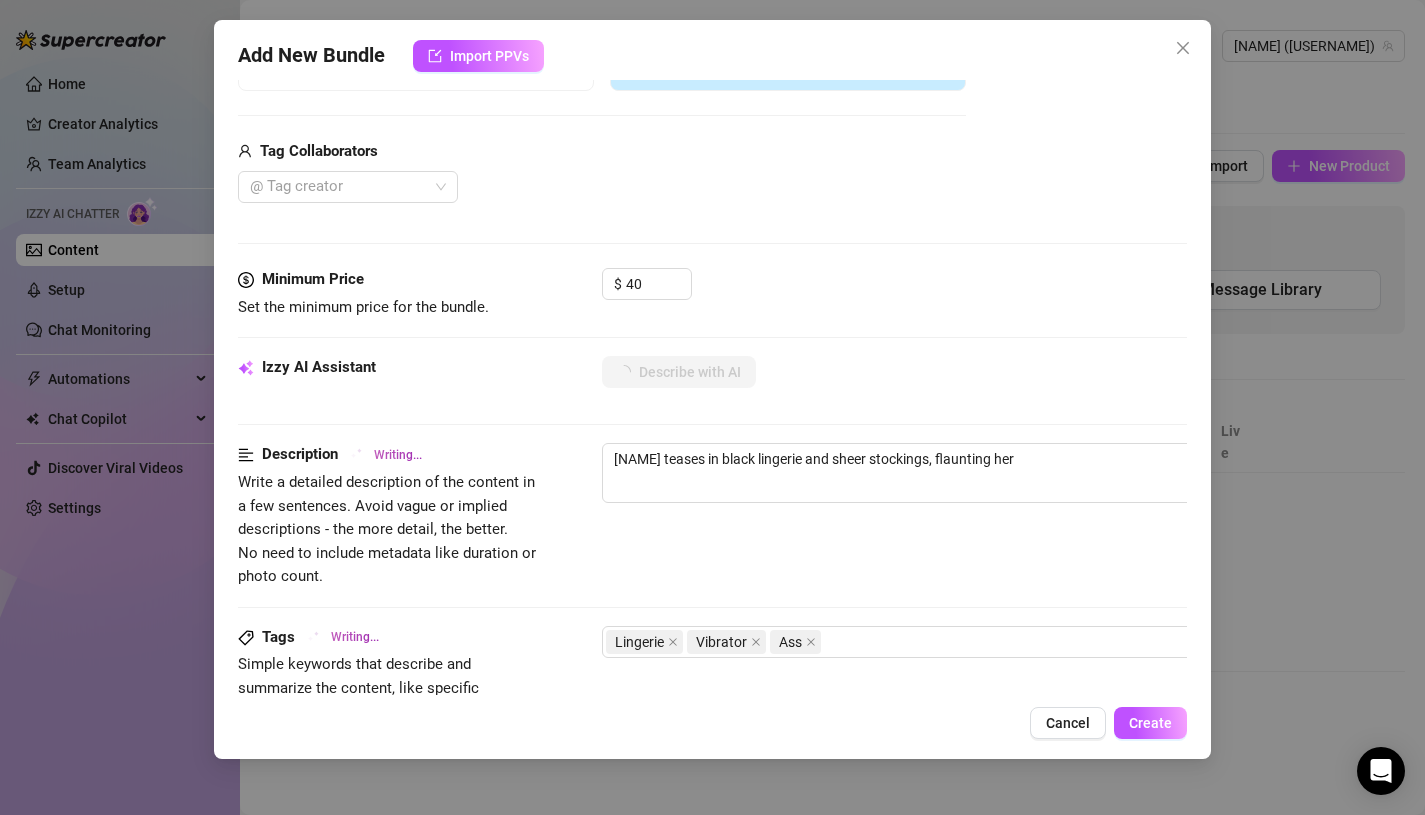 type on "[NAME] teases in black lingerie and sheer stockings, flaunting her thick" 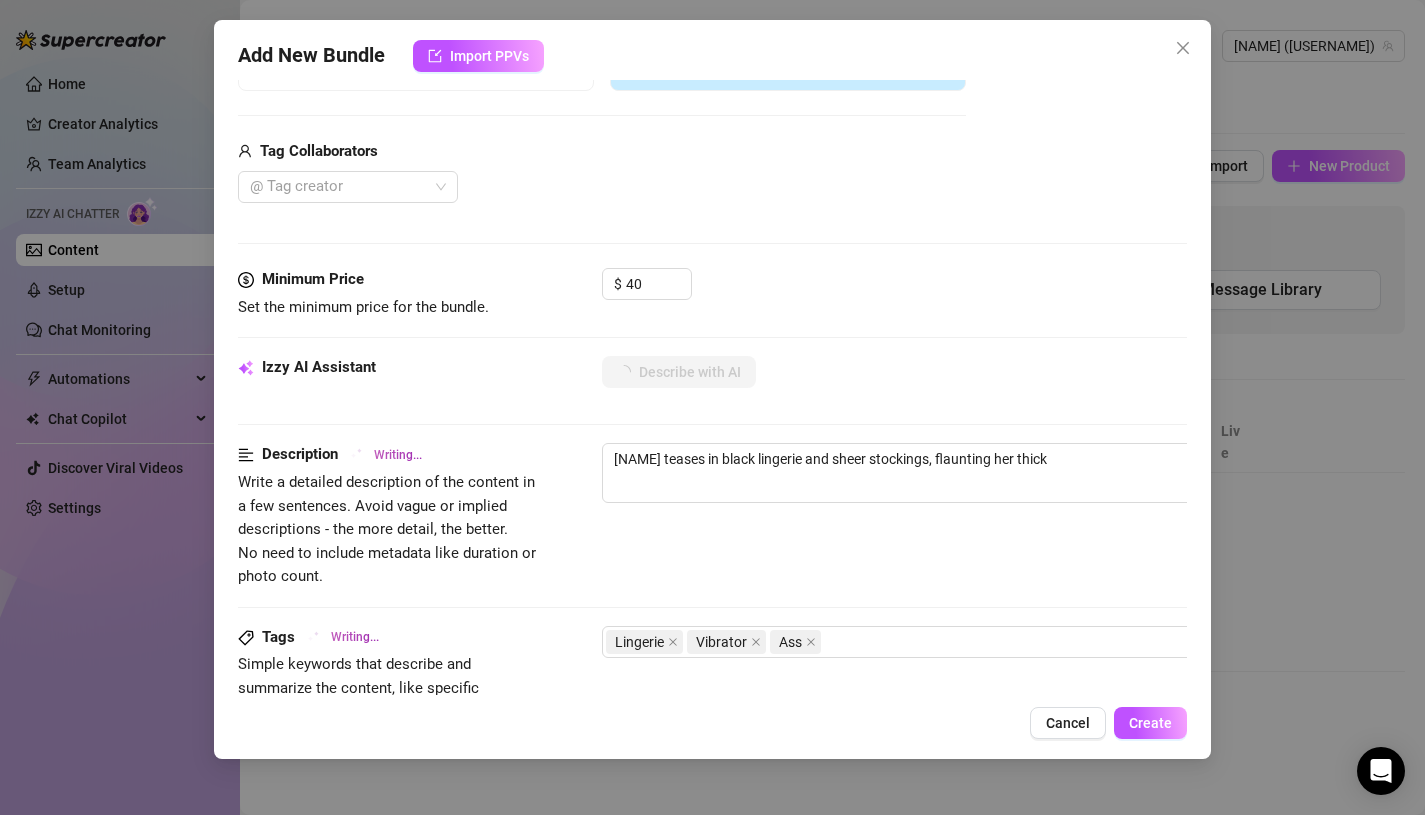 type on "[FIRST] teases in black lingerie and sheer stockings, flaunting her thick ass" 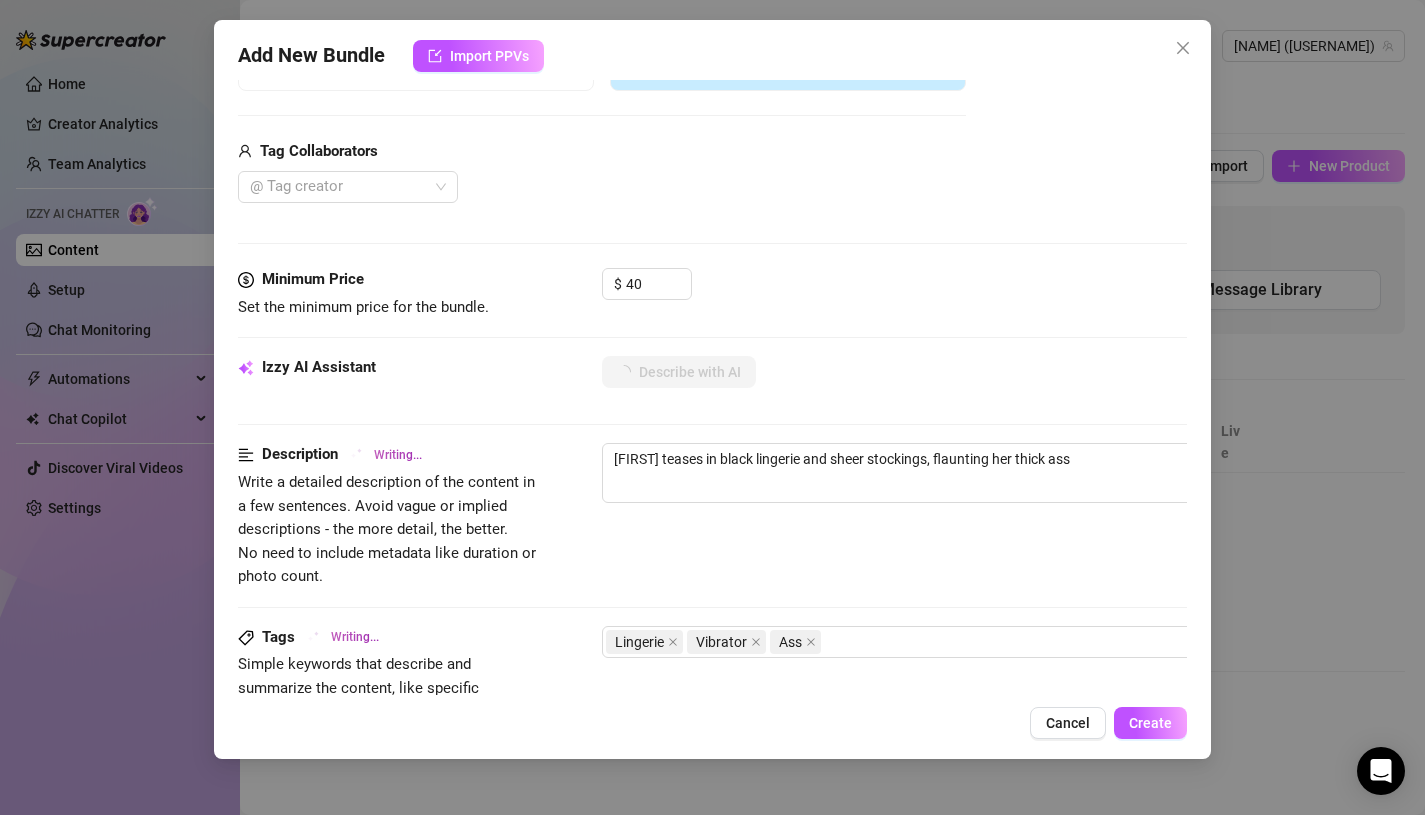 type on "[FIRST] teases in black lingerie and sheer stockings, flaunting her thick ass and" 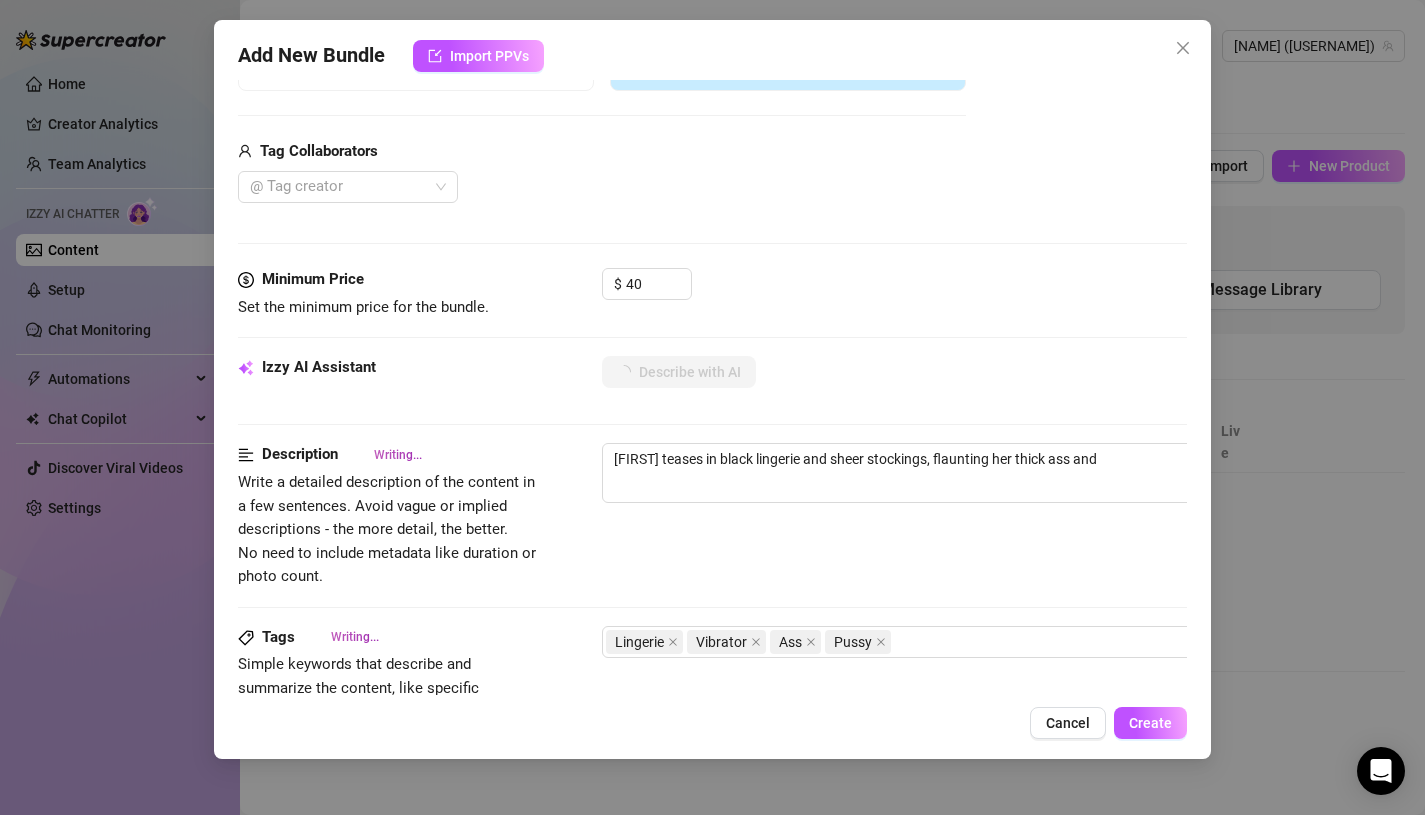 type on "[NAME] teases in black lingerie and sheer stockings, flaunting her thick ass and thighs." 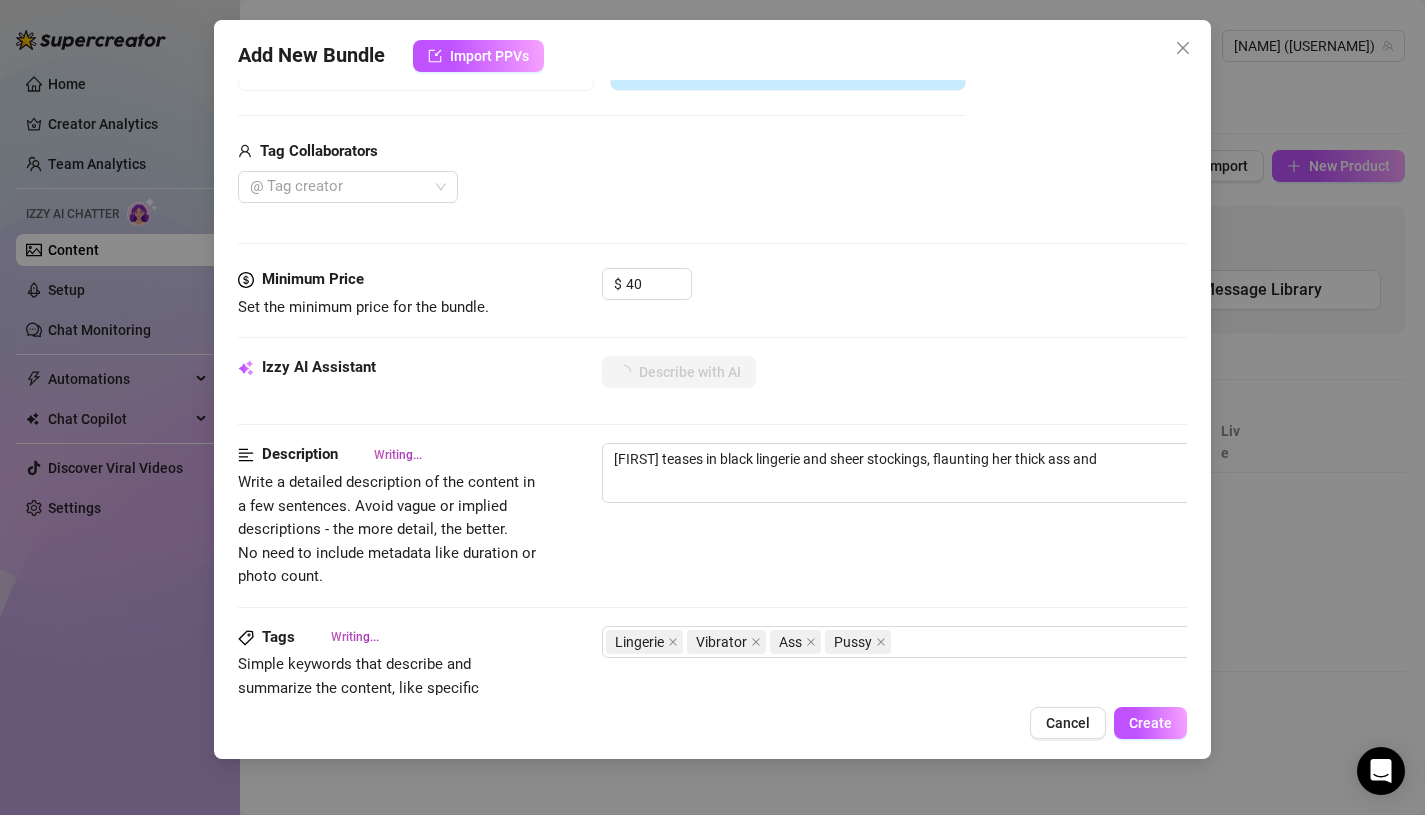 type on "[NAME] teases in black lingerie and sheer stockings, flaunting her thick ass and thighs." 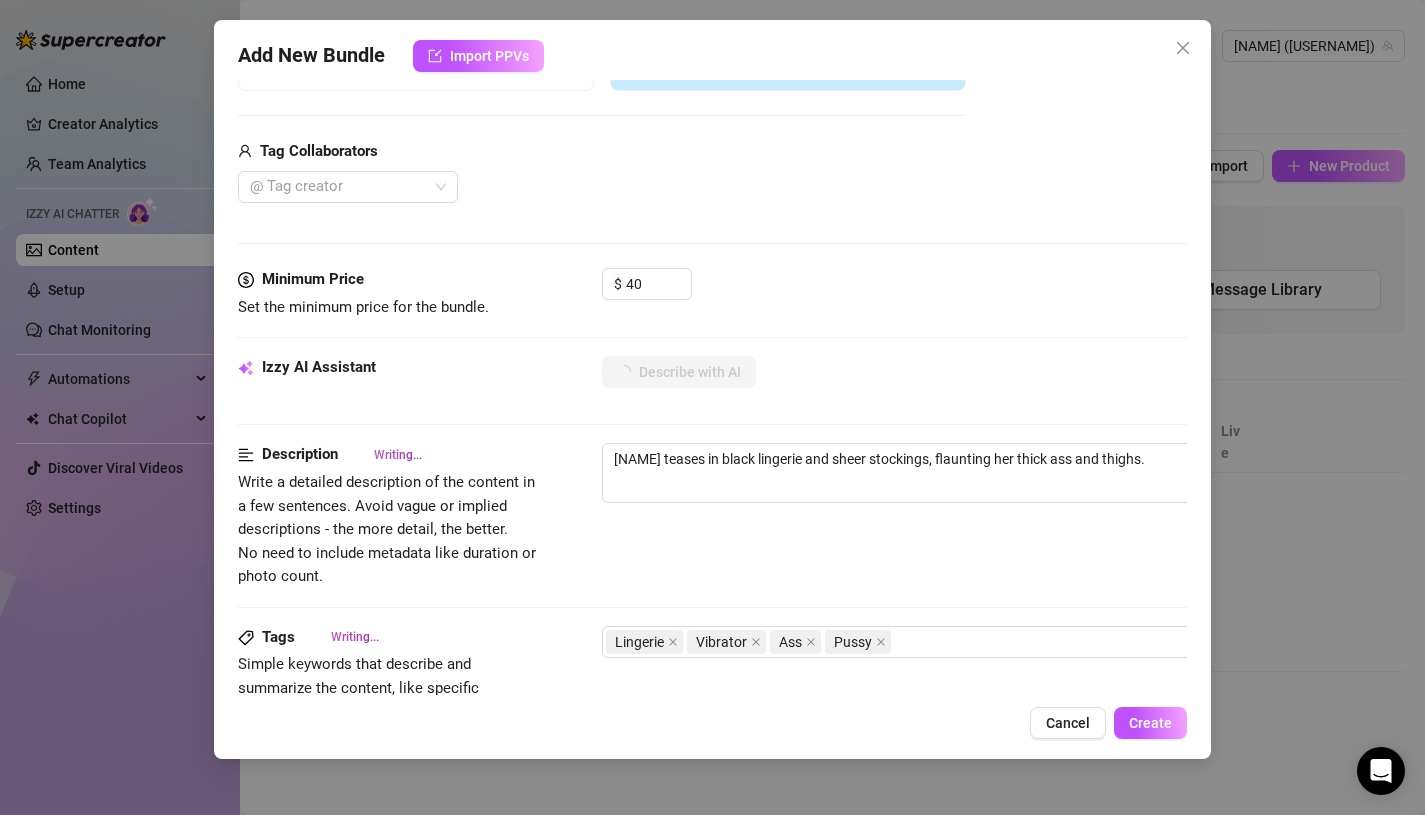 type on "[NAME] teases in black lingerie and sheer stockings, flaunting her thick ass and thighs. She" 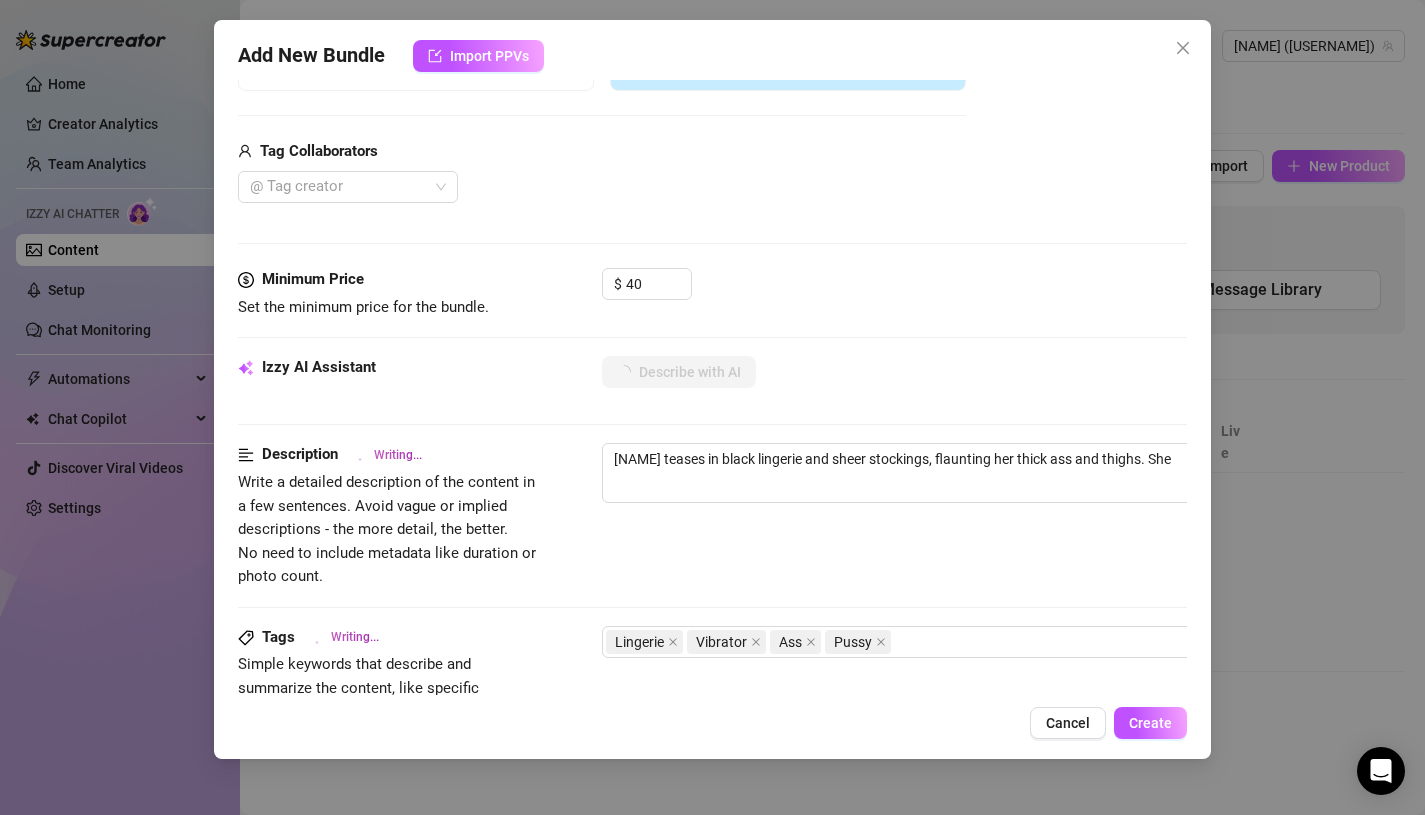 type on "[PERSON] teases in black lingerie and sheer stockings, flaunting her thick ass and thighs. She spreads" 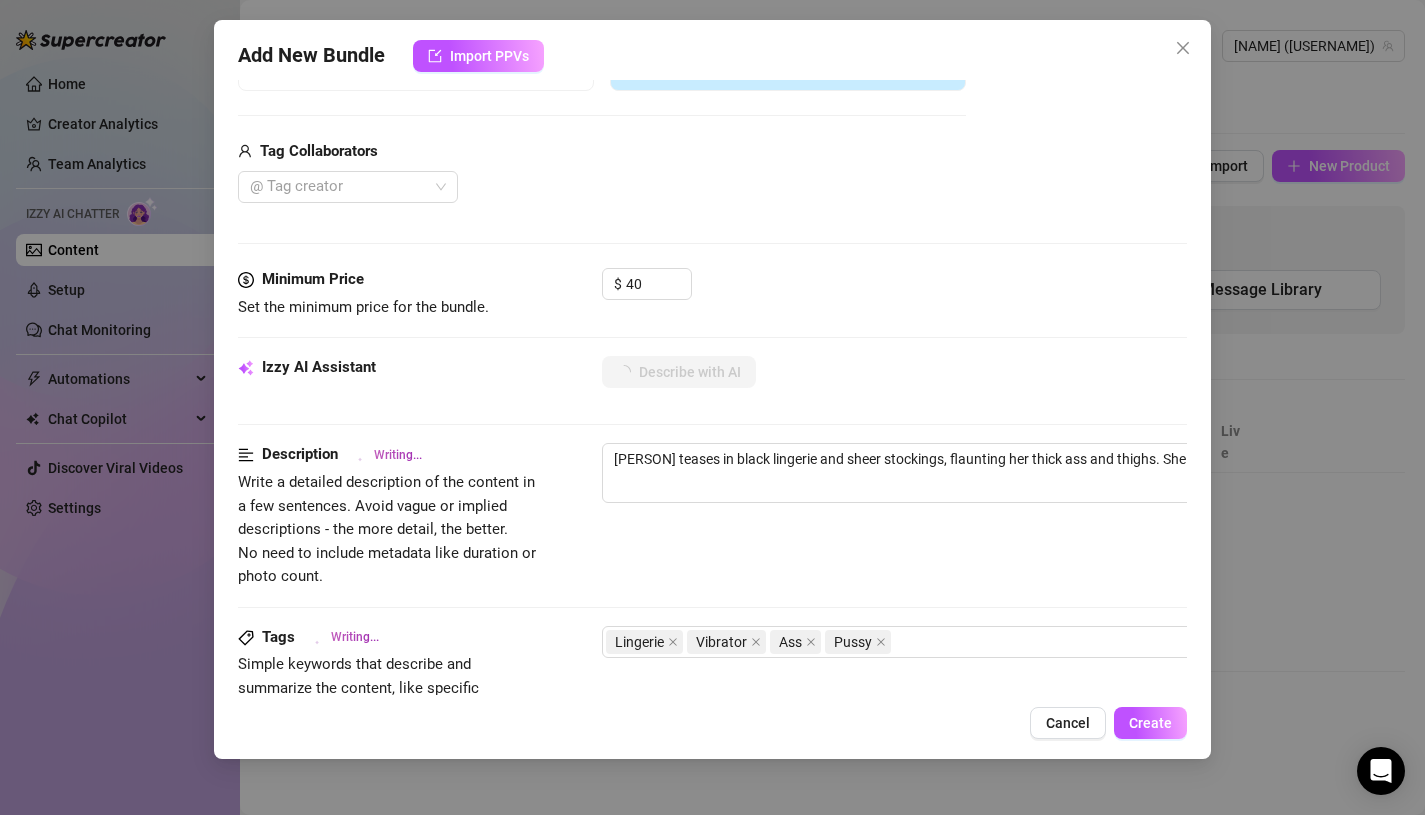 type on "[NAME] teases in black lingerie and sheer stockings, flaunting her thick ass and thighs. She spreads her" 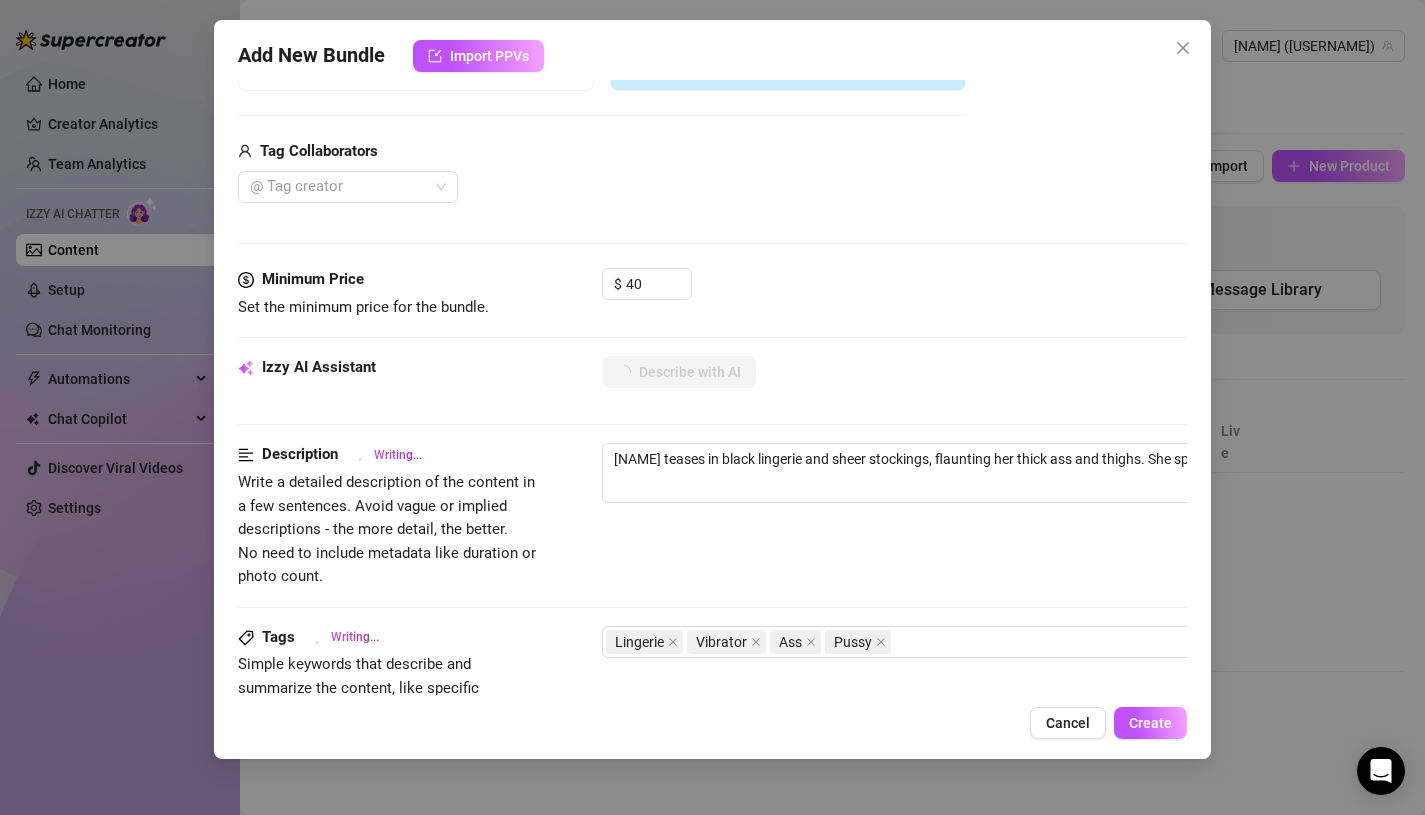 type on "[NAME] teases in black lingerie and sheer stockings, flaunting her thick ass and thighs. She spreads her legs" 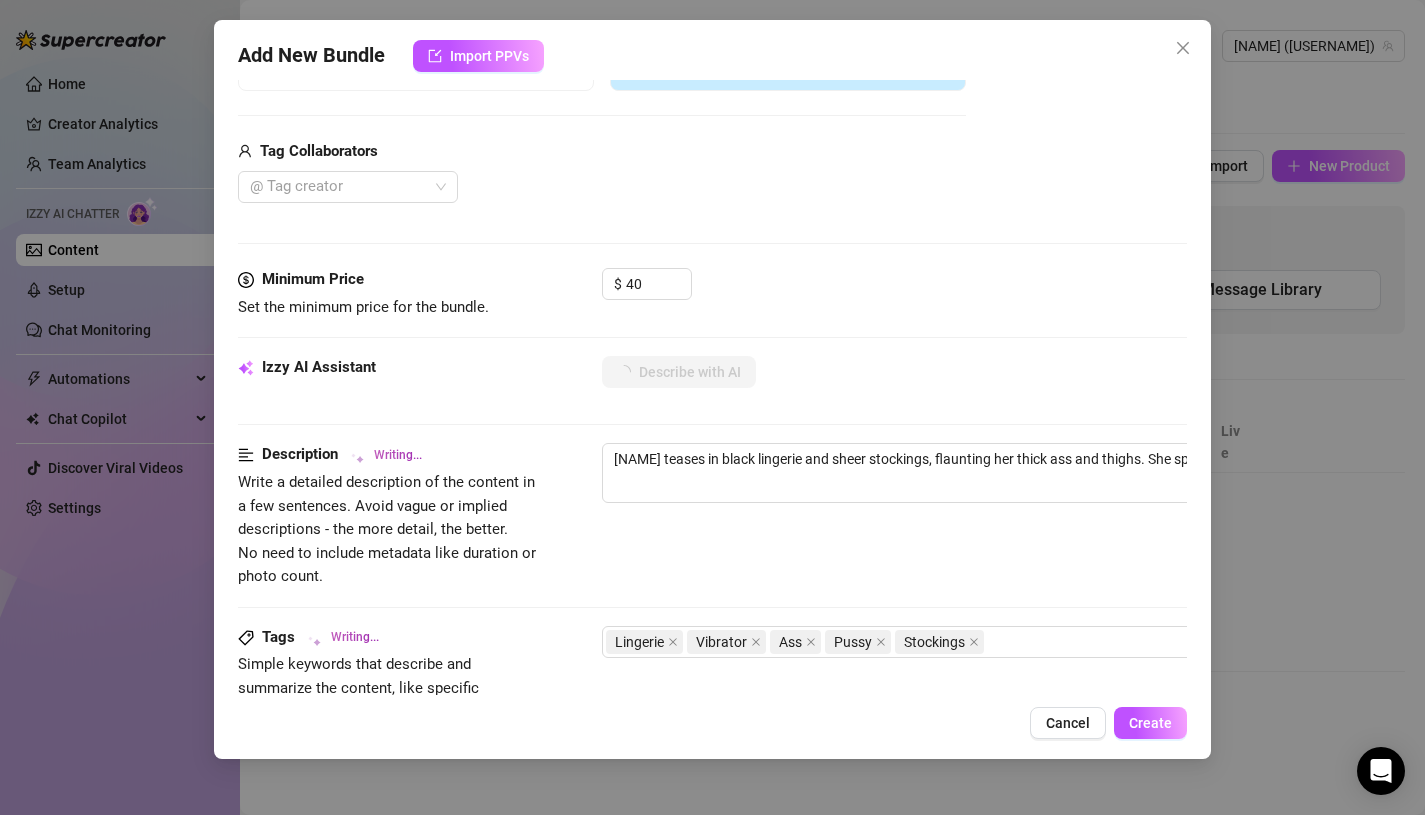 type on "[USERNAME] teases in black lingerie and sheer stockings, flaunting her thick ass and thighs. She spreads her legs wide," 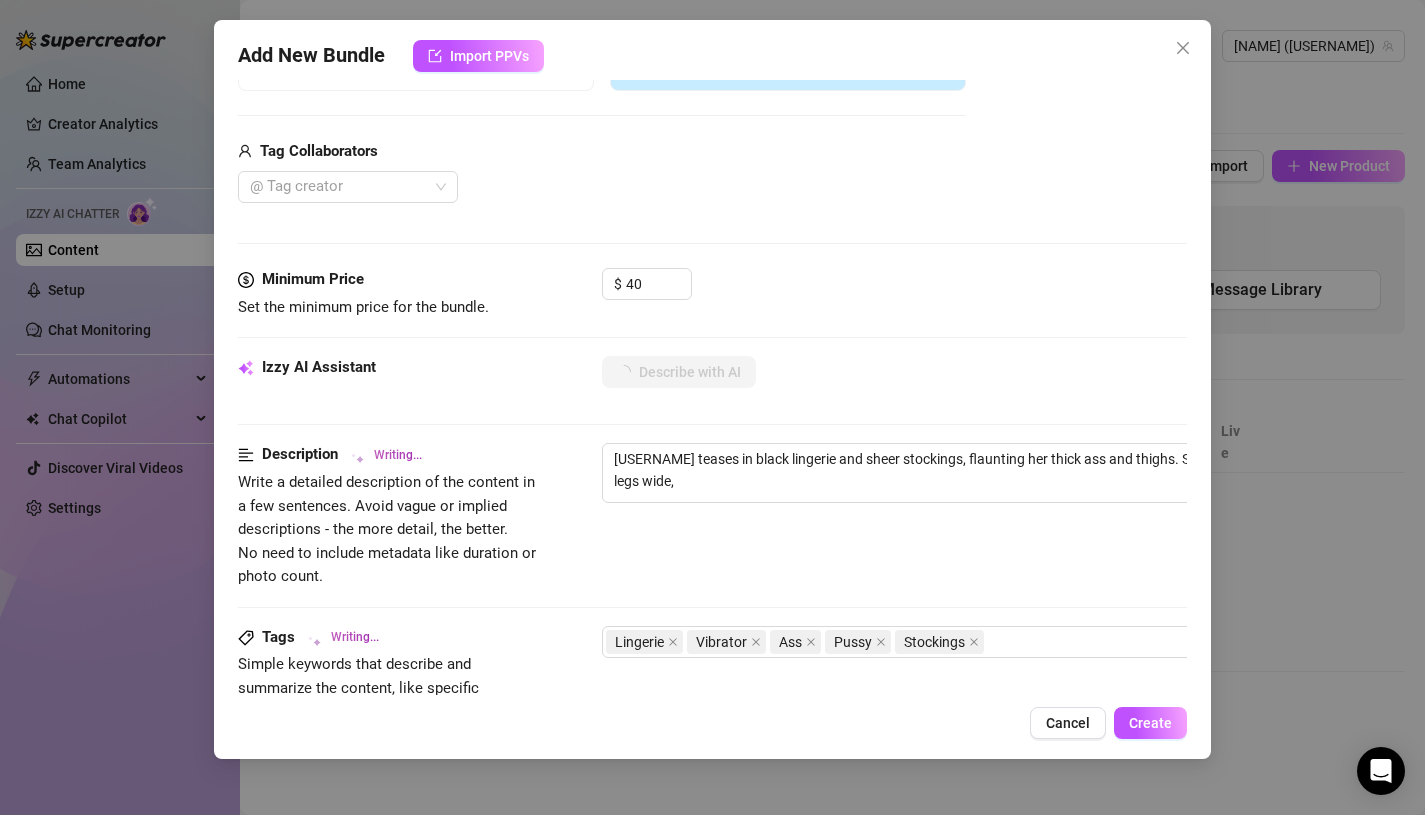 type on "[PERSON] teases in black lingerie and sheer stockings, flaunting her thick ass and thighs. She spreads her legs wide, revealing" 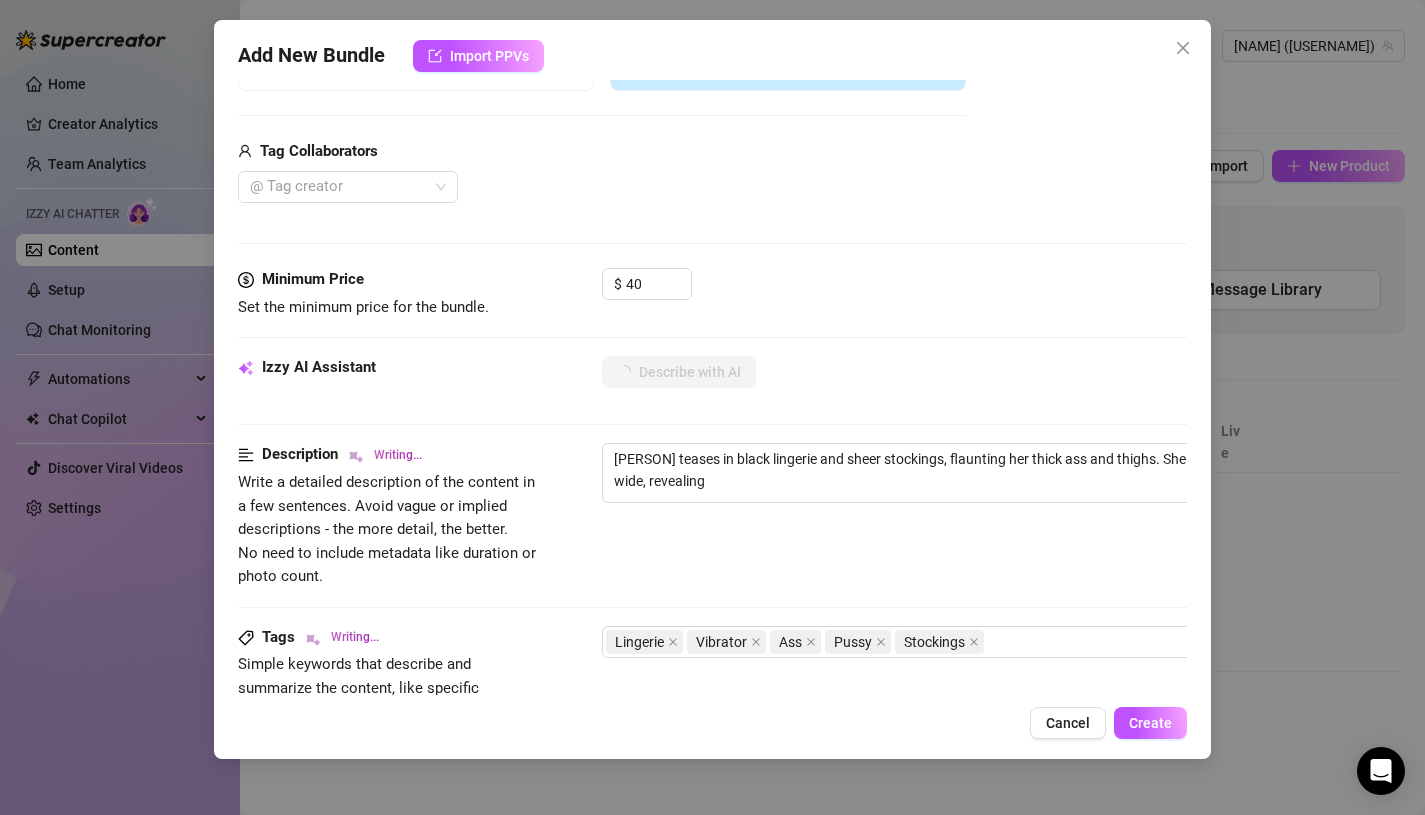 type on "[NAME] teases in black lingerie and sheer stockings, flaunting her thick ass and thighs. She spreads her legs wide, revealing her" 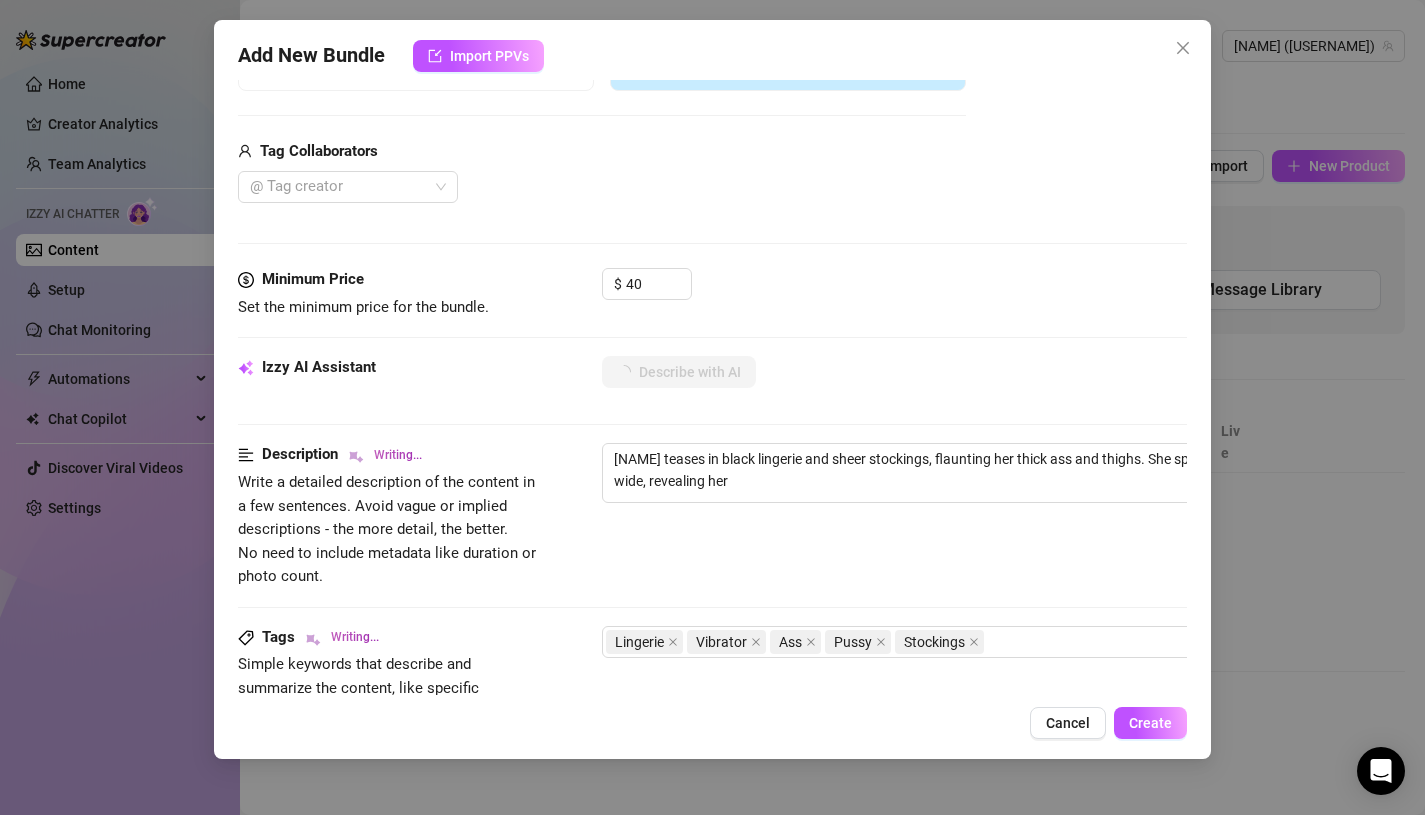 type on "[NAME] teases in black lingerie and sheer stockings, flaunting her thick ass and thighs. She spreads her legs wide, revealing her pussy" 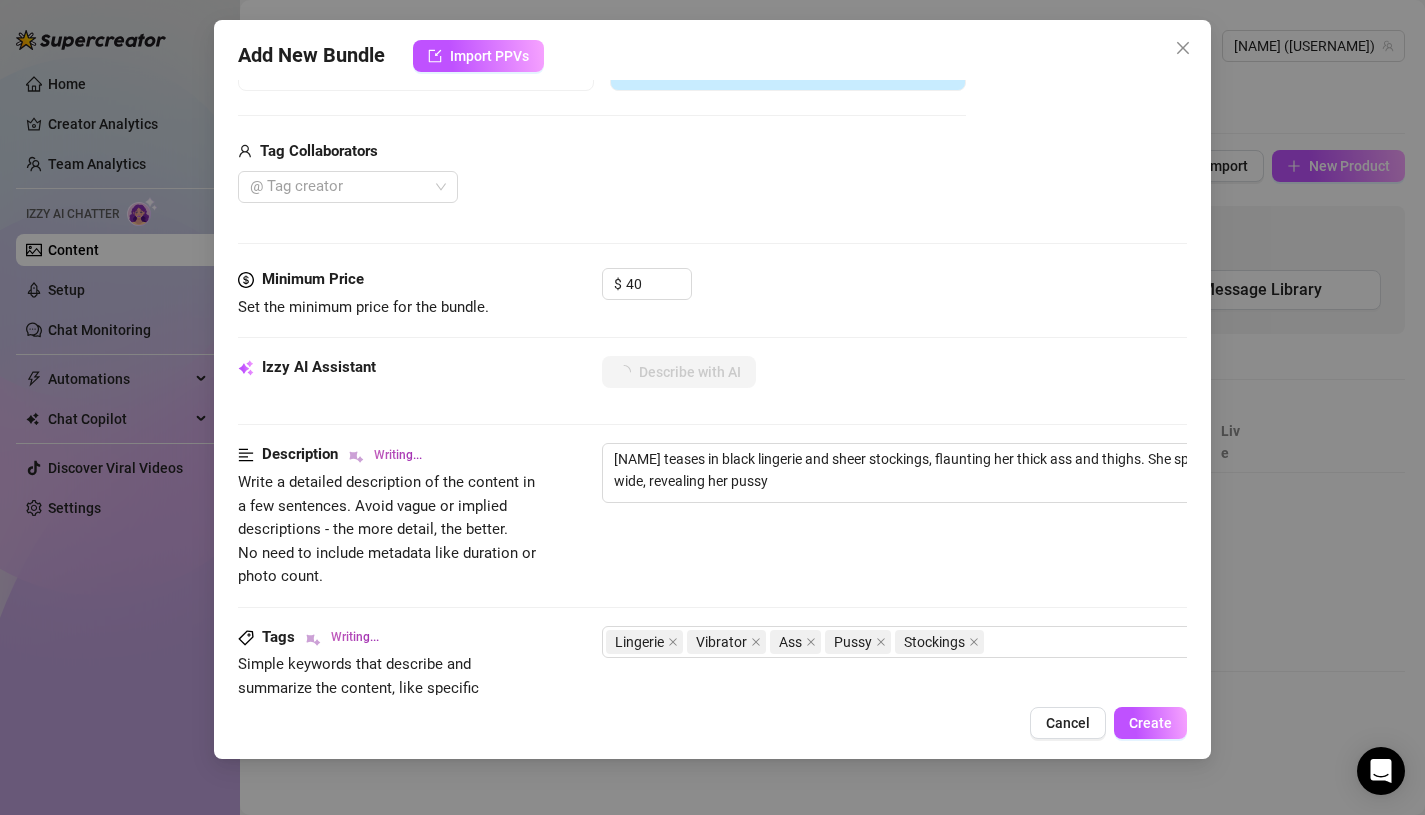 type on "[NAME] teases in black lingerie and sheer stockings, flaunting her thick ass and thighs. She spreads her legs wide, revealing her pussy and" 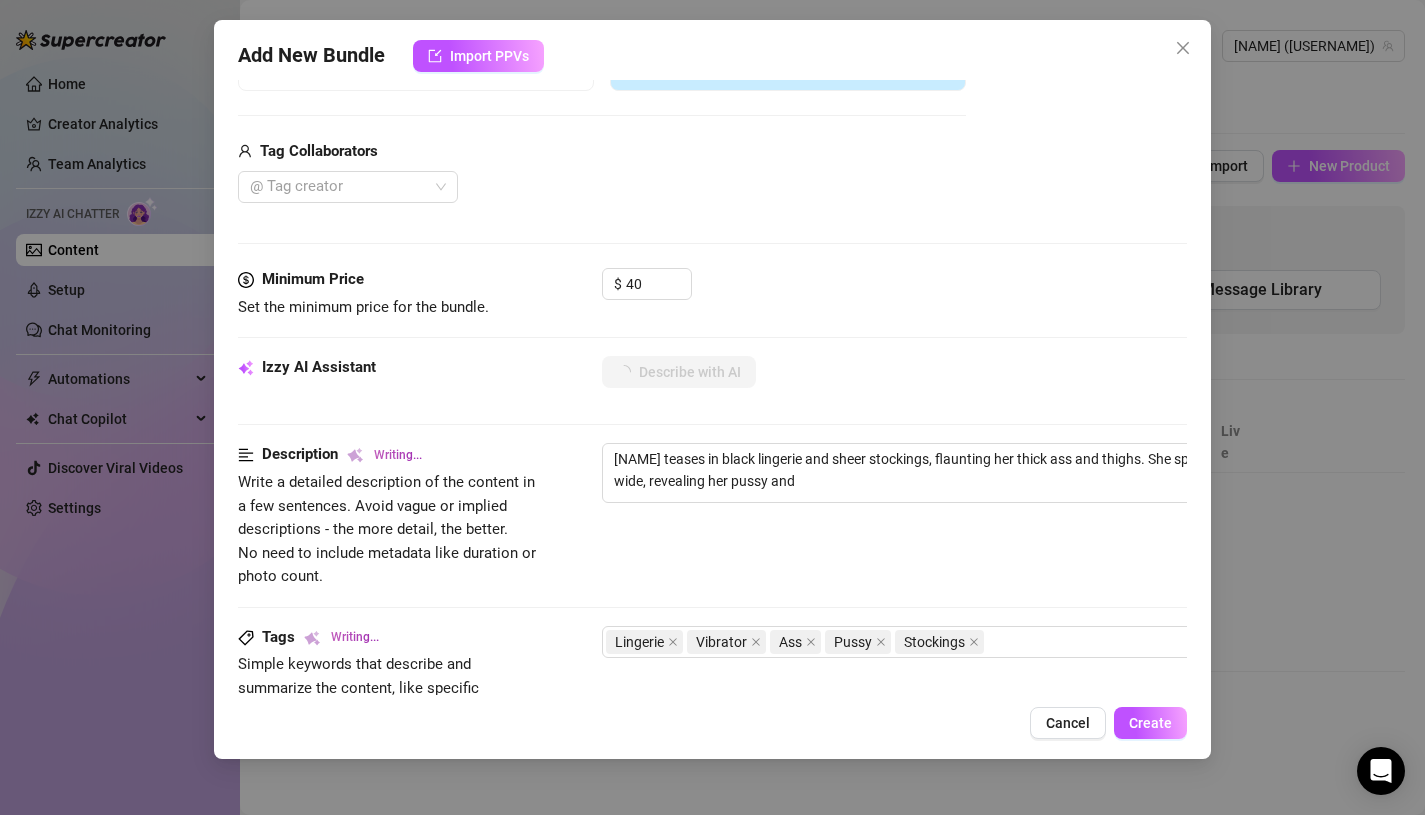 type on "[NAME] teases in black lingerie and sheer stockings, flaunting her thick ass and thighs. She spreads her legs wide, revealing her pussy and butthole," 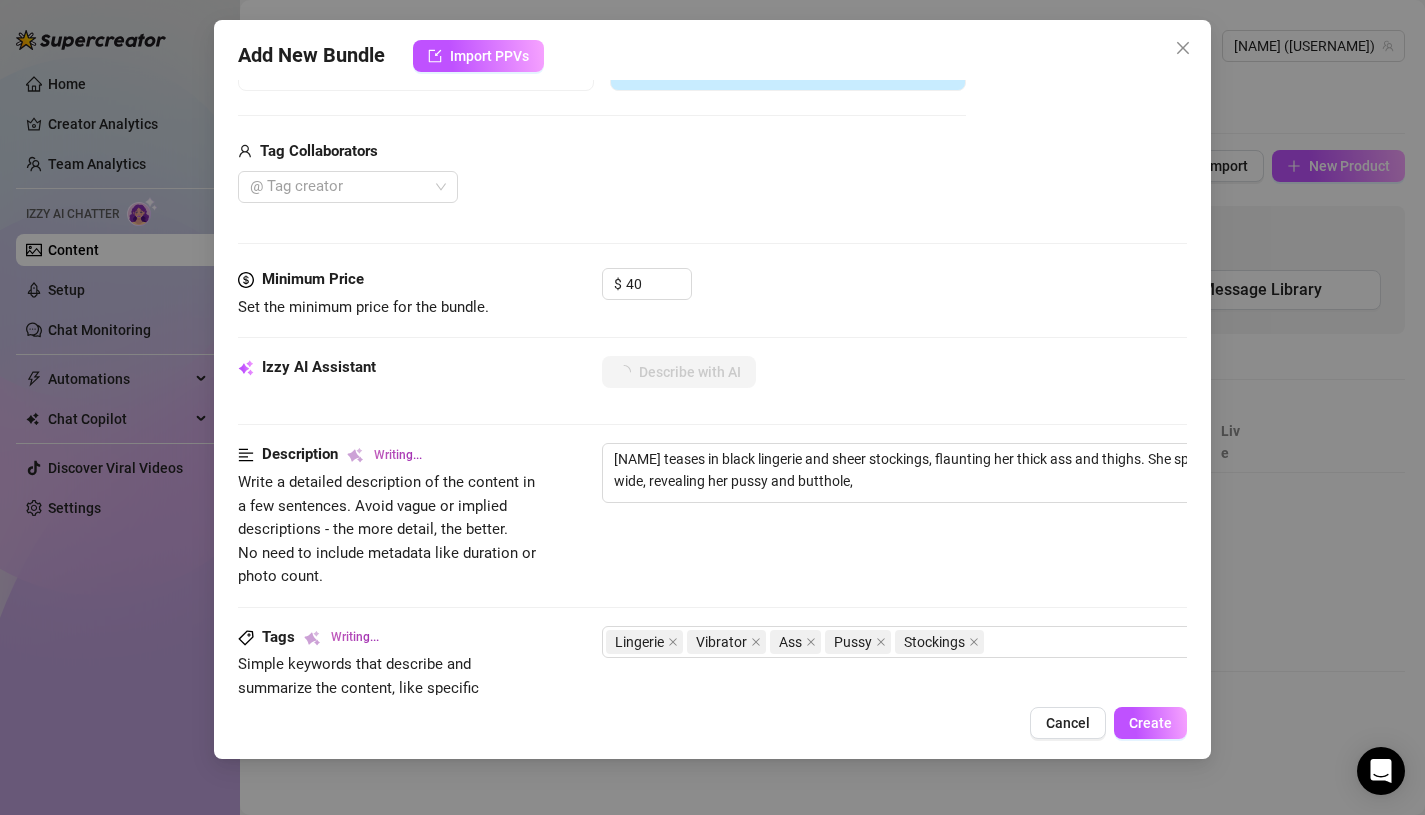 type on "[NAME] teases in black lingerie and sheer stockings, flaunting her thick ass and thighs. She spreads her legs wide, revealing her pussy and butthole, while" 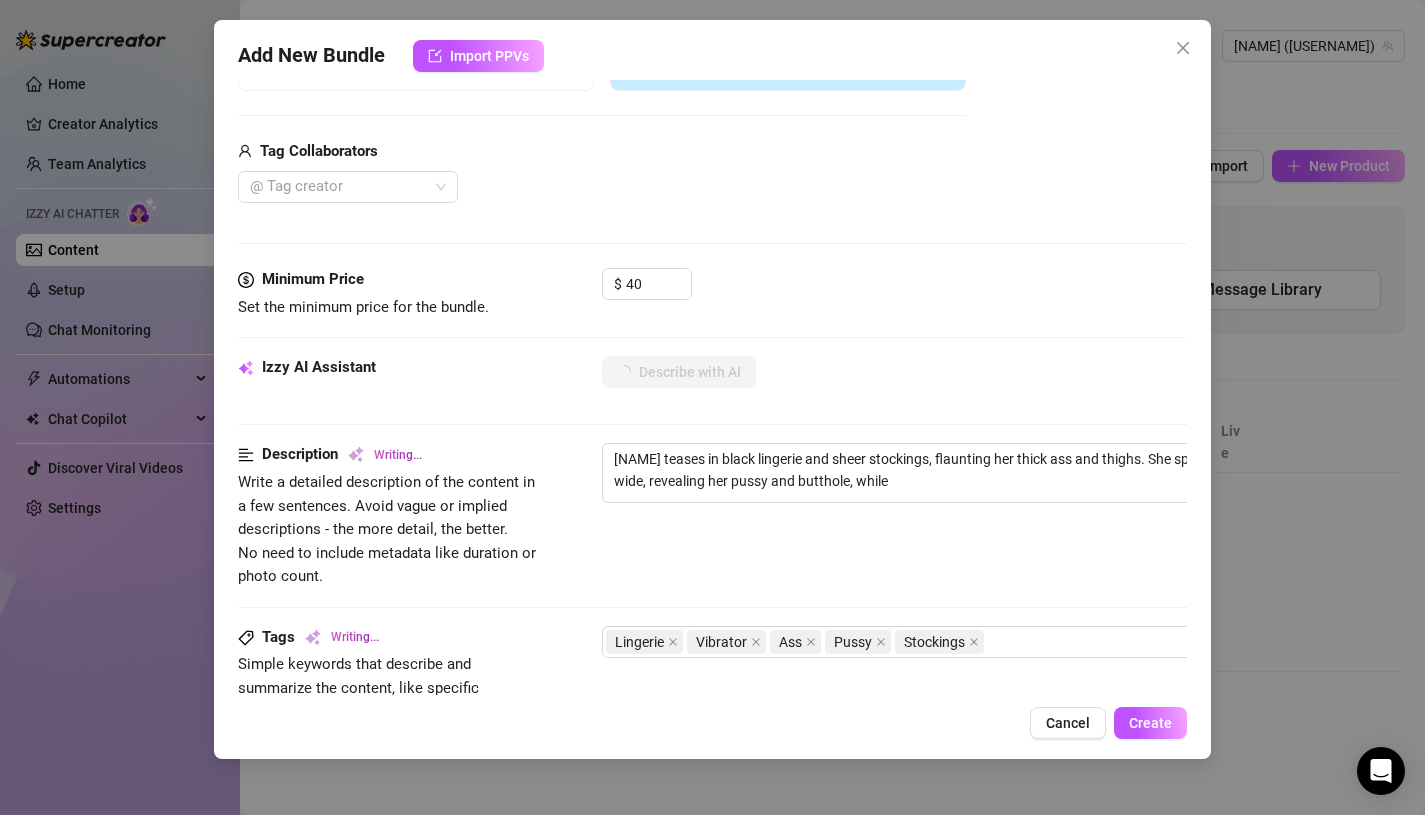 type on "[NAME] teases in black lingerie and sheer stockings, flaunting her thick ass and thighs. She spreads her legs wide, revealing her pussy and butthole, while using" 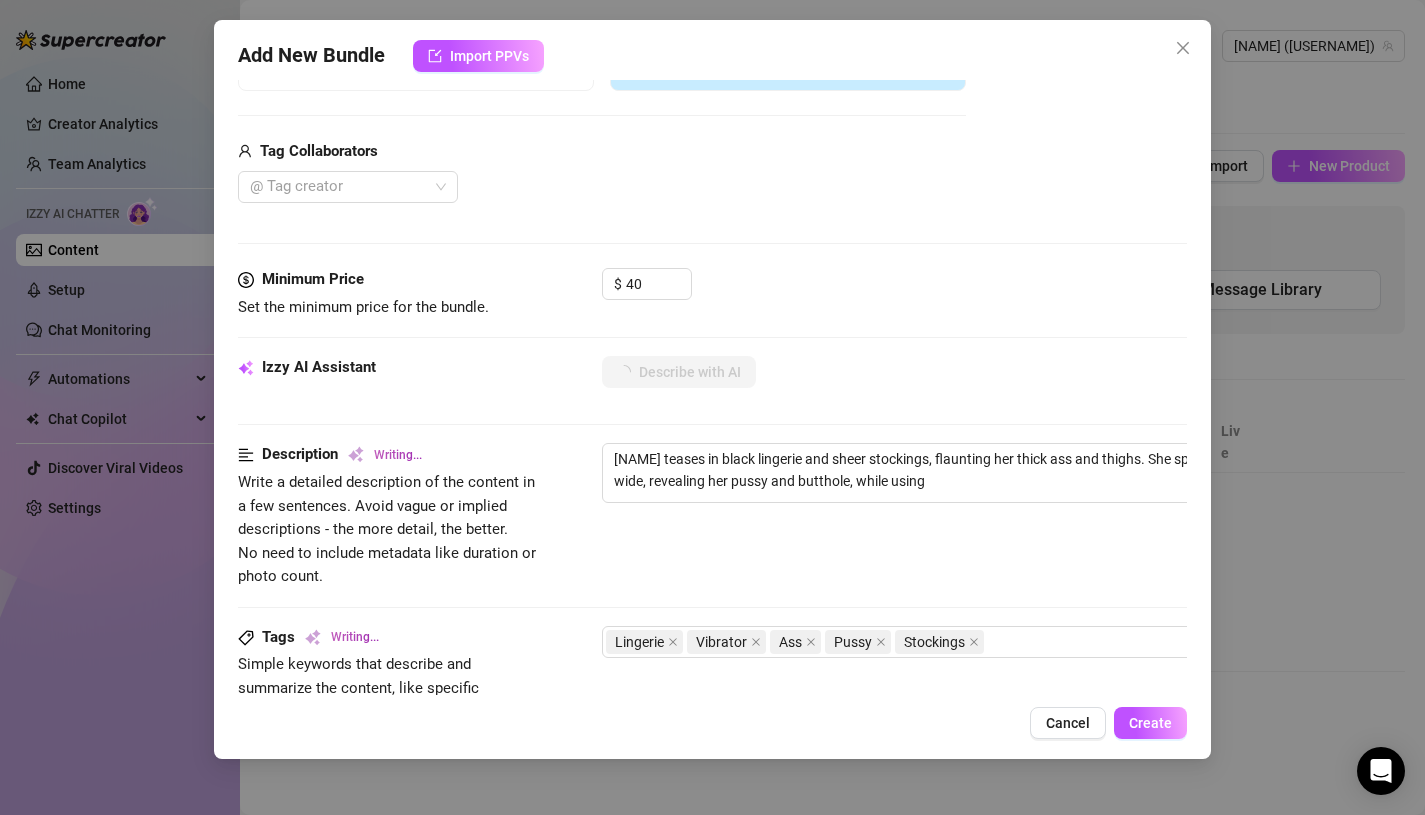 type on "[NAME] teases in black lingerie and sheer stockings, flaunting her thick ass and thighs. She spreads her legs wide, revealing her pussy and butthole, while using a" 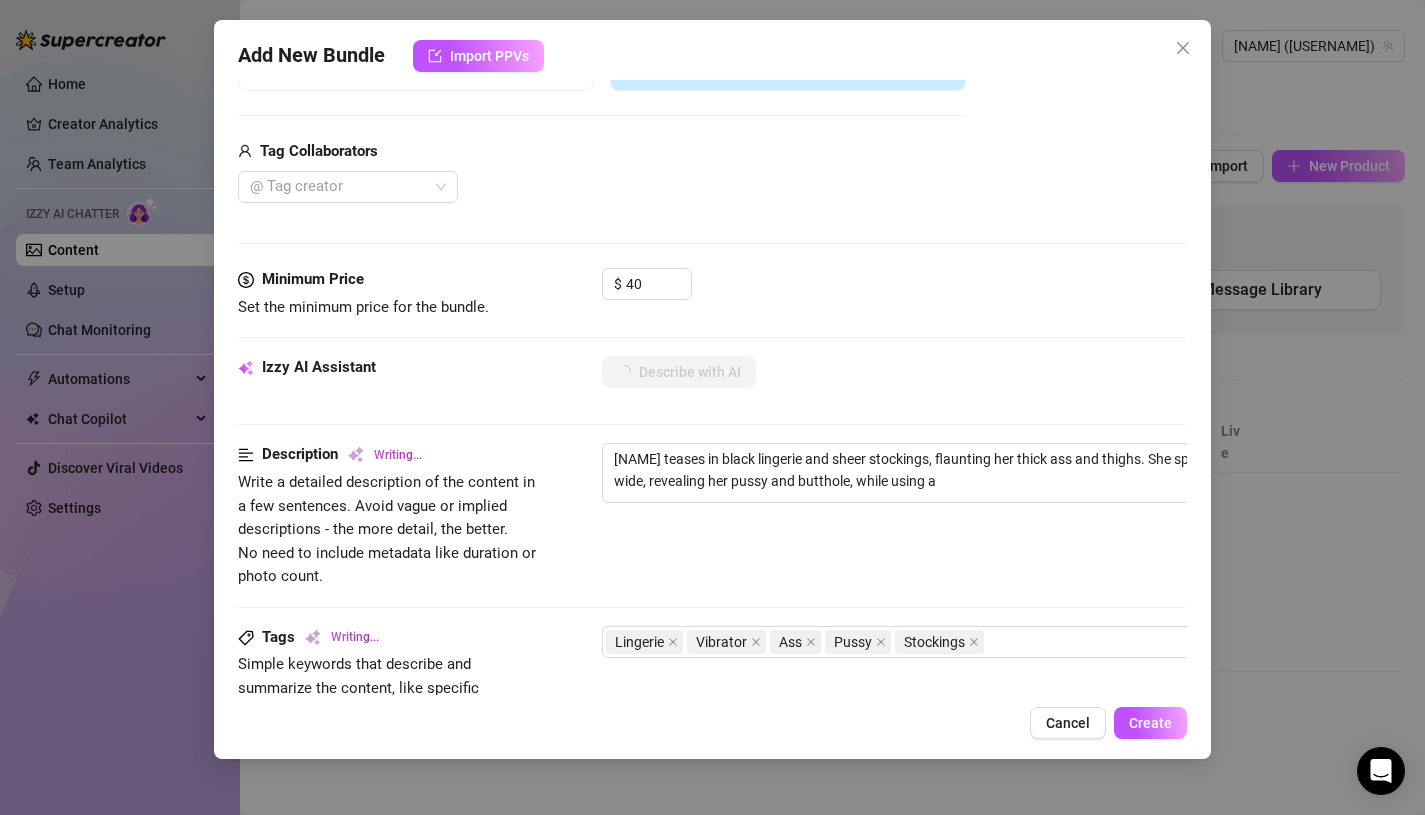 type on "[NAME] teases in black lingerie and sheer stockings, flaunting her thick ass and thighs. She spreads her legs wide, revealing her pussy and butthole, while using a purple" 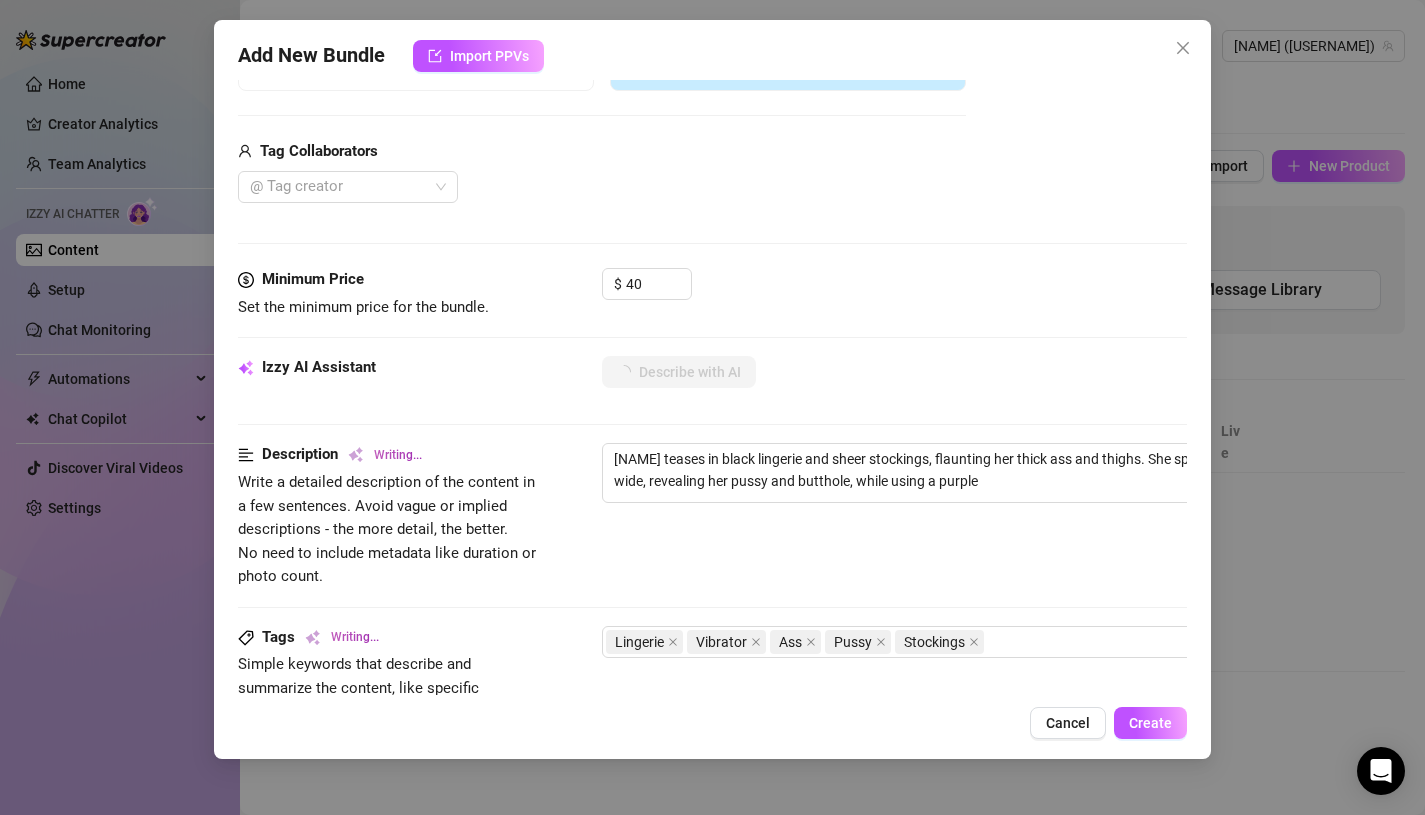 type on "[USERNAME] teases in black lingerie and sheer stockings, flaunting her thick ass and thighs. She spreads her legs wide, revealing her pussy and butthole, while using a purple vibrator" 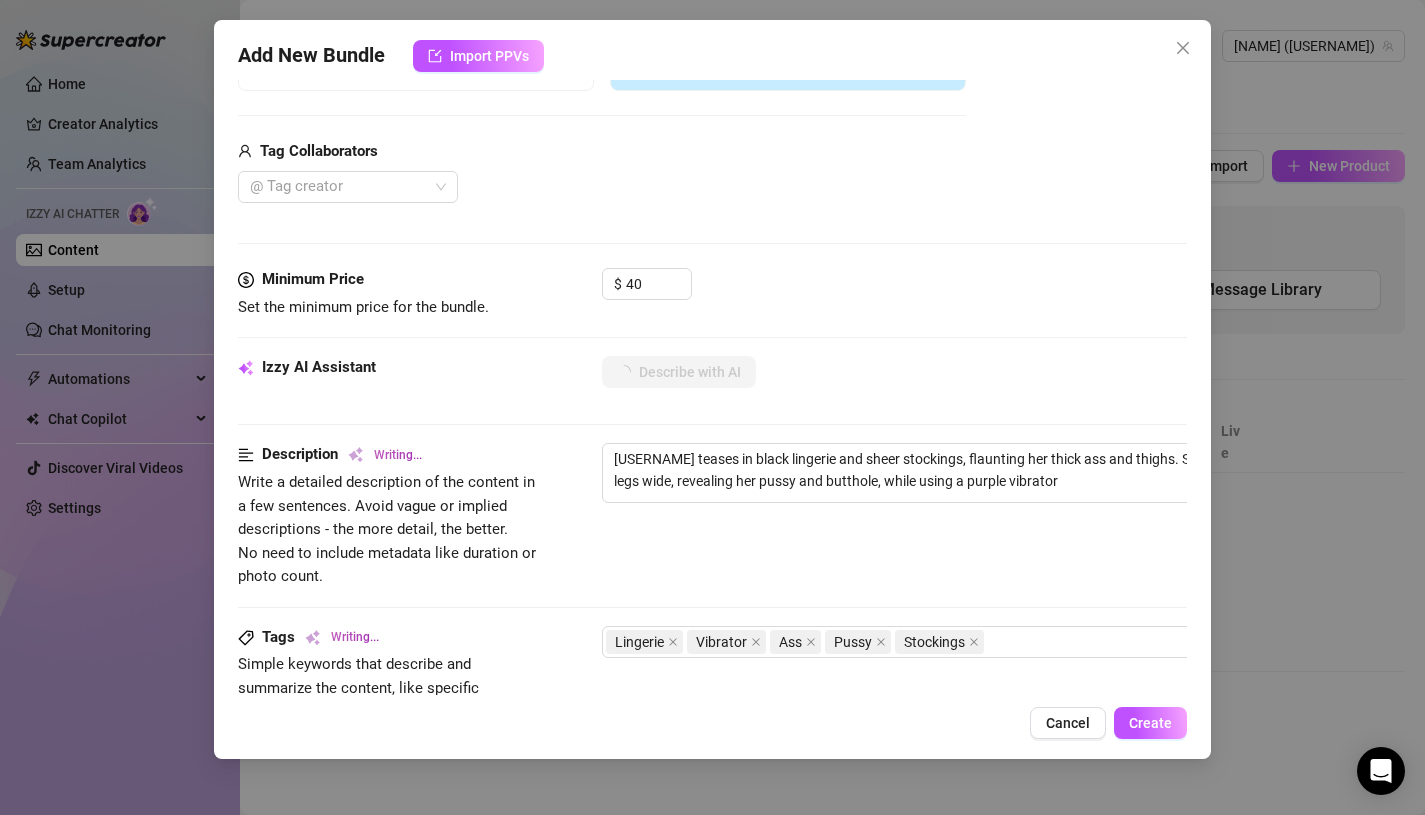 type on "[NAME] teases in black lingerie and sheer stockings, flaunting her thick ass and thighs. She spreads her legs wide, revealing her pussy and butthole, while using a purple vibrator on" 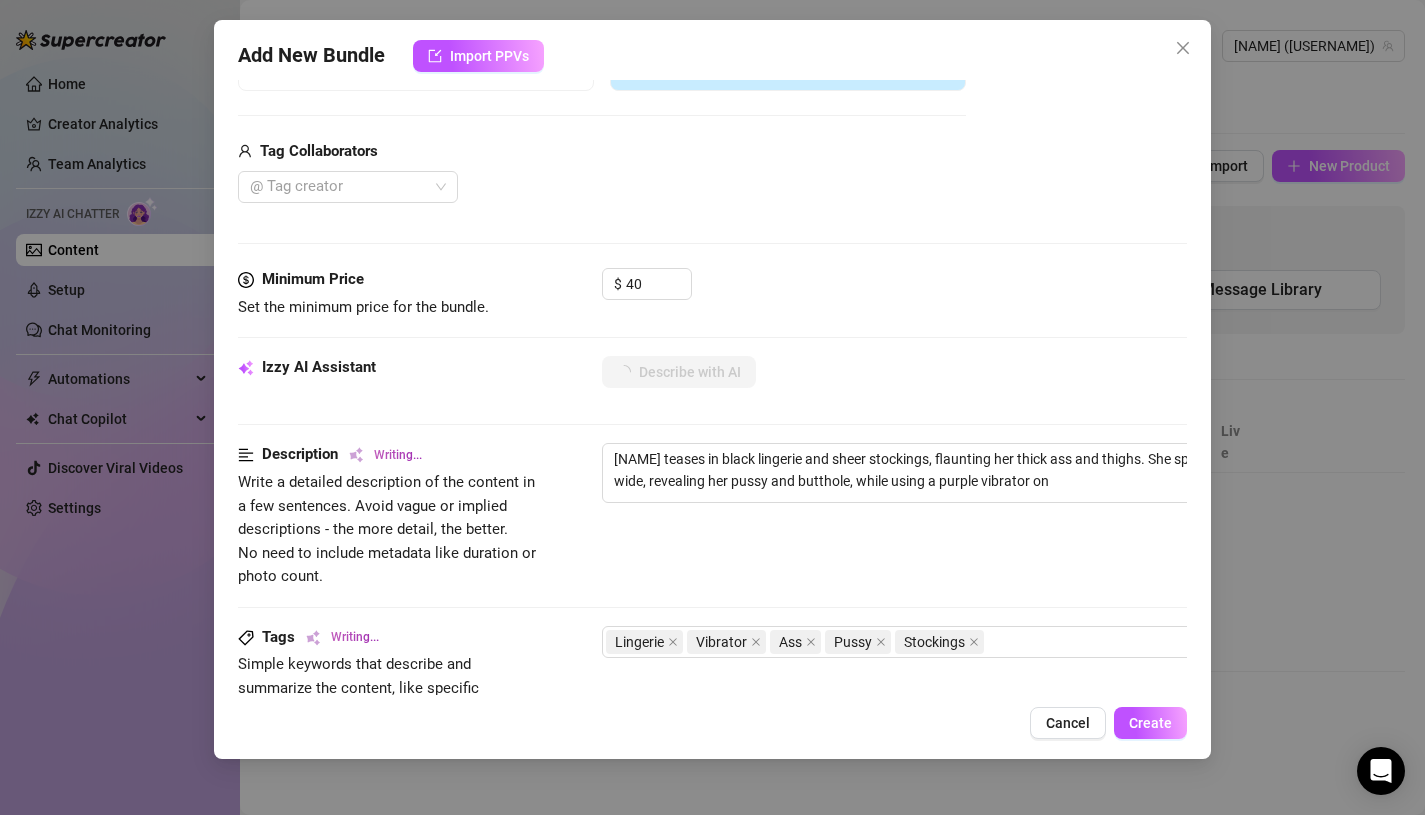type on "[NAME] teases in black lingerie and sheer stockings, flaunting her thick ass and thighs. She spreads her legs wide, revealing her pussy and butthole, while using a purple vibrator on her" 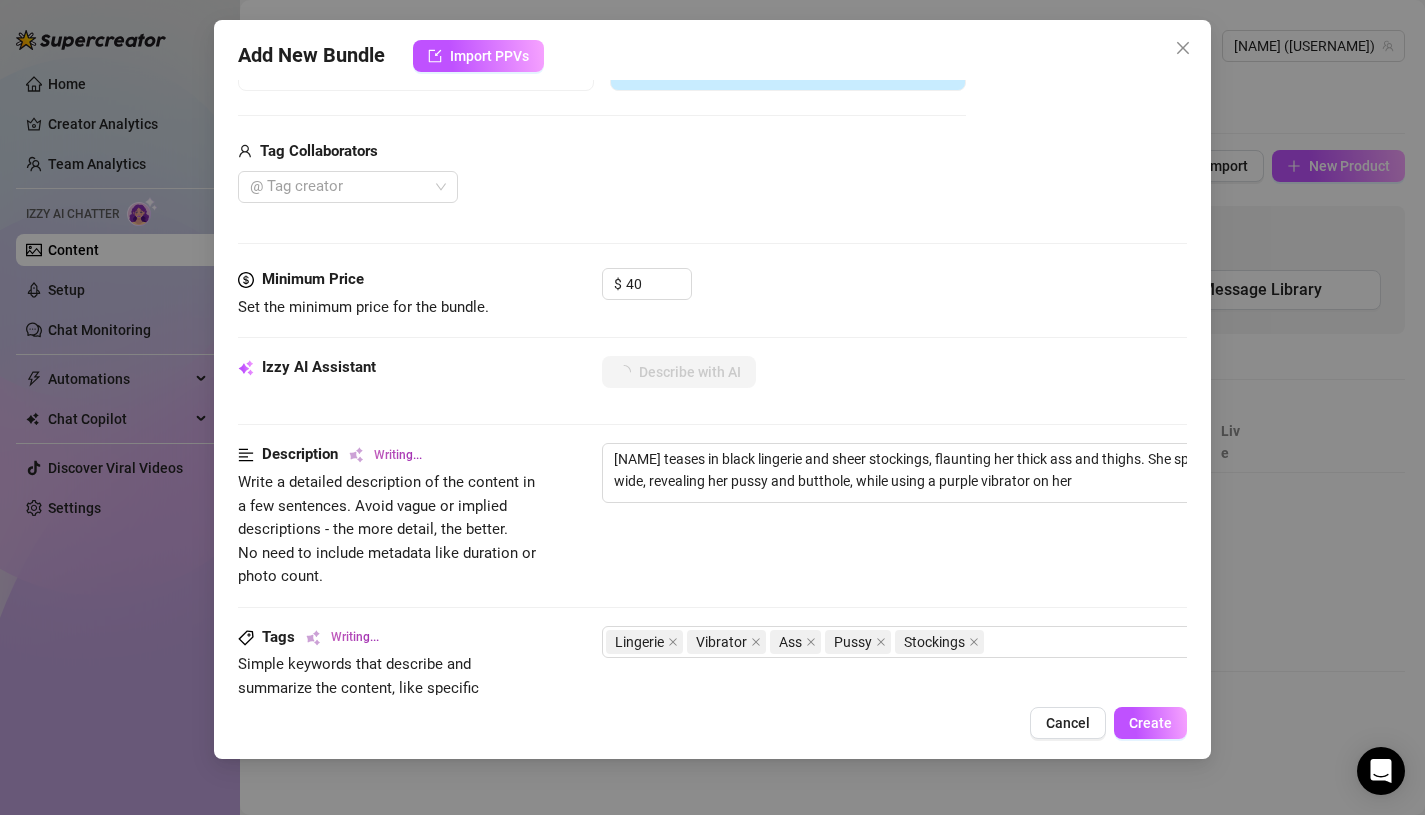 type on "[NAME] teases in black lingerie and sheer stockings, flaunting her thick ass and thighs. She spreads her legs wide, revealing her pussy and butthole, while using a purple vibrator on her clit." 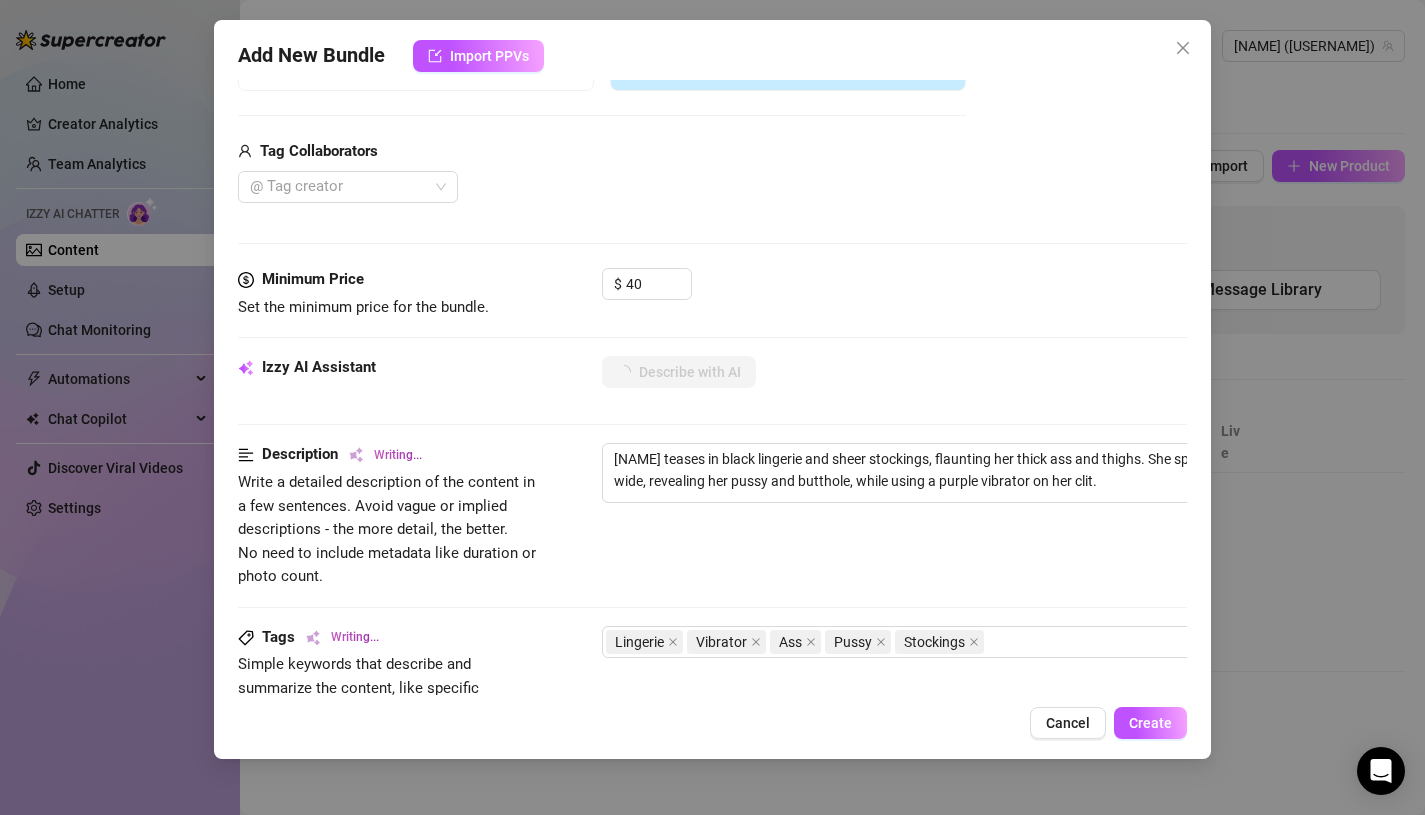 type on "[NAME] teases in black lingerie and sheer stockings, flaunting her thick ass and thighs. She spreads her legs wide, revealing her pussy and butthole, while using a purple vibrator on her clit. Her" 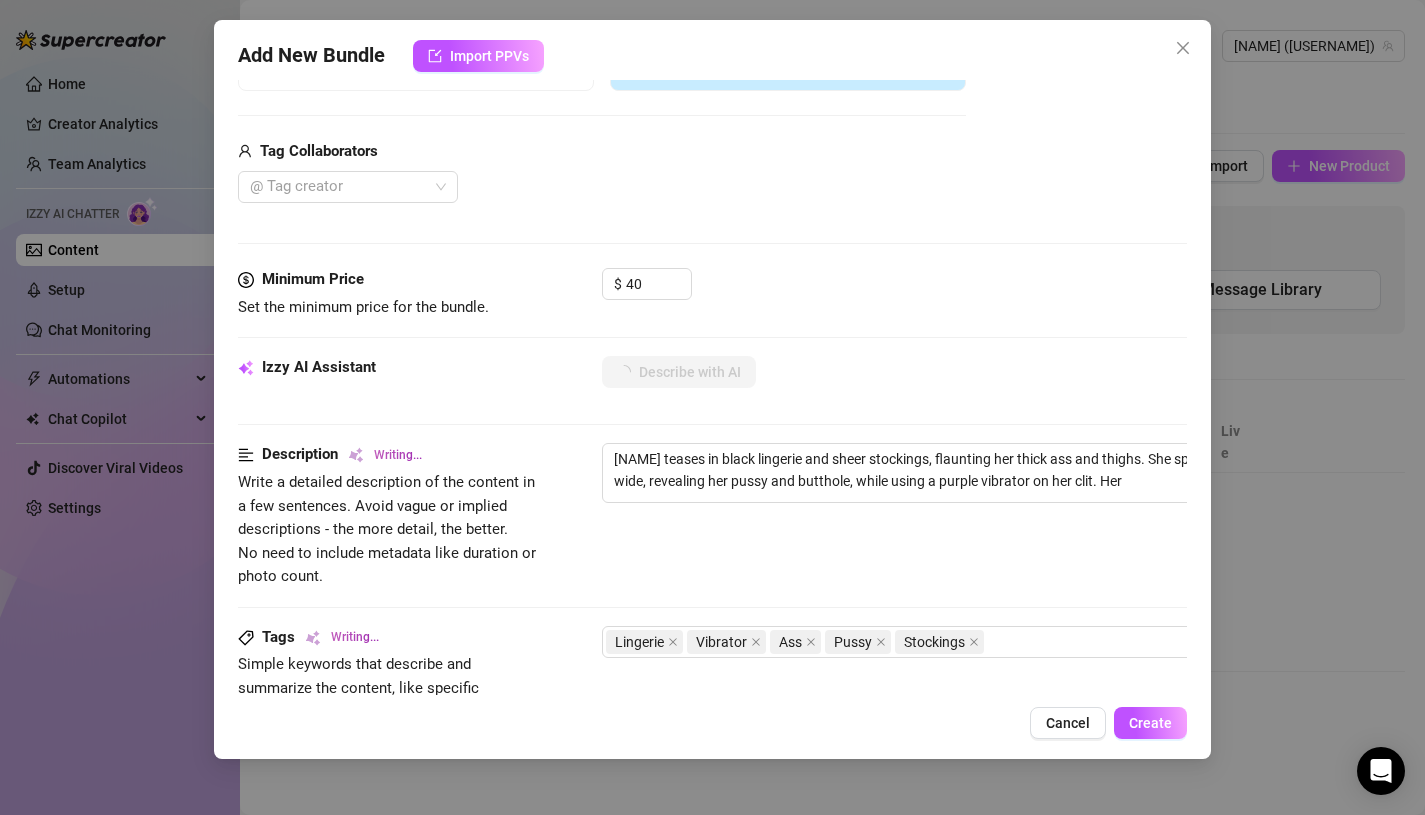 type on "[NAME] teases in black lingerie and sheer stockings, flaunting her thick ass and thighs. She spreads her legs wide, revealing her pussy and butthole, while using a purple vibrator on her clit. Her busty" 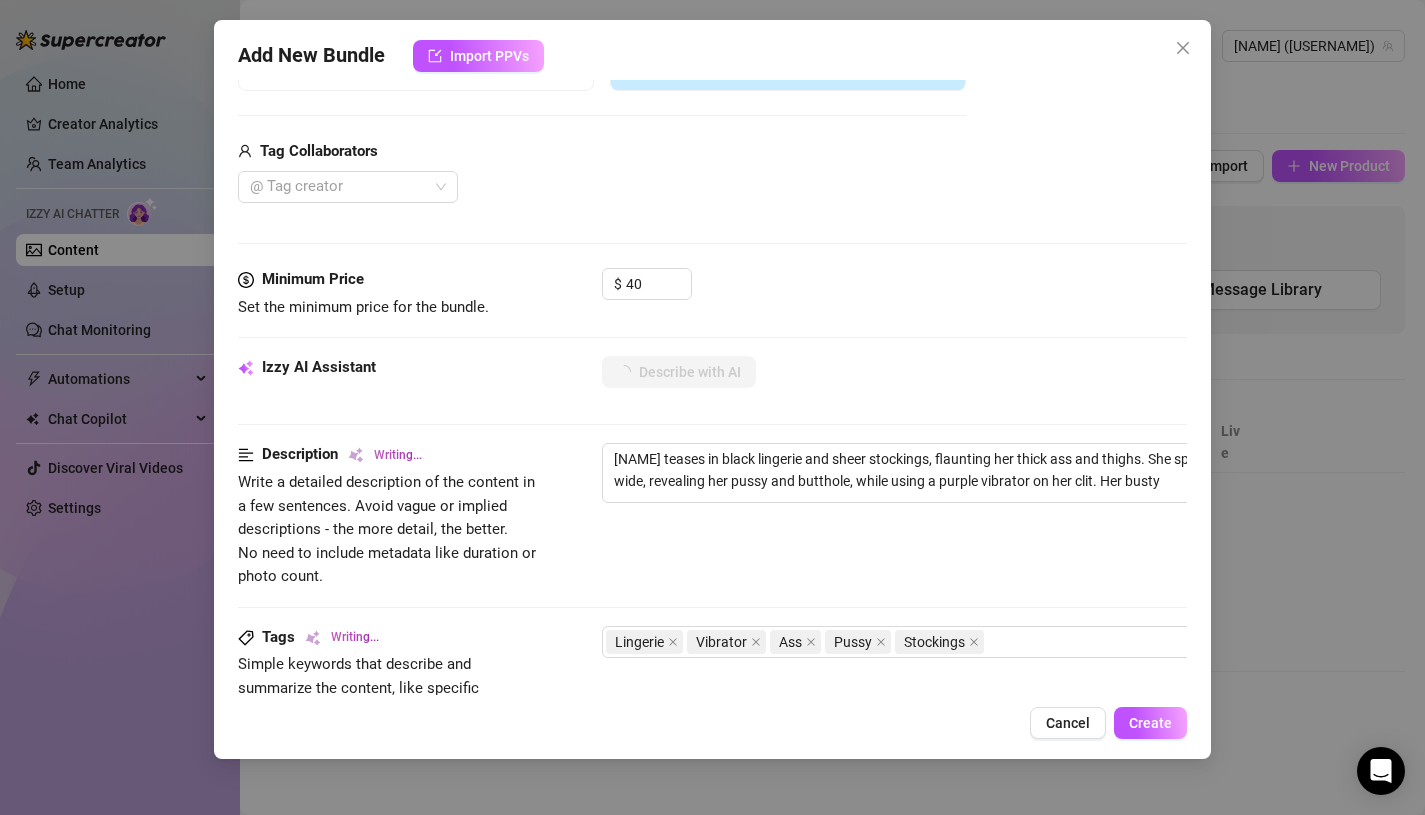 type on "[NAME] teases in black lingerie and sheer stockings, flaunting her thick ass and thighs. She spreads her legs wide, revealing her pussy and butthole, while using a purple vibrator on her clit. Her busty tits" 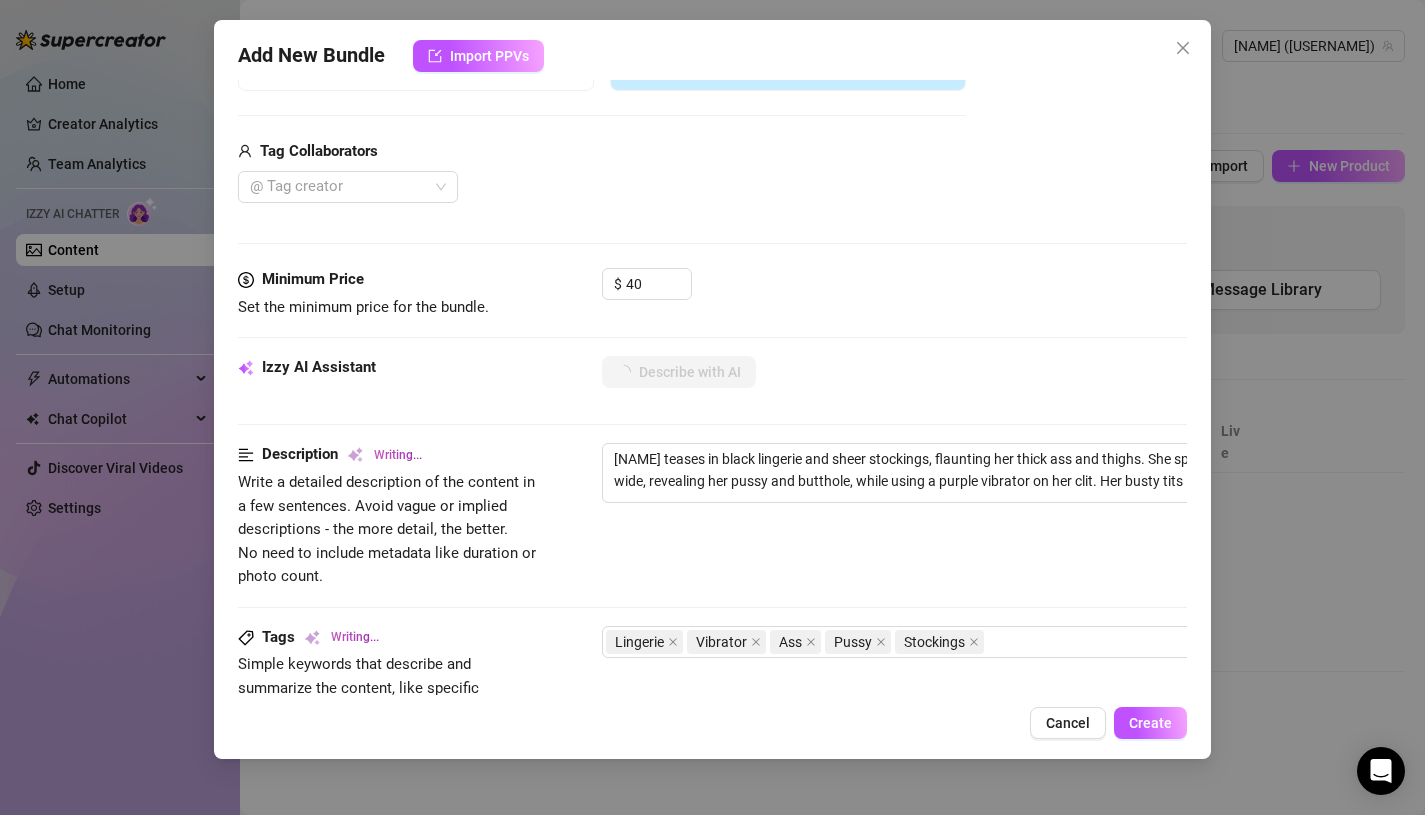 type on "[FIRST] teases in black lingerie and sheer stockings, flaunting her thick ass and thighs. She spreads her legs wide, revealing her pussy and butthole, while using a purple vibrator on her clit. Her busty tits are" 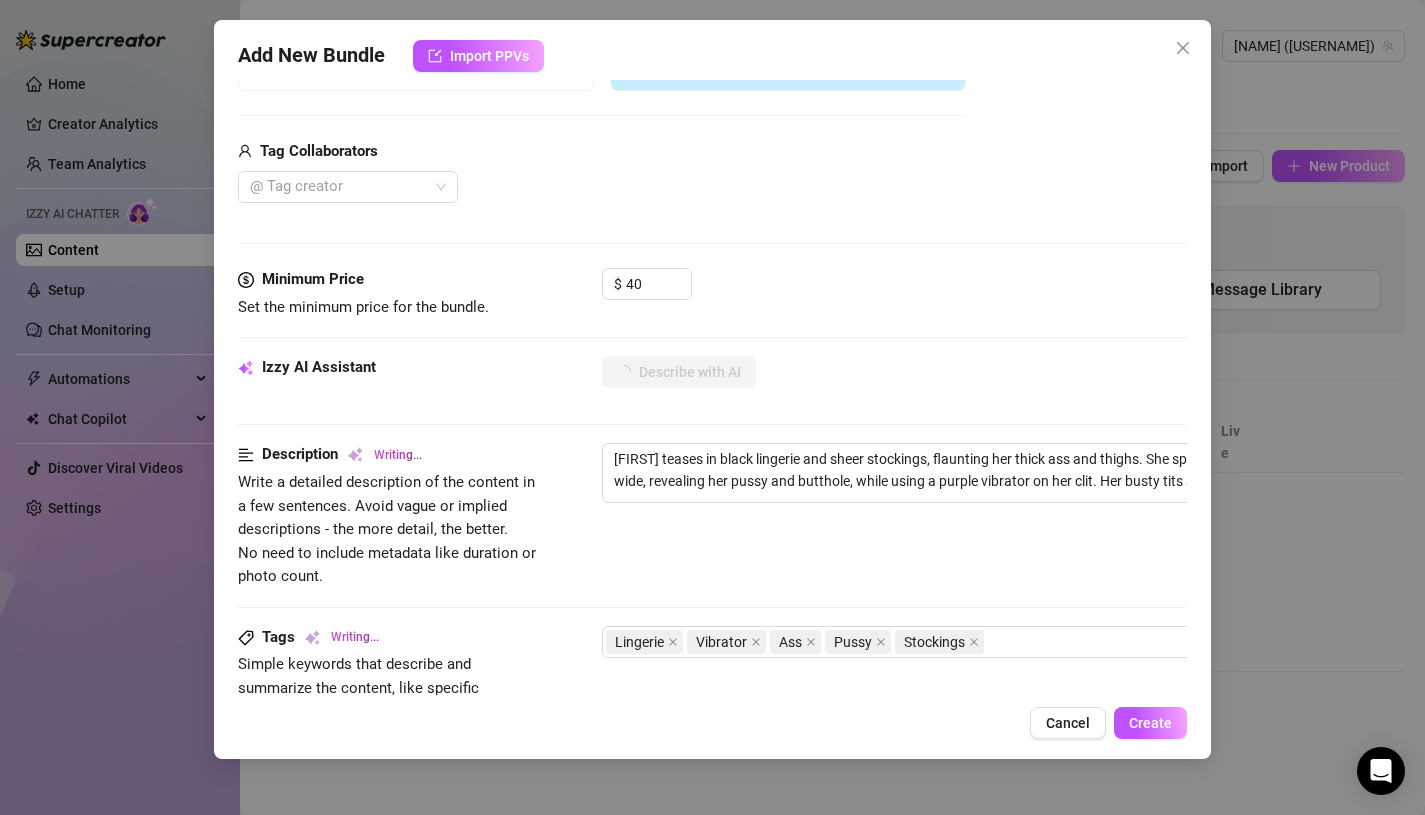 type on "[FIRST] teases in black lingerie and sheer stockings, flaunting her thick ass and thighs. She spreads her legs wide, revealing her pussy and butthole, while using a purple vibrator on her clit. Her busty tits are barely" 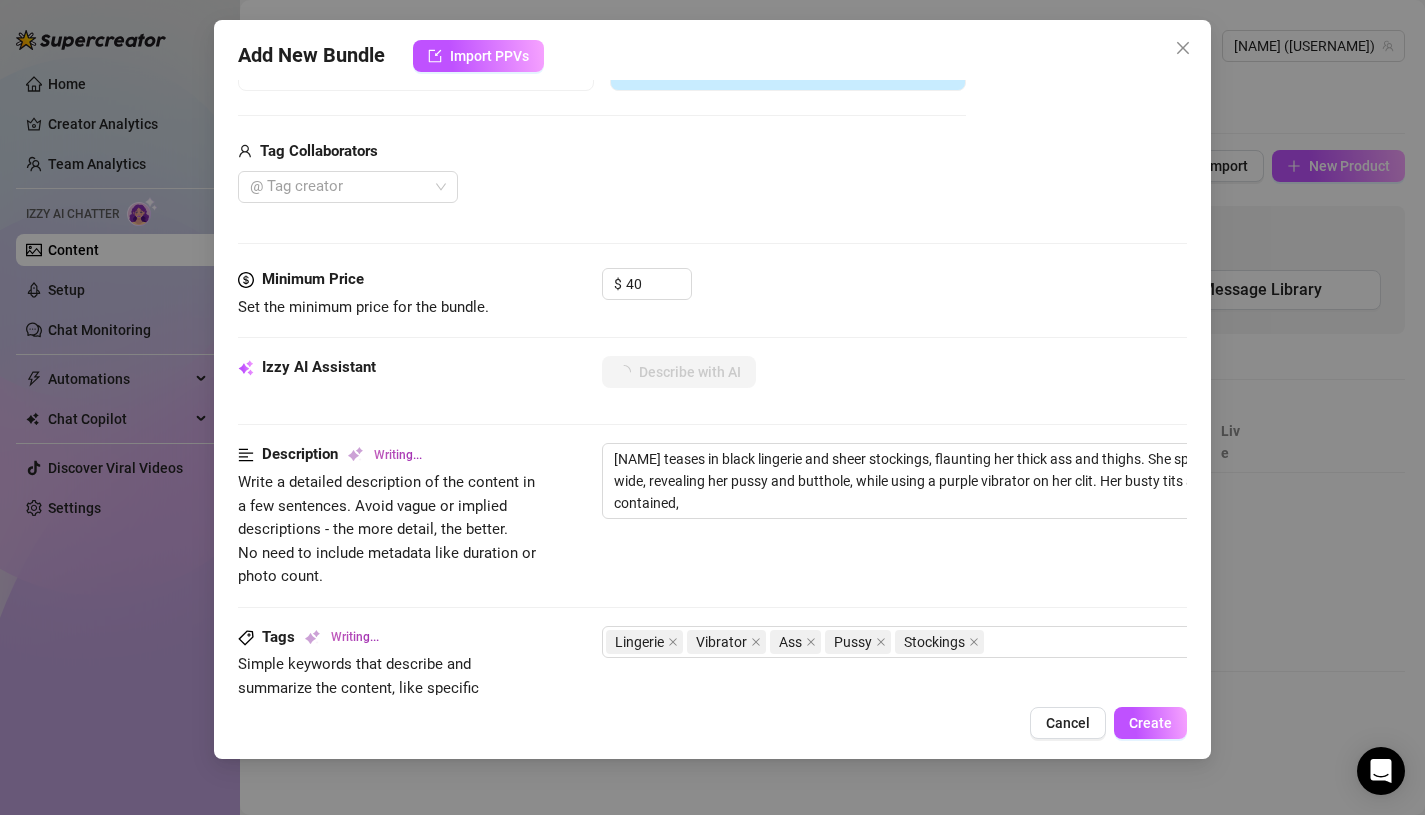 type on "[NAME] teases in black lingerie and sheer stockings, flaunting her thick ass and thighs. She spreads her legs wide, revealing her pussy and butthole, while using a purple vibrator on her clit. Her busty tits are barely contained, adding" 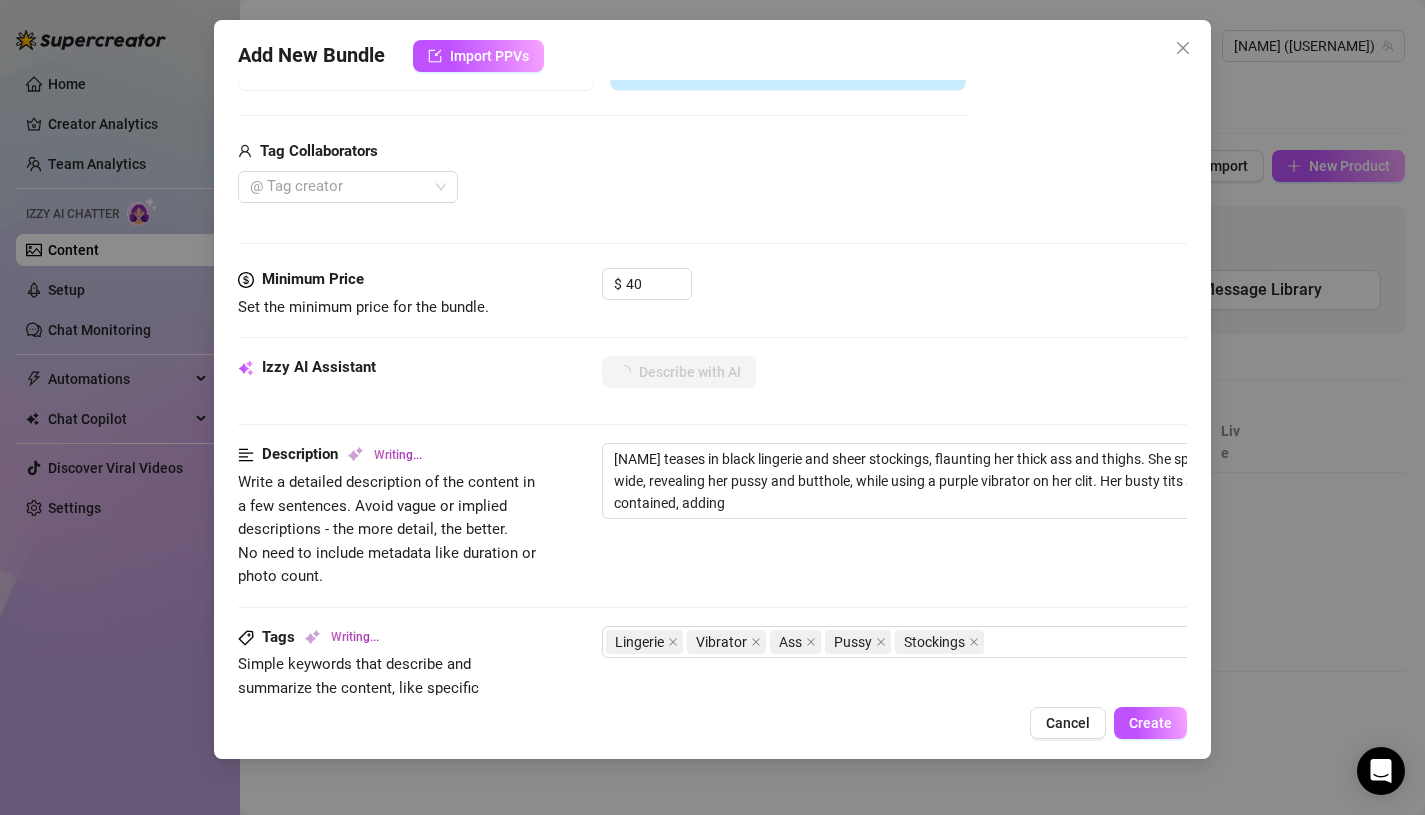 type on "[USERNAME] teases in black lingerie and sheer stockings, flaunting her thick ass and thighs. She spreads her legs wide, revealing her pussy and butthole, while using a purple vibrator on her clit. Her busty tits are barely contained, adding to" 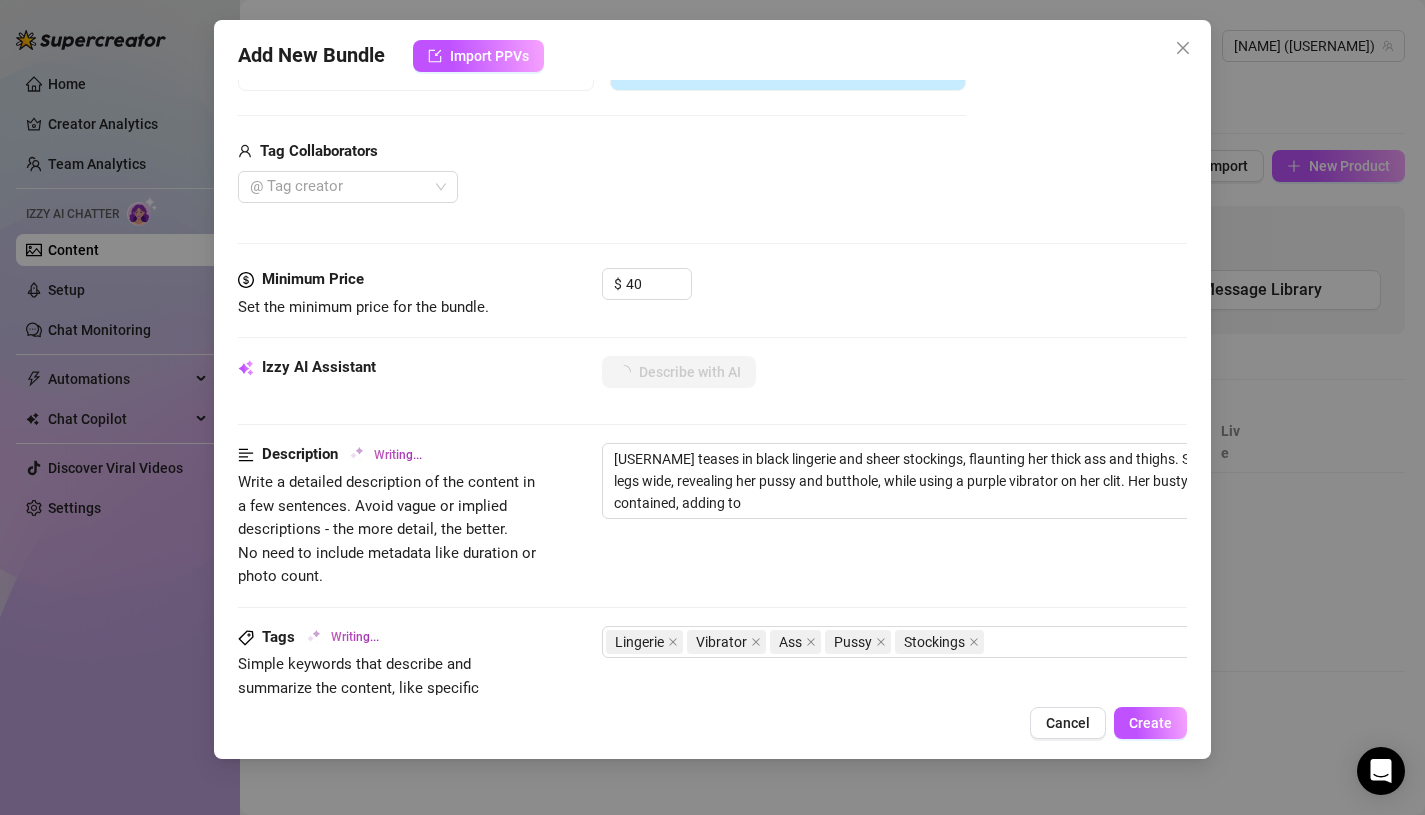 type on "[NAME] teases in black lingerie and sheer stockings, flaunting her thick ass and thighs. She spreads her legs wide, revealing her pussy and butthole, while using a purple vibrator on her clit. Her busty tits are barely contained, adding to the" 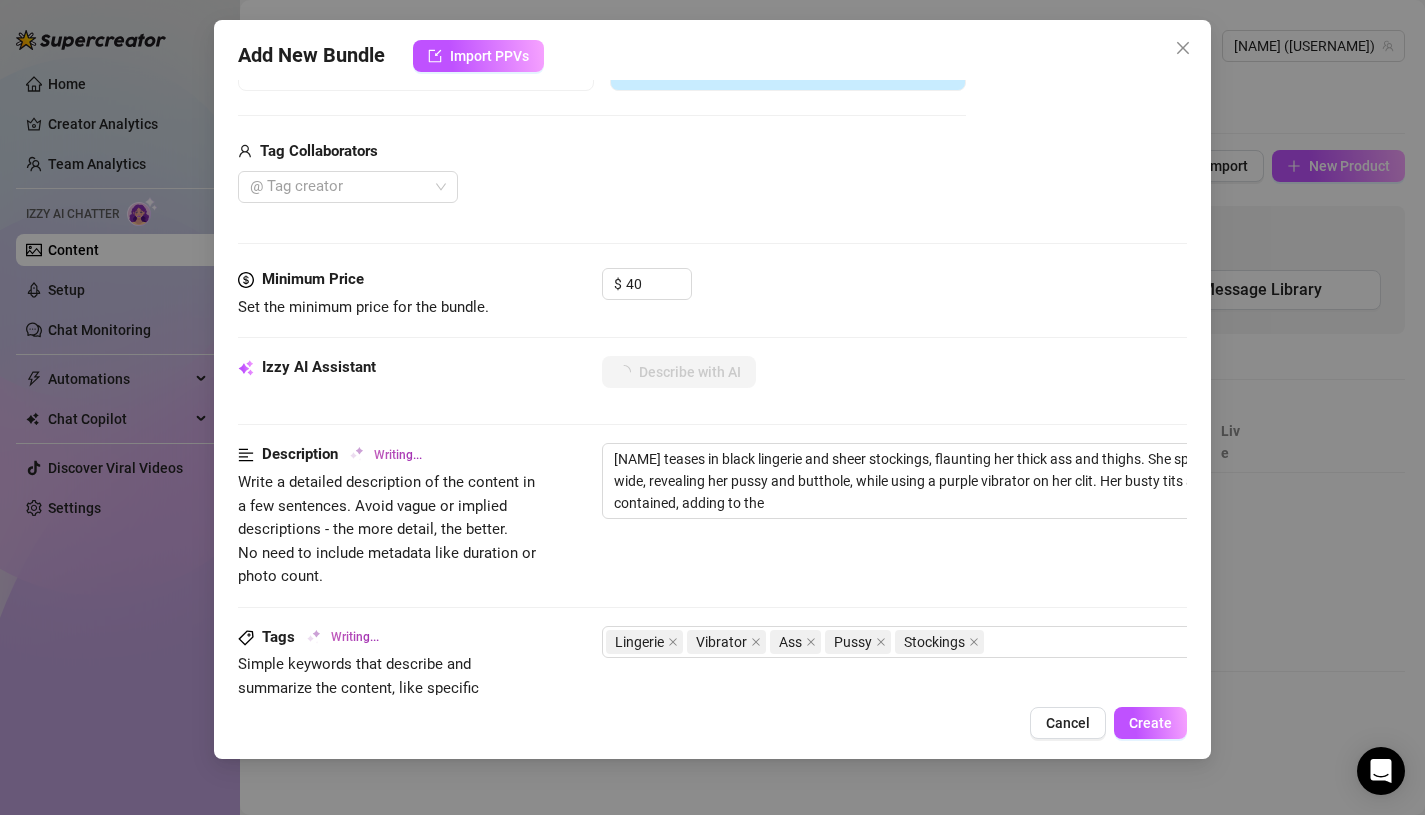 type on "[USERNAME] teases in black lingerie and sheer stockings, flaunting her thick ass and thighs. She spreads her legs wide, revealing her pussy and butthole, while using a purple vibrator on her clit. Her busty tits are barely contained, adding to the seductive" 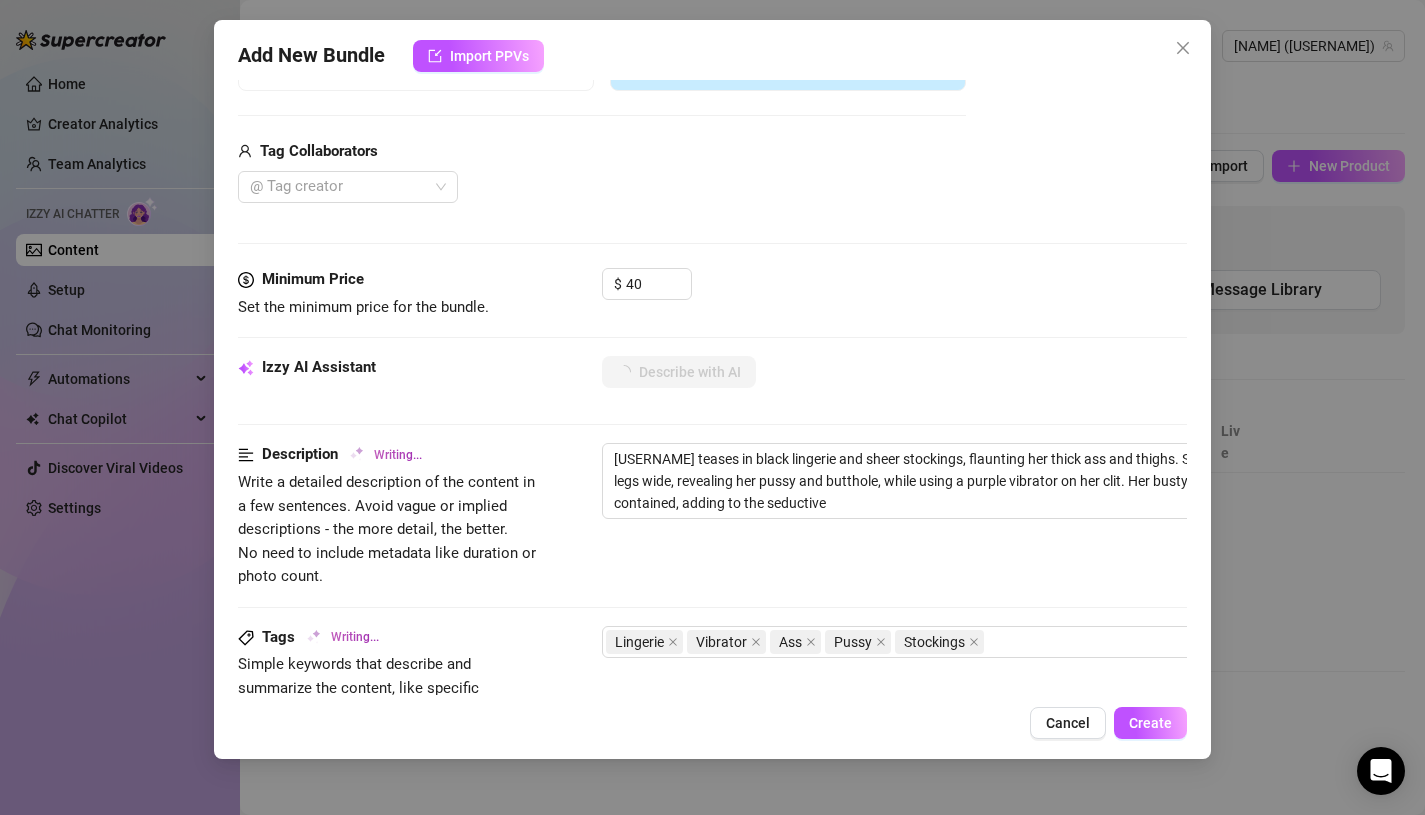 type on "[NAME] teases in black lingerie and sheer stockings, flaunting her thick ass and thighs. She spreads her legs wide, revealing her pussy and butthole, while using a purple vibrator on her clit. Her busty tits are barely contained, adding to the seductive allure." 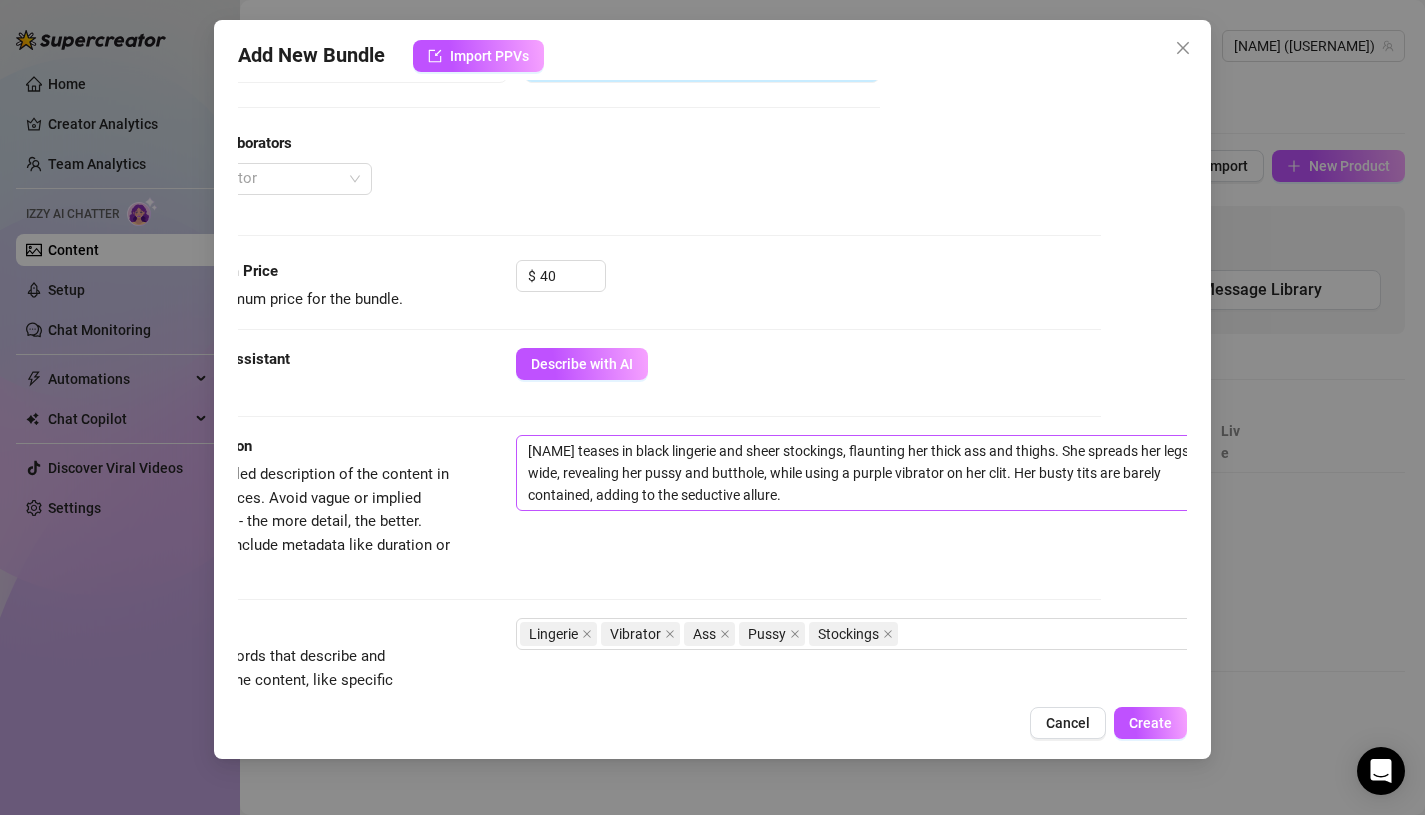 scroll, scrollTop: 466, scrollLeft: 114, axis: both 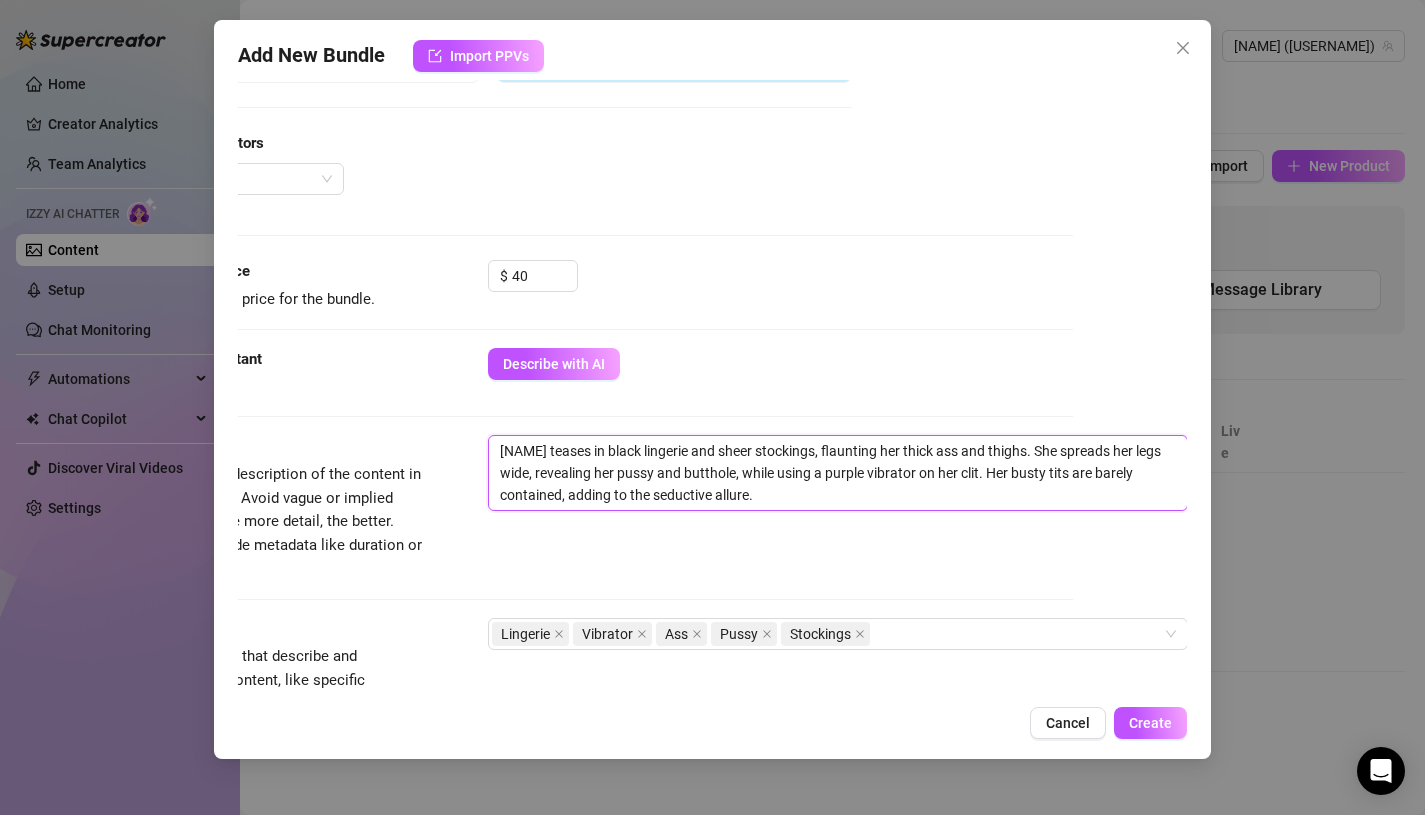 drag, startPoint x: 560, startPoint y: 453, endPoint x: 822, endPoint y: 456, distance: 262.01718 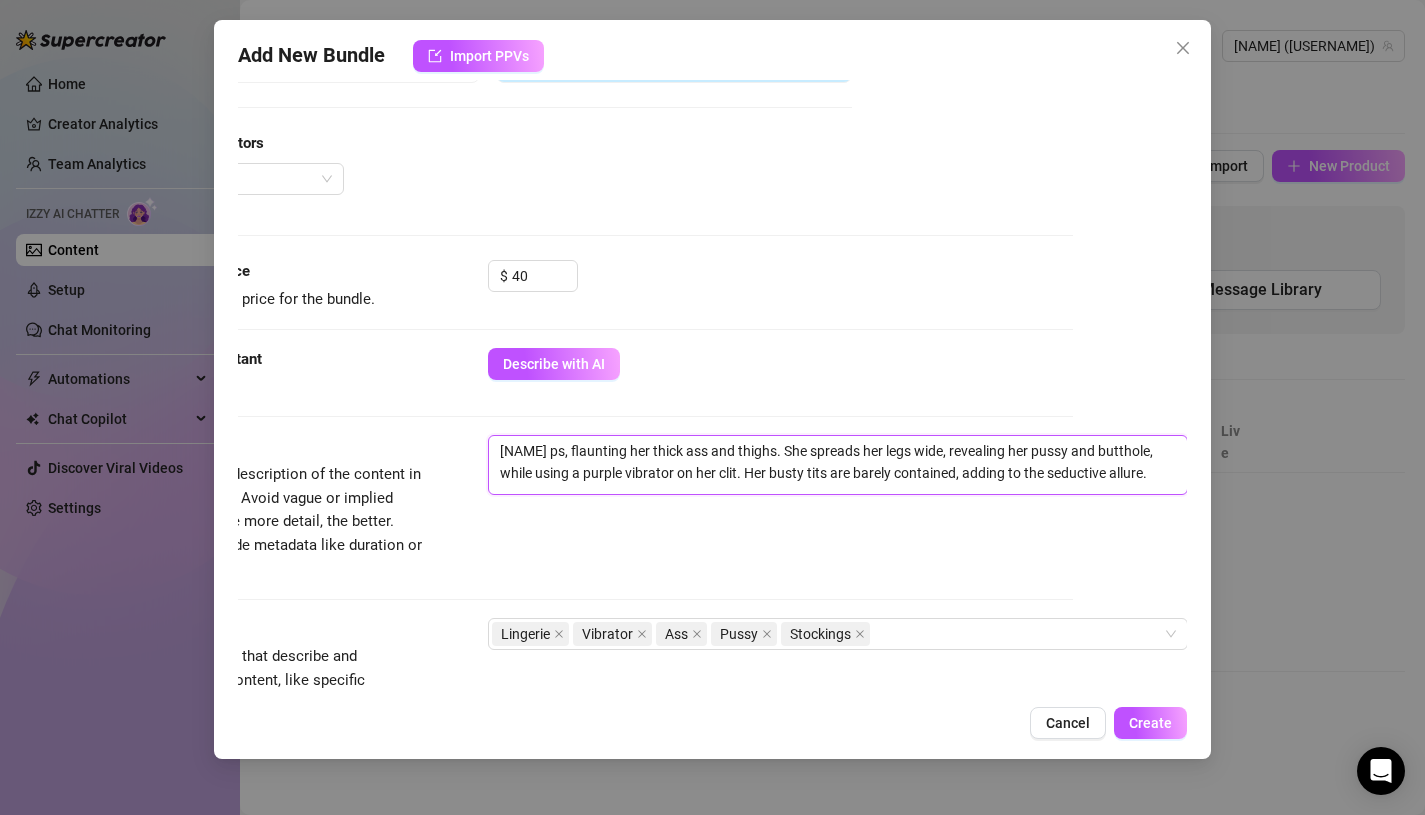 type on "[NAME] pus, flaunting her thick ass and thighs. She spreads her legs wide, revealing her pussy and butthole, while using a purple vibrator on her clit. Her busty tits are barely contained, adding to the seductive allure." 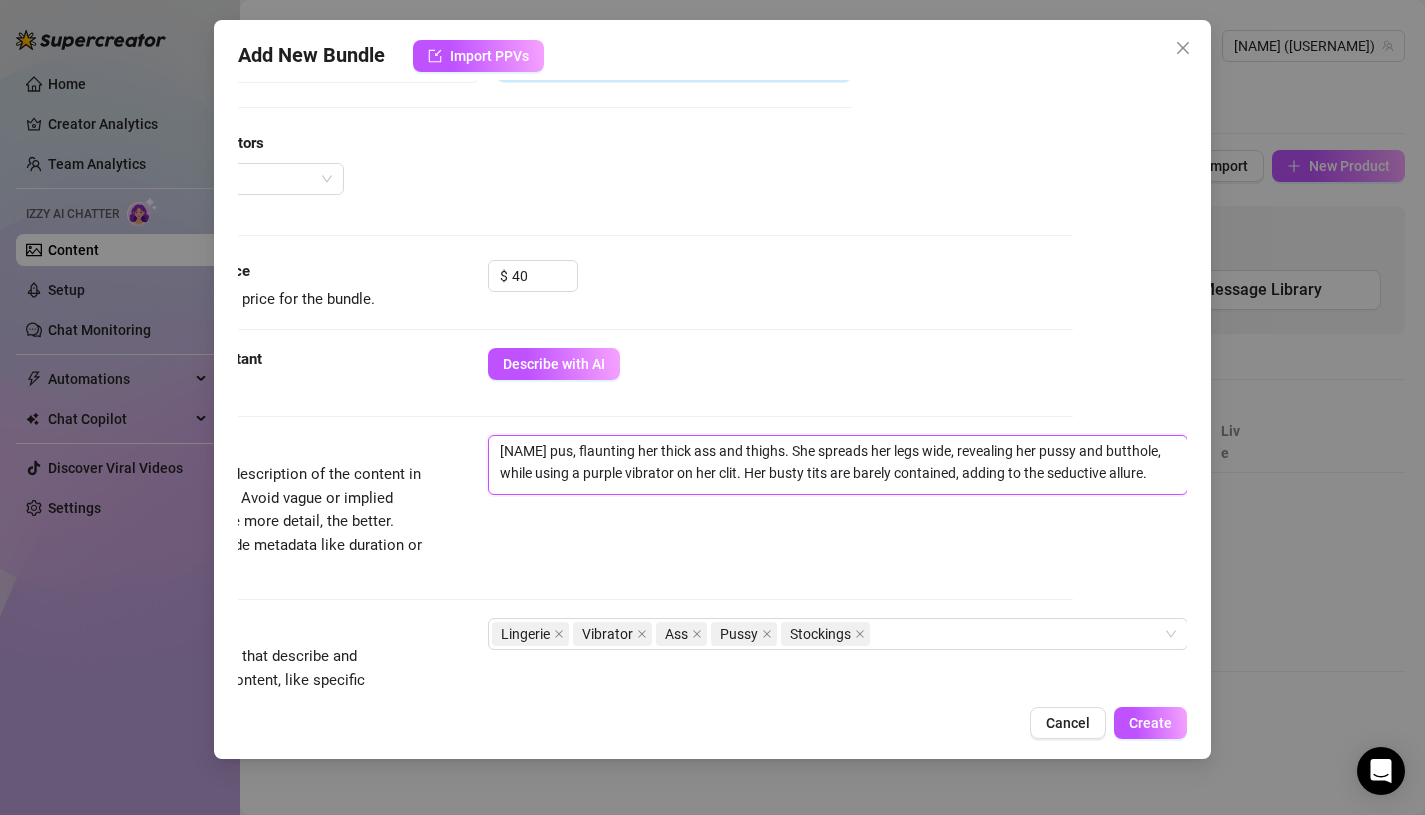 type on "[USERNAME] puts, flaunting her thick ass and thighs. She spreads her legs wide, revealing her pussy and butthole, while using a purple vibrator on her clit. Her busty tits are barely contained, adding to the seductive allure." 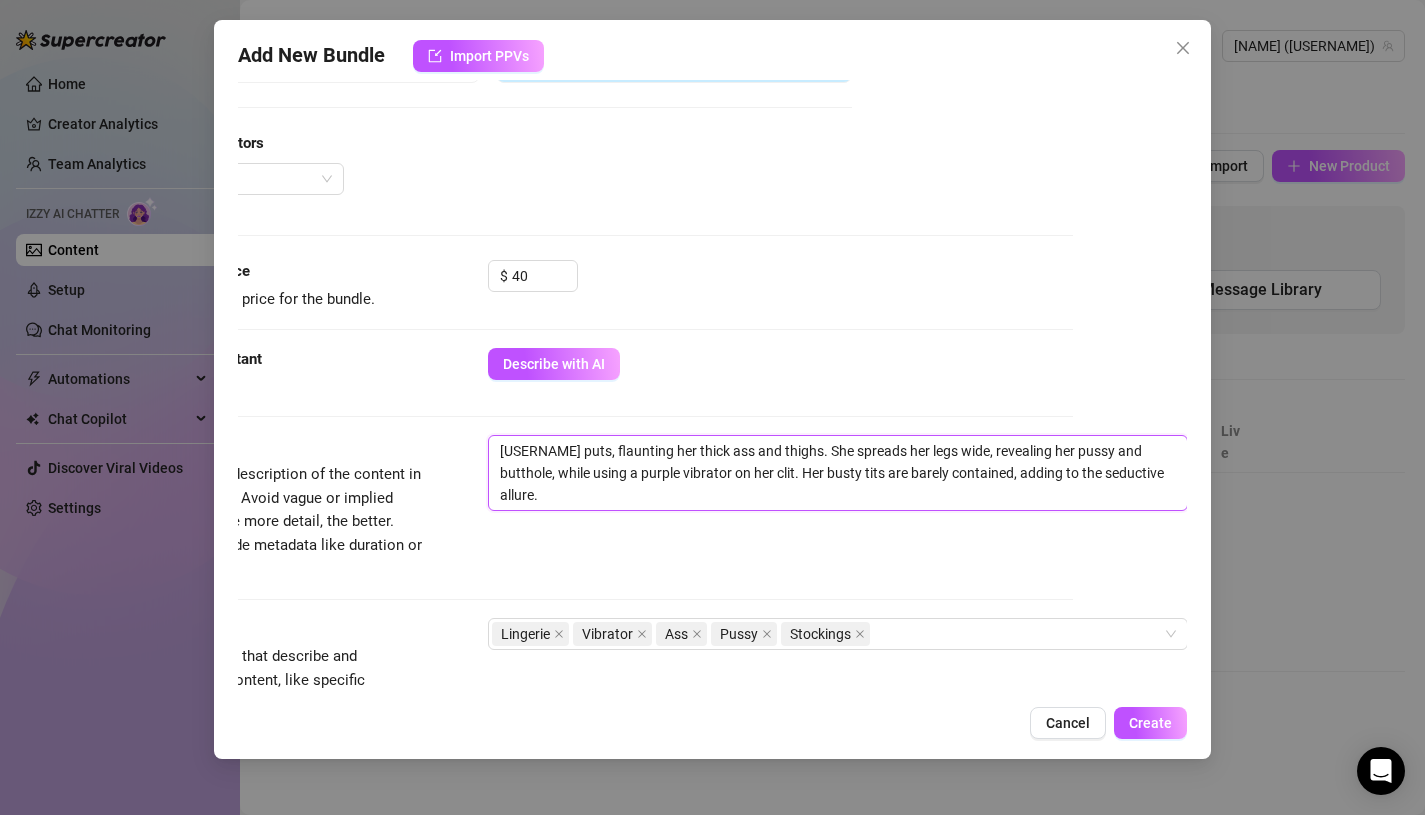 type on "[NAME] putss, flaunting her thick ass and thighs. She spreads her legs wide, revealing her pussy and butthole, while using a purple vibrator on her clit. Her busty tits are barely contained, adding to the seductive allure." 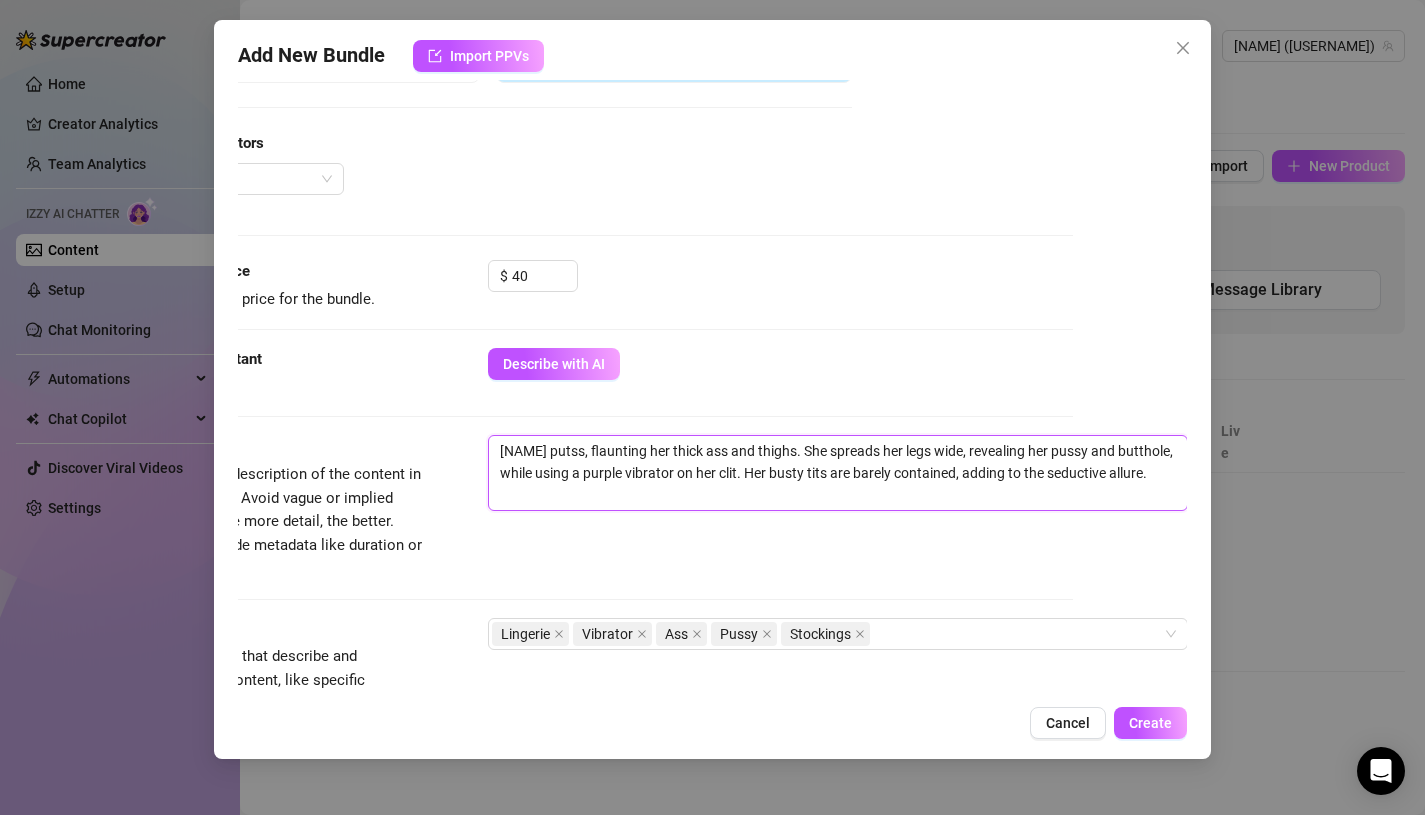 type on "[NAME] puts stockings on, flaunting her thick ass and thighs. She spreads her legs wide, revealing her pussy and butthole, while using a purple vibrator on her clit. Her busty tits are barely contained, adding to the seductive allure." 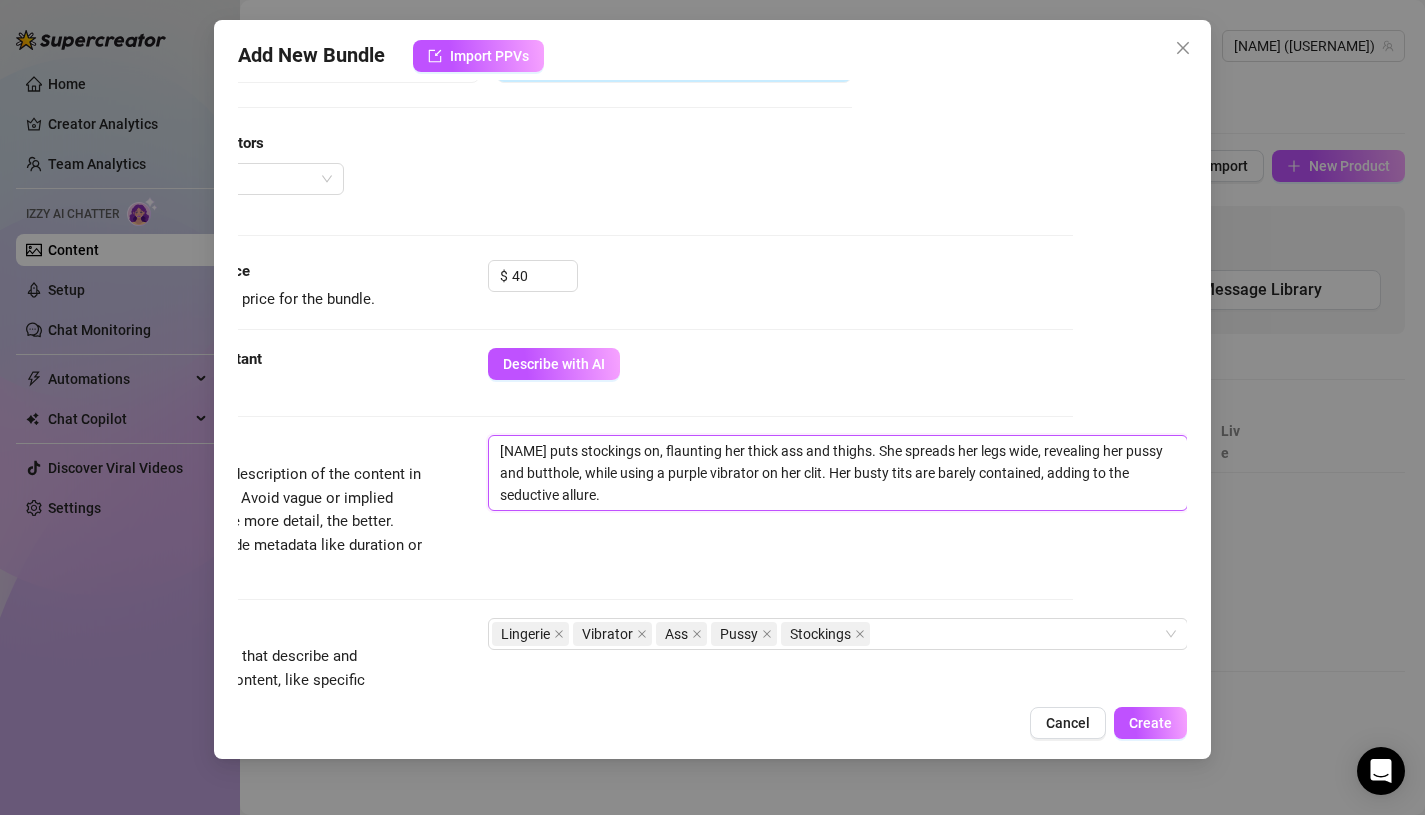 type on "[NAME] puts on nudes, flaunting her thick ass and thighs. She spreads her legs wide, revealing her pussy and butthole, while using a purple vibrator on her clit. Her busty tits are barely contained, adding to the seductive allure." 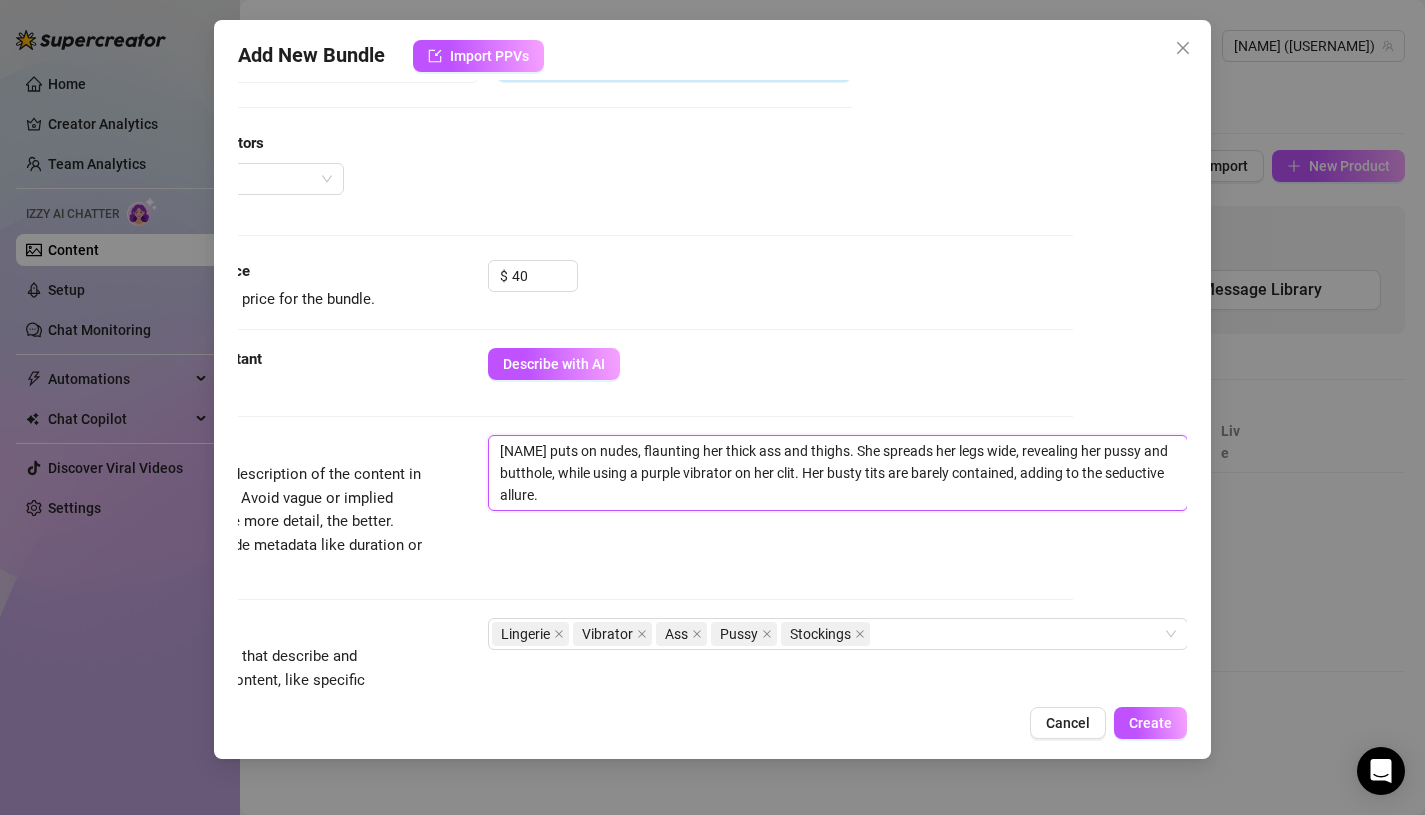 type on "Charlotte puts ons, flaunting her thick ass and thighs. She spreads her legs wide, revealing her pussy and butthole, while using a purple vibrator on her clit. Her busty tits are barely contained, adding to the seductive allure." 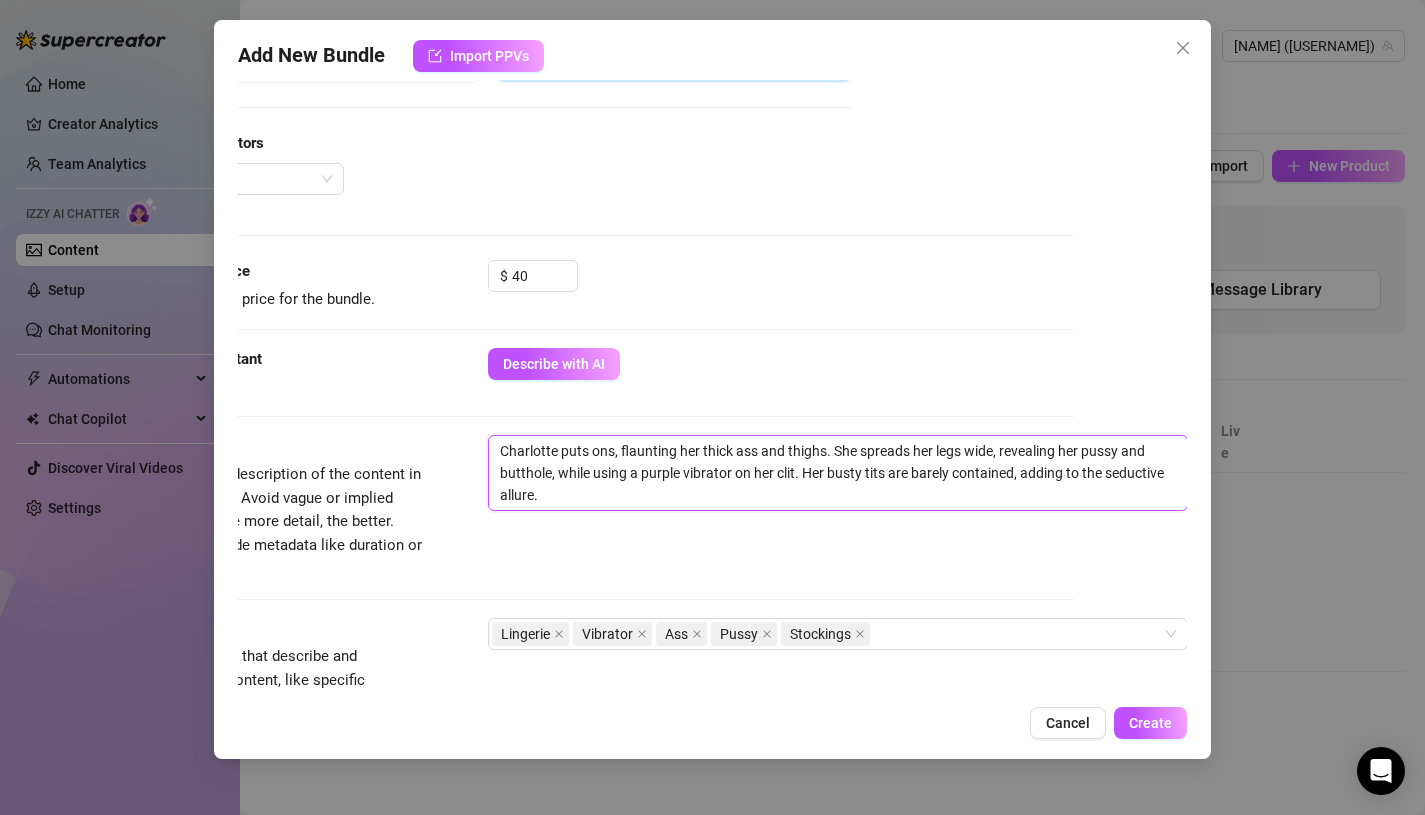 type on "[NAME] puts on s, flaunting her thick ass and thighs. She spreads her legs wide, revealing her pussy and butthole, while using a purple vibrator on her clit. Her busty tits are barely contained, adding to the seductive allure." 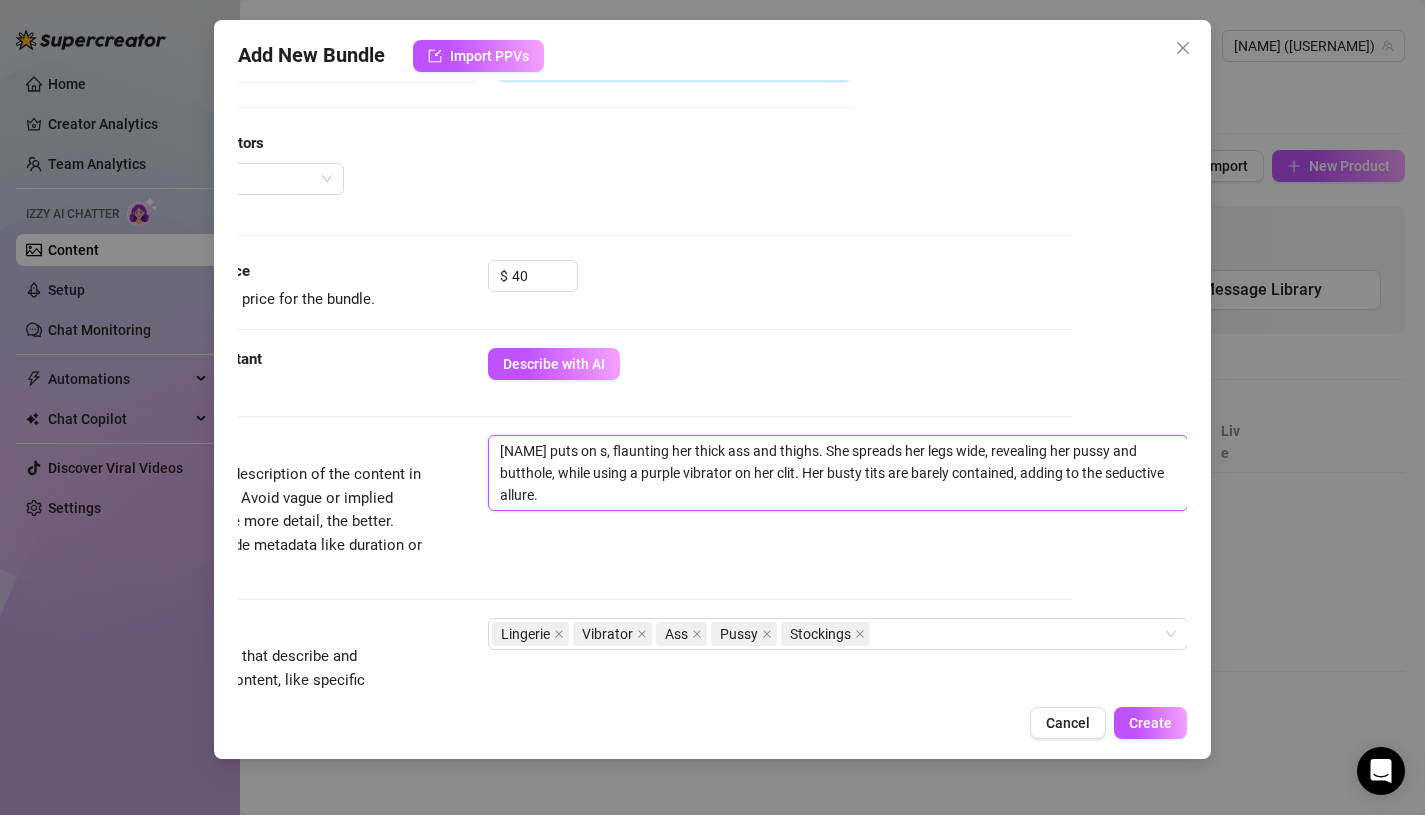 type on "[NAME] puts on ss, flaunting her thick ass and thighs. She spreads her legs wide, revealing her pussy and butthole, while using a purple vibrator on her clit. Her busty tits are barely contained, adding to the seductive allure." 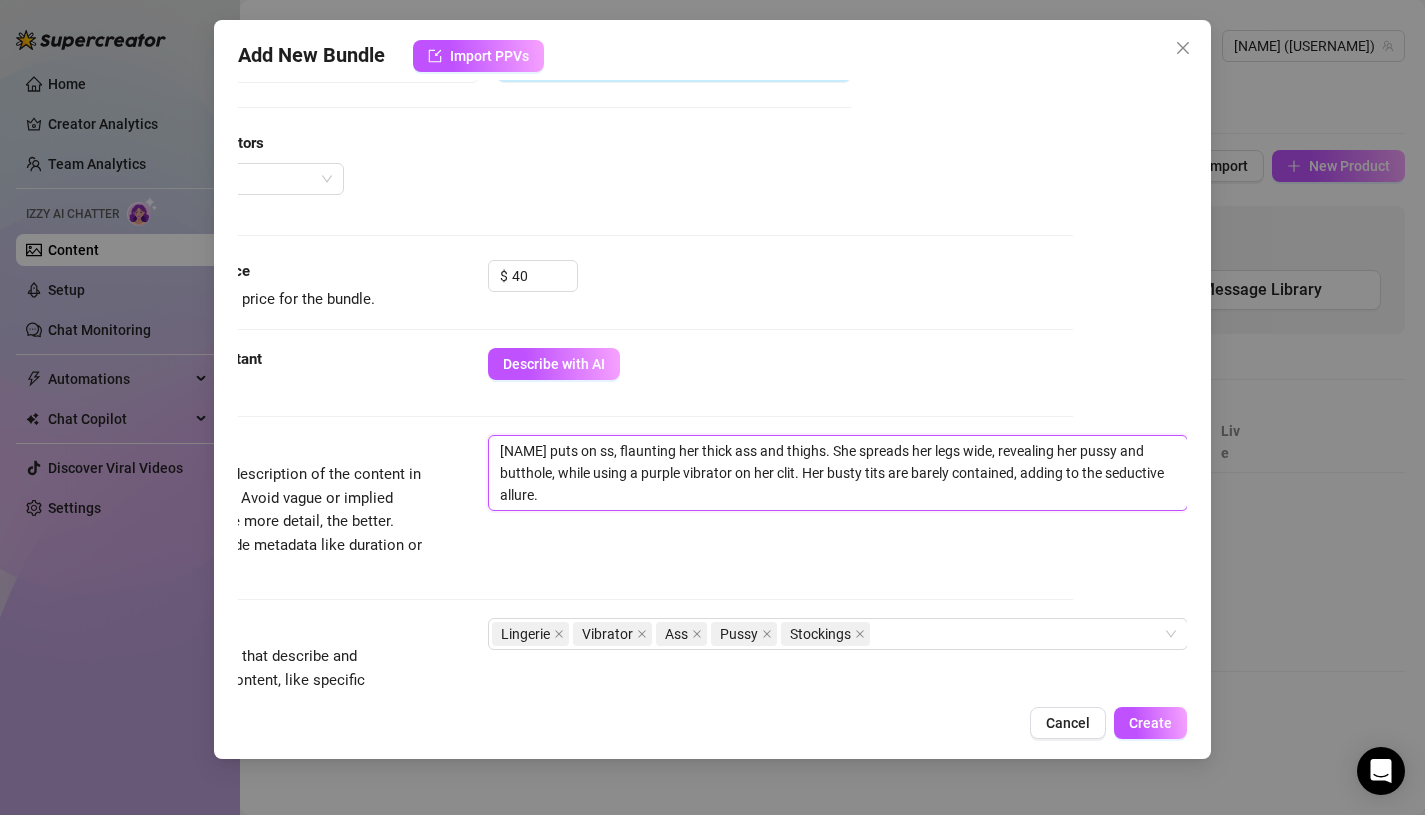 type on "[FIRST] puts on sts, flaunting her thick ass and thighs. She spreads her legs wide, revealing her pussy and butthole, while using a purple vibrator on her clit. Her busty tits are barely contained, adding to the seductive allure." 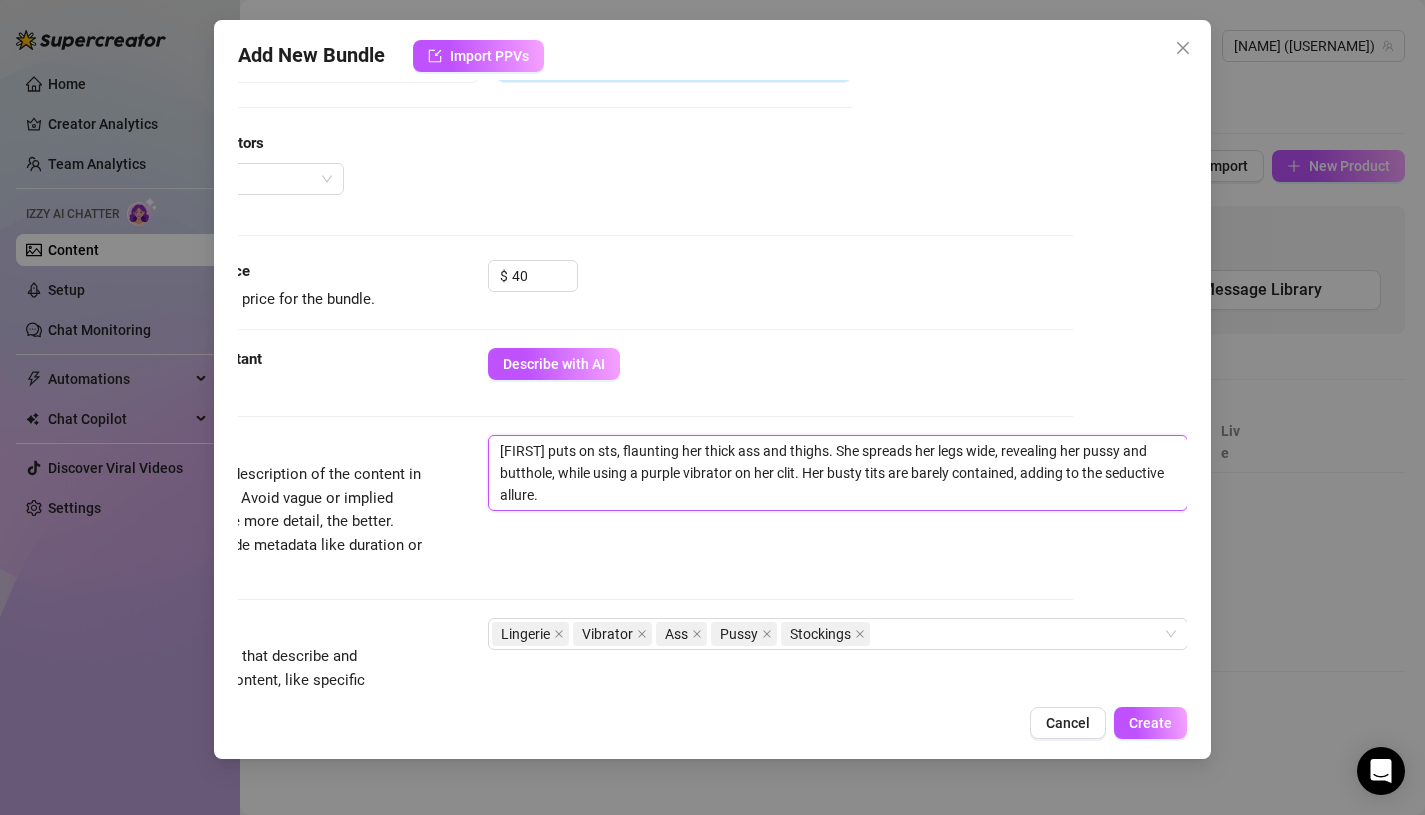 type on "[FIRST] puts on stos, flaunting her thick ass and thighs. She spreads her legs wide, revealing her pussy and butthole, while using a purple vibrator on her clit. Her busty tits are barely contained, adding to the seductive allure." 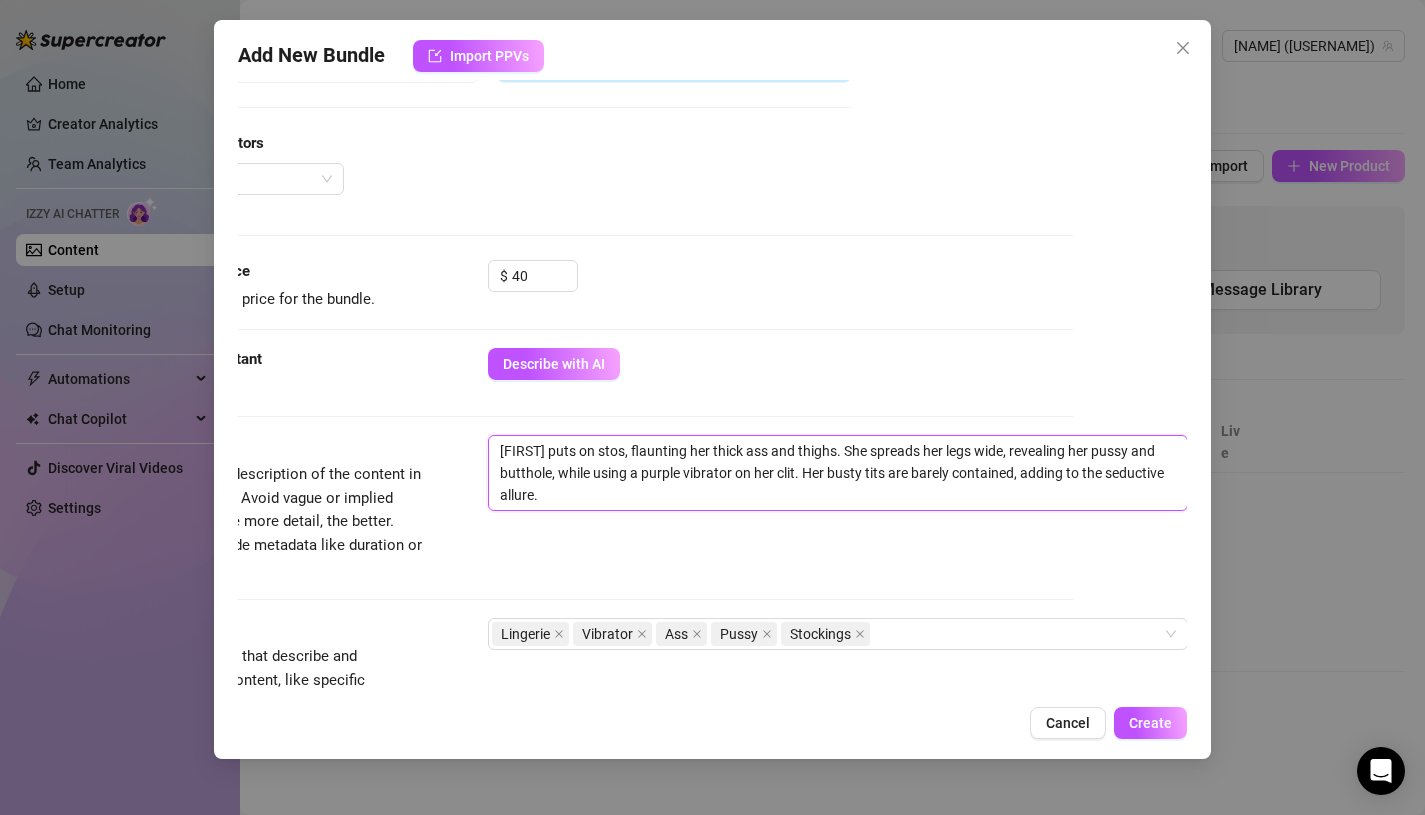 type on "[NAME] puts on stockings, flaunting her thick ass and thighs. She spreads her legs wide, revealing her pussy and butthole, while using a purple vibrator on her clit. Her busty tits are barely contained, adding to the seductive allure." 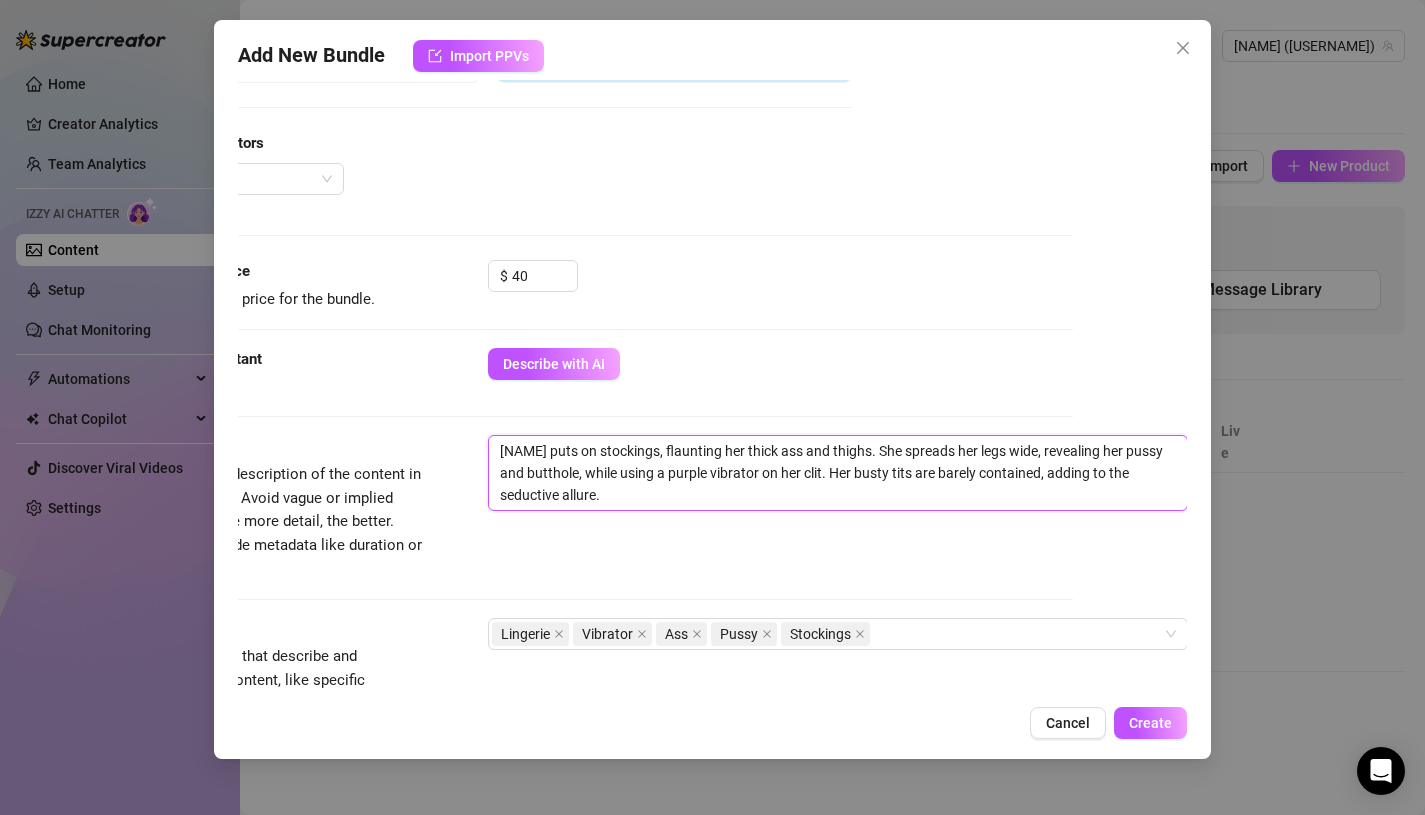 type on "[NAME] puts on stocks, flaunting her thick ass and thighs. She spreads her legs wide, revealing her pussy and butthole, while using a purple vibrator on her clit. Her busty tits are barely contained, adding to the seductive allure." 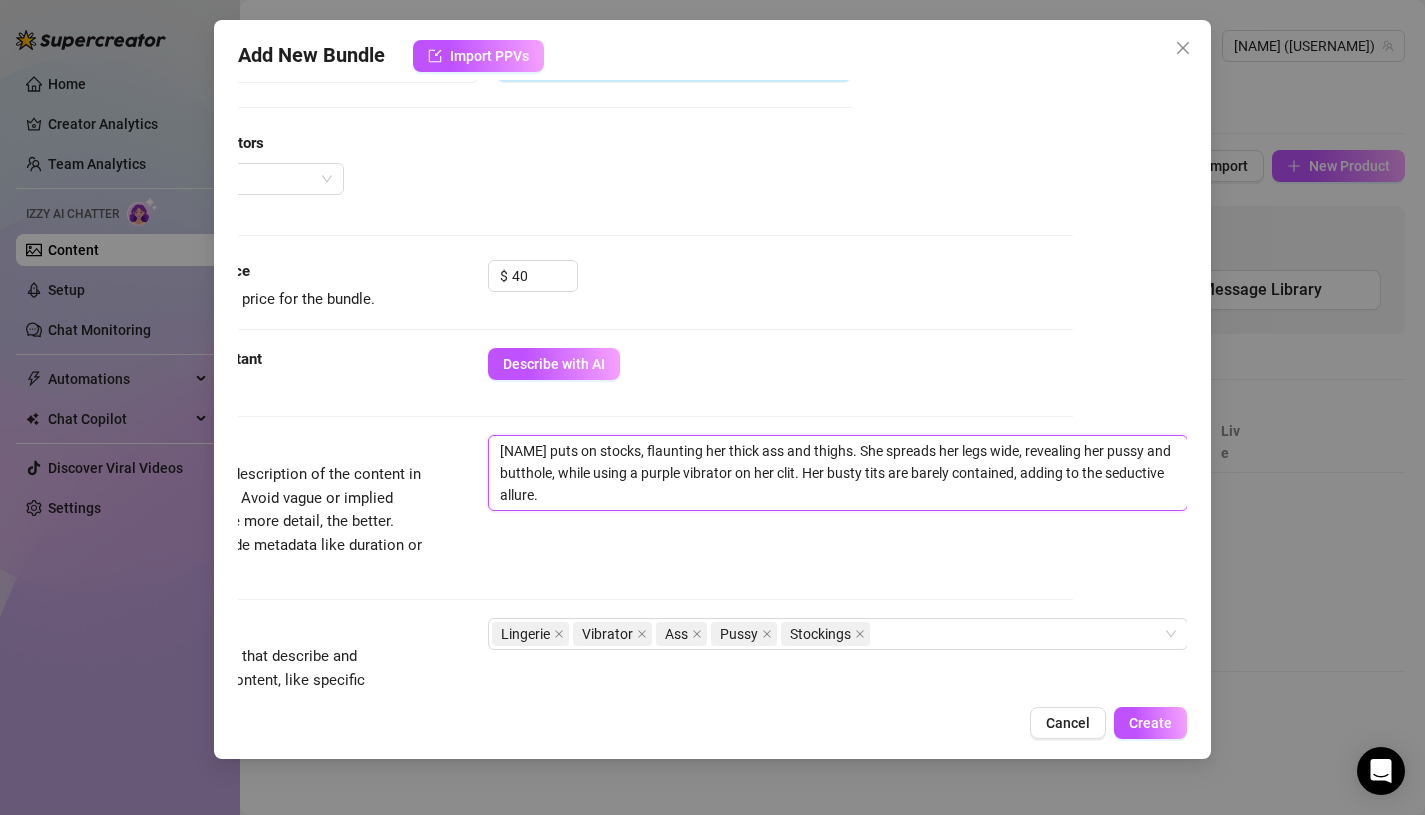 type on "Charlotte puts on stockis, flaunting her thick ass and thighs. She spreads her legs wide, revealing her pussy and butthole, while using a purple vibrator on her clit. Her busty tits are barely contained, adding to the seductive allure." 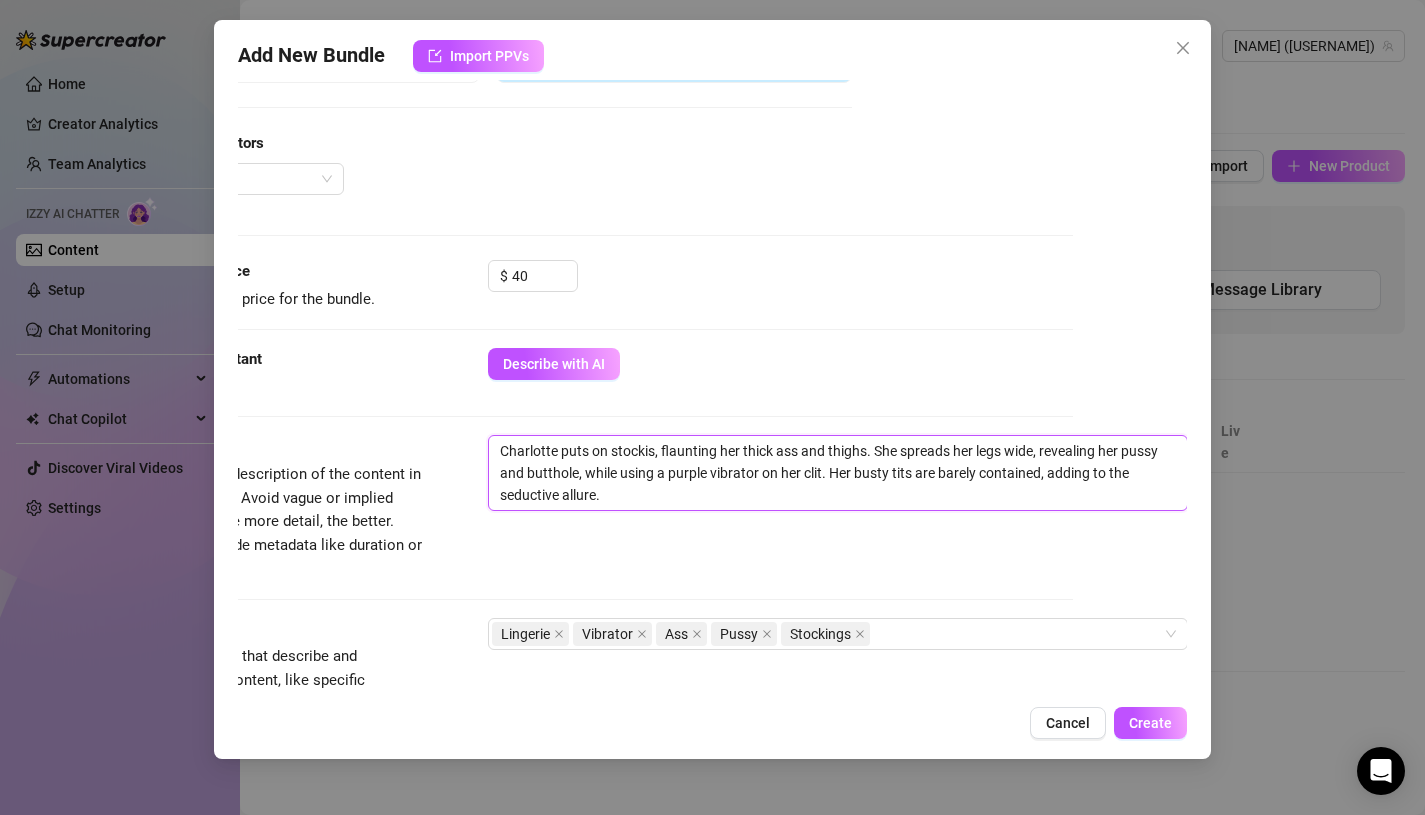 type on "[NAME] puts on stockins, flaunting her thick ass and thighs. She spreads her legs wide, revealing her pussy and butthole, while using a purple vibrator on her clit. Her busty tits are barely contained, adding to the seductive allure." 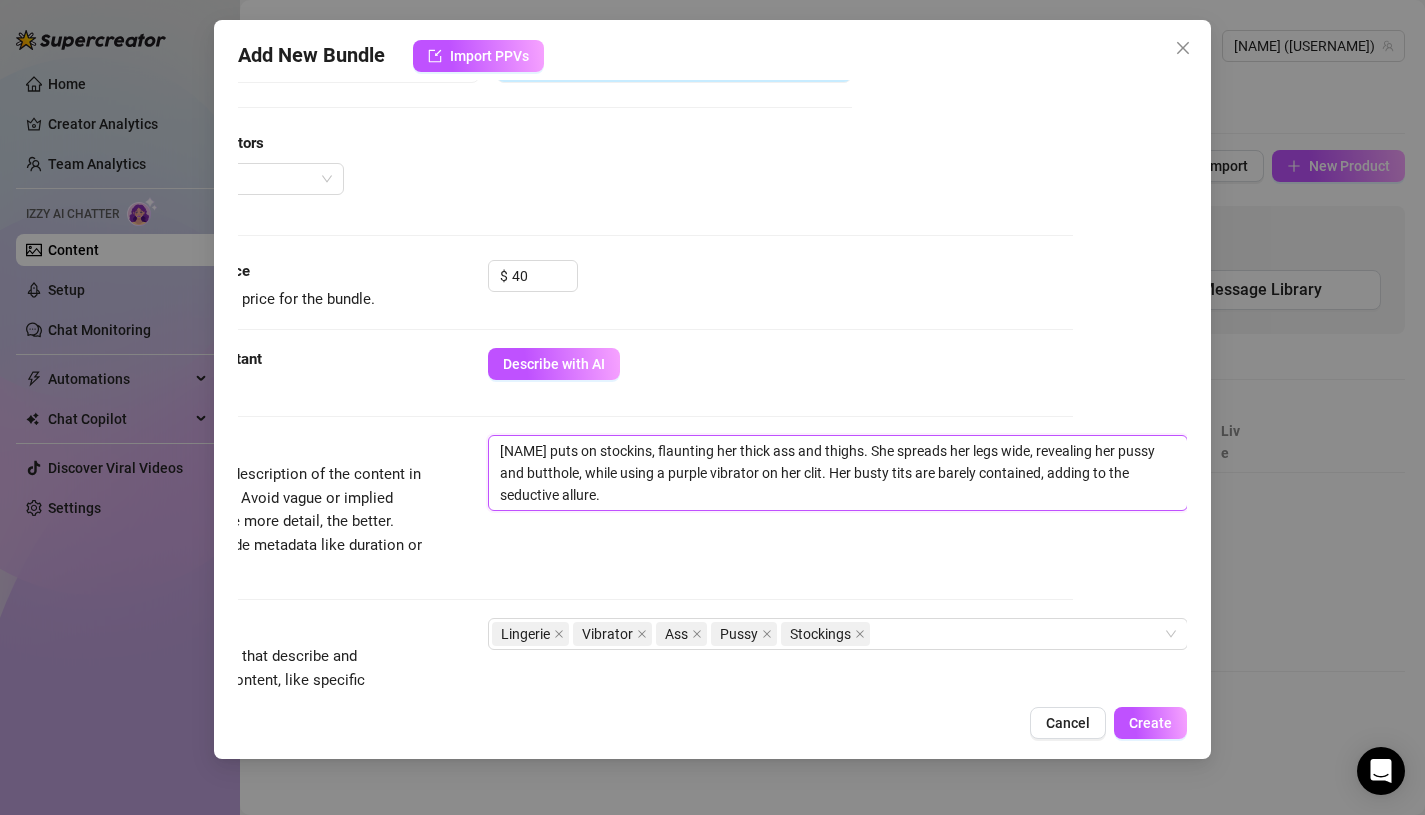 type on "[NAME] puts on stockings, flaunting her thick ass and thighs. She spreads her legs wide, revealing her pussy and butthole, while using a purple vibrator on her clit. Her busty tits are barely contained, adding to the seductive allure." 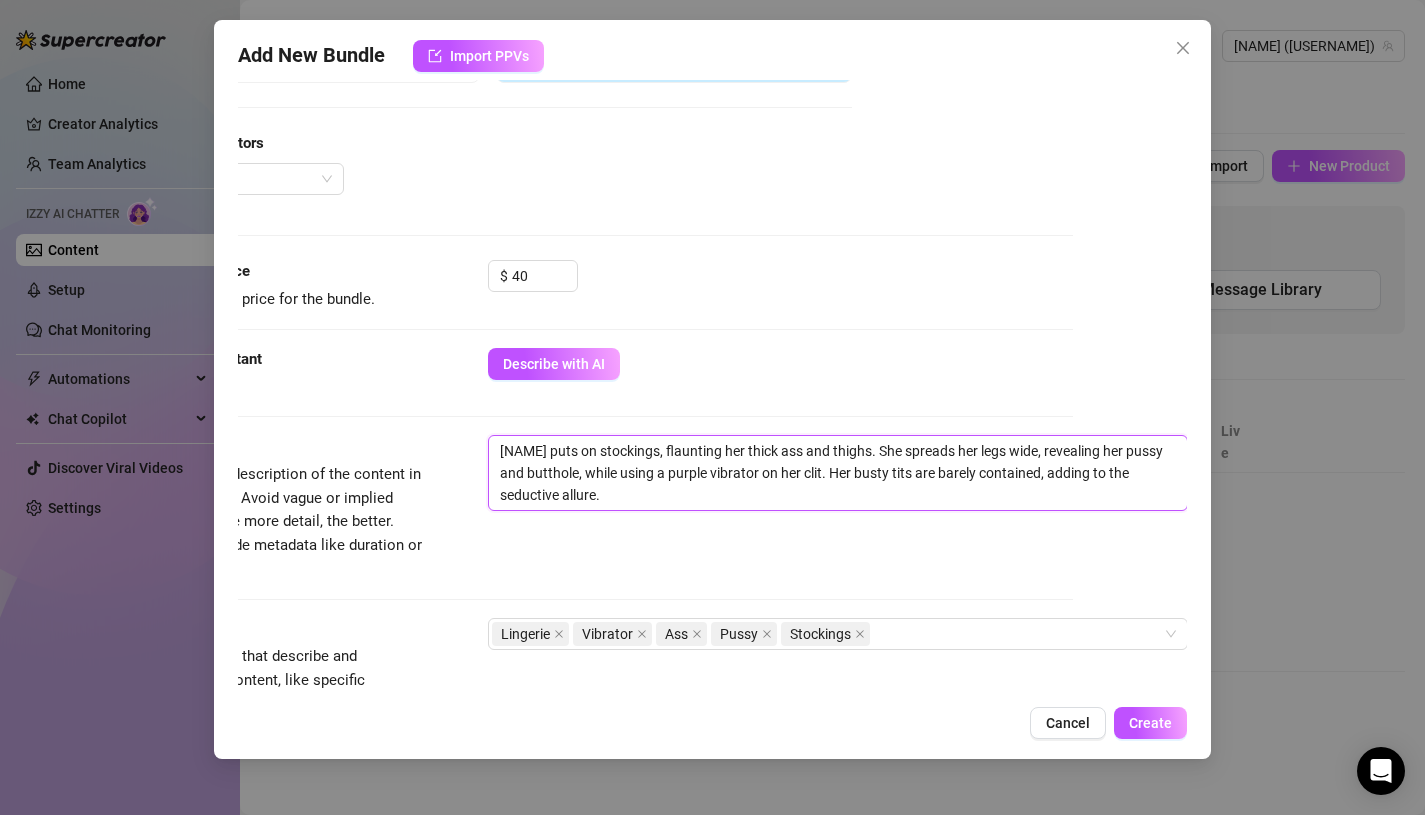 type on "[NAME] puts on stockingss, flaunting her thick ass and thighs. She spreads her legs wide, revealing her pussy and butthole, while using a purple vibrator on her clit. Her busty tits are barely contained, adding to the seductive allure." 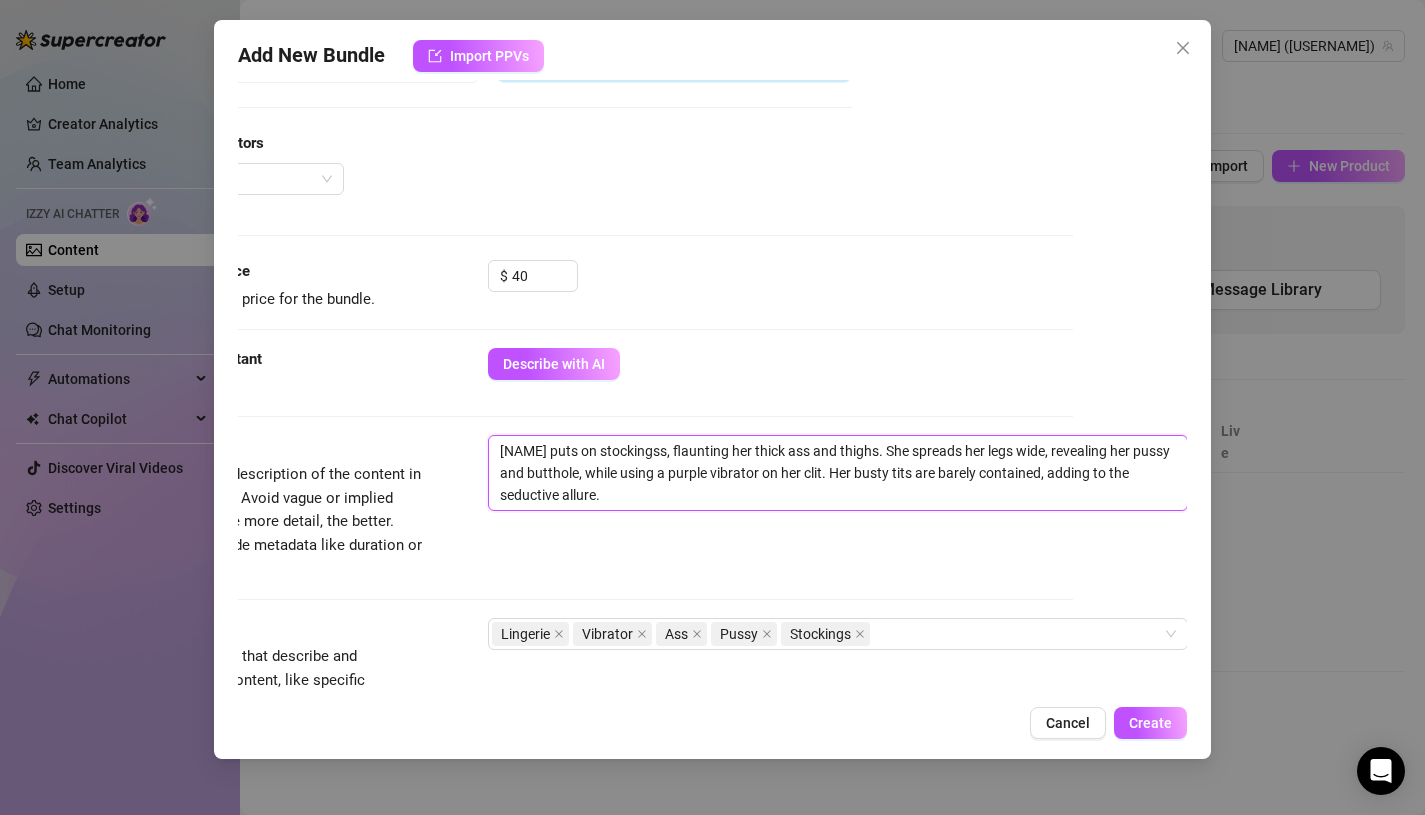 type on "[FIRST] puts on stockings s, flaunting her thick ass and thighs. She spreads her legs wide, revealing her pussy and butthole, while using a purple vibrator on her clit. Her busty tits are barely contained, adding to the seductive allure." 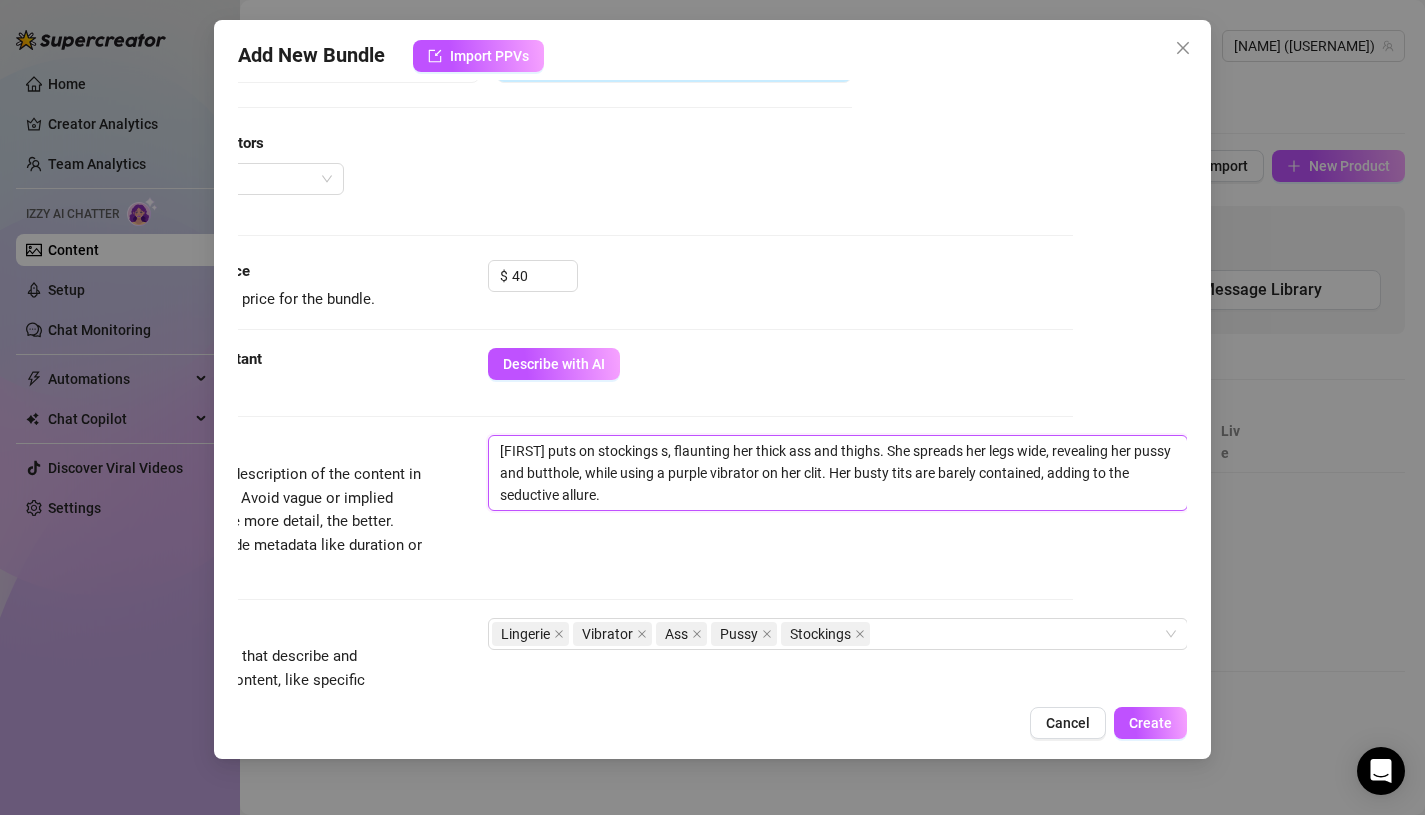 type on "[NAME] puts on stockings os, flaunting her thick ass and thighs. She spreads her legs wide, revealing her pussy and butthole, while using a purple vibrator on her clit. Her busty tits are barely contained, adding to the seductive allure." 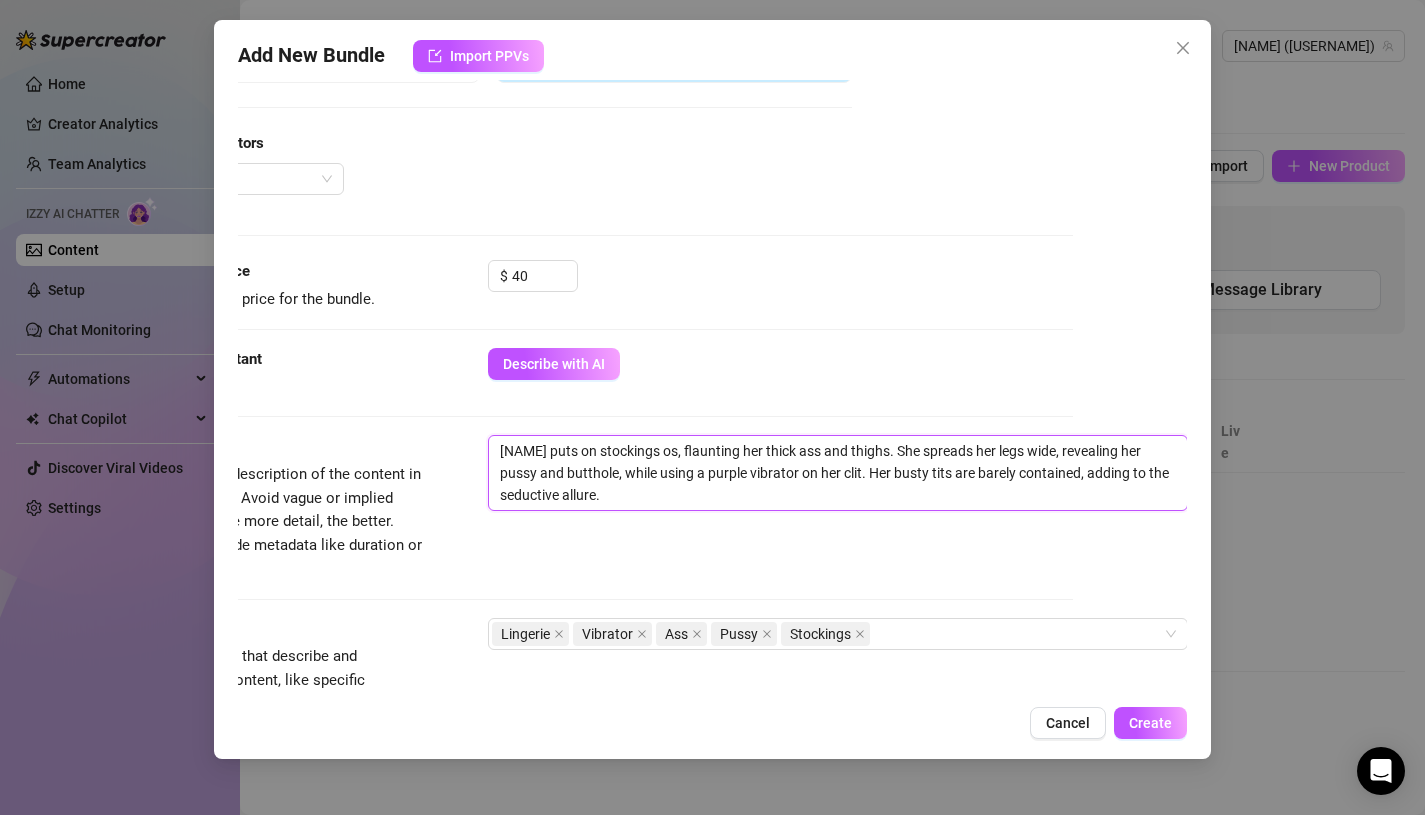 type on "[USERNAME] puts on stockings ovs, flaunting her thick ass and thighs. She spreads her legs wide, revealing her pussy and butthole, while using a purple vibrator on her clit. Her busty tits are barely contained, adding to the seductive allure." 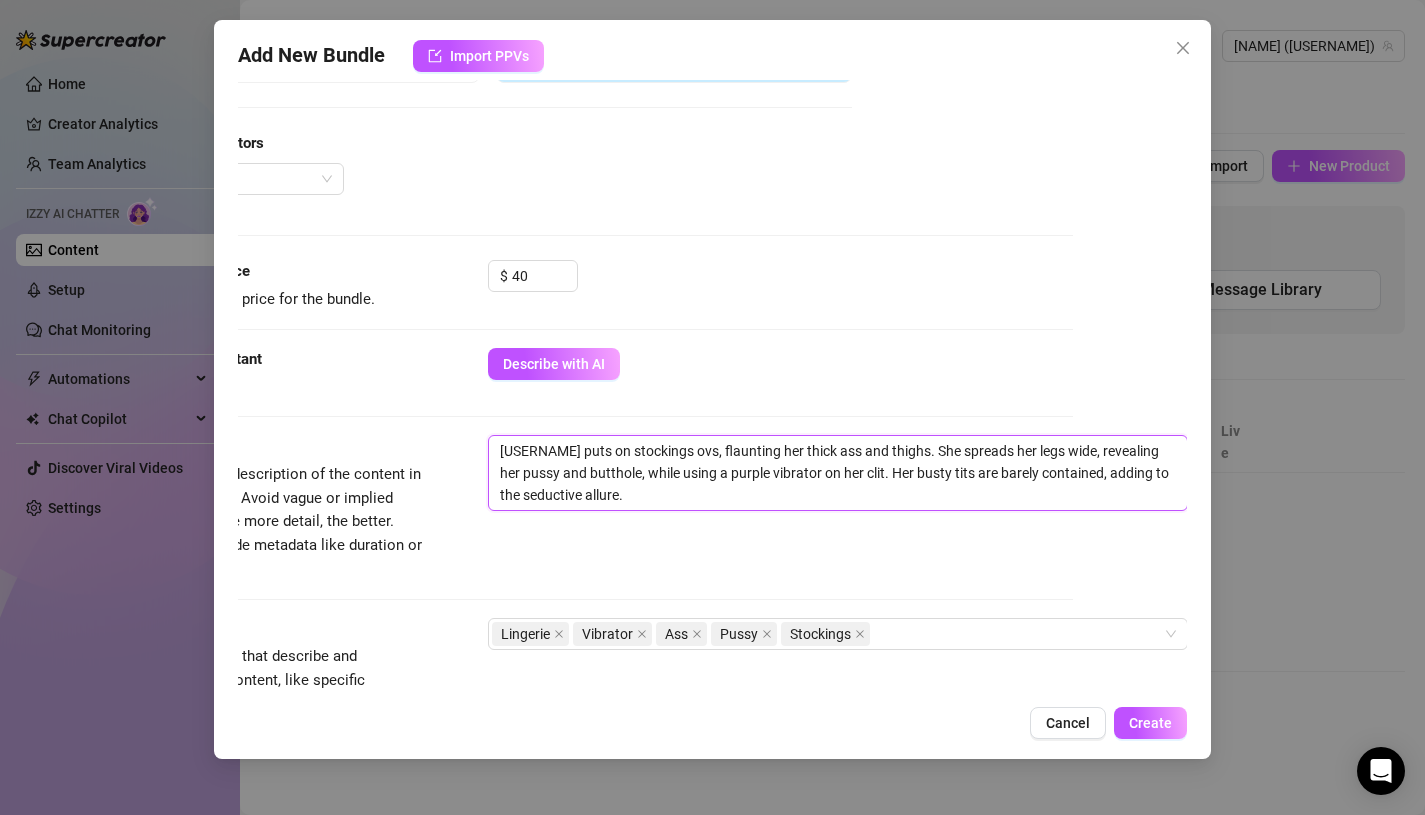 type on "[USERNAME] puts on stockings oves, flaunting her thick ass and thighs. She spreads her legs wide, revealing her pussy and butthole, while using a purple vibrator on her clit. Her busty tits are barely contained, adding to the seductive allure." 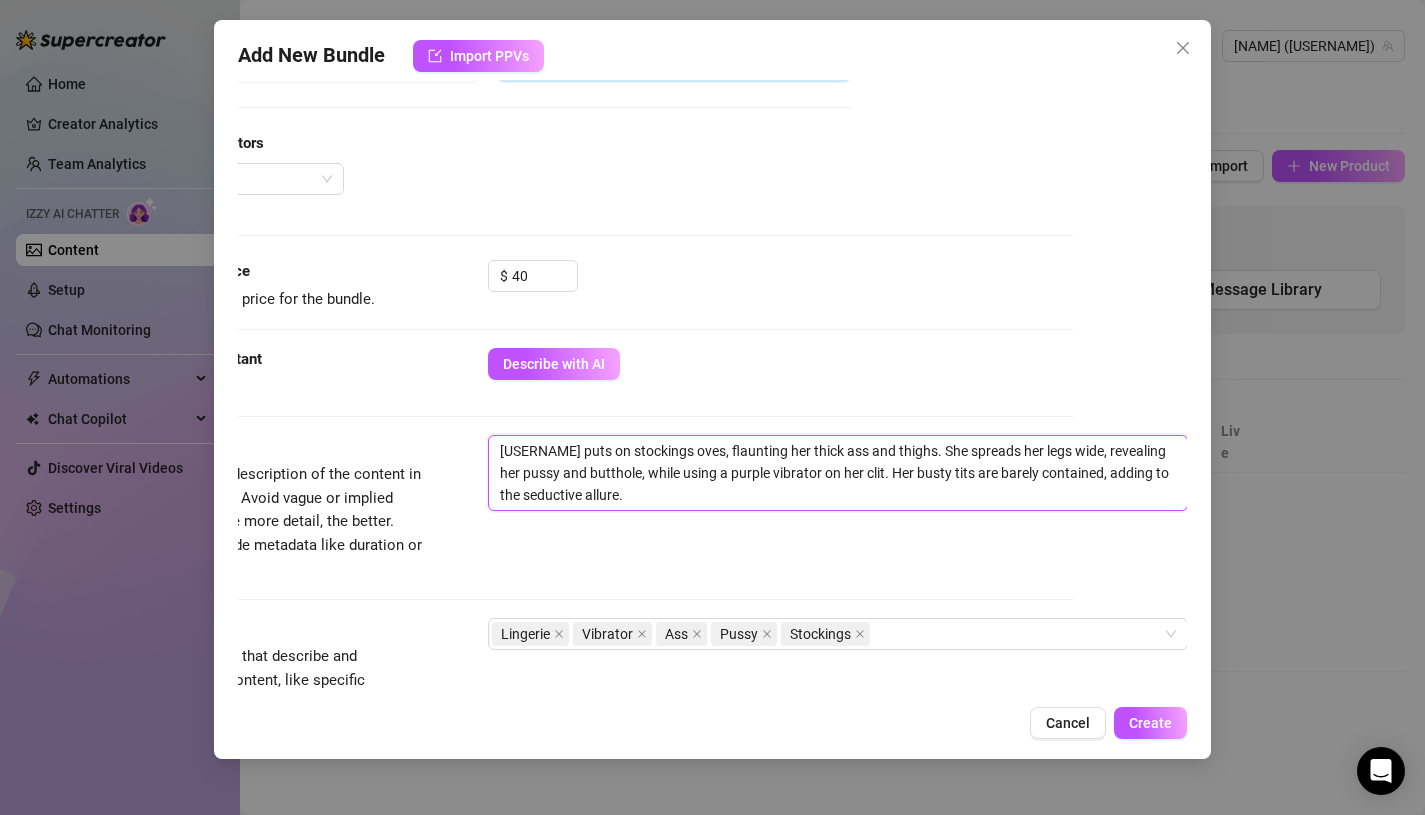 type on "[NAME] puts on stockings overs, flaunting her thick ass and thighs. She spreads her legs wide, revealing her pussy and butthole, while using a purple vibrator on her clit. Her busty tits are barely contained, adding to the seductive allure." 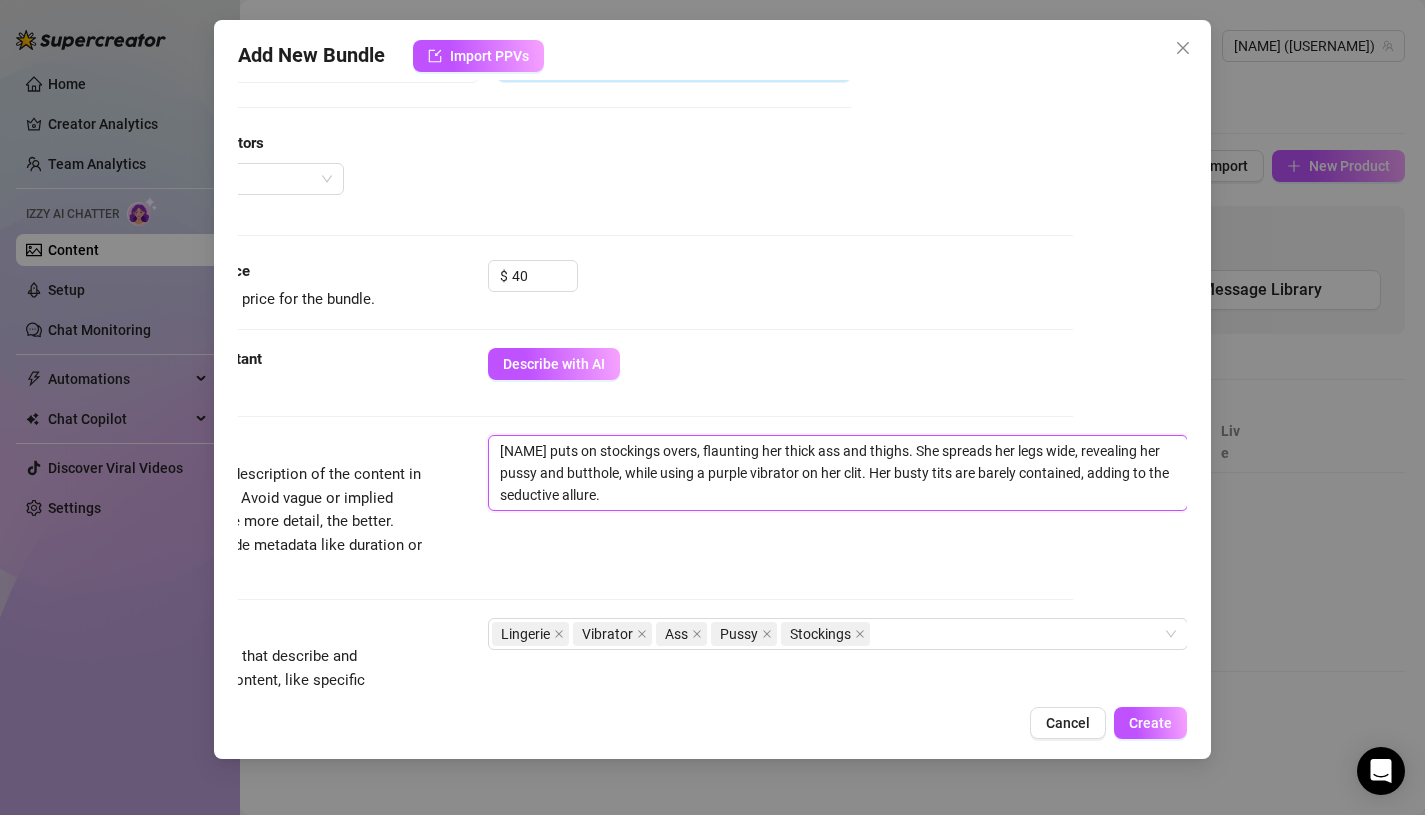 type on "[NAME] puts on stockings over s, flaunting her thick ass and thighs. She spreads her legs wide, revealing her pussy and butthole, while using a purple vibrator on her clit. Her busty tits are barely contained, adding to the seductive allure." 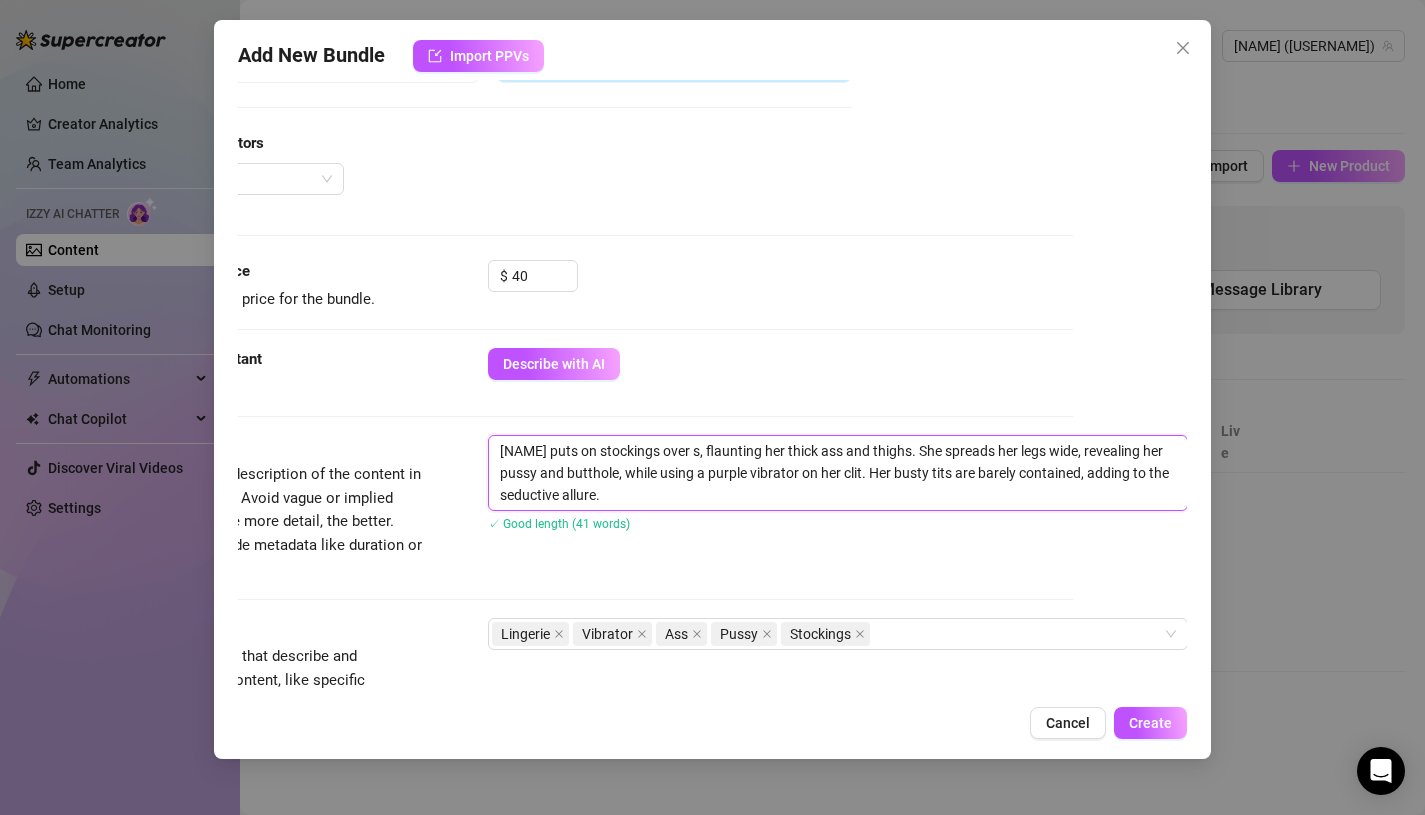 type on "[NAME] puts on stockings over nudes, flaunting her thick ass and thighs. She spreads her legs wide, revealing her pussy and butthole, while using a purple vibrator on her clit. Her busty tits are barely contained, adding to the seductive allure." 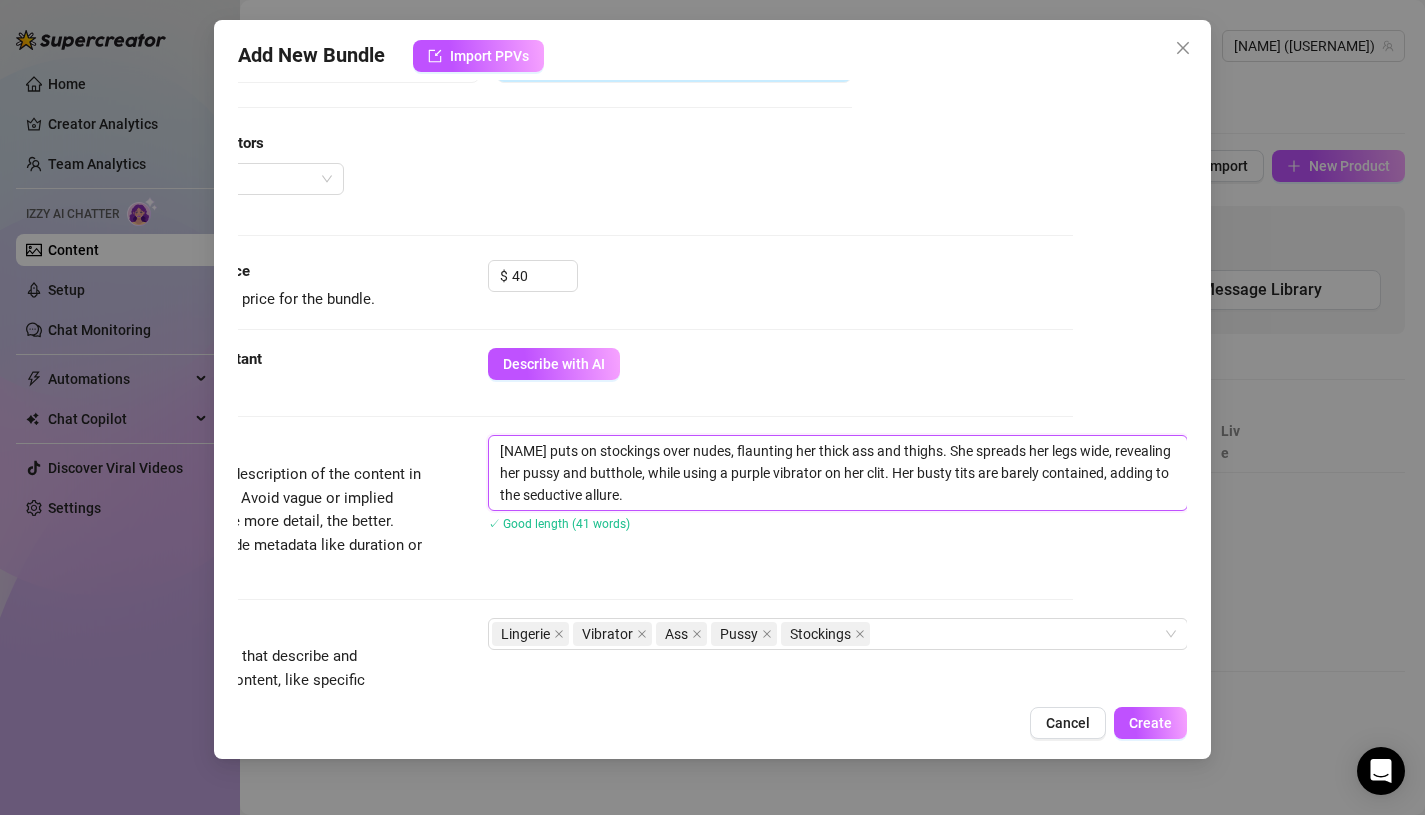 type on "[NAME] puts on stockings over nus, flaunting her thick ass and thighs. She spreads her legs wide, revealing her pussy and butthole, while using a purple vibrator on her clit. Her busty tits are barely contained, adding to the seductive allure." 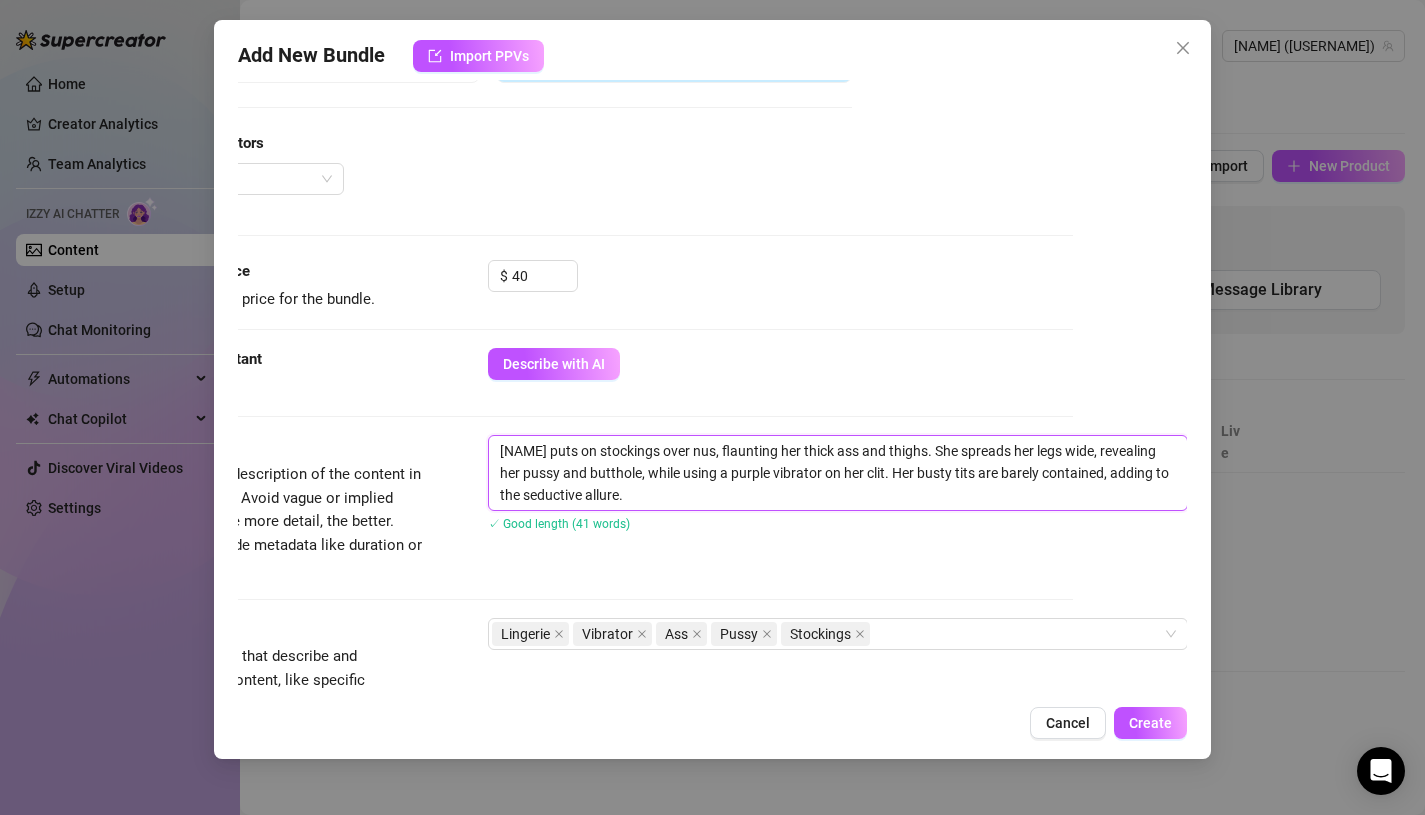 type on "[NAME] puts on stockings over nuds, flaunting her thick ass and thighs. She spreads her legs wide, revealing her pussy and butthole, while using a purple vibrator on her clit. Her busty tits are barely contained, adding to the seductive allure." 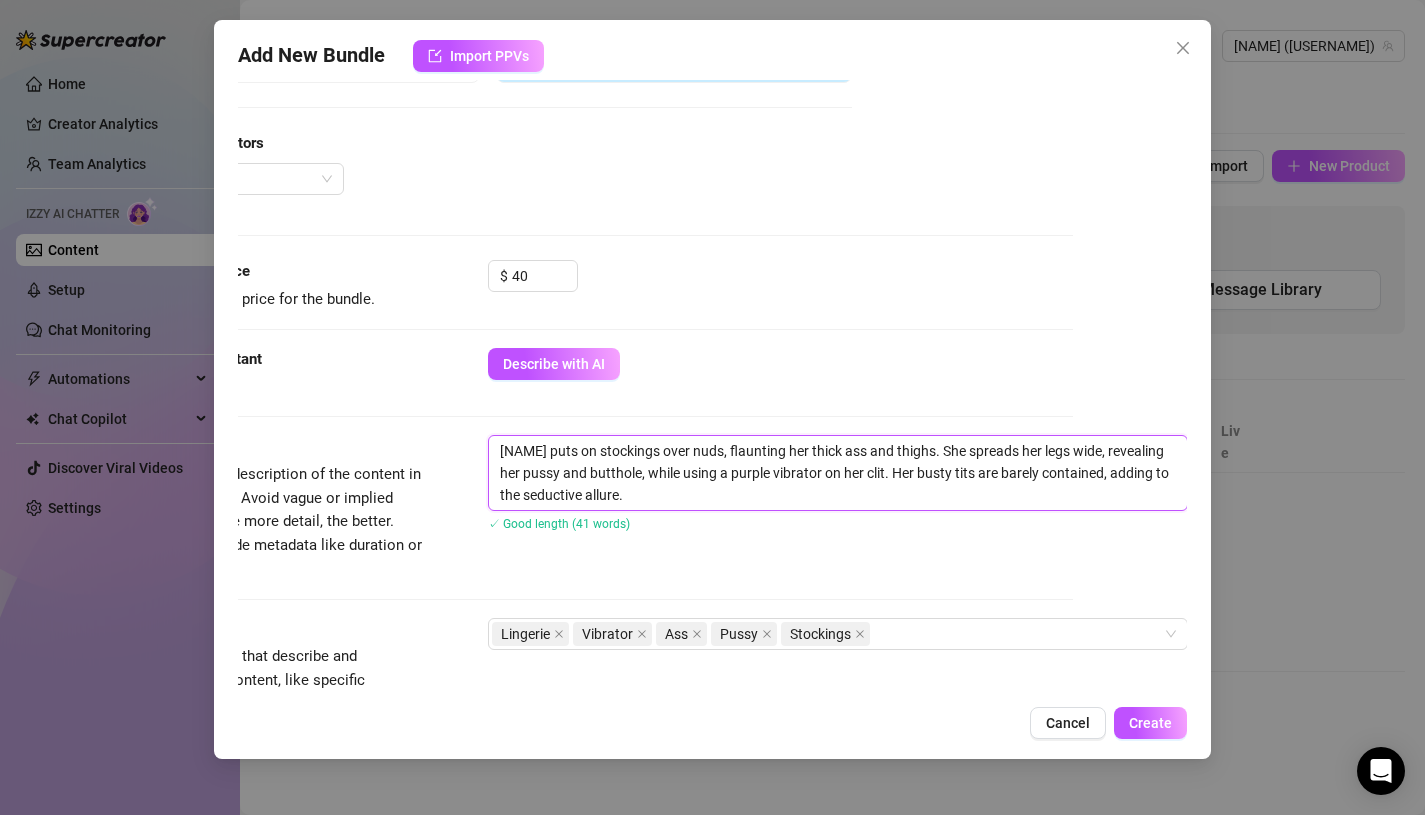 type on "[NAME] puts on stockings over nudes, flaunting her thick ass and thighs. She spreads her legs wide, revealing her pussy and butthole, while using a purple vibrator on her clit. Her busty tits are barely contained, adding to the seductive allure." 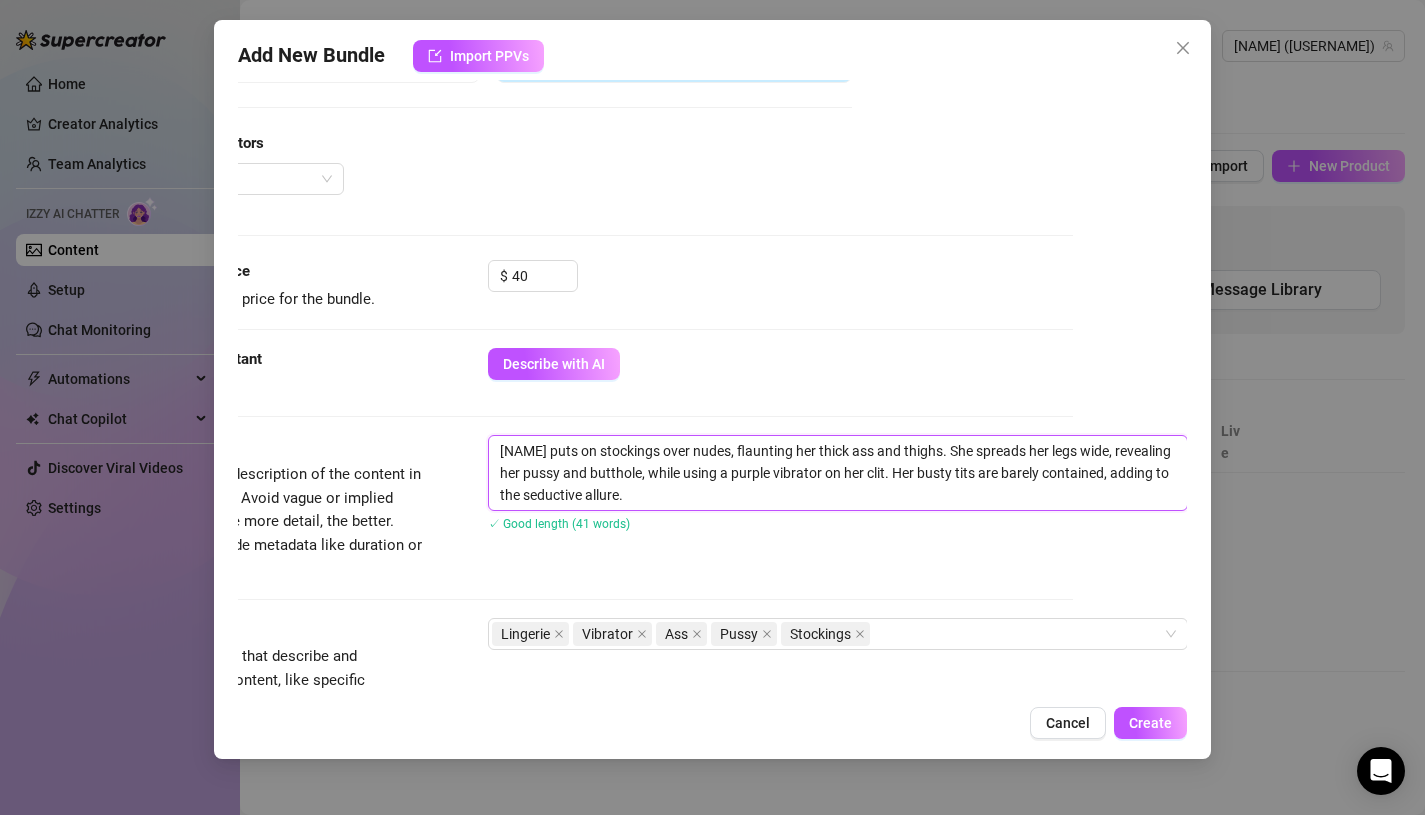 type on "[NAME] puts on stockings over nude s, flaunting her thick ass and thighs. She spreads her legs wide, revealing her pussy and butthole, while using a purple vibrator on her clit. Her busty tits are barely contained, adding to the seductive allure." 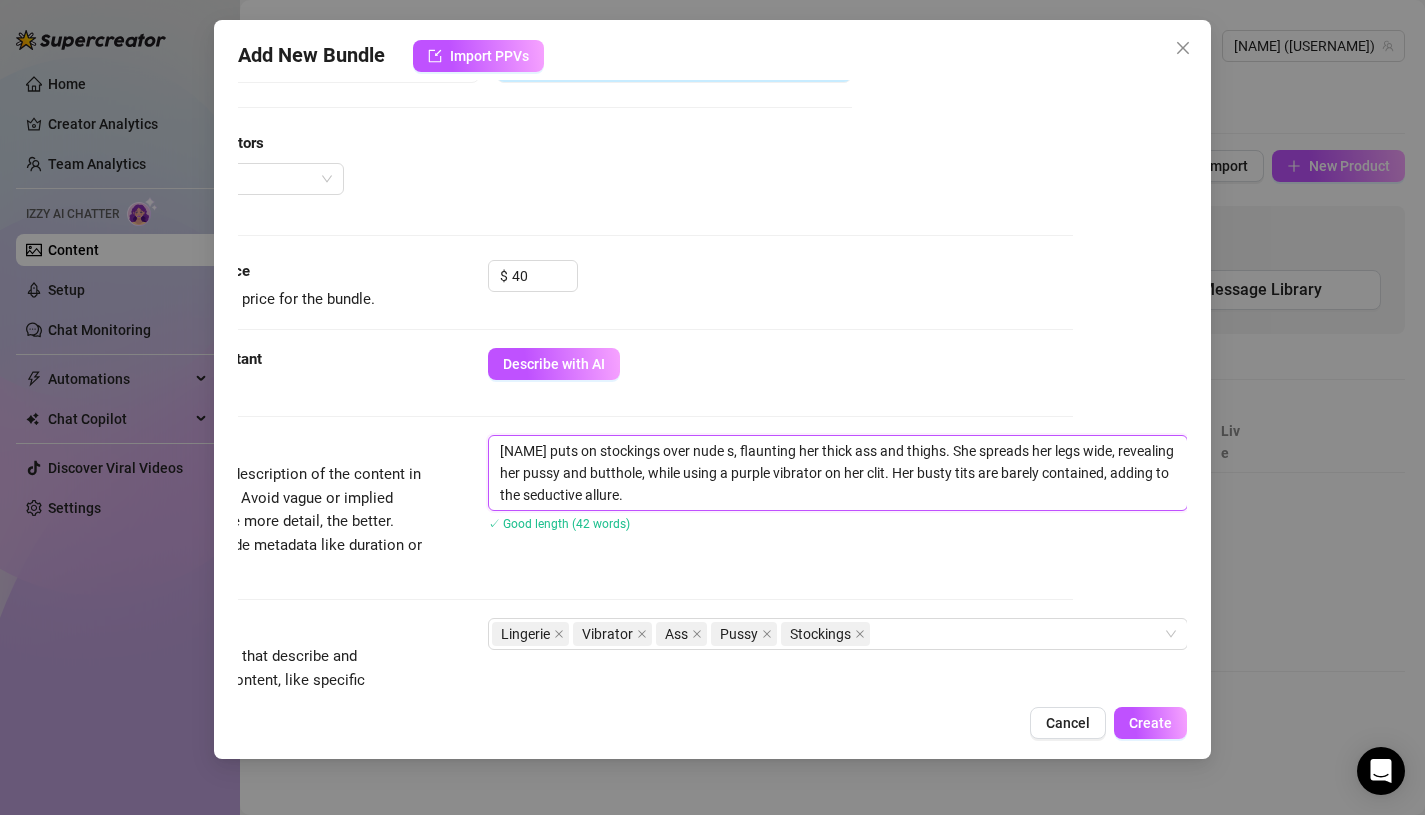 type on "[NAME] puts on stockings over nude ns, flaunting her thick ass and thighs. She spreads her legs wide, revealing her pussy and butthole, while using a purple vibrator on her clit. Her busty tits are barely contained, adding to the seductive allure." 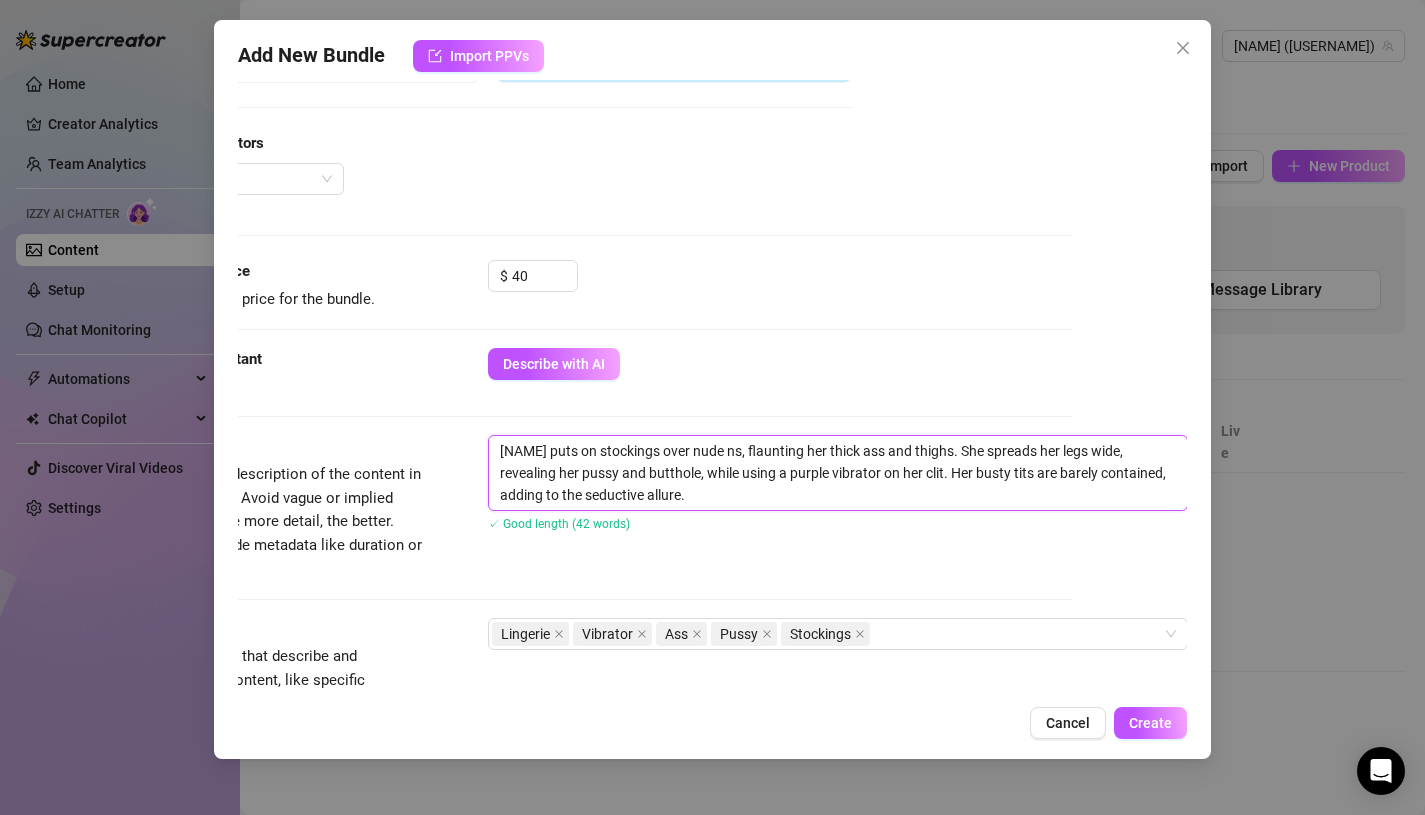 type on "[PERSON] puts on stockings over nude nys, flaunting her thick ass and thighs. She spreads her legs wide, revealing her pussy and butthole, while using a purple vibrator on her clit. Her busty tits are barely contained, adding to the seductive allure." 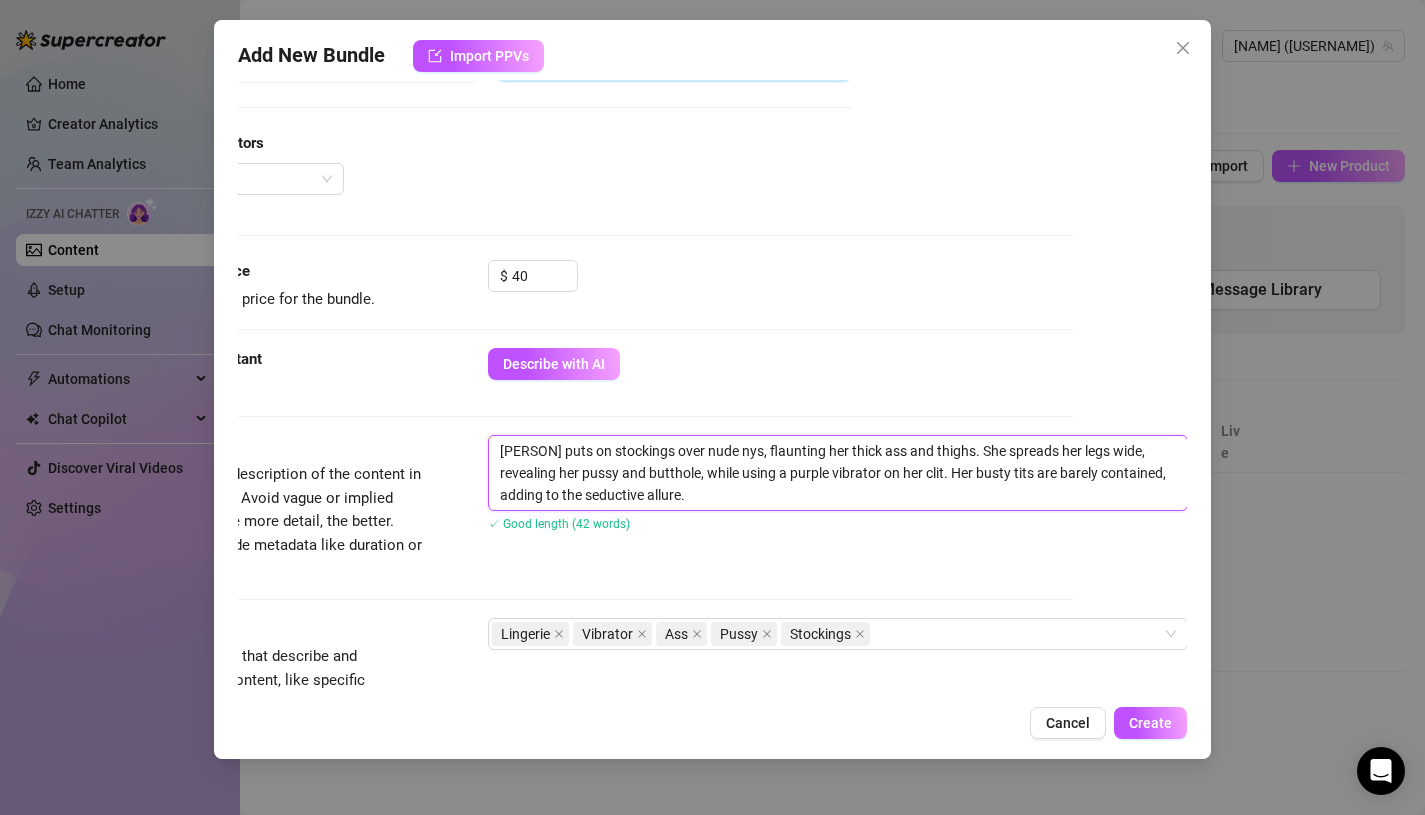 type on "[NAME] puts on stockings over nude nyls, flaunting her thick ass and thighs. She spreads her legs wide, revealing her pussy and butthole, while using a purple vibrator on her clit. Her busty tits are barely contained, adding to the seductive allure." 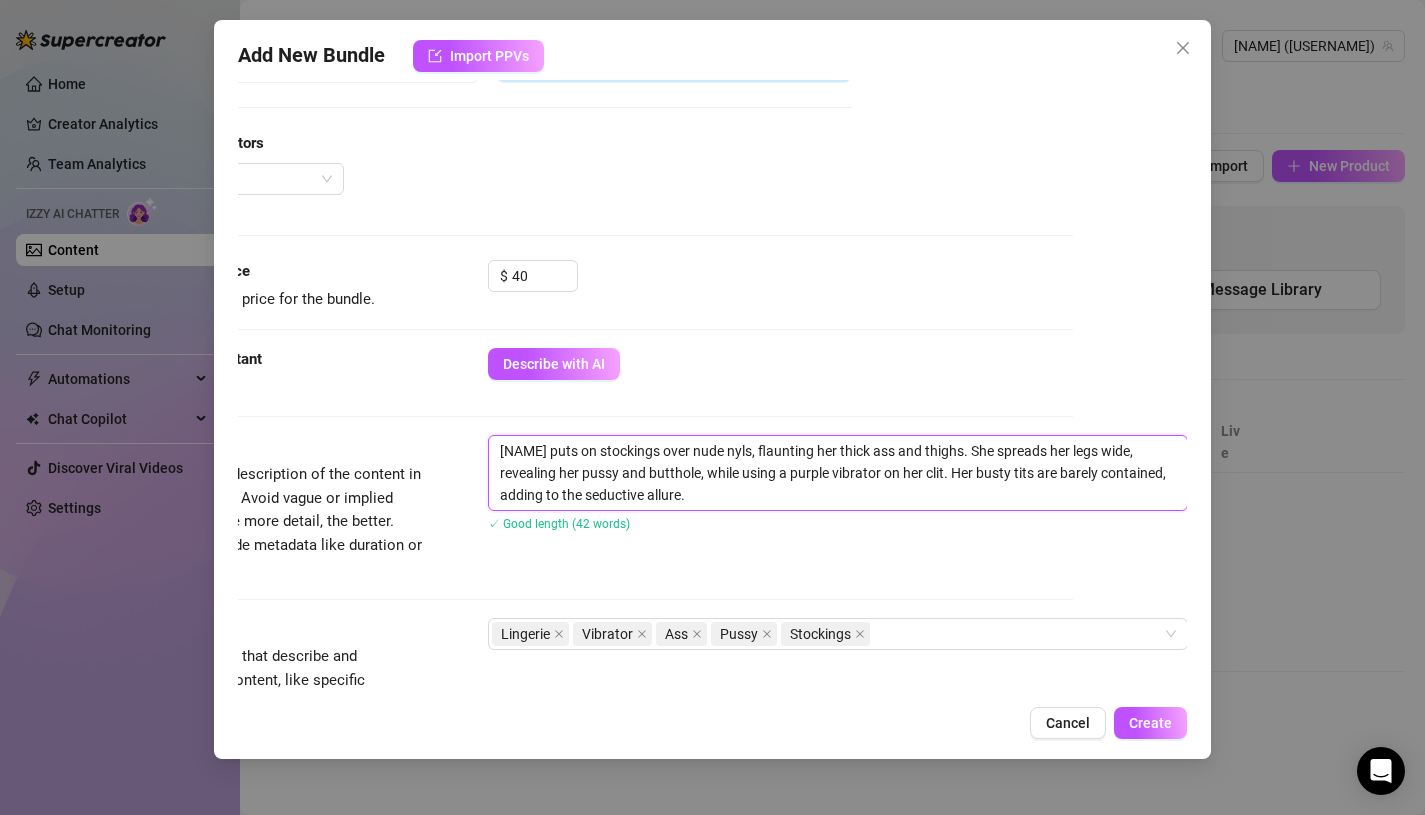 type on "[NAME] puts on stockings over nude nylos, flaunting her thick ass and thighs. She spreads her legs wide, revealing her pussy and butthole, while using a purple vibrator on her clit. Her busty tits are barely contained, adding to the seductive allure." 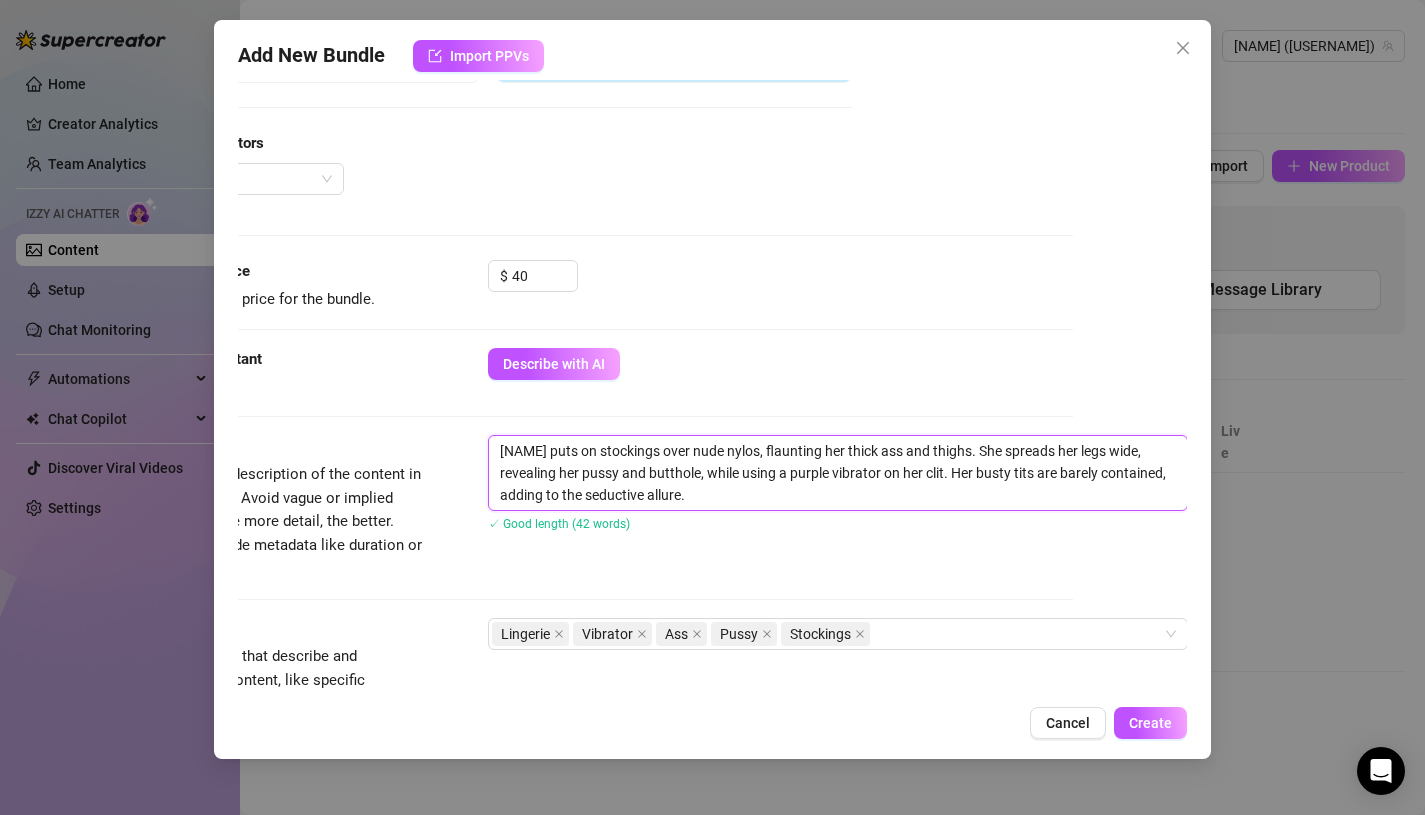 type on "[NAME] puts on stockings over nude nylons, flaunting her thick ass and thighs. She spreads her legs wide, revealing her pussy and butthole, while using a purple vibrator on her clit. Her busty tits are barely contained, adding to the seductive allure." 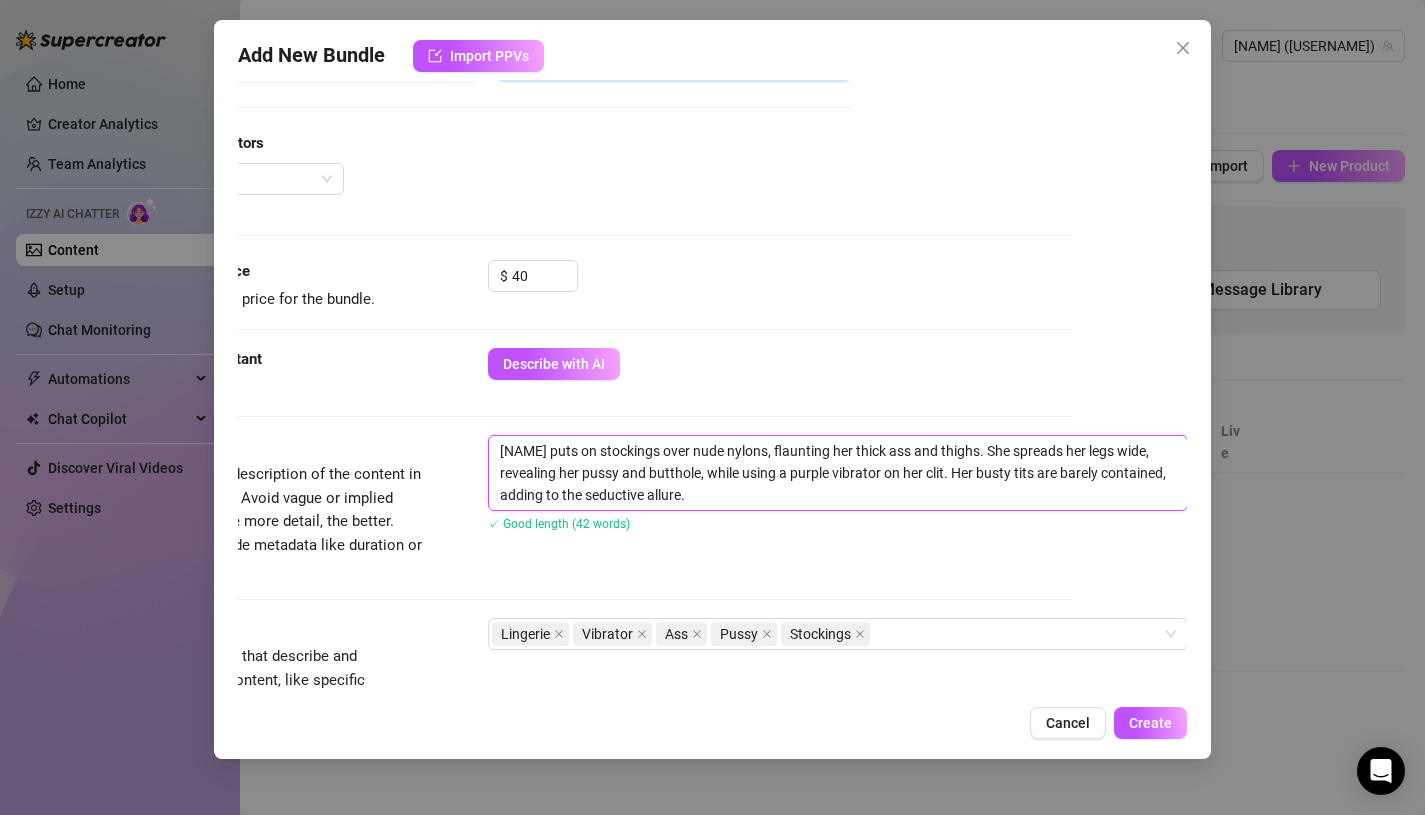 type on "[USERNAME] puts on stockings over nude nylon s, flaunting her thick ass and thighs. She spreads her legs wide, revealing her pussy and butthole, while using a purple vibrator on her clit. Her busty tits are barely contained, adding to the seductive allure." 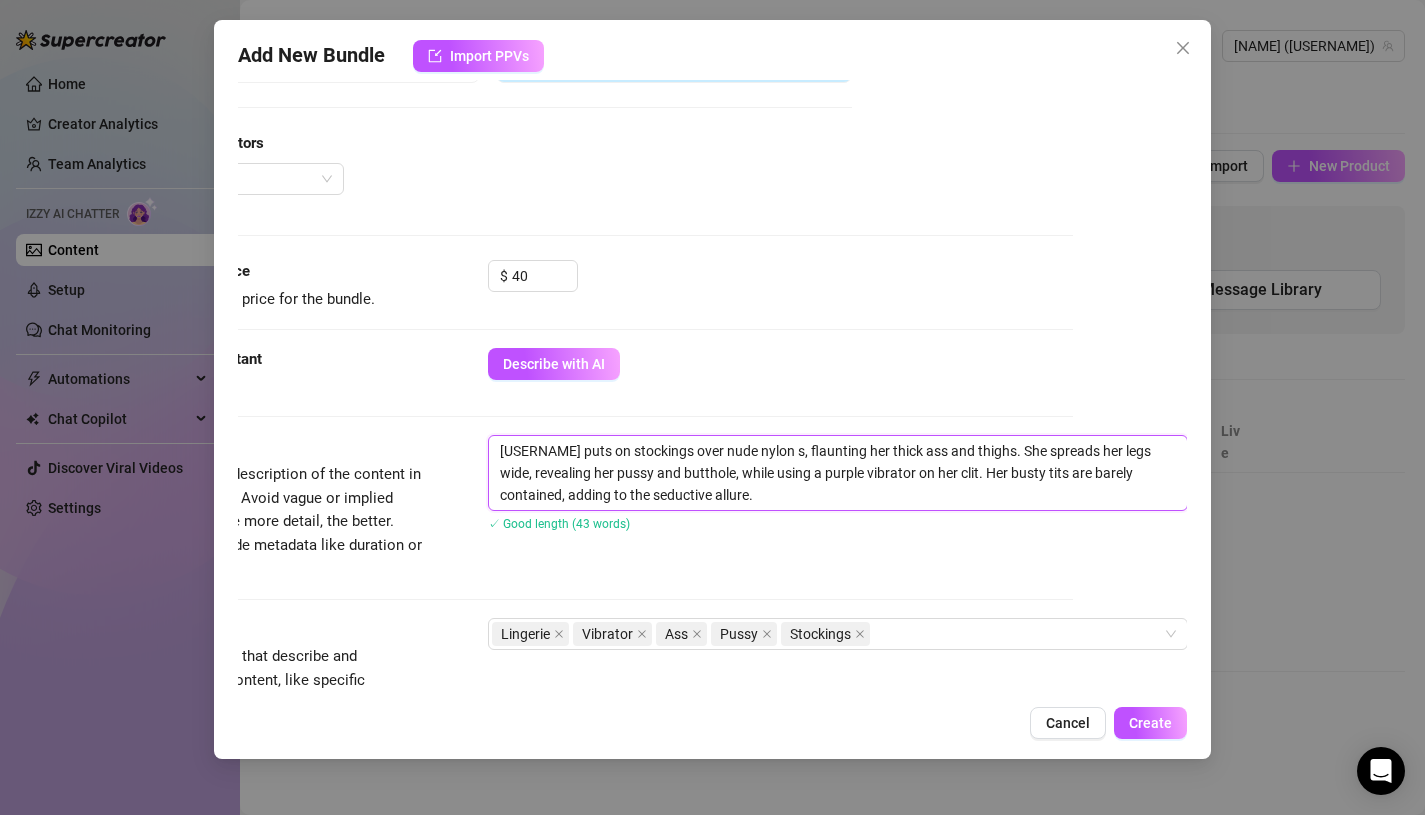type on "[NAME] puts on stockings over nude nylon cs, flaunting her thick ass and thighs. She spreads her legs wide, revealing her pussy and butthole, while using a purple vibrator on her clit. Her busty tits are barely contained, adding to the seductive allure." 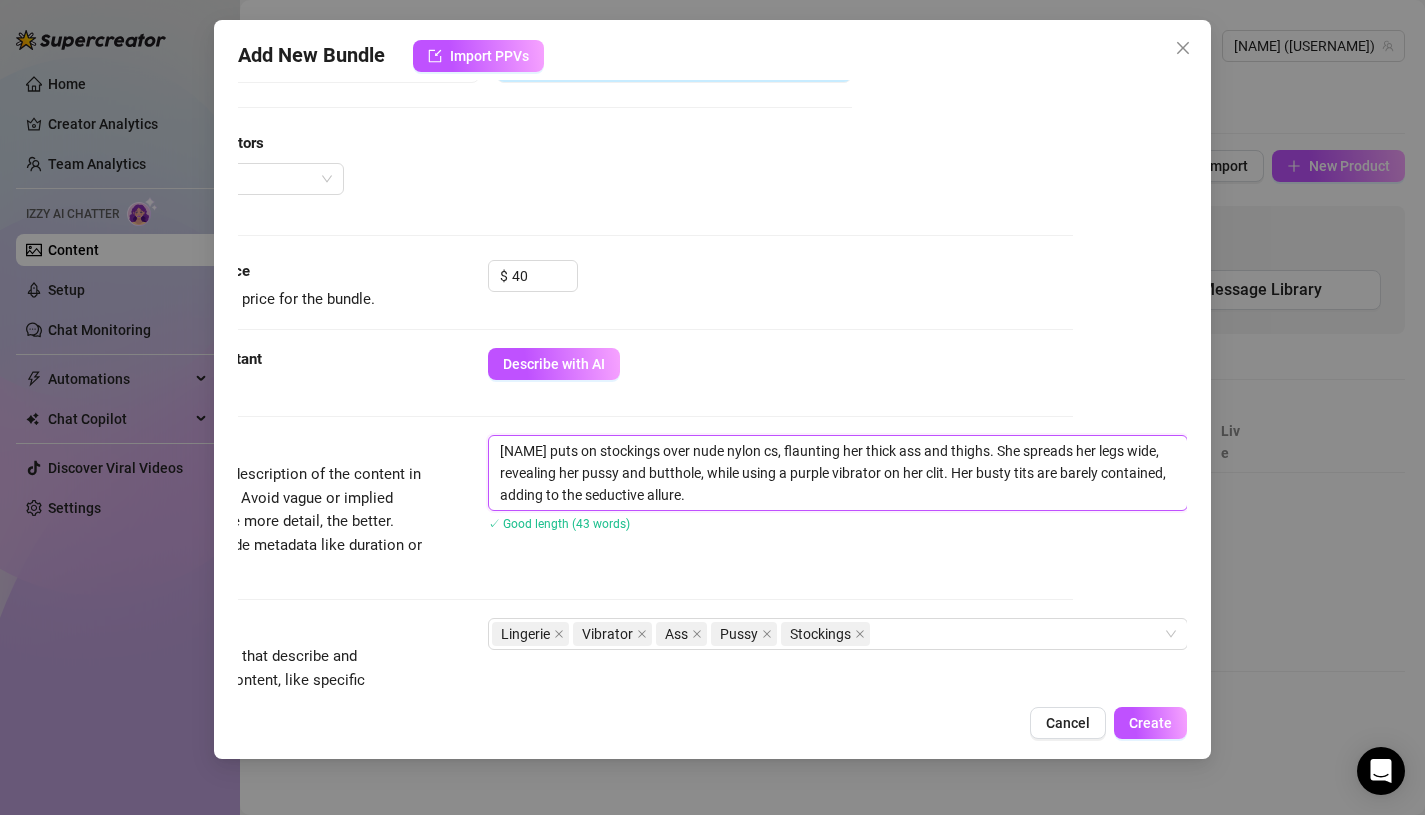 type on "[NAME] puts on stockings over nude nylon crs, flaunting her thick ass and thighs. She spreads her legs wide, revealing her pussy and butthole, while using a purple vibrator on her clit. Her busty tits are barely contained, adding to the seductive allure." 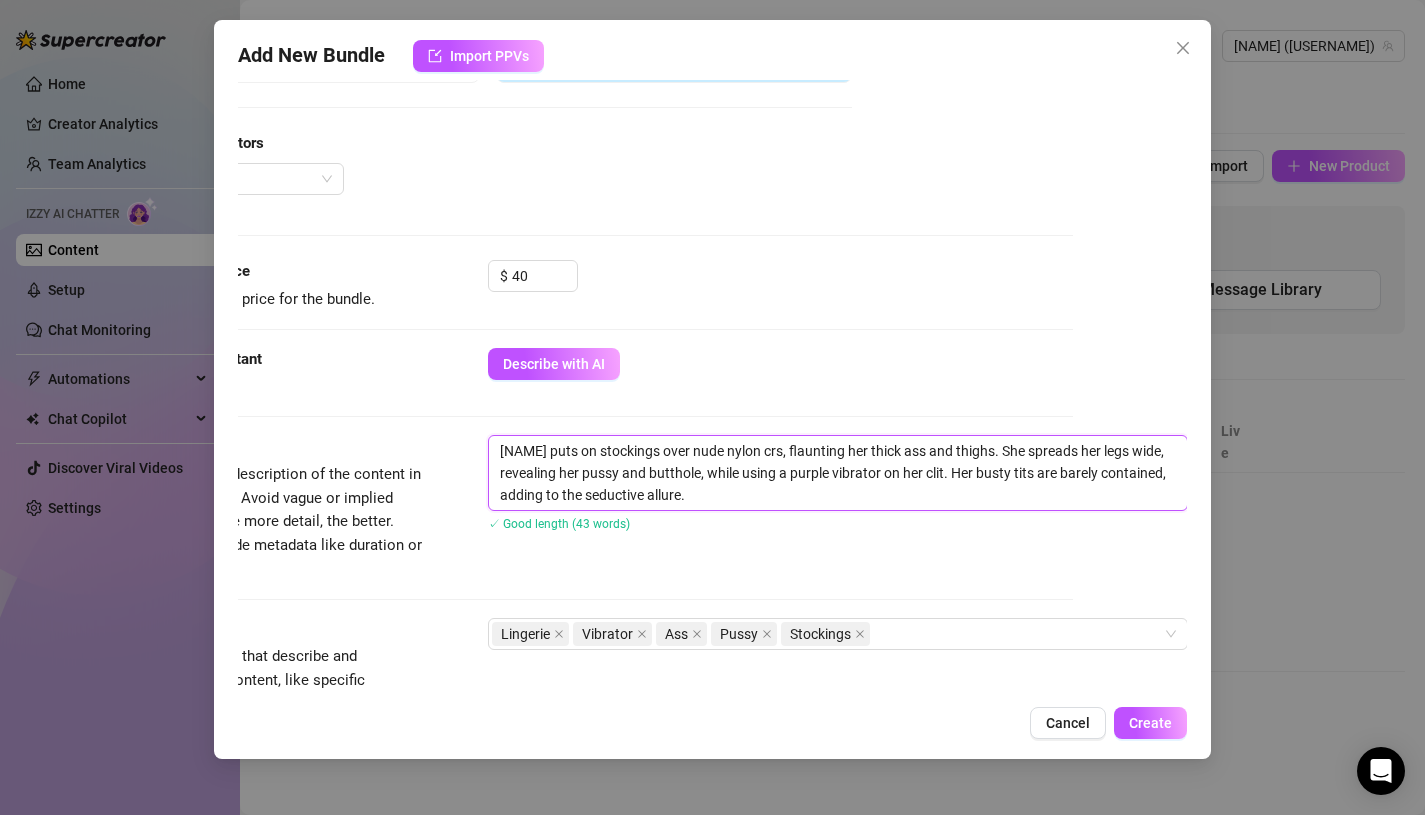 type on "[FIRST] puts on stockings over nude nylon cros, flaunting her thick ass and thighs. She spreads her legs wide, revealing her pussy and butthole, while using a purple vibrator on her clit. Her busty tits are barely contained, adding to the seductive allure." 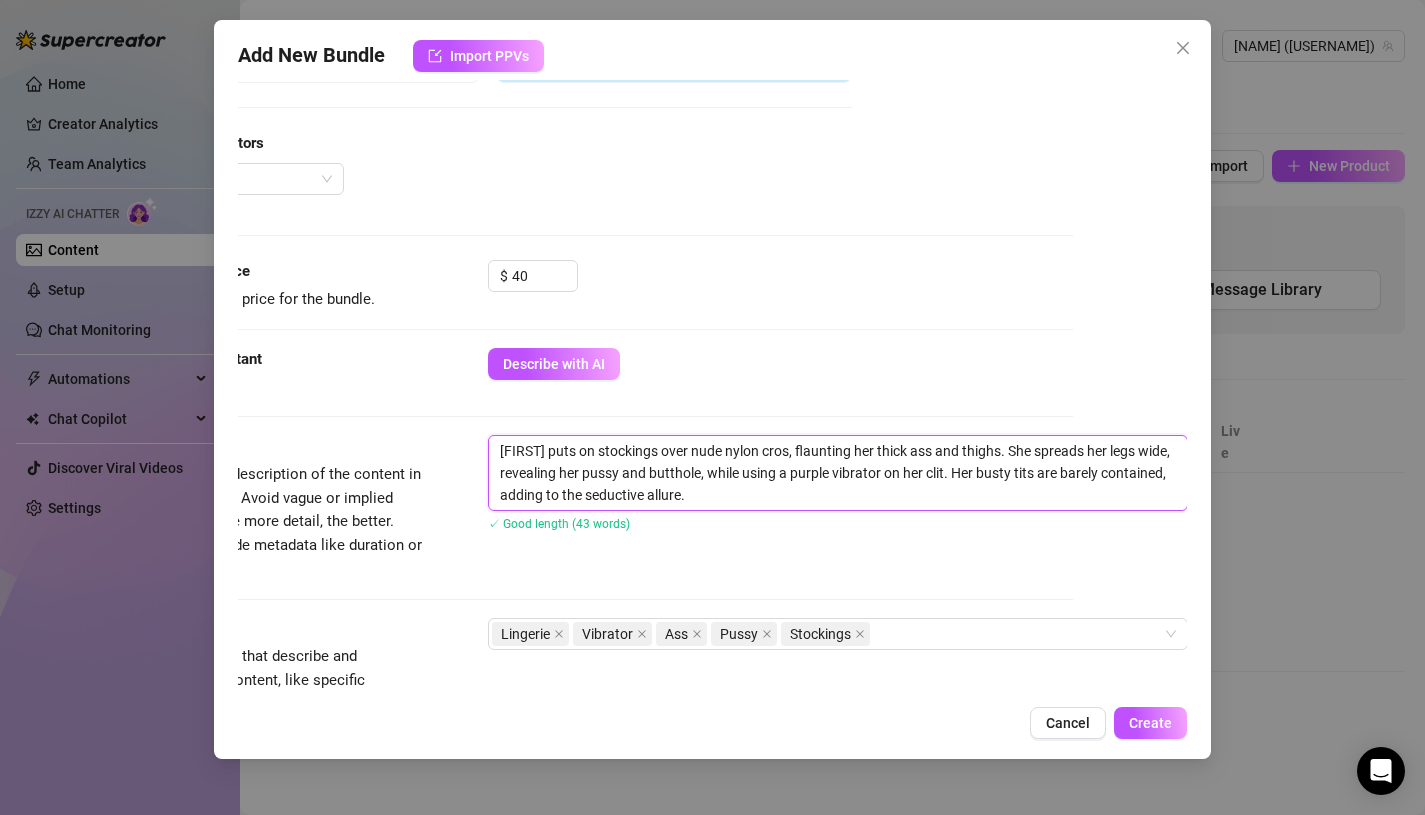 type on "[NAME] puts on stockings over nude nylon crots, flaunting her thick ass and thighs. She spreads her legs wide, revealing her pussy and butthole, while using a purple vibrator on her clit. Her busty tits are barely contained, adding to the seductive allure." 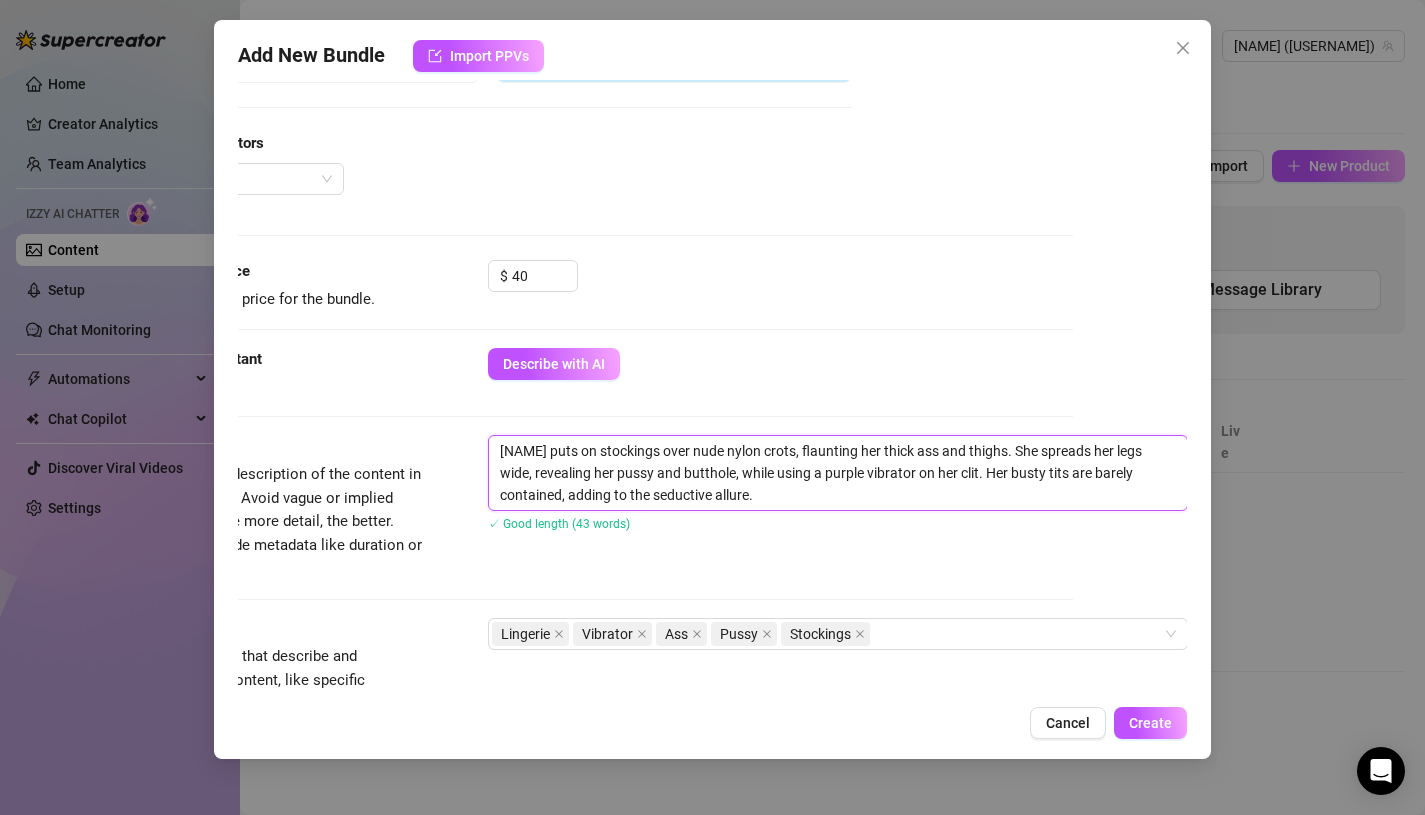 type on "[NAME] puts on stockings over nude nylon crotcs, flaunting her thick ass and thighs. She spreads her legs wide, revealing her pussy and butthole, while using a purple vibrator on her clit. Her busty tits are barely contained, adding to the seductive allure." 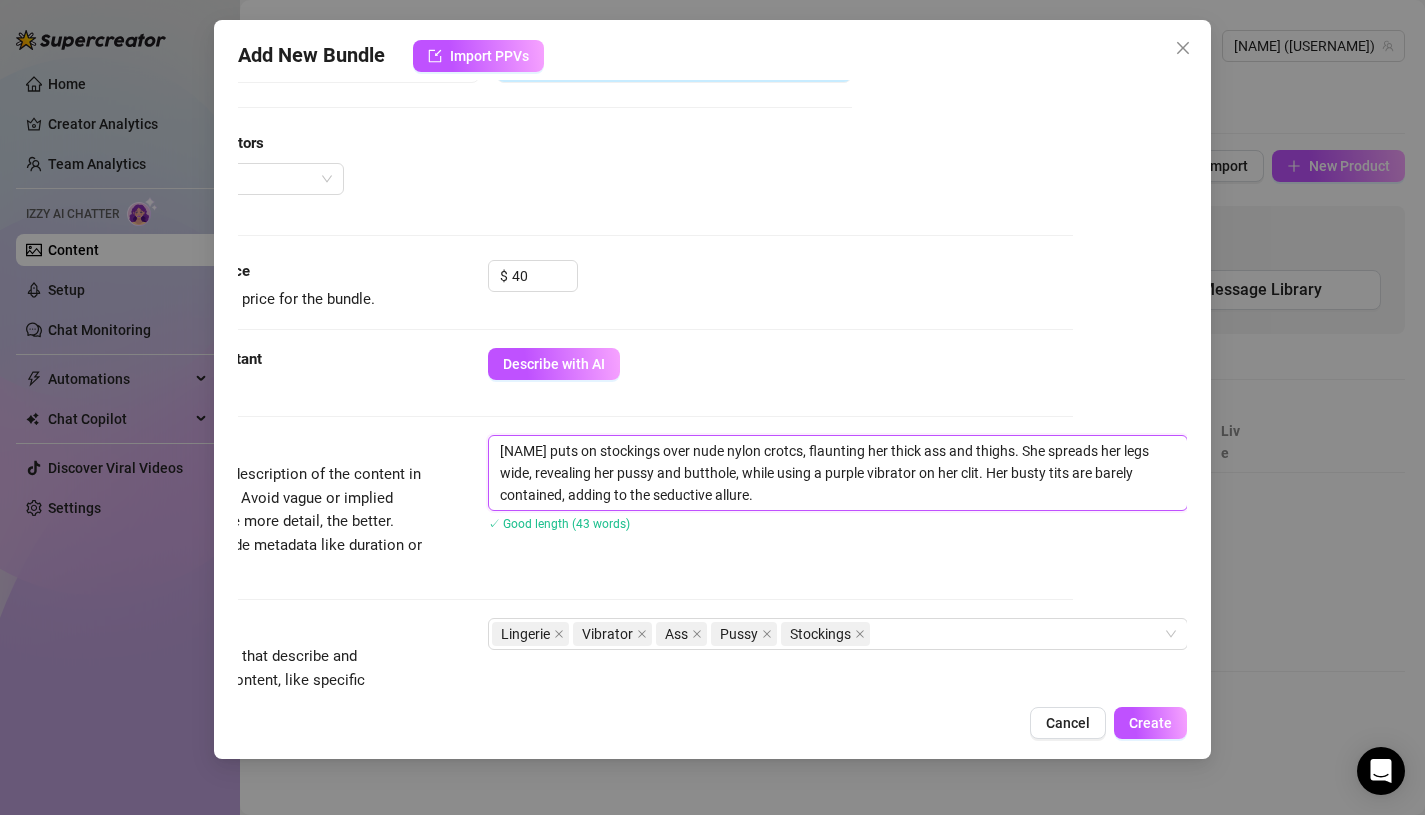 type on "[NAME] puts on stockings over nude nylon crotchs, flaunting her thick ass and thighs. She spreads her legs wide, revealing her pussy and butthole, while using a purple vibrator on her clit. Her busty tits are barely contained, adding to the seductive allure." 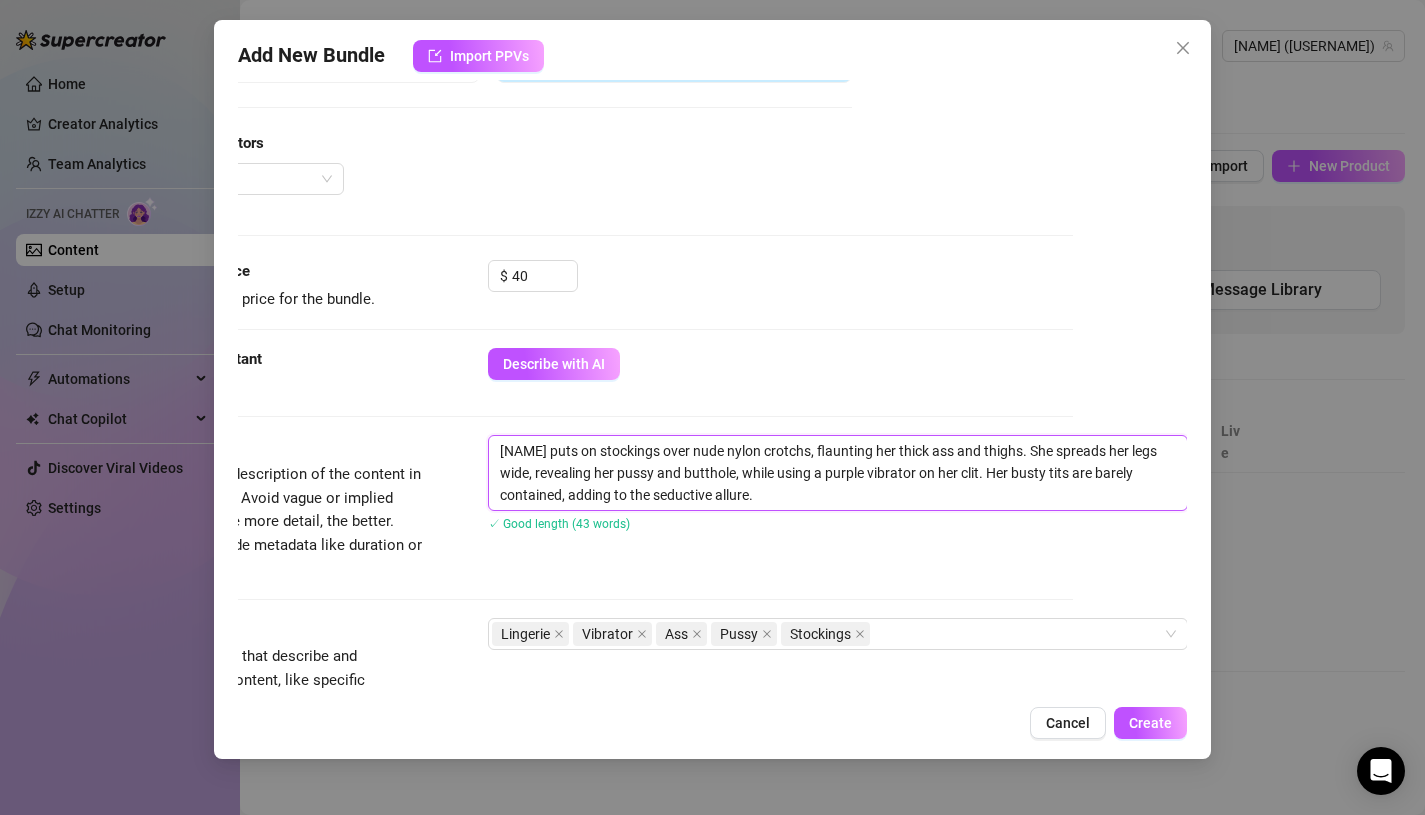 type on "[NAME] puts on stockings over nude nylon crotchls, flaunting her thick ass and thighs. She spreads her legs wide, revealing her pussy and butthole, while using a purple vibrator on her clit. Her busty tits are barely contained, adding to the seductive allure." 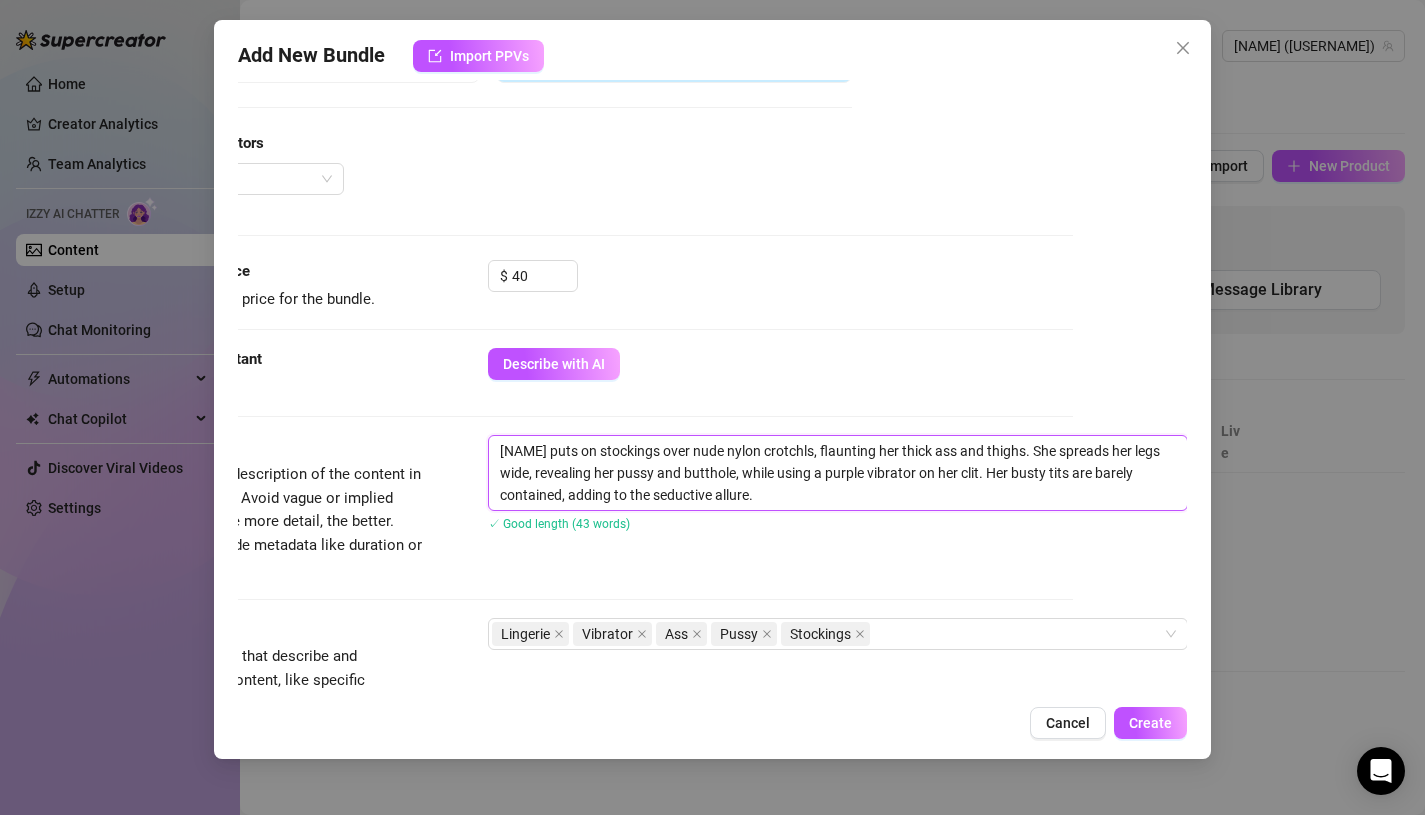 type on "[NAME] puts on stockings over nude nylon crotchles, flaunting her thick ass and thighs. She spreads her legs wide, revealing her pussy and butthole, while using a purple vibrator on her clit. Her busty tits are barely contained, adding to the seductive allure." 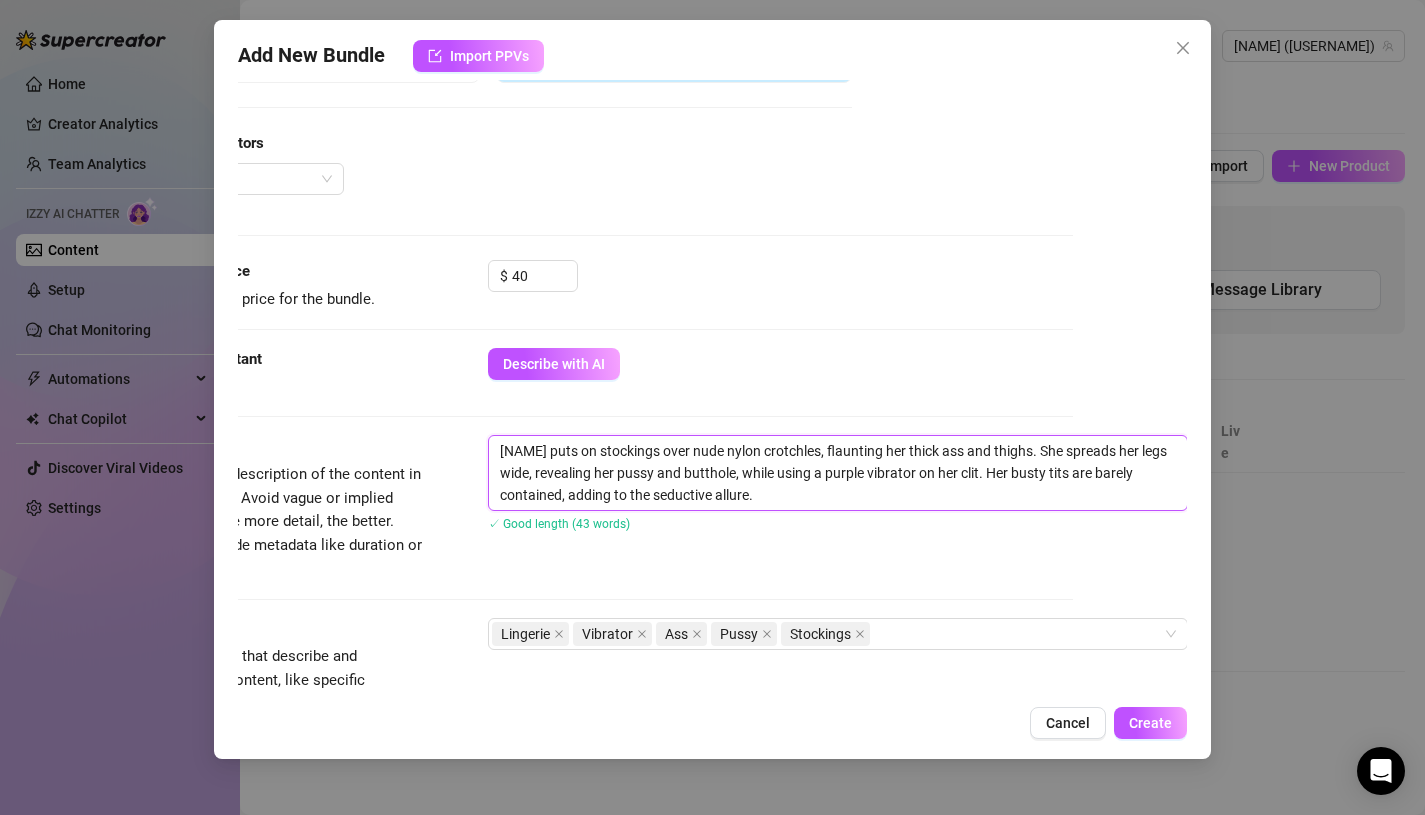 type on "[NAME] puts on stockings over nude nylon crotchless, flaunting her thick ass and thighs. She spreads her legs wide, revealing her pussy and butthole, while using a purple vibrator on her clit. Her busty tits are barely contained, adding to the seductive allure." 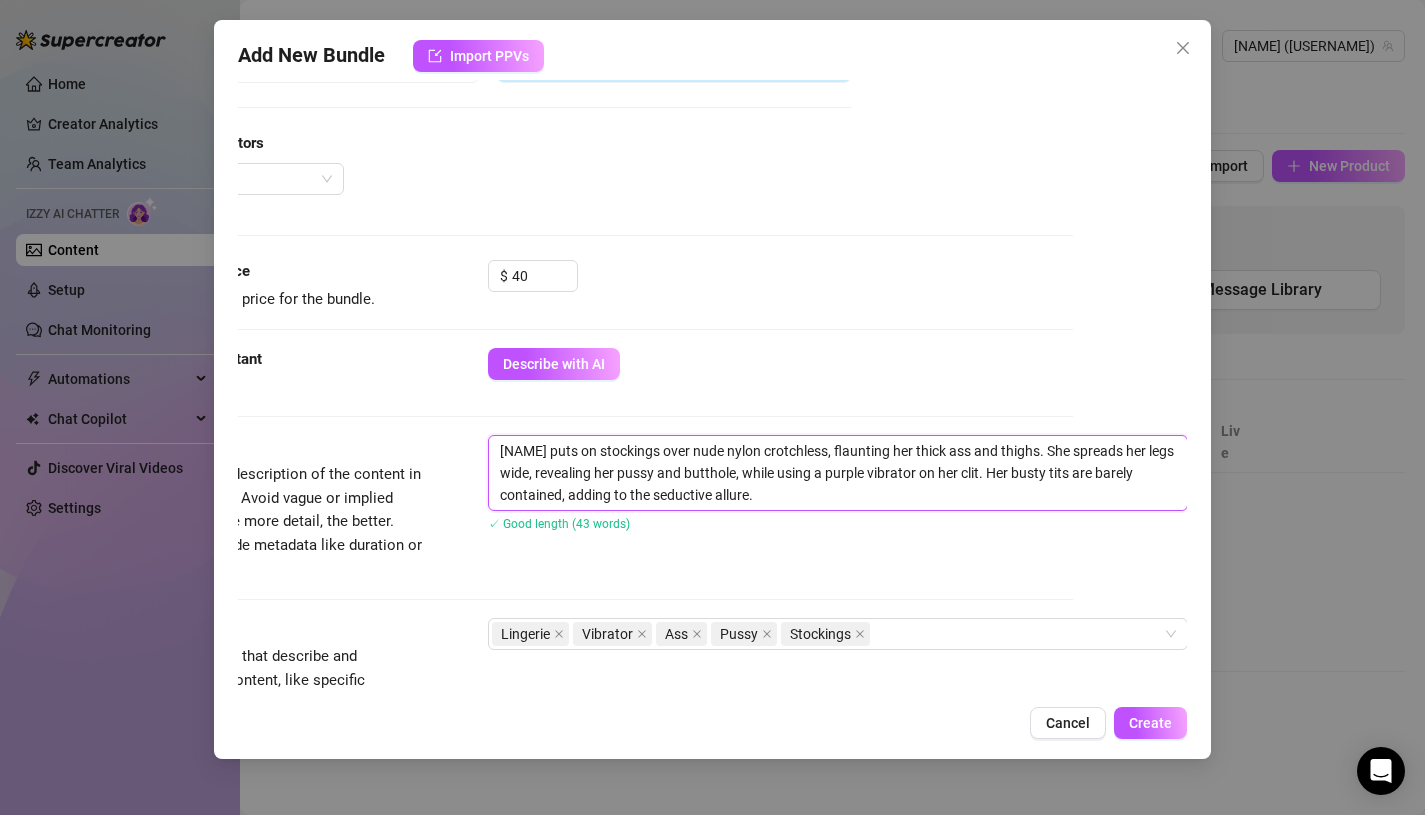 type on "[NAME] puts on stockings over nude nylon crotchless, flaunting her thick ass and thighs. She spreads her legs wide, revealing her pussy and butthole, while using a purple vibrator on her clit. Her busty tits are barely contained, adding to the seductive allure." 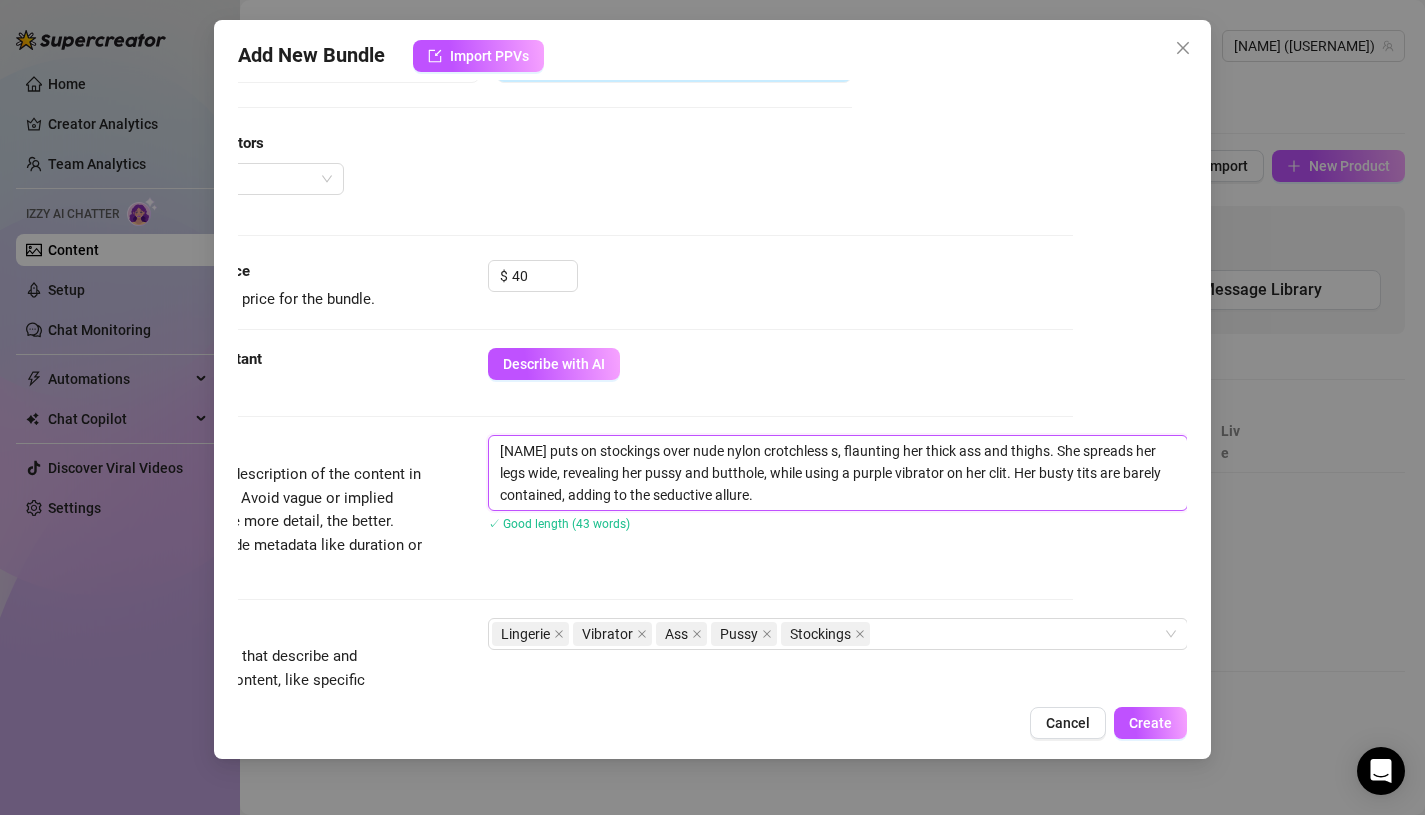 type on "[NAME] puts on stockings over nude nylon crotchless tits, flaunting her thick ass and thighs. She spreads her legs wide, revealing her pussy and butthole, while using a purple vibrator on her clit. Her busty tits are barely contained, adding to the seductive allure." 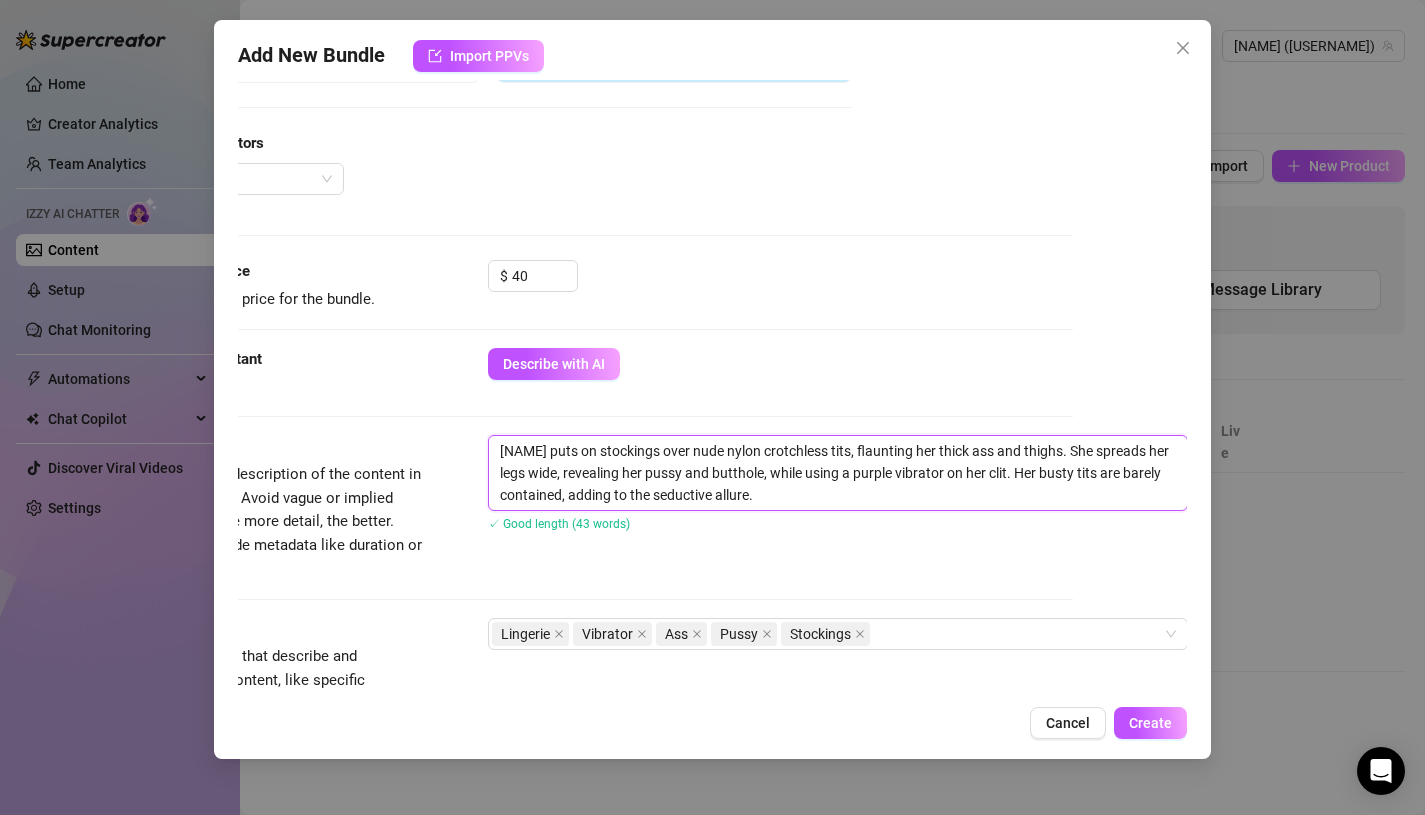 type on "[NAME] puts on stockings over nude nylon crotchless tits, flaunting her thick ass and thighs. She spreads her legs wide, revealing her pussy and butthole, while using a purple vibrator on her clit. Her busty tits are barely contained, adding to the seductive allure." 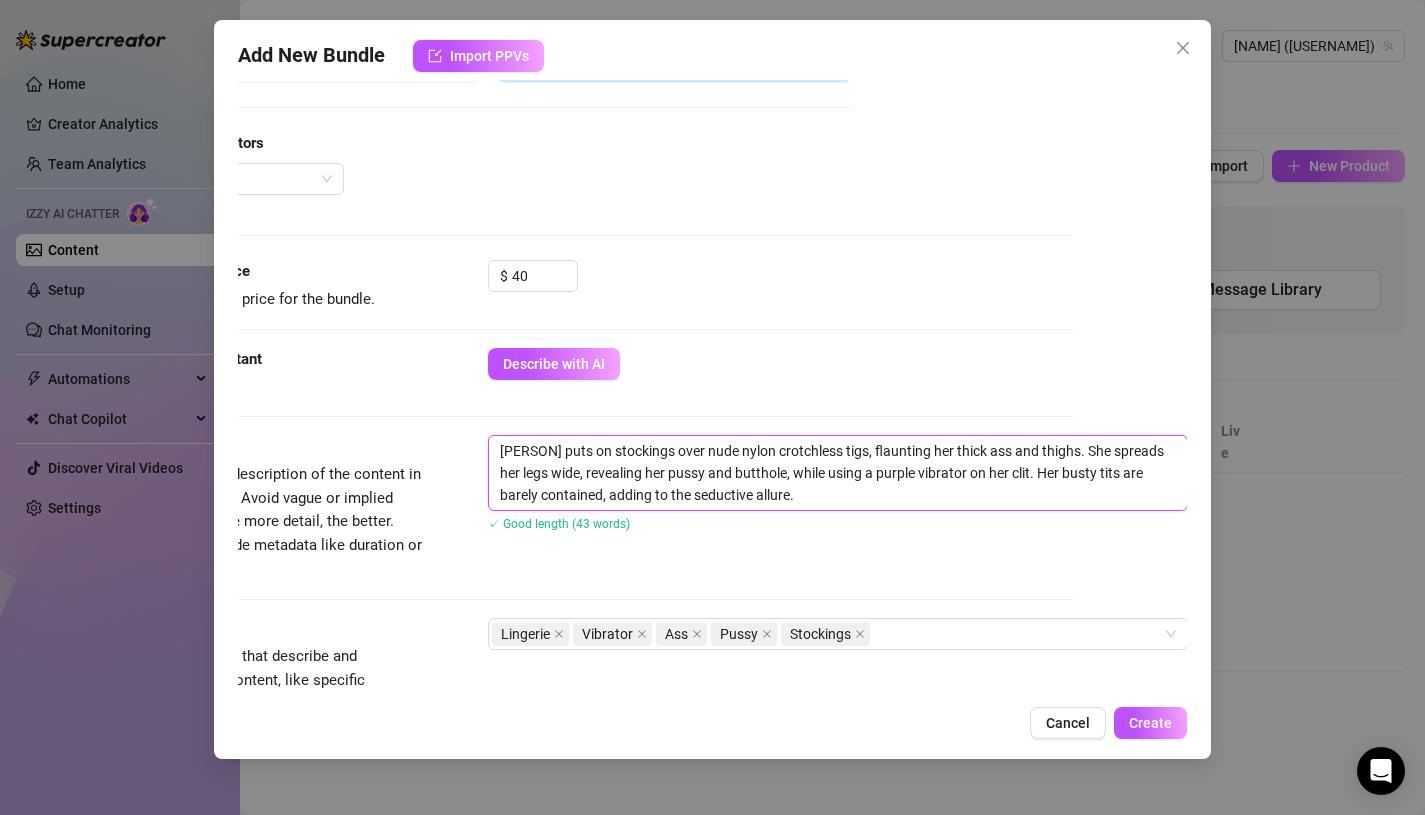 type on "[NAME] puts on stockings over nude nylon crotchless tighs, flaunting her thick ass and thighs. She spreads her legs wide, revealing her pussy and butthole, while using a purple vibrator on her clit. Her busty tits are barely contained, adding to the seductive allure." 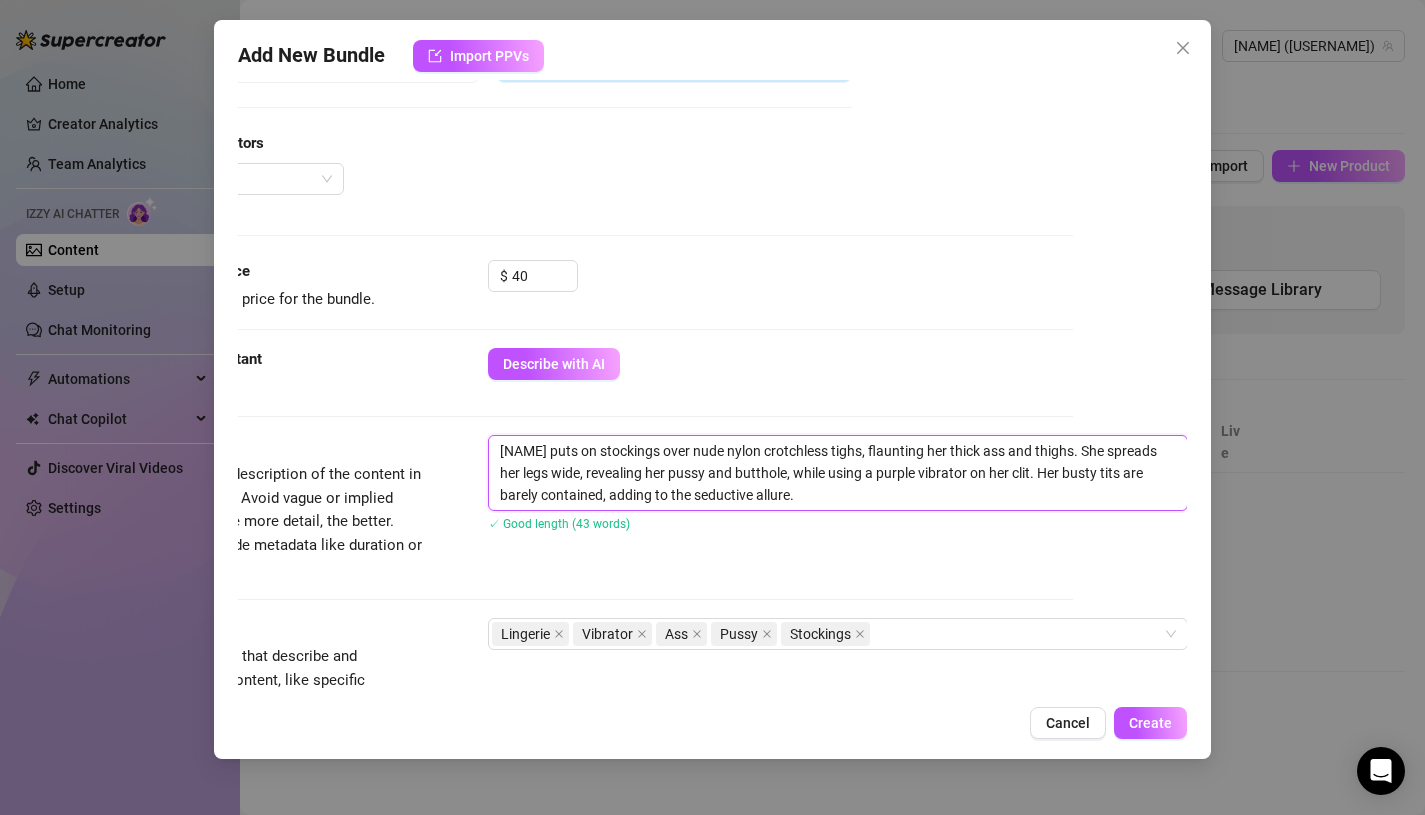 type on "[NAME] puts on stockings over nude nylon crotchless tights, flaunting her thick ass and thighs. She spreads her legs wide, revealing her pussy and butthole, while using a purple vibrator on her clit. Her busty tits are barely contained, adding to the seductive allure." 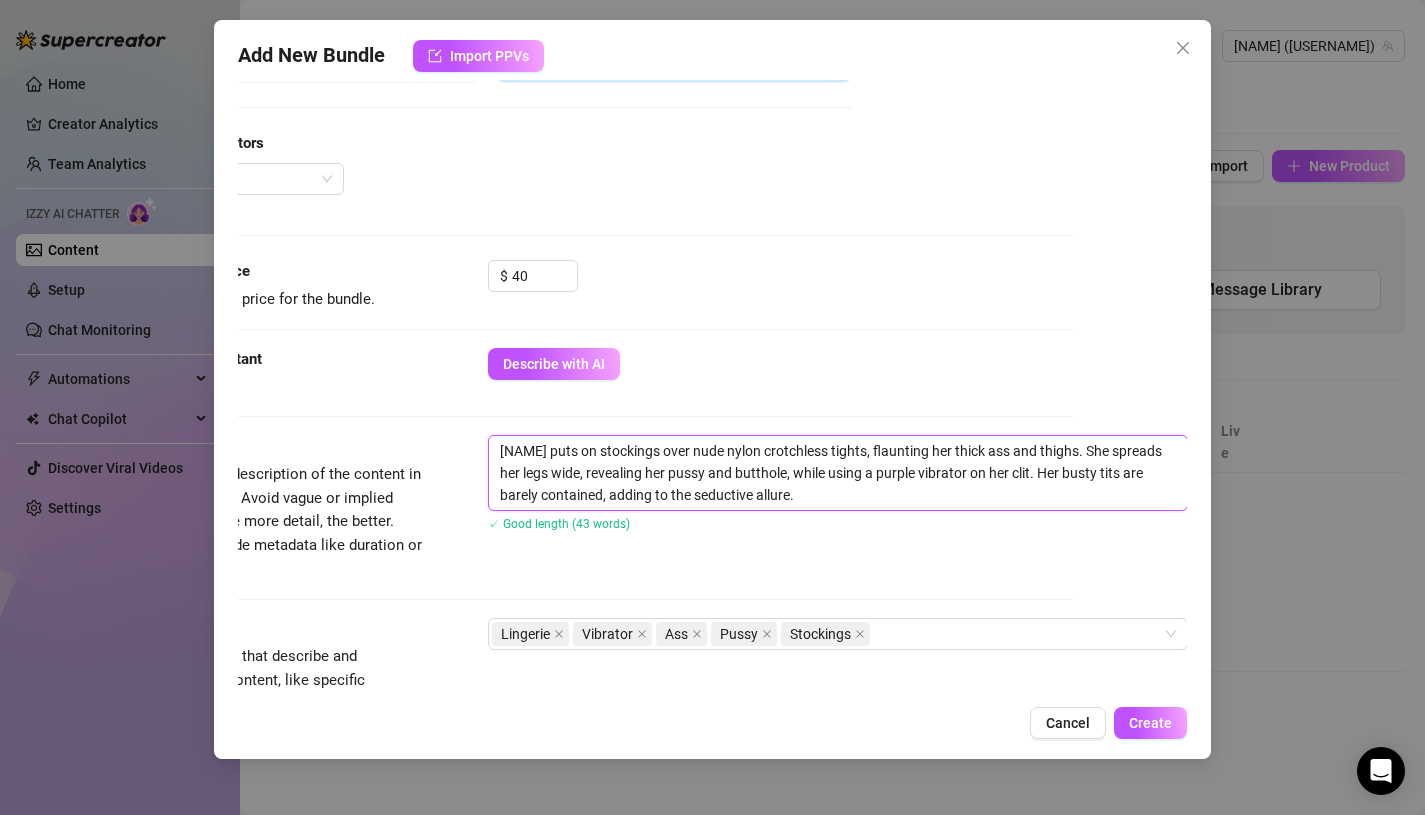 type on "[NAME] puts on stockings over nude nylon crotchless tightss, flaunting her thick ass and thighs. She spreads her legs wide, revealing her pussy and butthole, while using a purple vibrator on her clit. Her busty tits are barely contained, adding to the seductive allure." 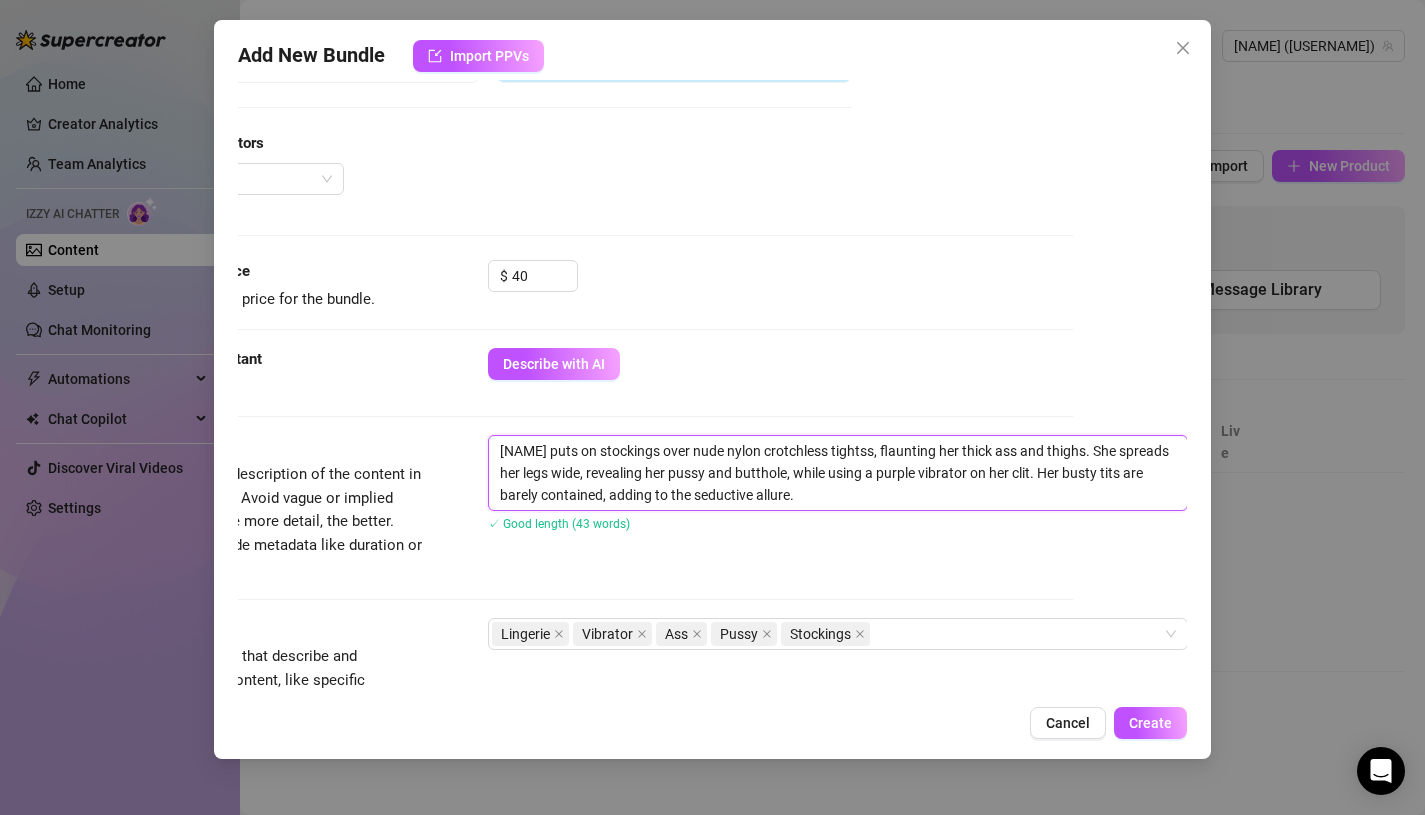 type on "[NAME] puts on stockings over nude nylon crotchless tights, flaunting her thick ass and thighs. She spreads her legs wide, revealing her pussy and butthole, while using a purple vibrator on her clit. Her busty tits are barely contained, adding to the seductive allure." 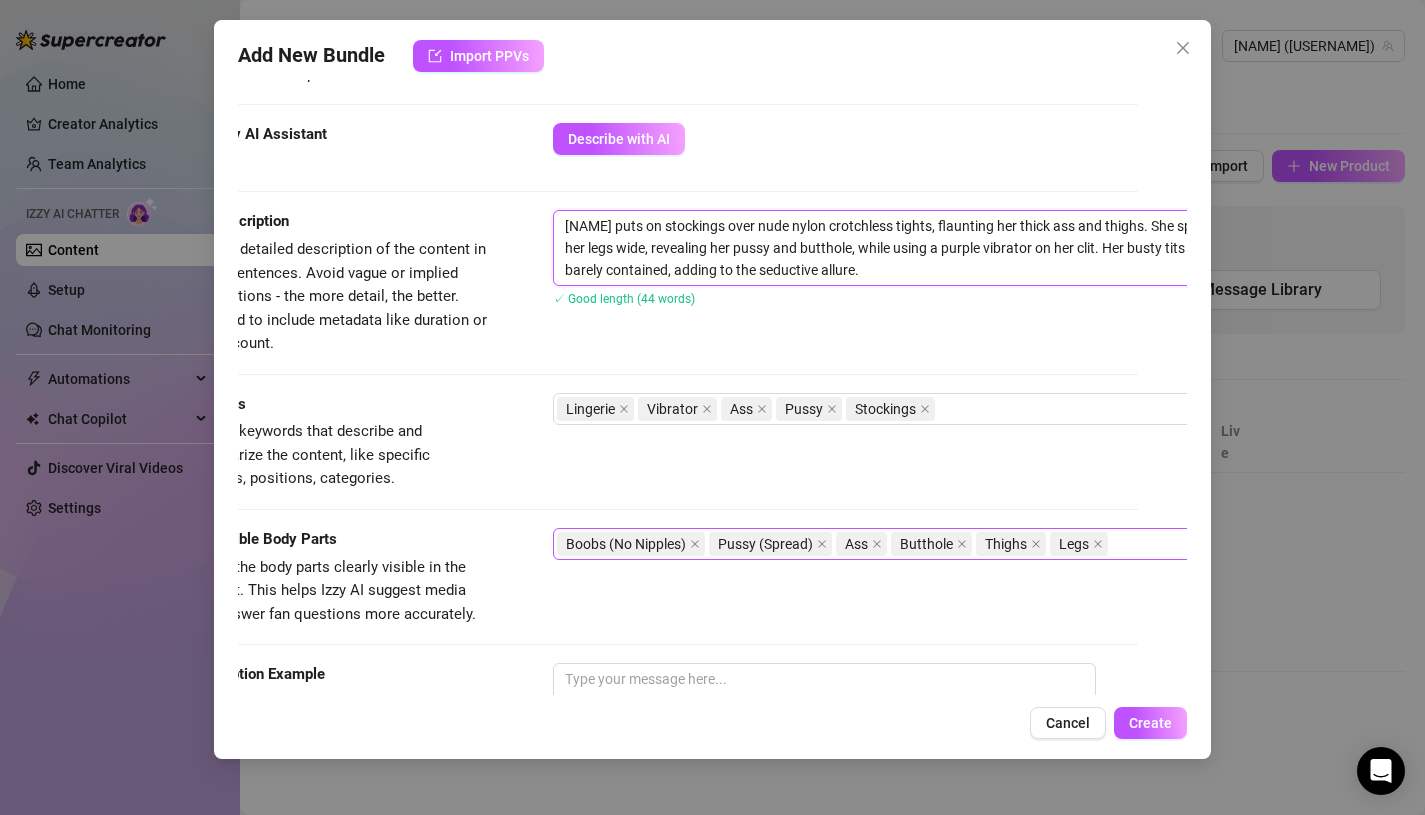 scroll, scrollTop: 697, scrollLeft: 49, axis: both 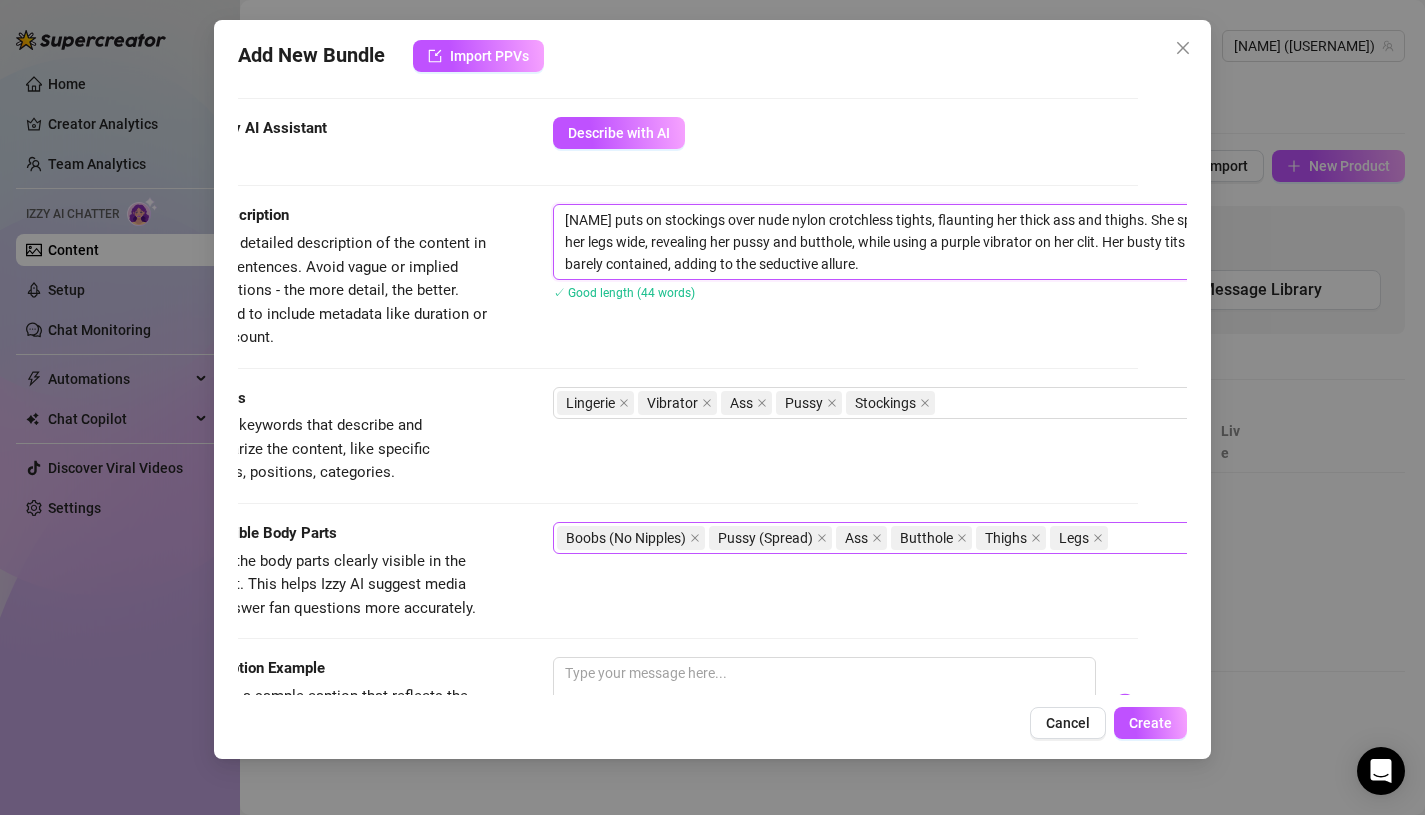click on "Boobs (No Nipples) Pussy (Spread) Ass Butthole Thighs Legs" at bounding box center (892, 538) 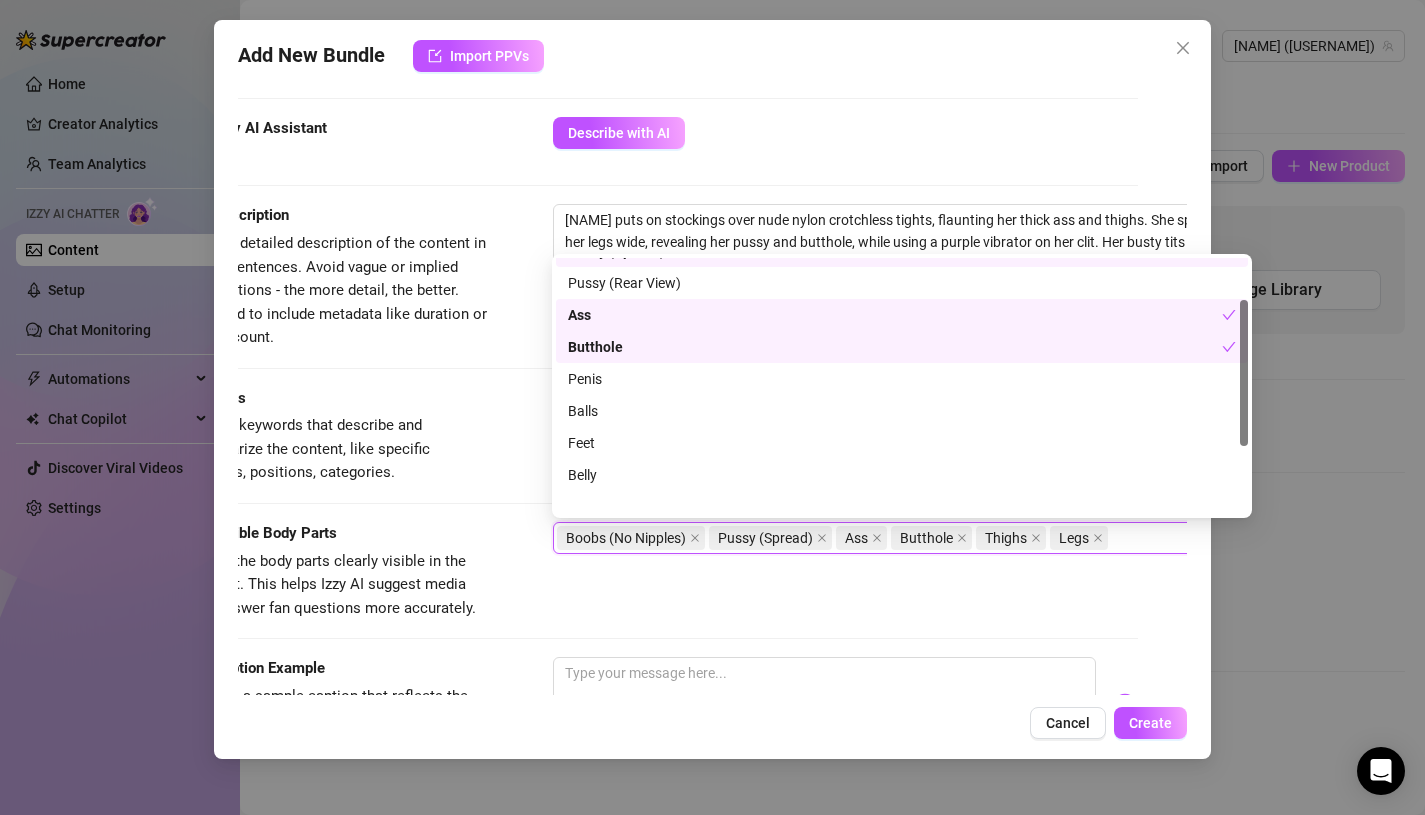 scroll, scrollTop: 192, scrollLeft: 0, axis: vertical 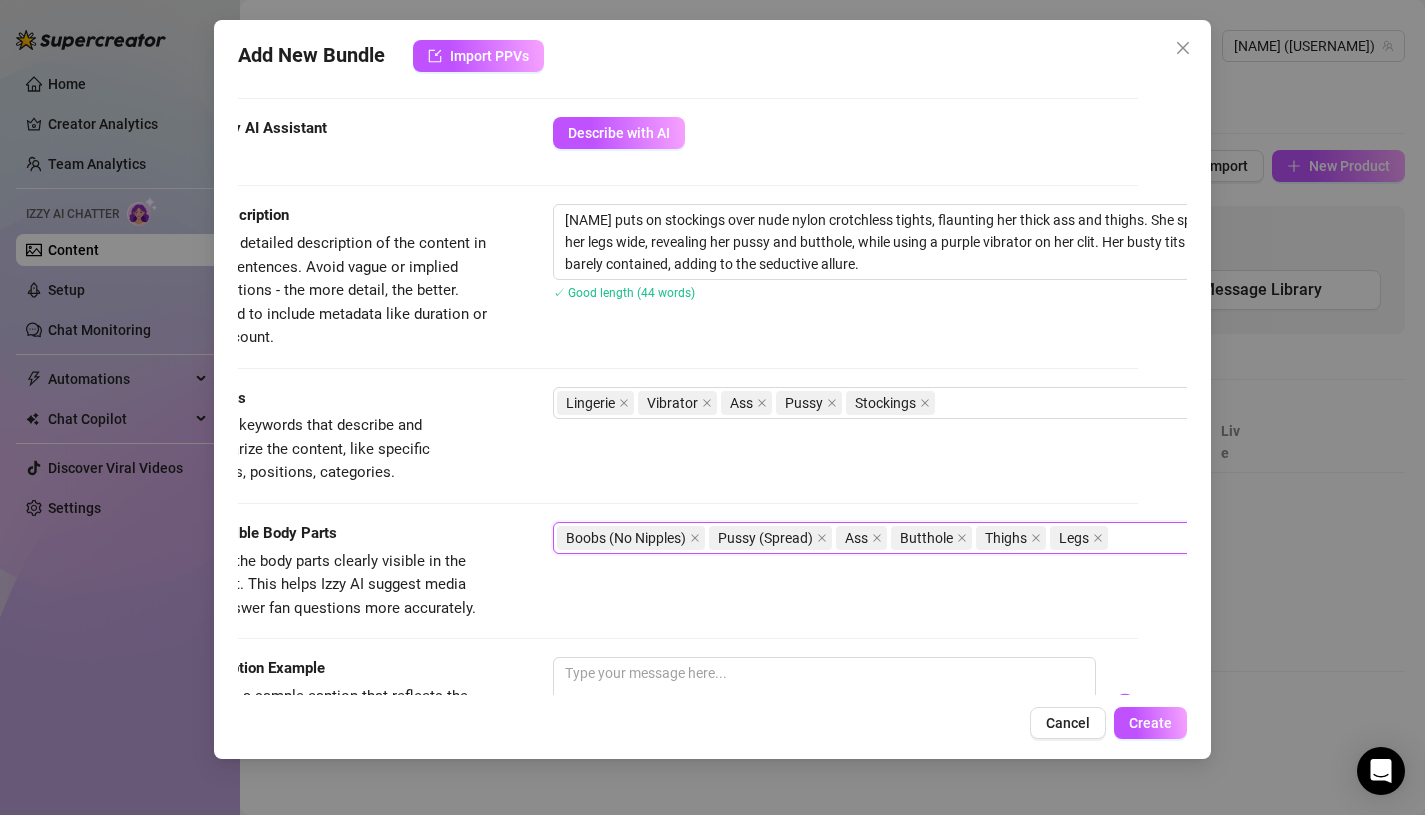 click on "Boobs (No Nipples) Pussy (Spread) Ass Butthole Thighs Legs" at bounding box center (892, 538) 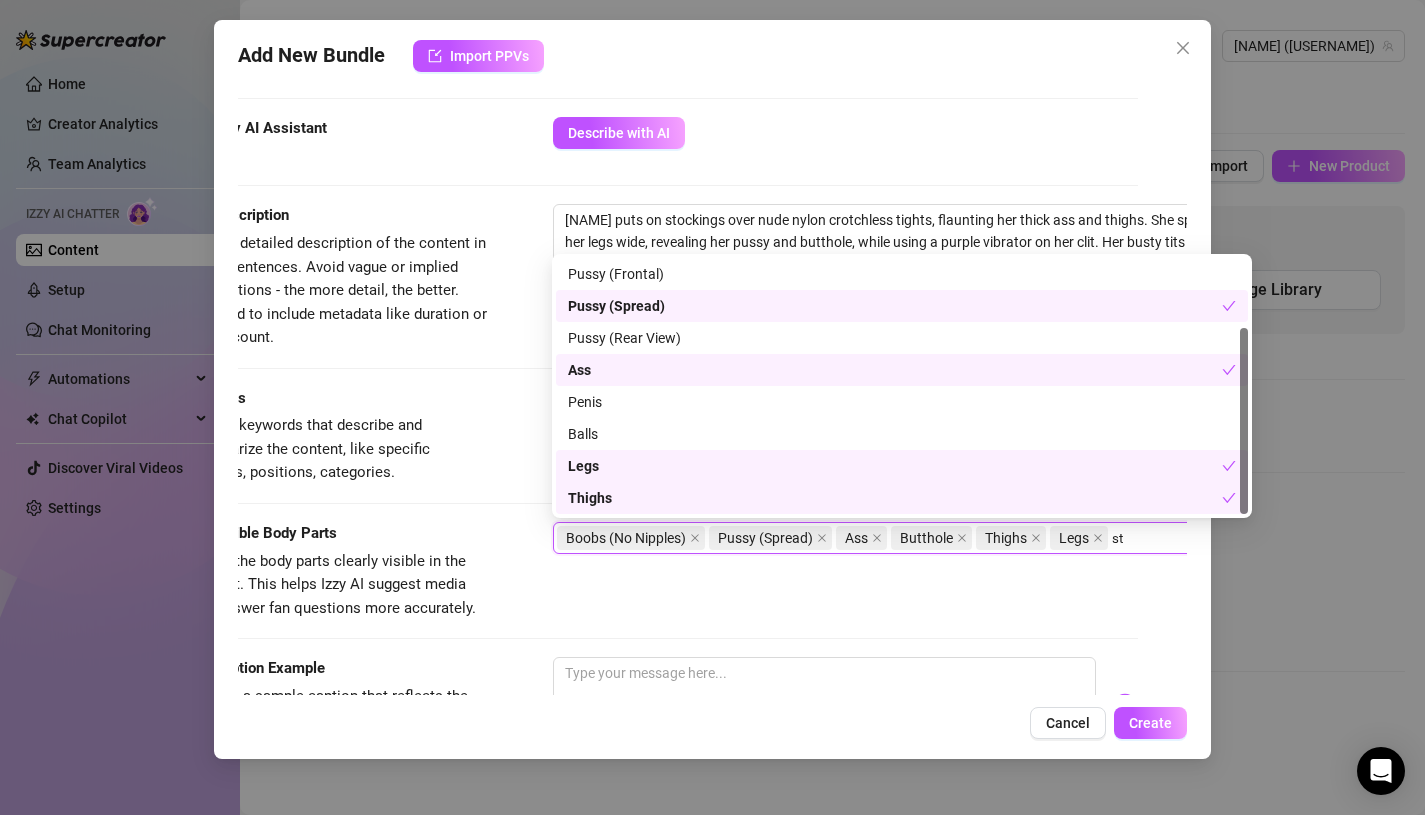 scroll, scrollTop: 0, scrollLeft: 0, axis: both 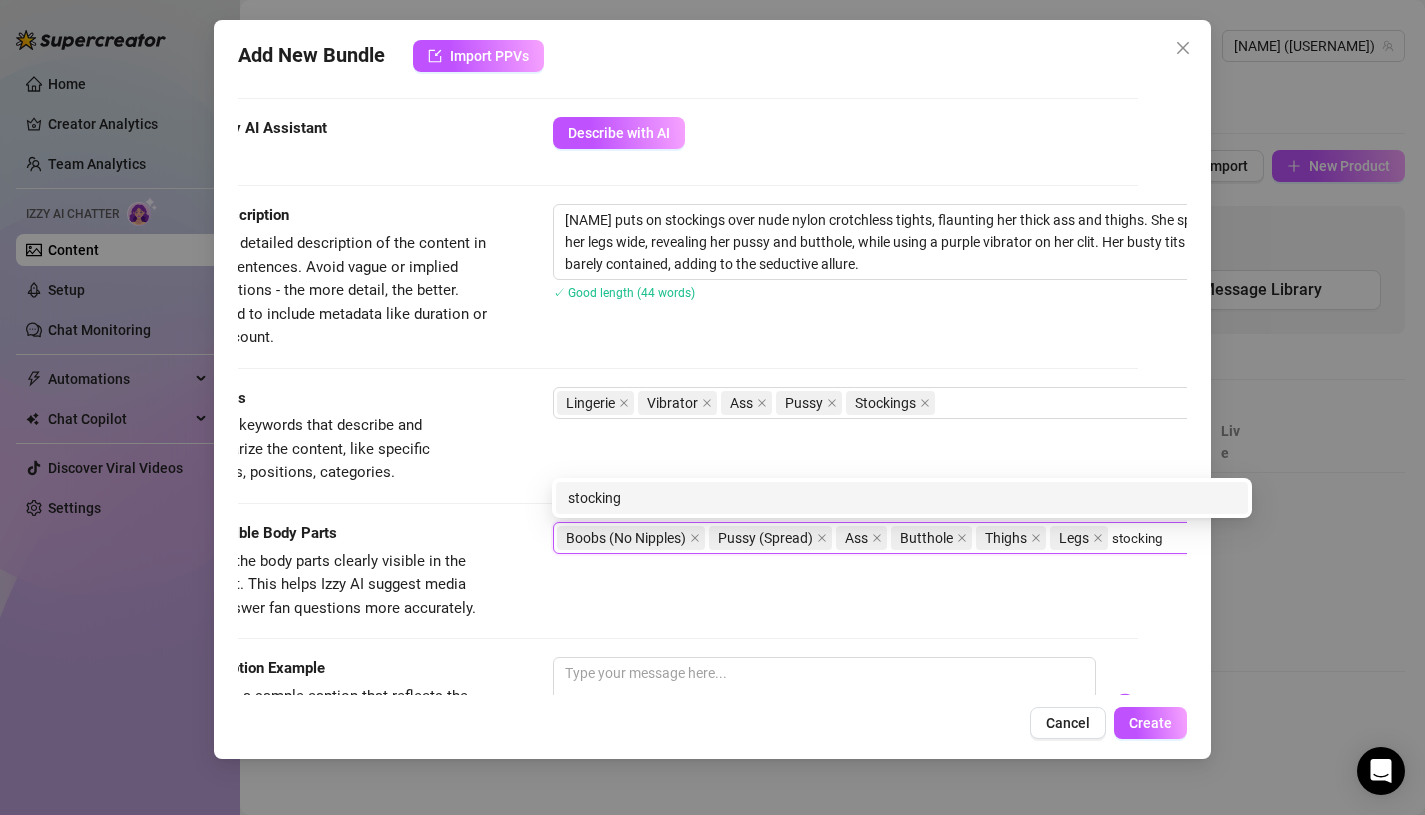 type on "stockings" 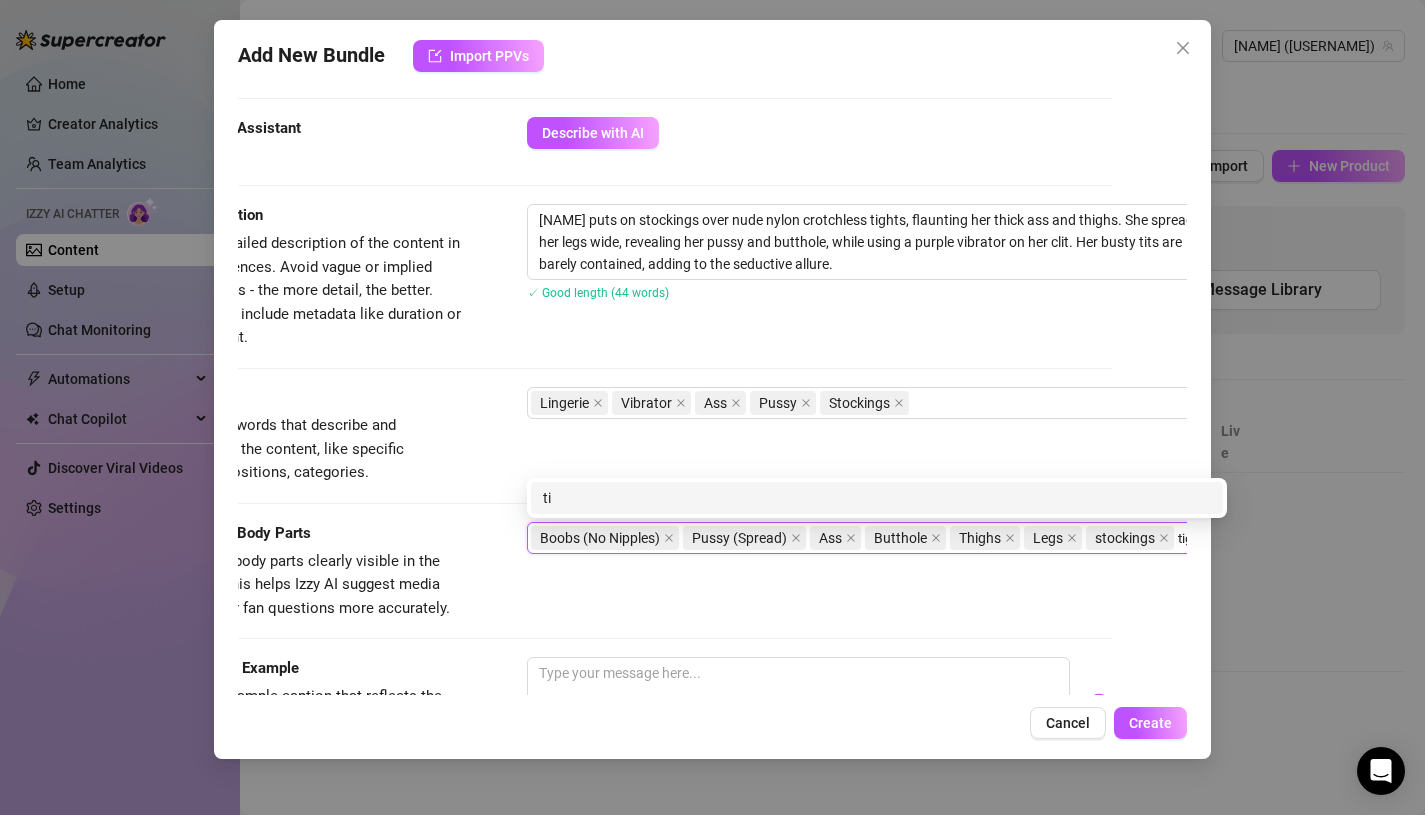 scroll, scrollTop: 697, scrollLeft: 82, axis: both 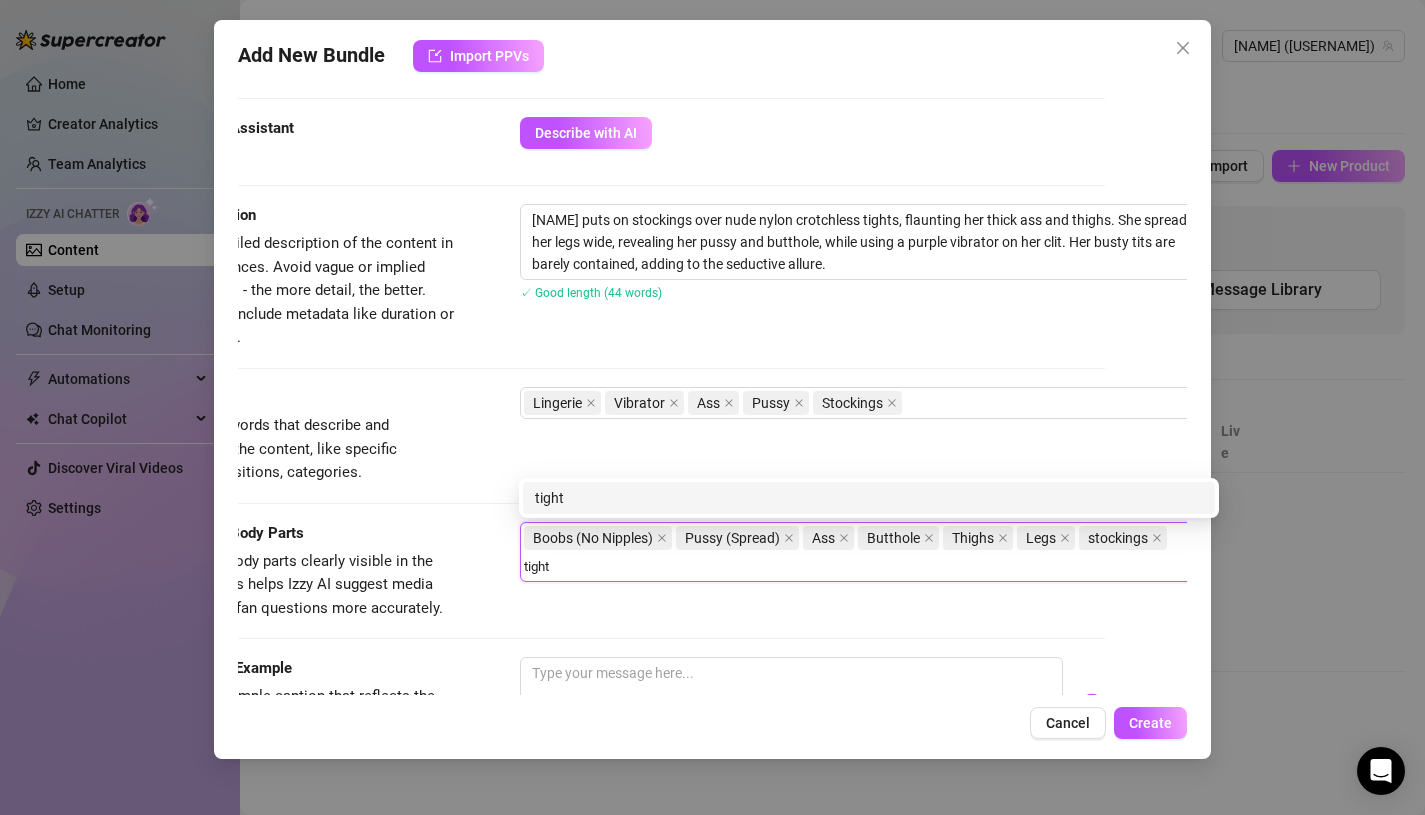 type on "tights" 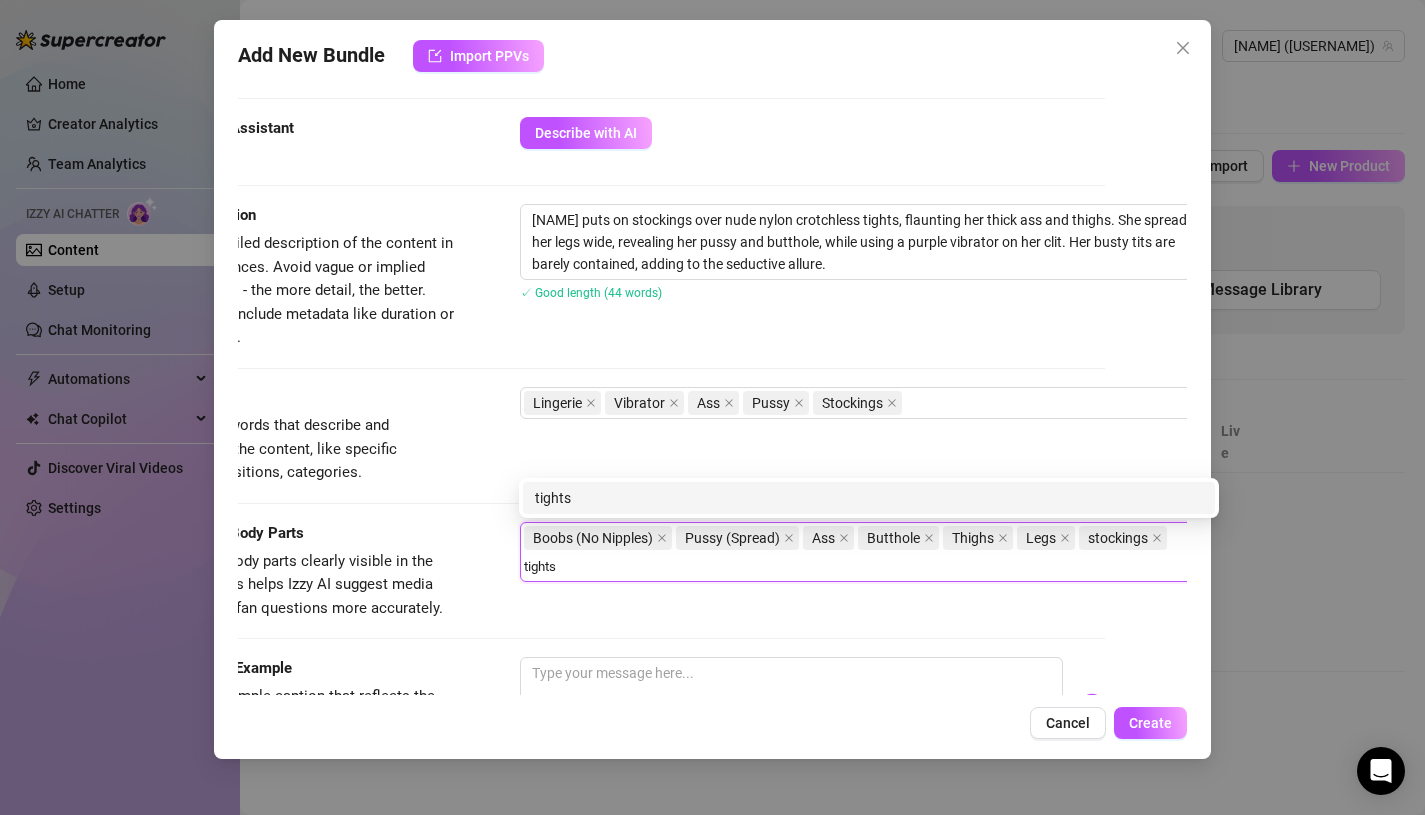 type 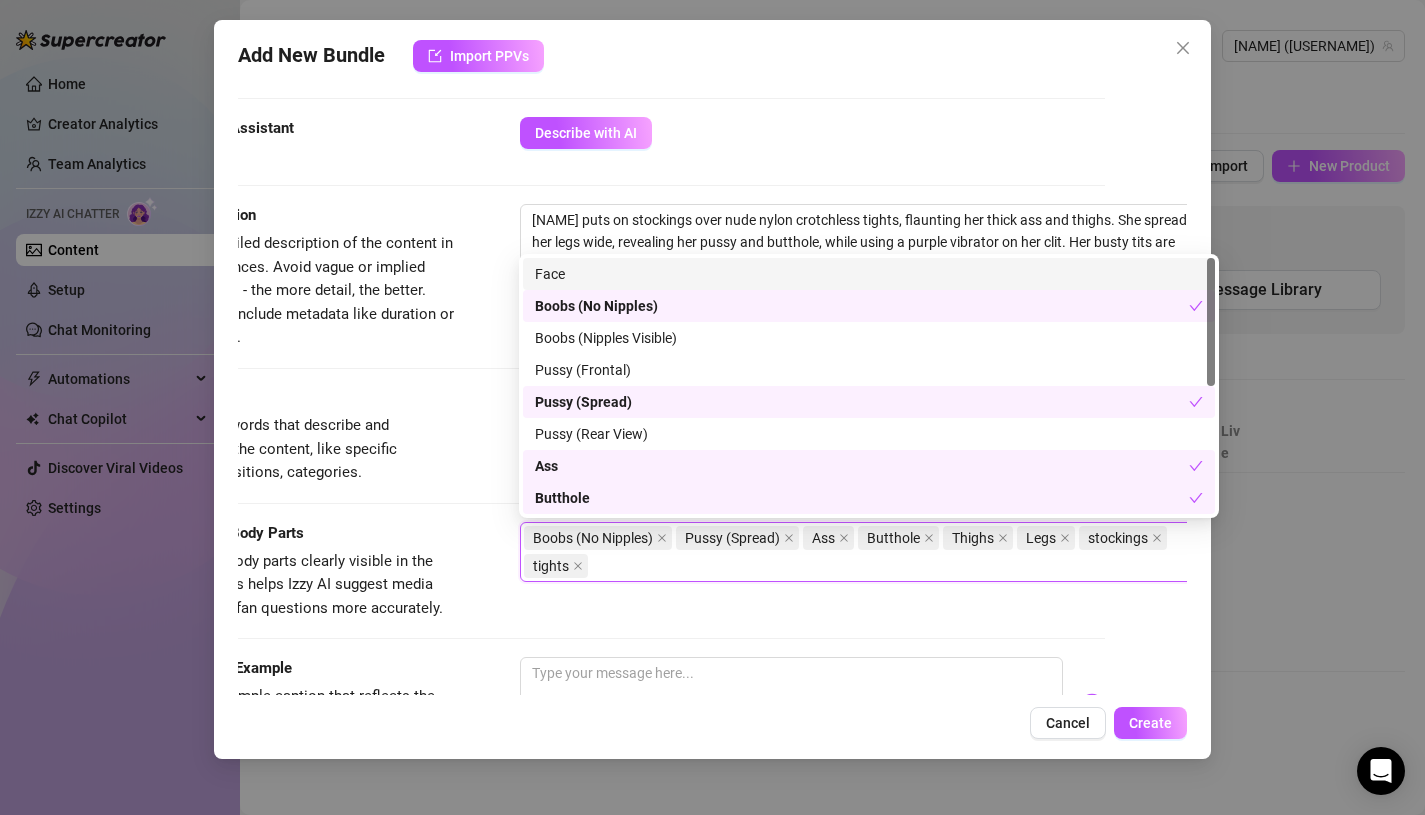 click on "Visible Body Parts Select the body parts clearly visible in the content. This helps Izzy AI suggest media and answer fan questions more accurately. Boobs (No Nipples) Pussy (Spread) Ass Butthole Thighs Legs stockings tights" at bounding box center [631, 589] 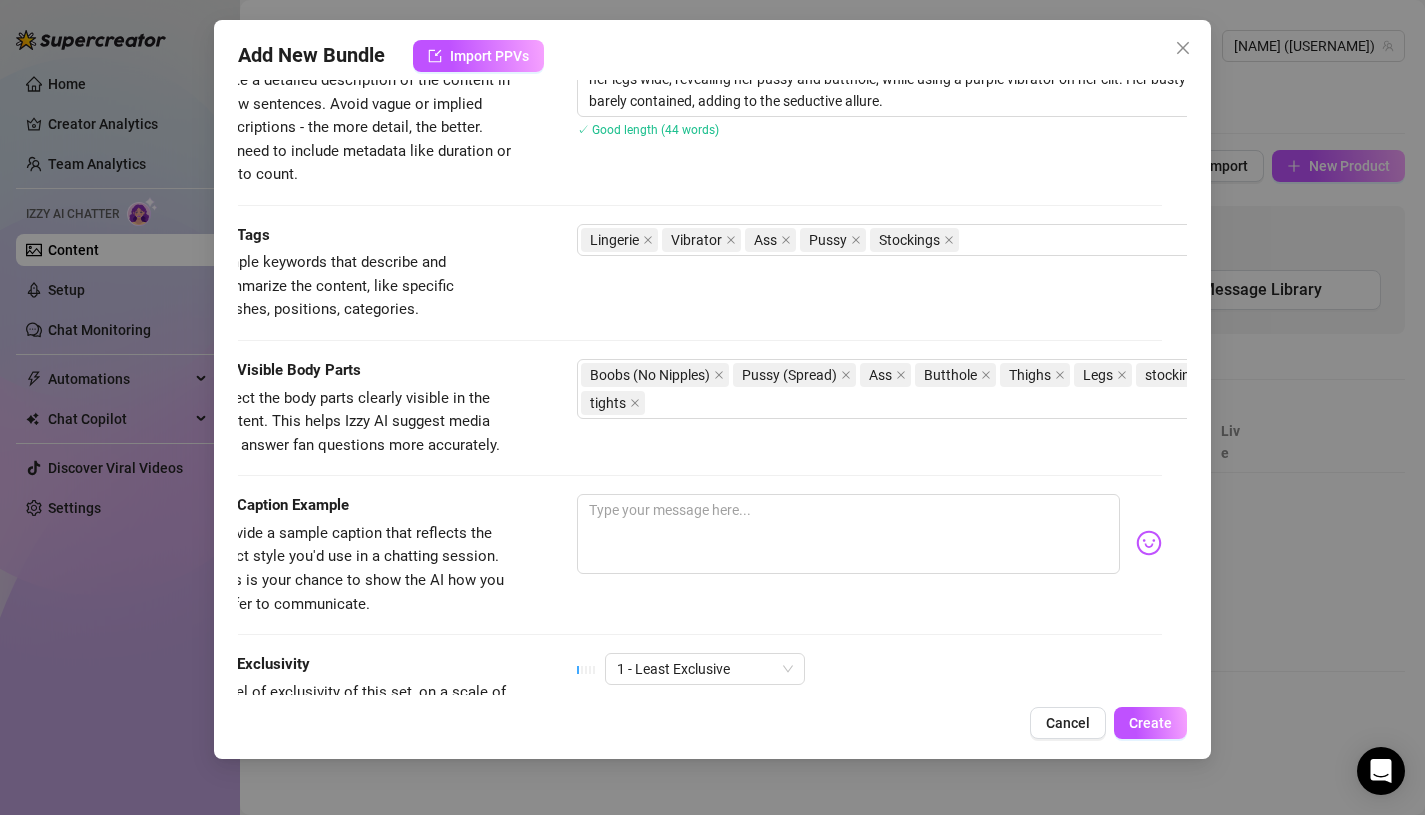 scroll, scrollTop: 862, scrollLeft: 0, axis: vertical 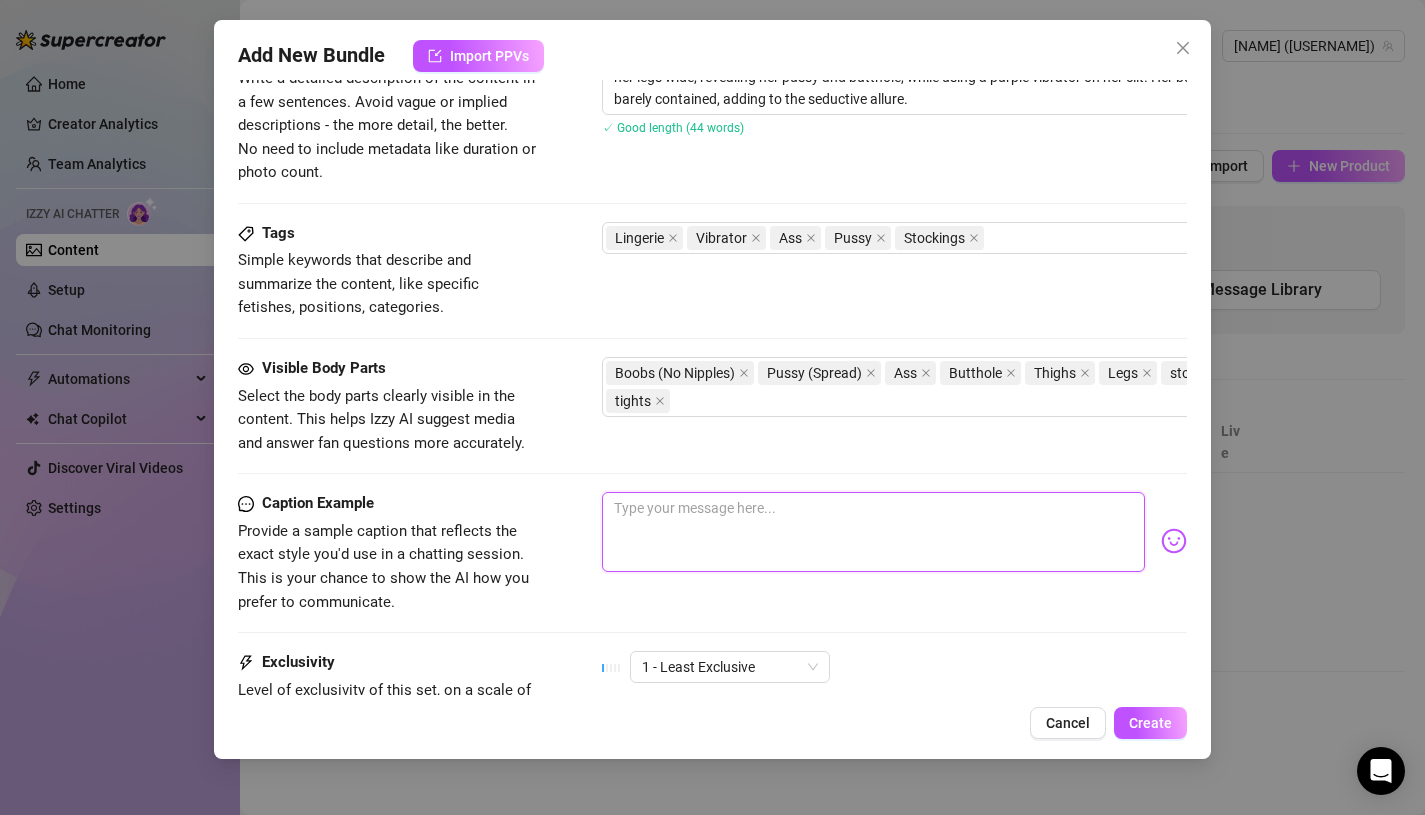 click at bounding box center (874, 532) 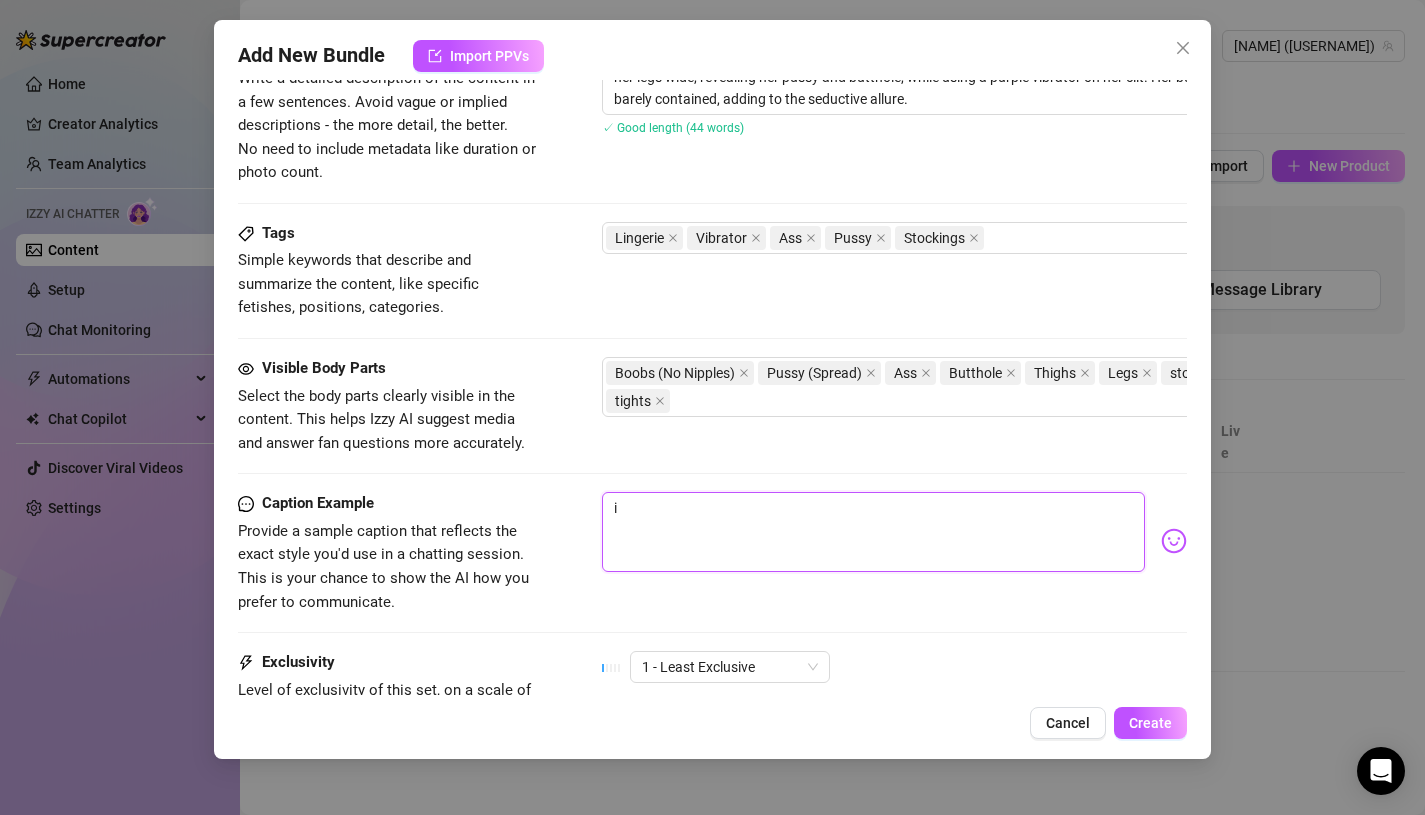type on "Type your message here..." 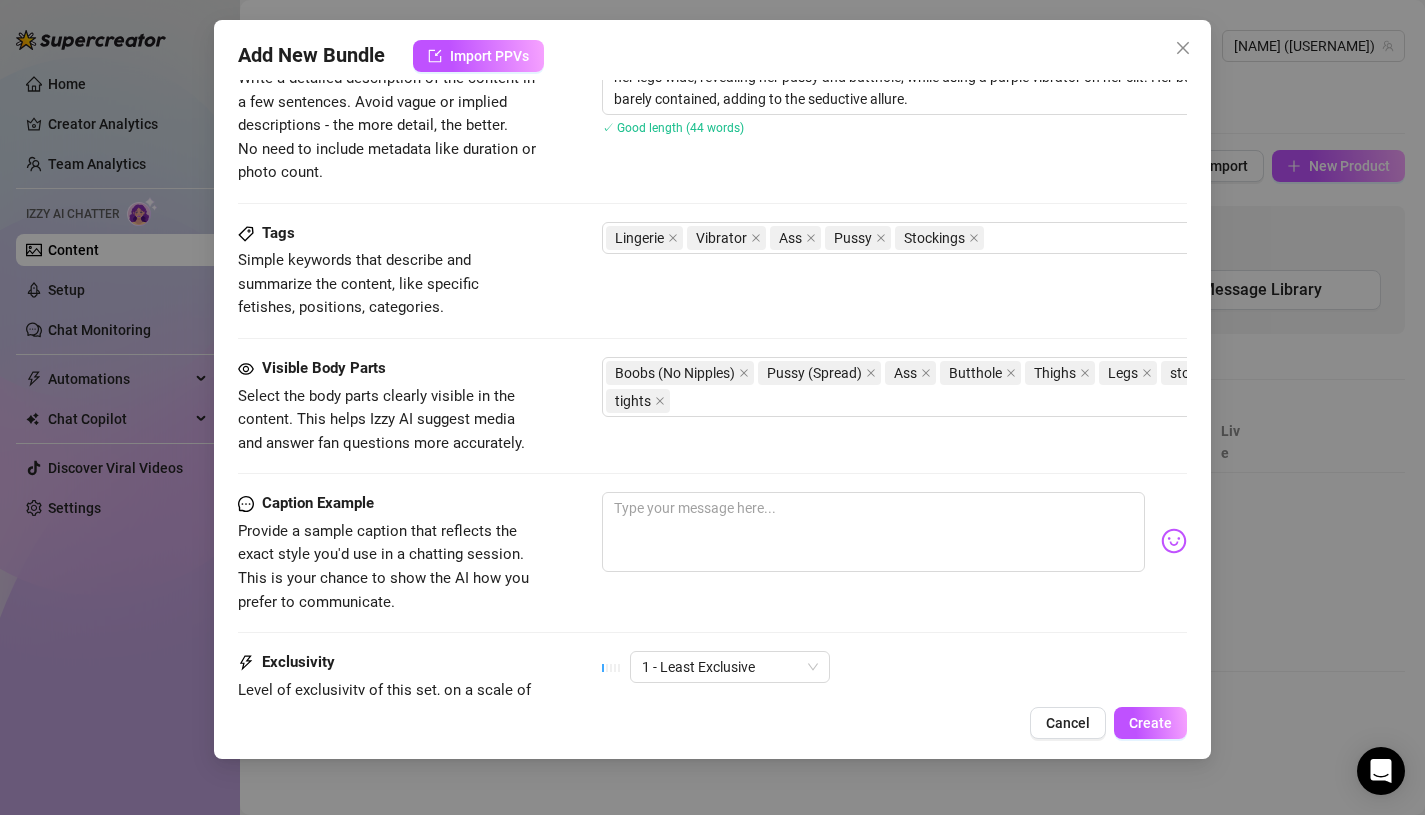 type on "Put my stockings on over my nude tights, and then I pleasure myself" 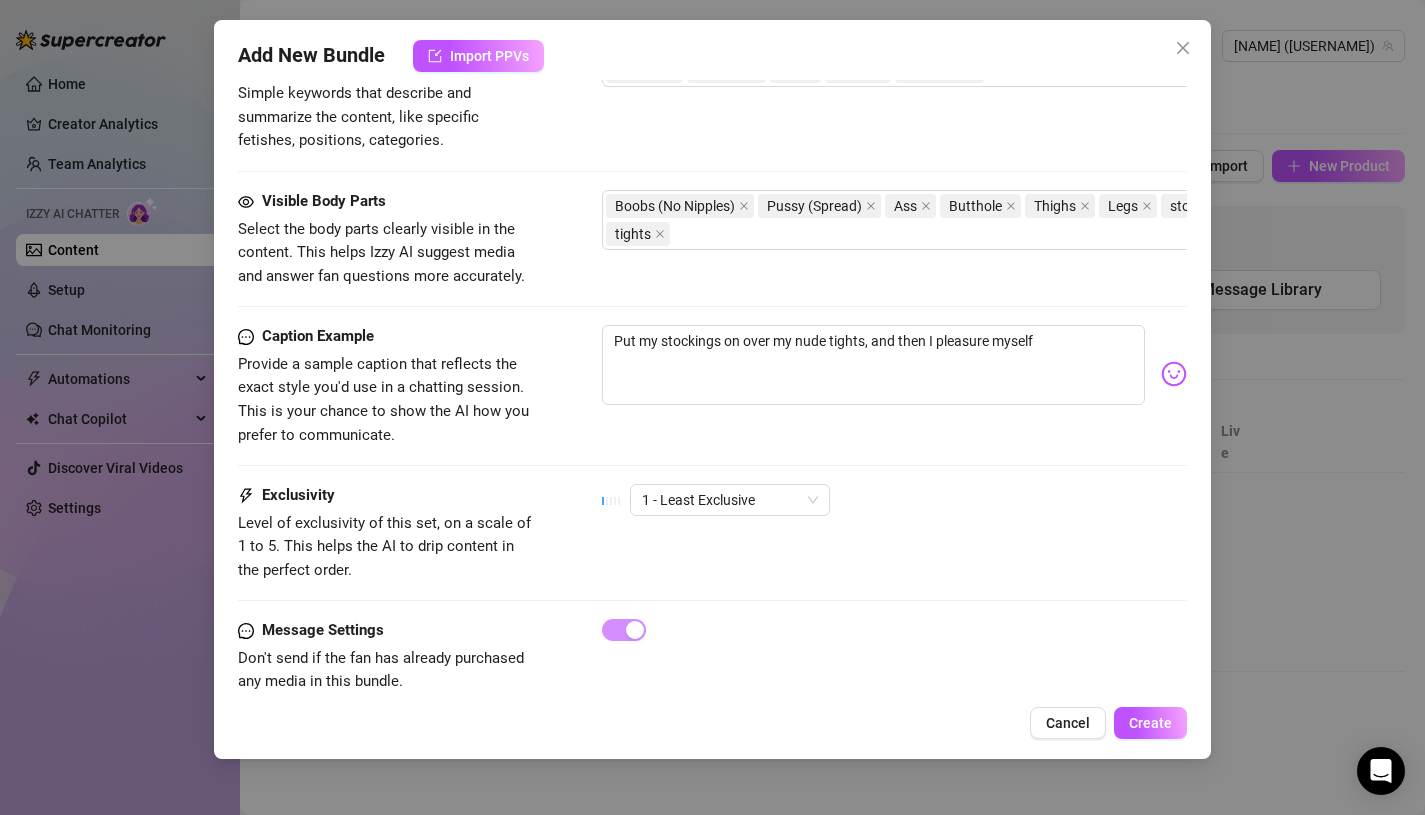 scroll, scrollTop: 1047, scrollLeft: 0, axis: vertical 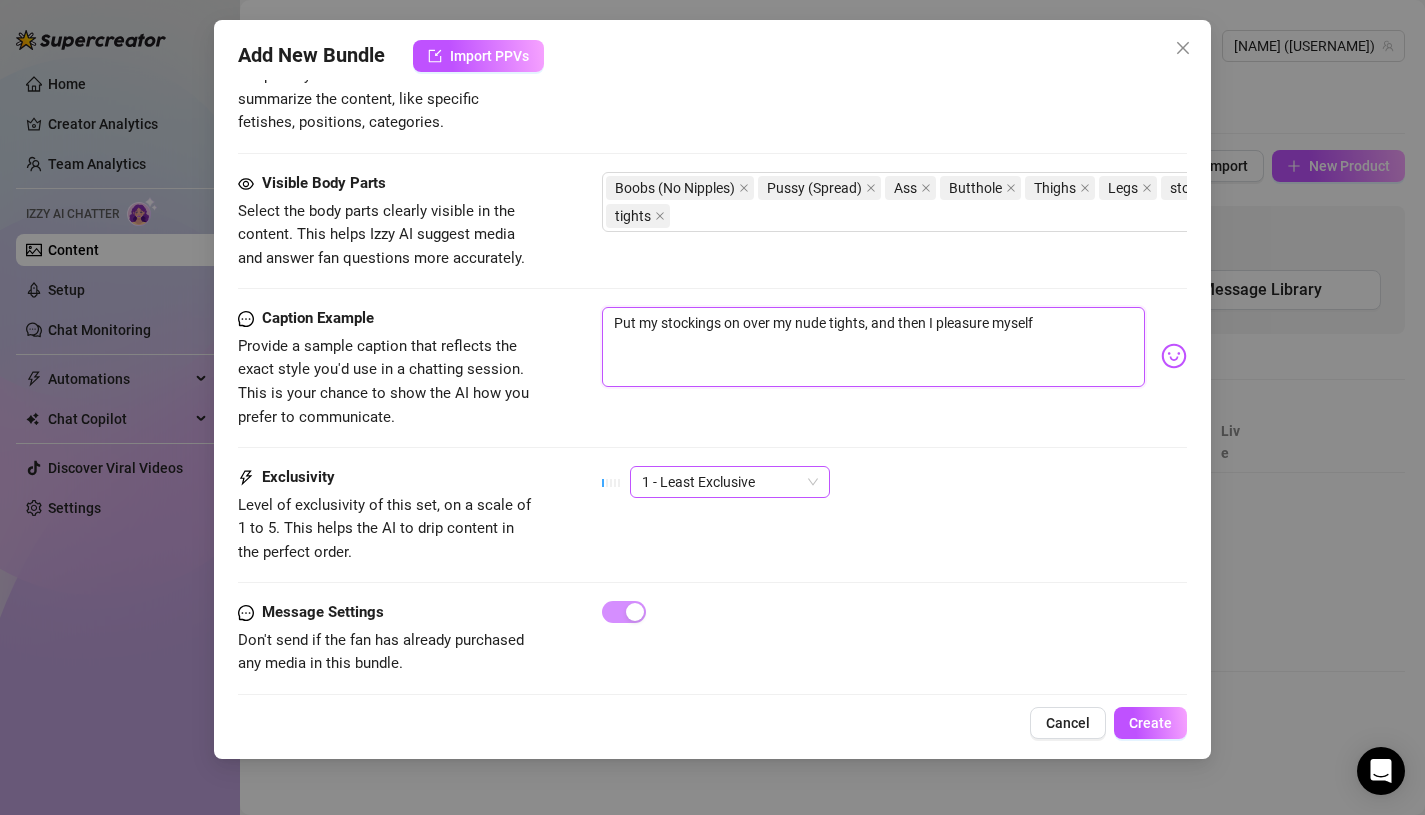 click on "1 - Least Exclusive" at bounding box center (730, 482) 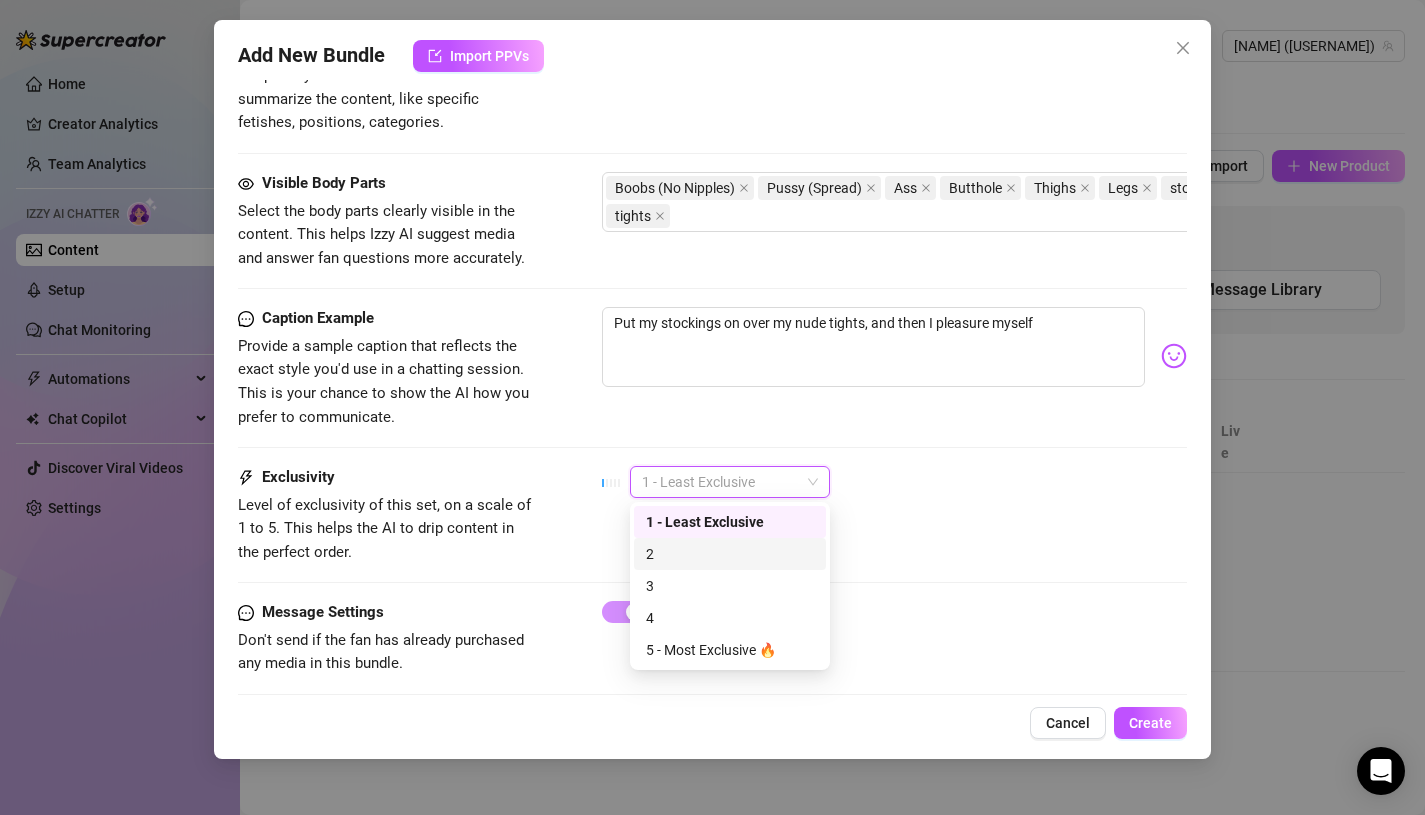 click on "2" at bounding box center (730, 554) 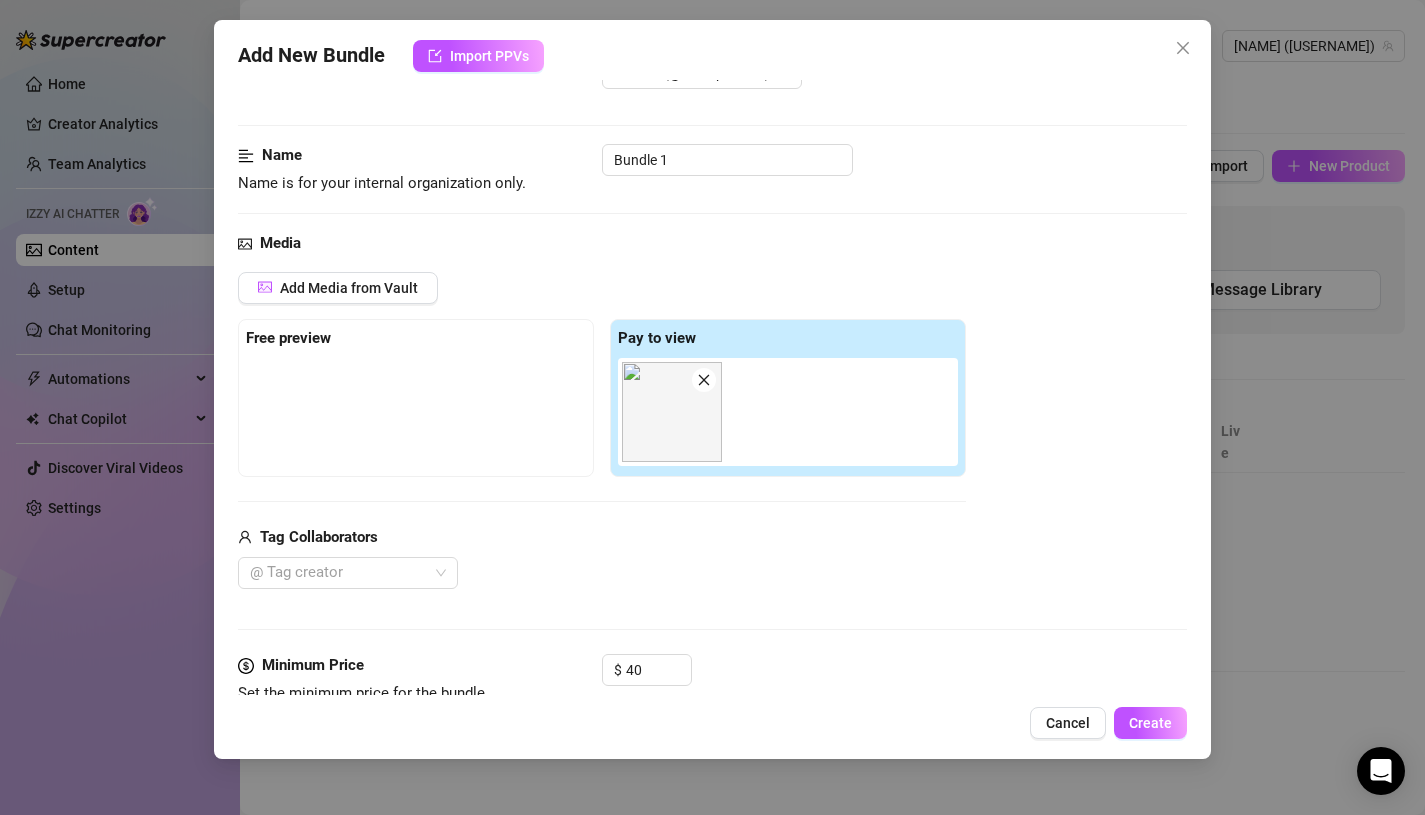 scroll, scrollTop: 0, scrollLeft: 0, axis: both 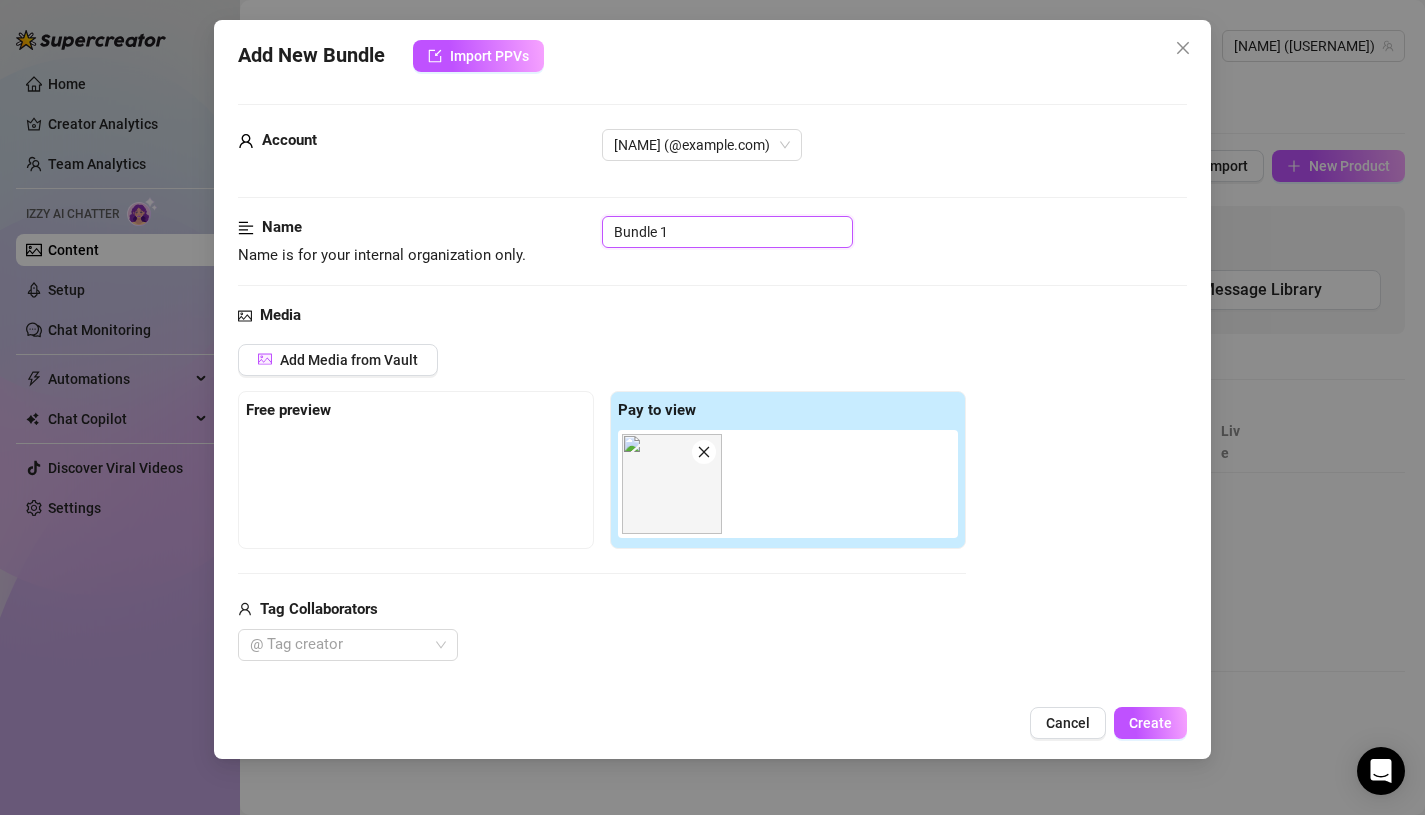 click on "Bundle 1" at bounding box center [727, 232] 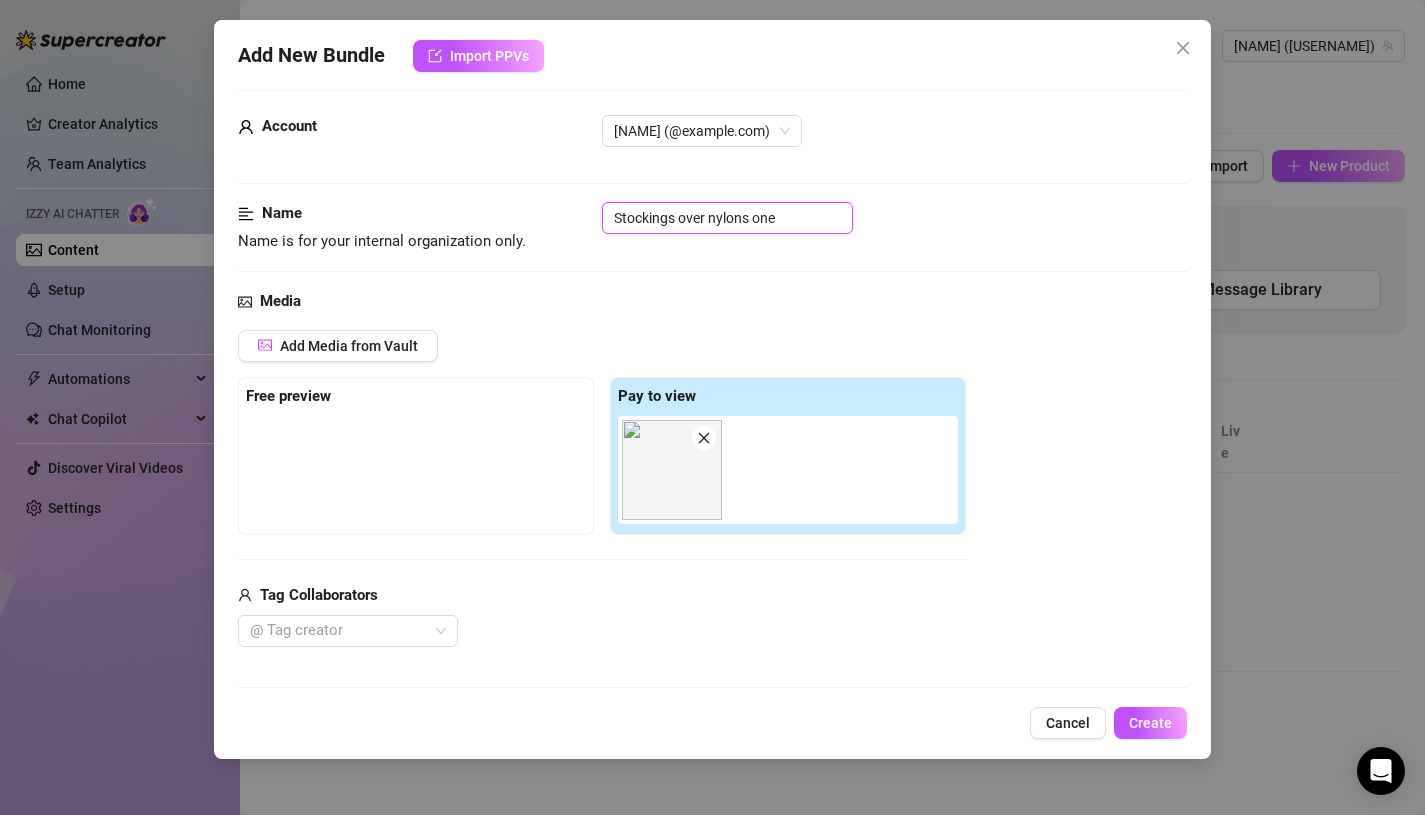 scroll, scrollTop: 0, scrollLeft: 0, axis: both 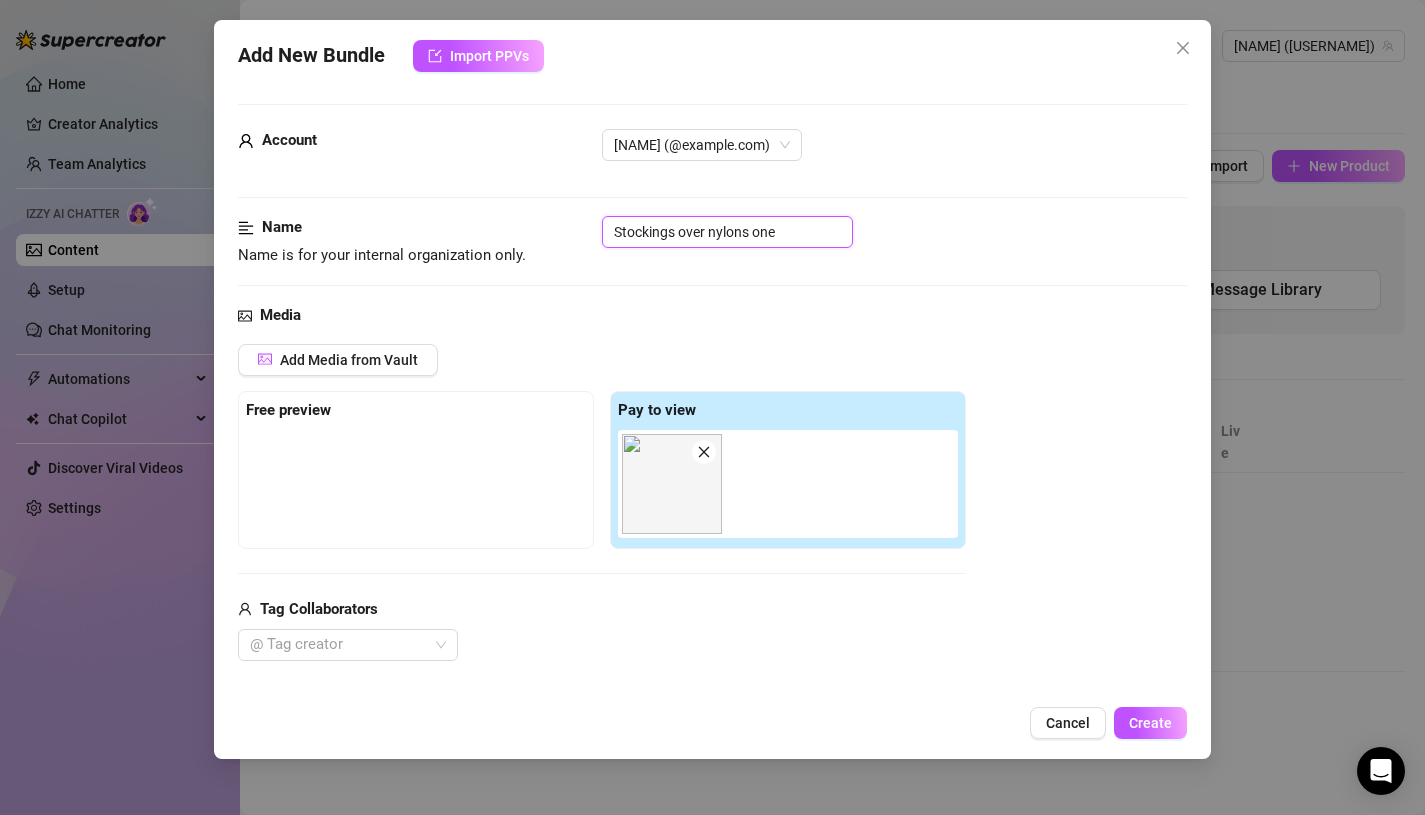 click on "Stockings over nylons one" at bounding box center [727, 232] 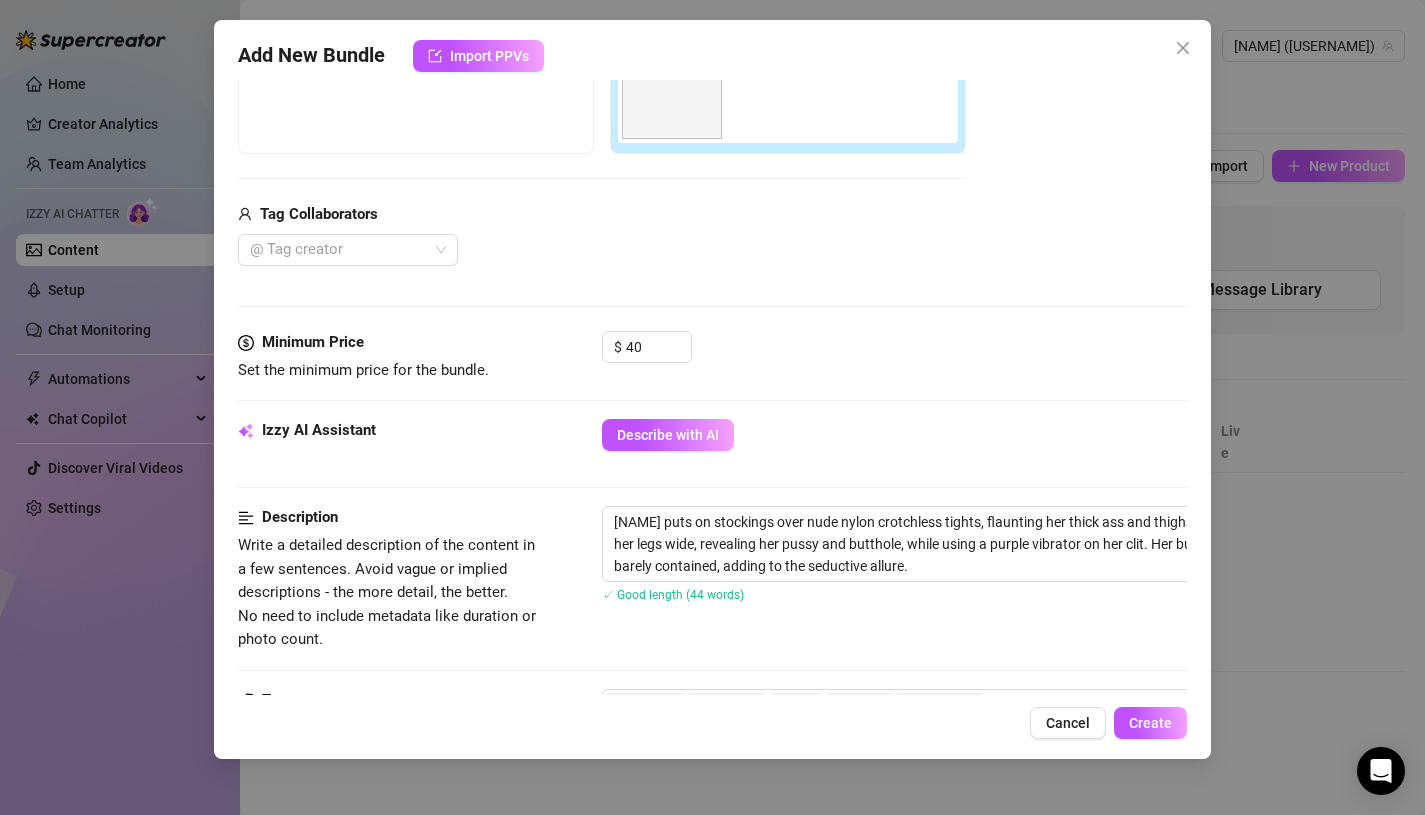 scroll, scrollTop: 402, scrollLeft: 0, axis: vertical 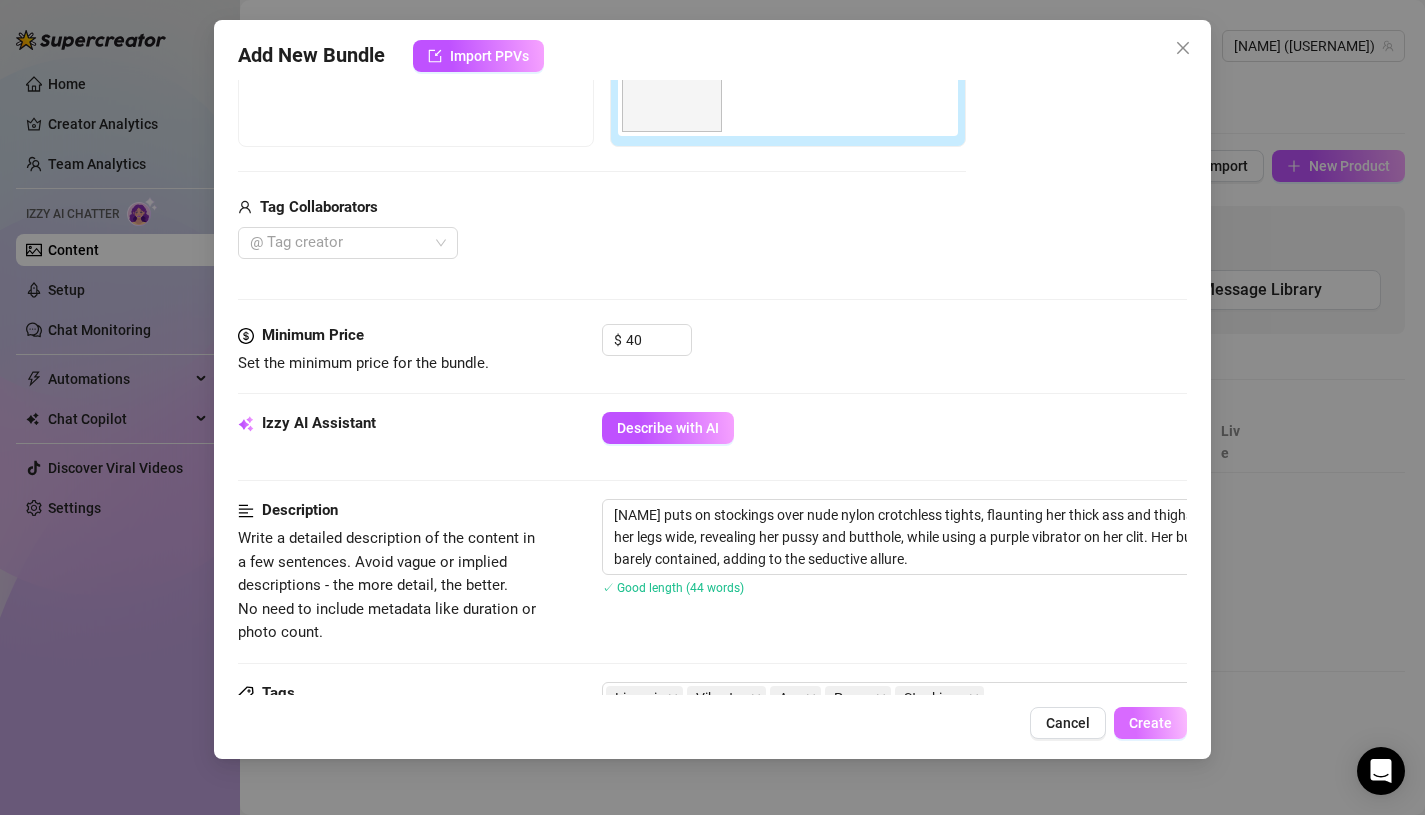 type on "Stockings over nylons 1" 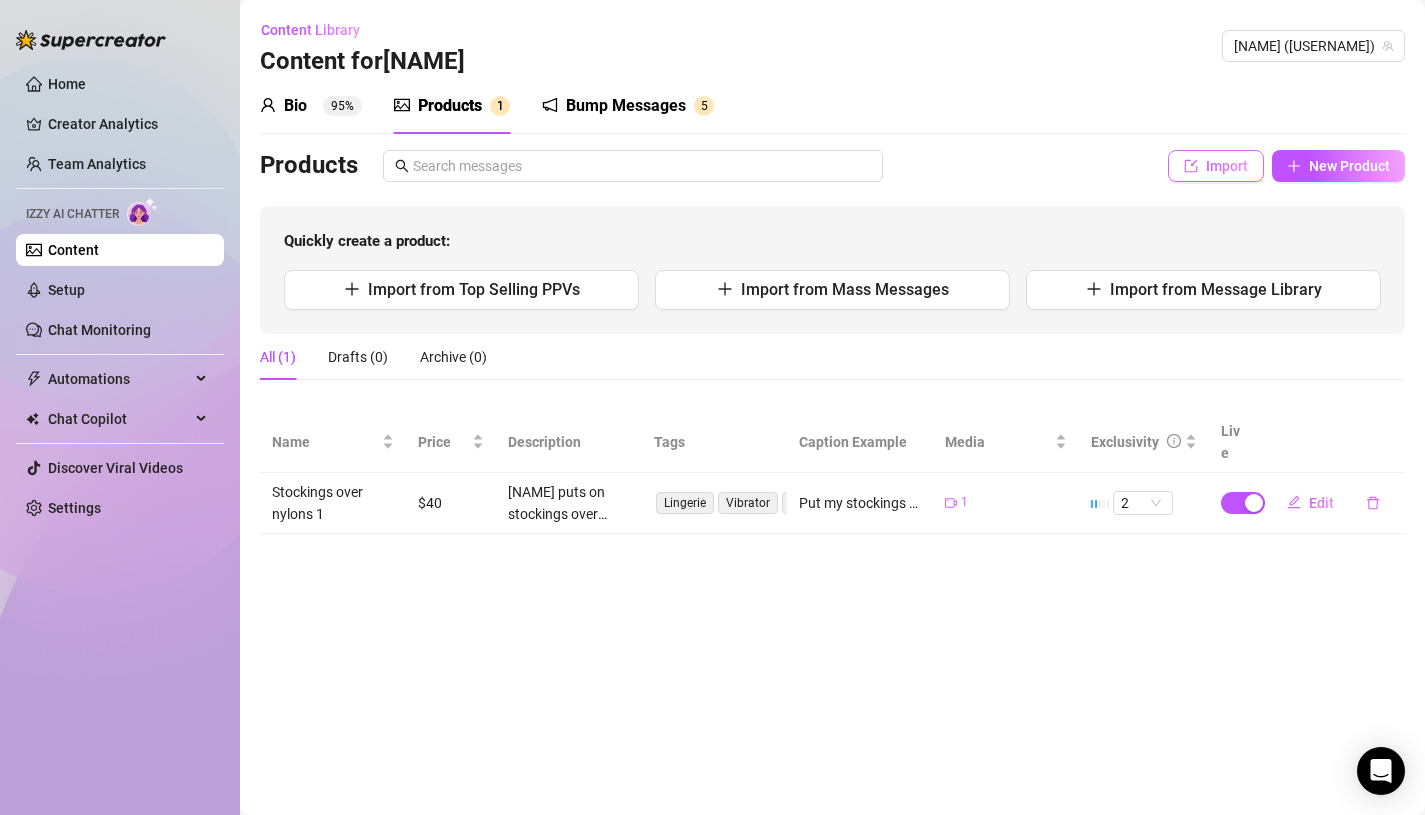 click on "Import" at bounding box center [1227, 166] 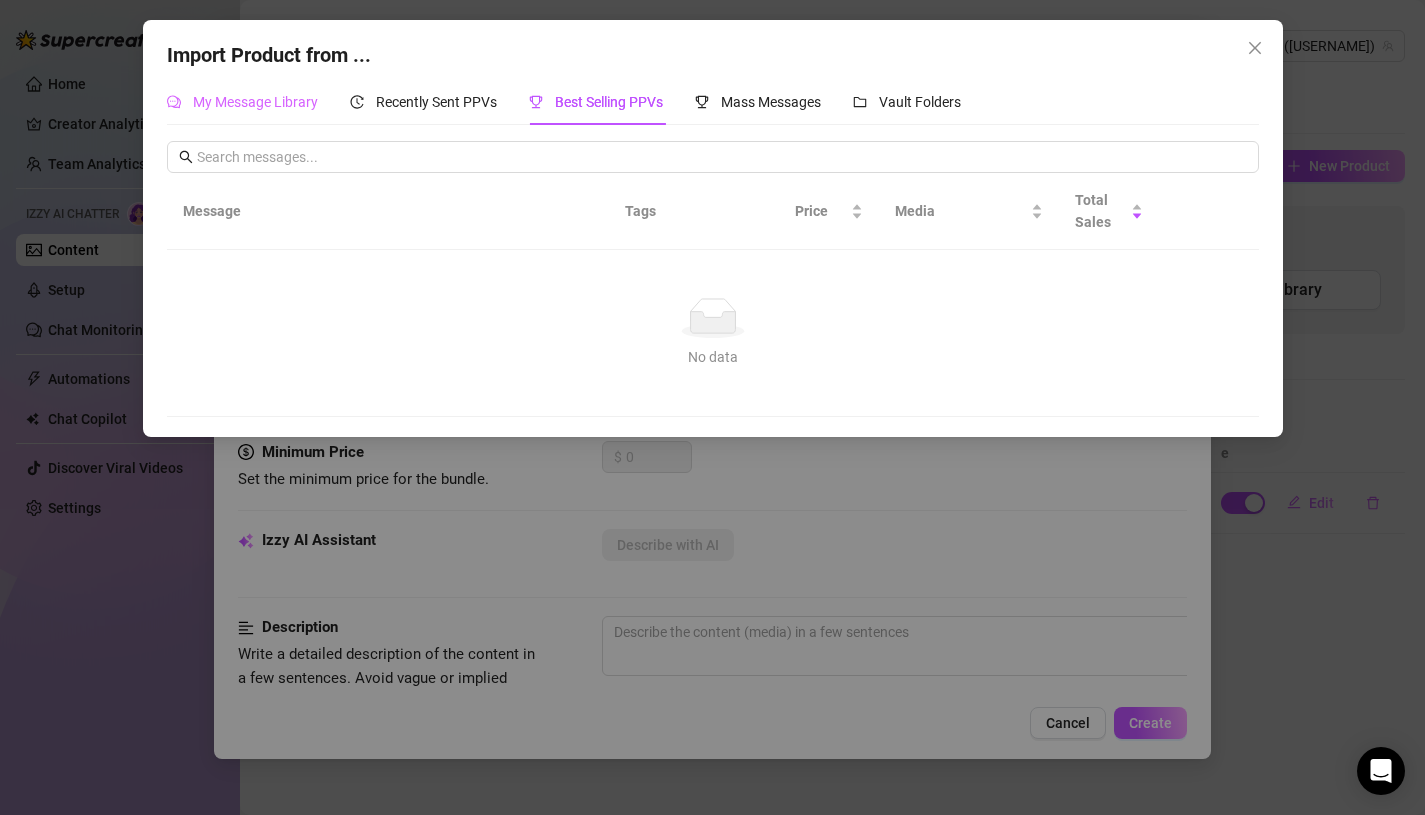 click on "My Message Library" at bounding box center [242, 102] 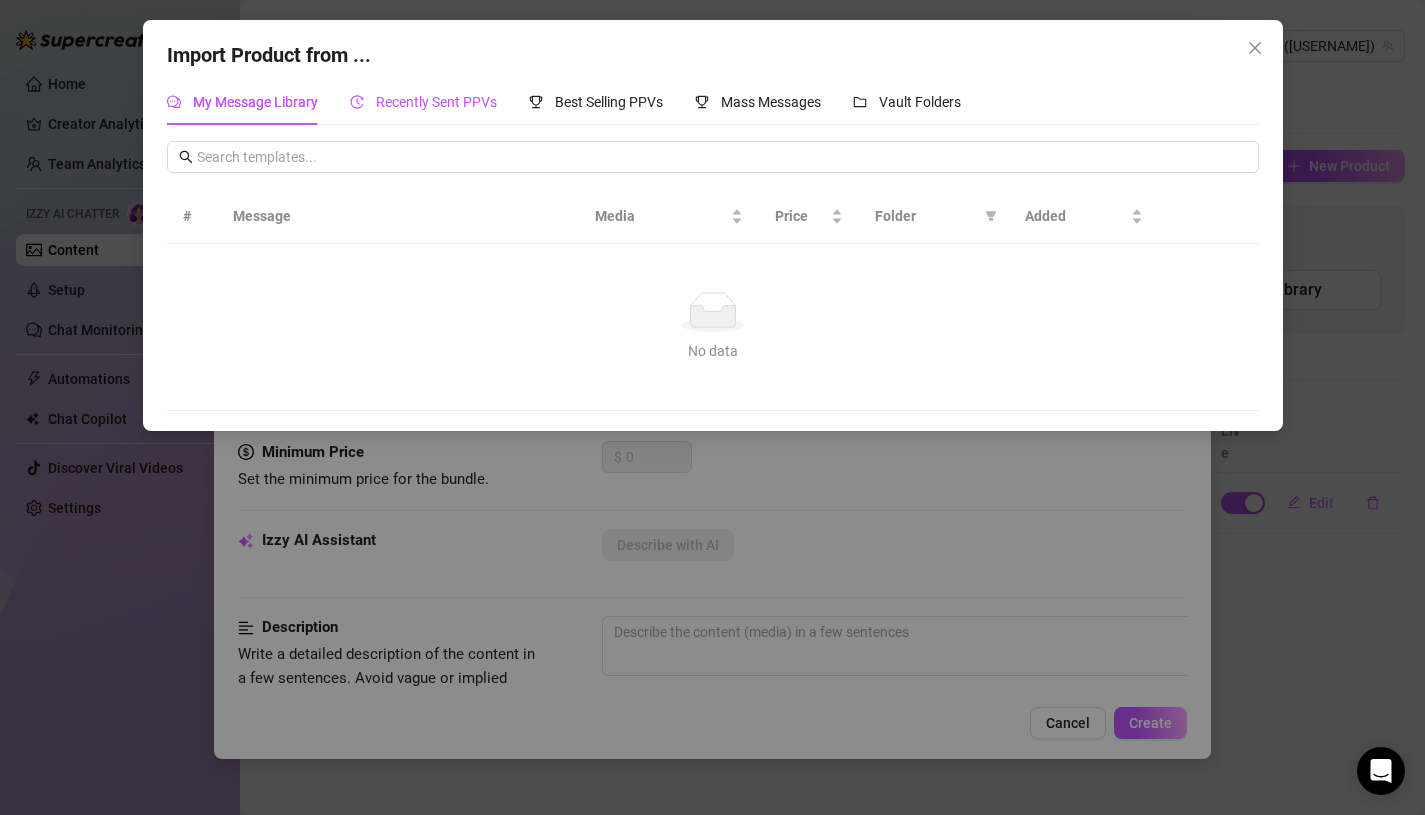 click on "Recently Sent PPVs" at bounding box center (436, 102) 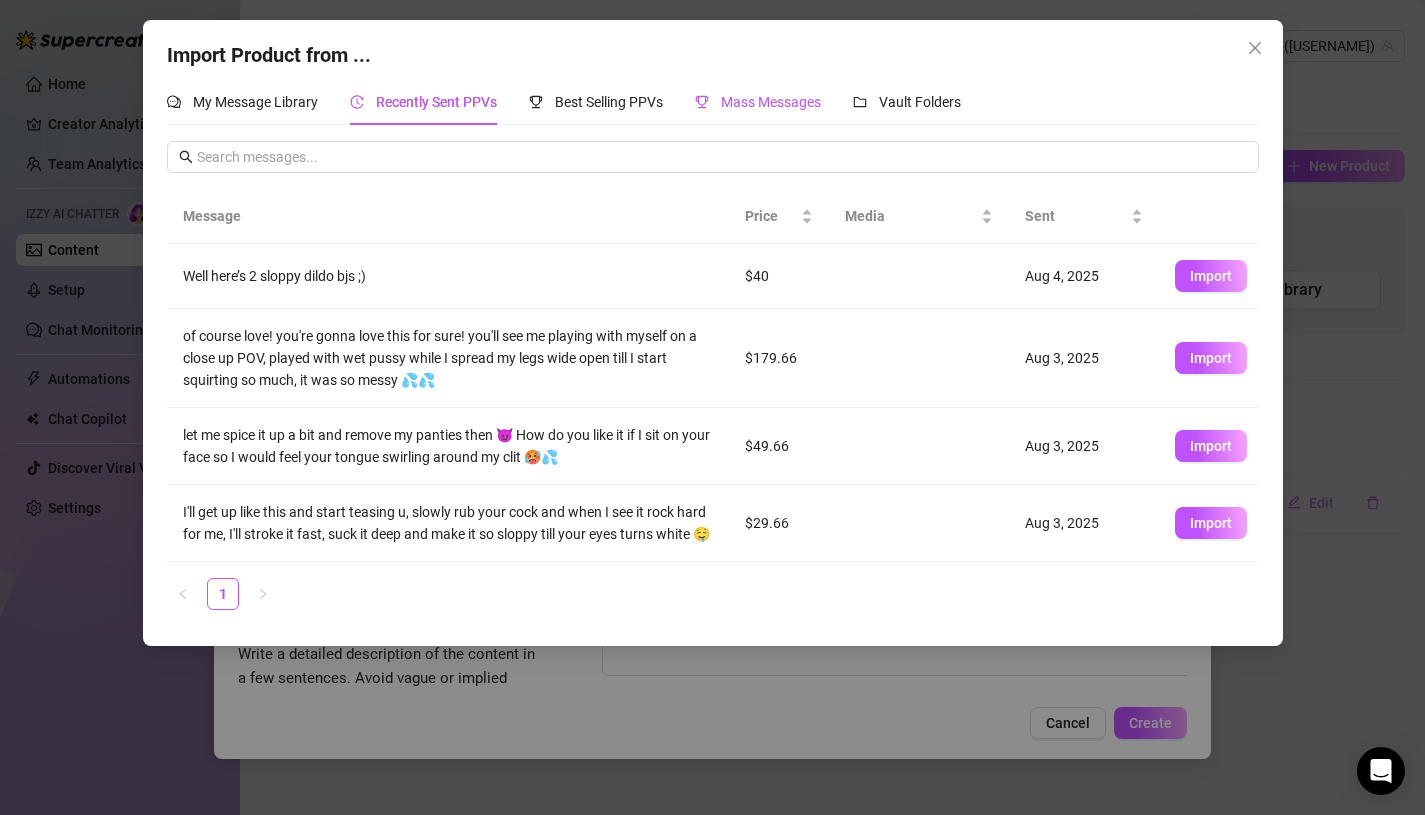 click on "Mass Messages" at bounding box center (771, 102) 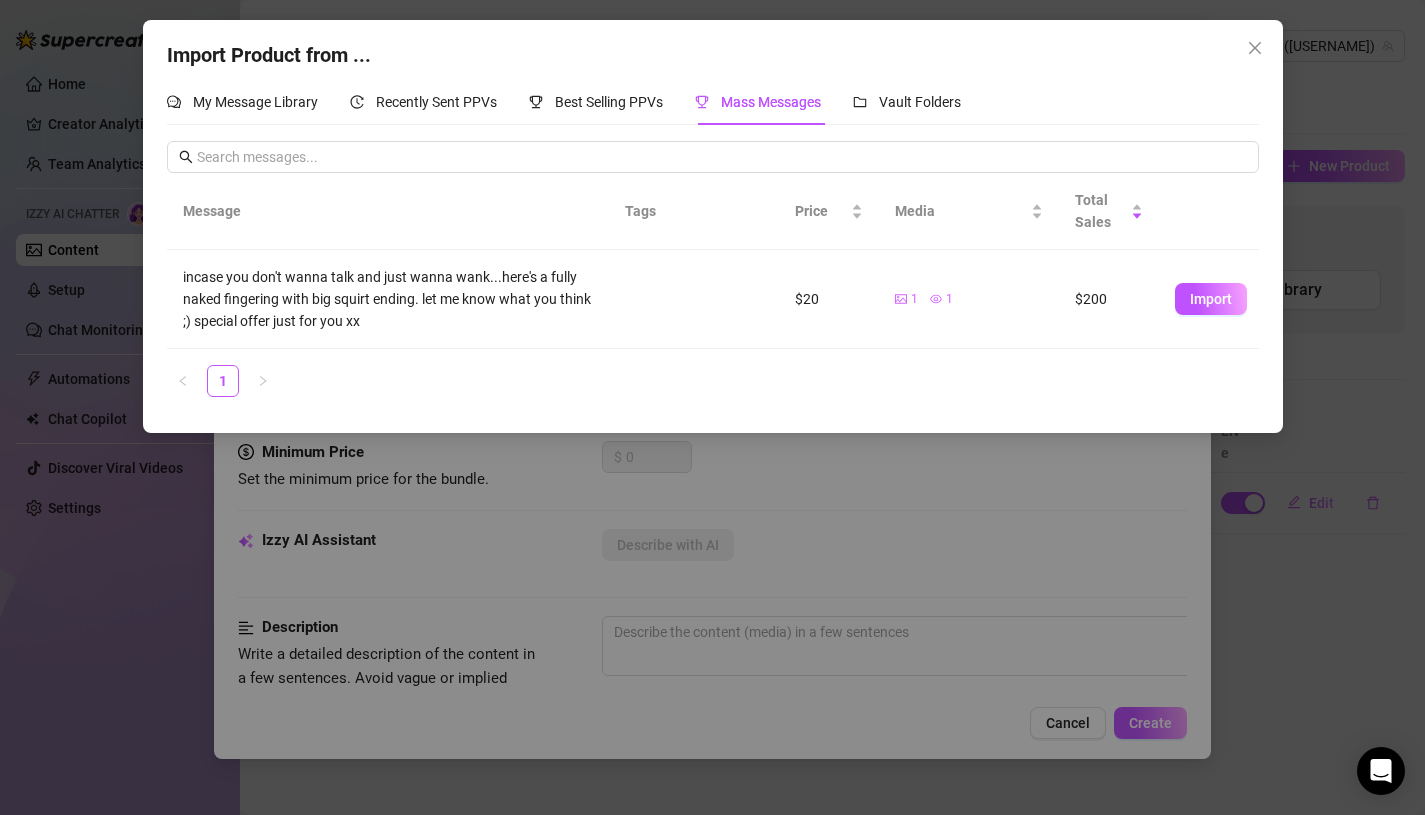 click on "incase you don't wanna talk and just wanna wank...here's a fully naked fingering with big squirt ending. let me know what you think ;)
special offer just for you xx" at bounding box center [388, 299] 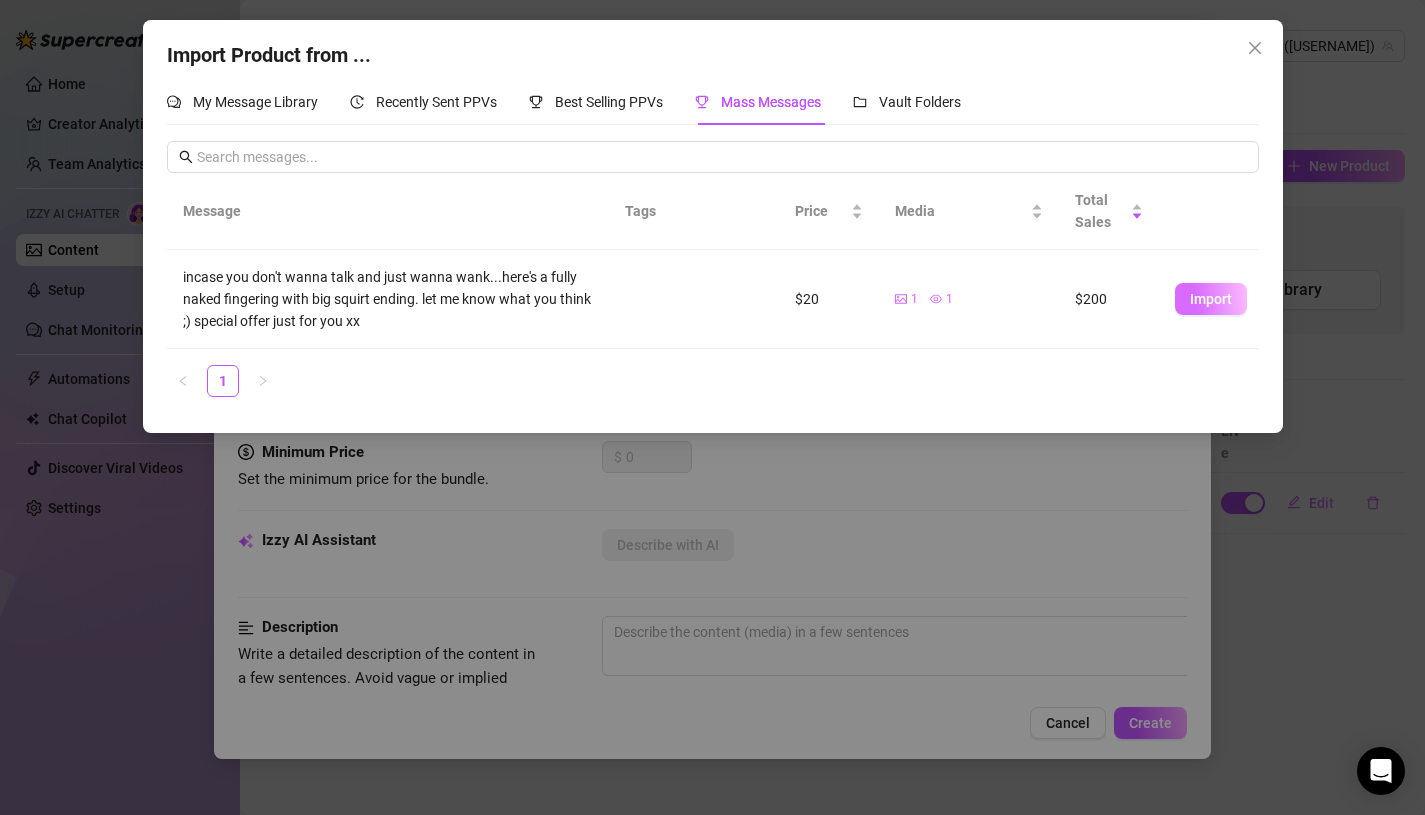 click on "Import" at bounding box center (1211, 299) 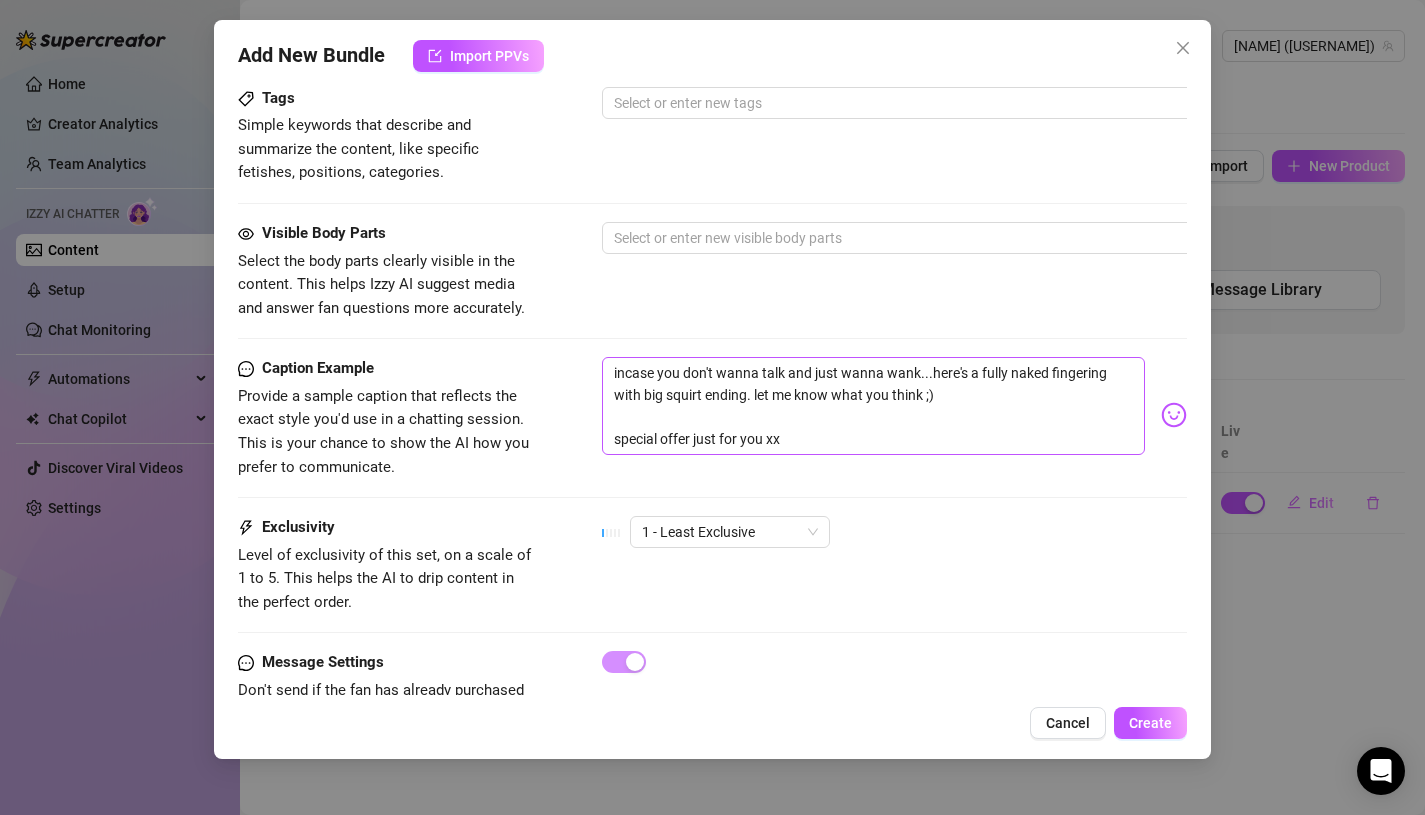 scroll, scrollTop: 977, scrollLeft: 0, axis: vertical 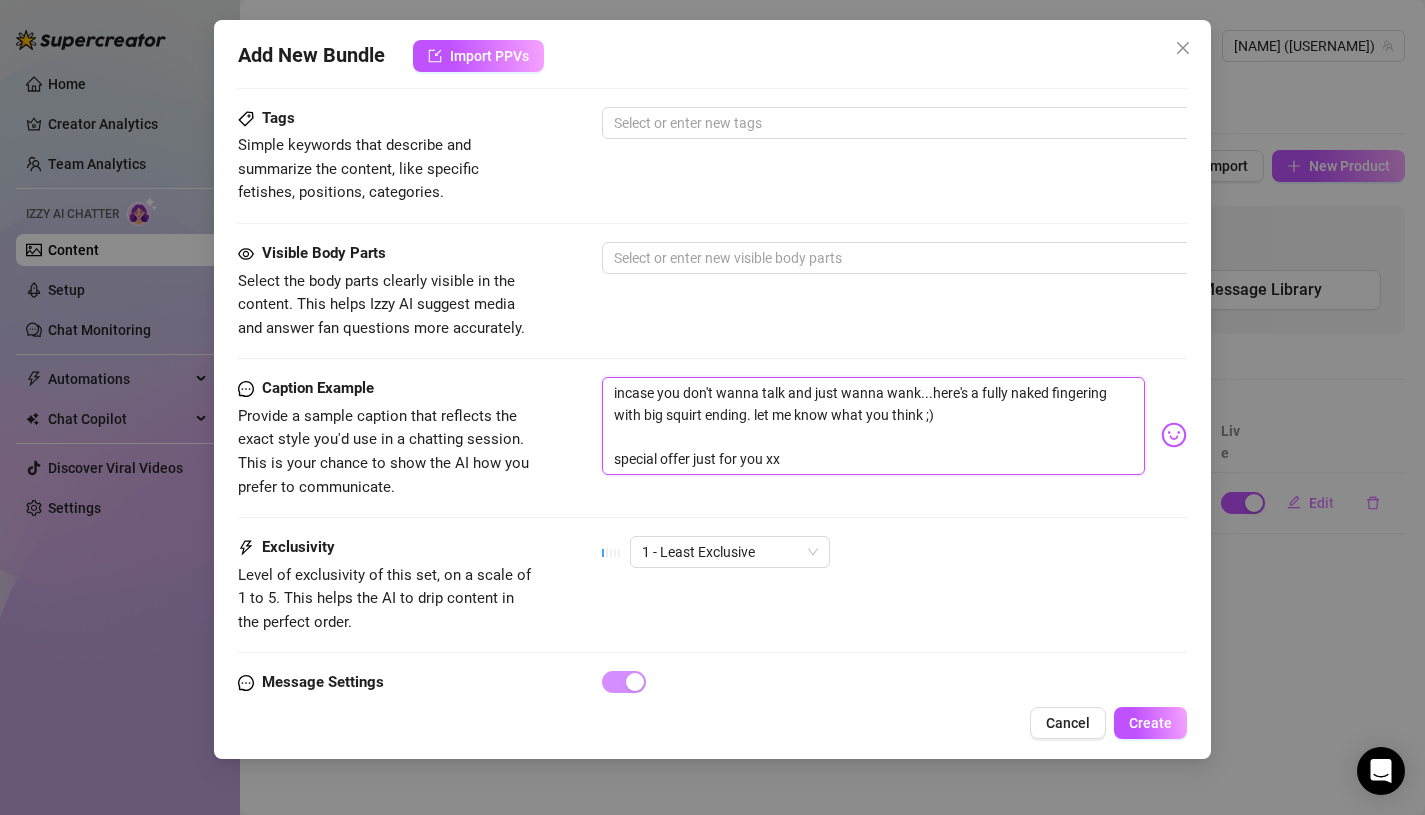 drag, startPoint x: 931, startPoint y: 393, endPoint x: 603, endPoint y: 387, distance: 328.05487 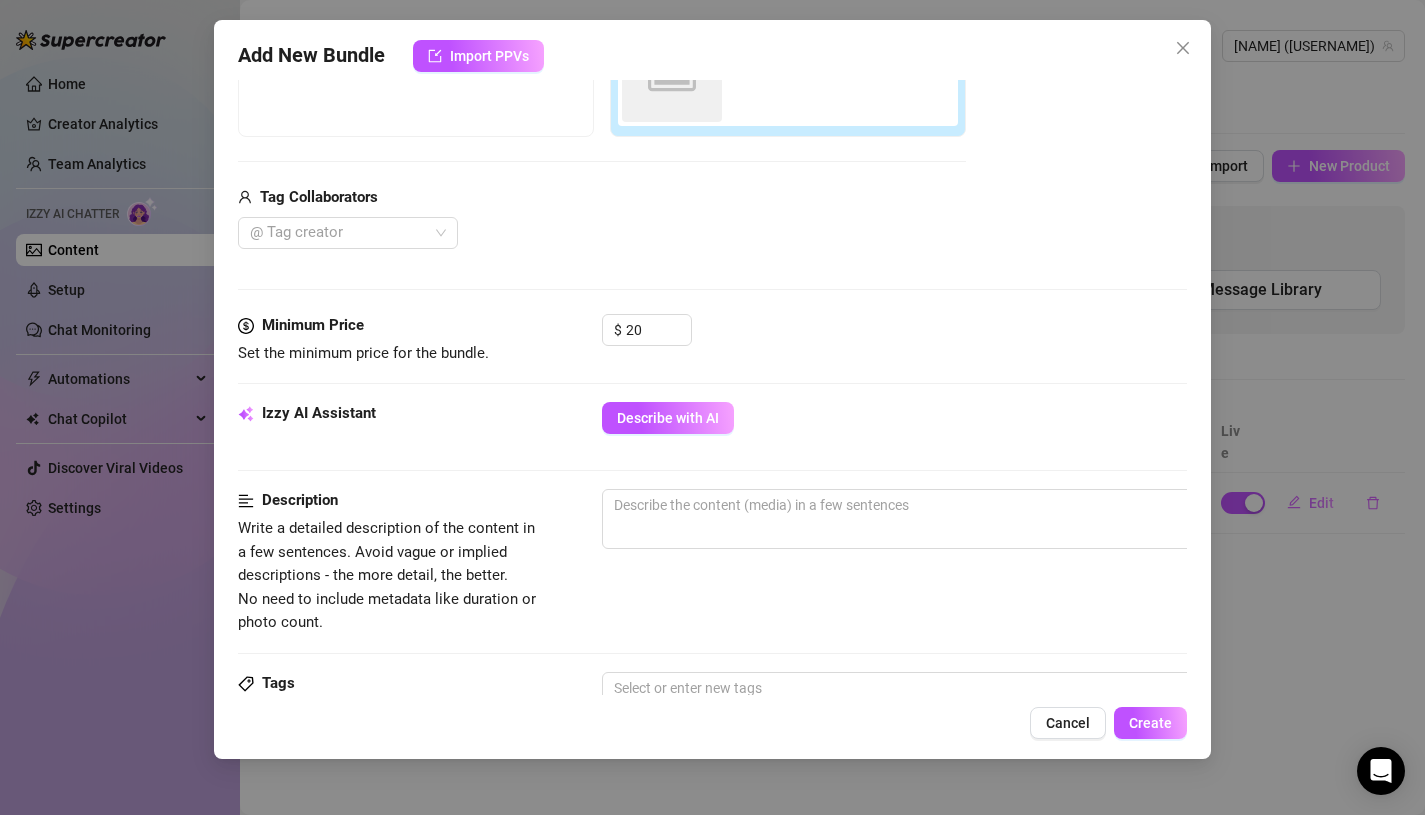 scroll, scrollTop: 401, scrollLeft: 0, axis: vertical 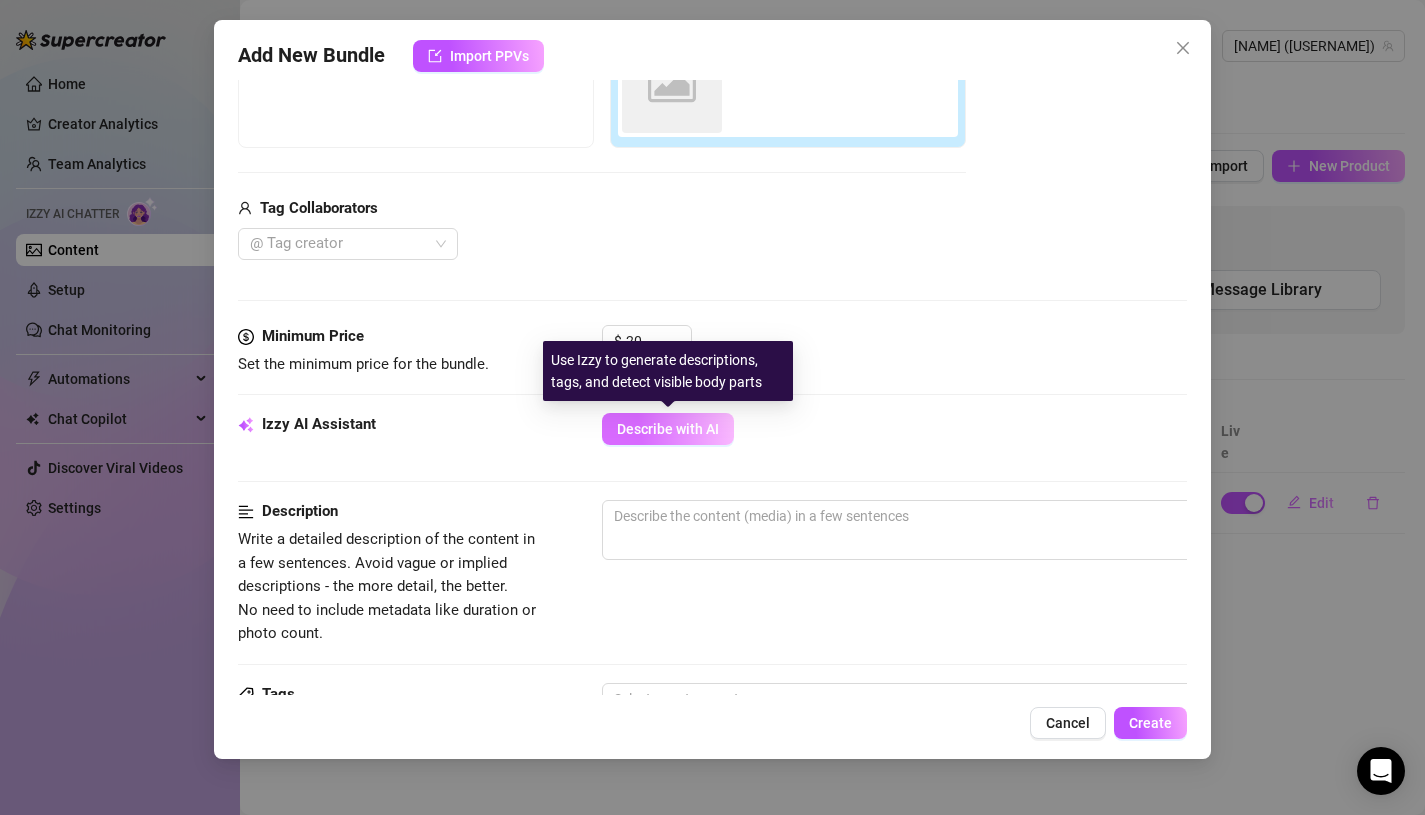 click on "Describe with AI" at bounding box center (668, 429) 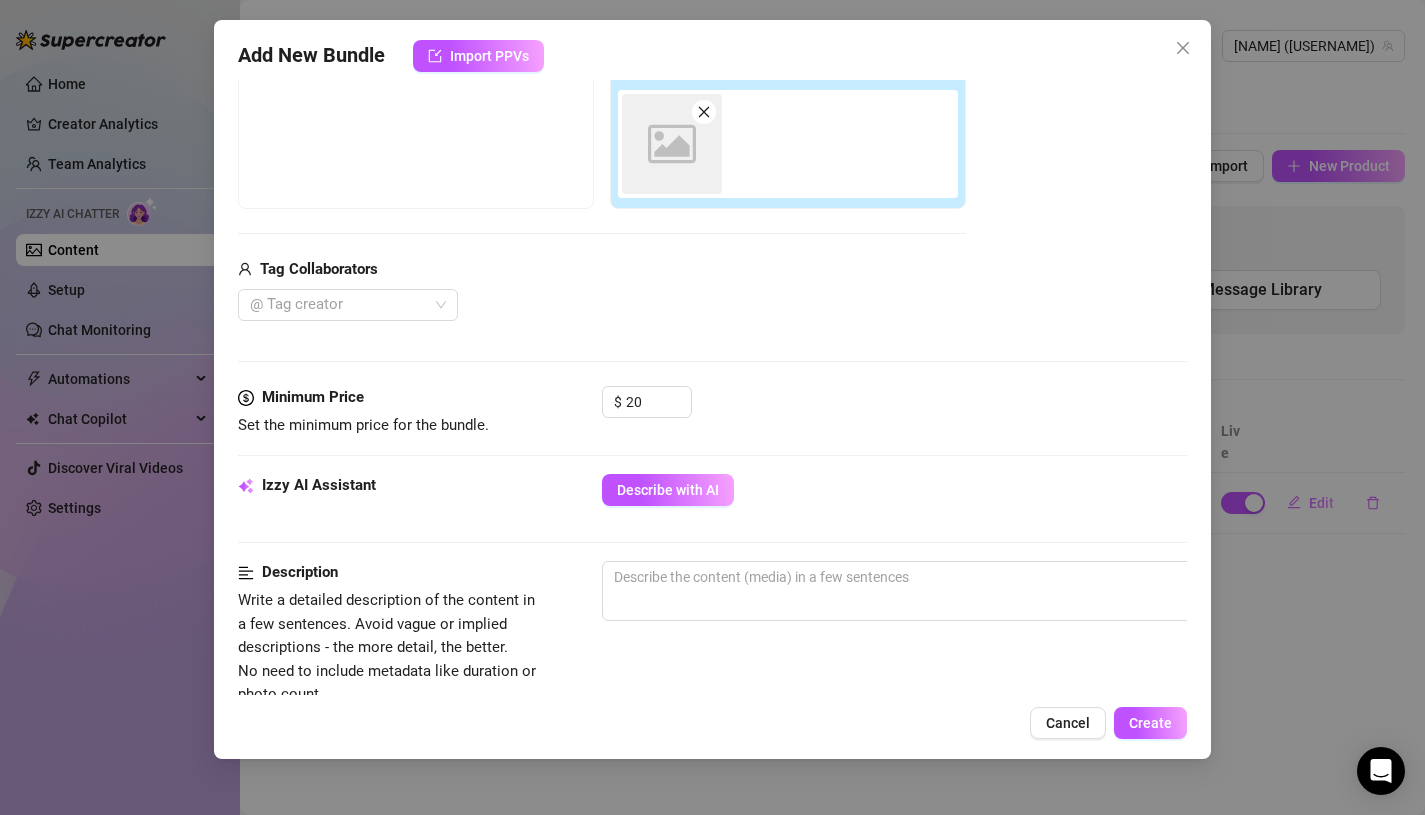 scroll, scrollTop: 333, scrollLeft: 0, axis: vertical 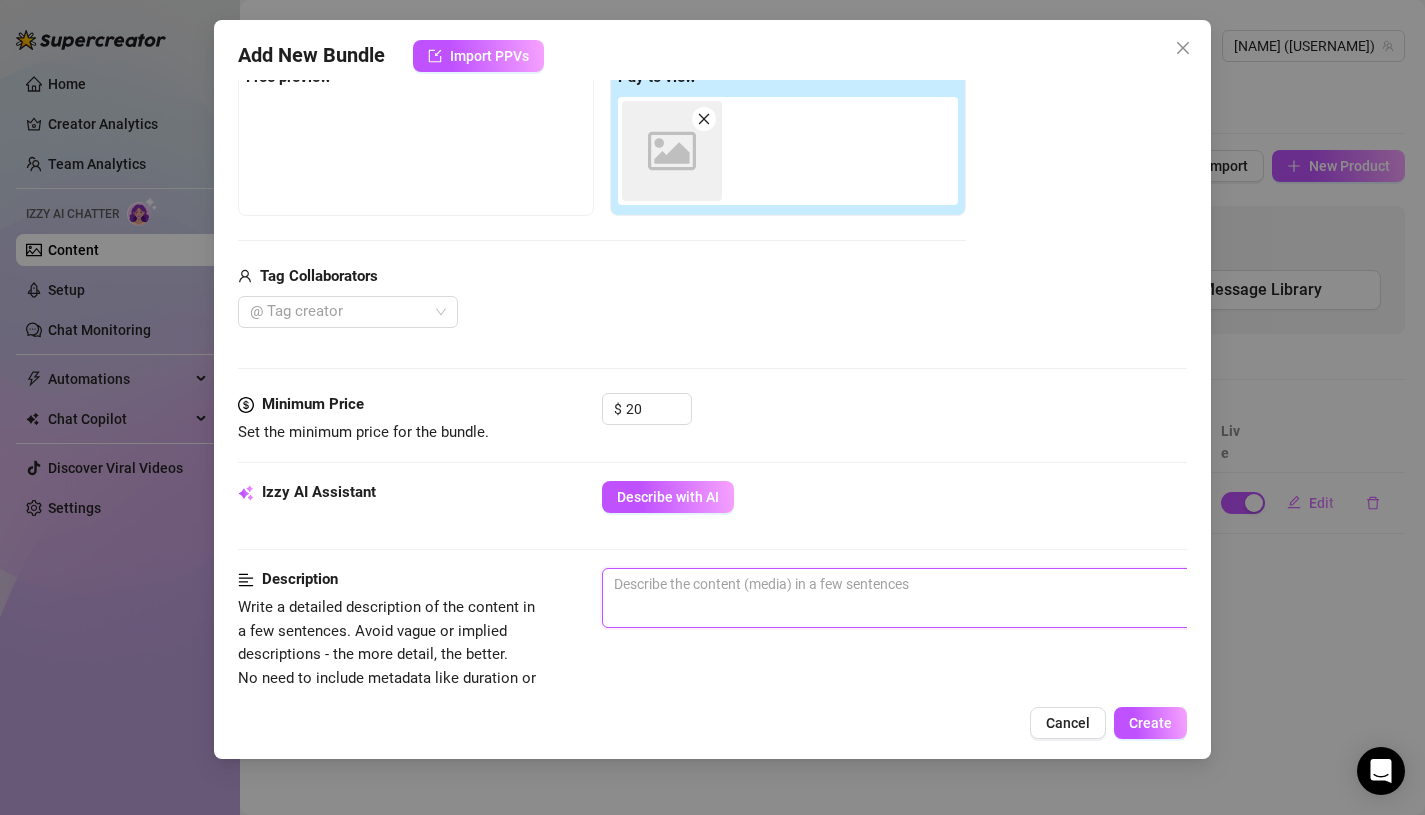 click at bounding box center [952, 598] 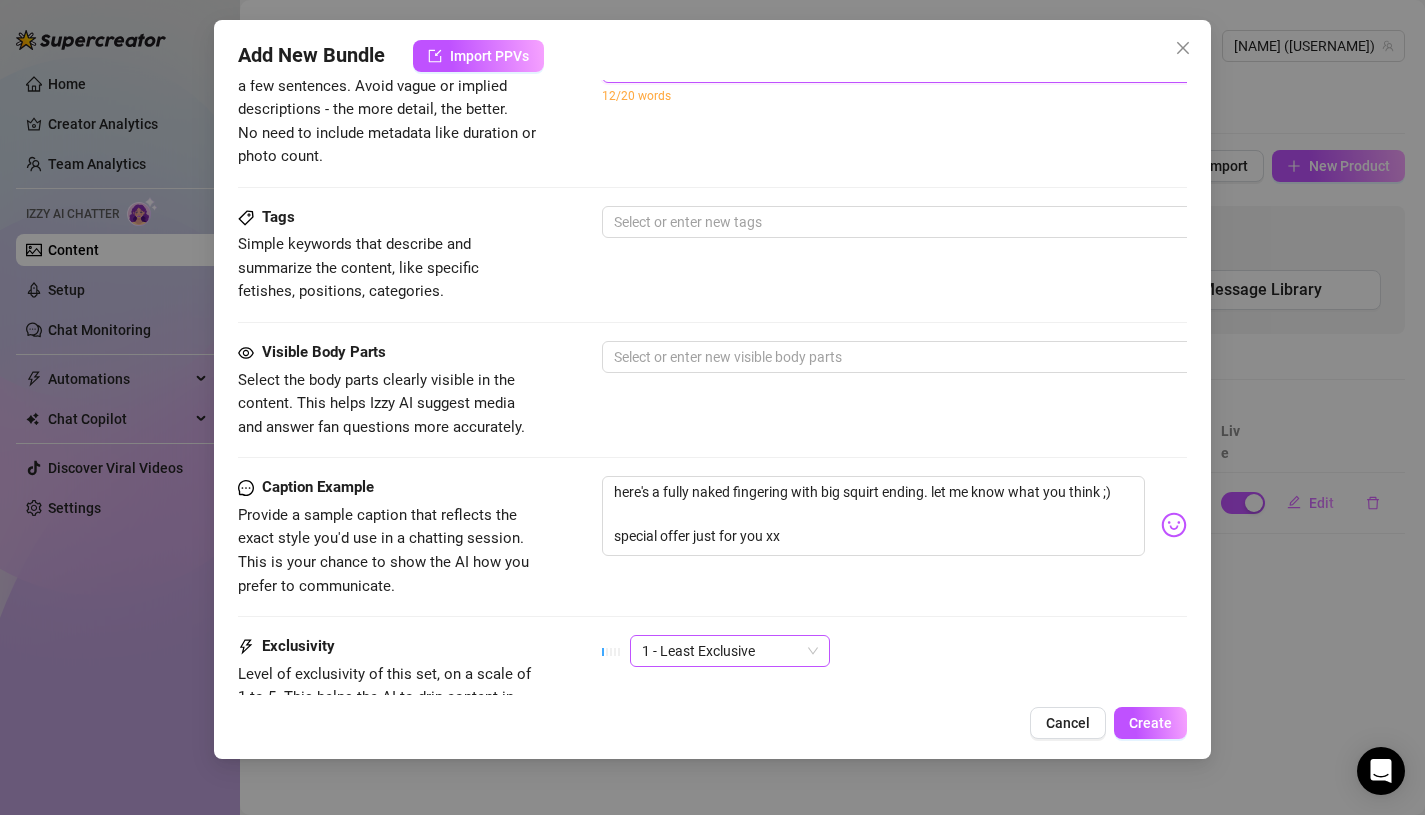 scroll, scrollTop: 874, scrollLeft: 0, axis: vertical 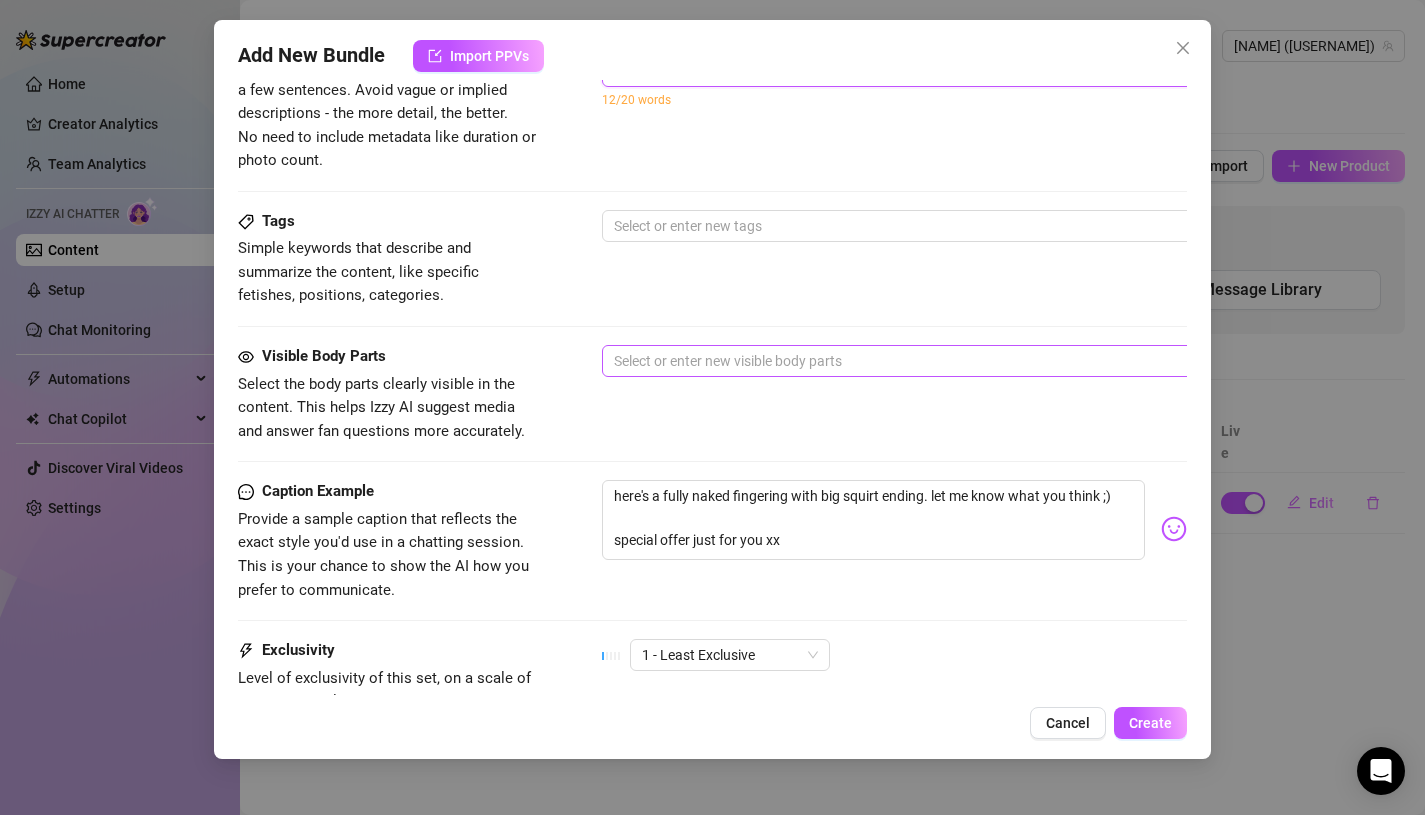 click at bounding box center (941, 361) 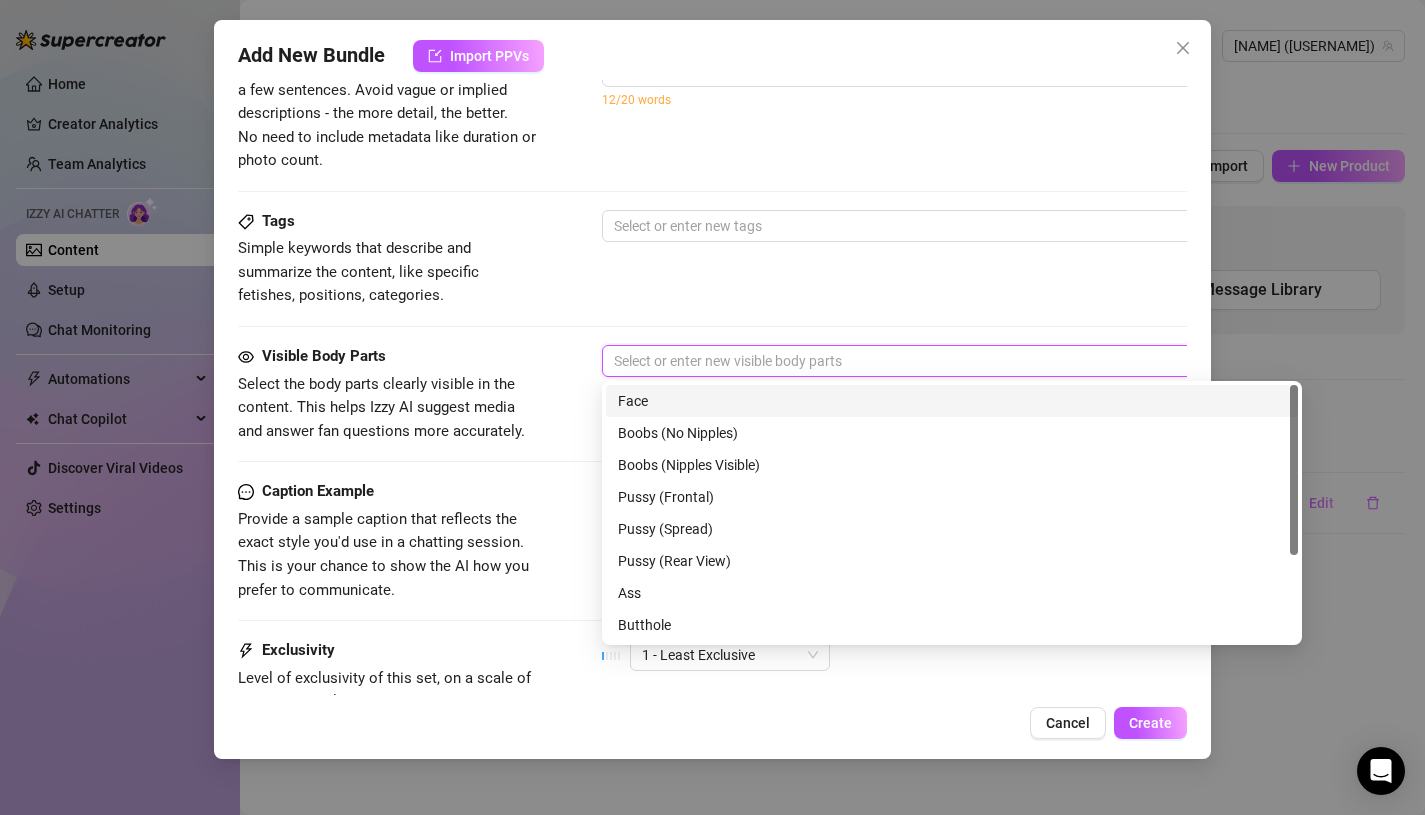 click on "Face" at bounding box center (952, 401) 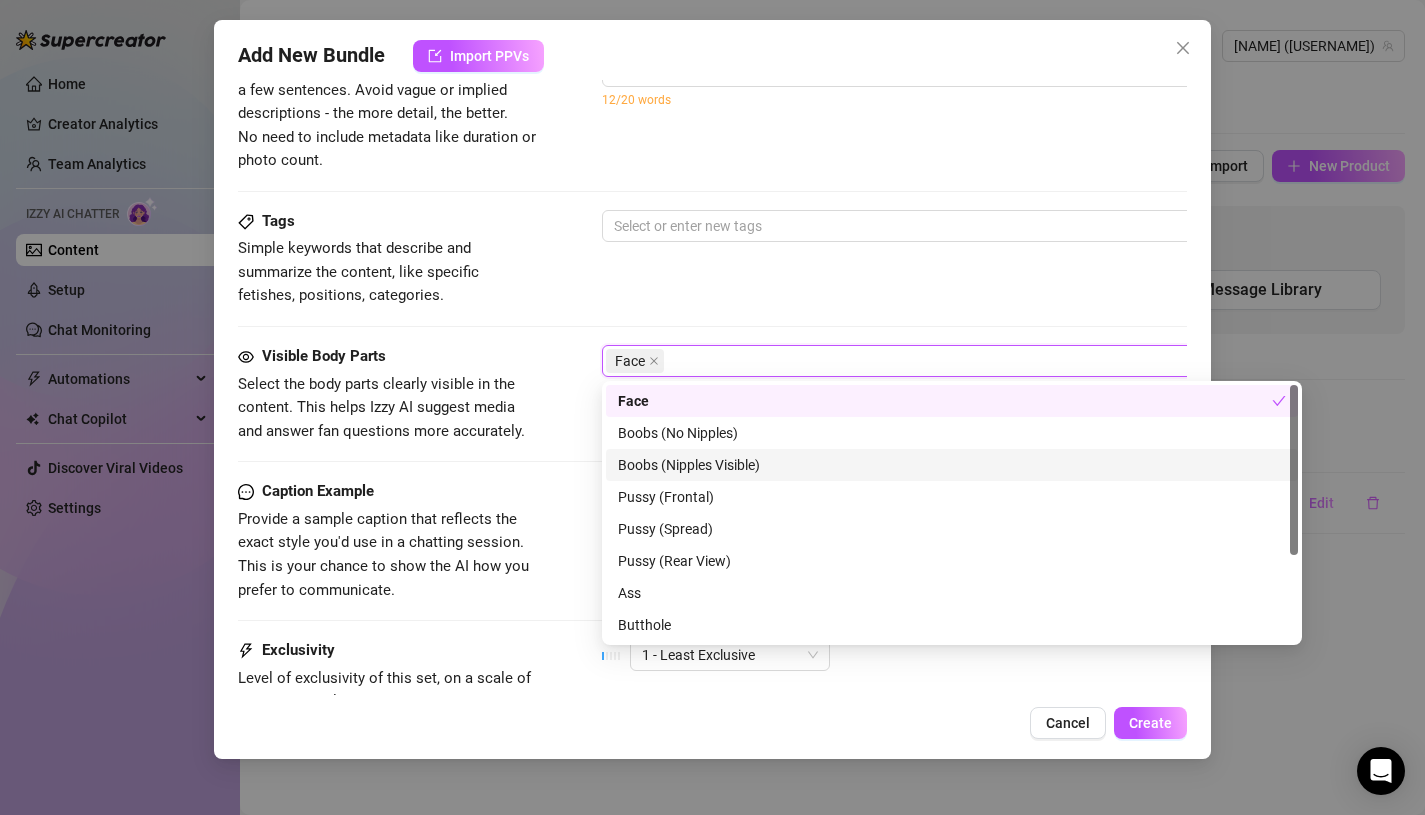 click on "Boobs (Nipples Visible)" at bounding box center [952, 465] 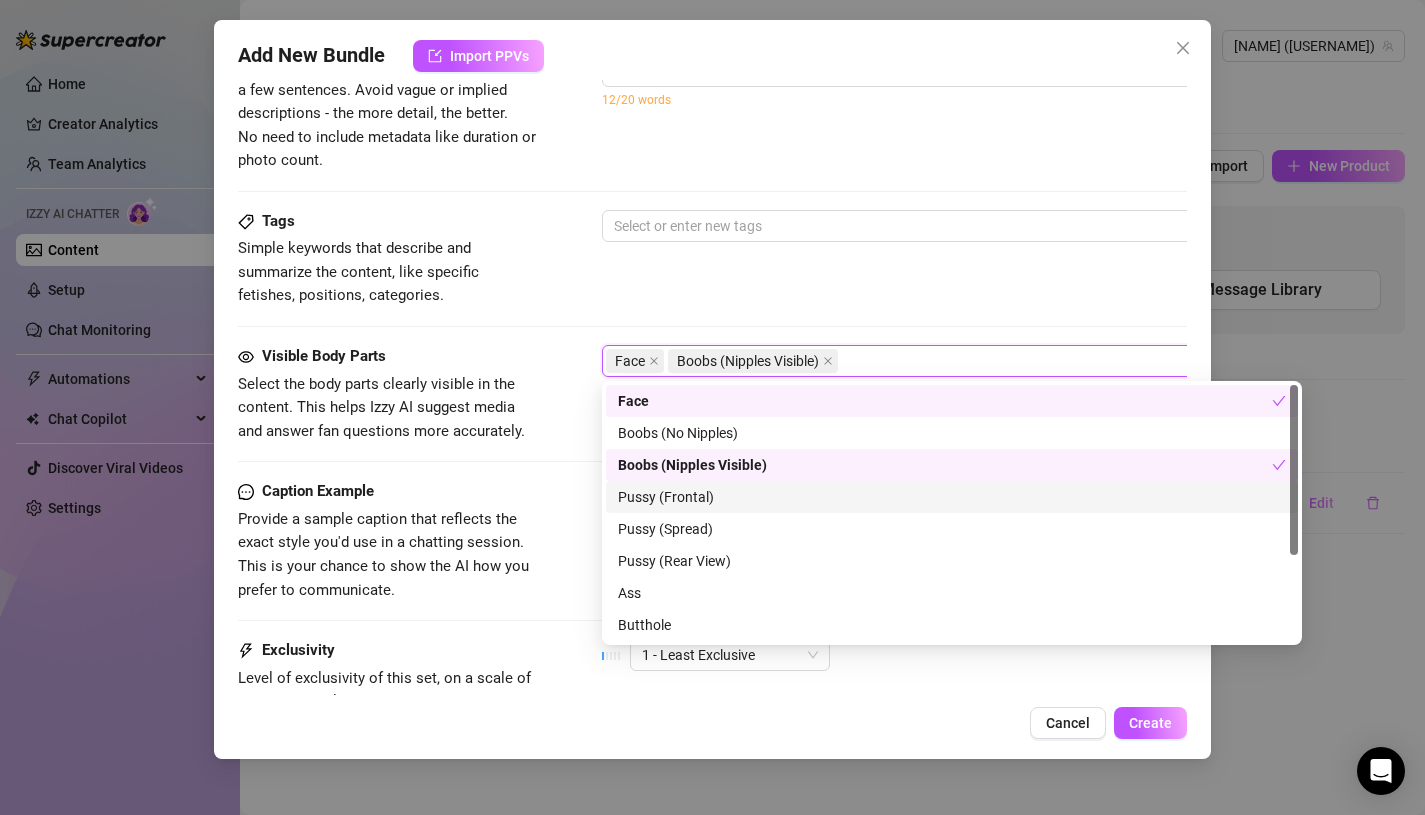 click on "Pussy (Frontal)" at bounding box center [952, 497] 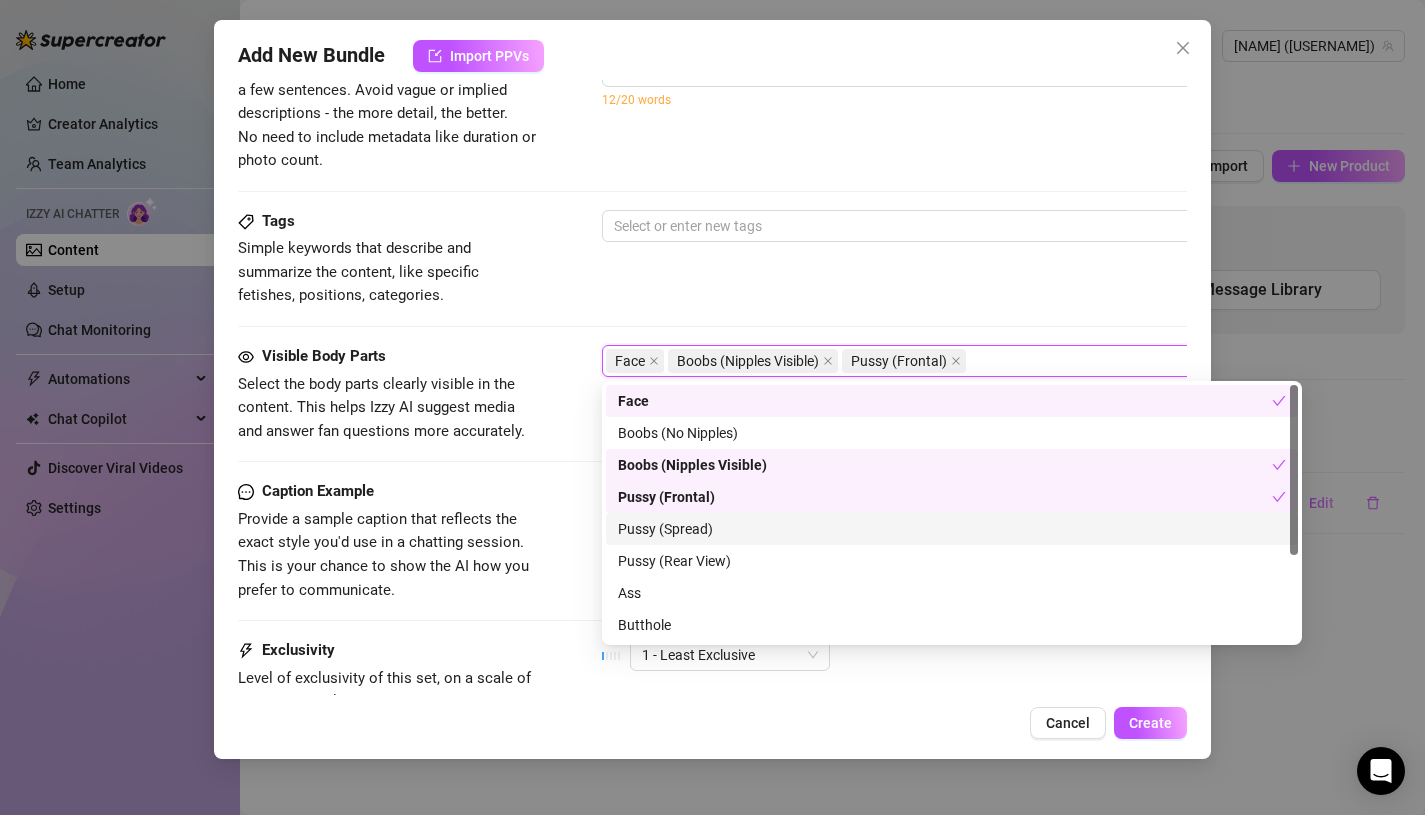 click on "Pussy (Spread)" at bounding box center [952, 529] 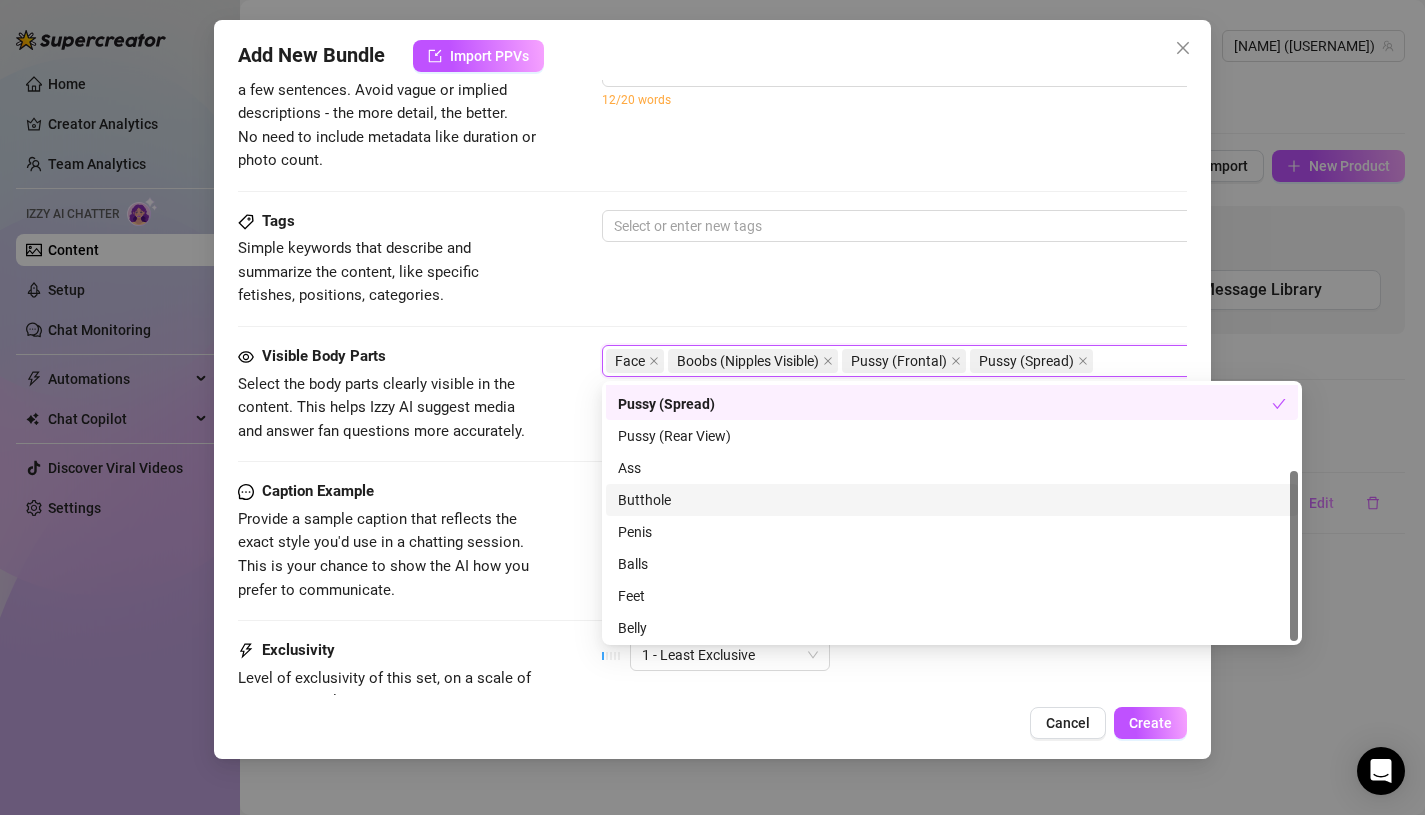 scroll, scrollTop: 128, scrollLeft: 0, axis: vertical 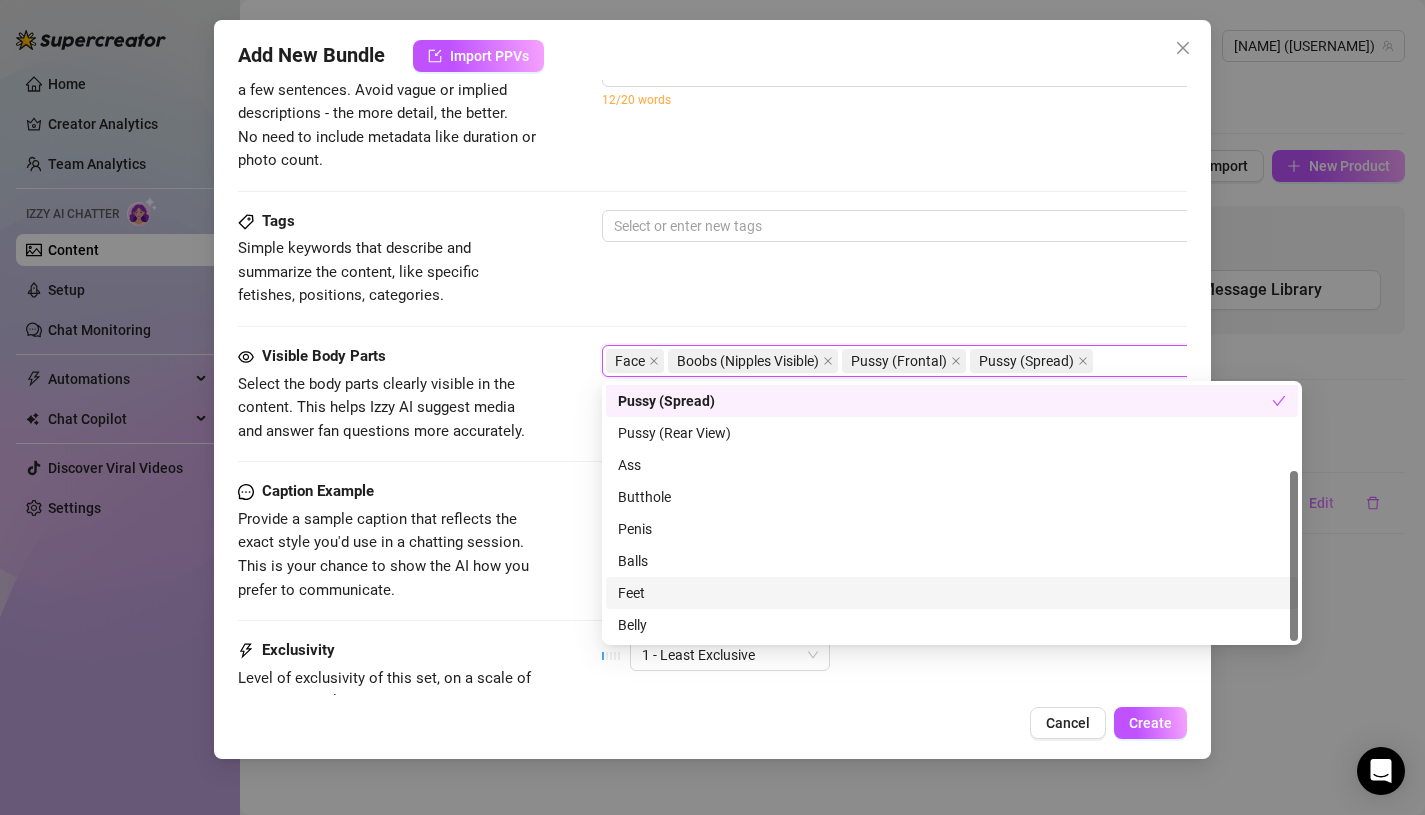 click on "Feet" at bounding box center [952, 593] 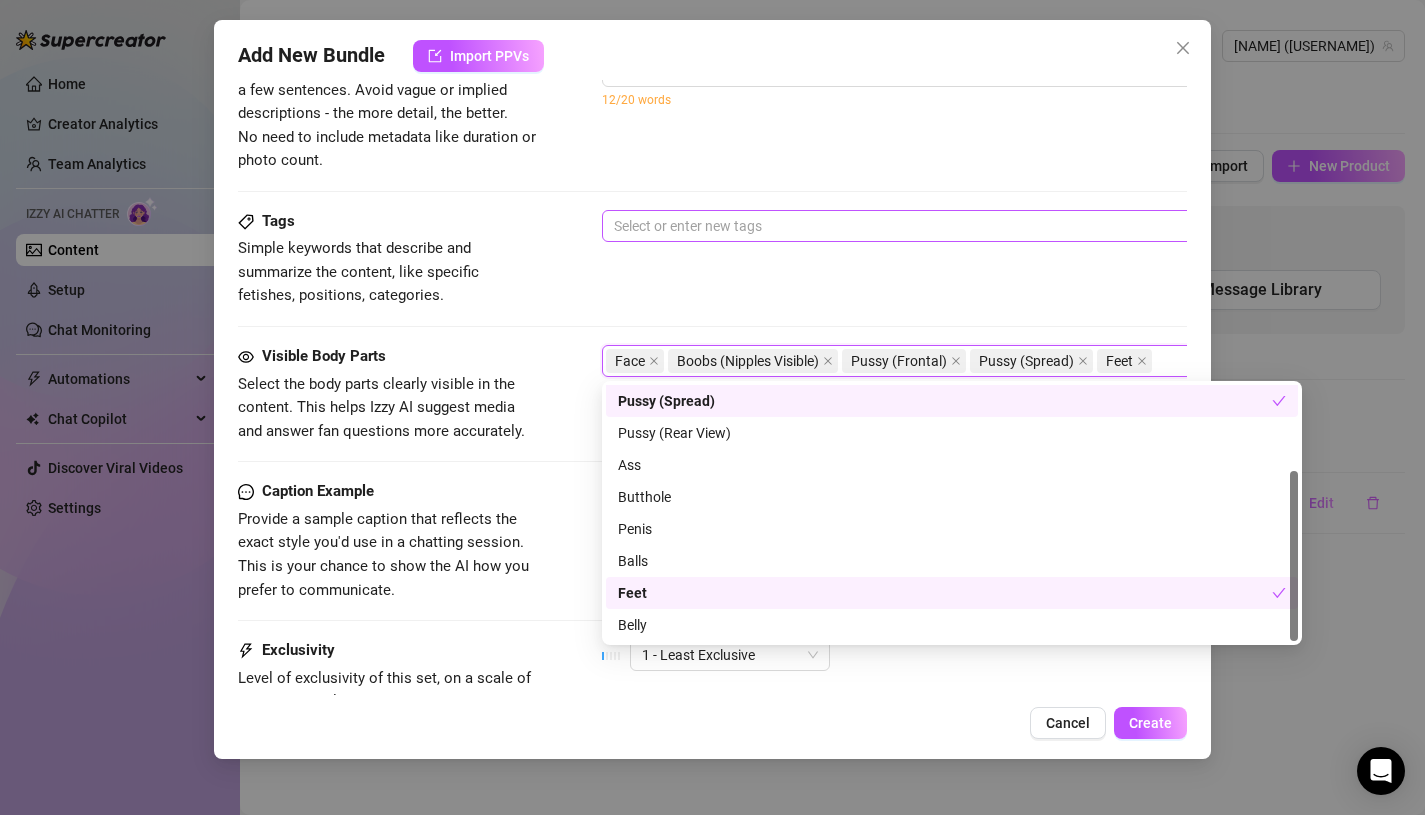 click at bounding box center (941, 226) 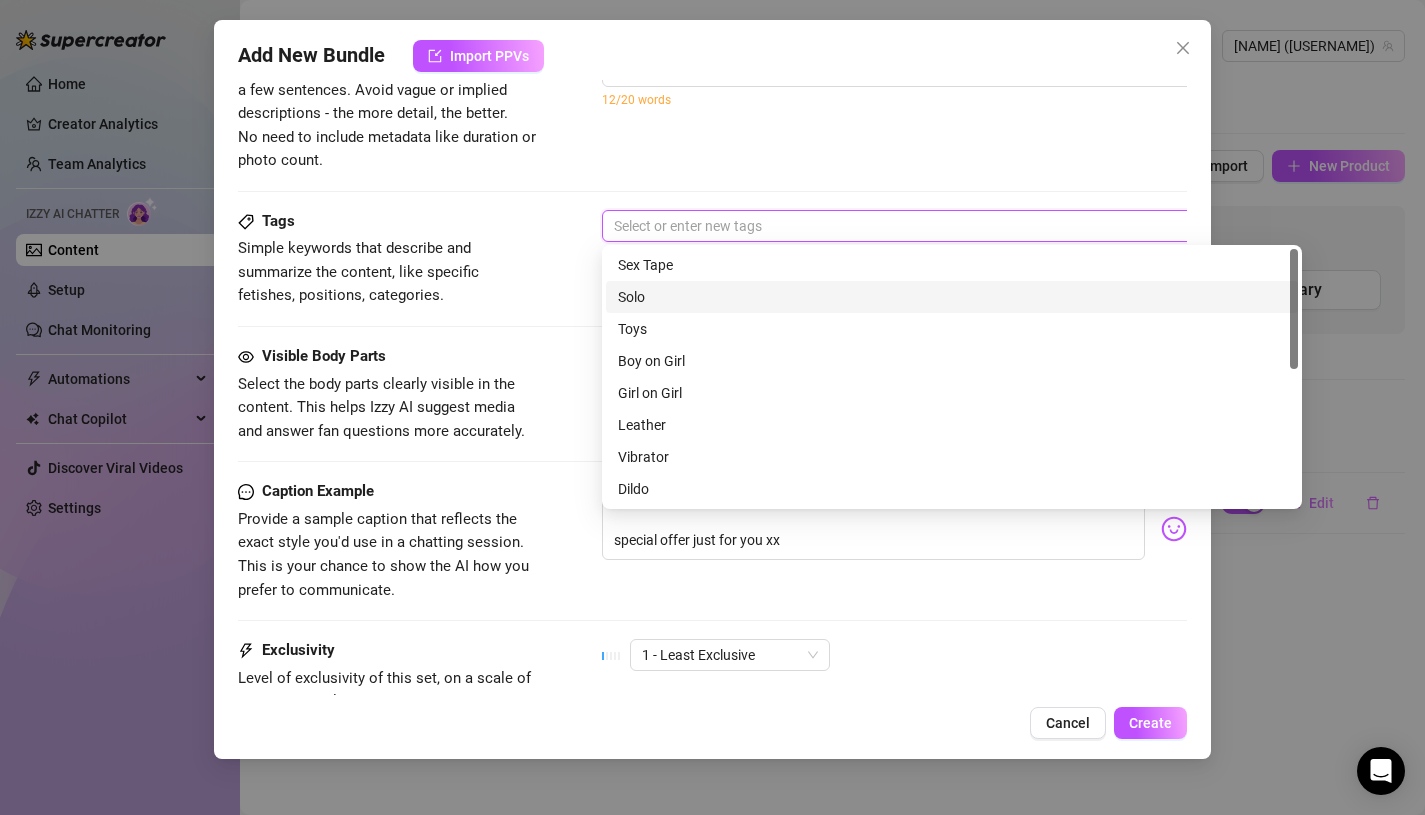click on "Solo" at bounding box center [952, 297] 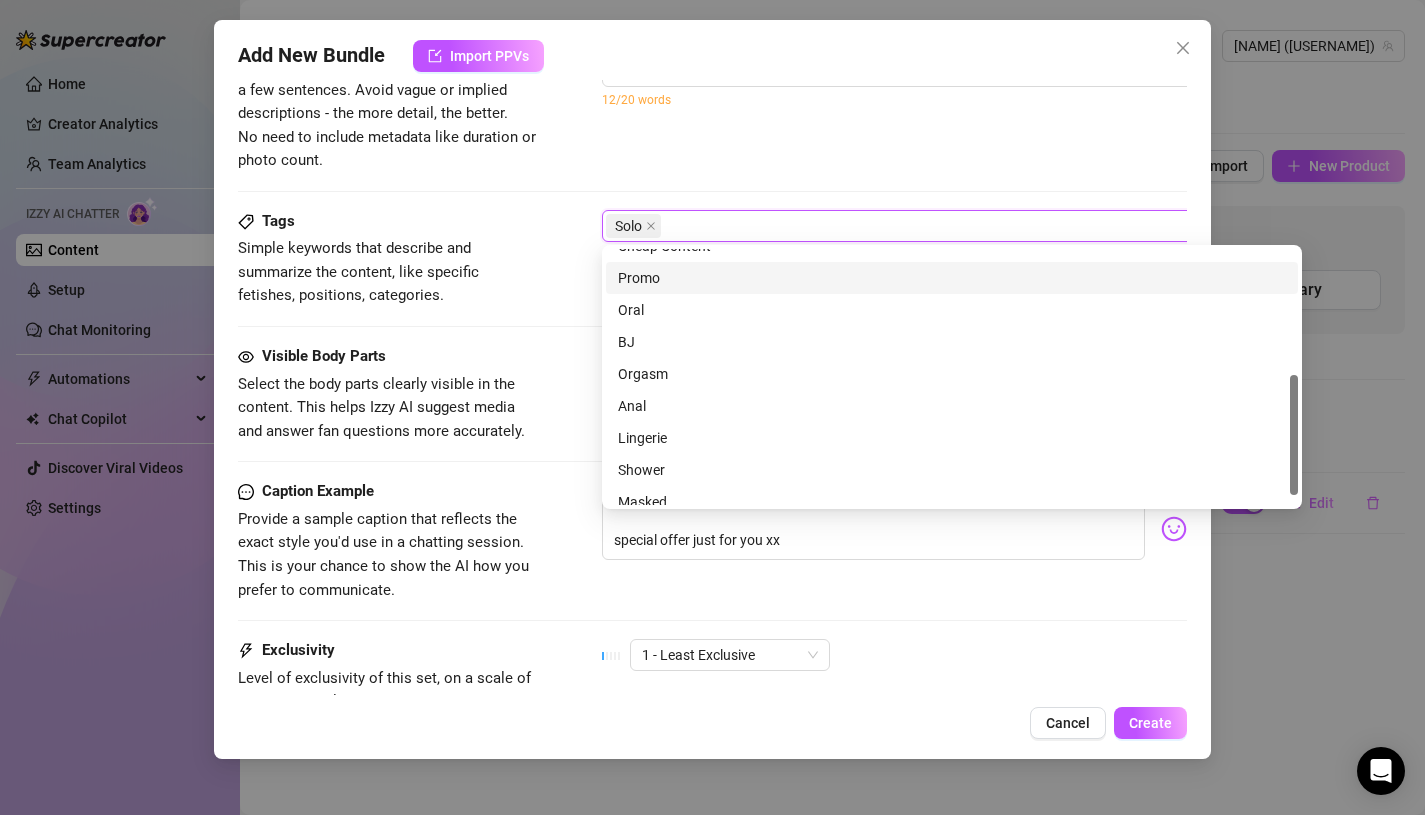 scroll, scrollTop: 238, scrollLeft: 0, axis: vertical 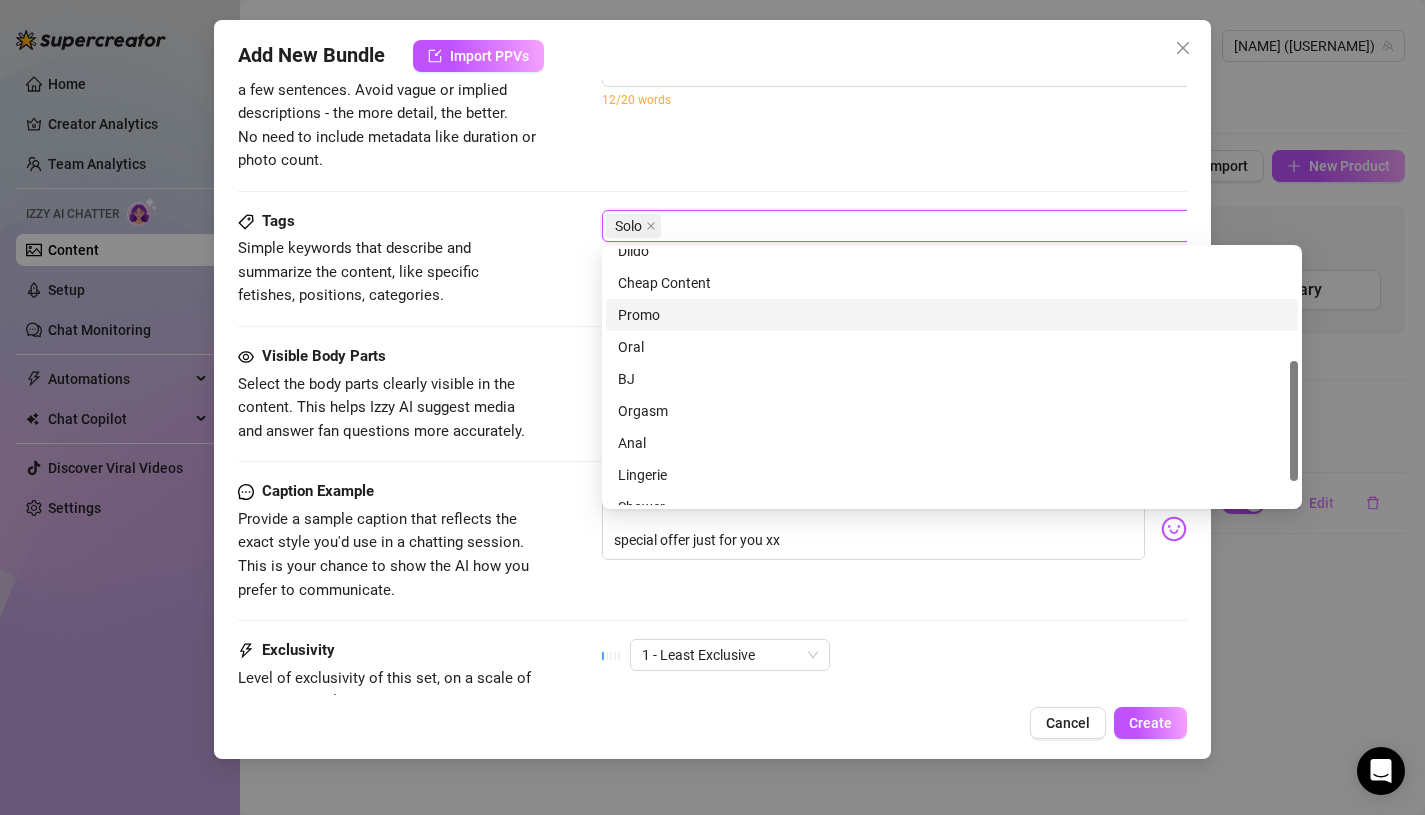 click on "Cheap Content" at bounding box center (952, 283) 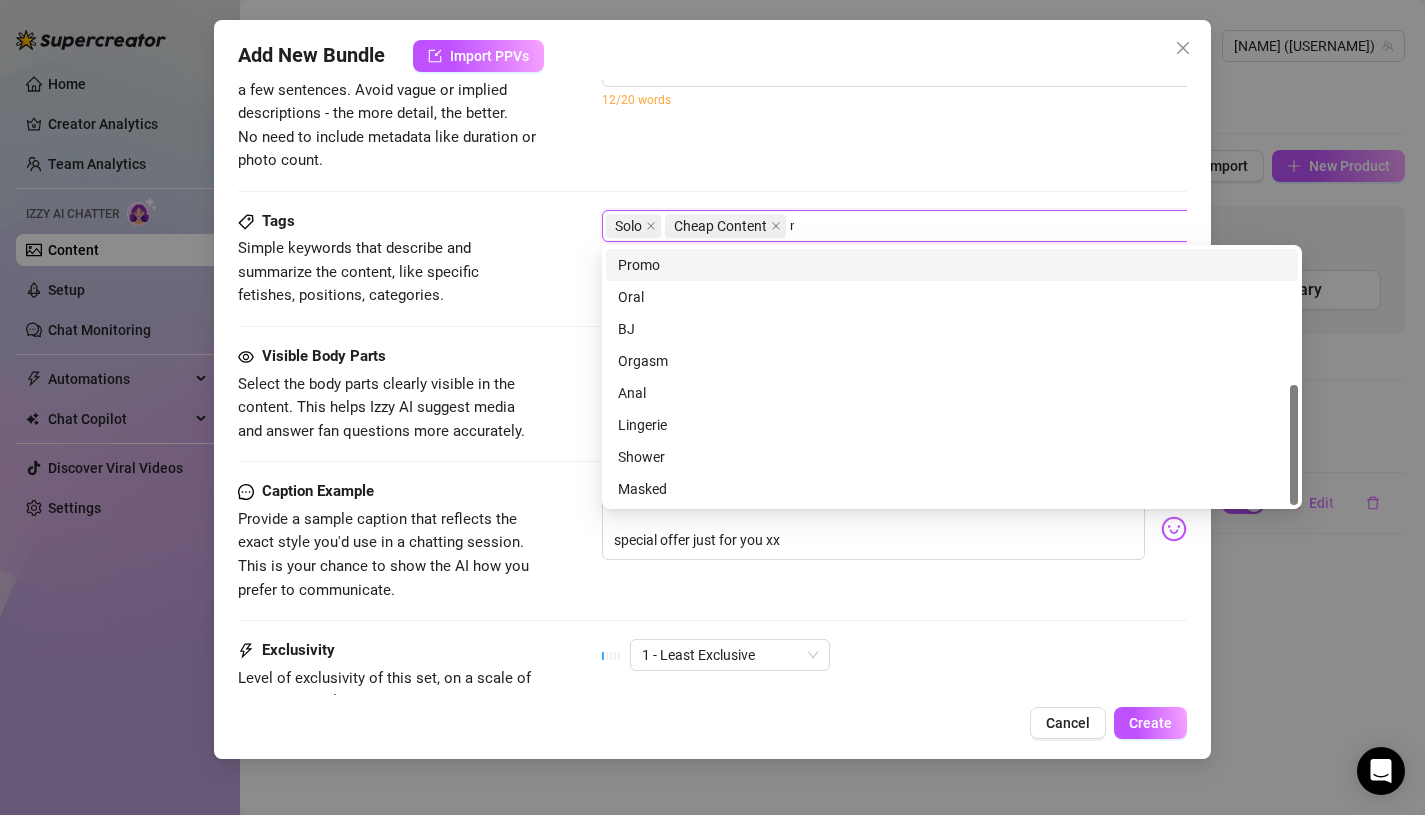 scroll, scrollTop: 0, scrollLeft: 0, axis: both 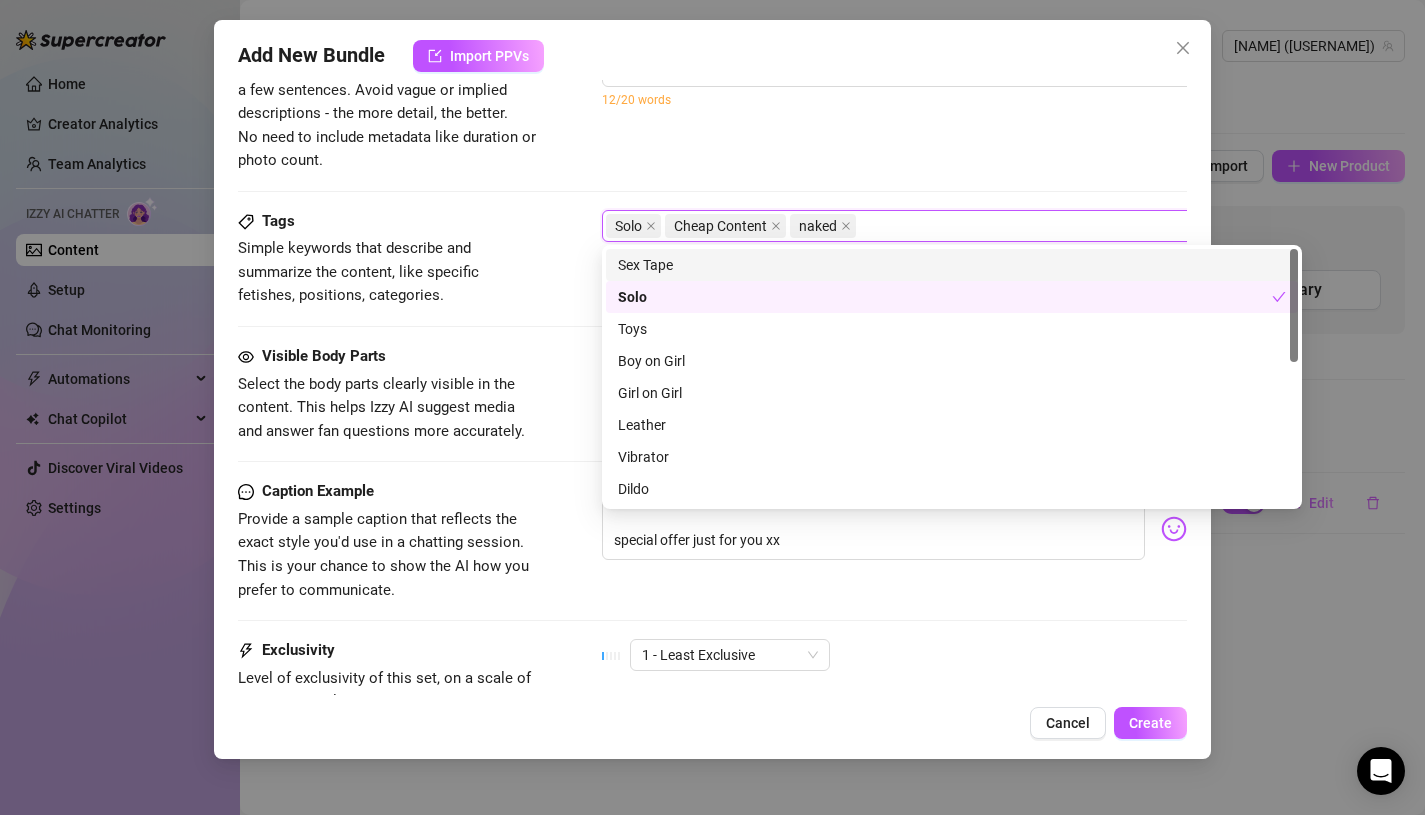 click on "Description Write a detailed description of the content in a few sentences. Avoid vague or implied descriptions - the more detail, the better.  No need to include metadata like duration or photo count. fully naked fingering pussy, i squirt over the sofa at the end [DATE] words" at bounding box center (713, 99) 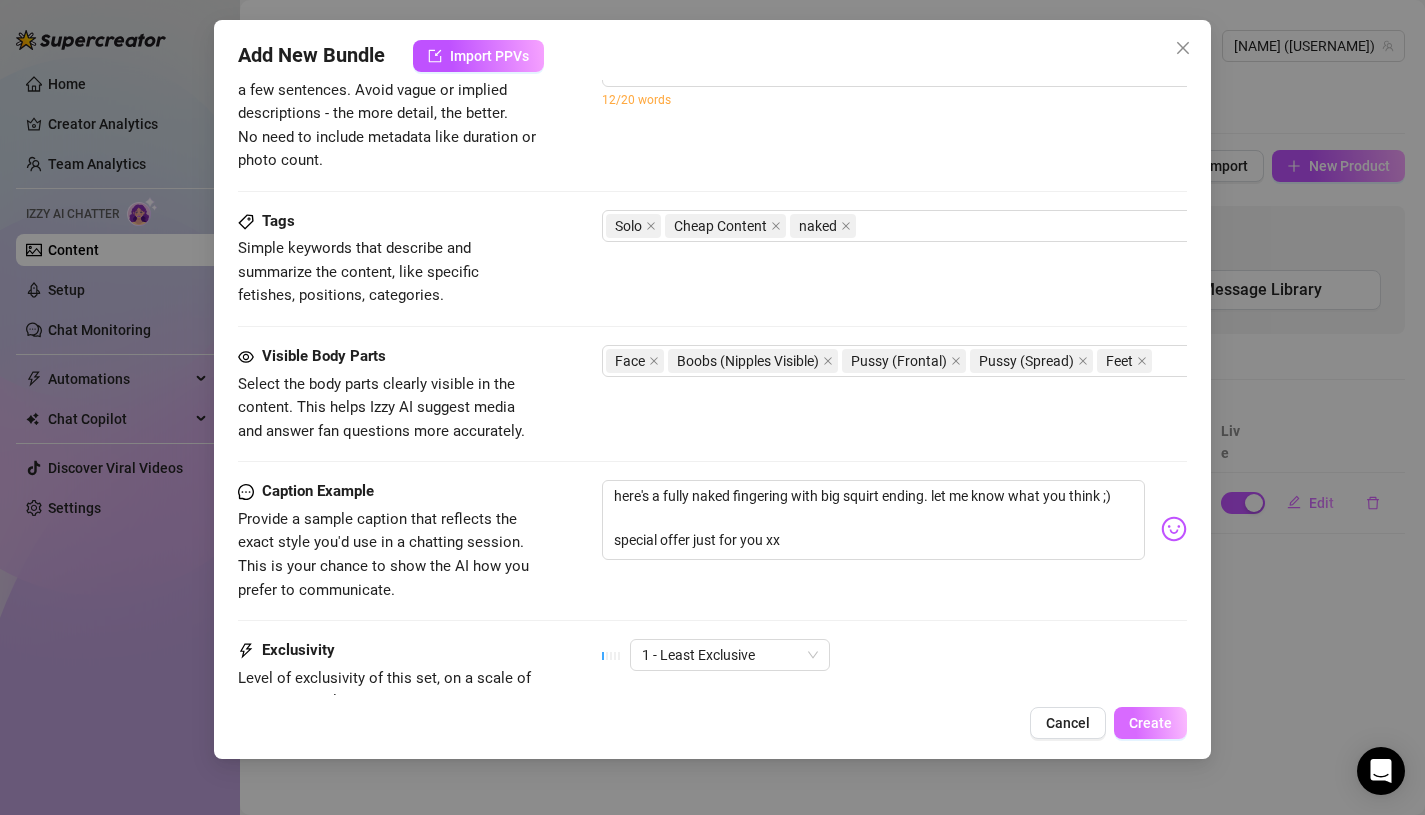 click on "Create" at bounding box center (1150, 723) 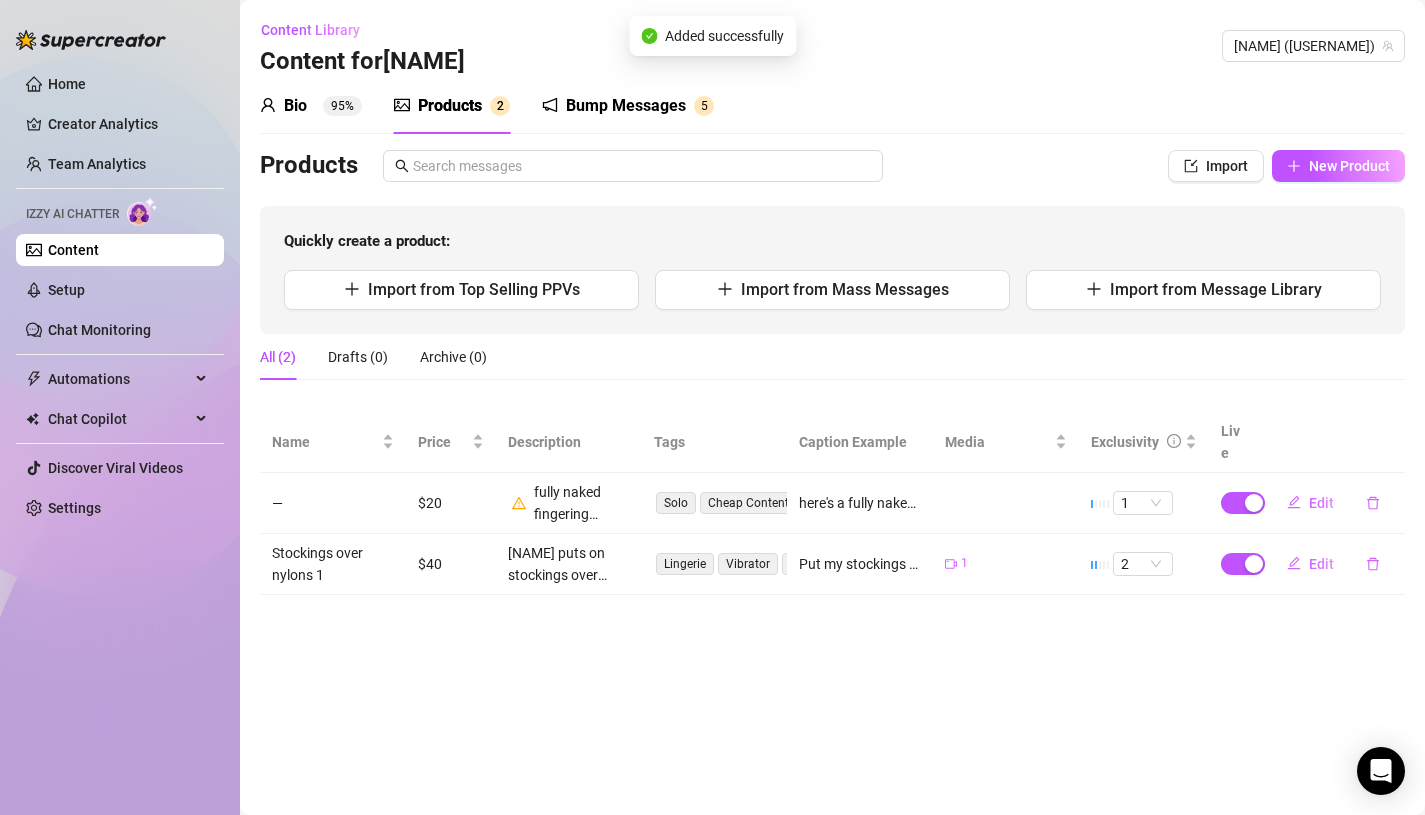 click 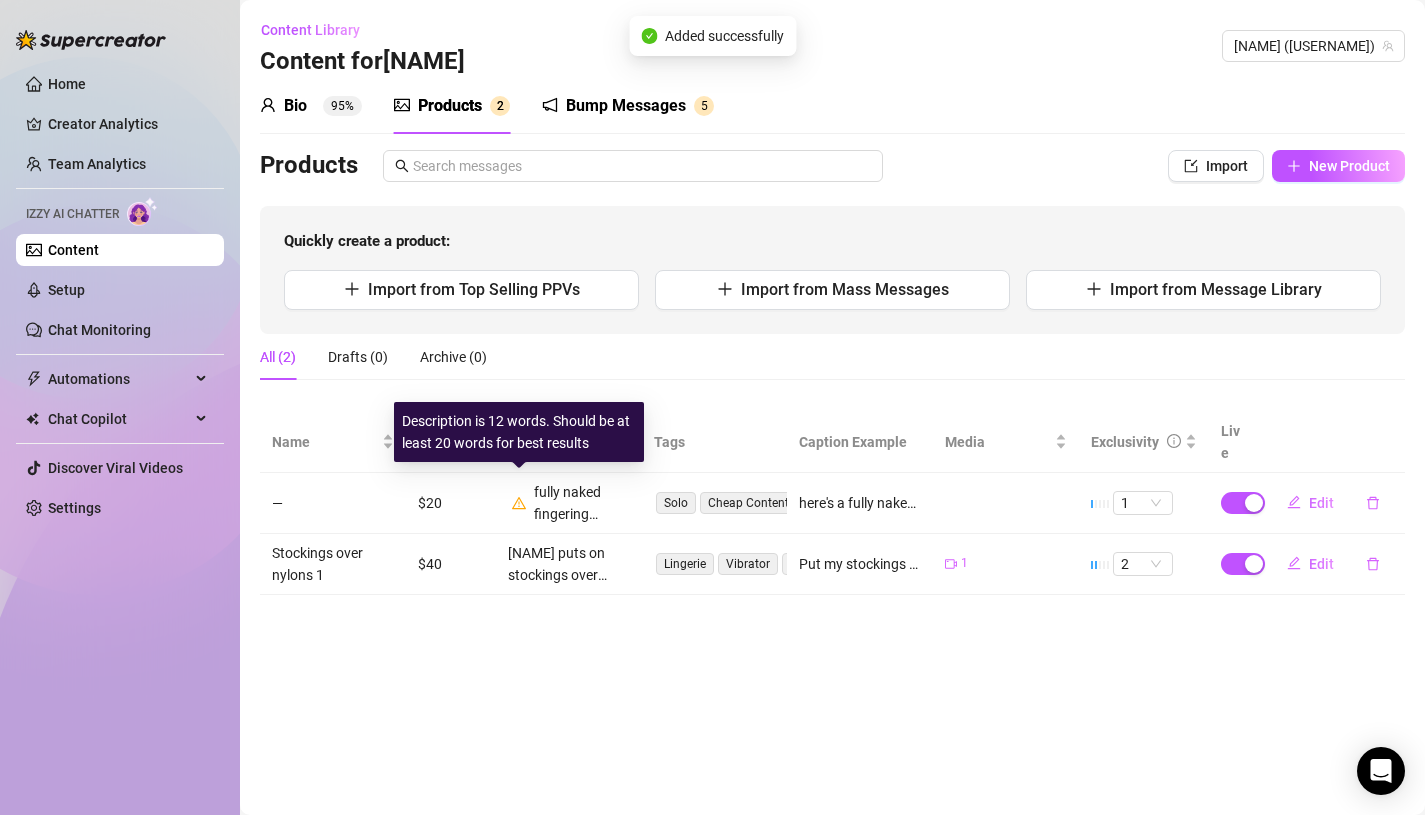 click 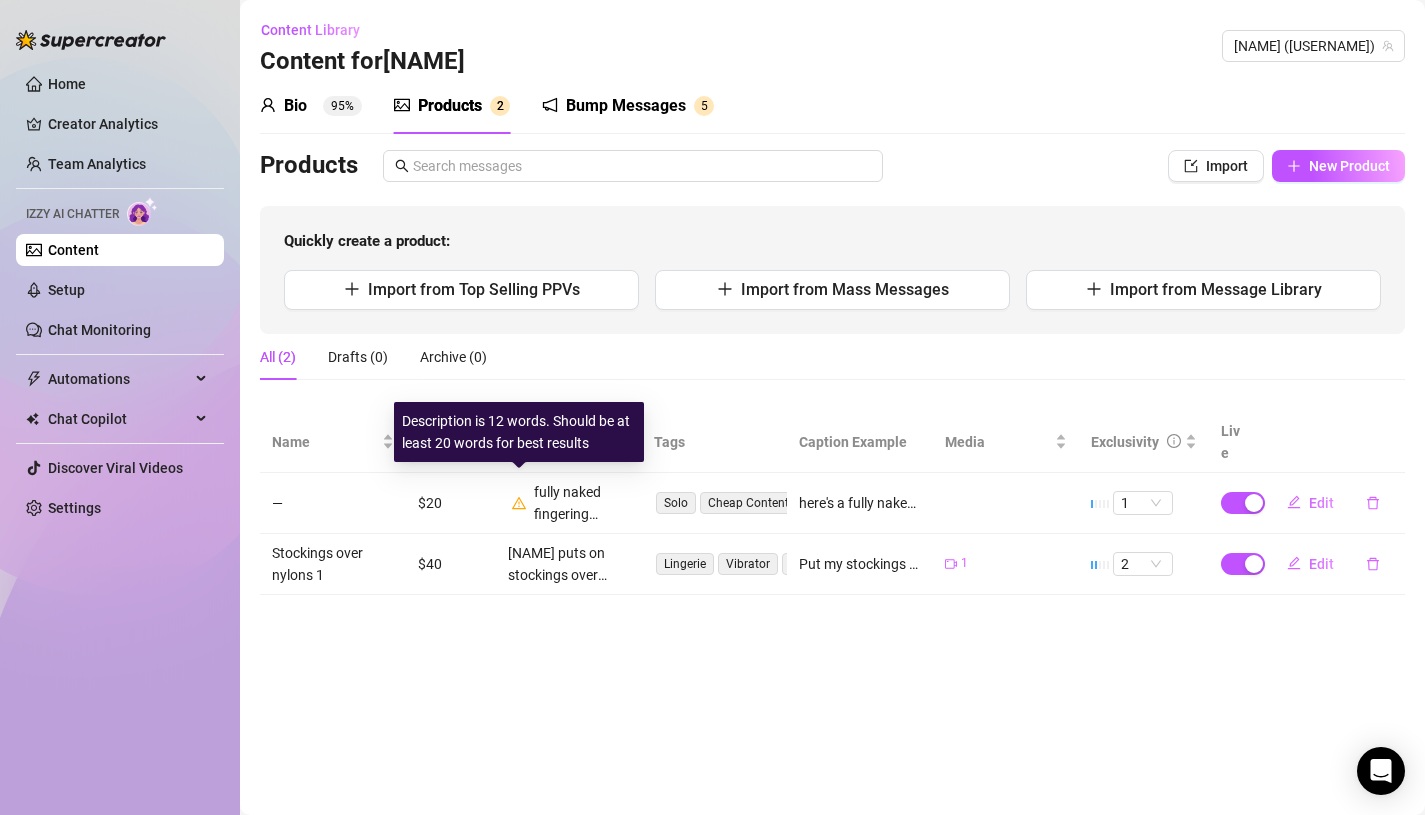 click 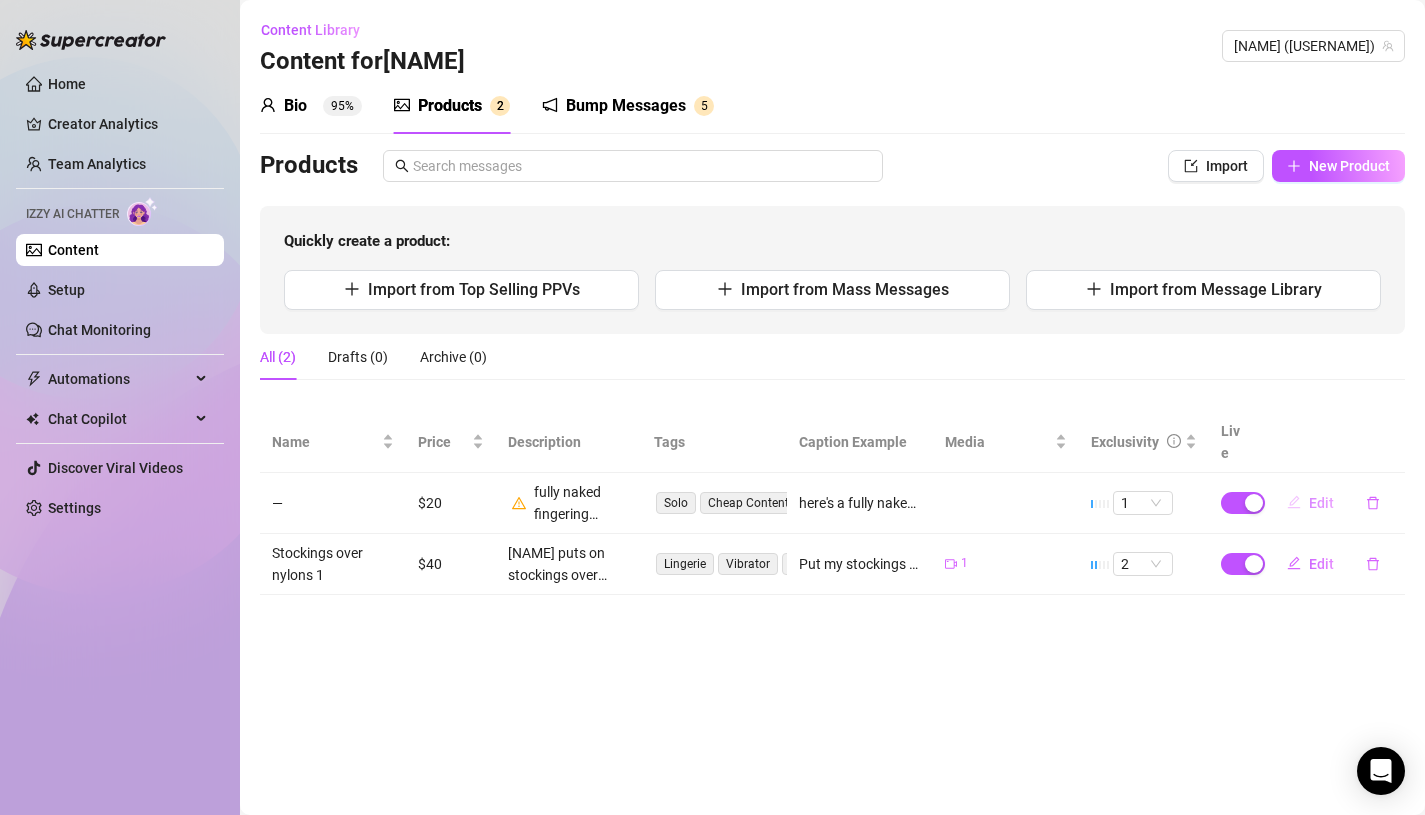 click on "Edit" at bounding box center [1321, 503] 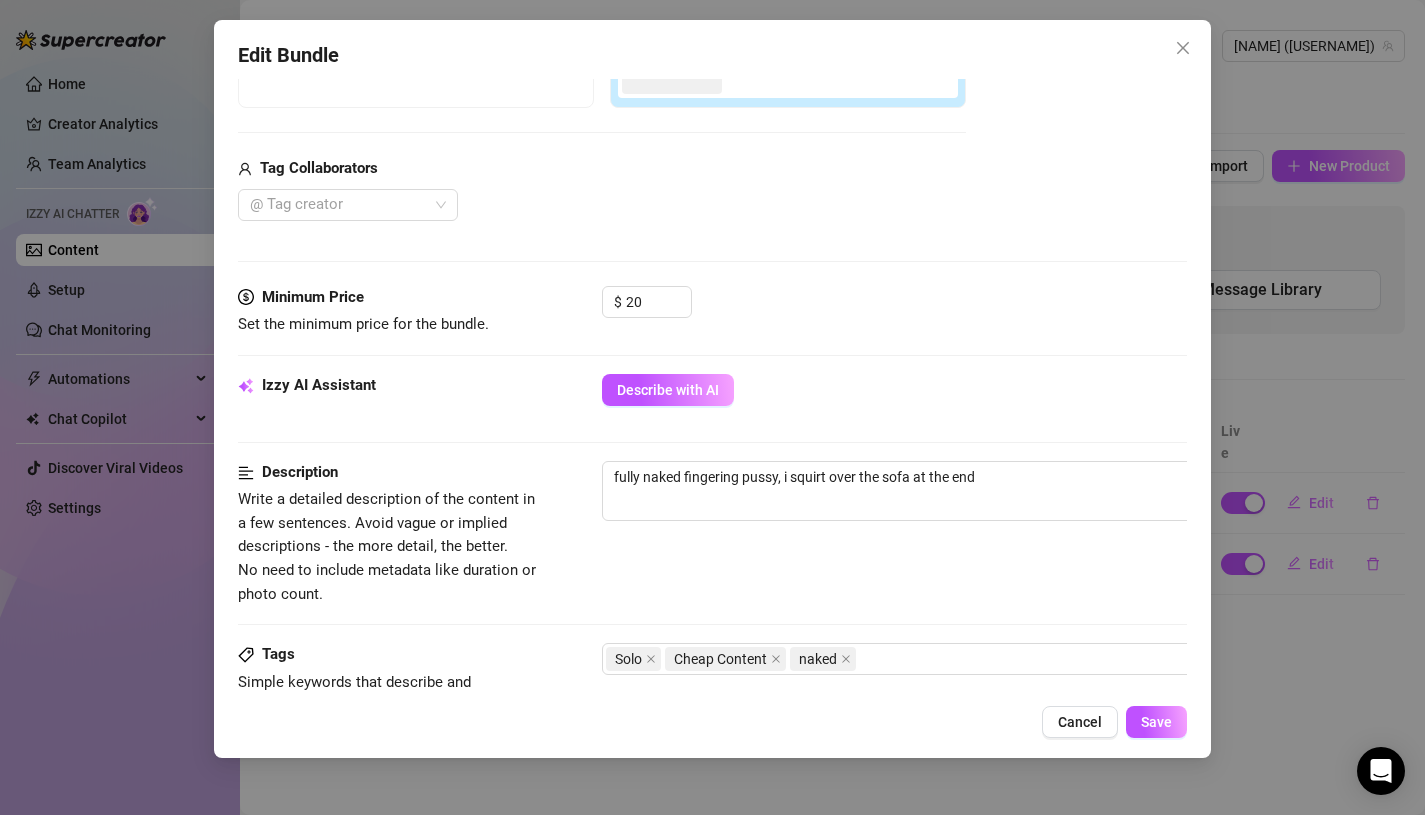 scroll, scrollTop: 469, scrollLeft: 0, axis: vertical 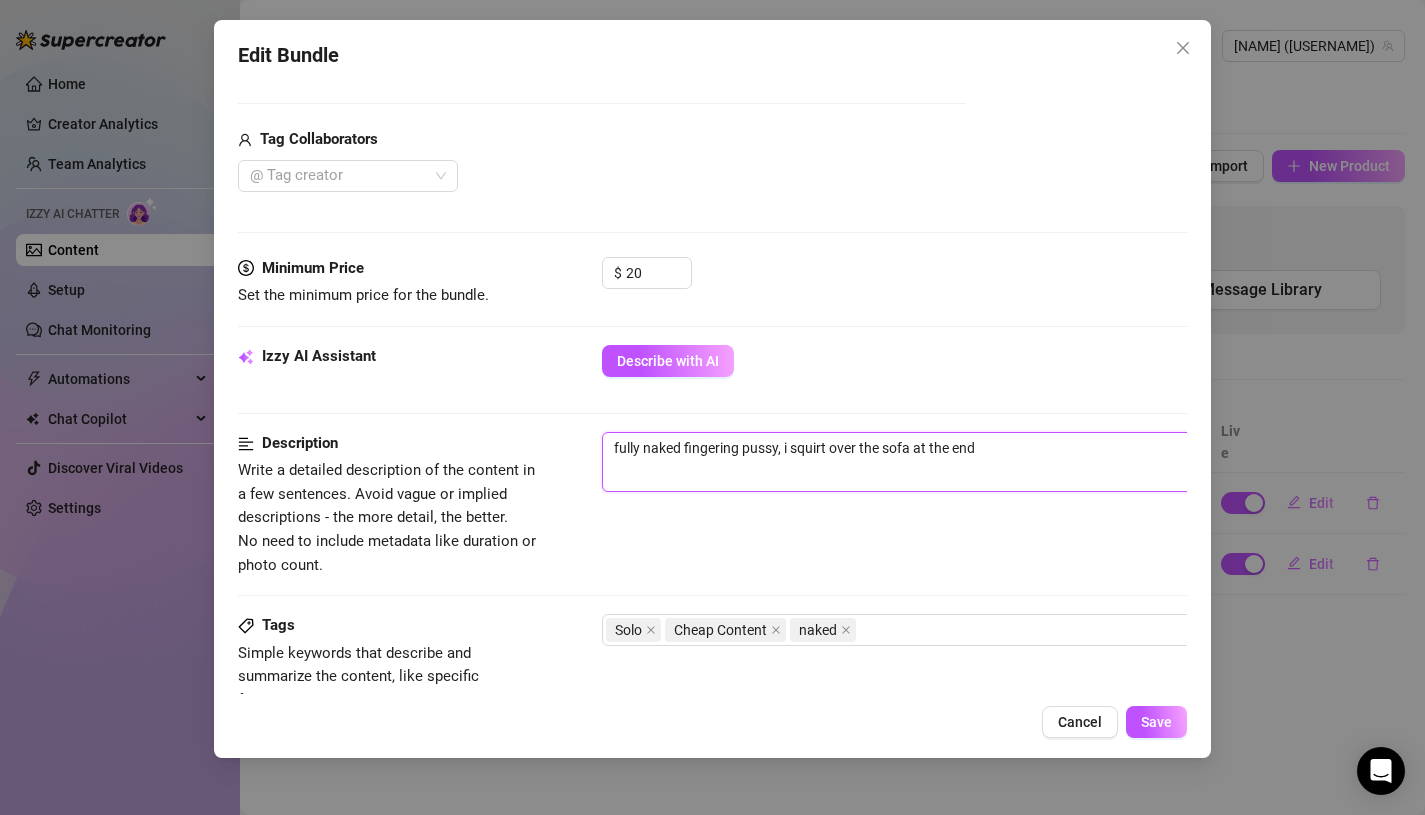 click on "fully naked fingering pussy, i squirt over the sofa at the end" at bounding box center (952, 462) 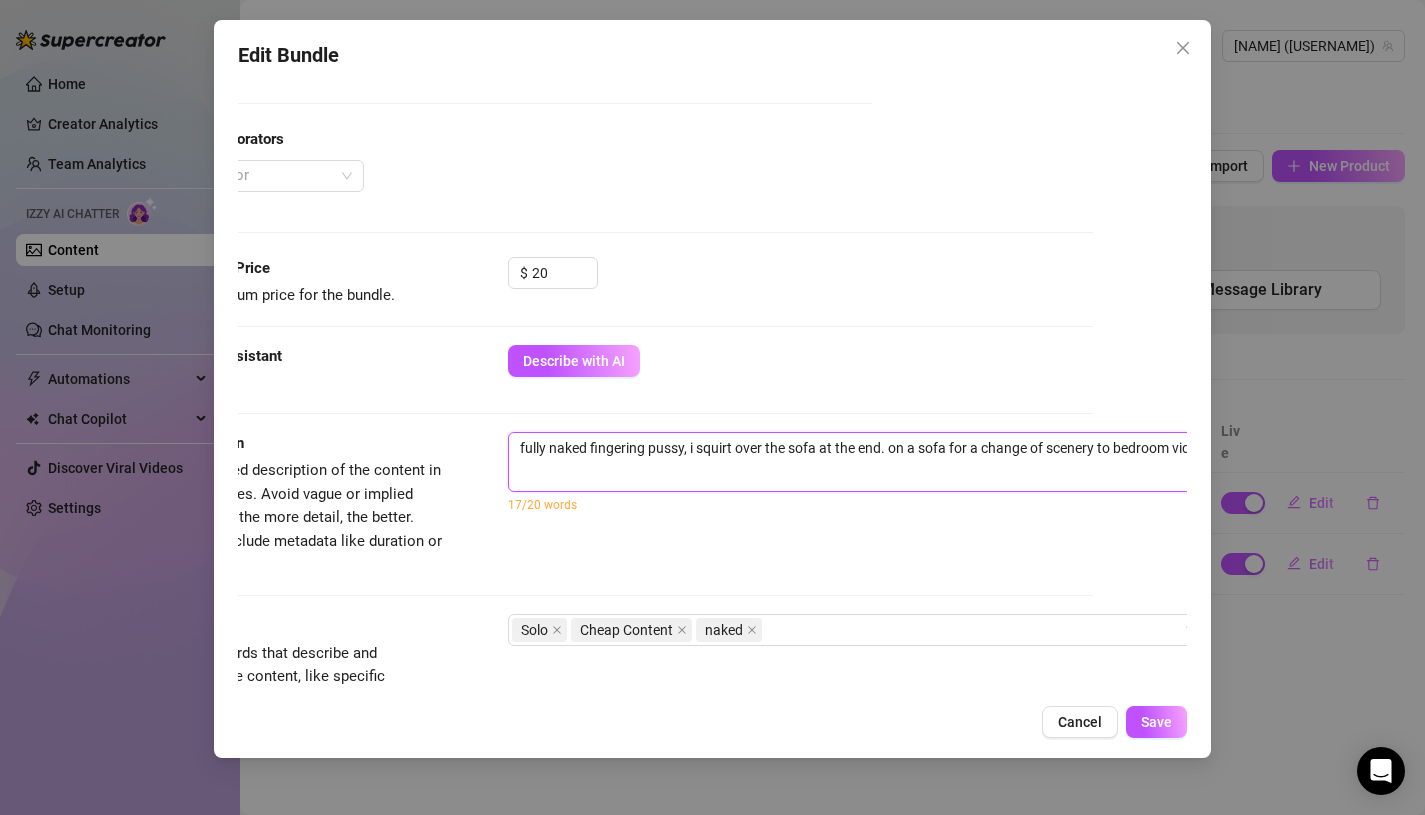 scroll, scrollTop: 469, scrollLeft: 102, axis: both 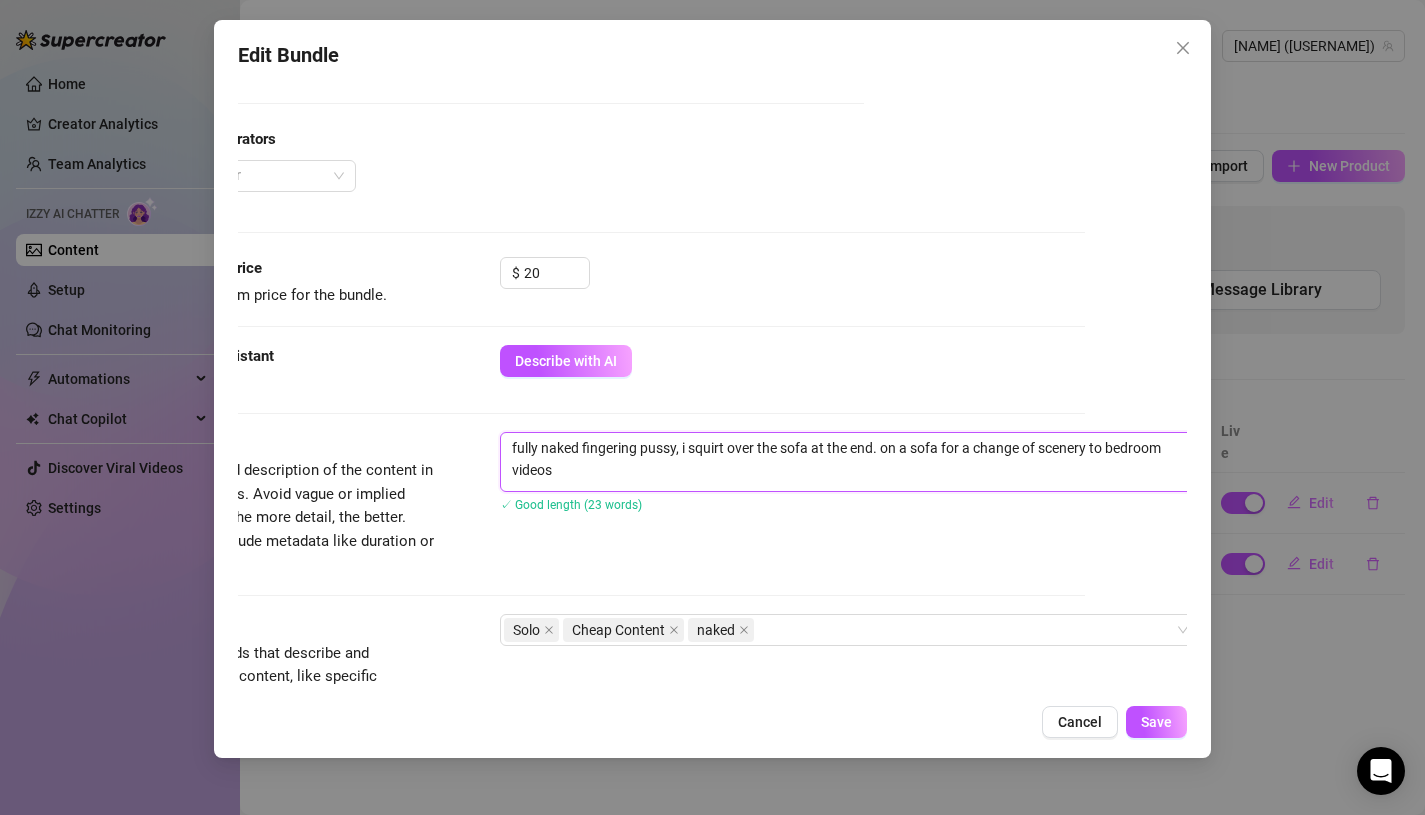 click on "fully naked fingering pussy, i squirt over the sofa at the end. on a sofa for a change of scenery to bedroom videos" at bounding box center (850, 462) 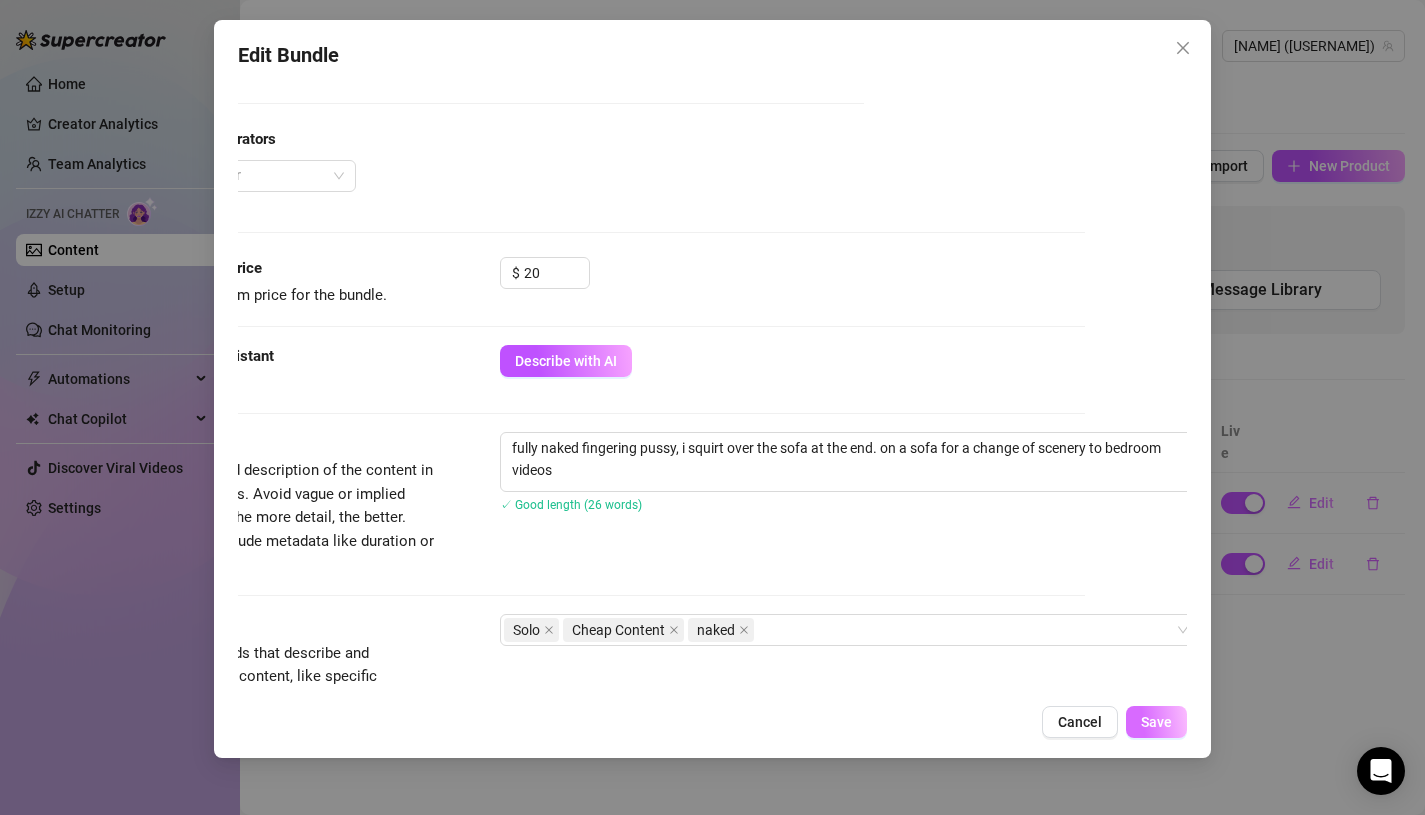 click on "Save" at bounding box center (1156, 722) 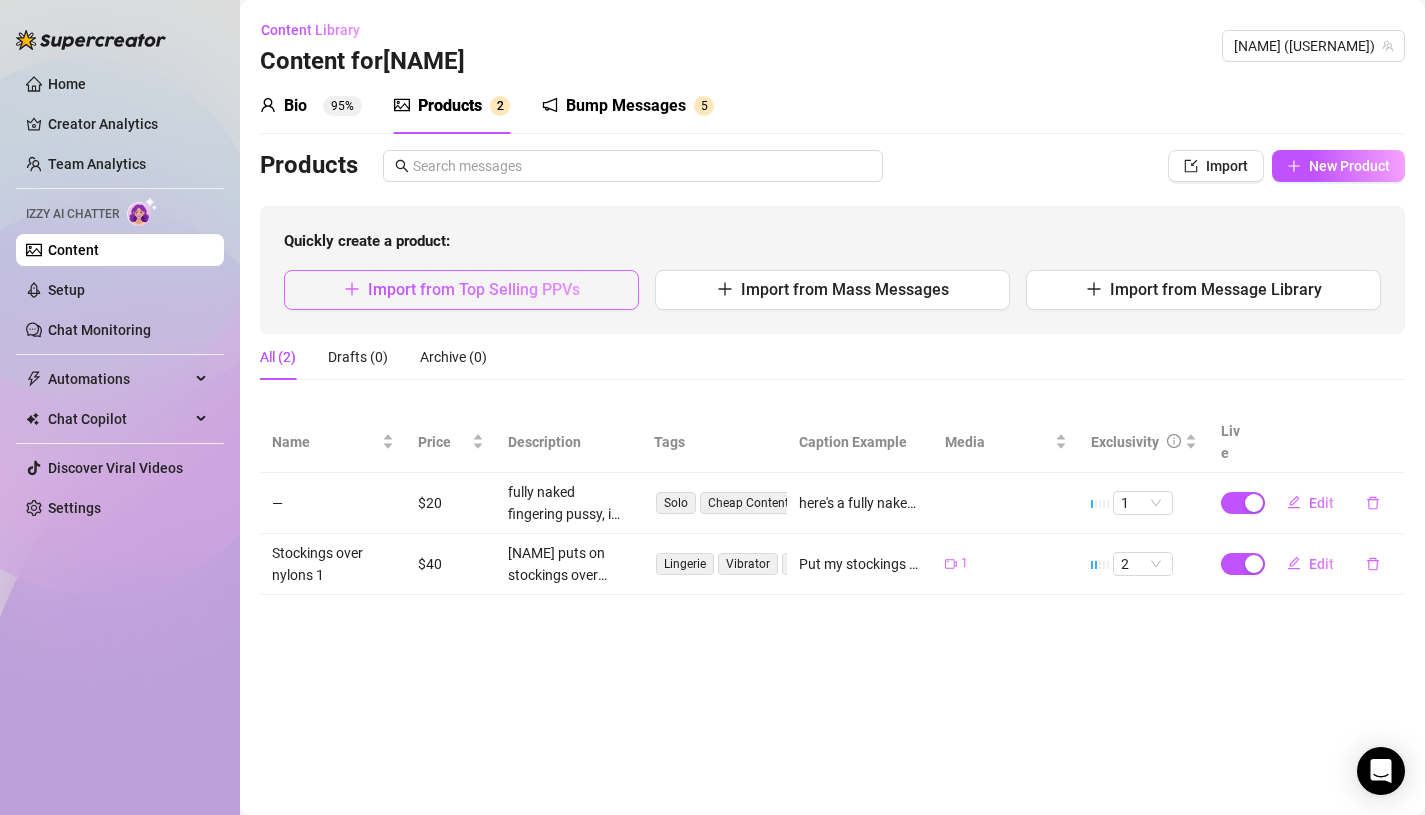 click on "Import from Top Selling PPVs" at bounding box center (461, 290) 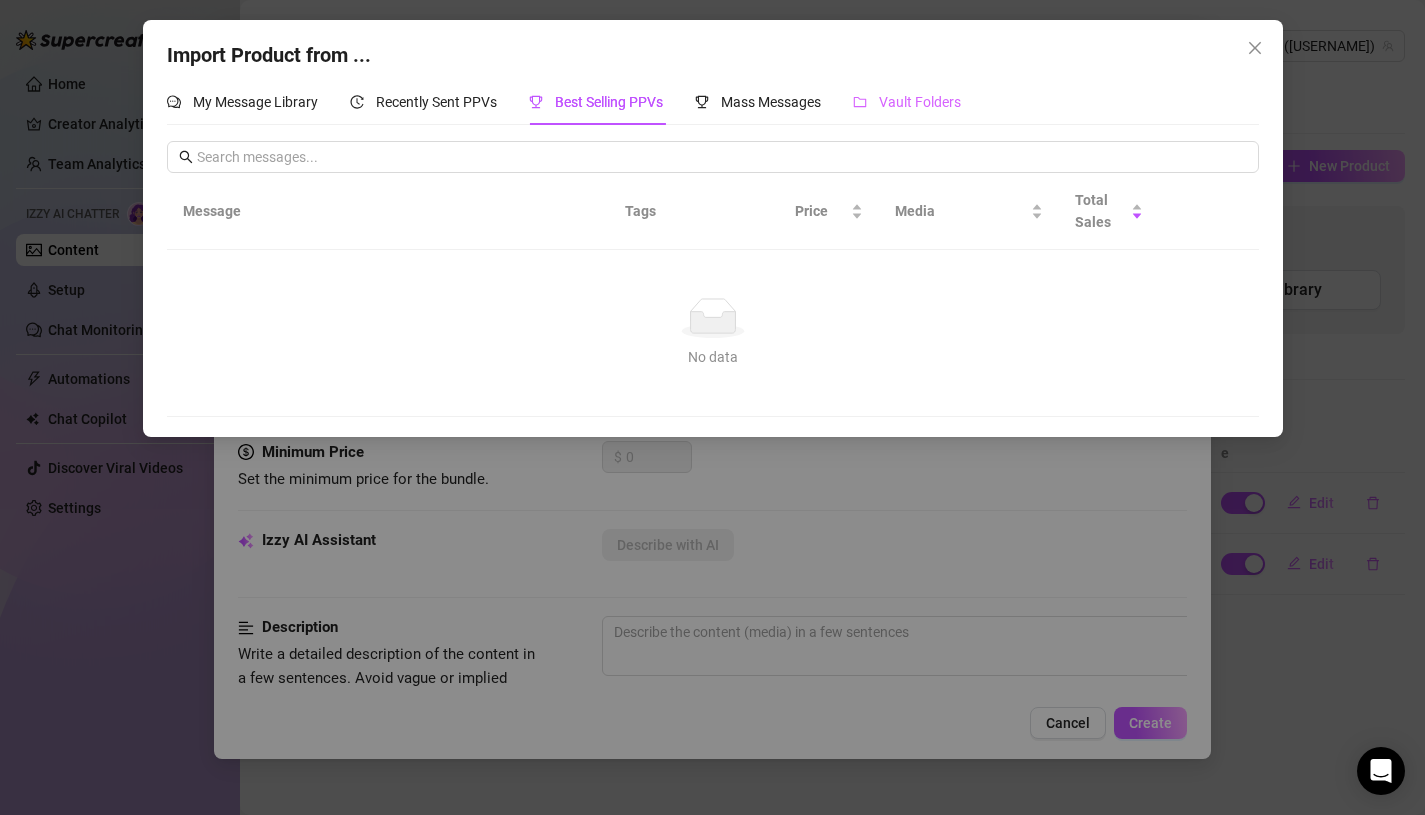 click on "Vault Folders" at bounding box center [907, 102] 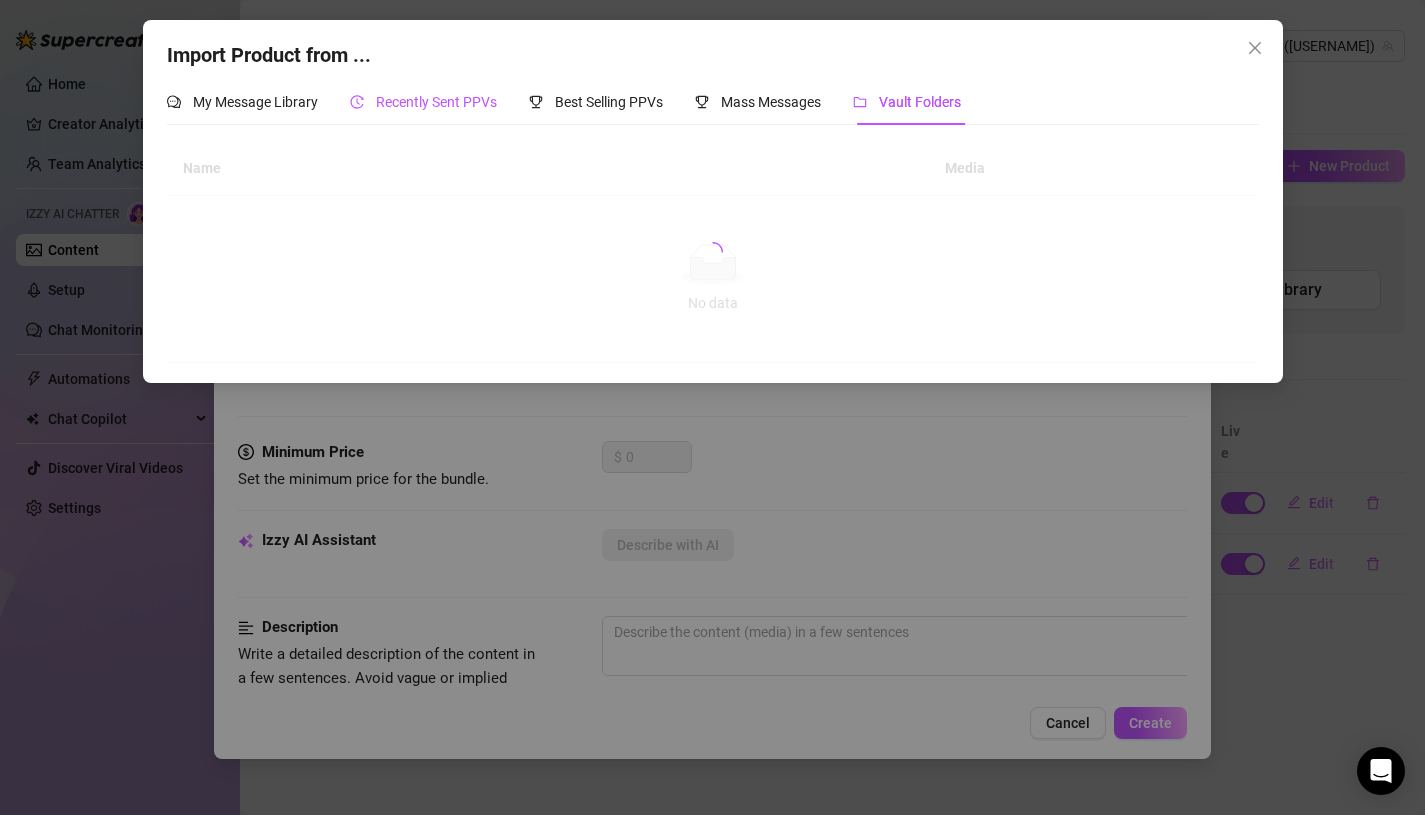 click on "Recently Sent PPVs" at bounding box center (423, 102) 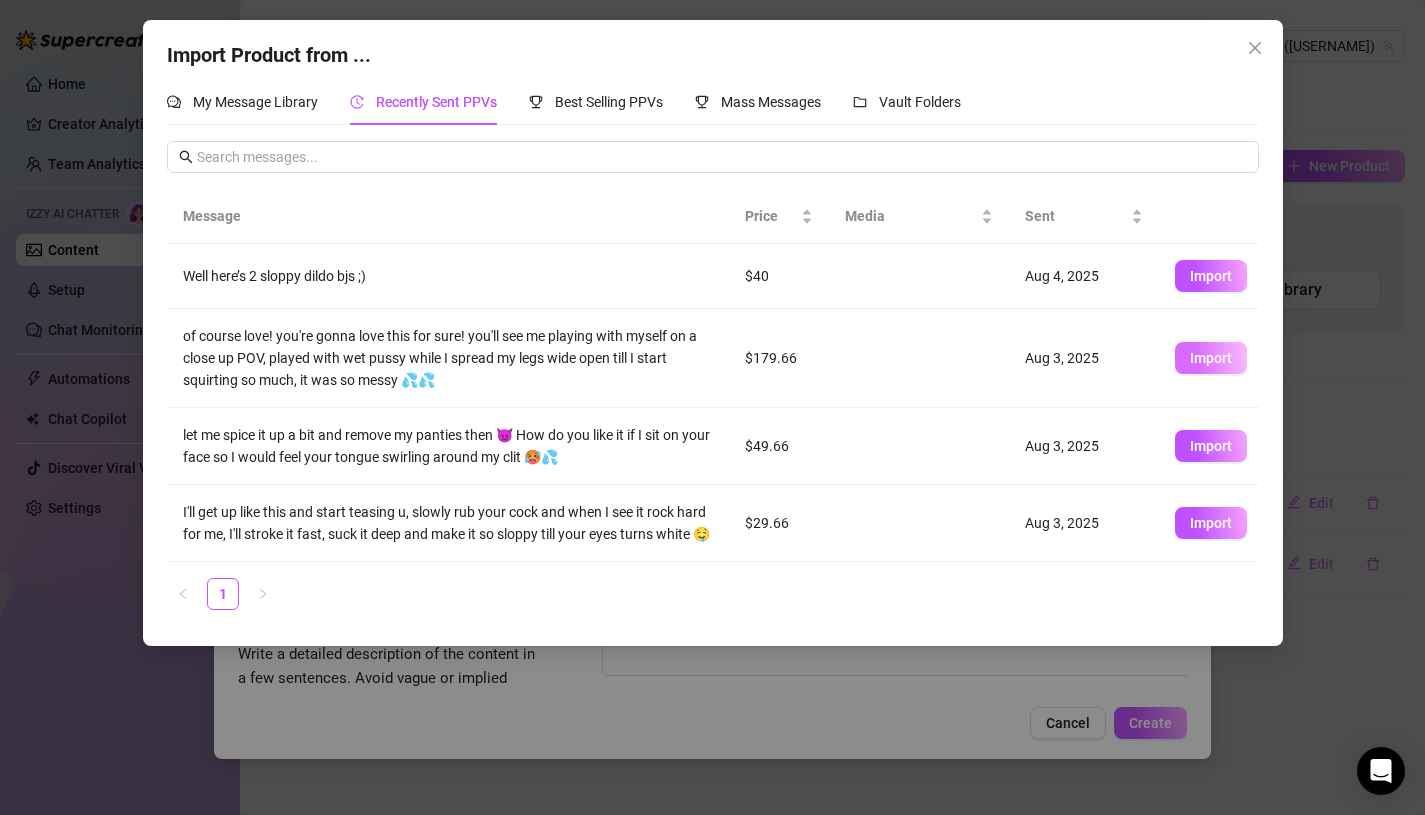 click on "Import" at bounding box center (1211, 358) 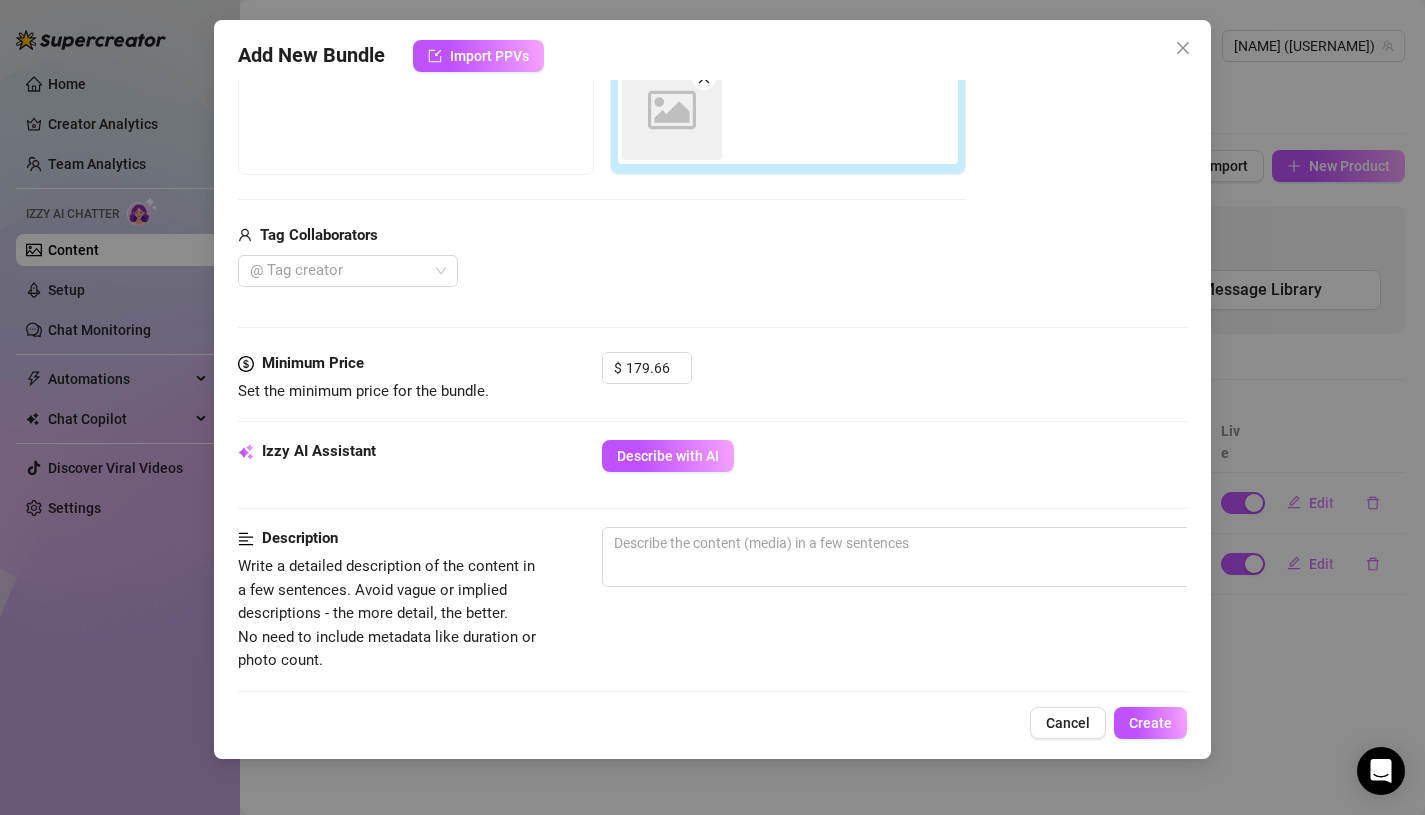 scroll, scrollTop: 171, scrollLeft: 0, axis: vertical 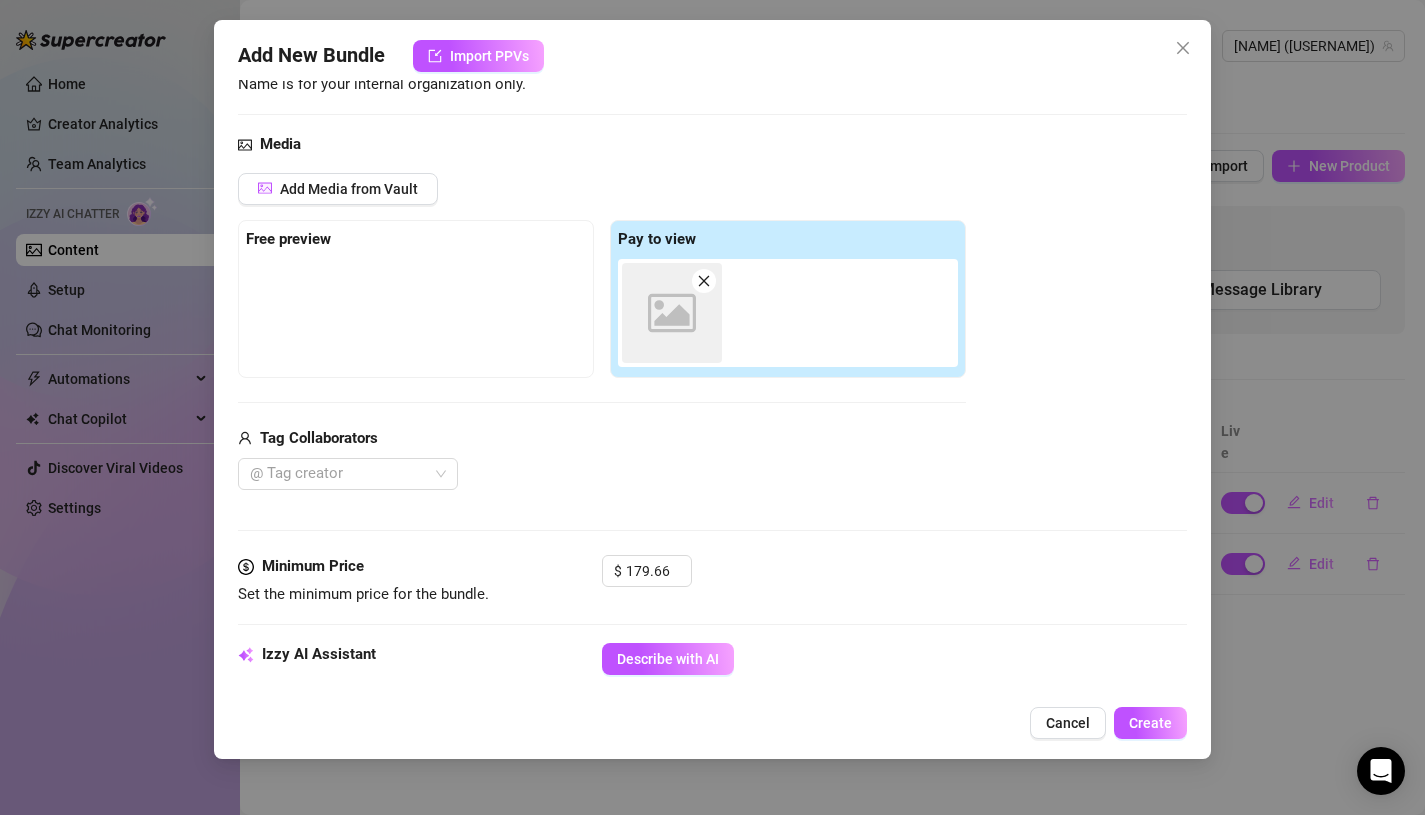 click on "Image placeholder" at bounding box center [672, 313] 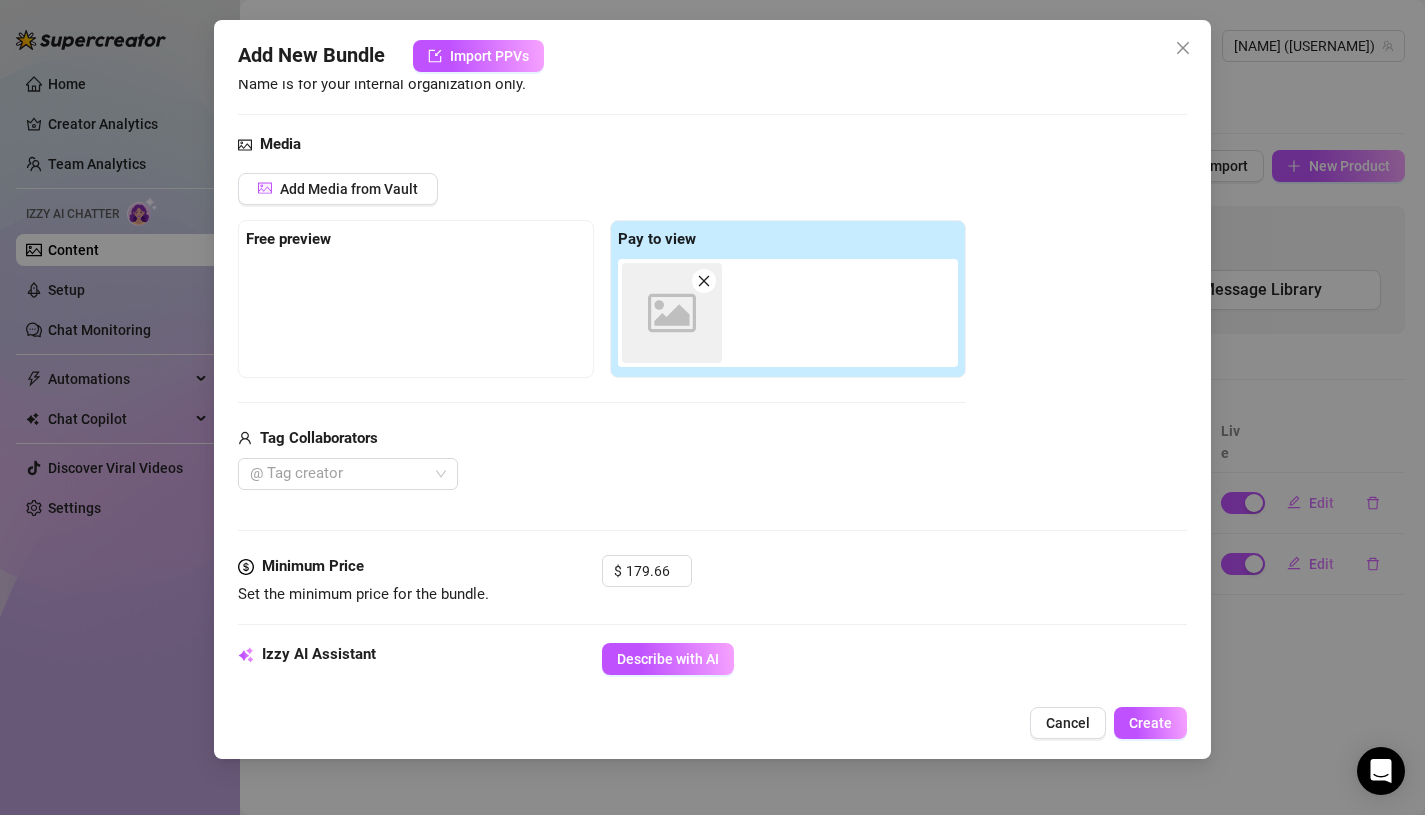 scroll, scrollTop: 0, scrollLeft: 0, axis: both 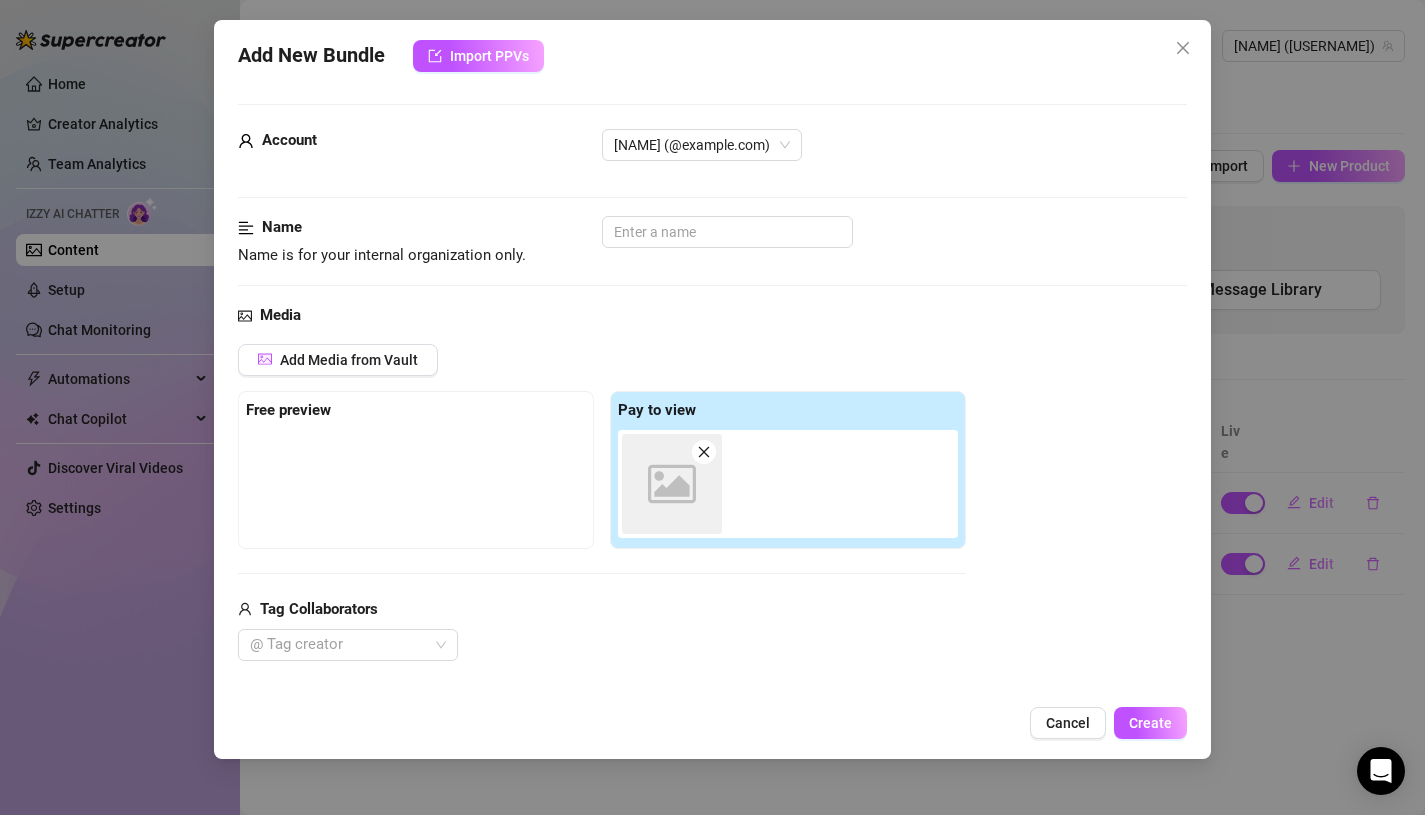 click on "Image placeholder" at bounding box center [672, 484] 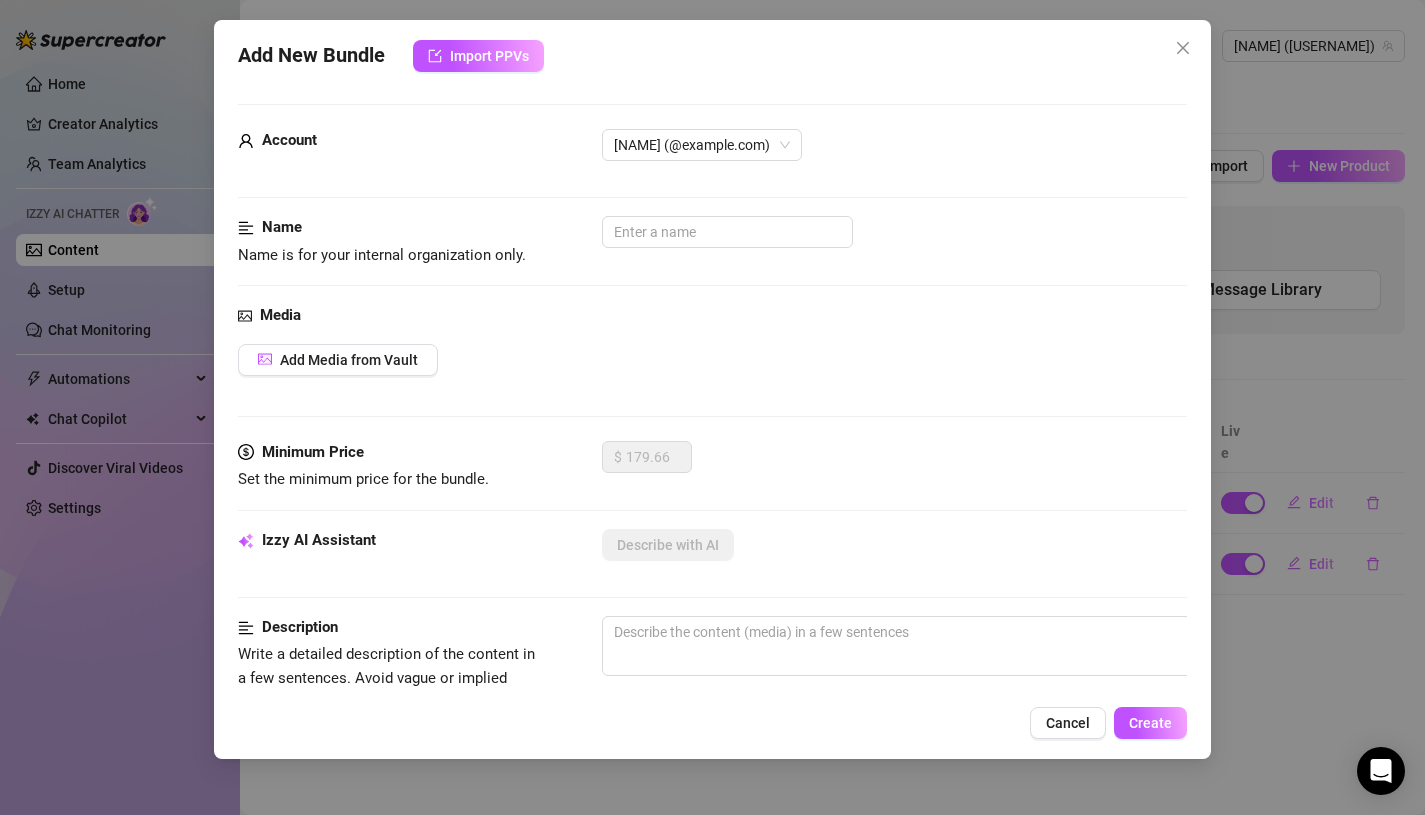 click on "Izzy AI Assistant Describe with AI" at bounding box center [713, 554] 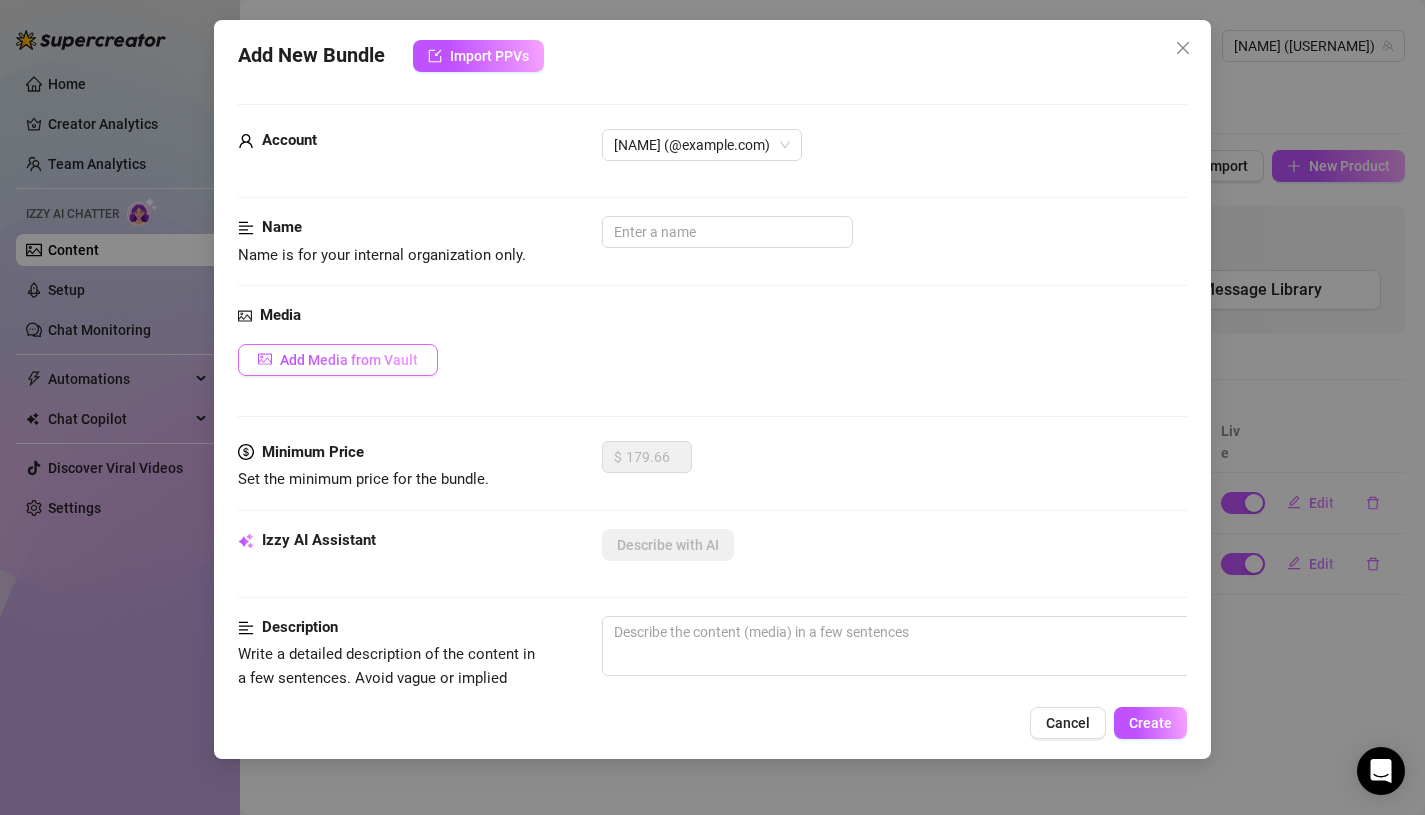 click on "Add Media from Vault" at bounding box center [338, 360] 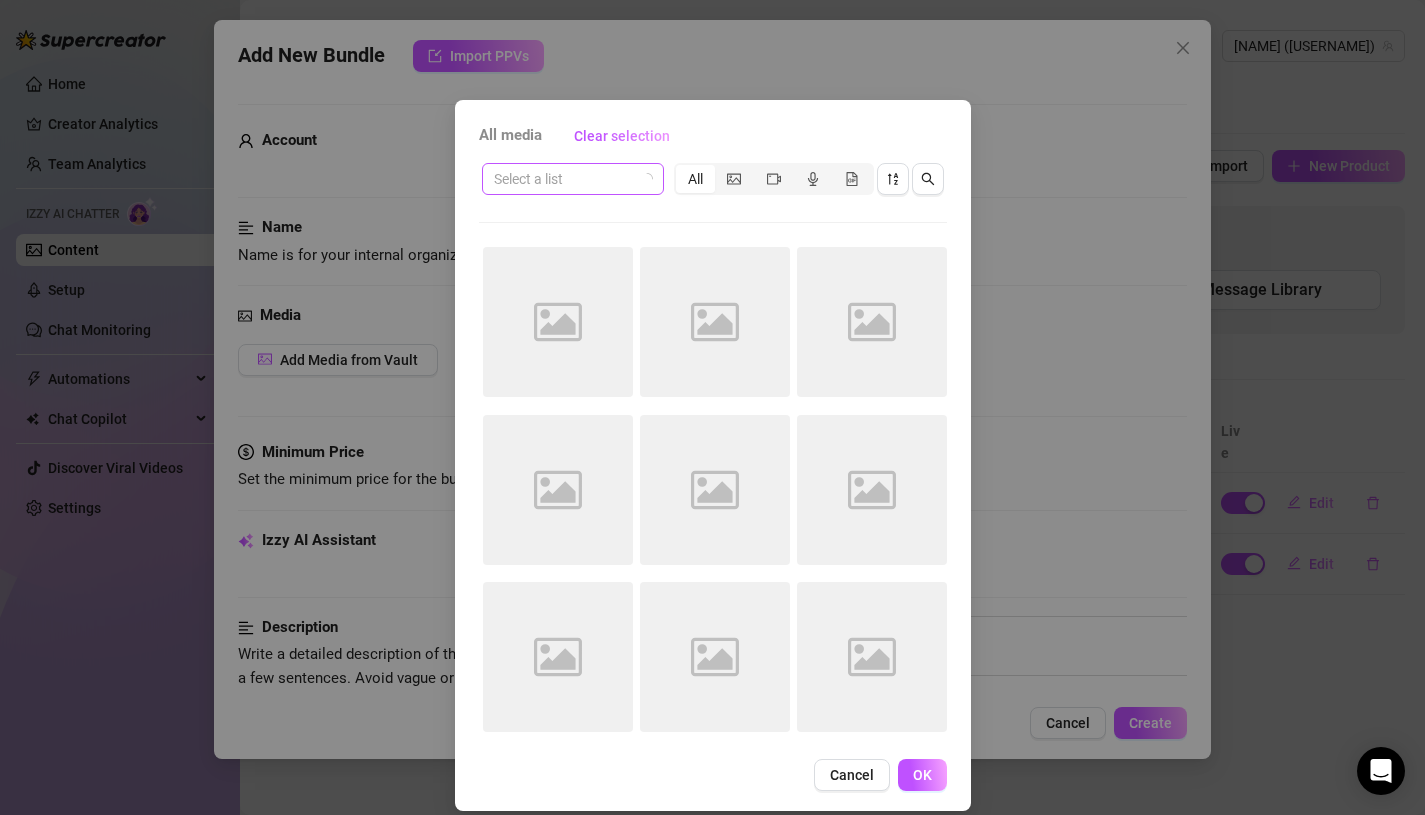 click at bounding box center (564, 179) 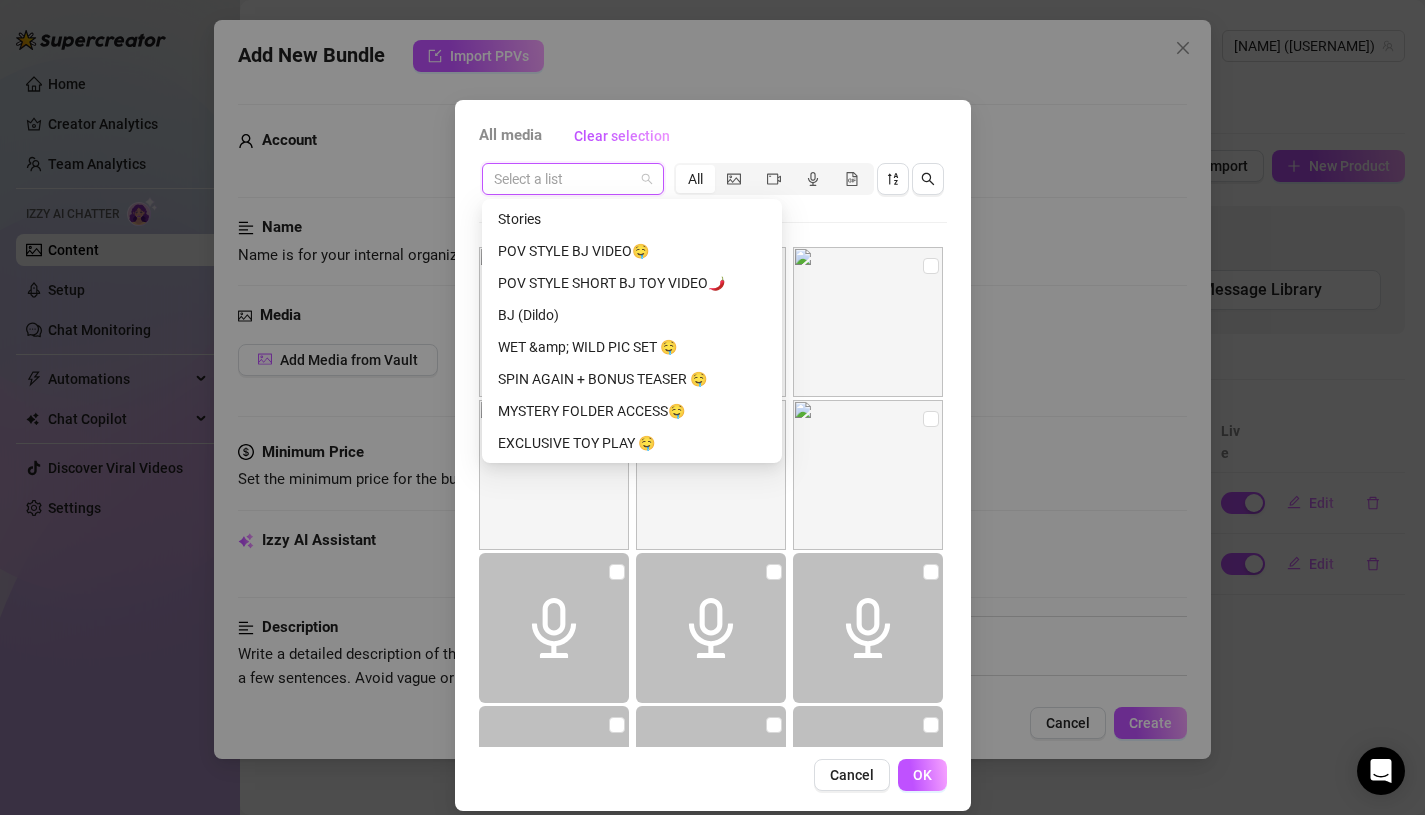 scroll, scrollTop: 384, scrollLeft: 0, axis: vertical 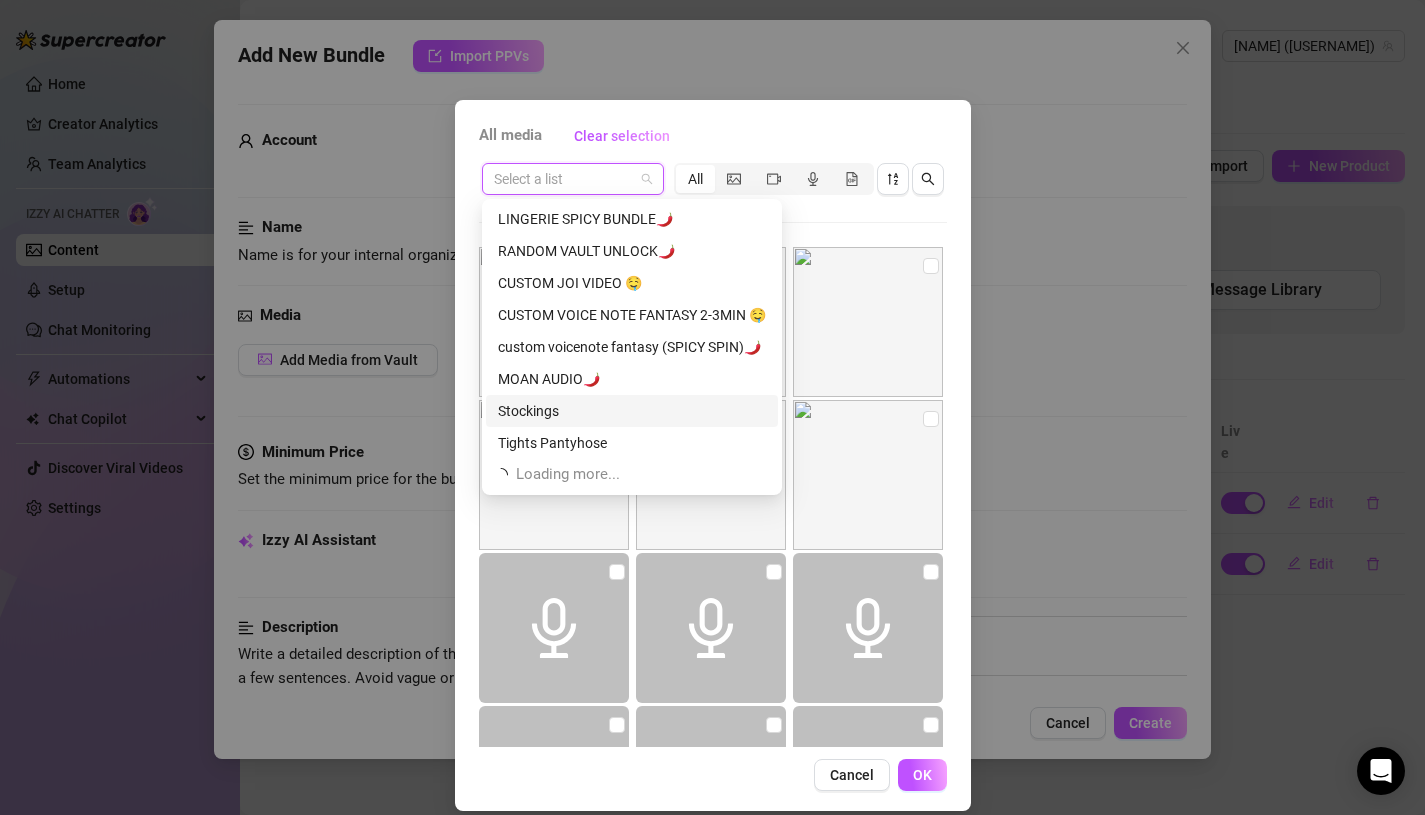 click on "Stockings" at bounding box center [632, 411] 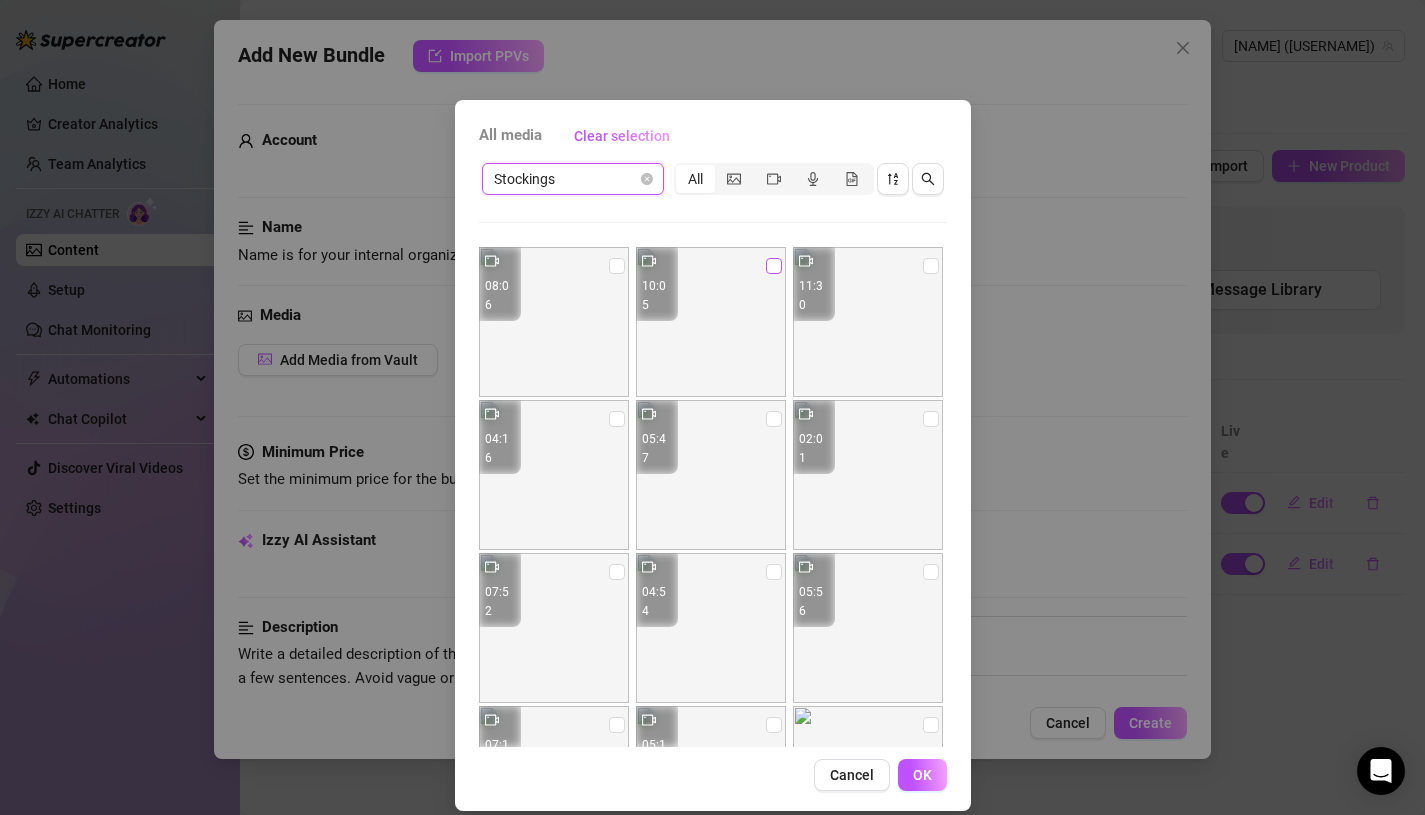 click at bounding box center (774, 266) 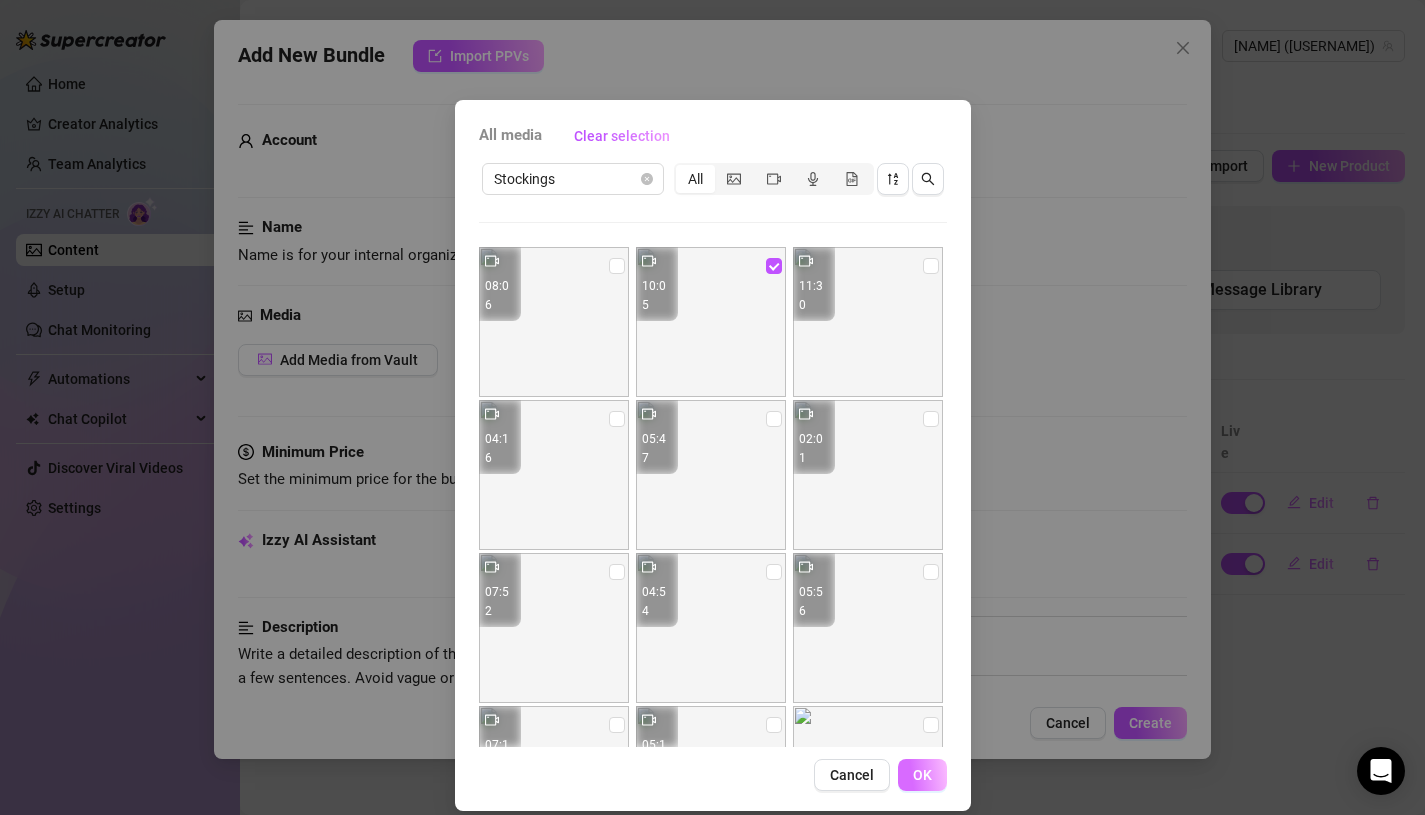 click on "OK" at bounding box center [922, 775] 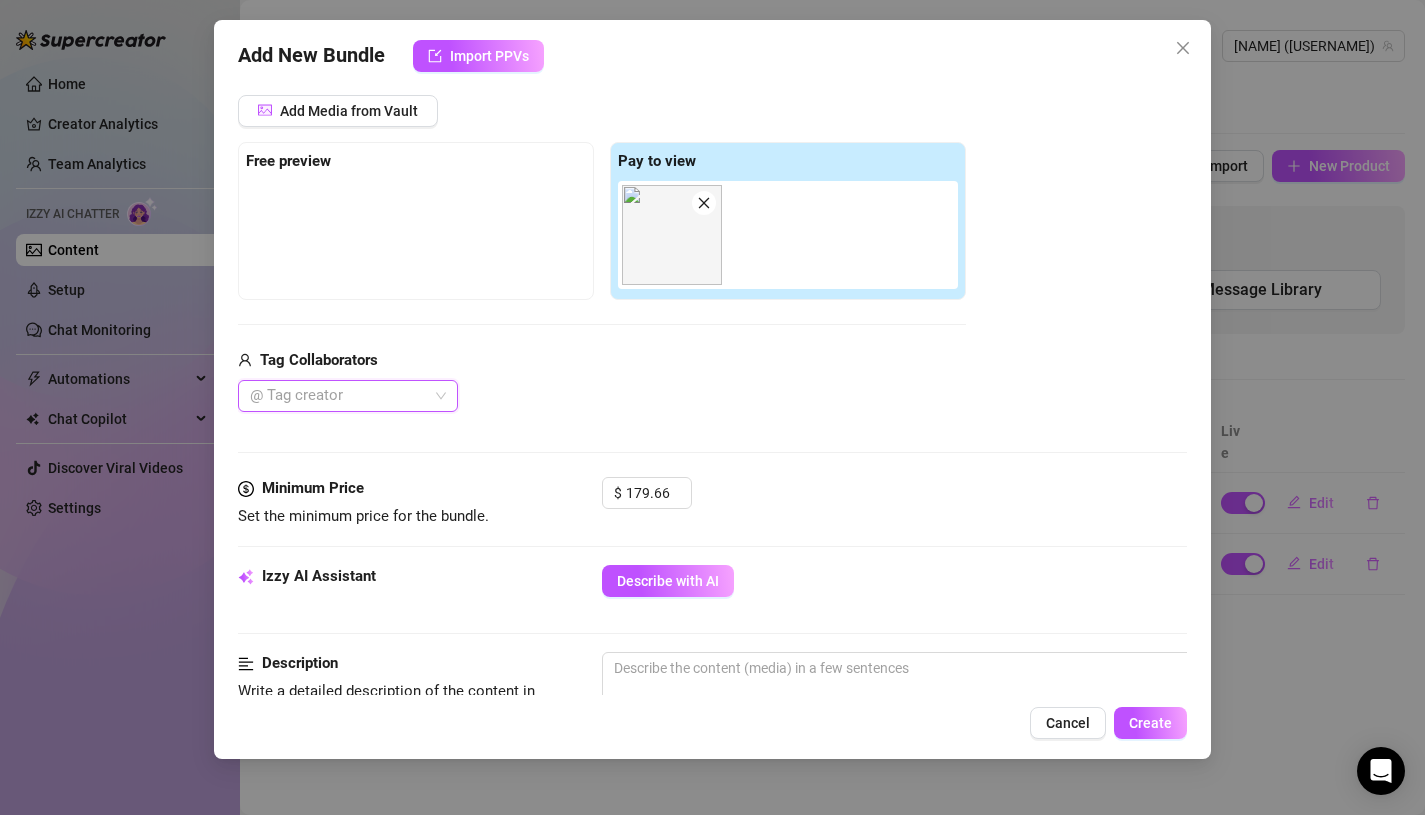 scroll, scrollTop: 292, scrollLeft: 0, axis: vertical 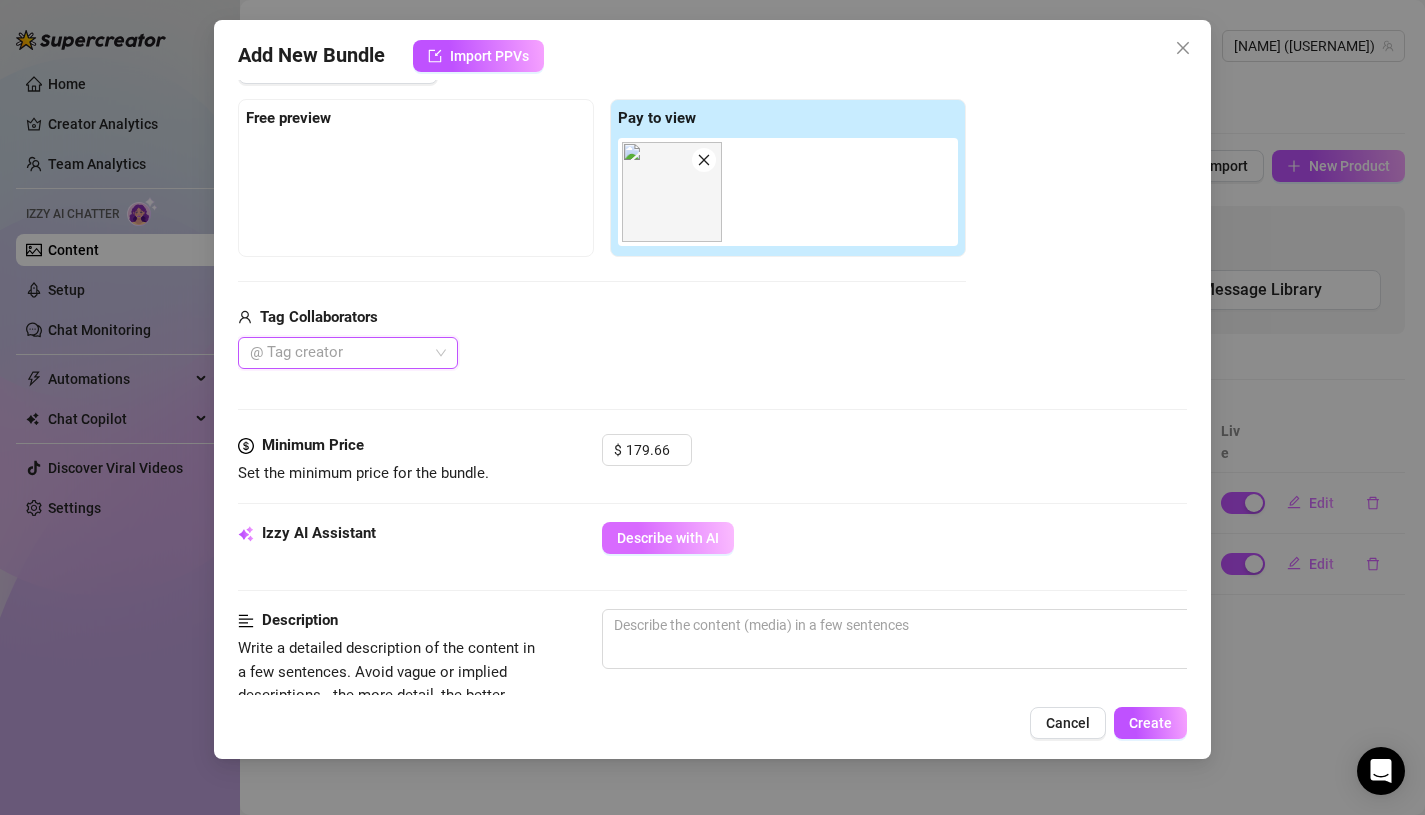 click on "Describe with AI" at bounding box center (668, 538) 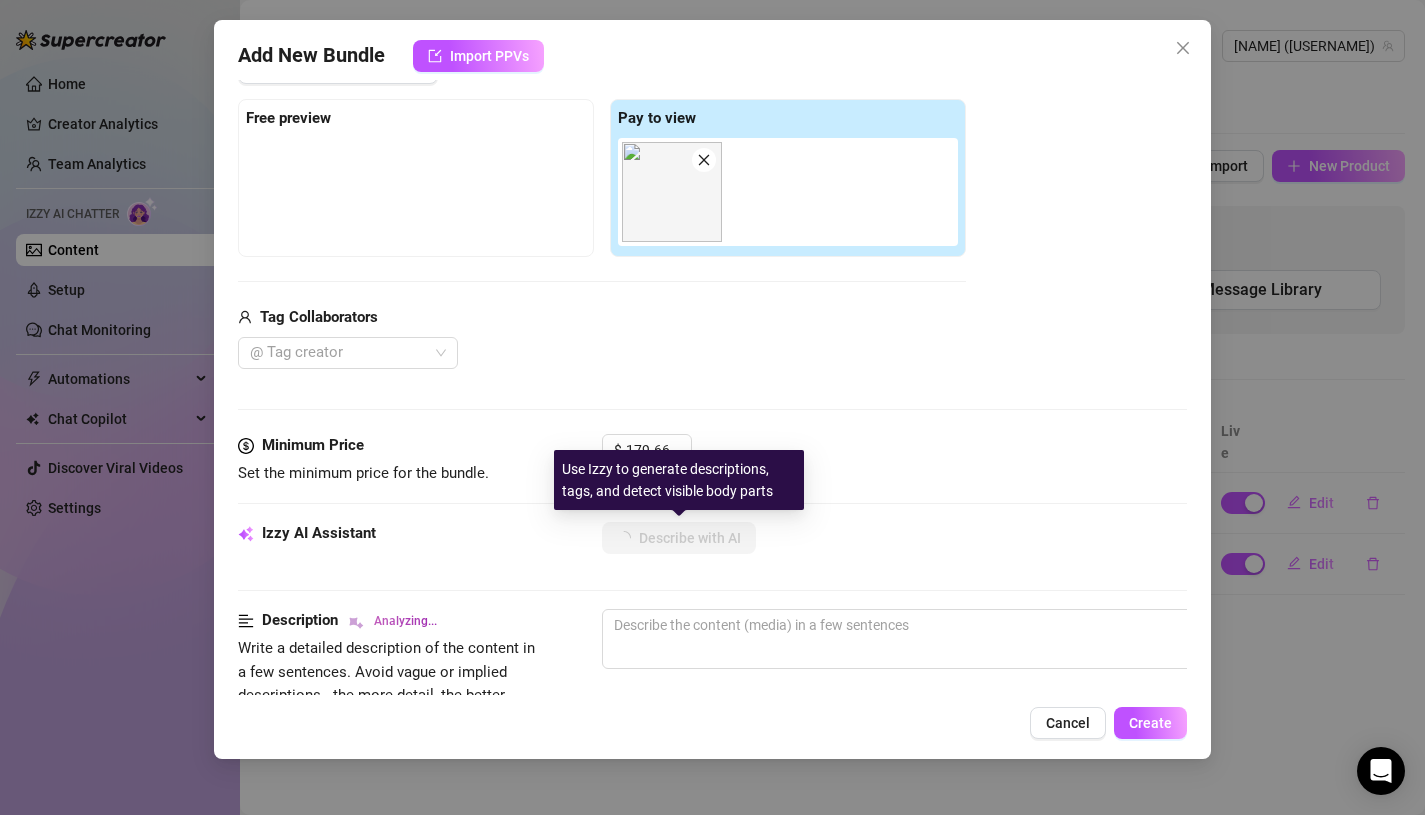 scroll, scrollTop: 320, scrollLeft: 0, axis: vertical 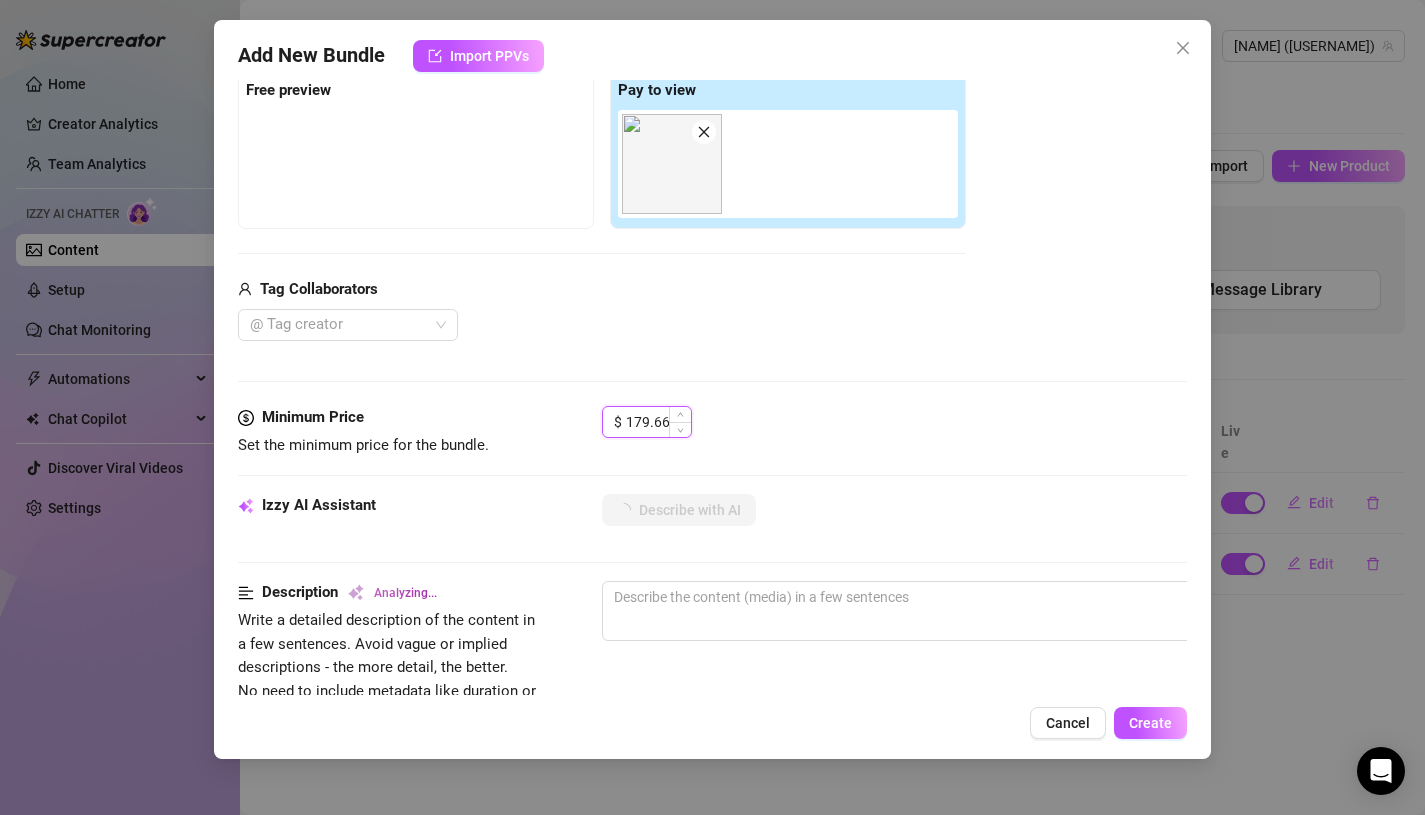 click on "179.66" at bounding box center (658, 422) 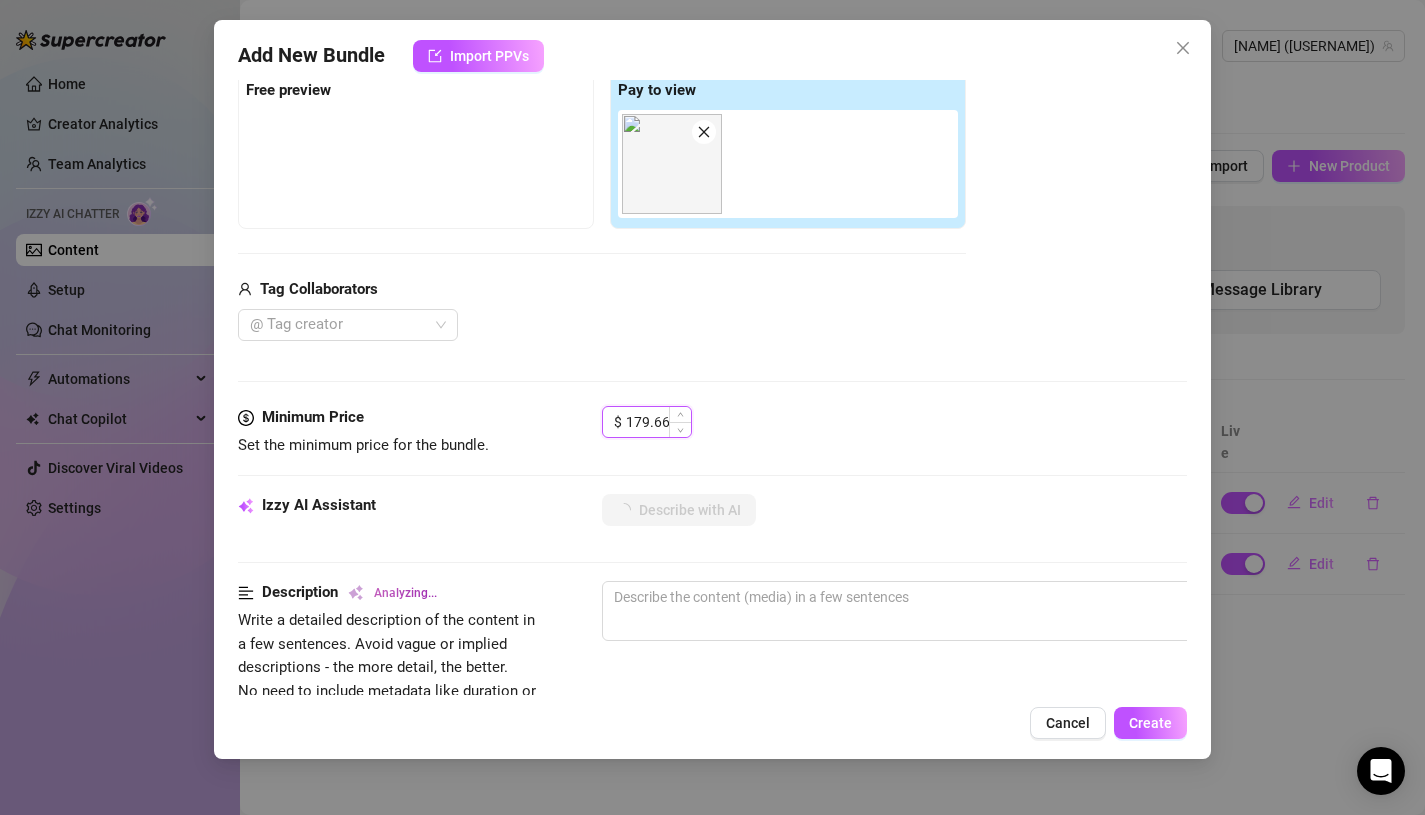 click on "179.66" at bounding box center [658, 422] 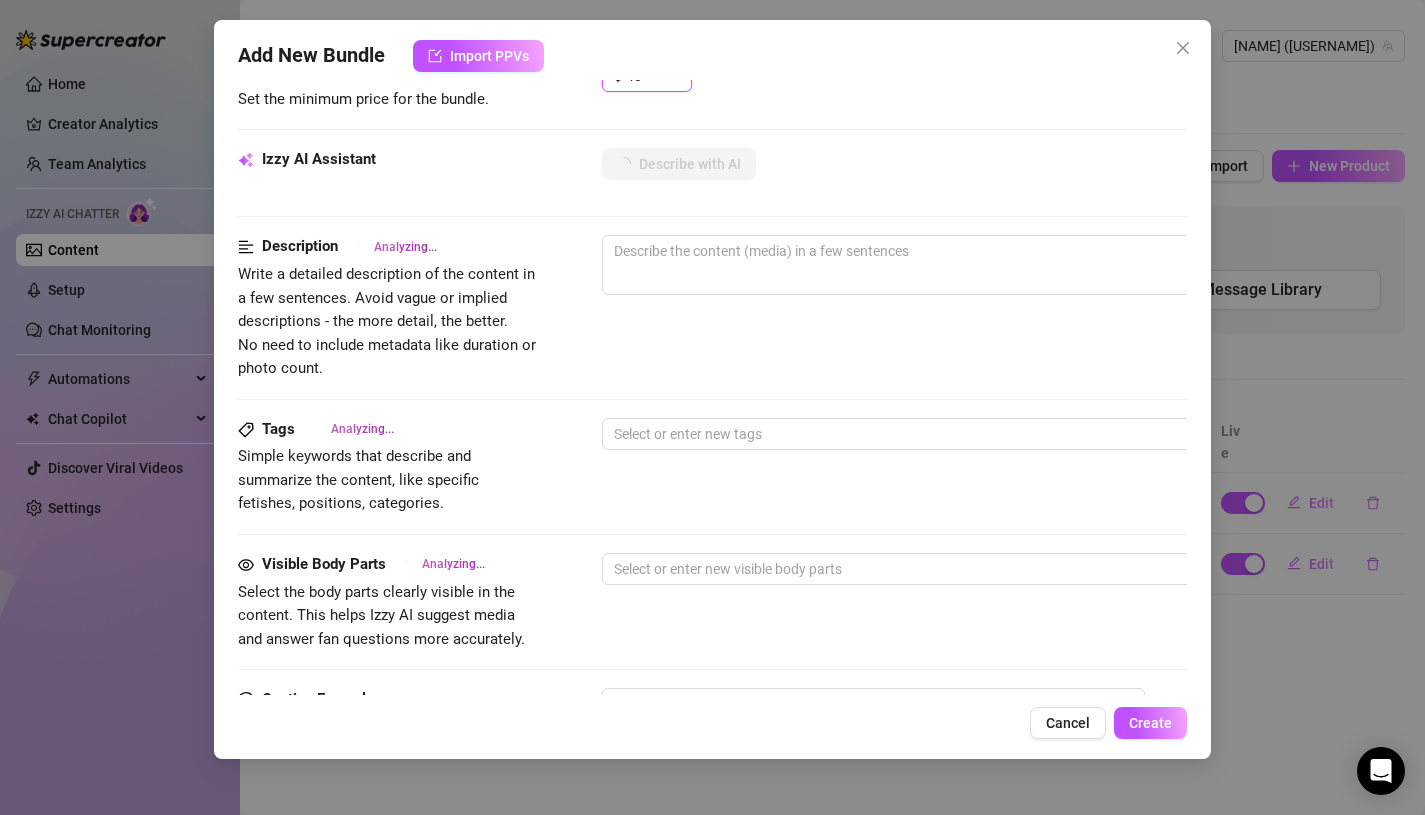 scroll, scrollTop: 677, scrollLeft: 0, axis: vertical 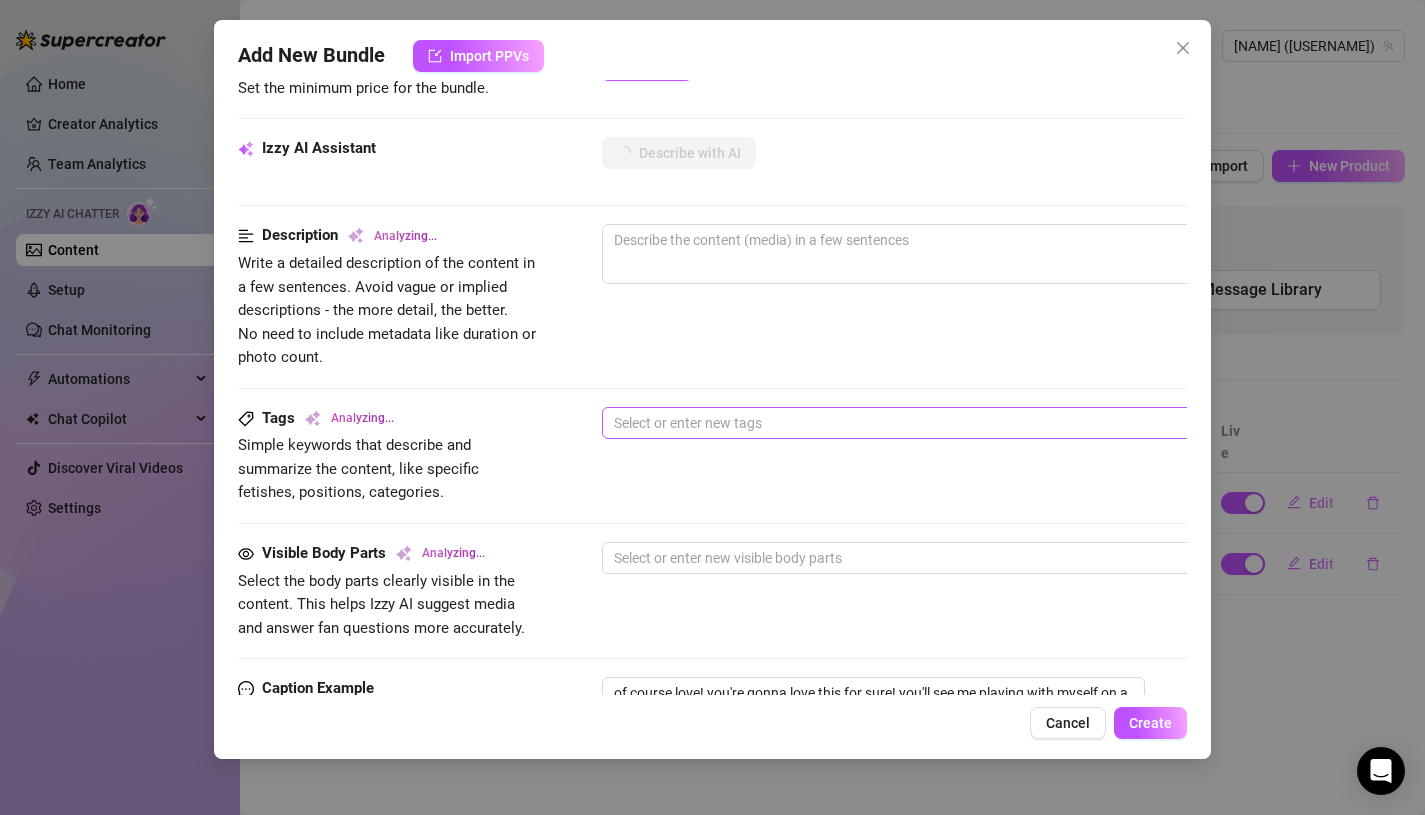 click at bounding box center [941, 423] 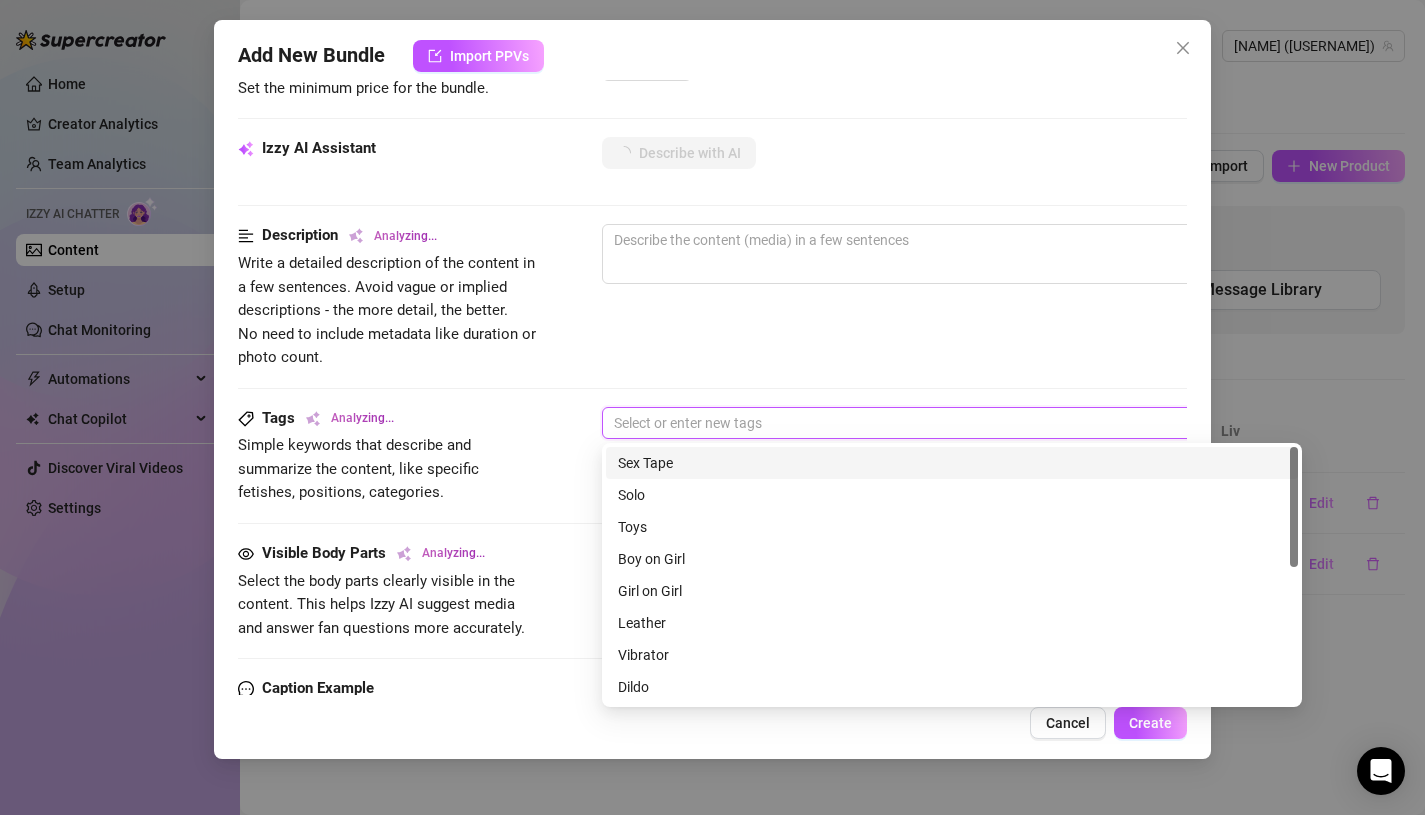 click on "Description Analyzing... Write a detailed description of the content in a few sentences. Avoid vague or implied descriptions - the more detail, the better.  No need to include metadata like duration or photo count." at bounding box center [713, 296] 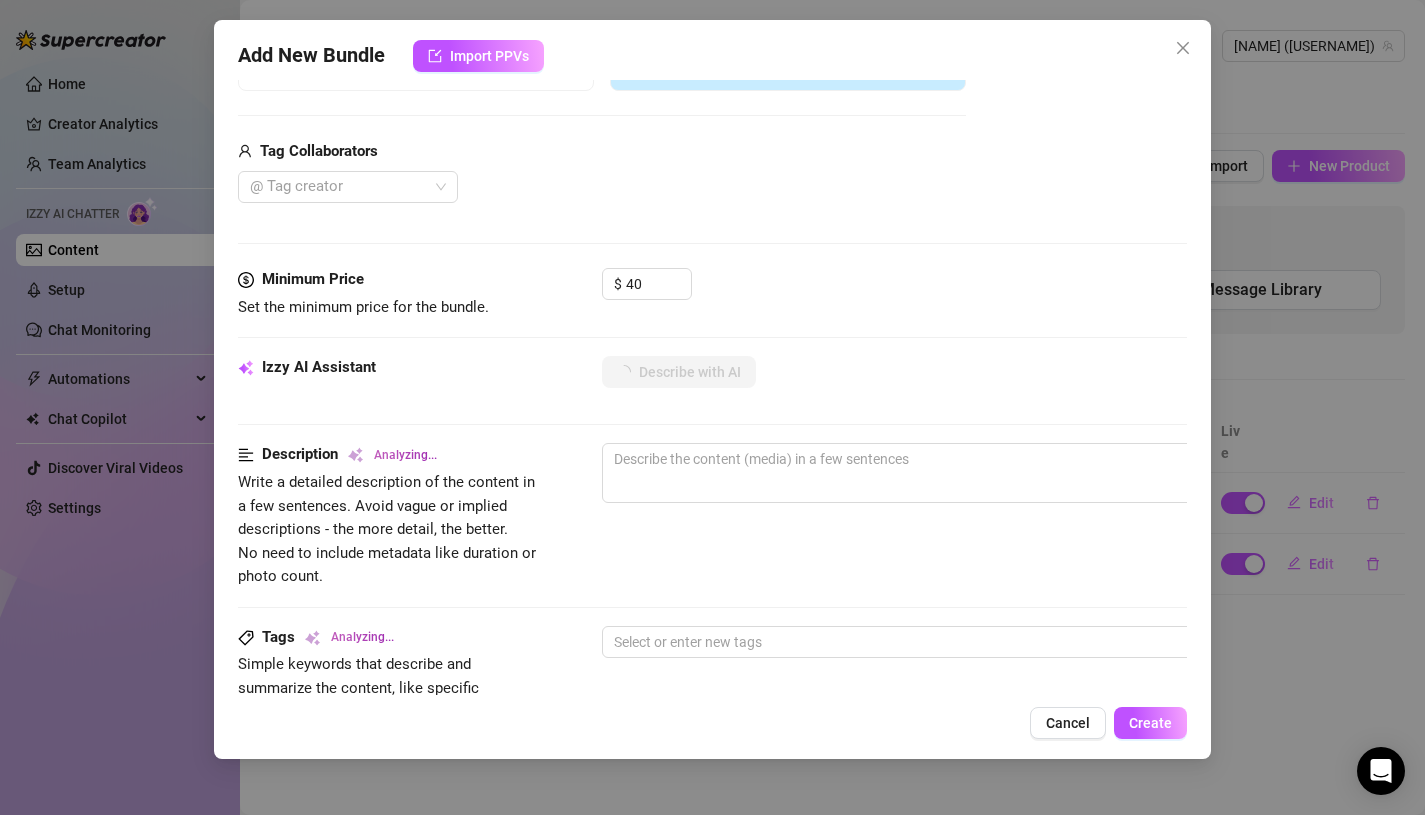 scroll, scrollTop: 0, scrollLeft: 0, axis: both 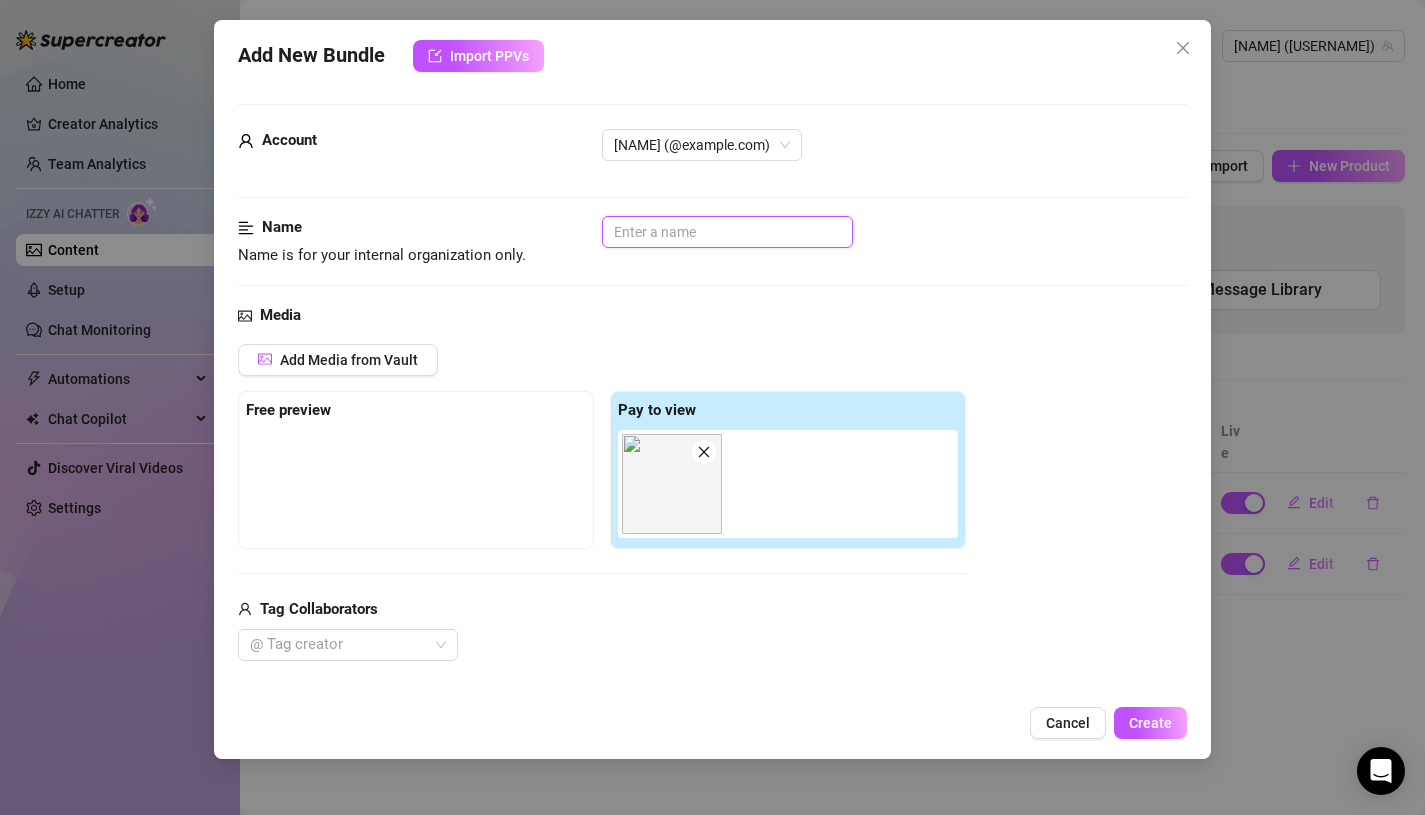 click at bounding box center [727, 232] 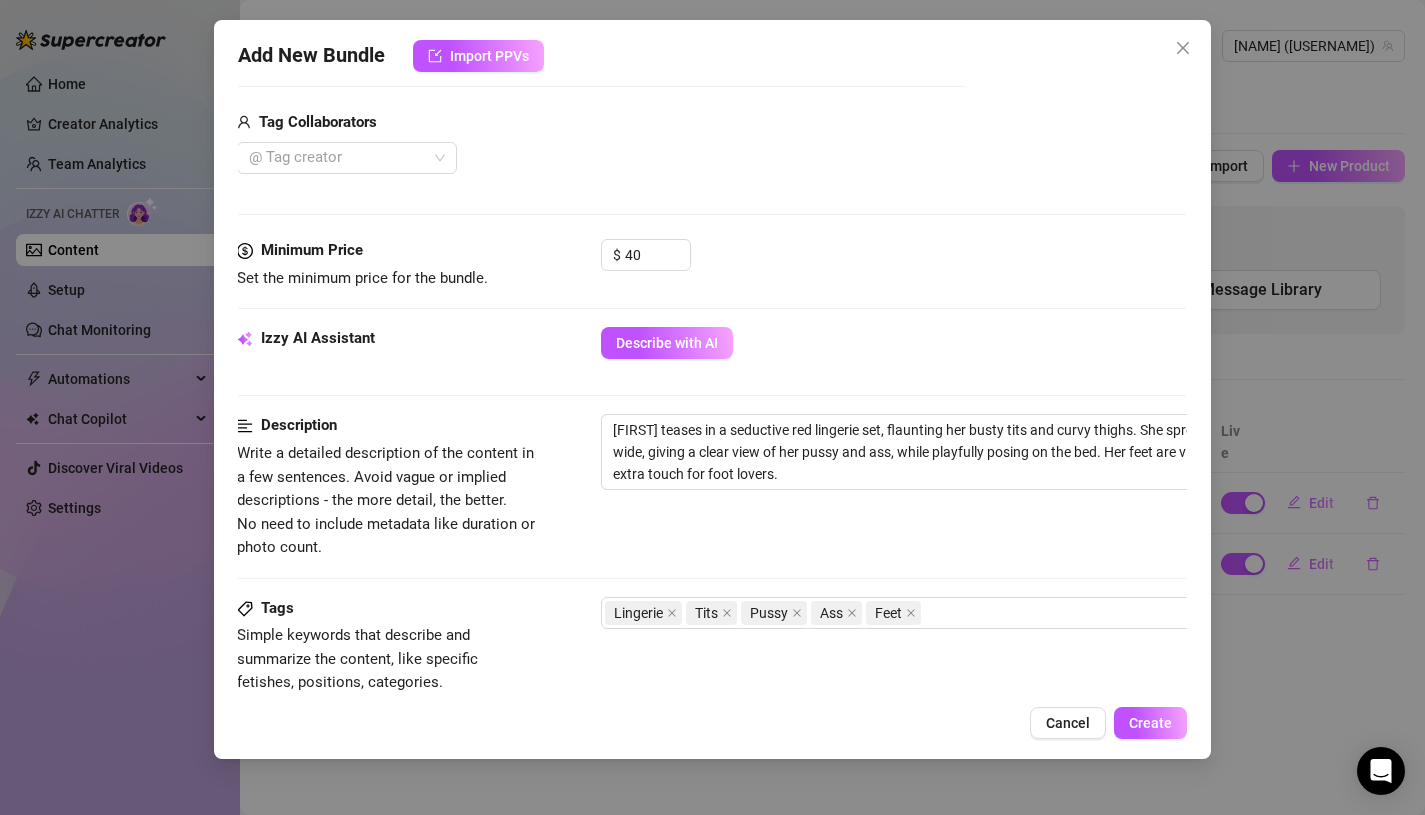 scroll, scrollTop: 487, scrollLeft: 5, axis: both 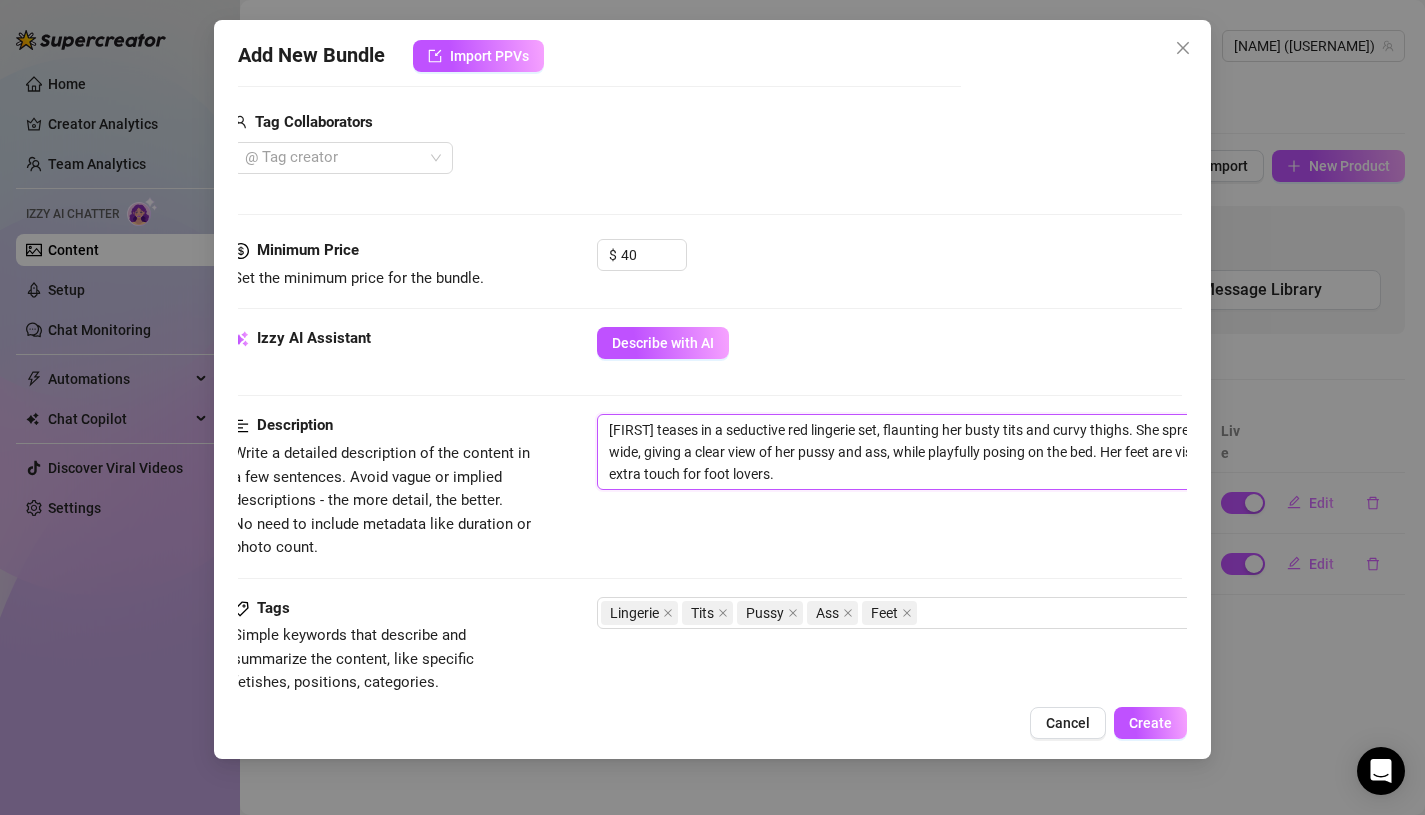 click on "[FIRST] teases in a seductive red lingerie set, flaunting her busty tits and curvy thighs. She spreads her legs wide, giving a clear view of her pussy and ass, while playfully posing on the bed. Her feet are visible, adding an extra touch for foot lovers." at bounding box center (947, 452) 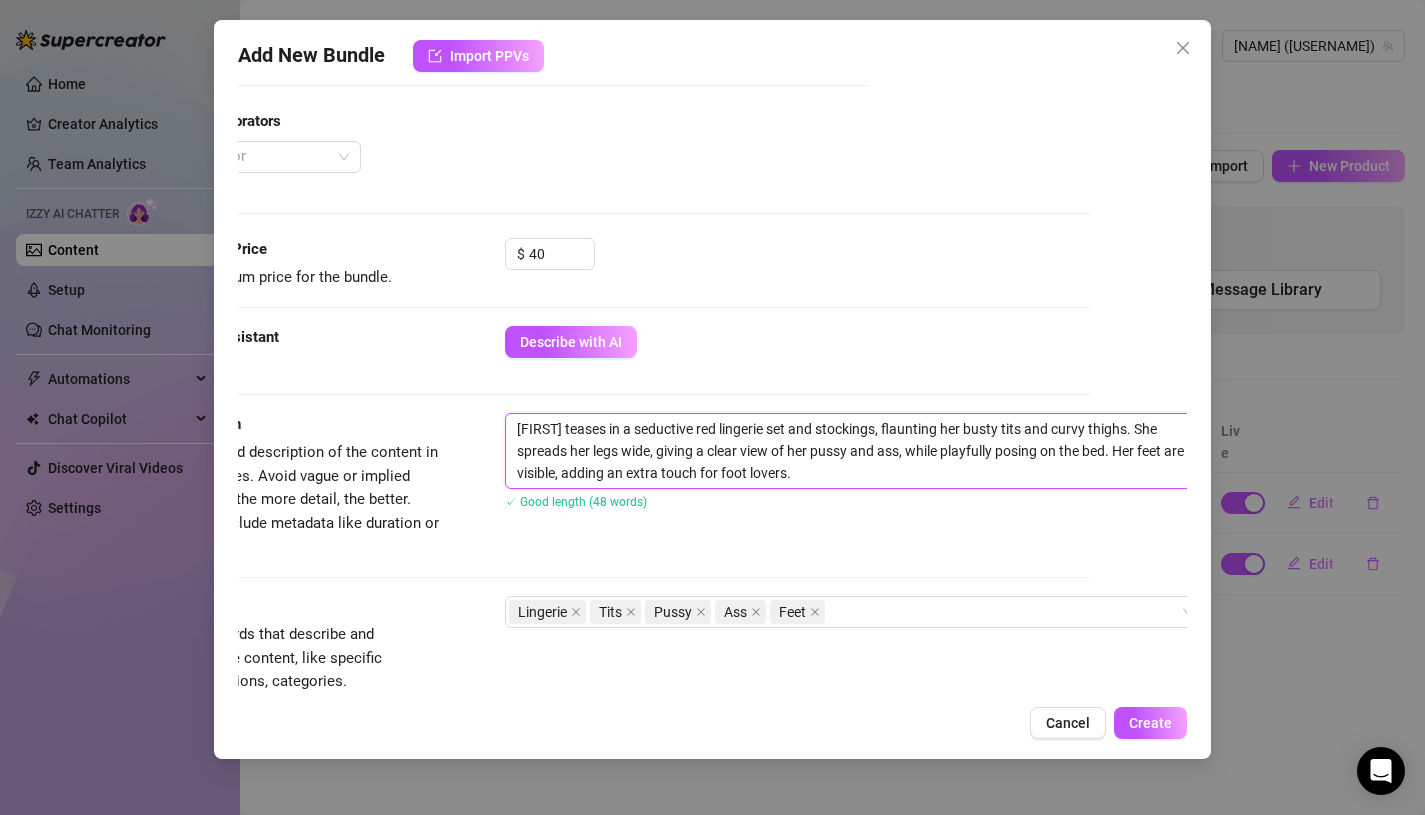 scroll, scrollTop: 489, scrollLeft: 114, axis: both 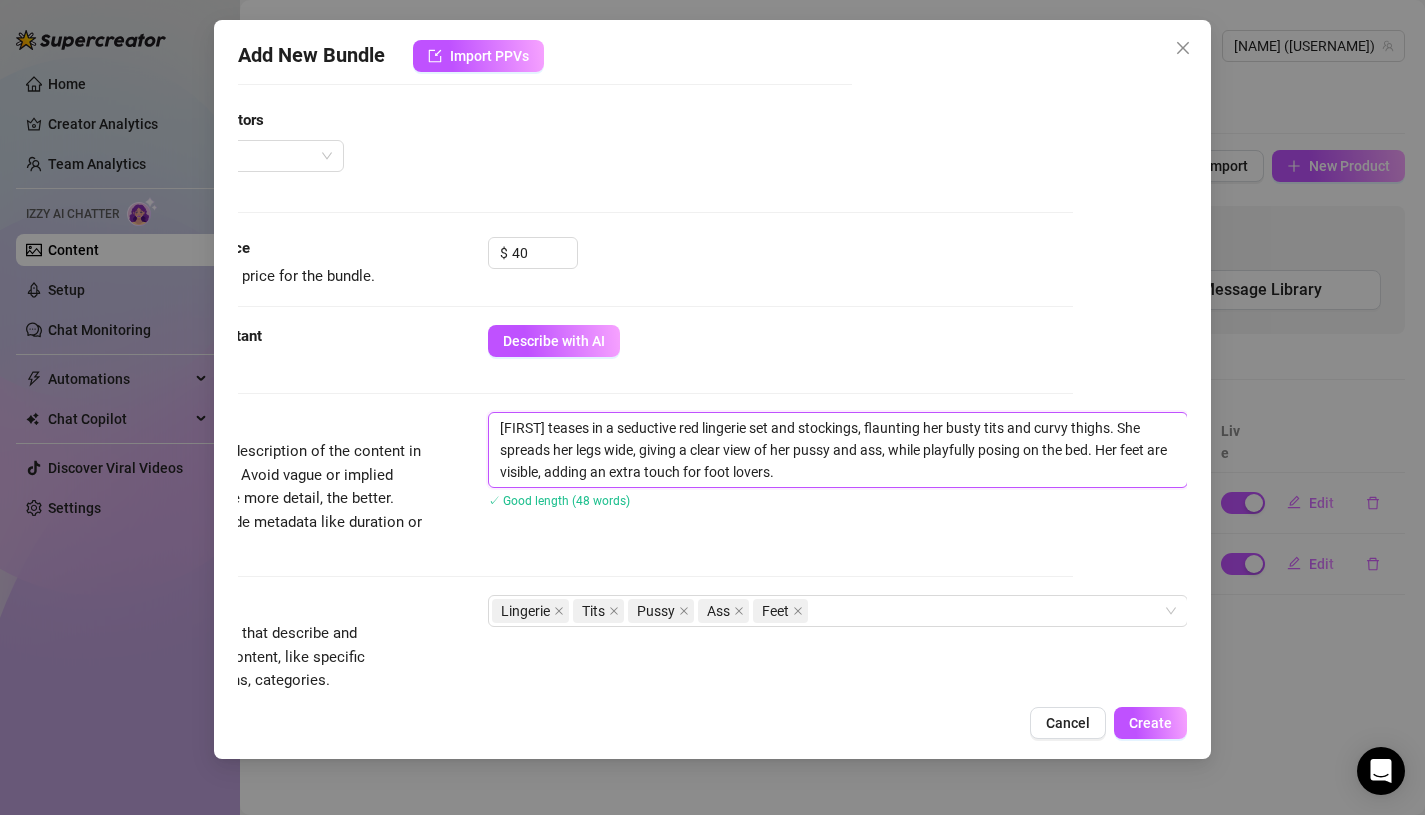 click on "[FIRST] teases in a seductive red lingerie set and stockings, flaunting her busty tits and curvy thighs. She spreads her legs wide, giving a clear view of her pussy and ass, while playfully posing on the bed. Her feet are visible, adding an extra touch for foot lovers." at bounding box center [838, 450] 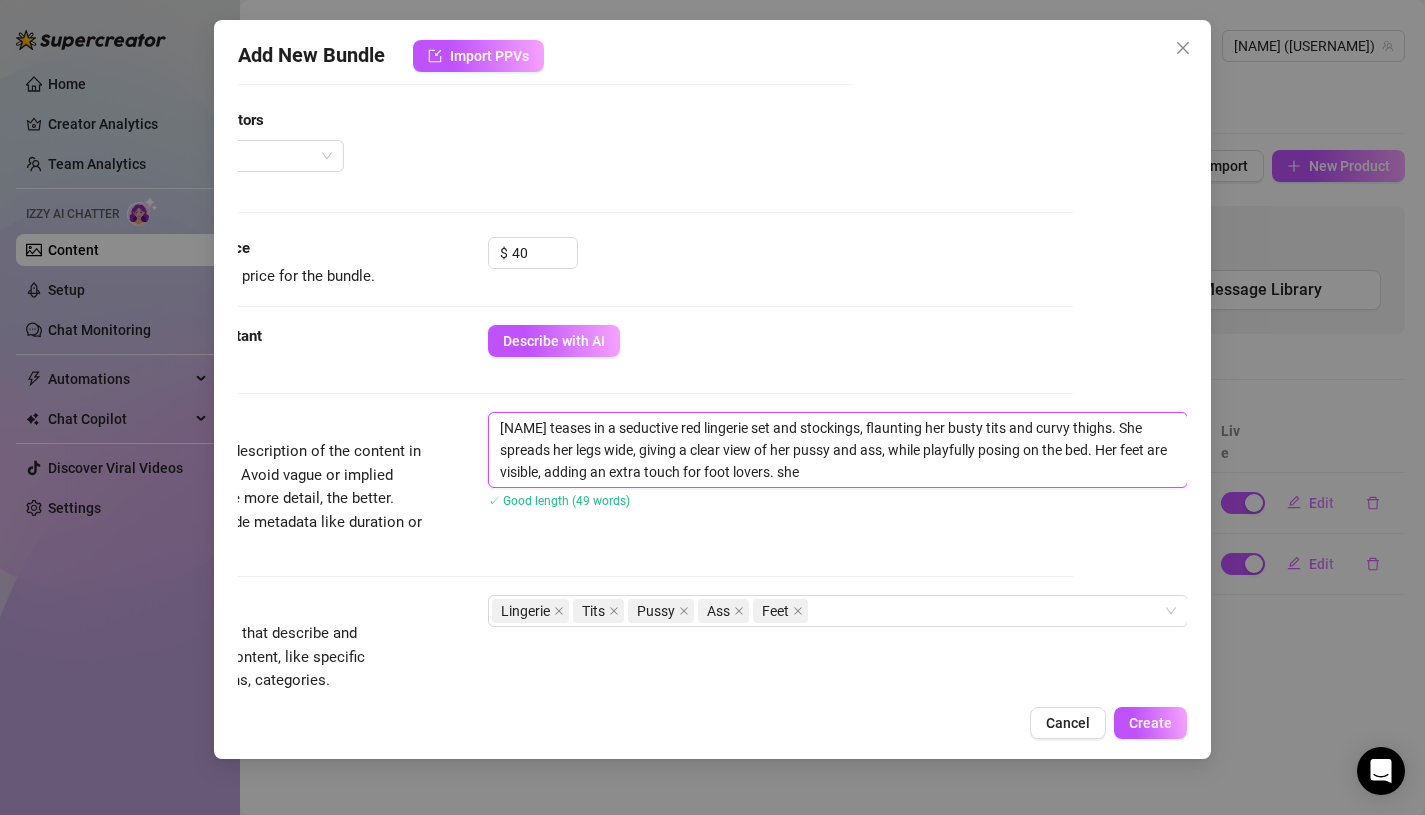 scroll, scrollTop: 0, scrollLeft: 114, axis: horizontal 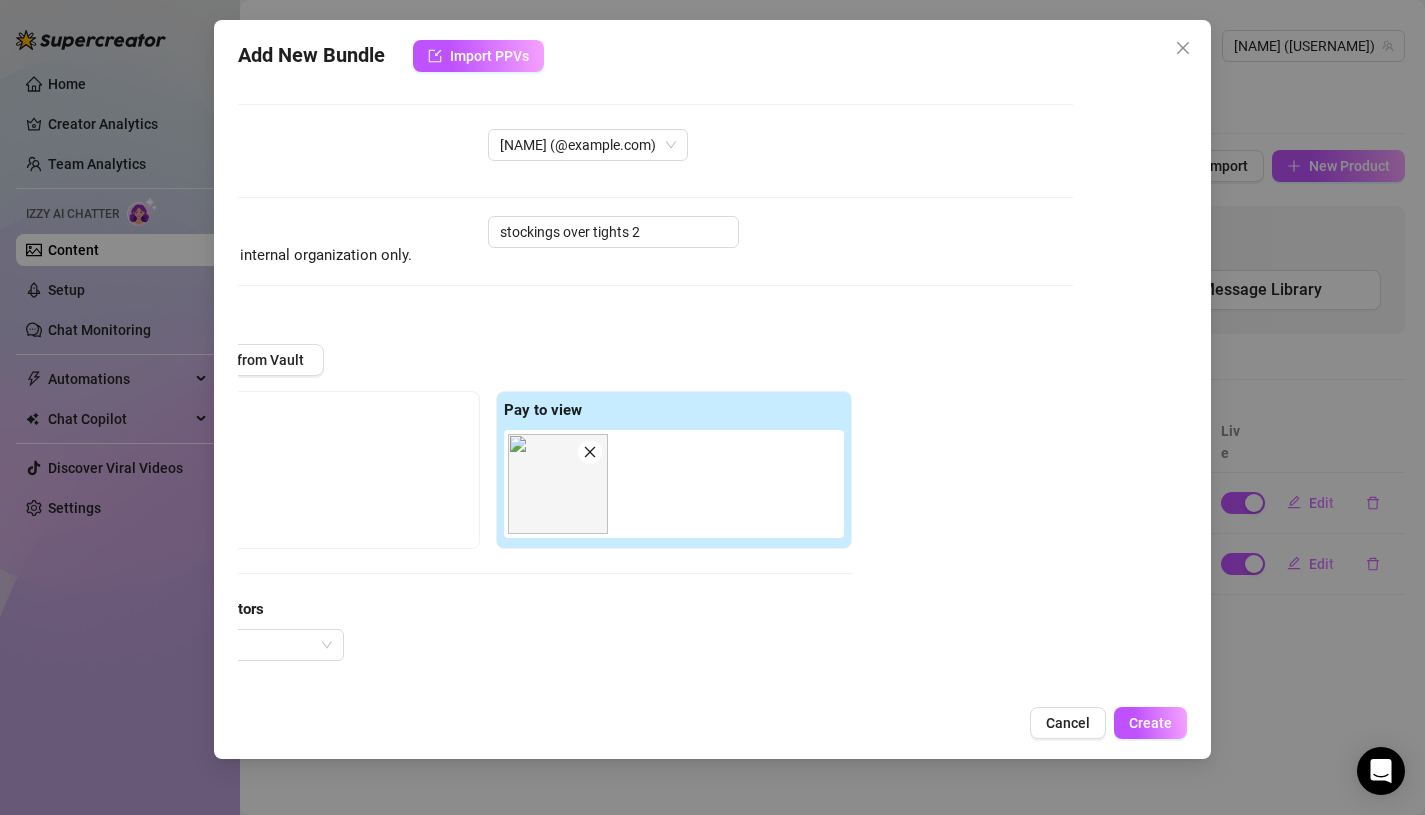 click at bounding box center (558, 484) 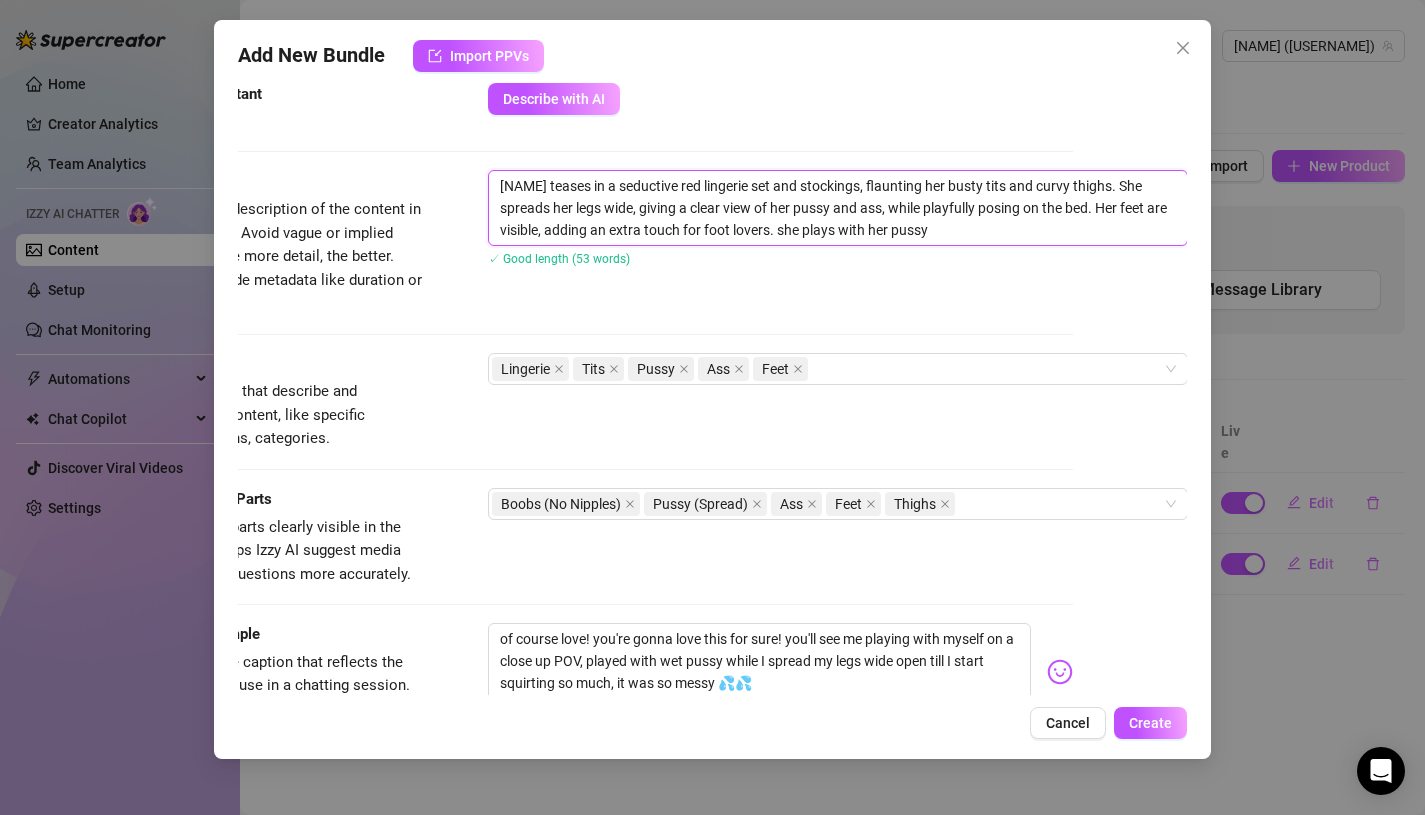 scroll, scrollTop: 1065, scrollLeft: 114, axis: both 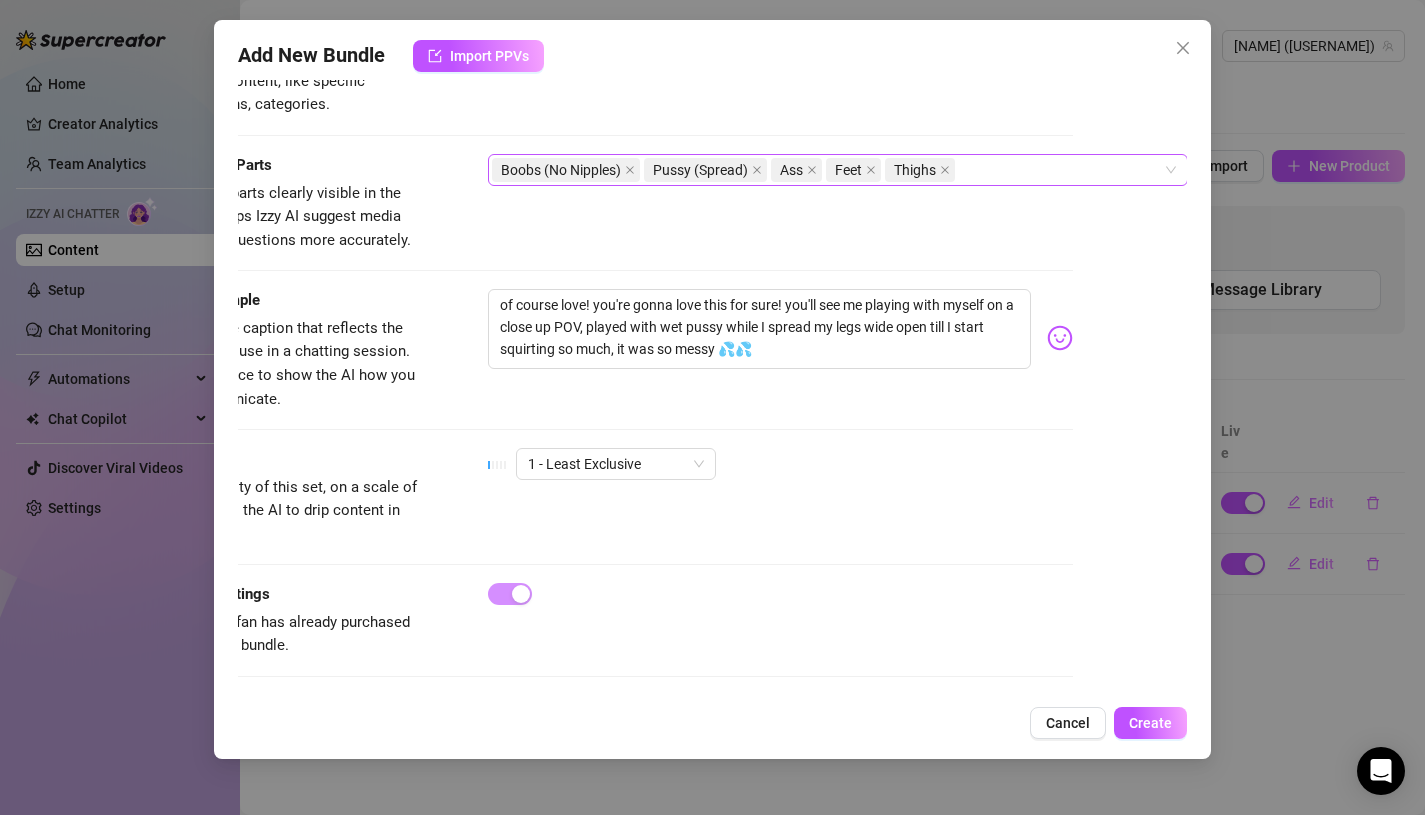 click on "Boobs (No Nipples) Pussy (Spread) Ass Feet Thighs" at bounding box center (827, 170) 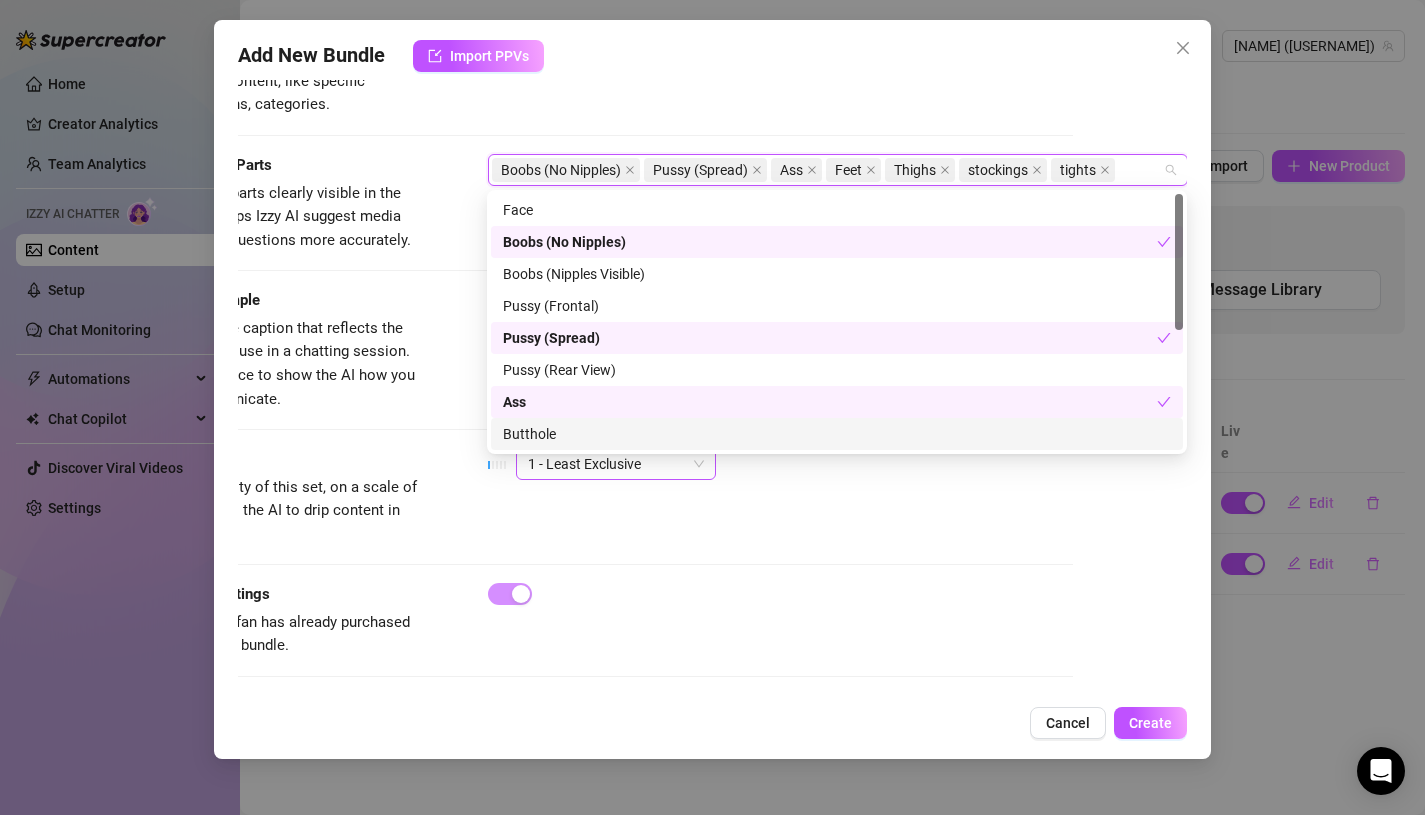 click on "1 - Least Exclusive" at bounding box center (616, 464) 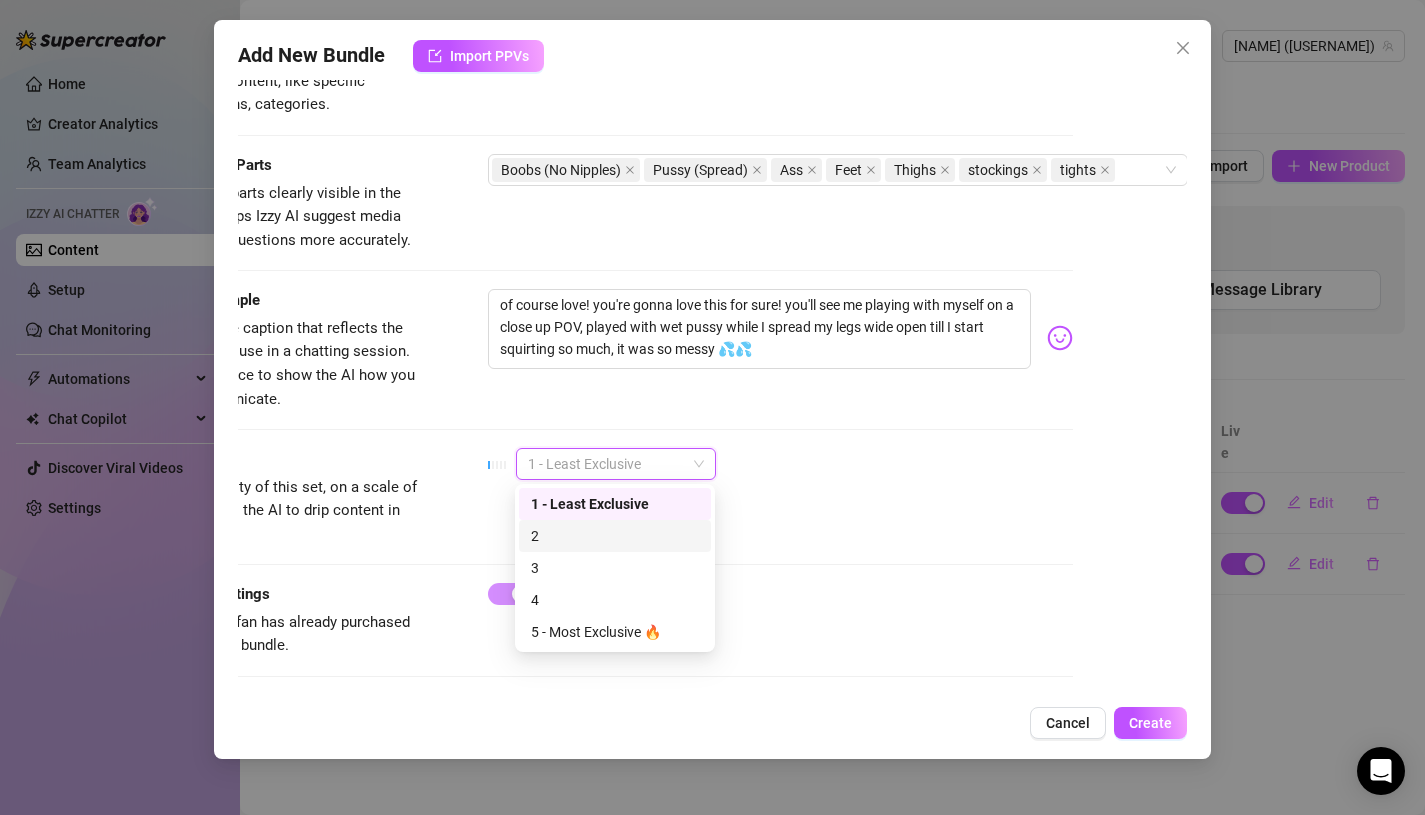 click on "2" at bounding box center (615, 536) 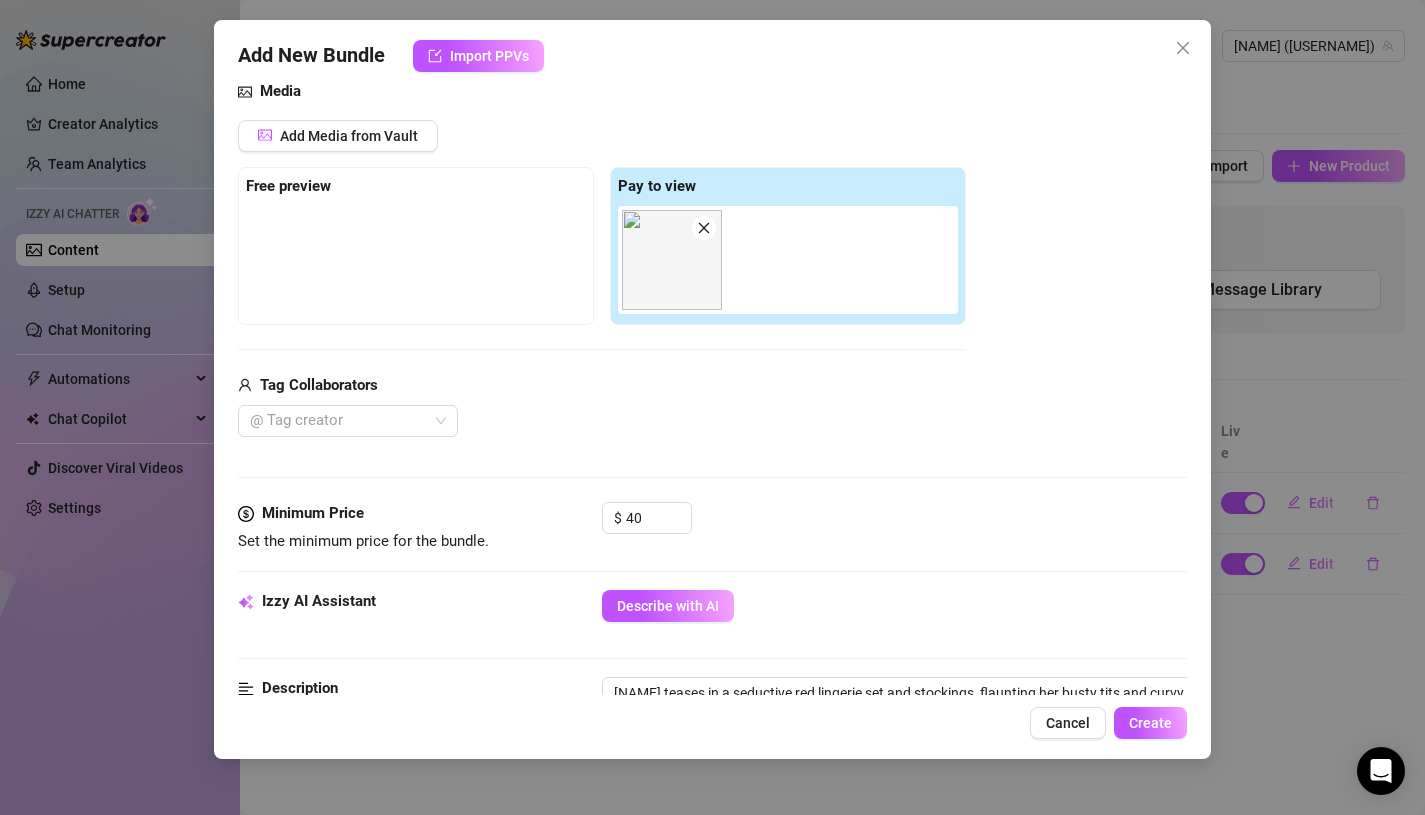 scroll, scrollTop: 0, scrollLeft: 0, axis: both 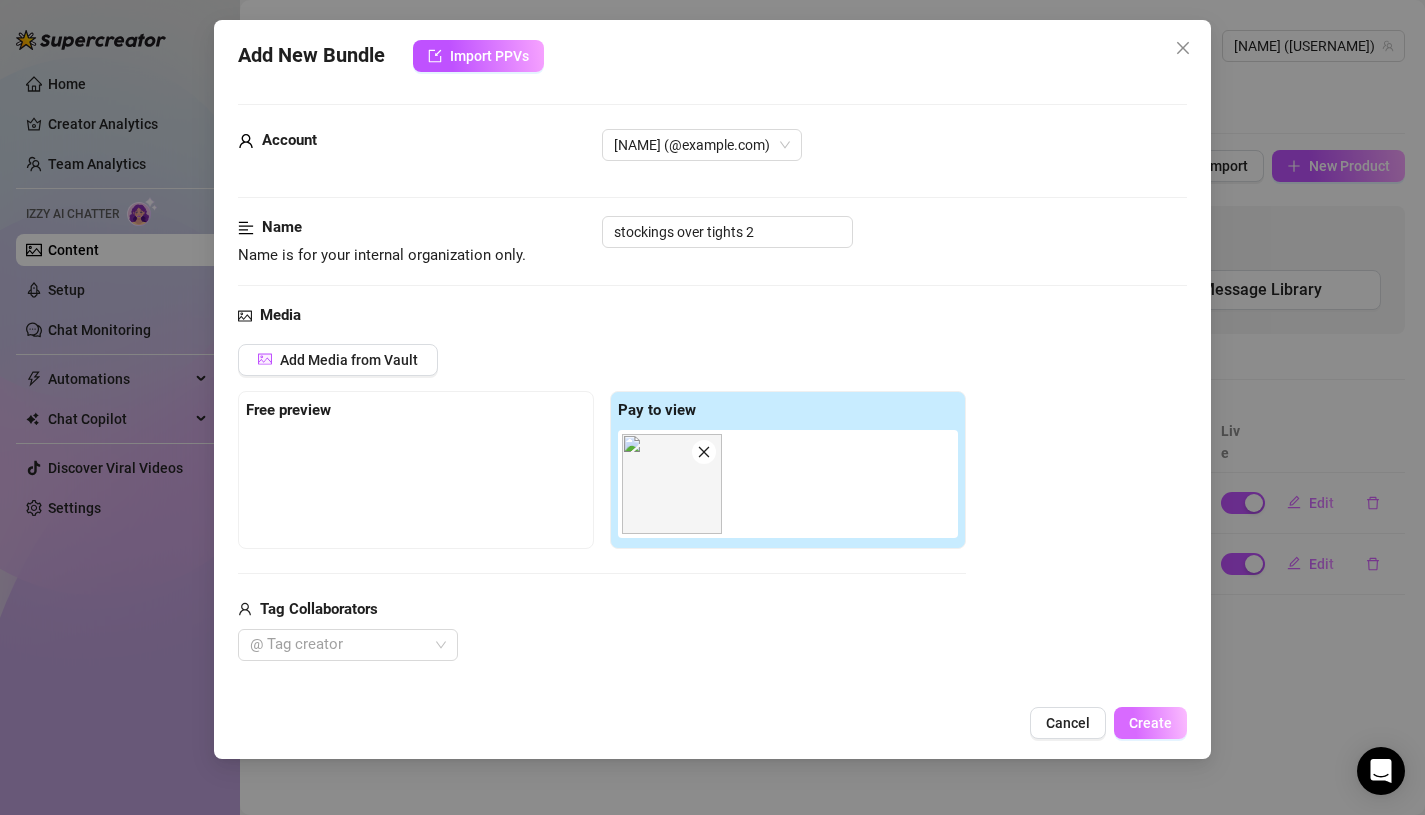 click on "Create" at bounding box center (1150, 723) 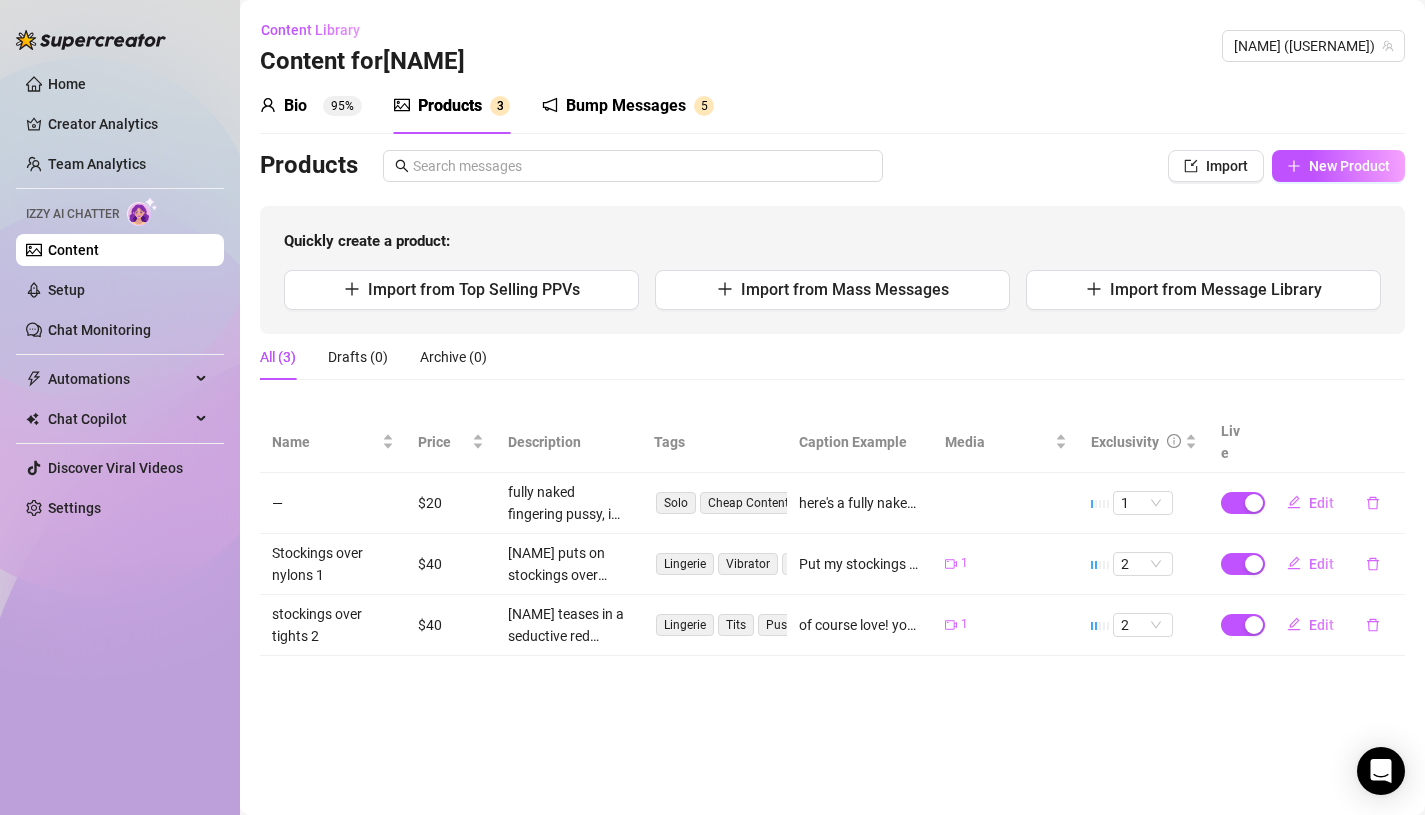 click on "—" at bounding box center (333, 503) 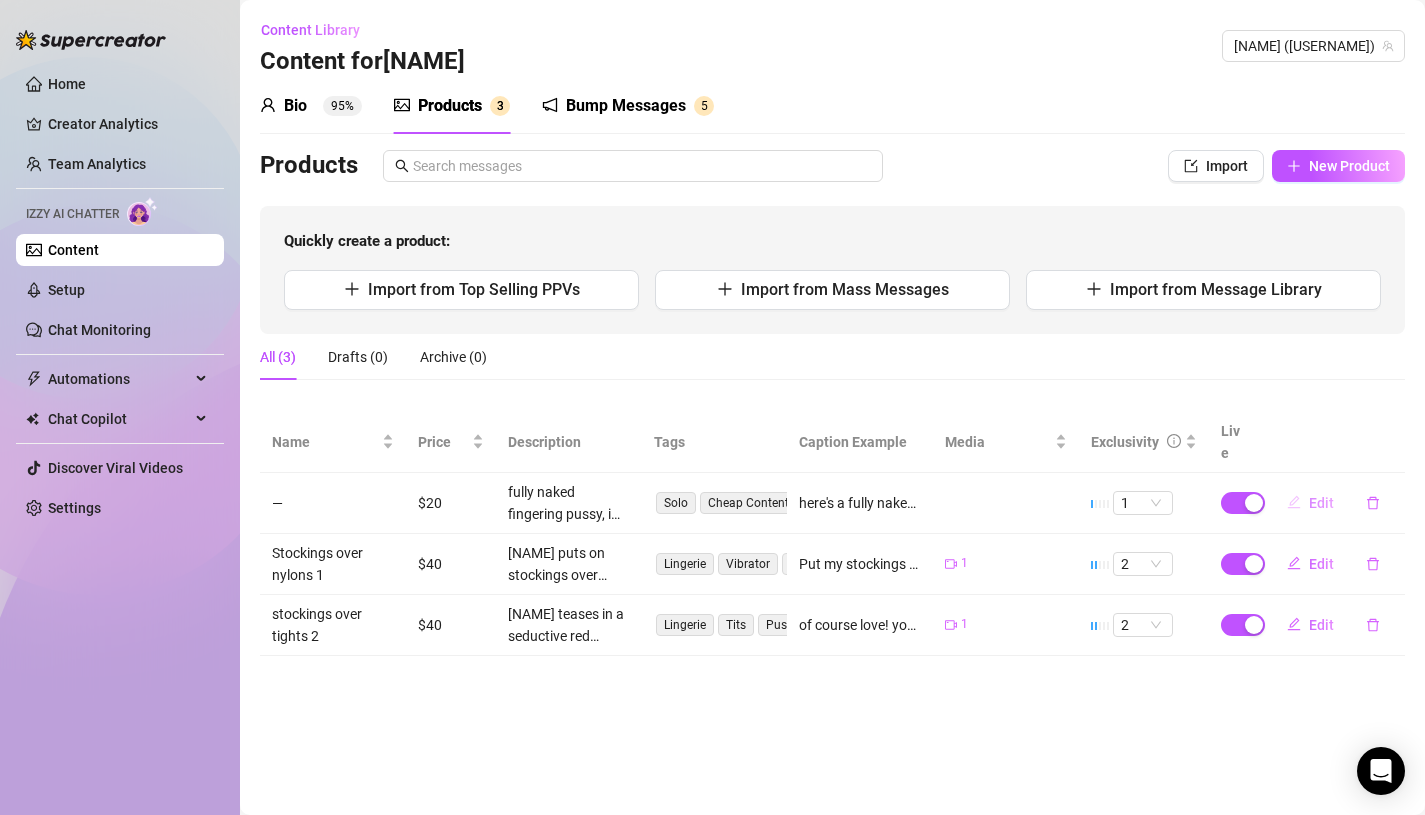 click on "Edit" at bounding box center [1321, 503] 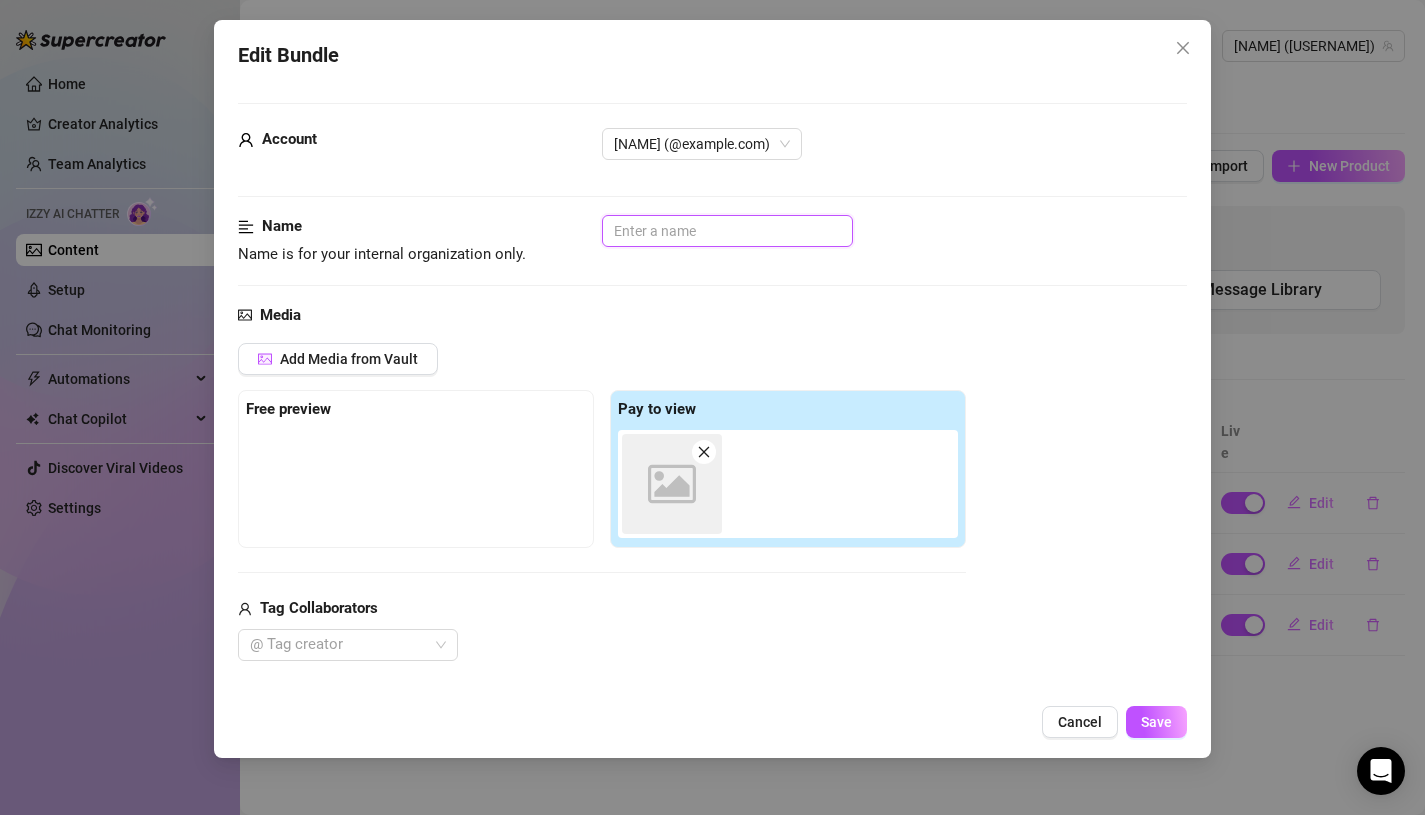 click at bounding box center (727, 231) 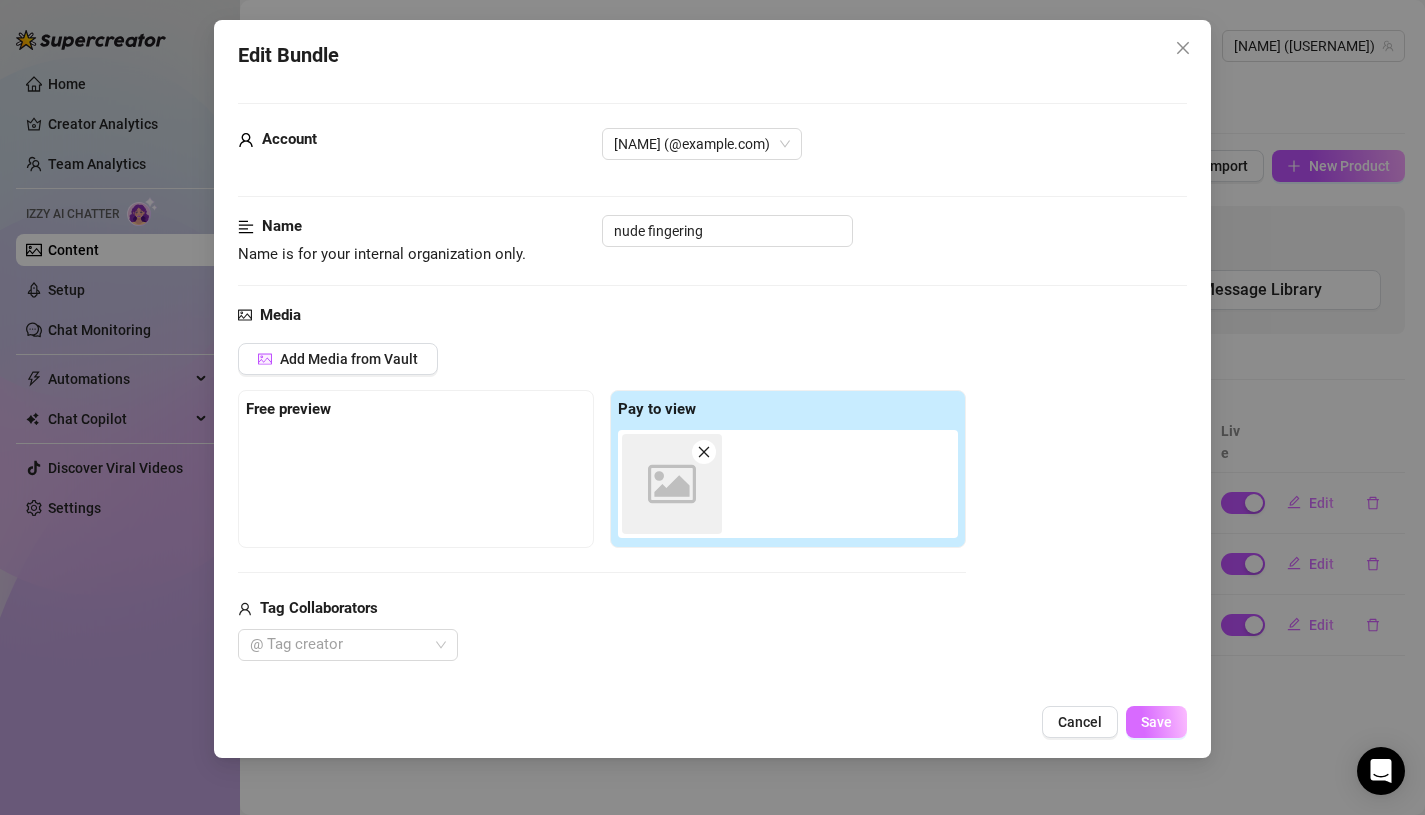 click on "Save" at bounding box center [1156, 722] 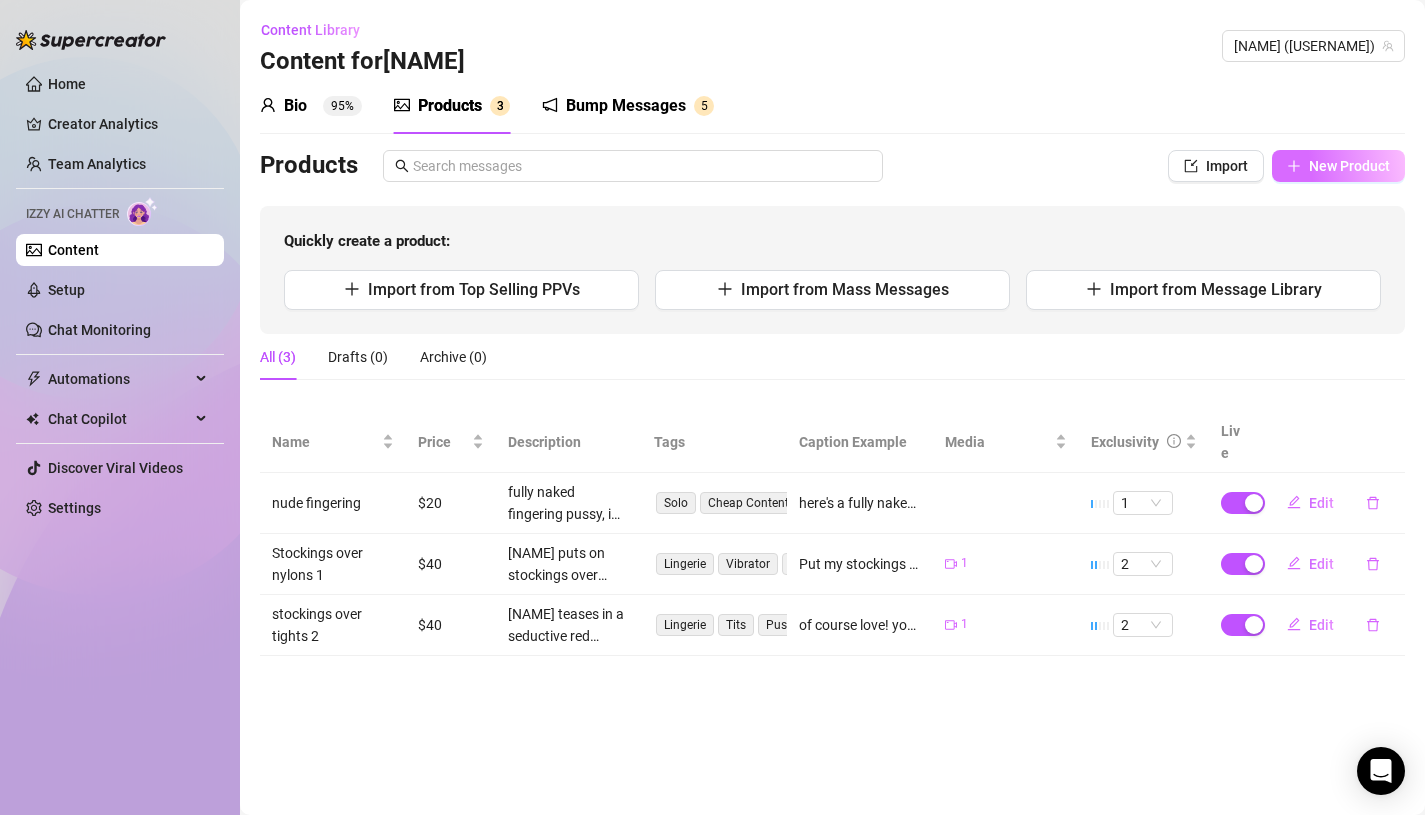 click on "New Product" at bounding box center (1338, 166) 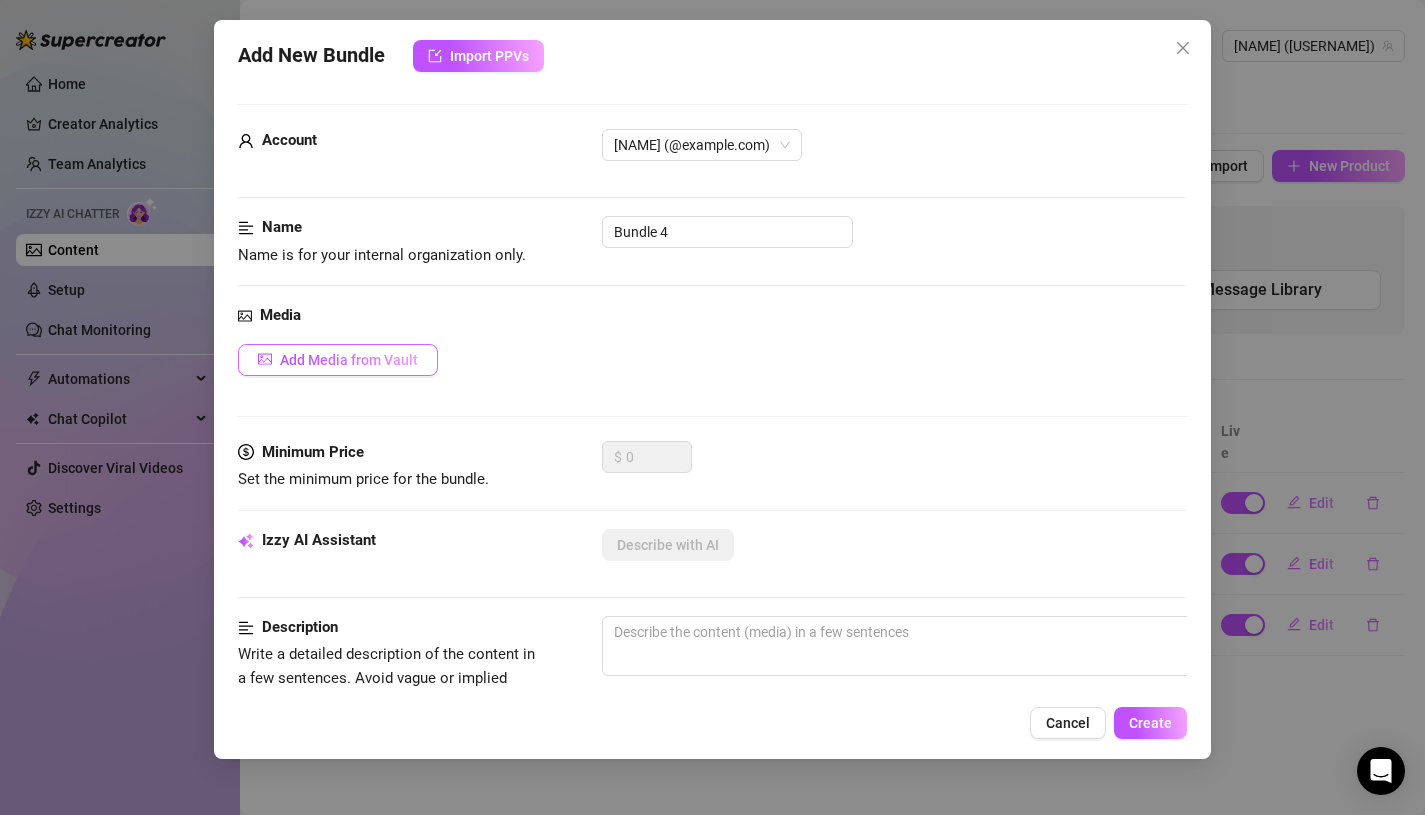 click on "Add Media from Vault" at bounding box center [338, 360] 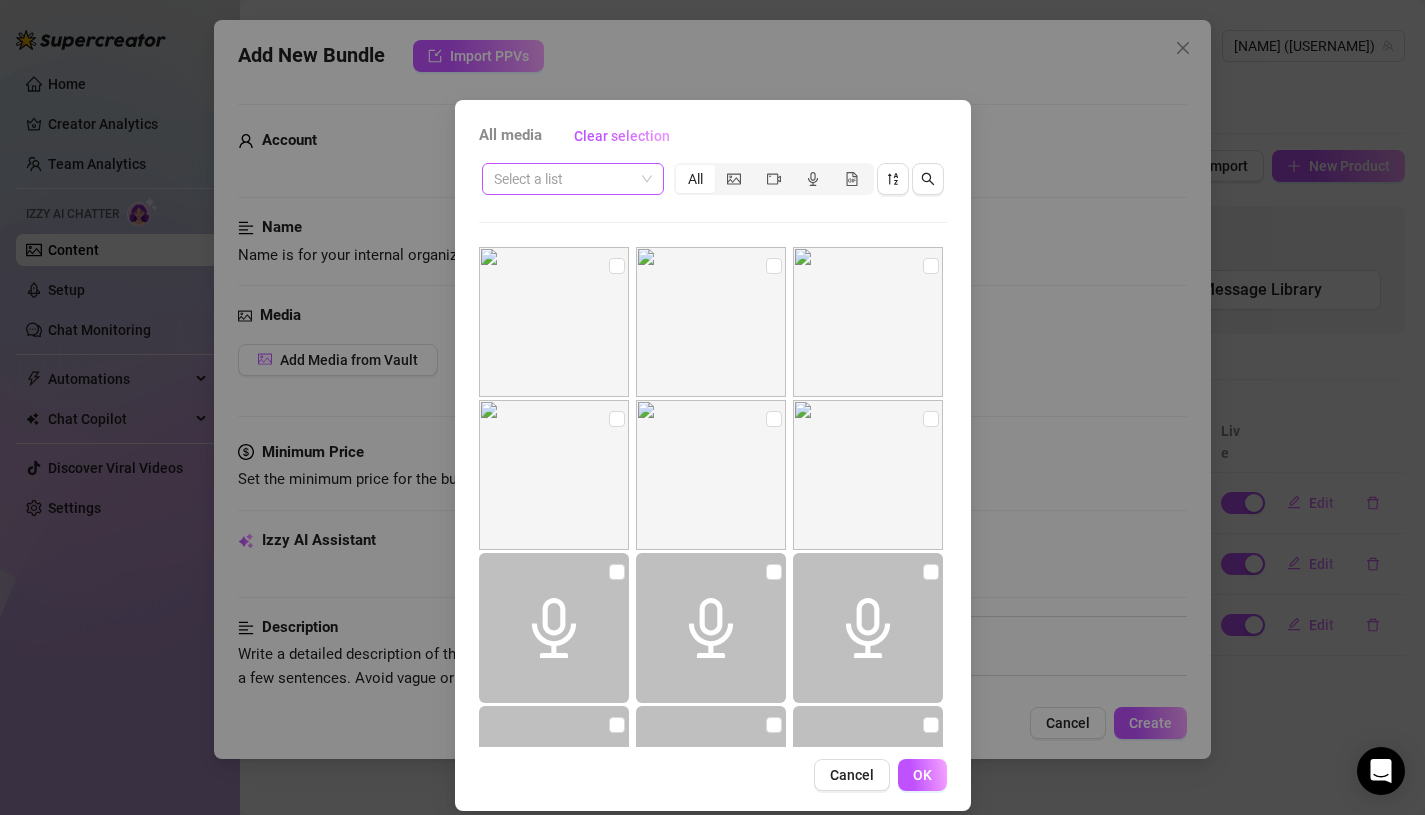 click at bounding box center [564, 179] 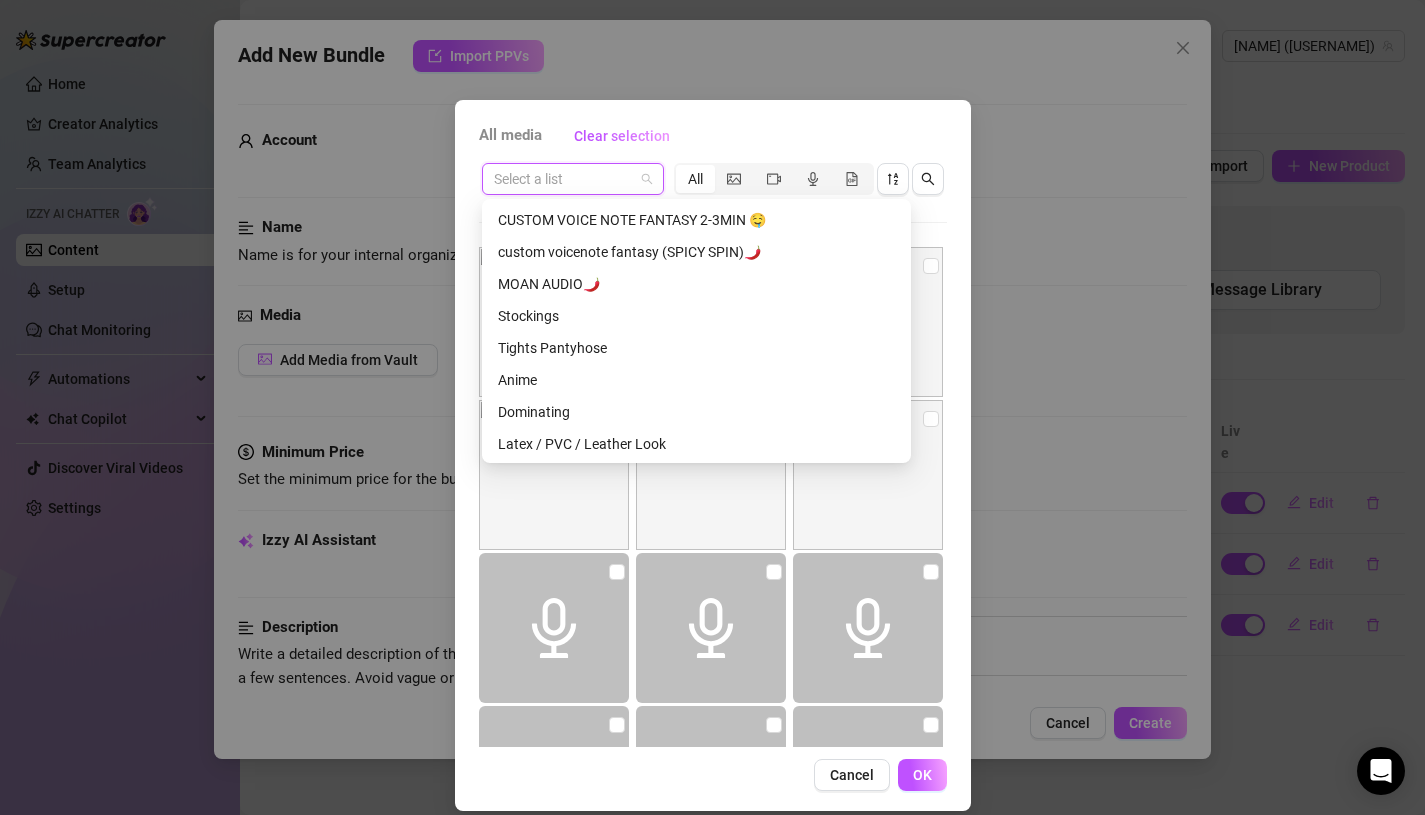 scroll, scrollTop: 470, scrollLeft: 0, axis: vertical 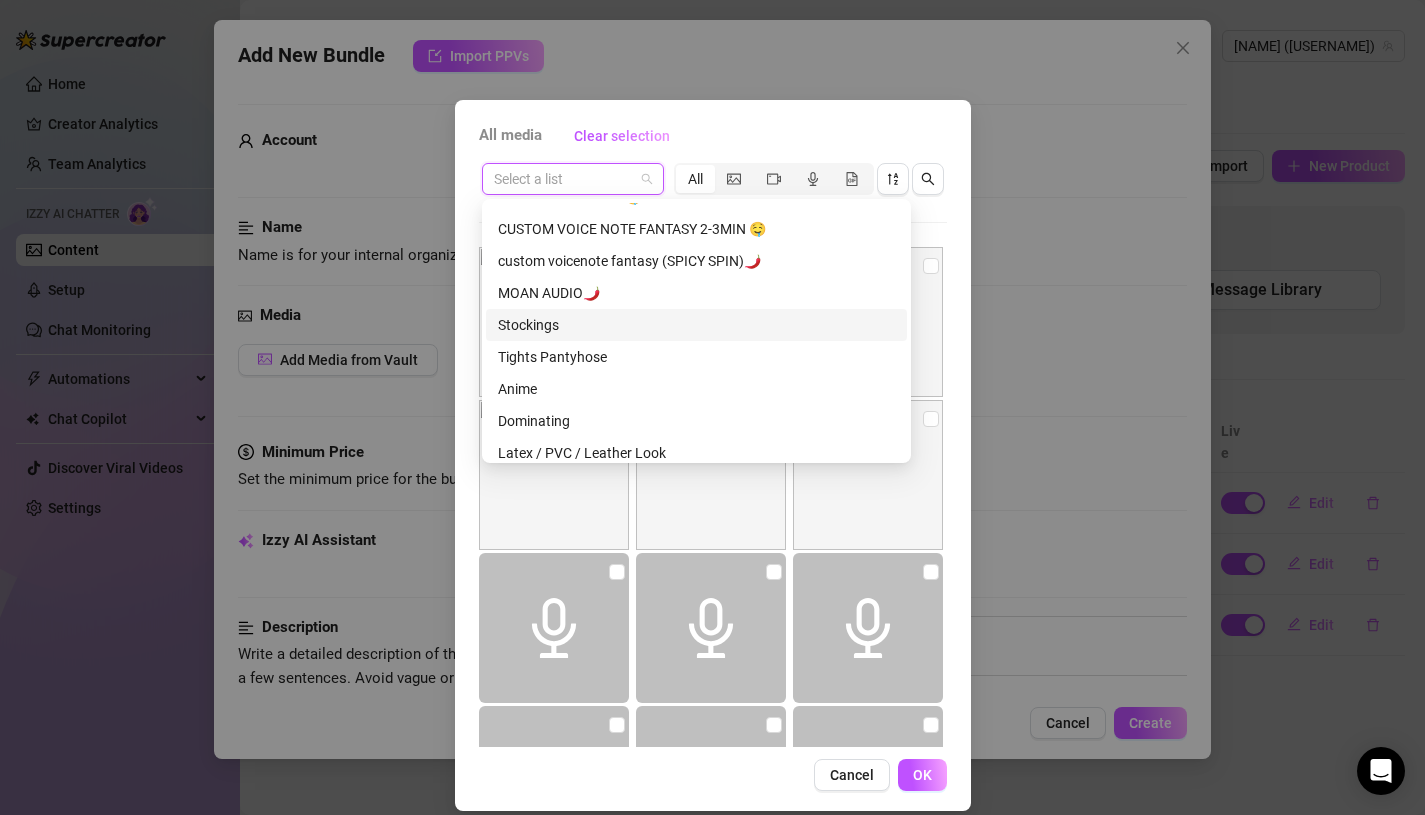 click on "Stockings" at bounding box center (696, 325) 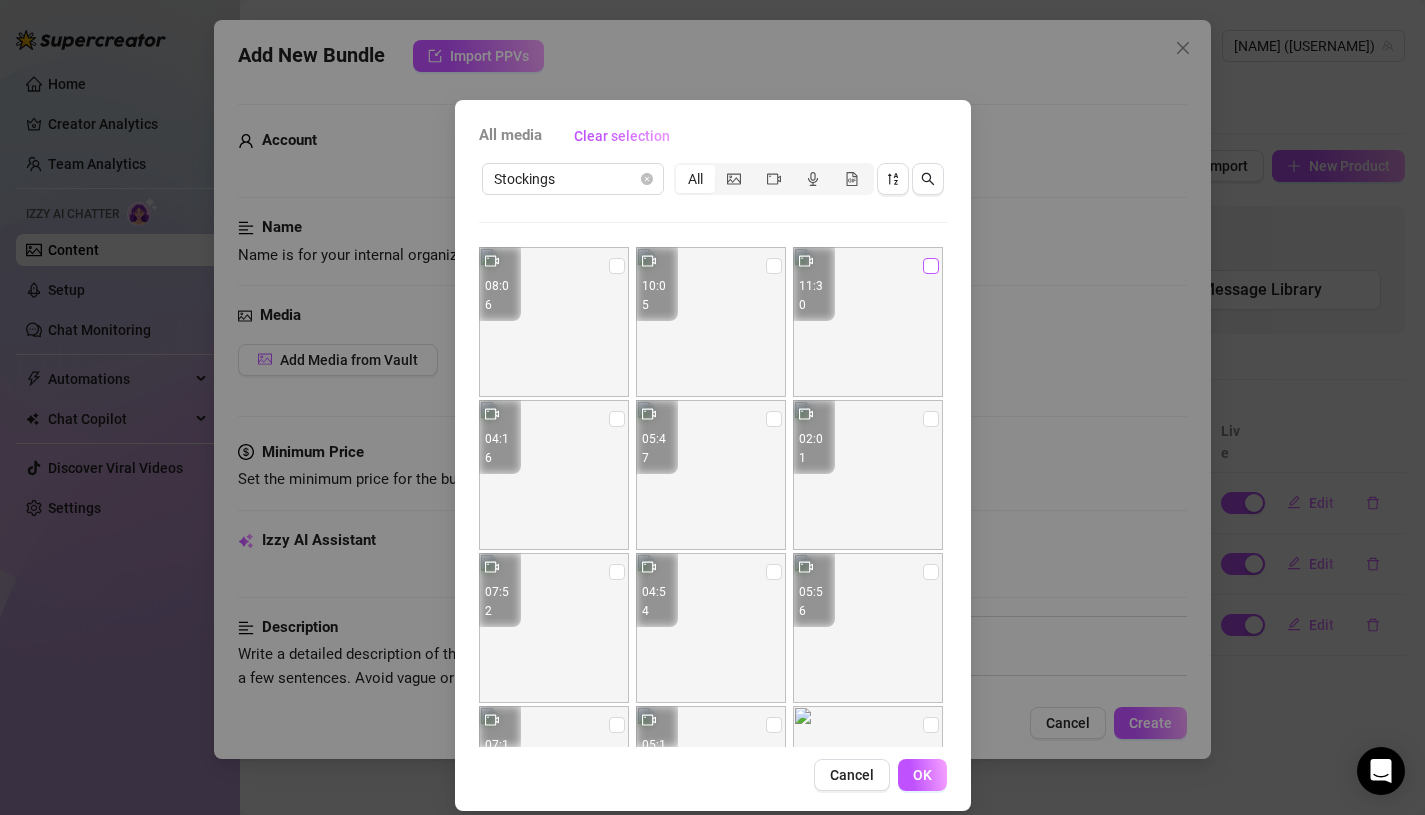 click at bounding box center (931, 266) 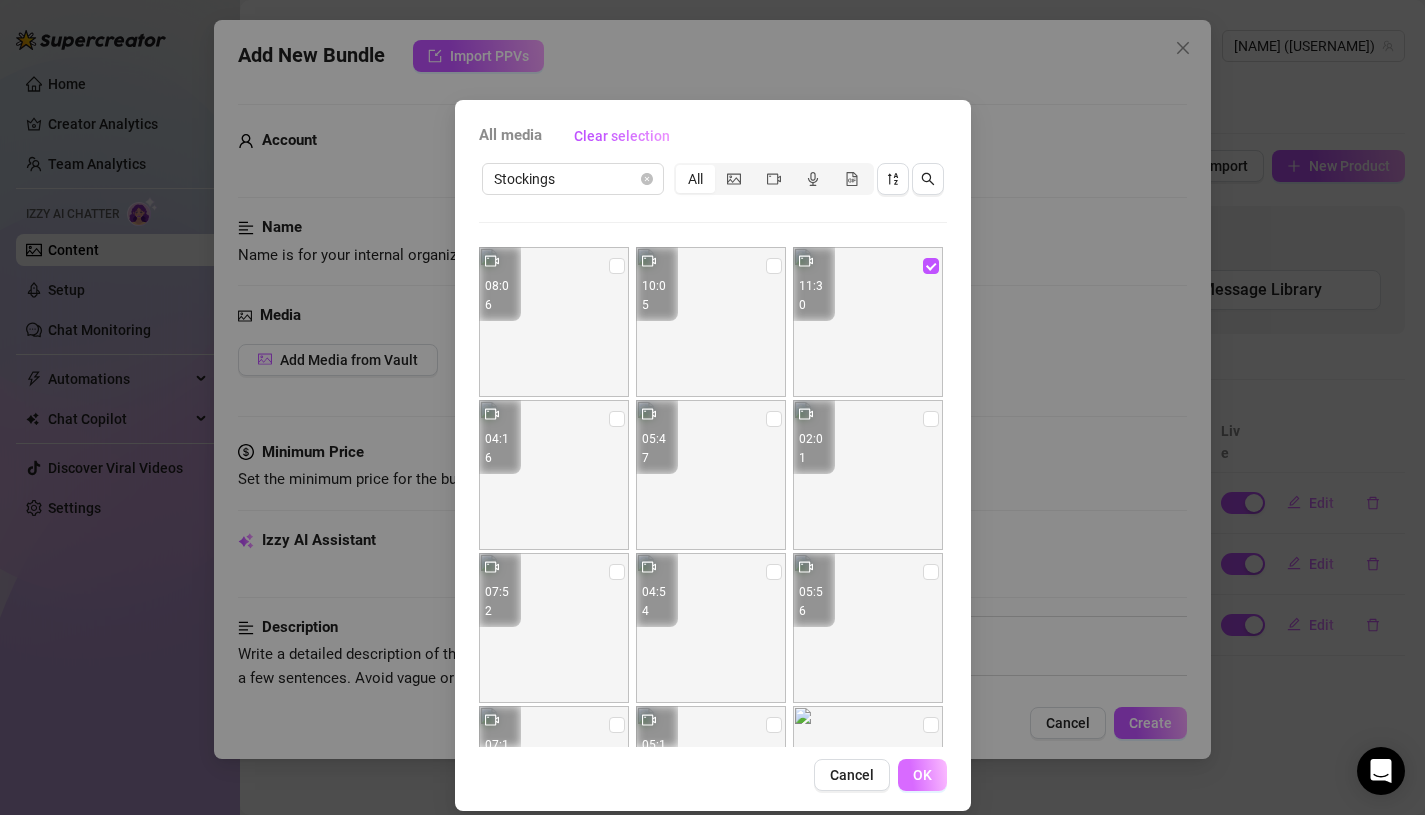 click on "OK" at bounding box center (922, 775) 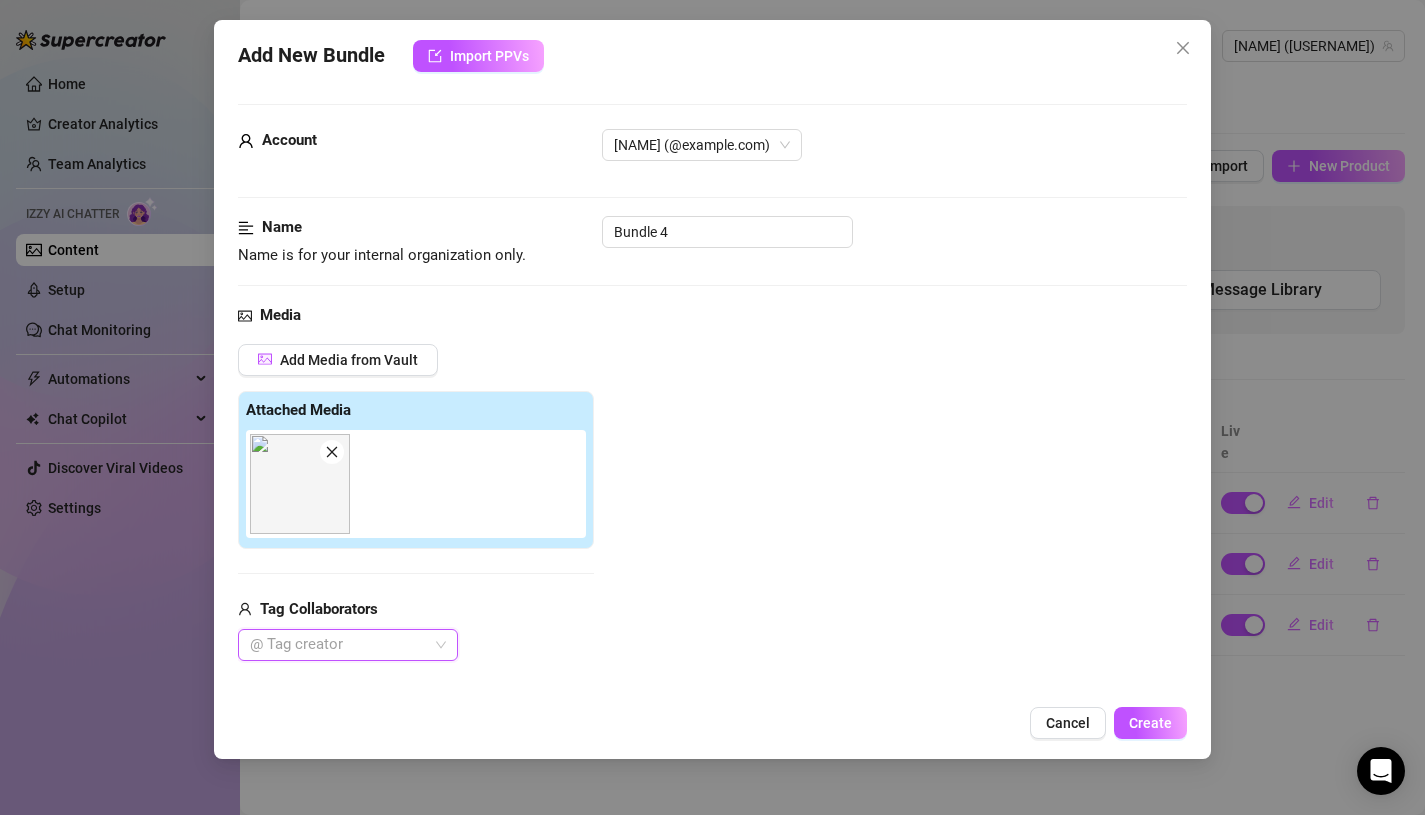 scroll, scrollTop: 217, scrollLeft: 0, axis: vertical 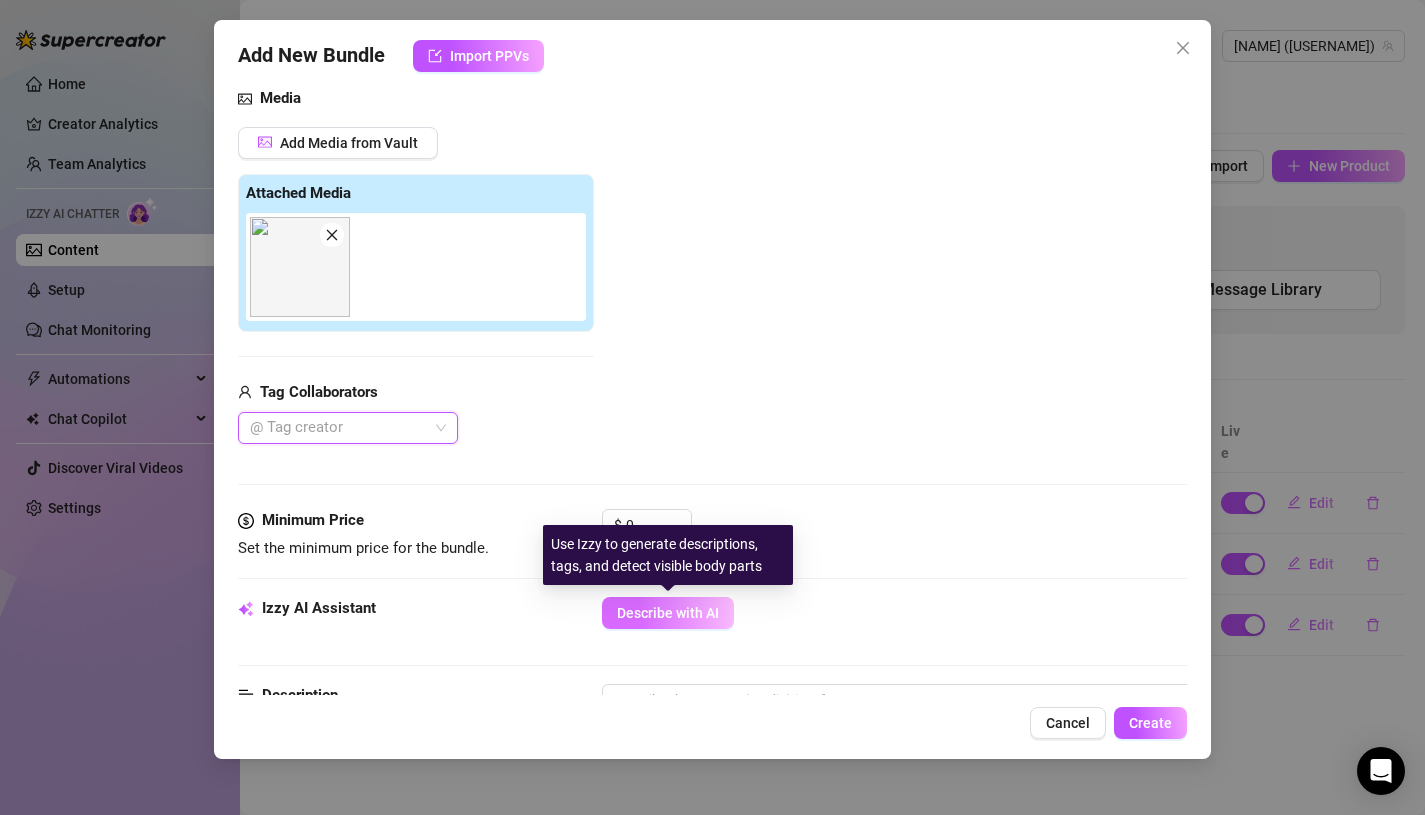 click on "Describe with AI" at bounding box center [668, 613] 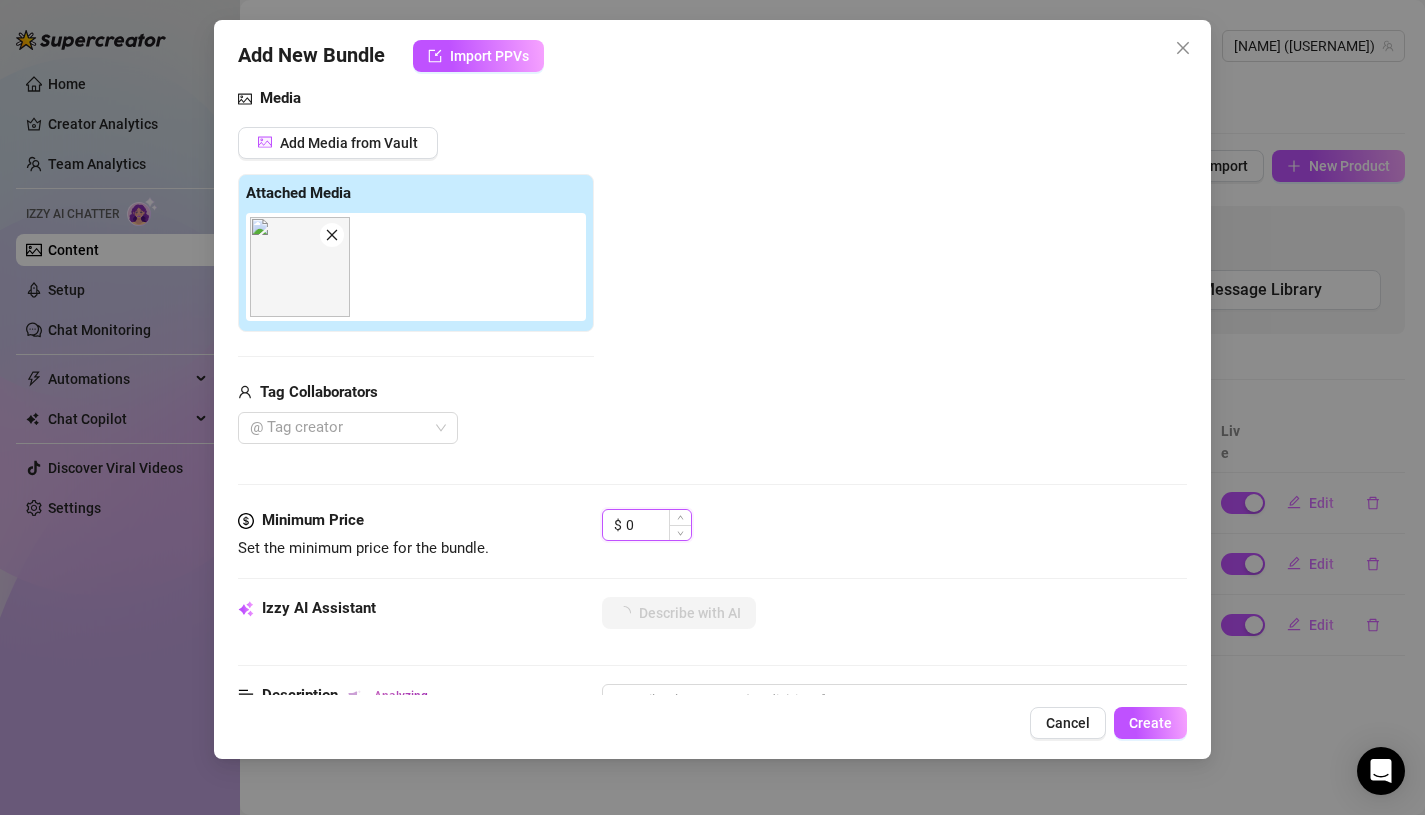 click on "0" at bounding box center [658, 525] 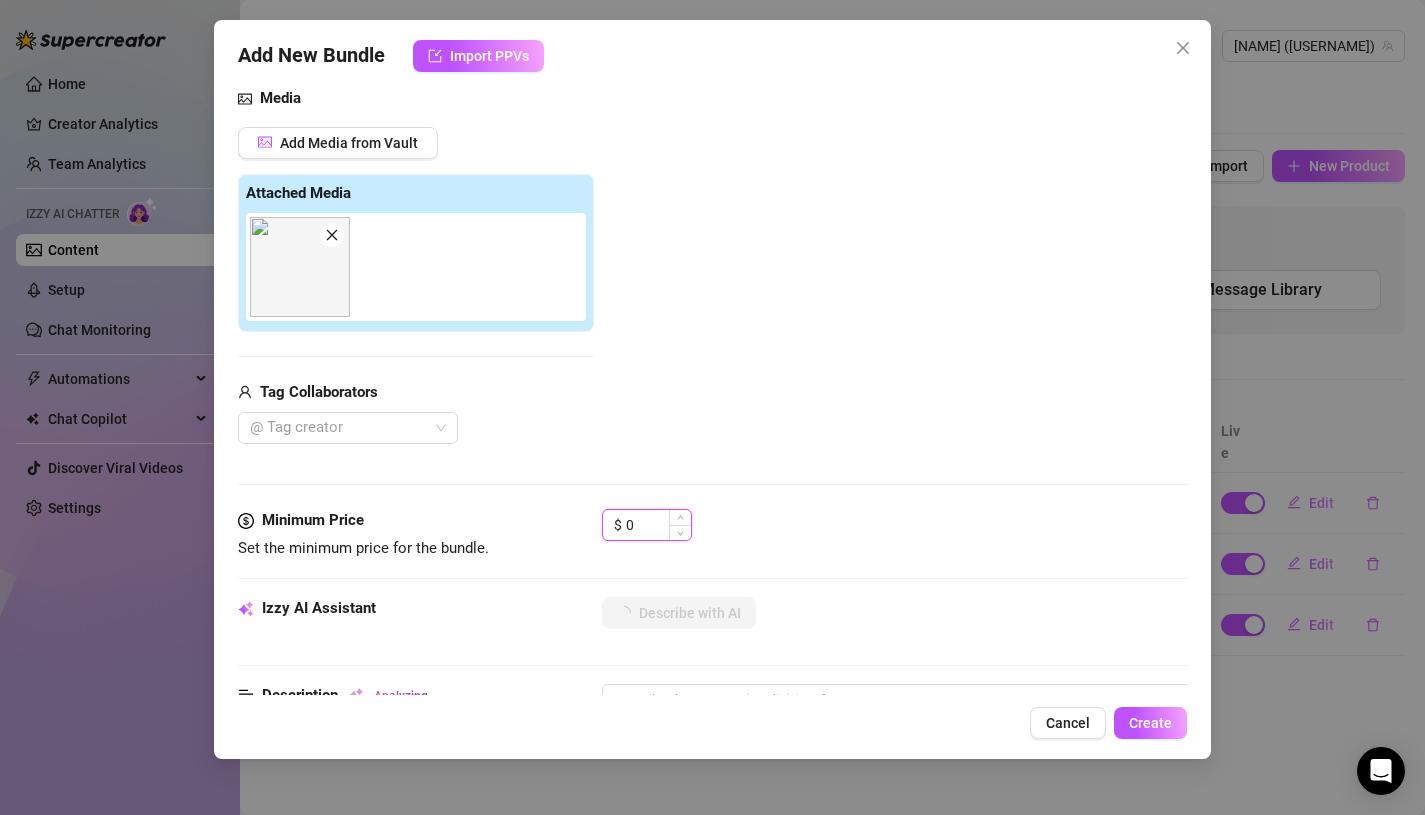 click on "0" at bounding box center [658, 525] 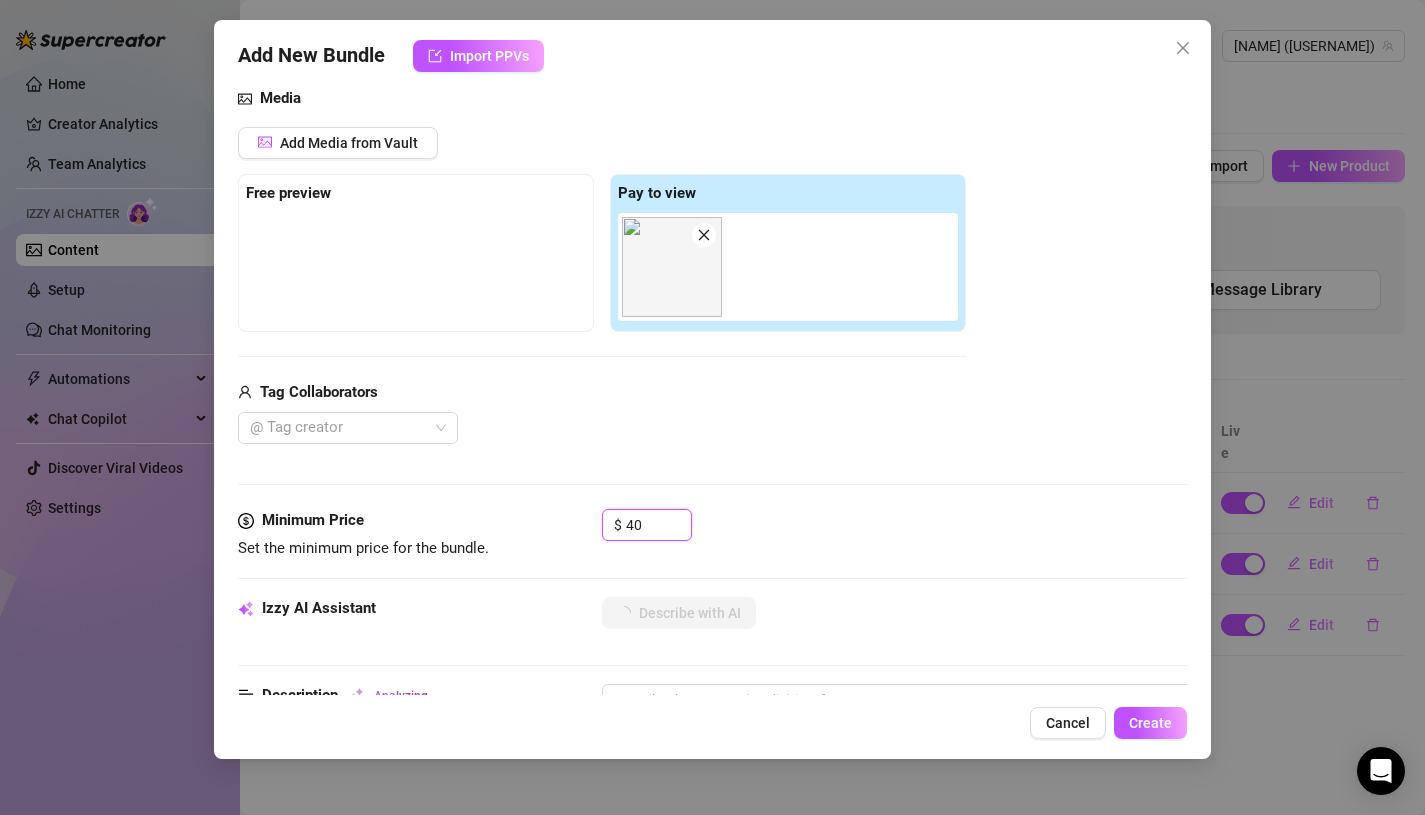 scroll, scrollTop: 0, scrollLeft: 0, axis: both 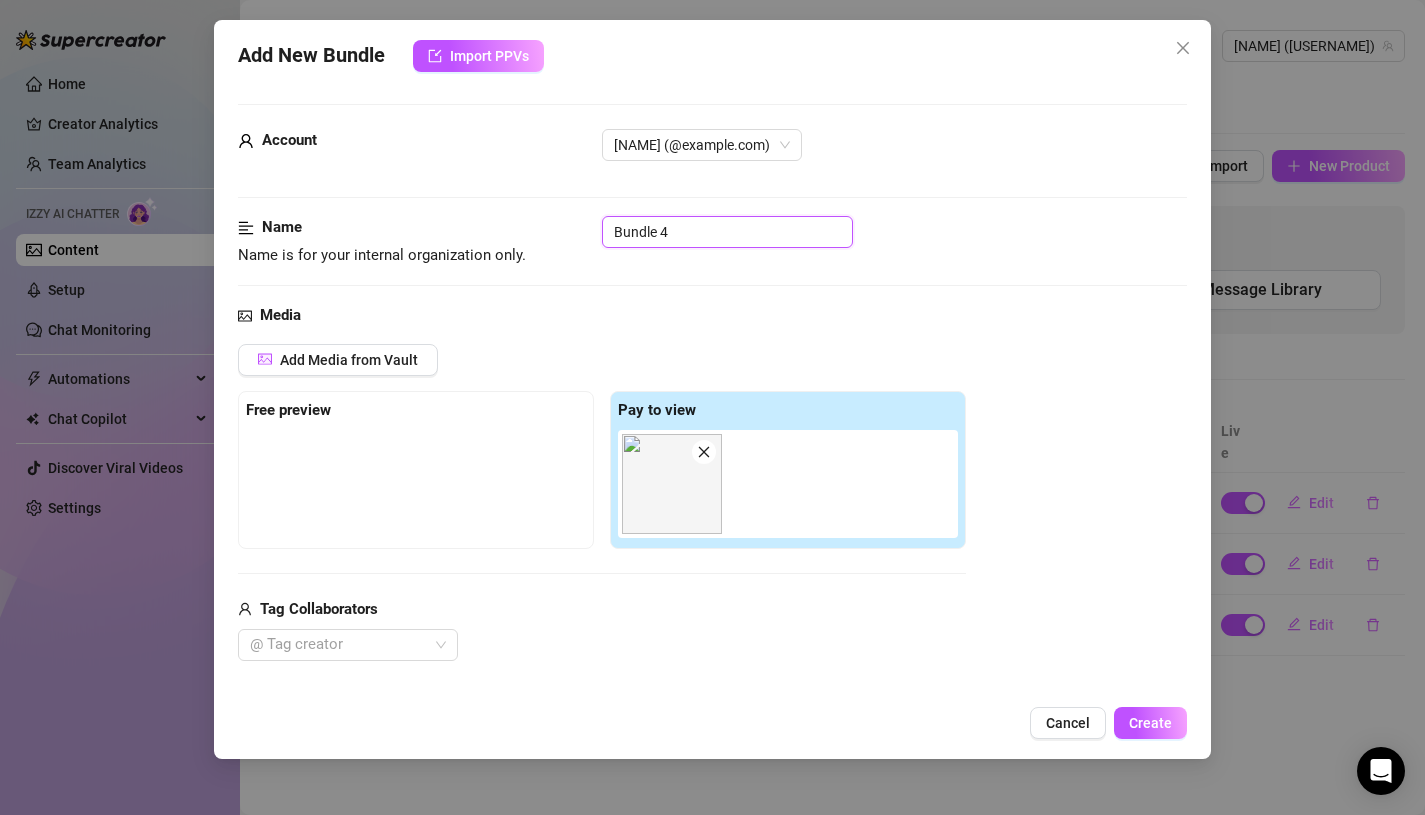 click on "Bundle 4" at bounding box center (727, 232) 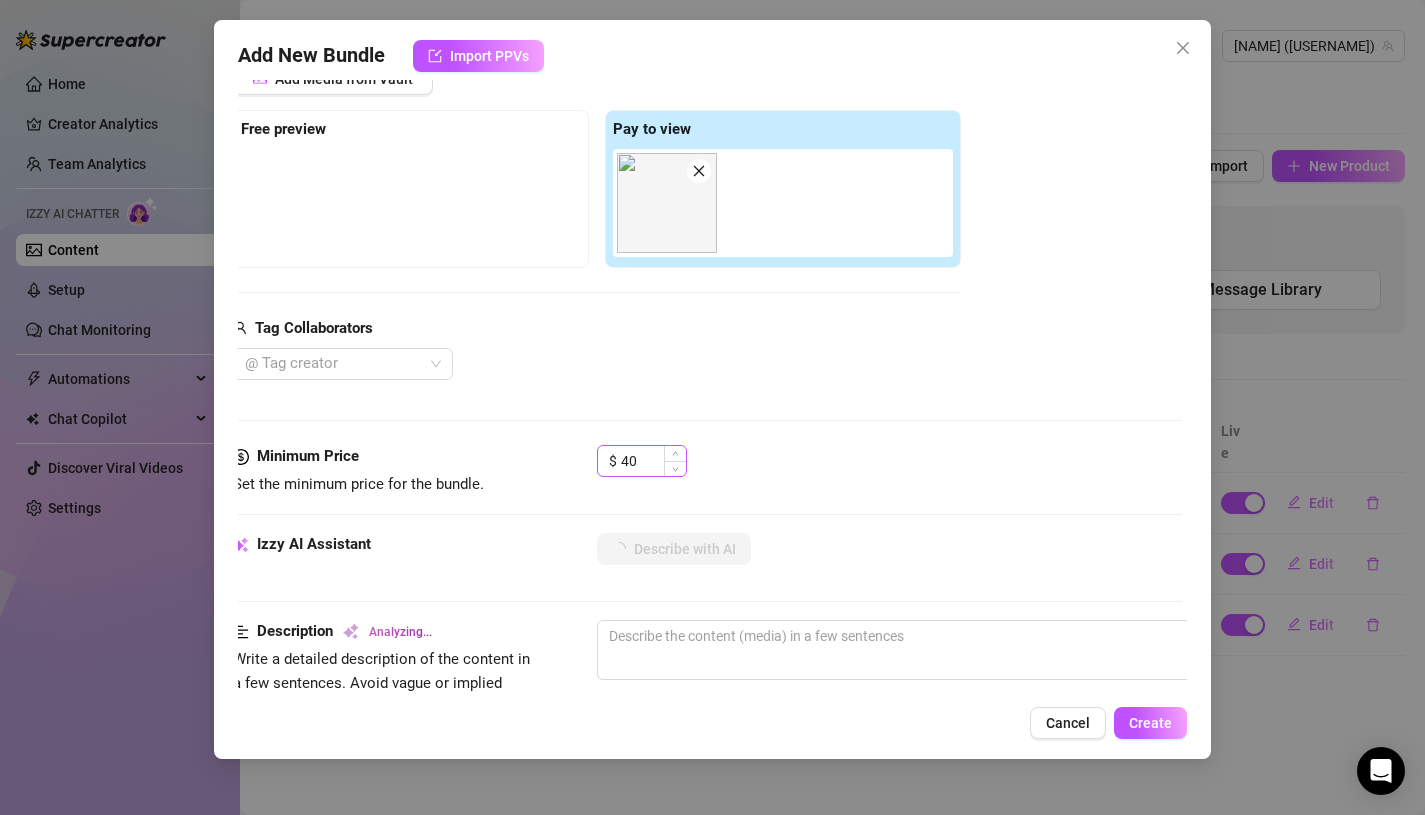 scroll, scrollTop: 356, scrollLeft: 5, axis: both 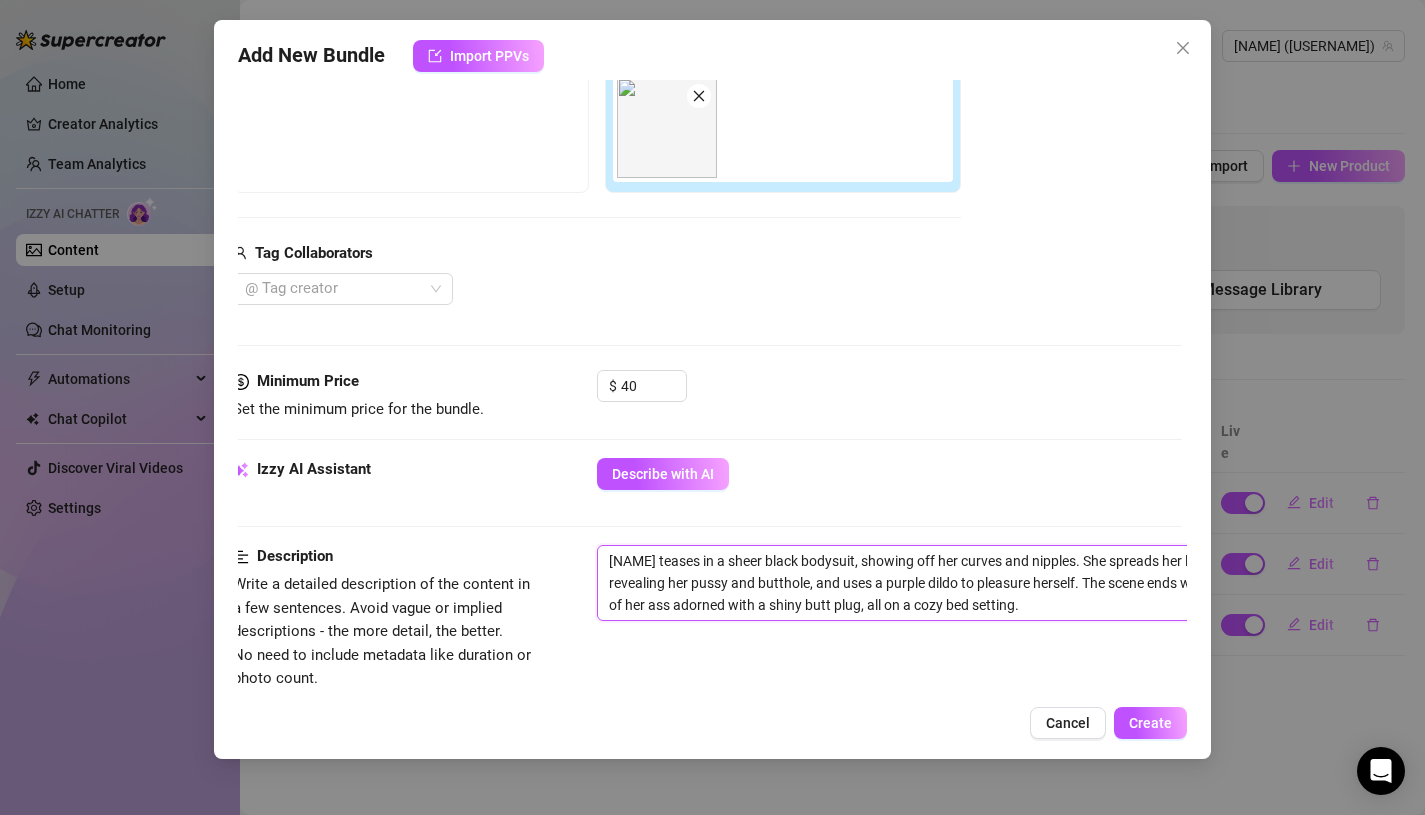 click on "[NAME] teases in a sheer black bodysuit, showing off her curves and nipples. She spreads her legs wide, revealing her pussy and butthole, and uses a purple dildo to pleasure herself. The scene ends with a clear view of her ass adorned with a shiny butt plug, all on a cozy bed setting." at bounding box center [947, 583] 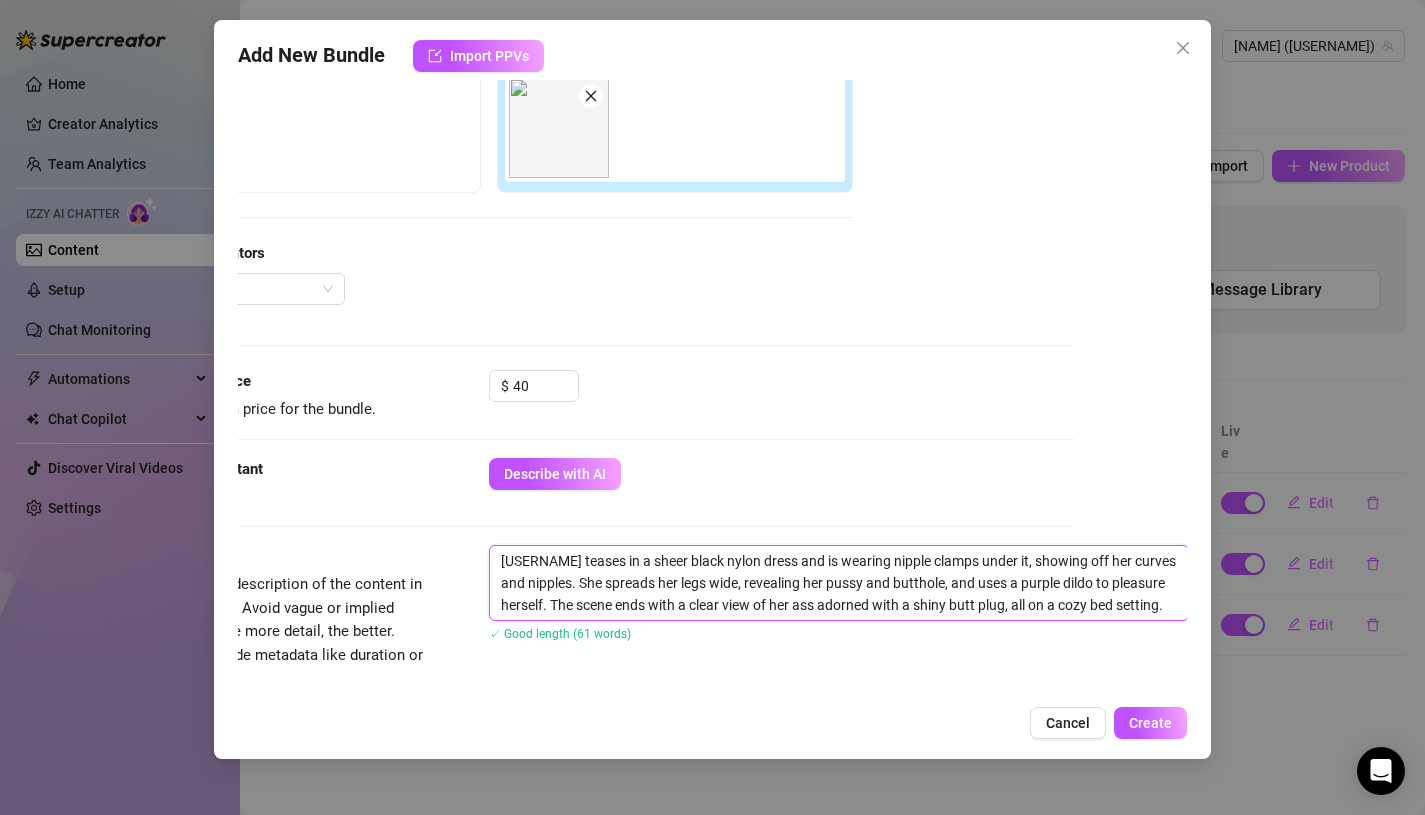 scroll, scrollTop: 356, scrollLeft: 114, axis: both 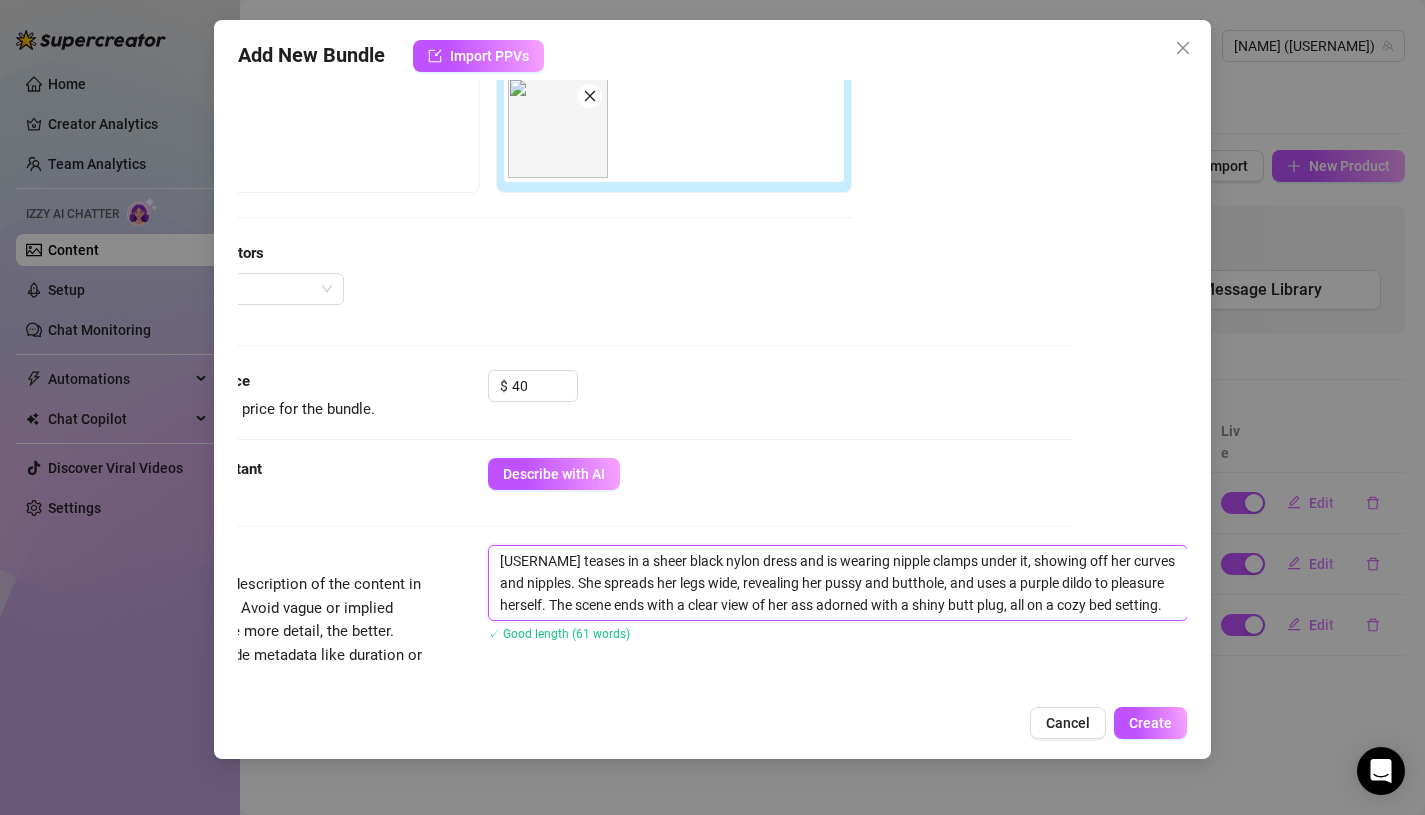 drag, startPoint x: 1098, startPoint y: 584, endPoint x: 1027, endPoint y: 578, distance: 71.25307 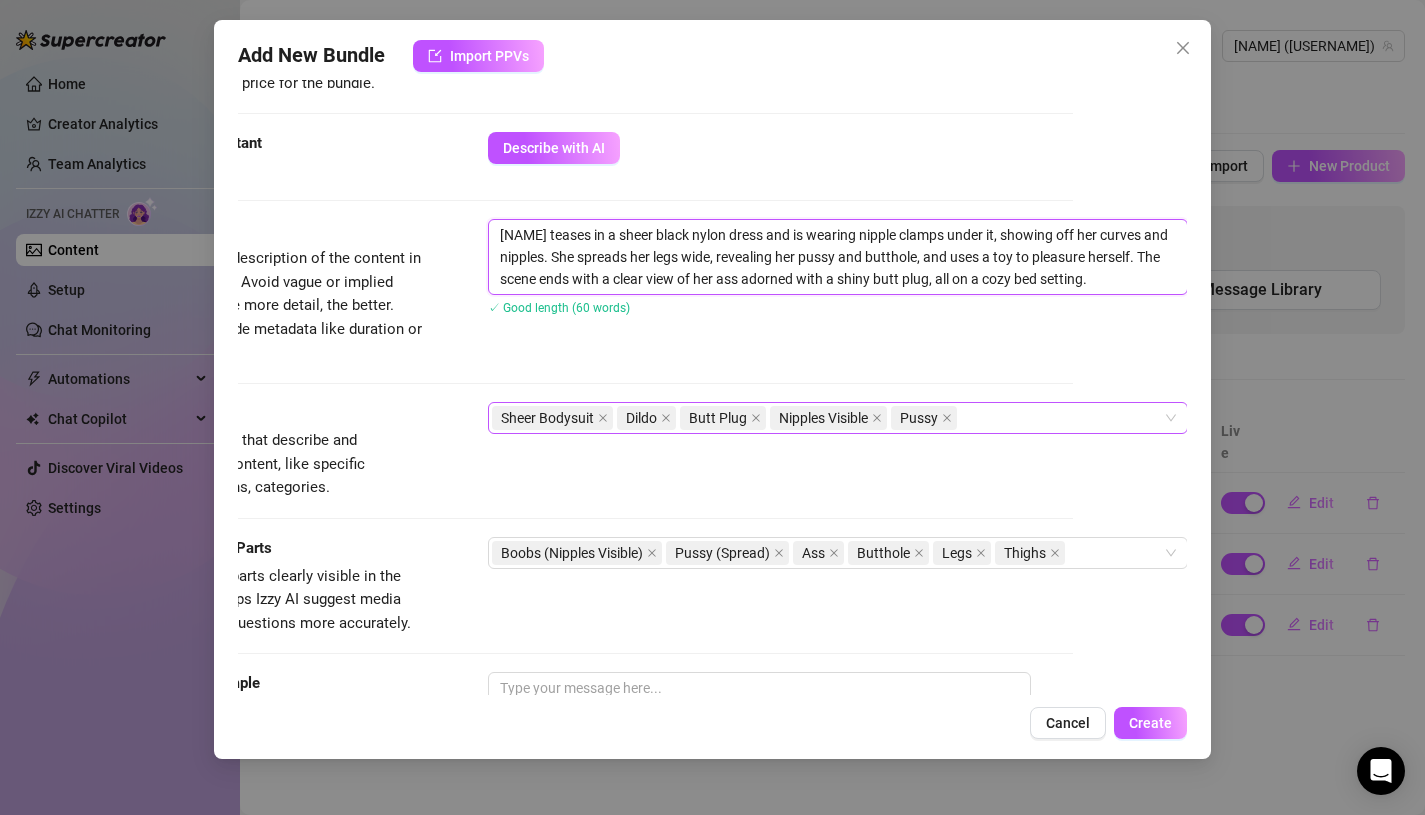 scroll, scrollTop: 682, scrollLeft: 114, axis: both 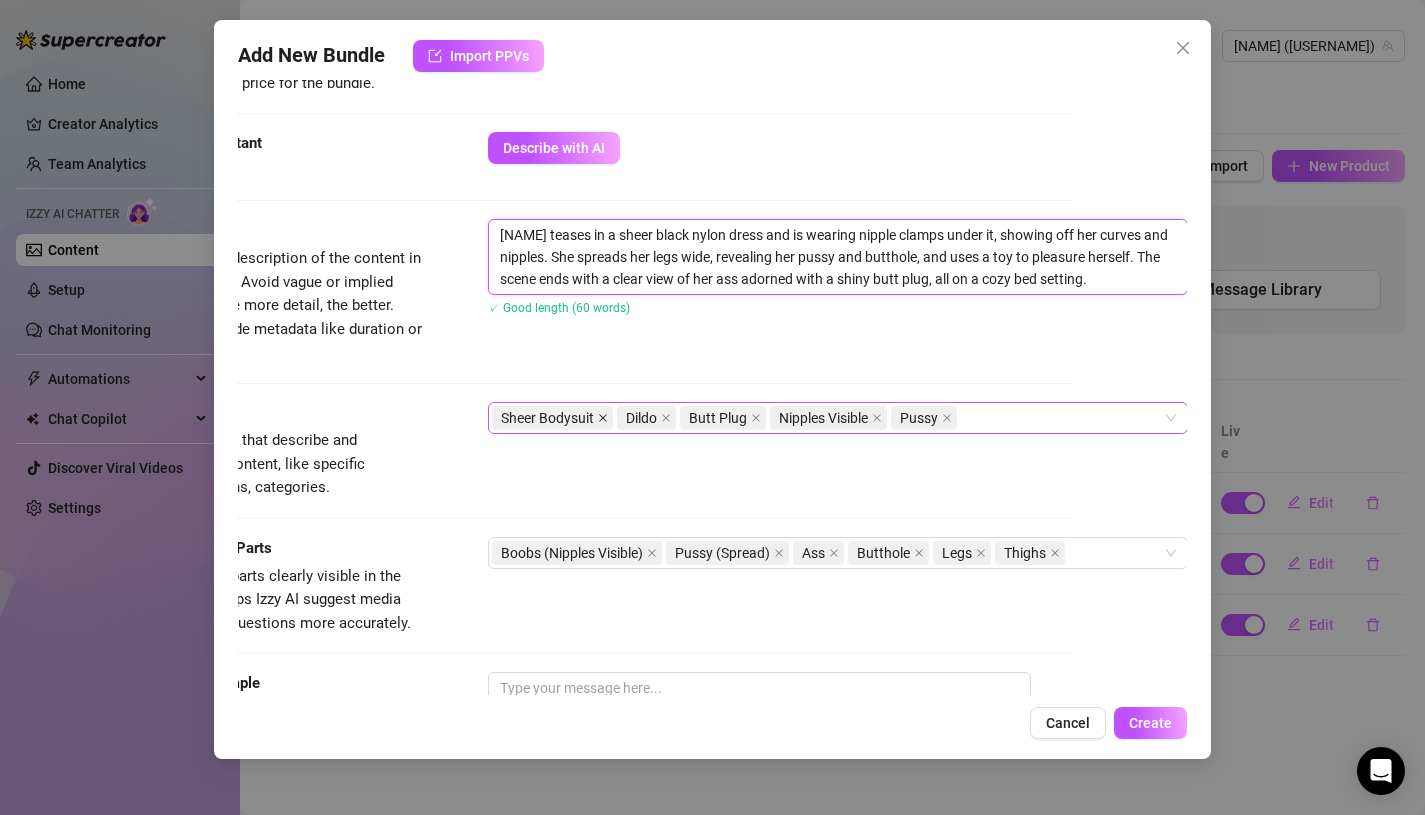 click 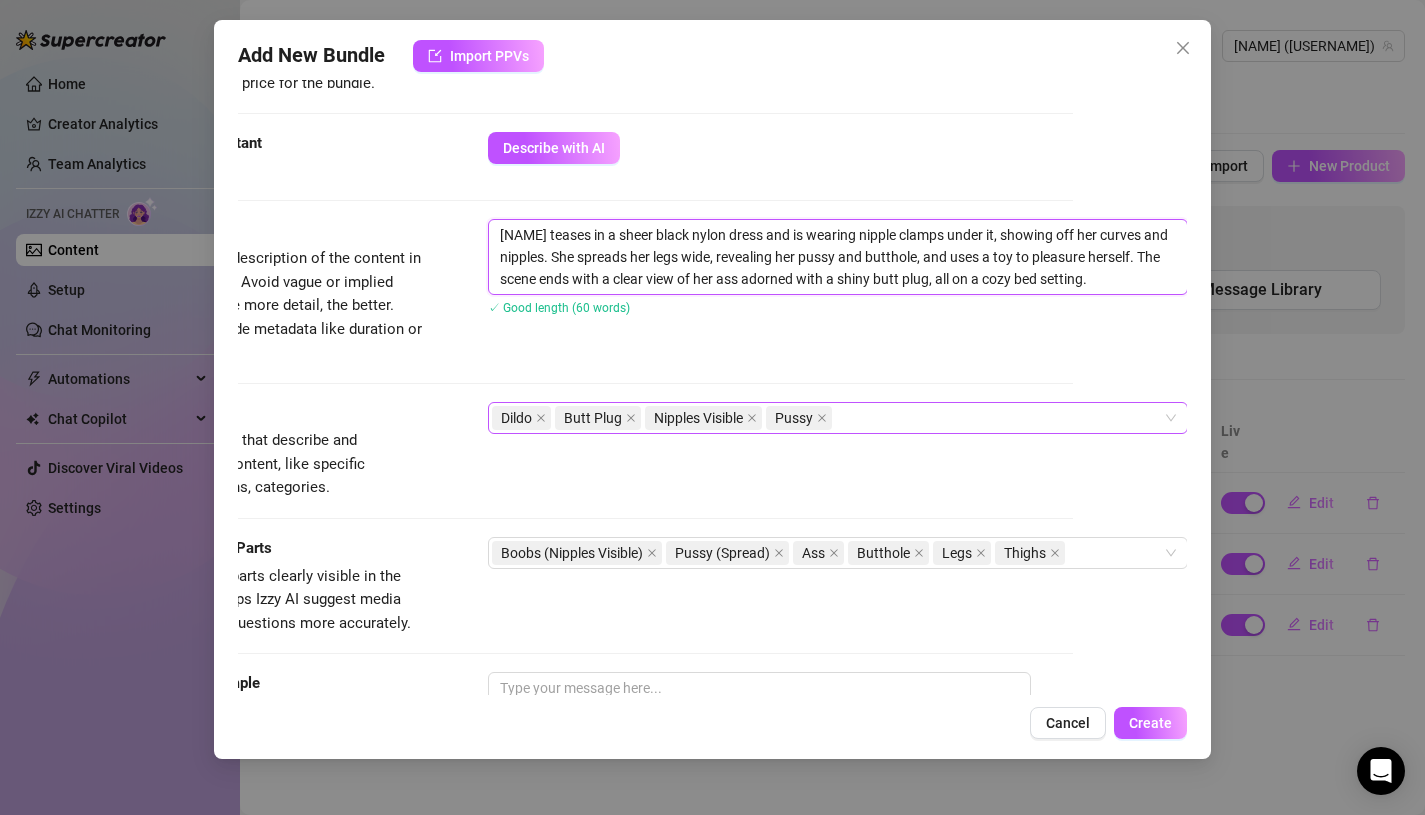 click on "Dildo Butt Plug Nipples Visible Pussy" at bounding box center [827, 418] 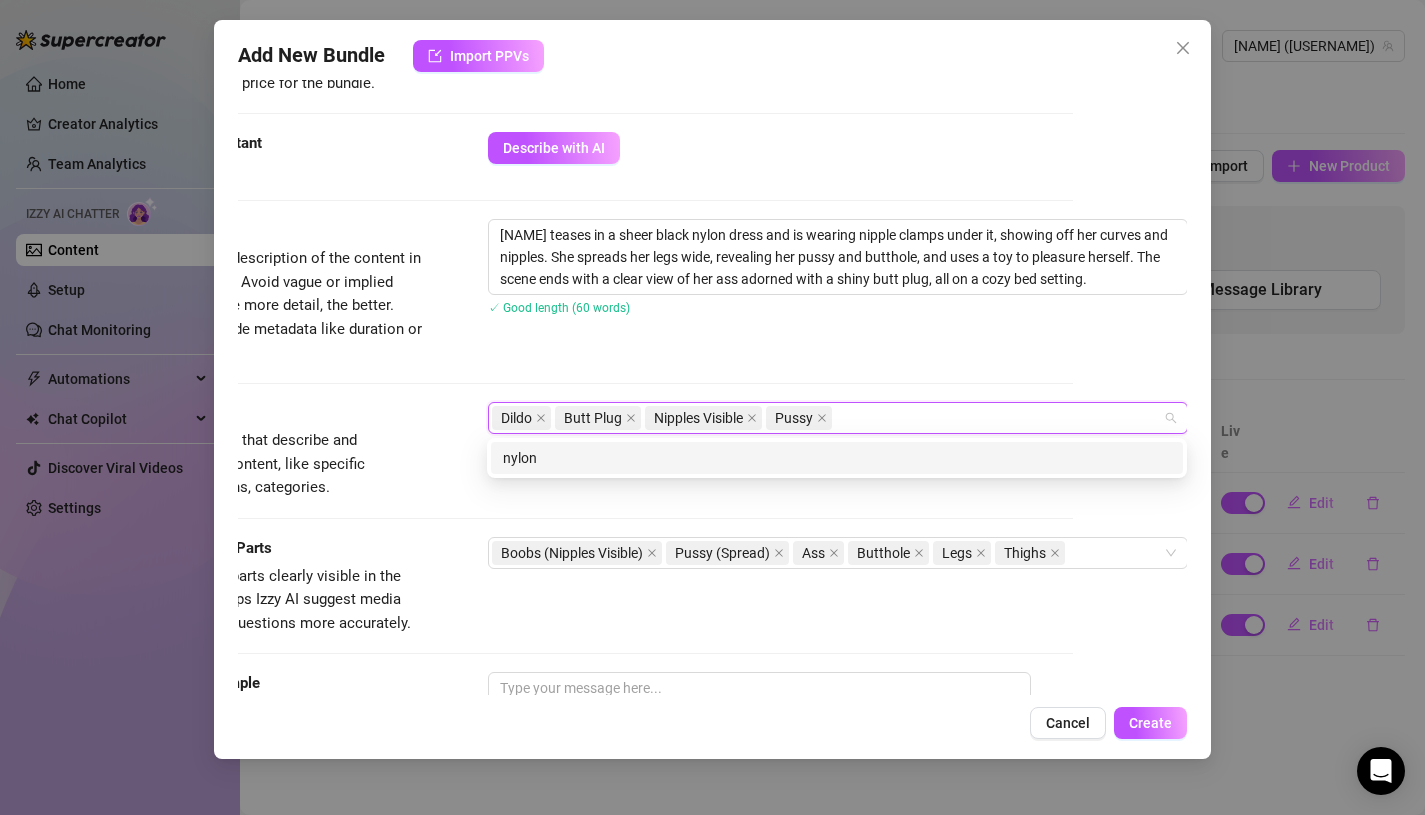 click on "nylon nylon" at bounding box center [837, 458] 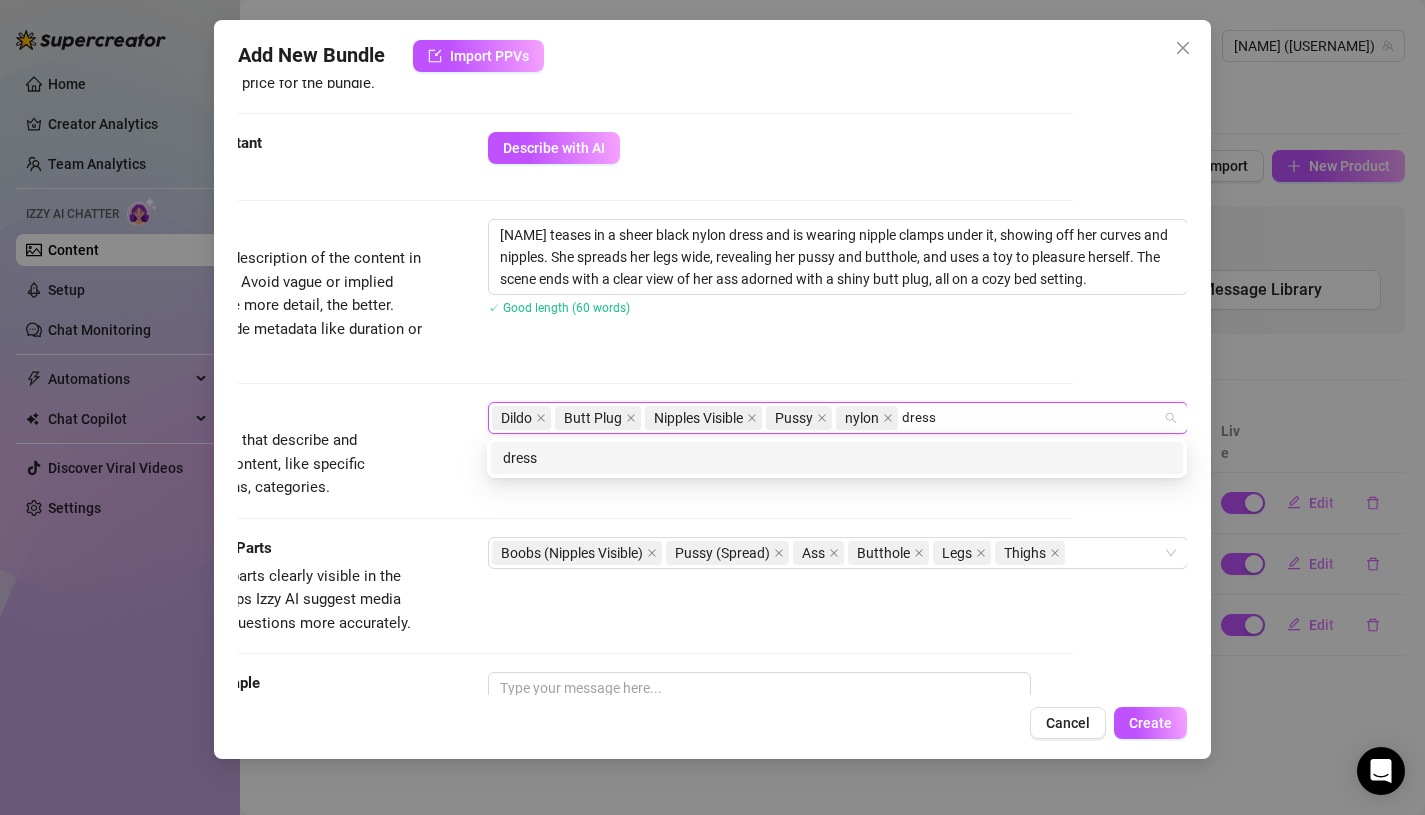 click on "dress" at bounding box center [837, 458] 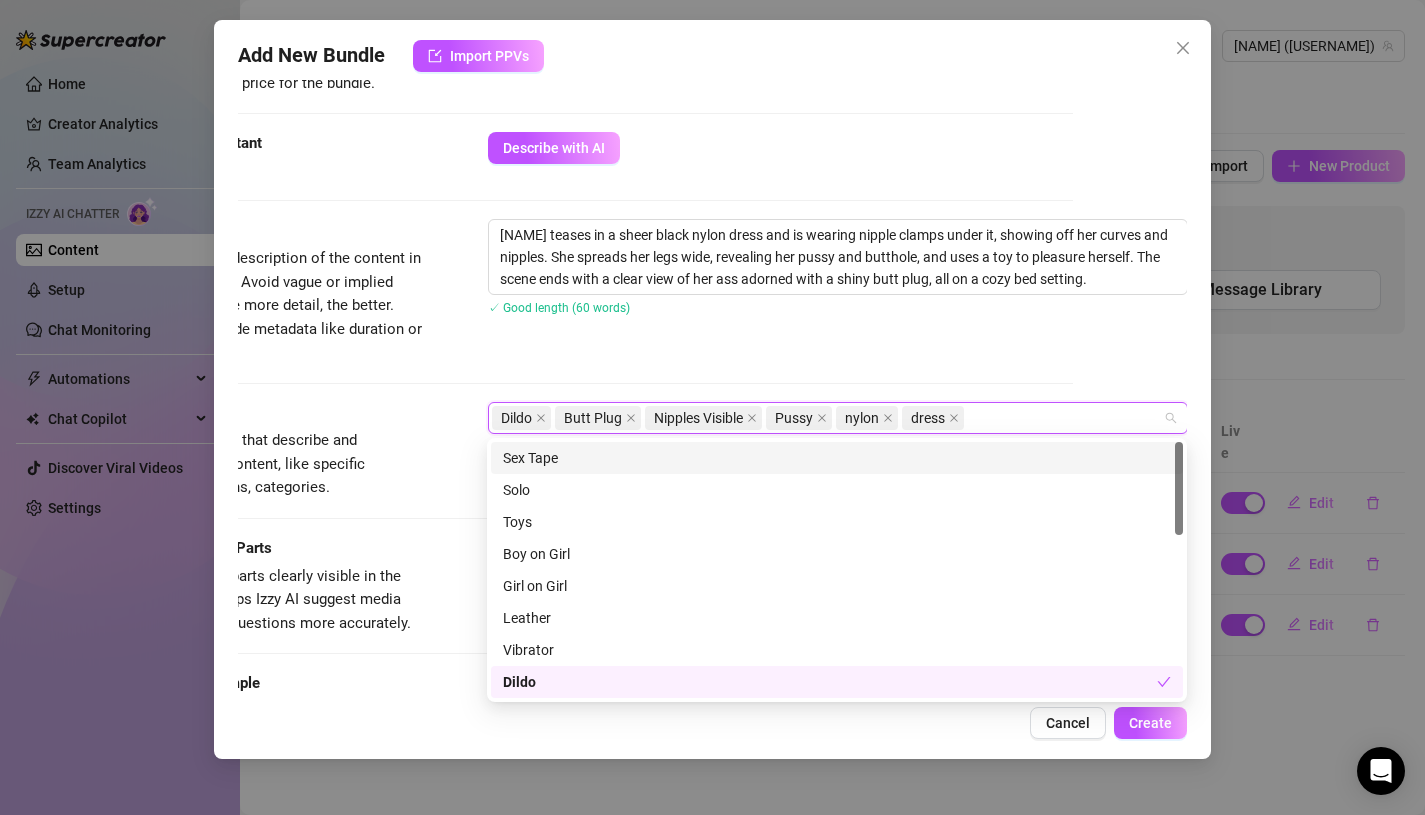 click on "Description Write a detailed description of the content in a few sentences. Avoid vague or implied descriptions - the more detail, the better.  No need to include metadata like duration or photo count. [NAME] teases in a sheer black nylon dress and is wearing nipple clamps under it, showing off her curves and nipples. She spreads her legs wide, revealing her pussy and butthole, and uses a toy to pleasure herself. The scene ends with a clear view of her ass adorned with a shiny butt plug, all on a cozy bed setting. ✓ Good length (60 words)" at bounding box center [599, 310] 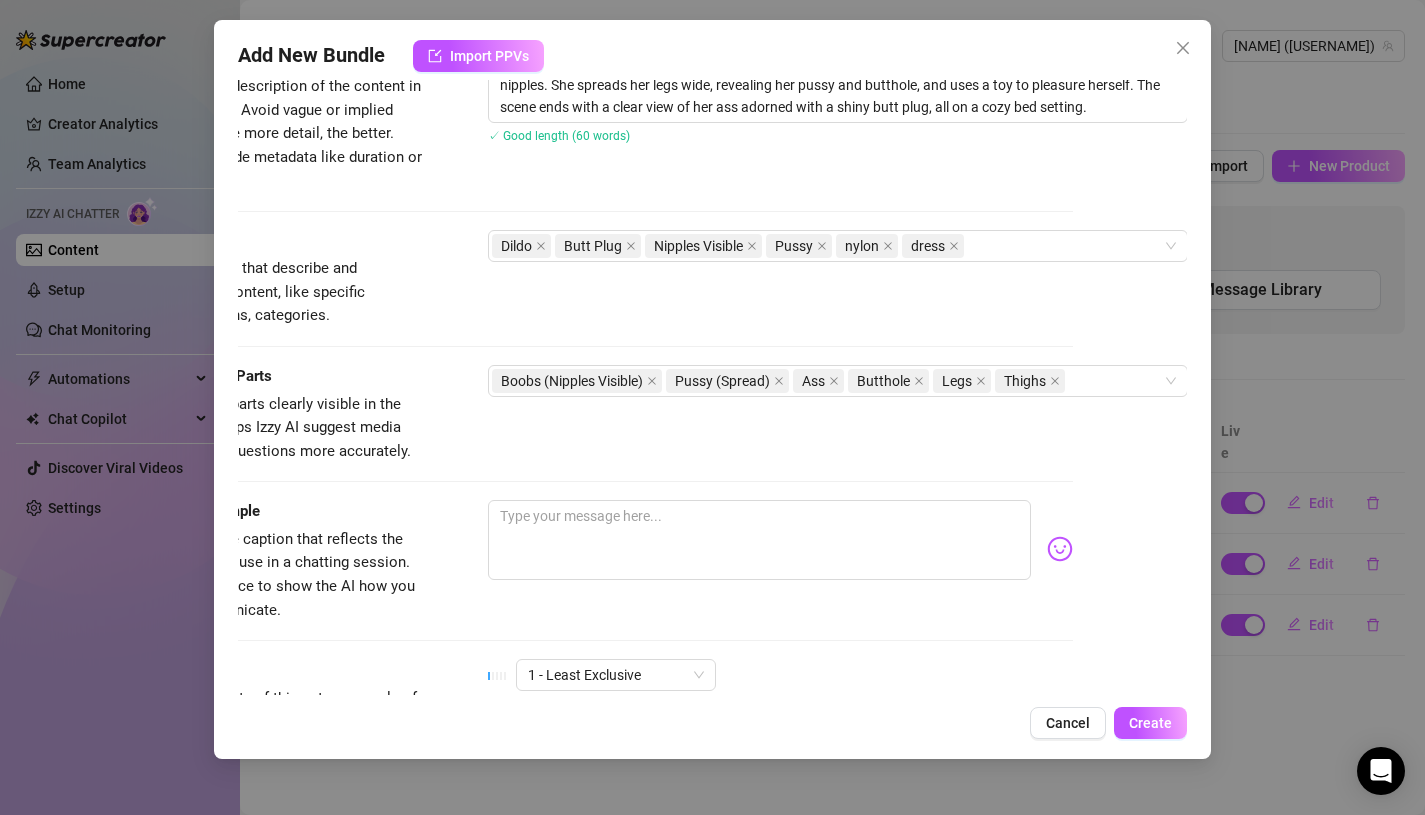scroll, scrollTop: 1065, scrollLeft: 114, axis: both 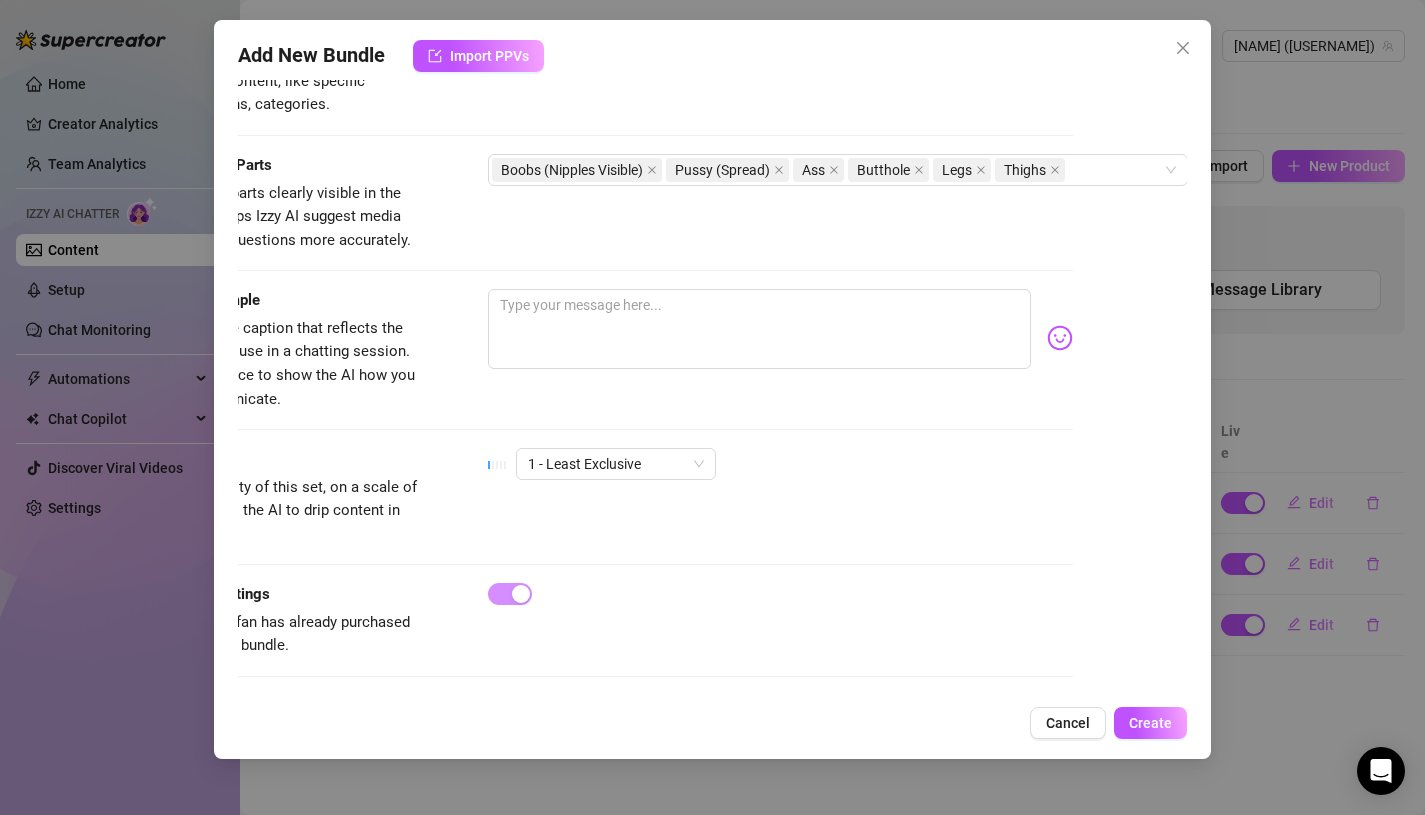 click on "Exclusivity Level of exclusivity of this set, on a scale of 1 to 5. This helps the AI to drip content in the perfect order. 1 - Least Exclusive" at bounding box center [599, 497] 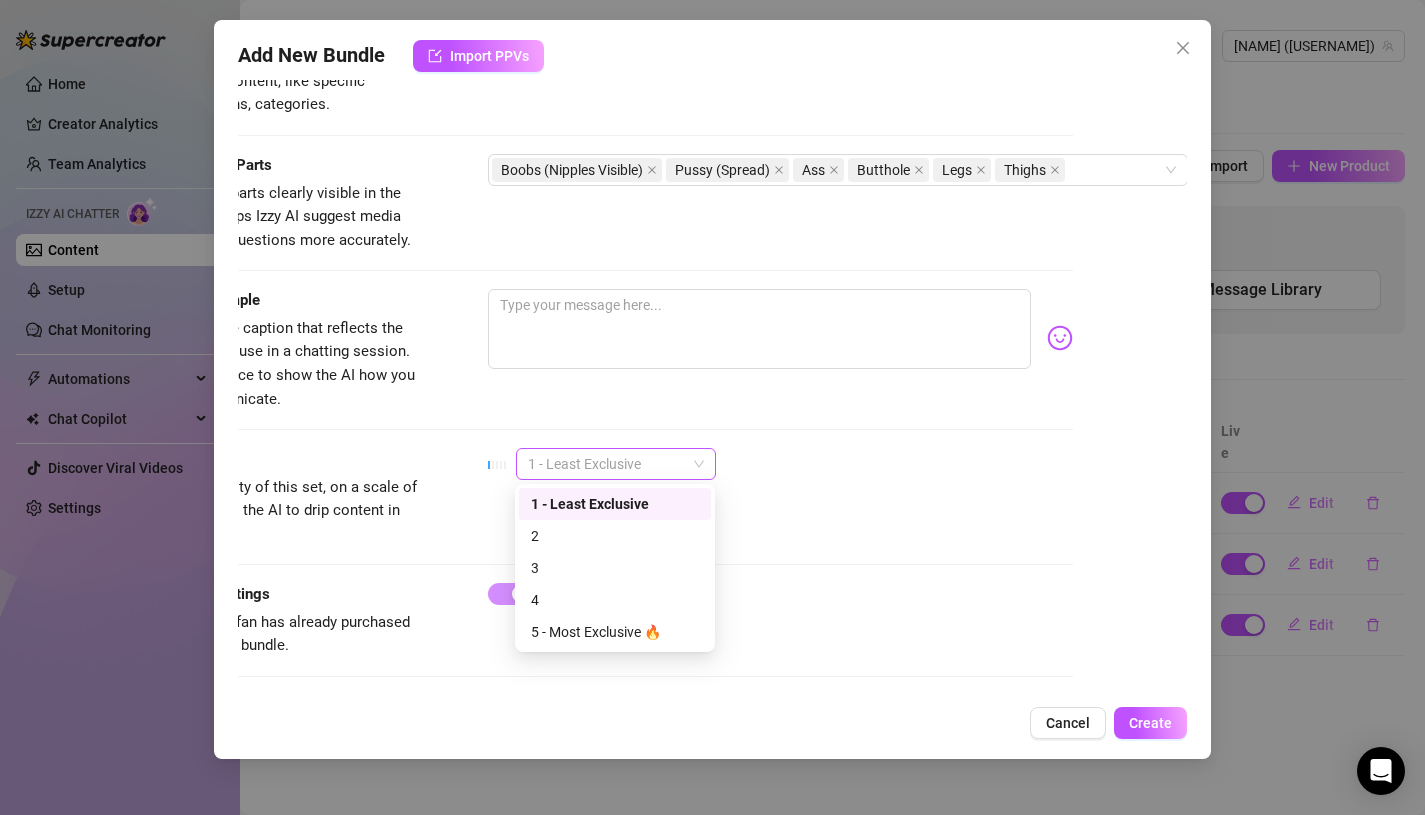 click on "1 - Least Exclusive" at bounding box center [616, 464] 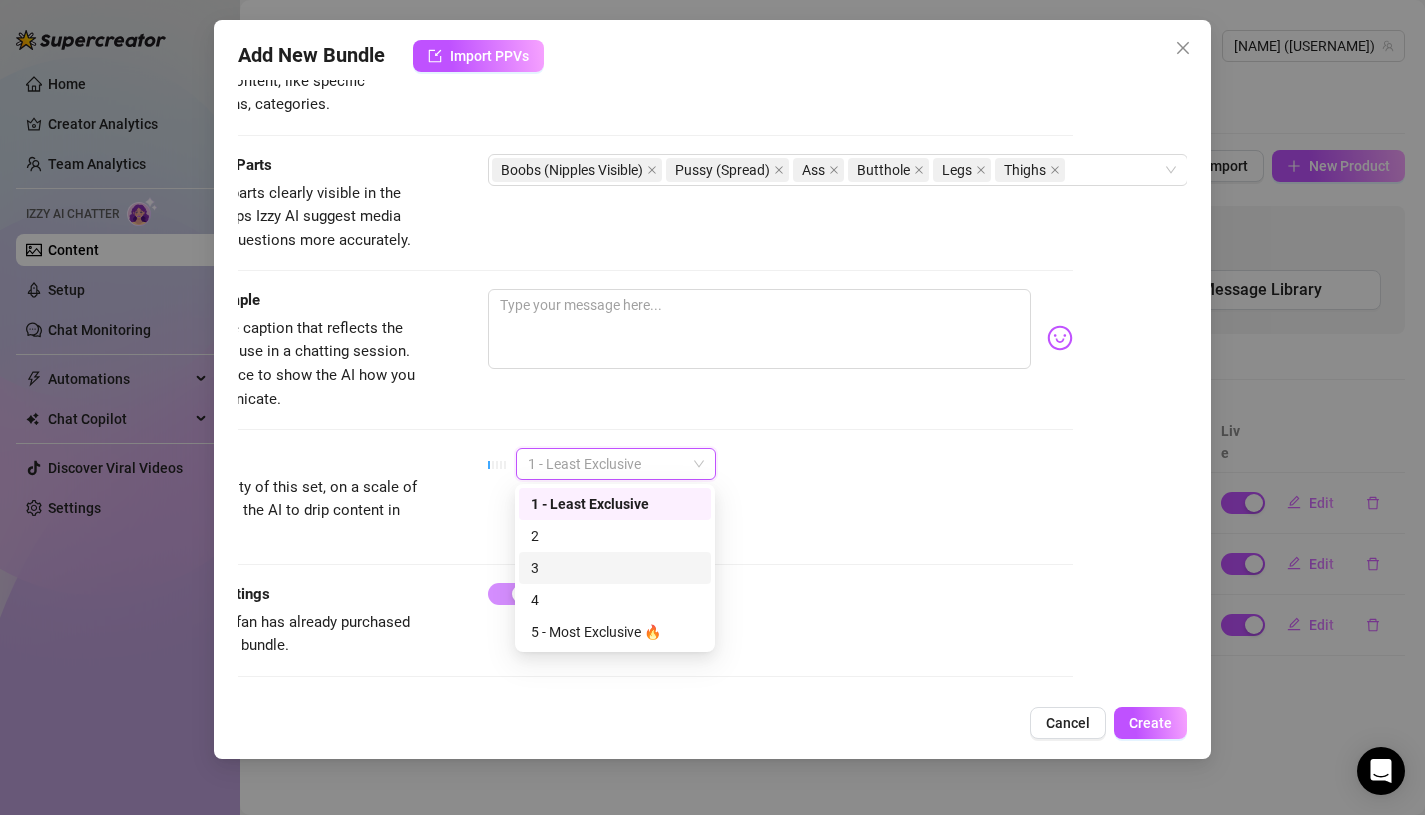 click on "3" at bounding box center (615, 568) 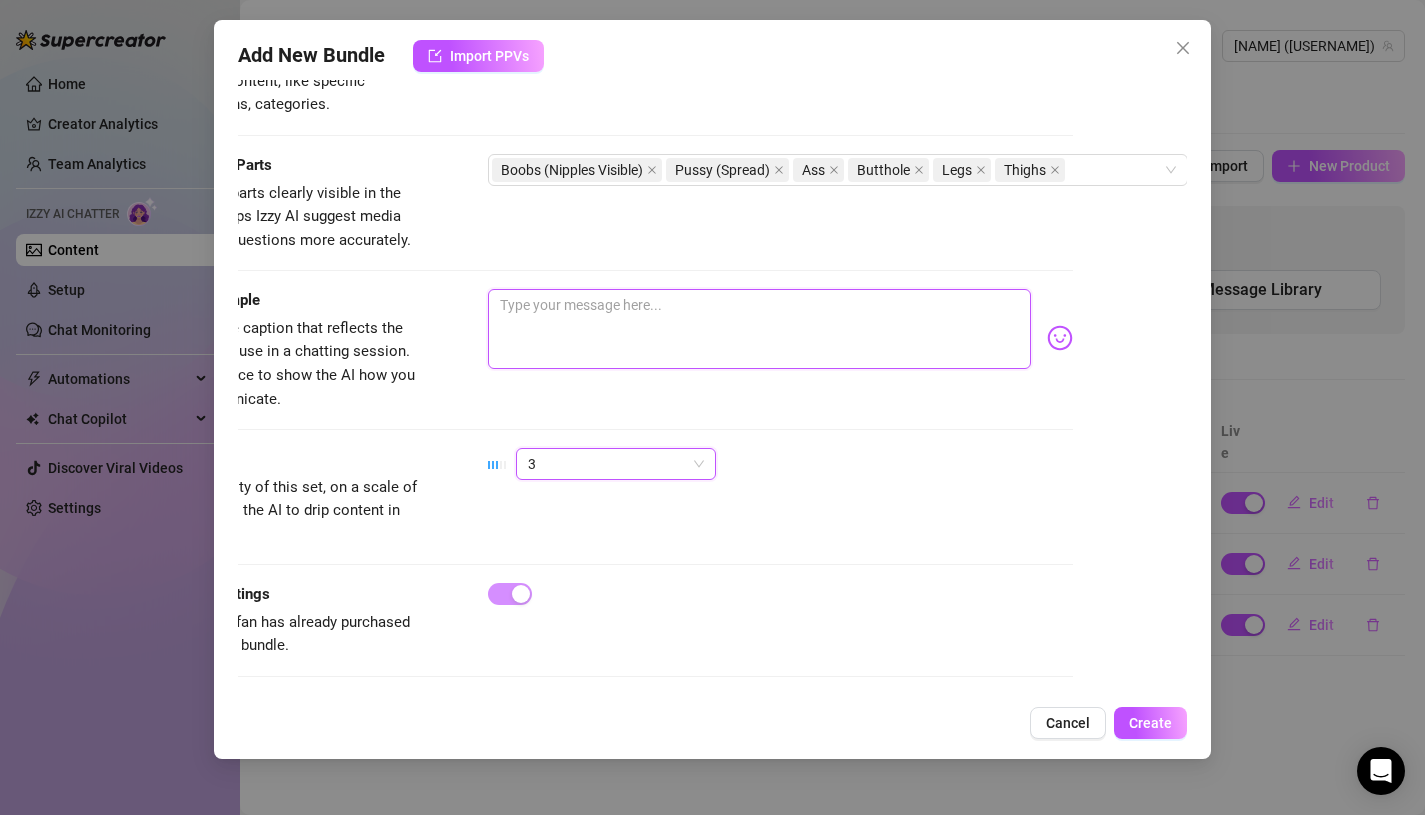 click at bounding box center (760, 329) 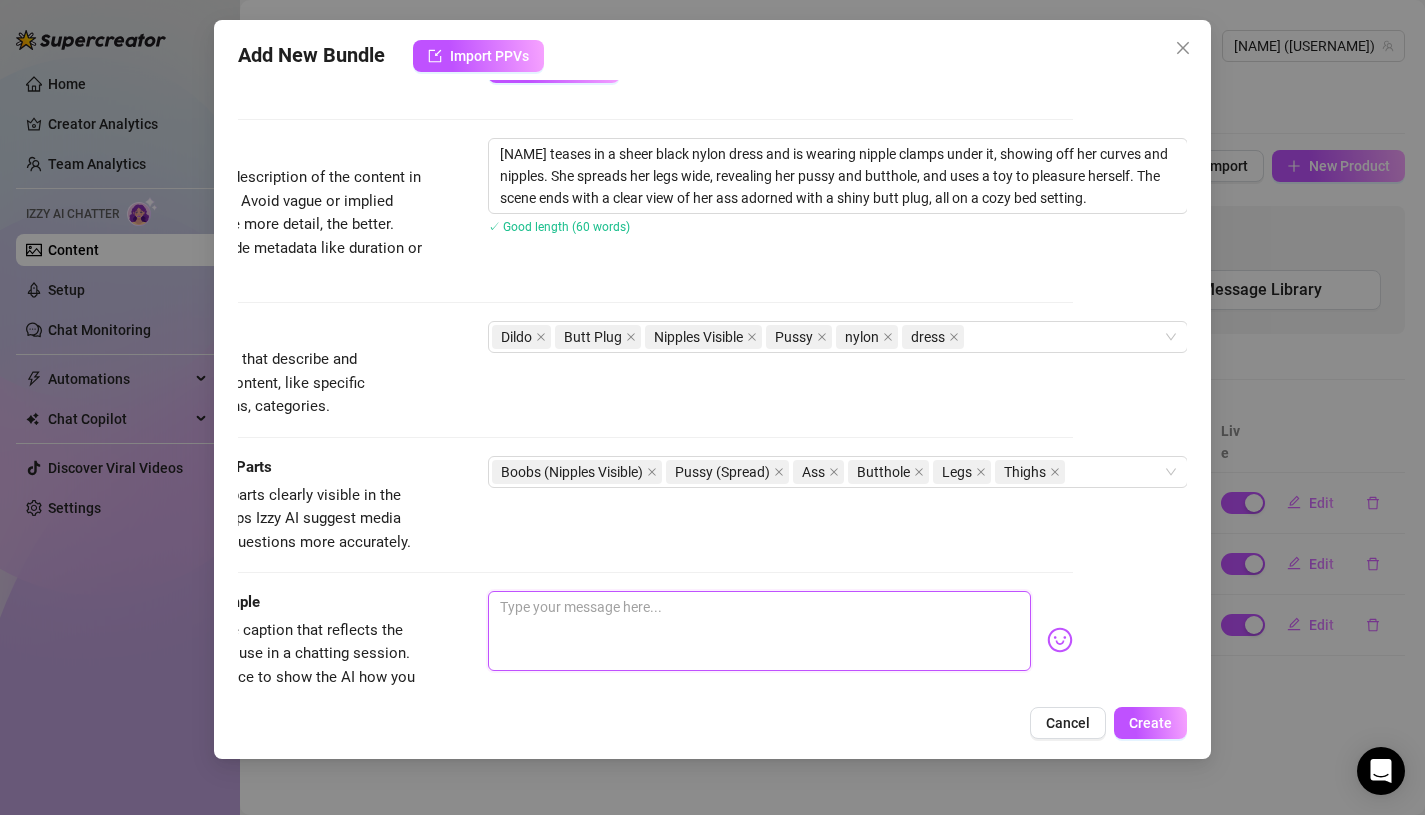 scroll, scrollTop: 769, scrollLeft: 114, axis: both 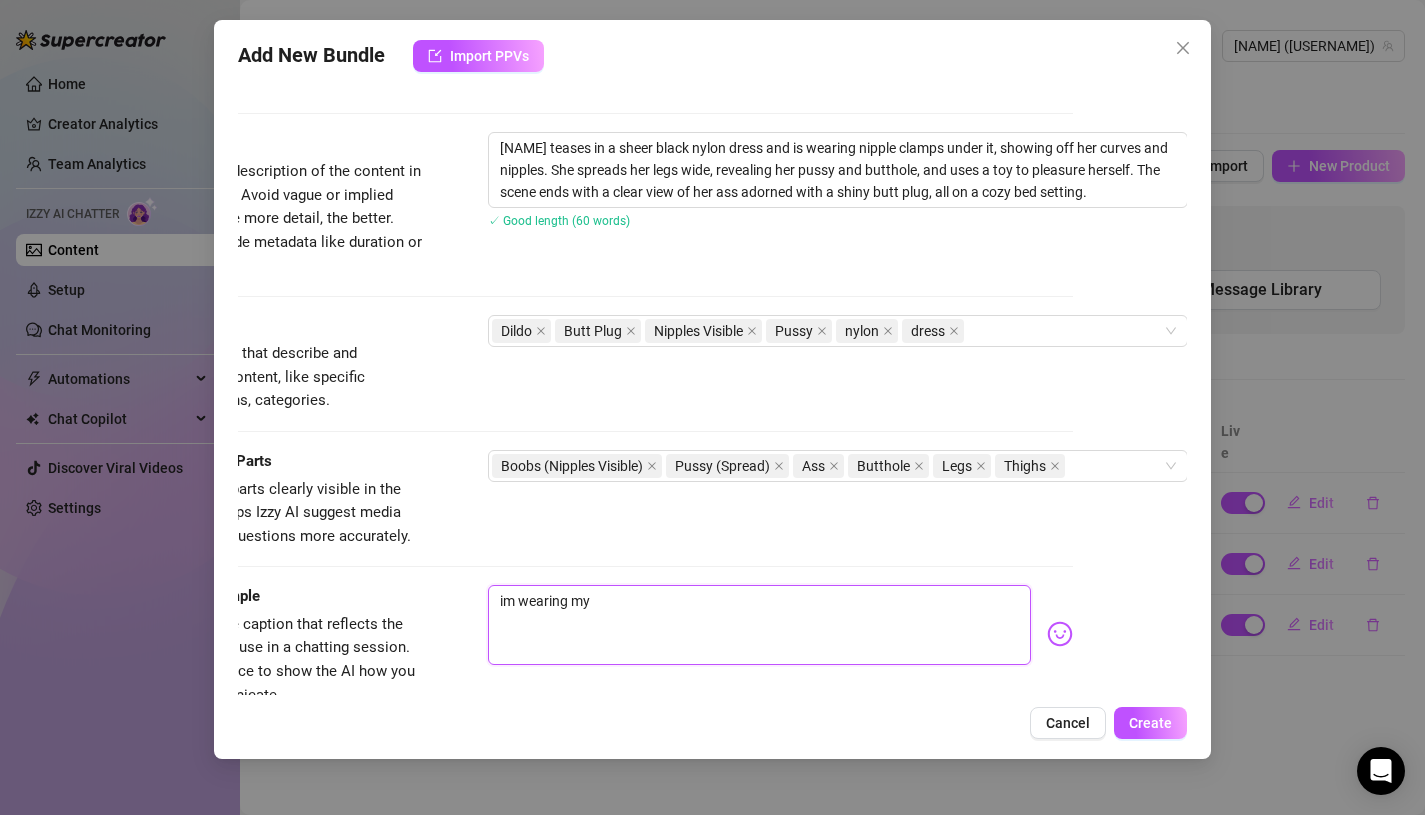 click on "im wearing my" at bounding box center [760, 625] 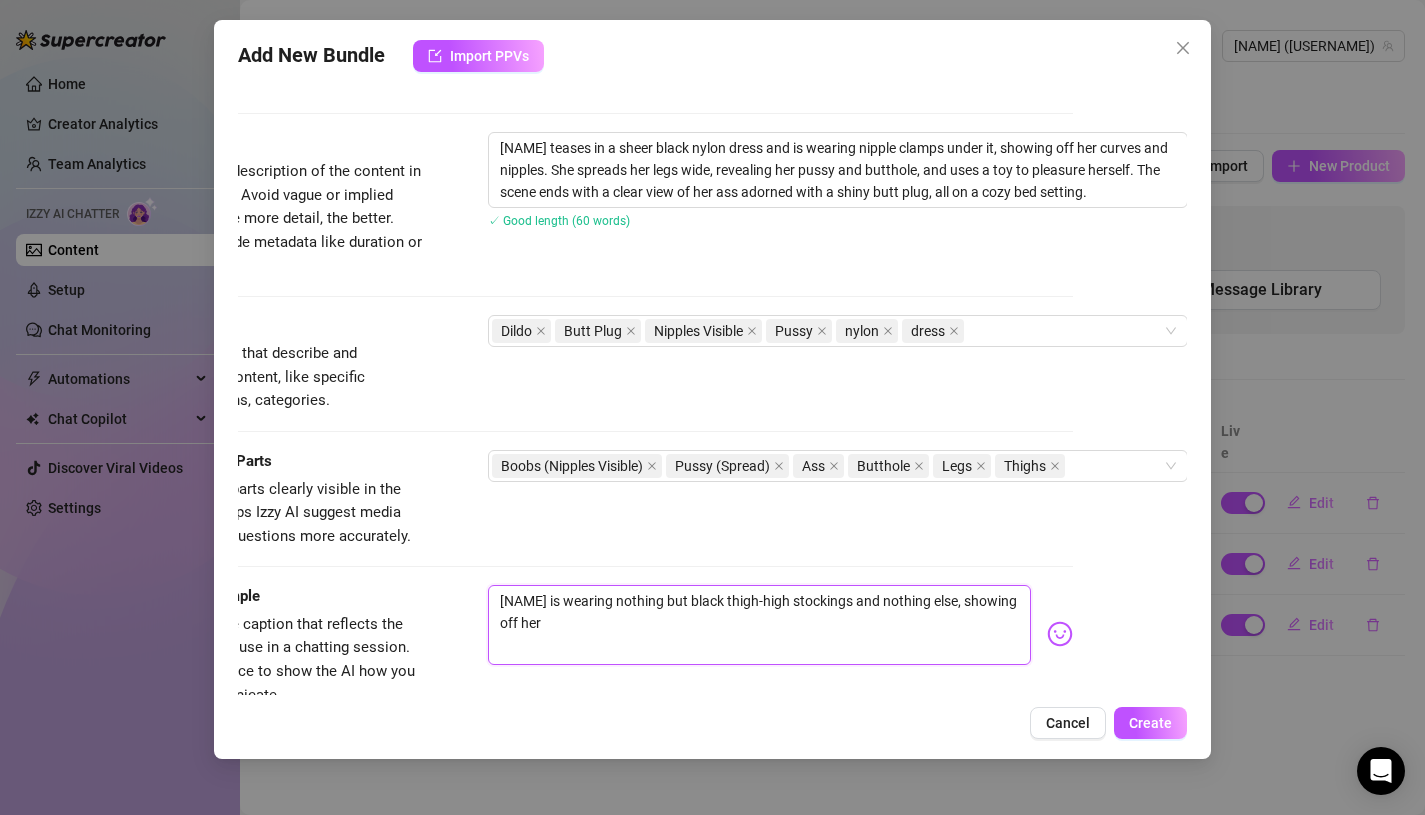 click on "[NAME] is wearing nothing but black thigh-high stockings and nothing else, showing off her" at bounding box center [760, 625] 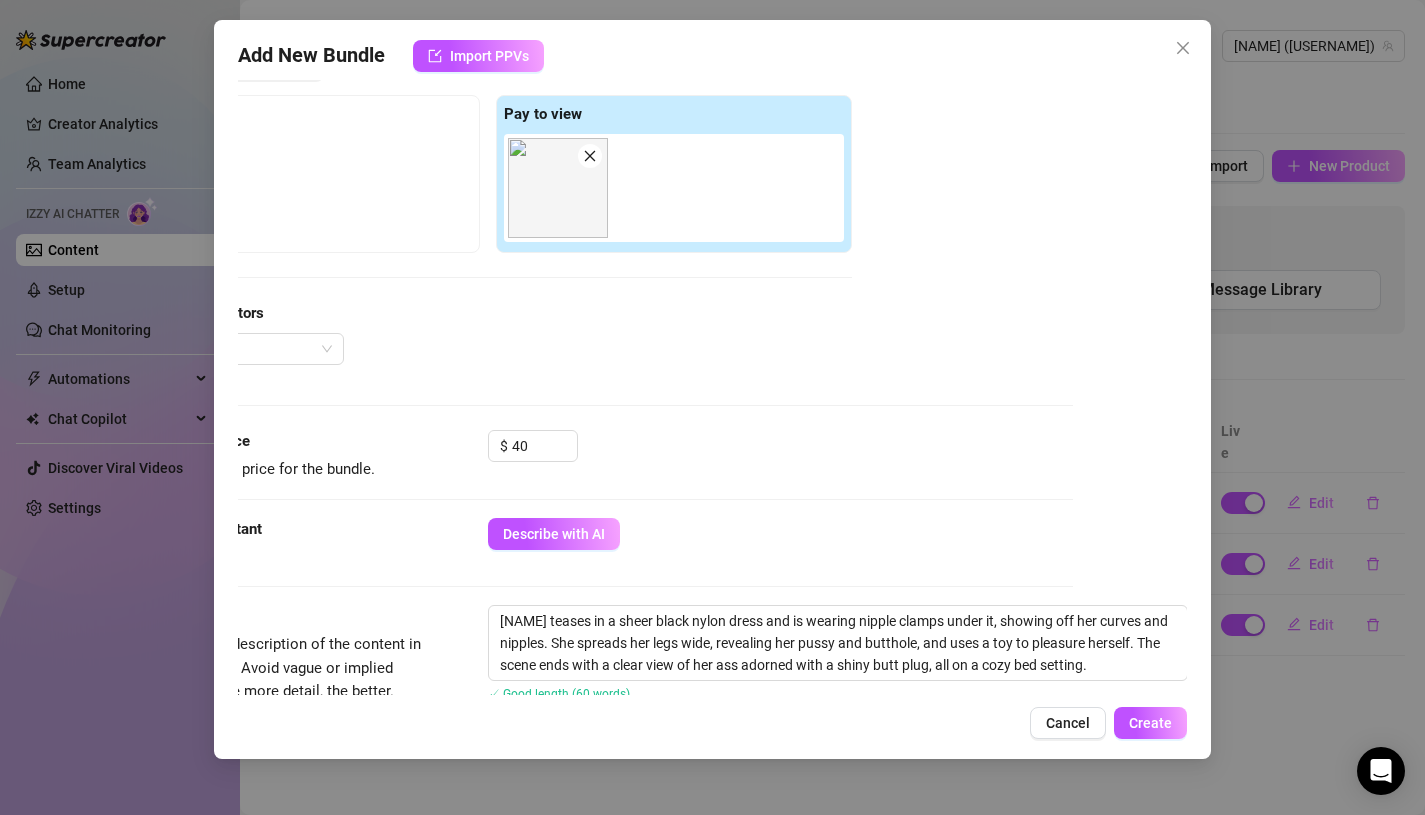 scroll, scrollTop: 95, scrollLeft: 114, axis: both 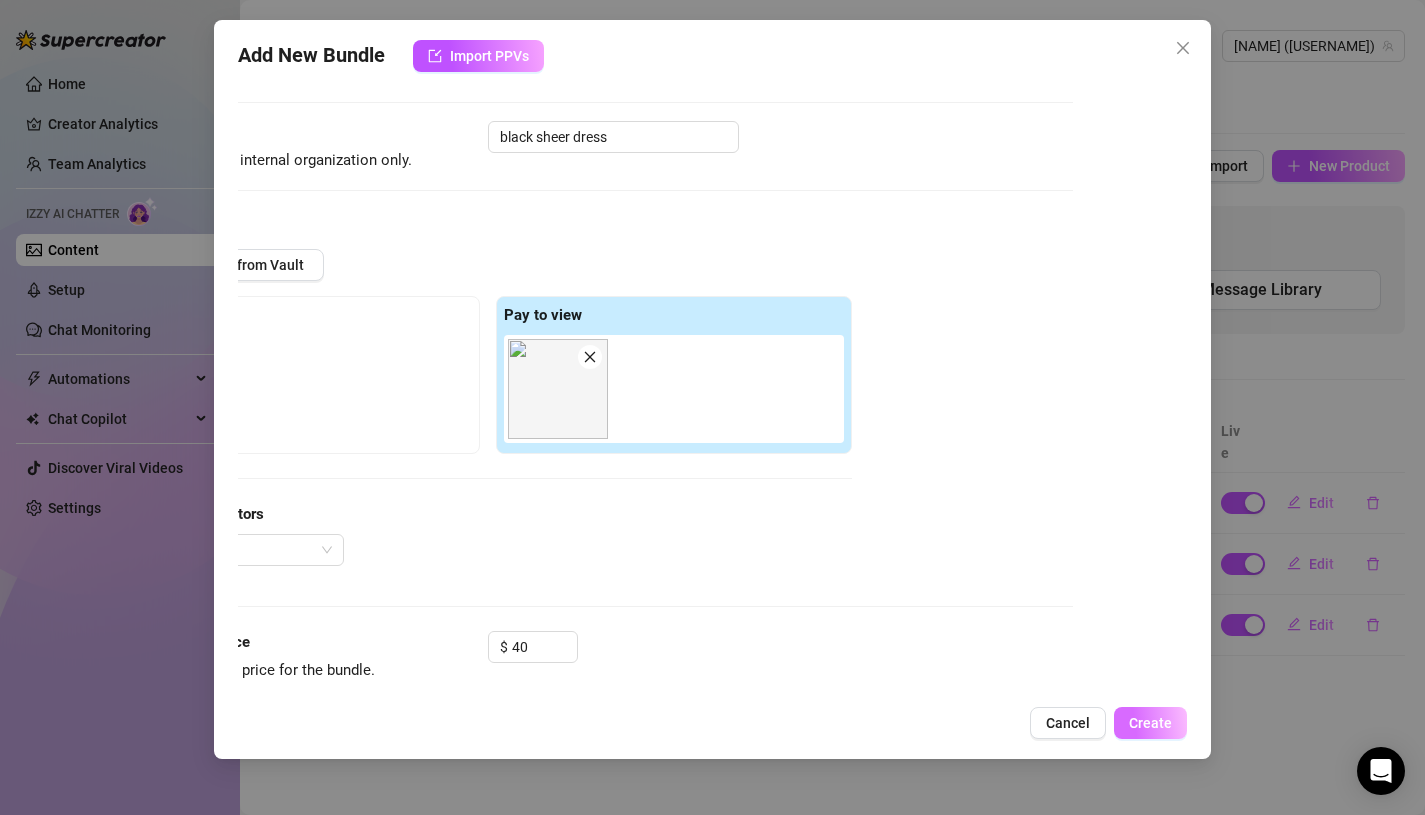 click on "Create" at bounding box center (1150, 723) 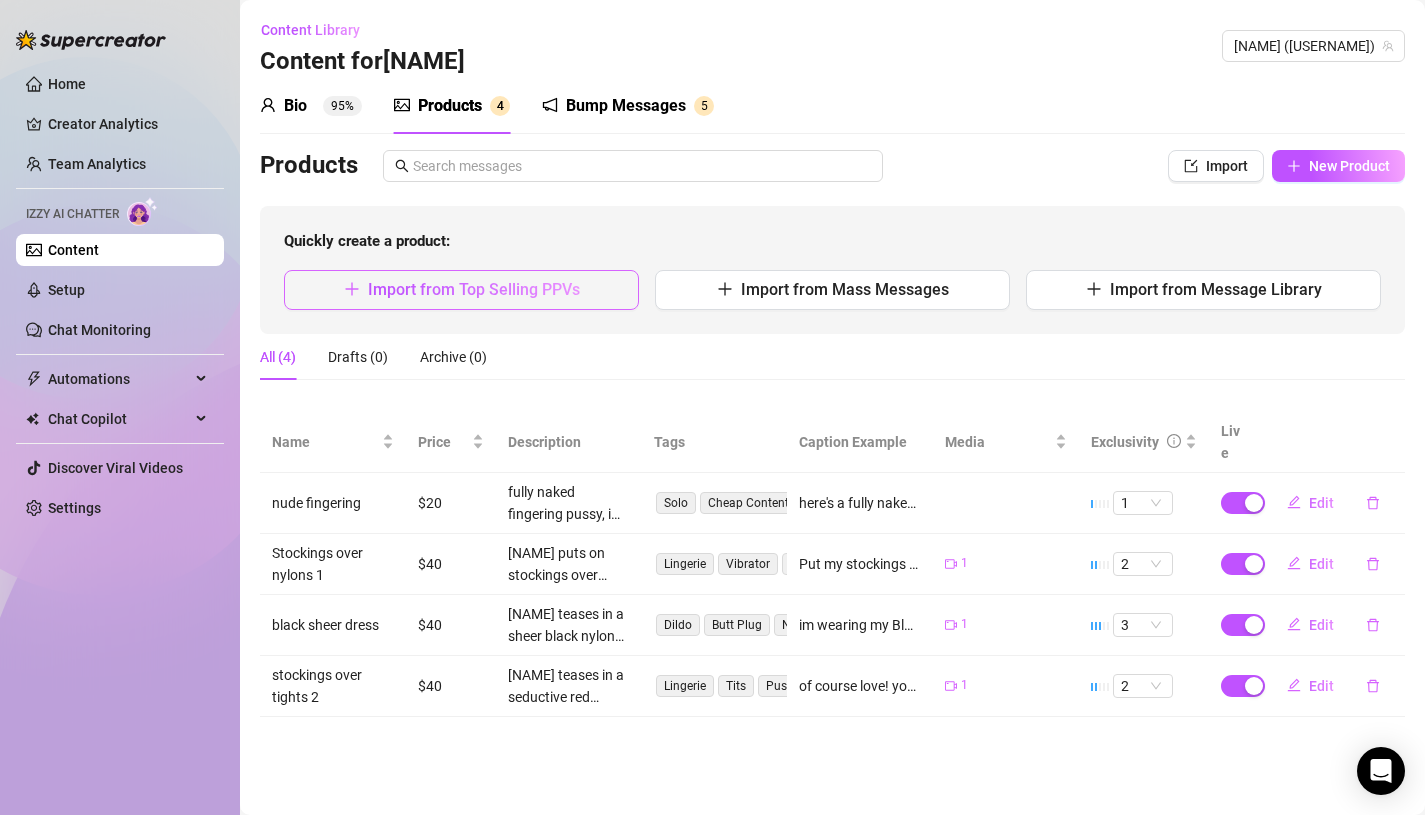 click on "Import from Top Selling PPVs" at bounding box center [461, 290] 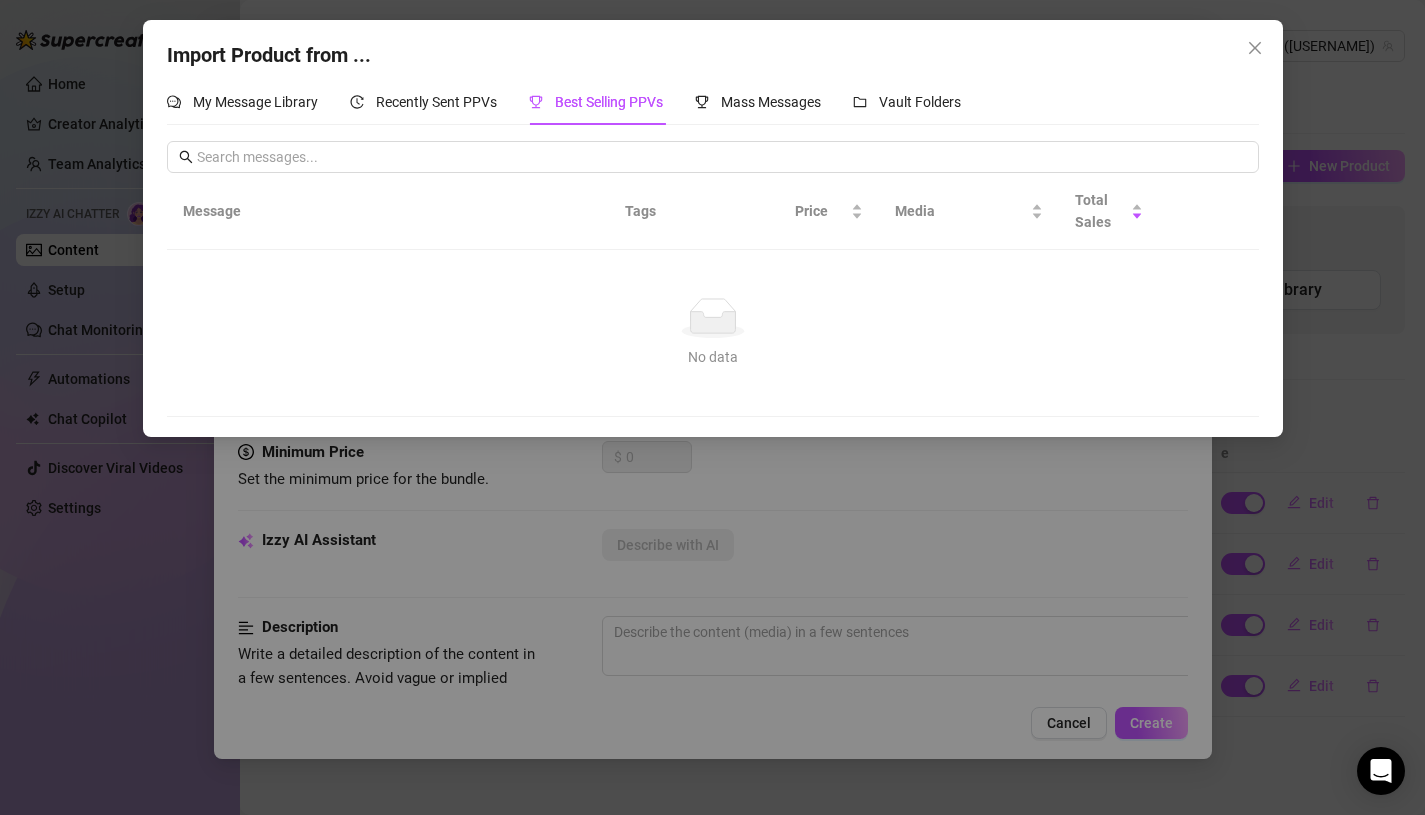 click on "No data" at bounding box center [713, 318] 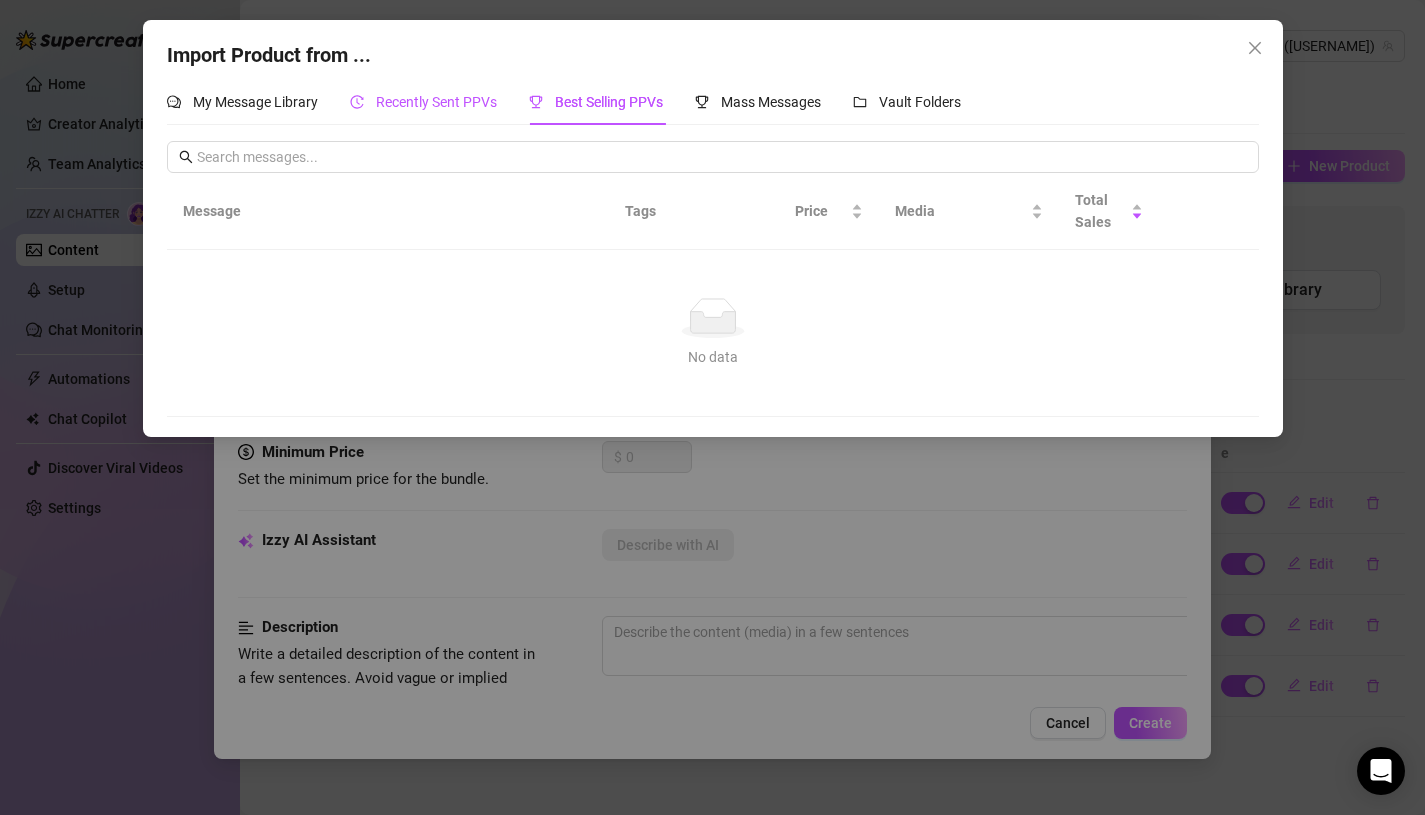 click on "Recently Sent PPVs" at bounding box center [423, 102] 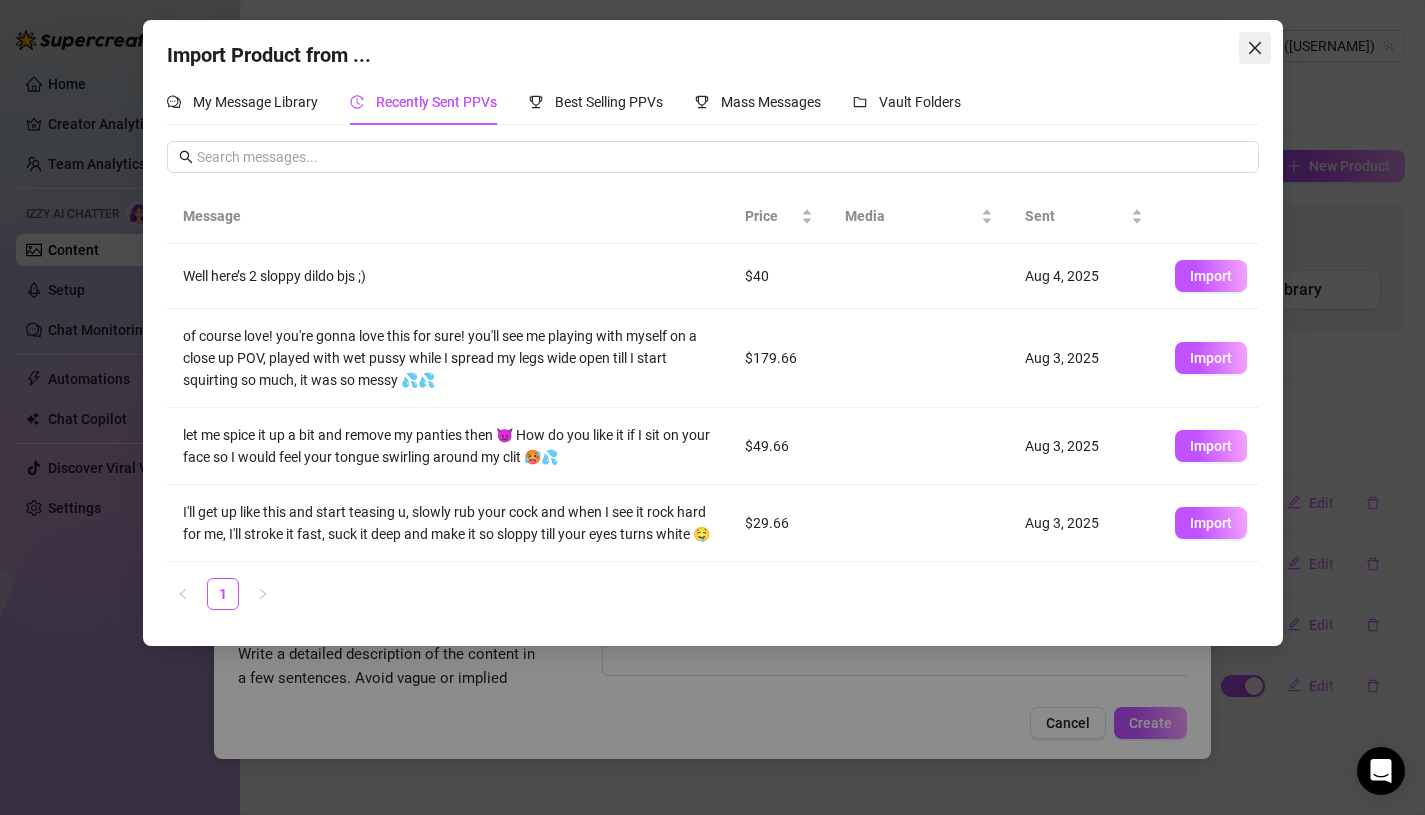 click 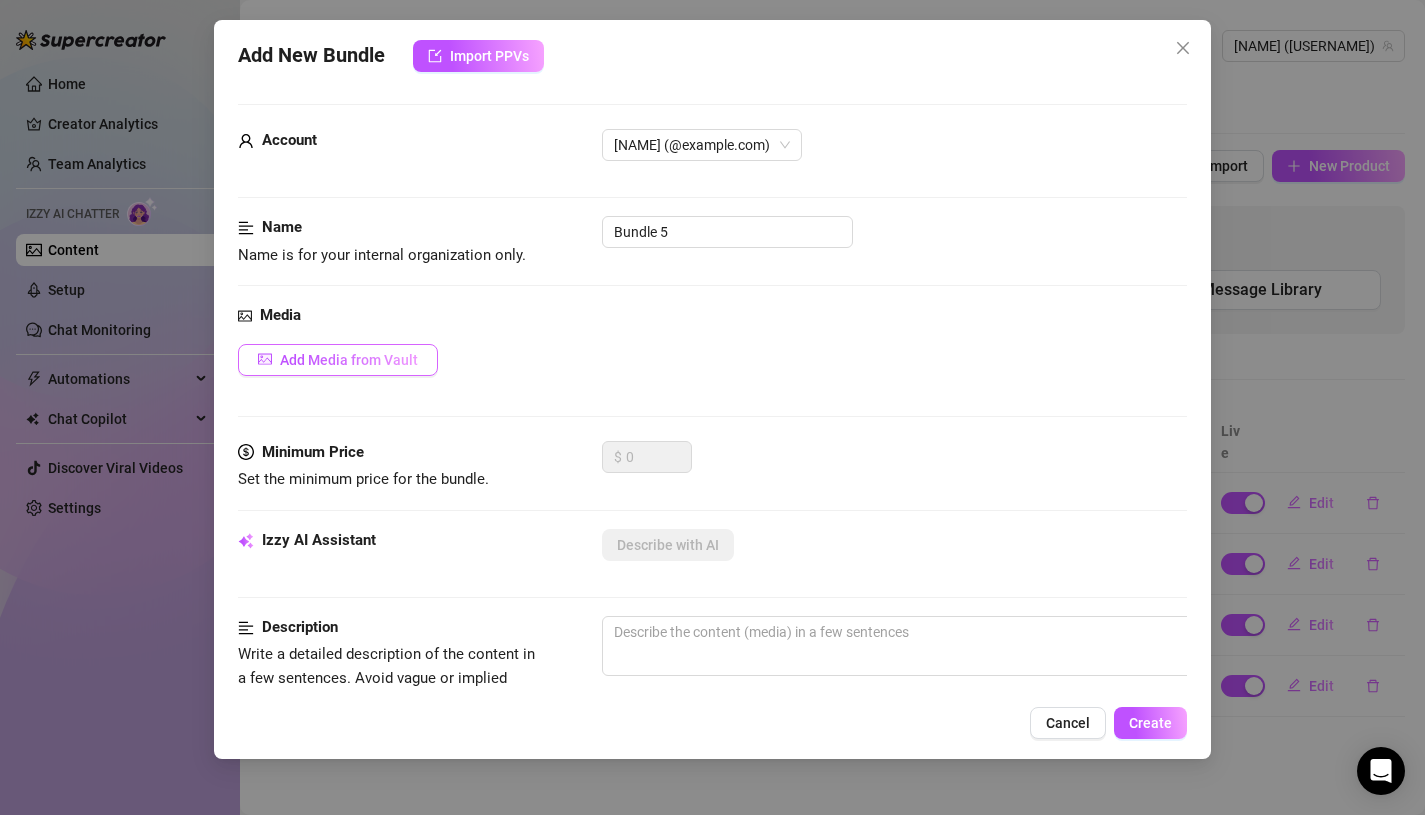 click on "Add Media from Vault" at bounding box center [349, 360] 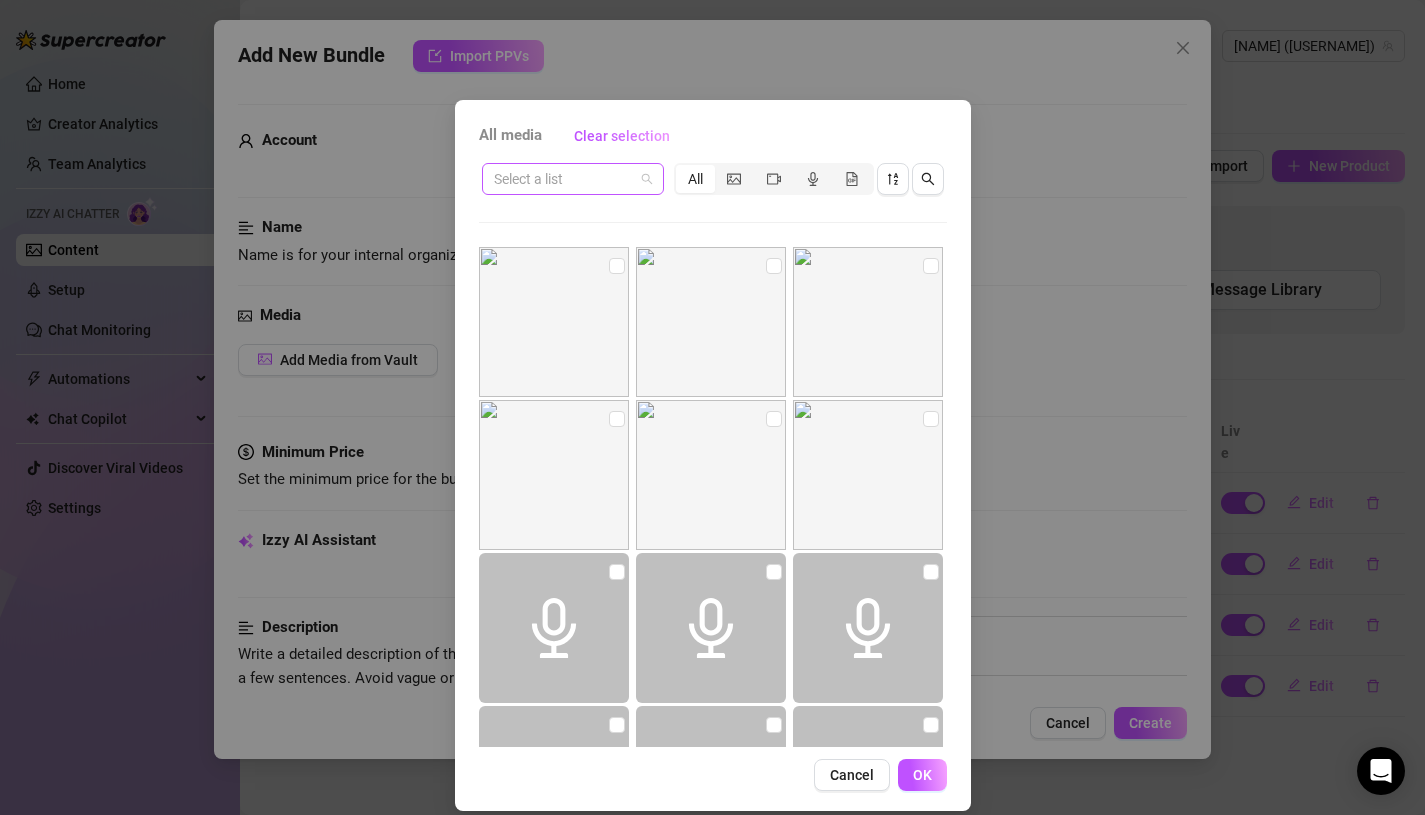 click at bounding box center [564, 179] 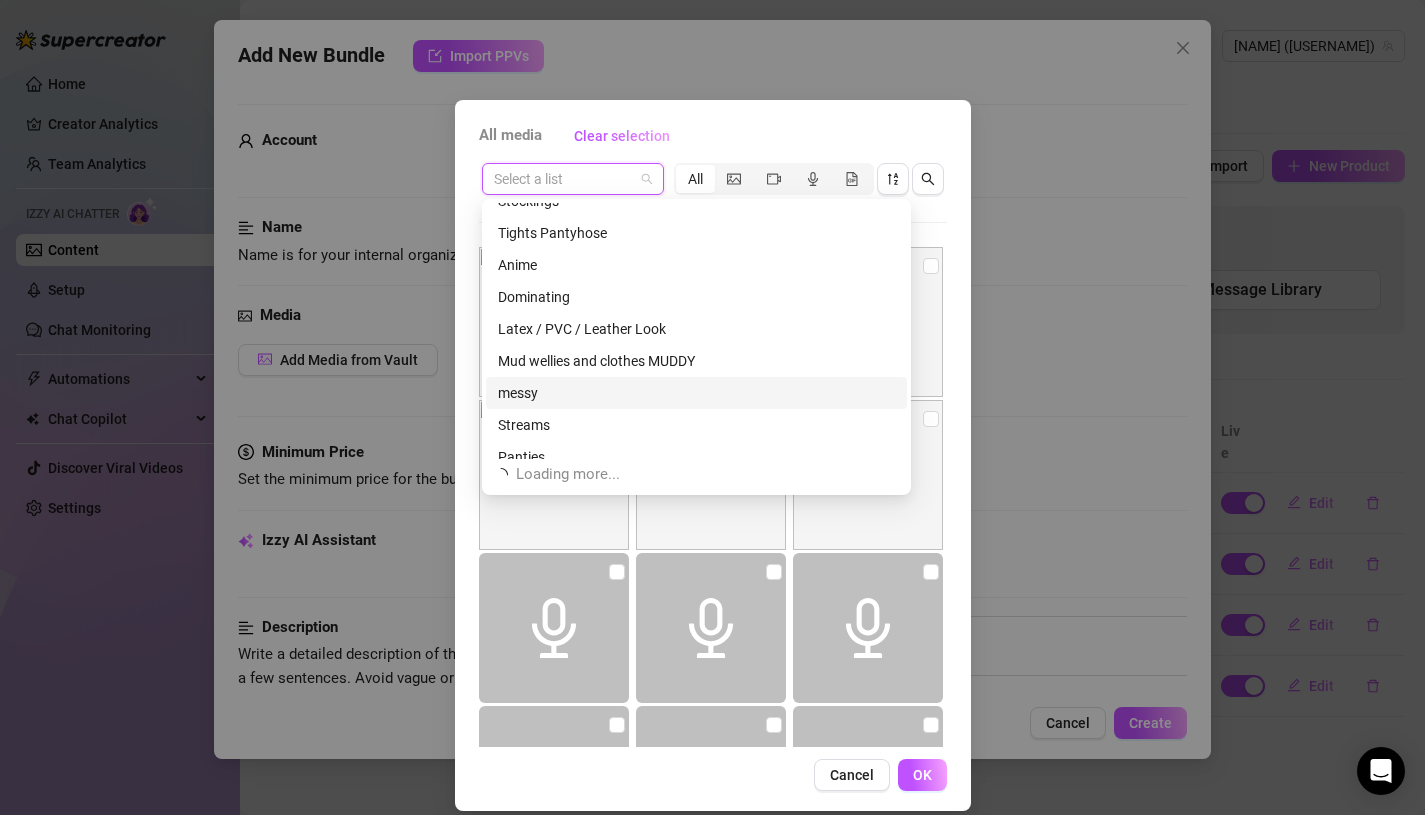scroll, scrollTop: 555, scrollLeft: 0, axis: vertical 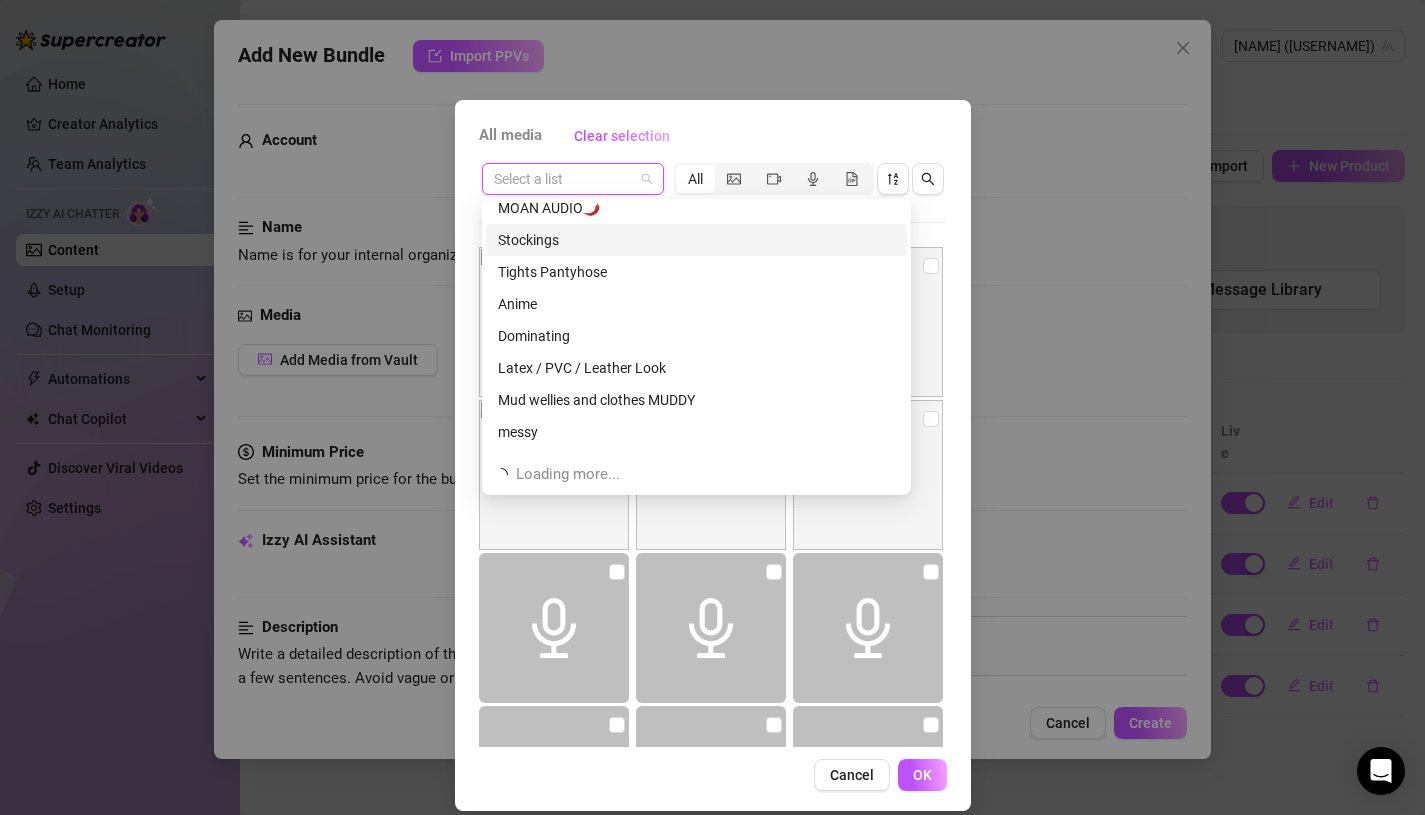 click on "Stockings" at bounding box center [696, 240] 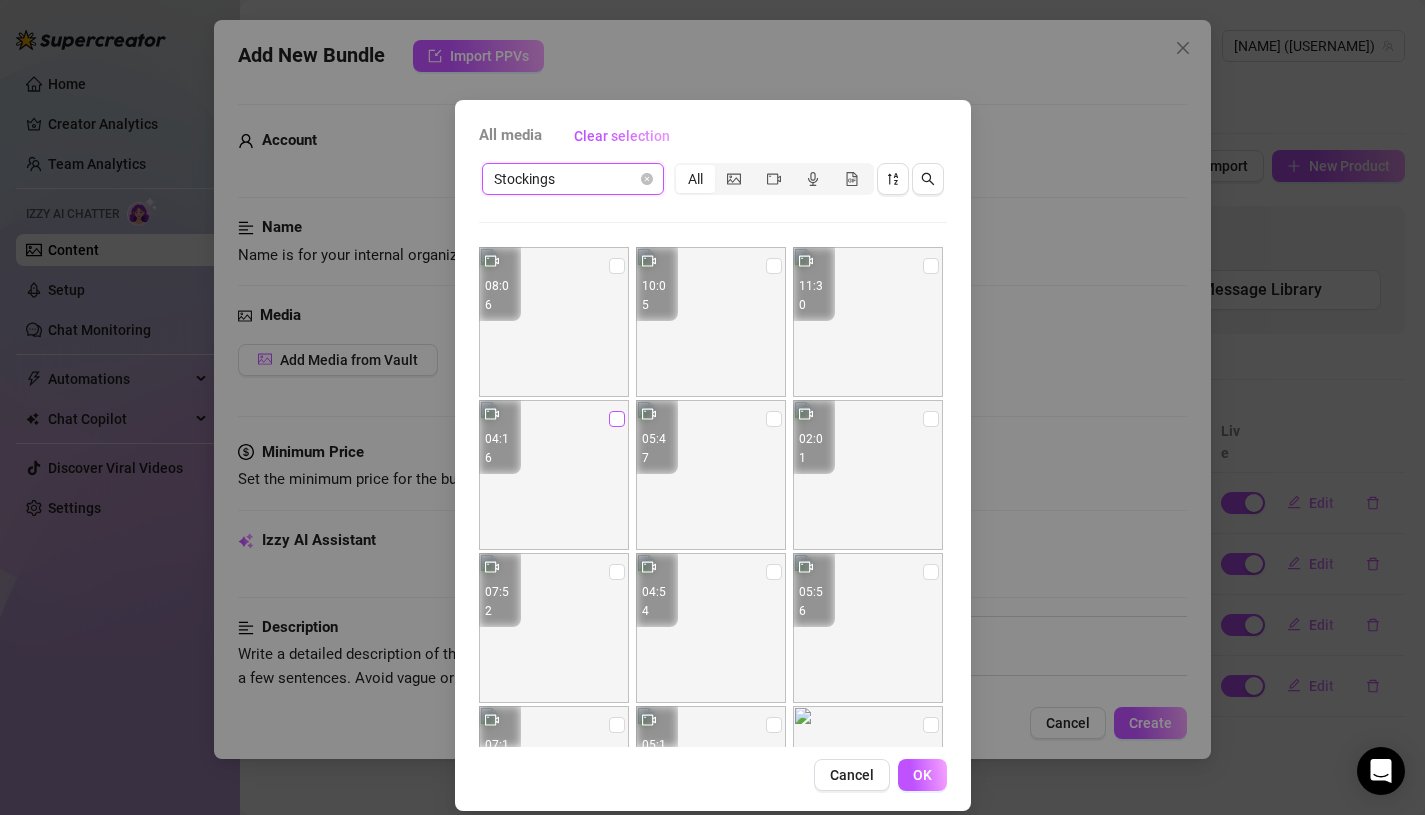 click at bounding box center (617, 419) 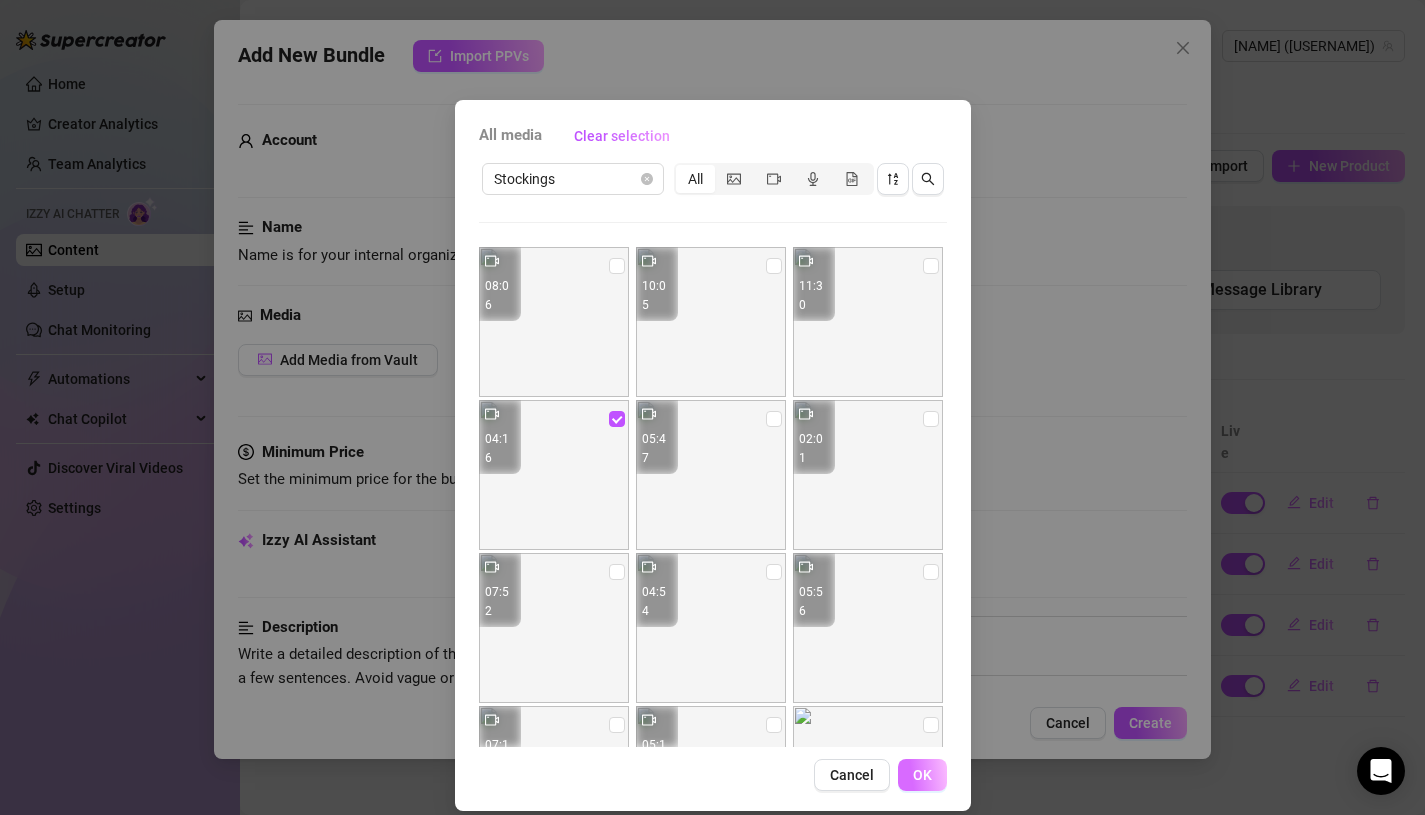 click on "OK" at bounding box center [922, 775] 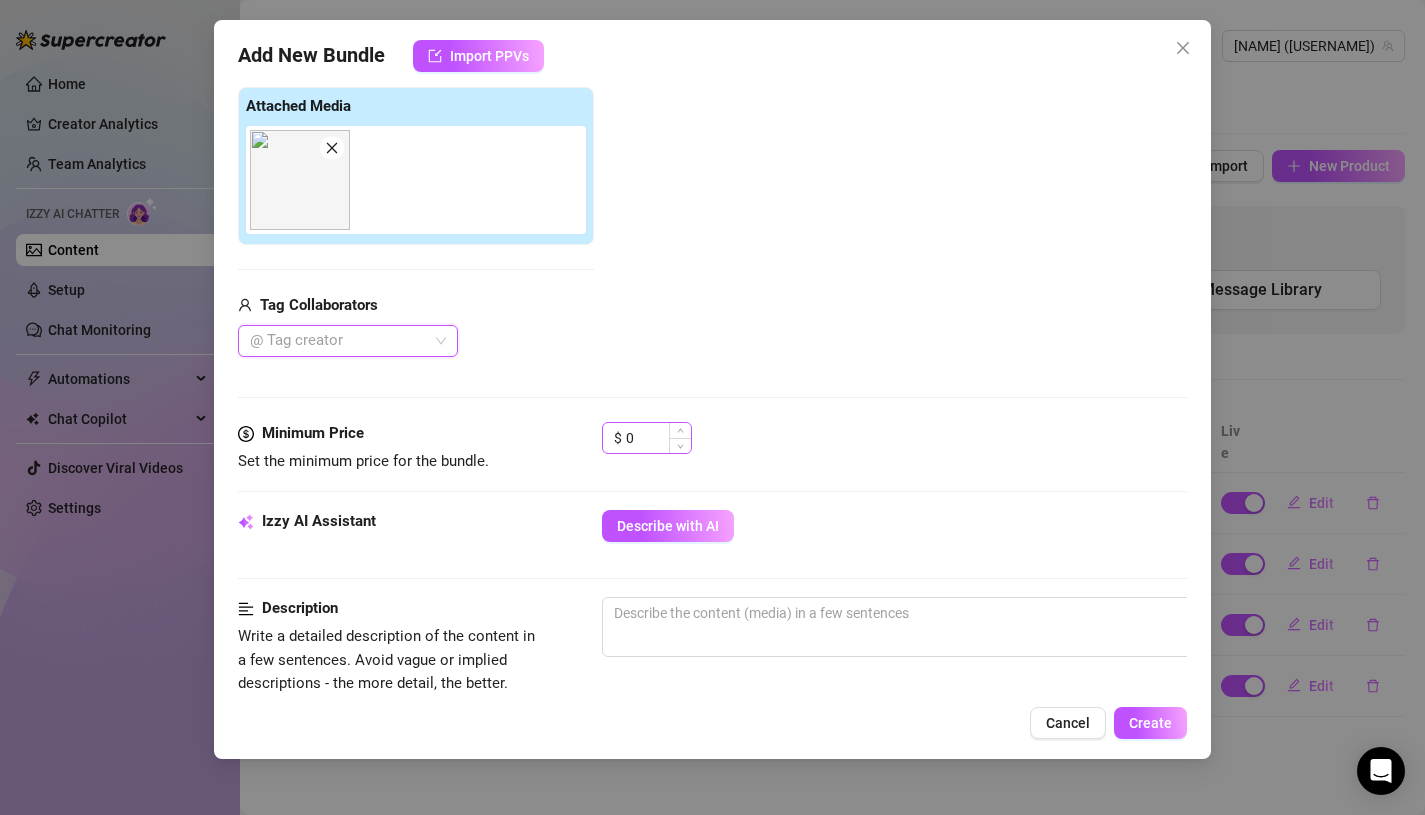 scroll, scrollTop: 311, scrollLeft: 0, axis: vertical 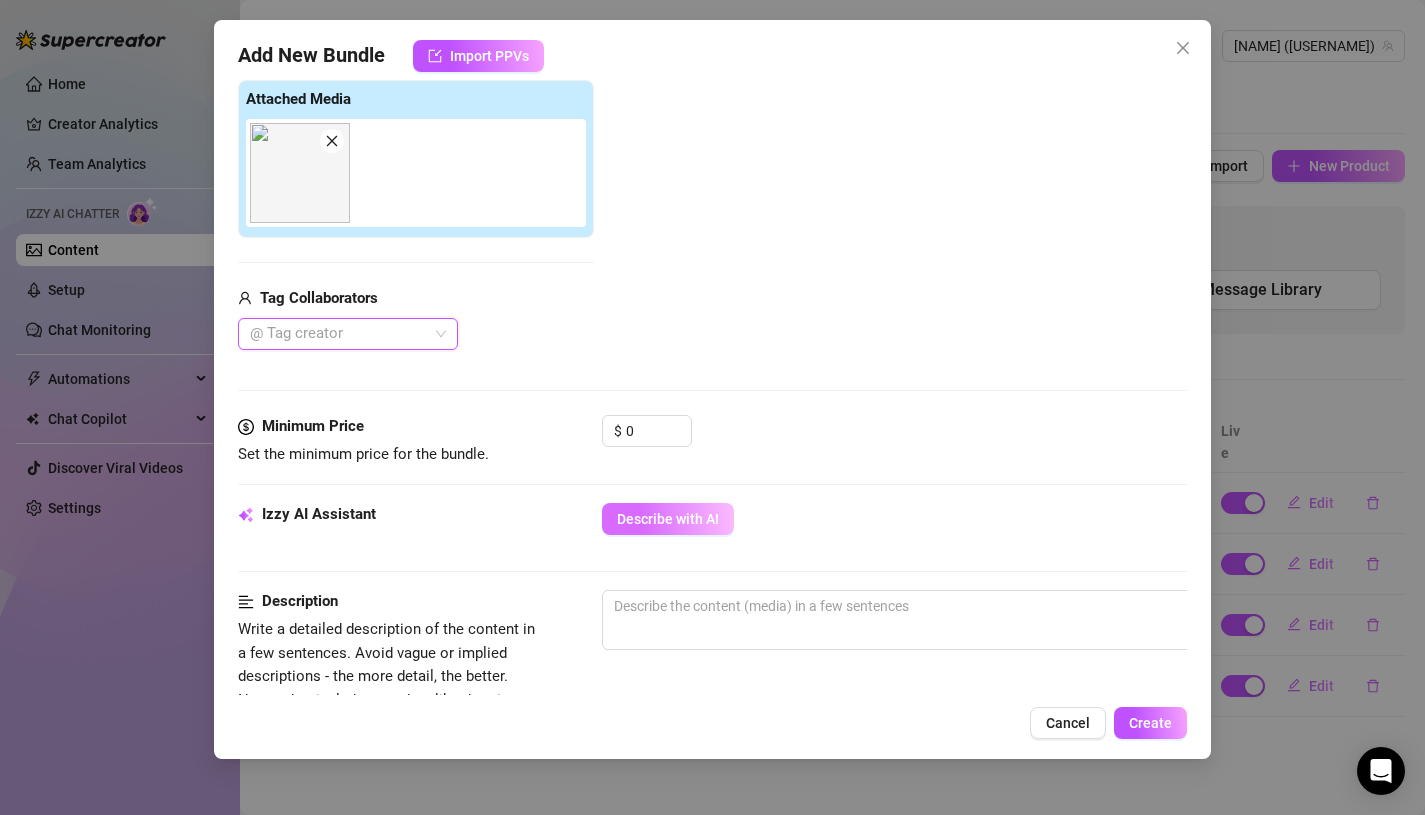 click on "Describe with AI" at bounding box center (668, 519) 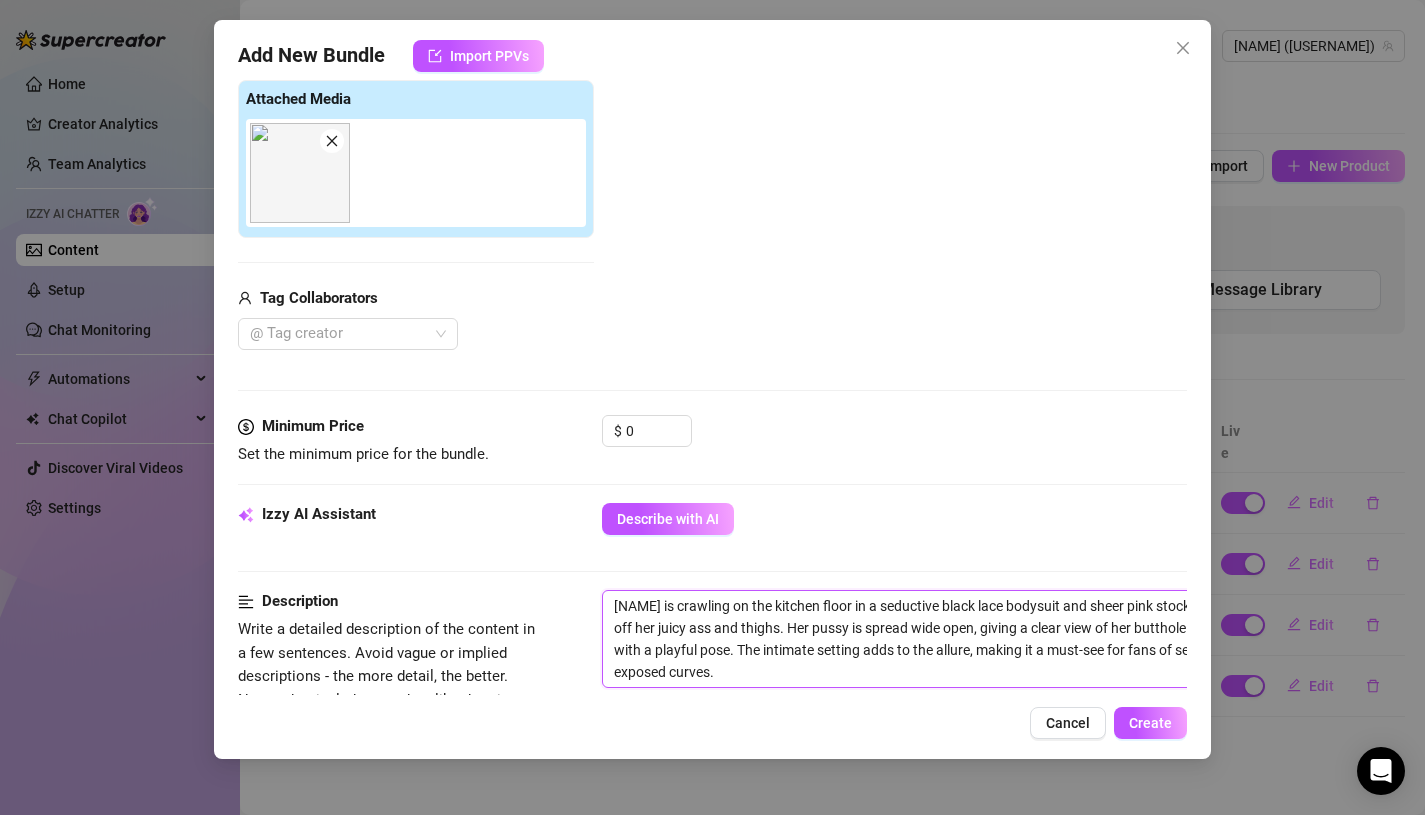 drag, startPoint x: 865, startPoint y: 608, endPoint x: 689, endPoint y: 600, distance: 176.18172 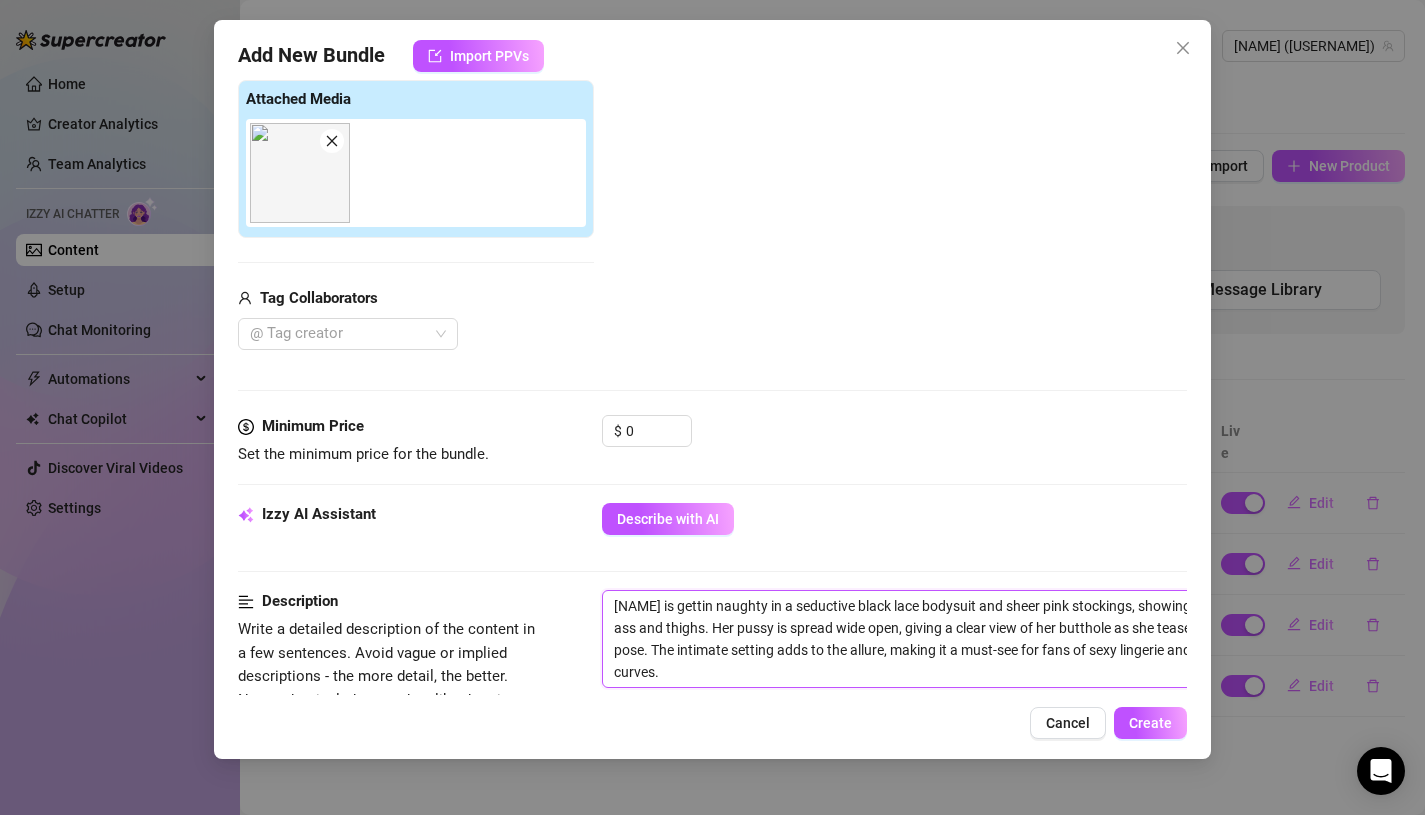 click on "[NAME] is gettin naughty in a seductive black lace bodysuit and sheer pink stockings, showing off her juicy ass and thighs. Her pussy is spread wide open, giving a clear view of her butthole as she teases with a playful pose. The intimate setting adds to the allure, making it a must-see for fans of sexy lingerie and exposed curves." at bounding box center (952, 639) 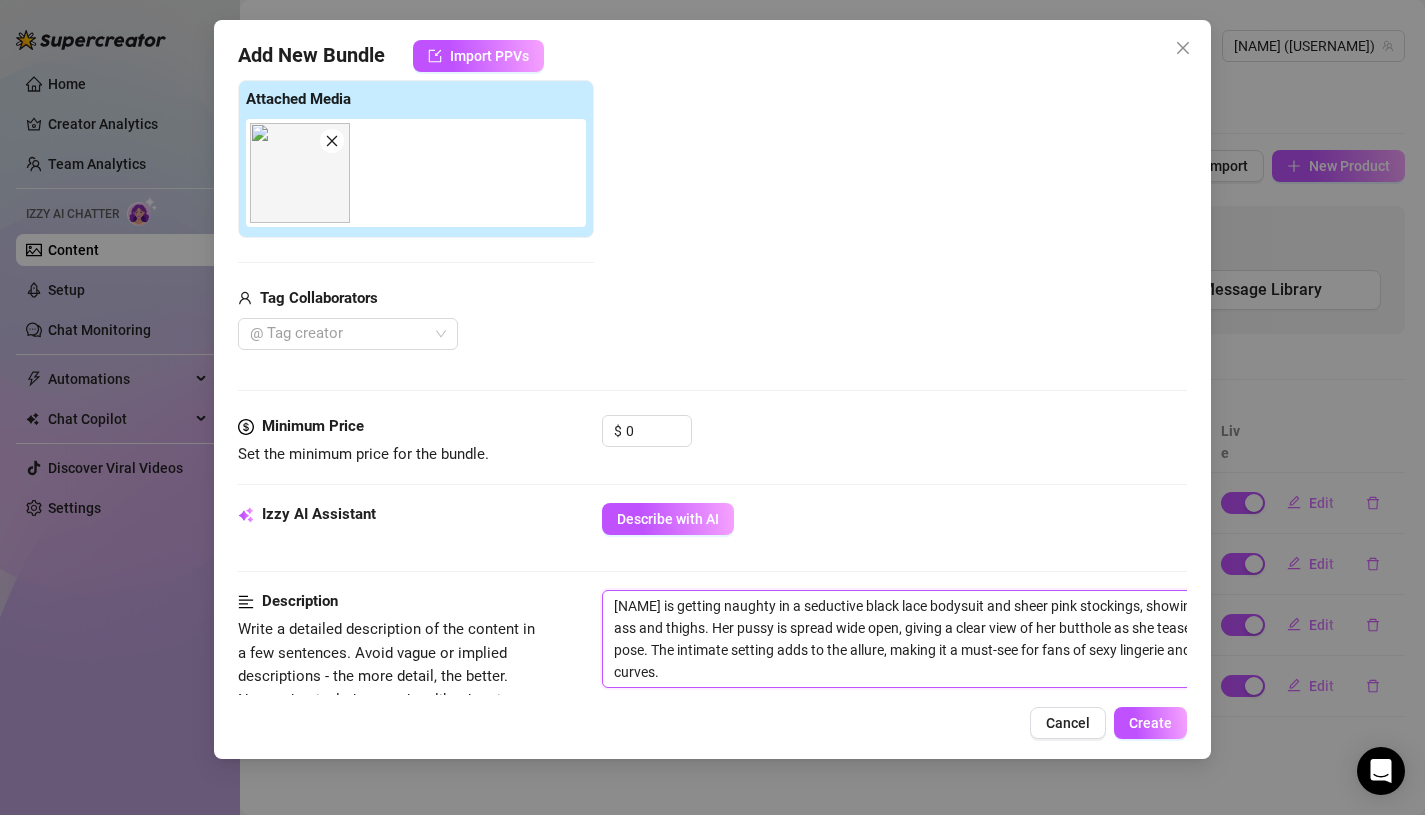 click on "[NAME] is getting naughty in a seductive black lace bodysuit and sheer pink stockings, showing off her juicy ass and thighs. Her pussy is spread wide open, giving a clear view of her butthole as she teases with a playful pose. The intimate setting adds to the allure, making it a must-see for fans of sexy lingerie and exposed curves." at bounding box center (952, 639) 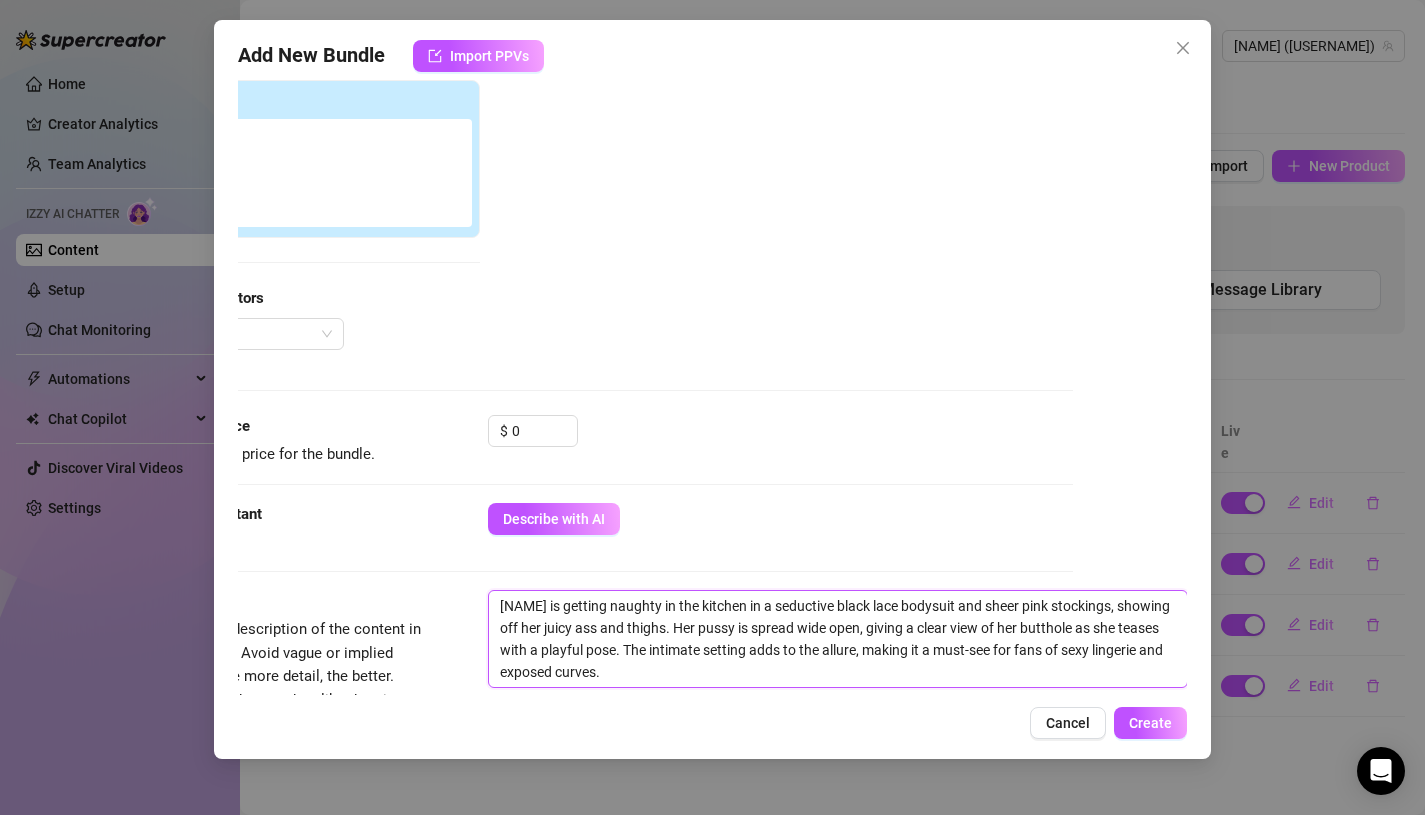 scroll, scrollTop: 312, scrollLeft: 113, axis: both 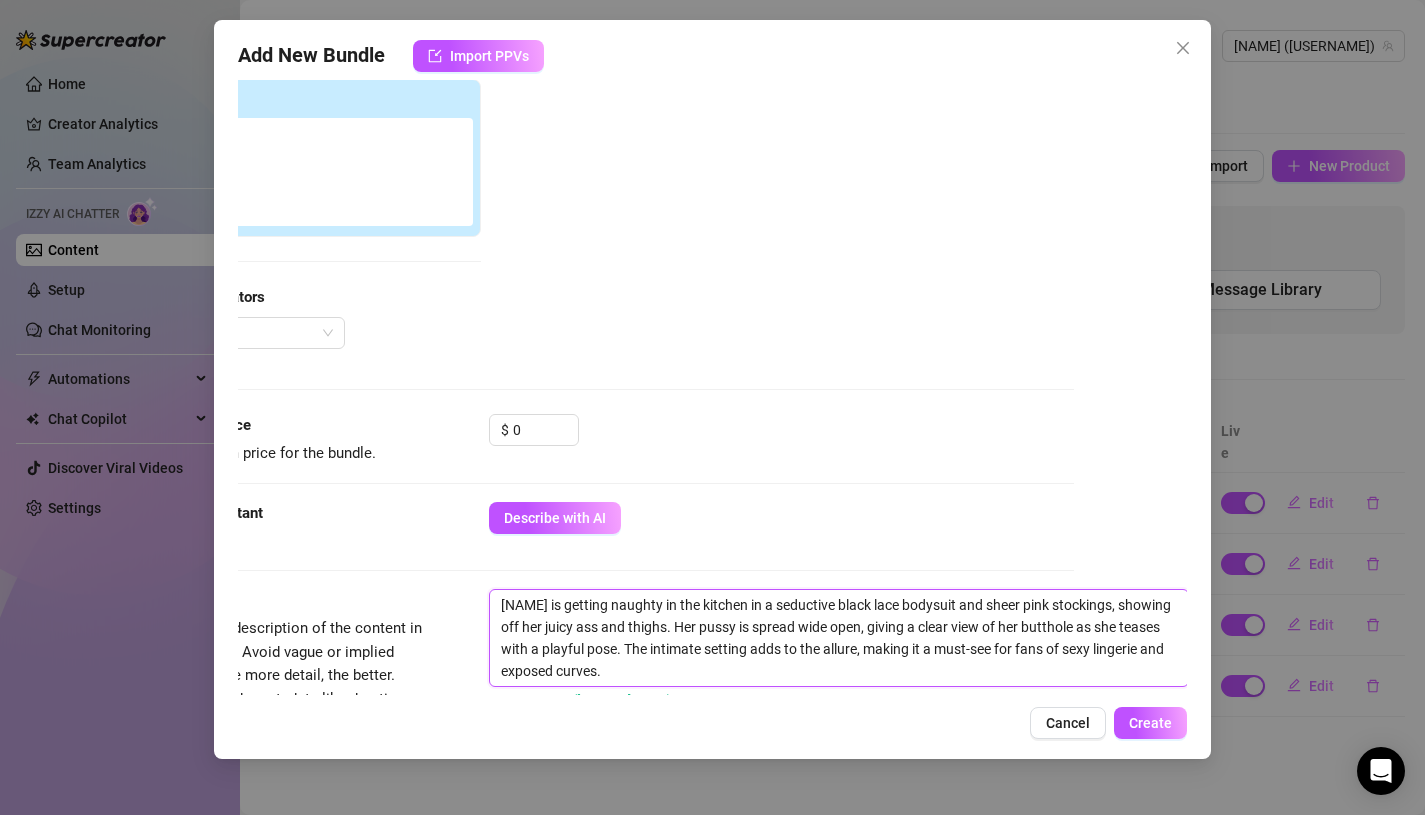 click on "[NAME] is getting naughty in the kitchen in a seductive black lace bodysuit and sheer pink stockings, showing off her juicy ass and thighs. Her pussy is spread wide open, giving a clear view of her butthole as she teases with a playful pose. The intimate setting adds to the allure, making it a must-see for fans of sexy lingerie and exposed curves." at bounding box center (839, 638) 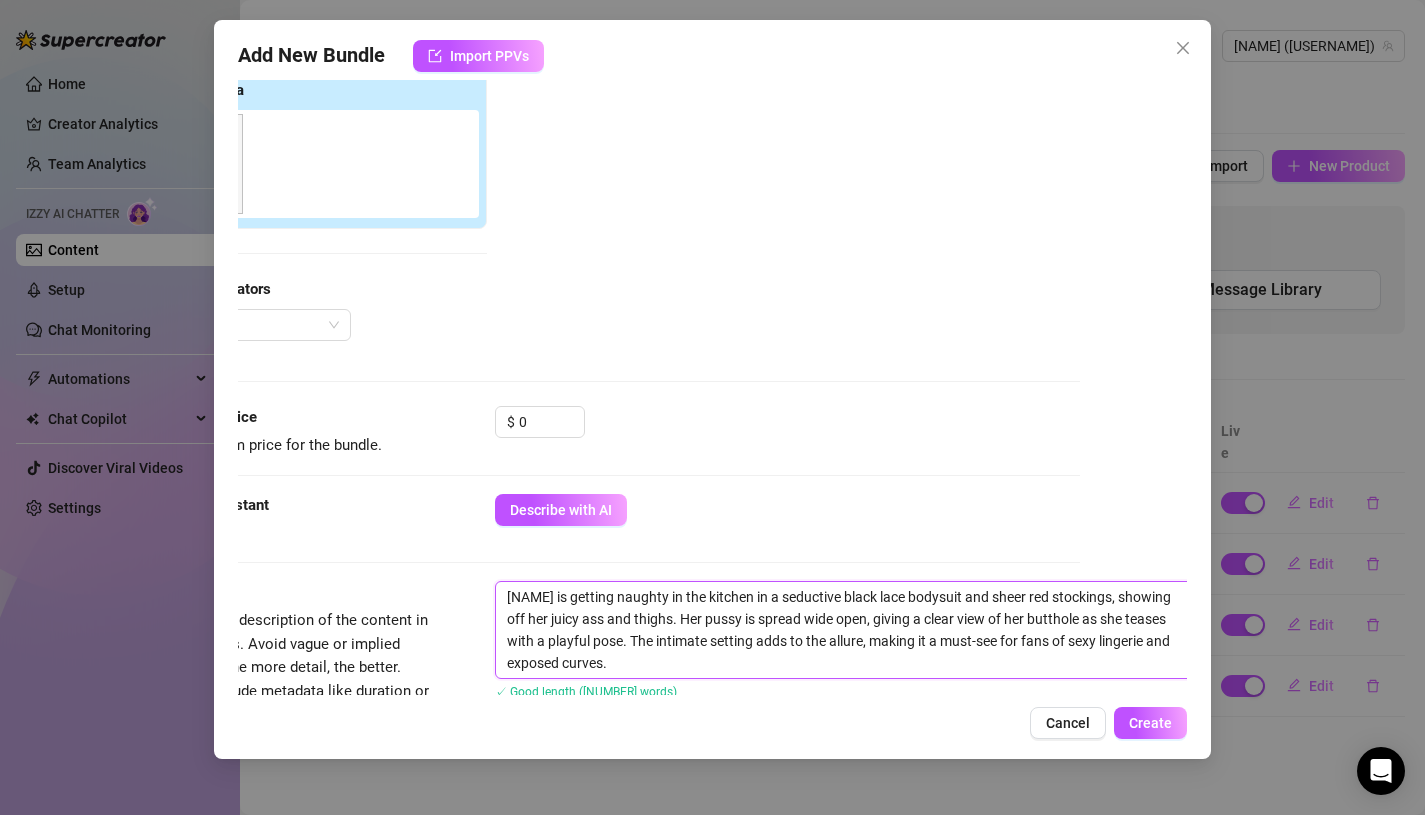 scroll, scrollTop: 319, scrollLeft: 107, axis: both 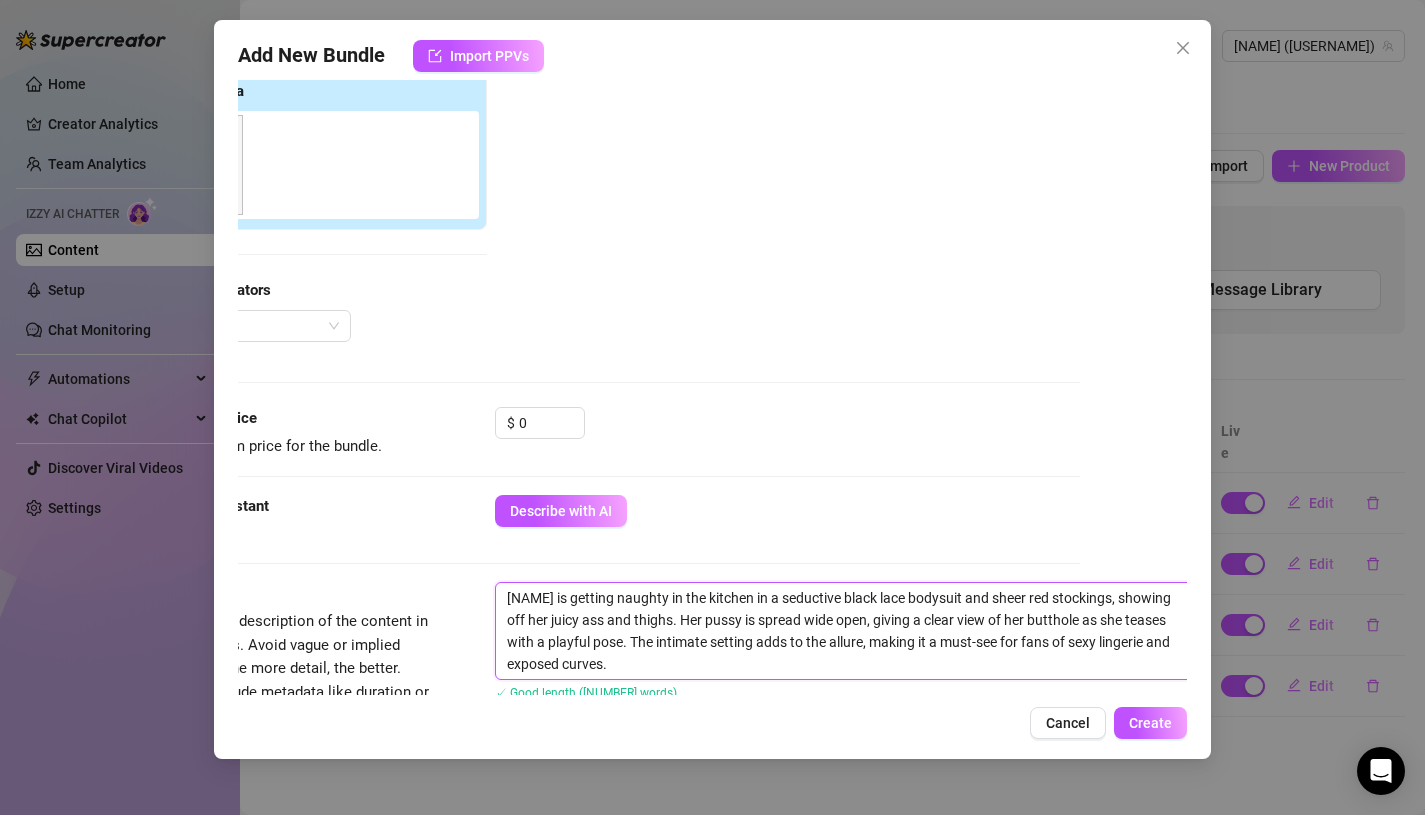 click on "[NAME] is getting naughty in the kitchen in a seductive black lace bodysuit and sheer red stockings, showing off her juicy ass and thighs. Her pussy is spread wide open, giving a clear view of her butthole as she teases with a playful pose. The intimate setting adds to the allure, making it a must-see for fans of sexy lingerie and exposed curves." at bounding box center [845, 631] 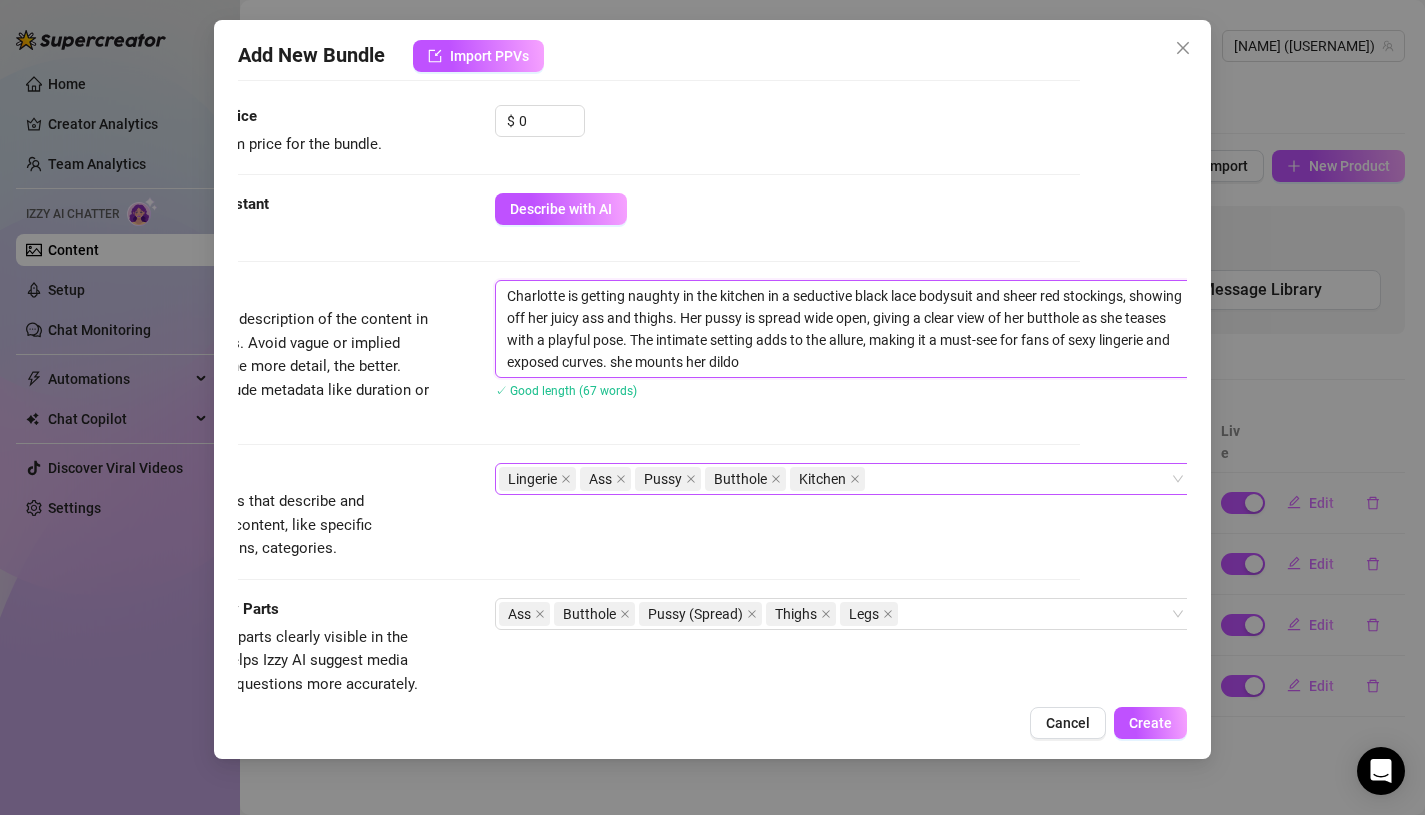 scroll, scrollTop: 622, scrollLeft: 107, axis: both 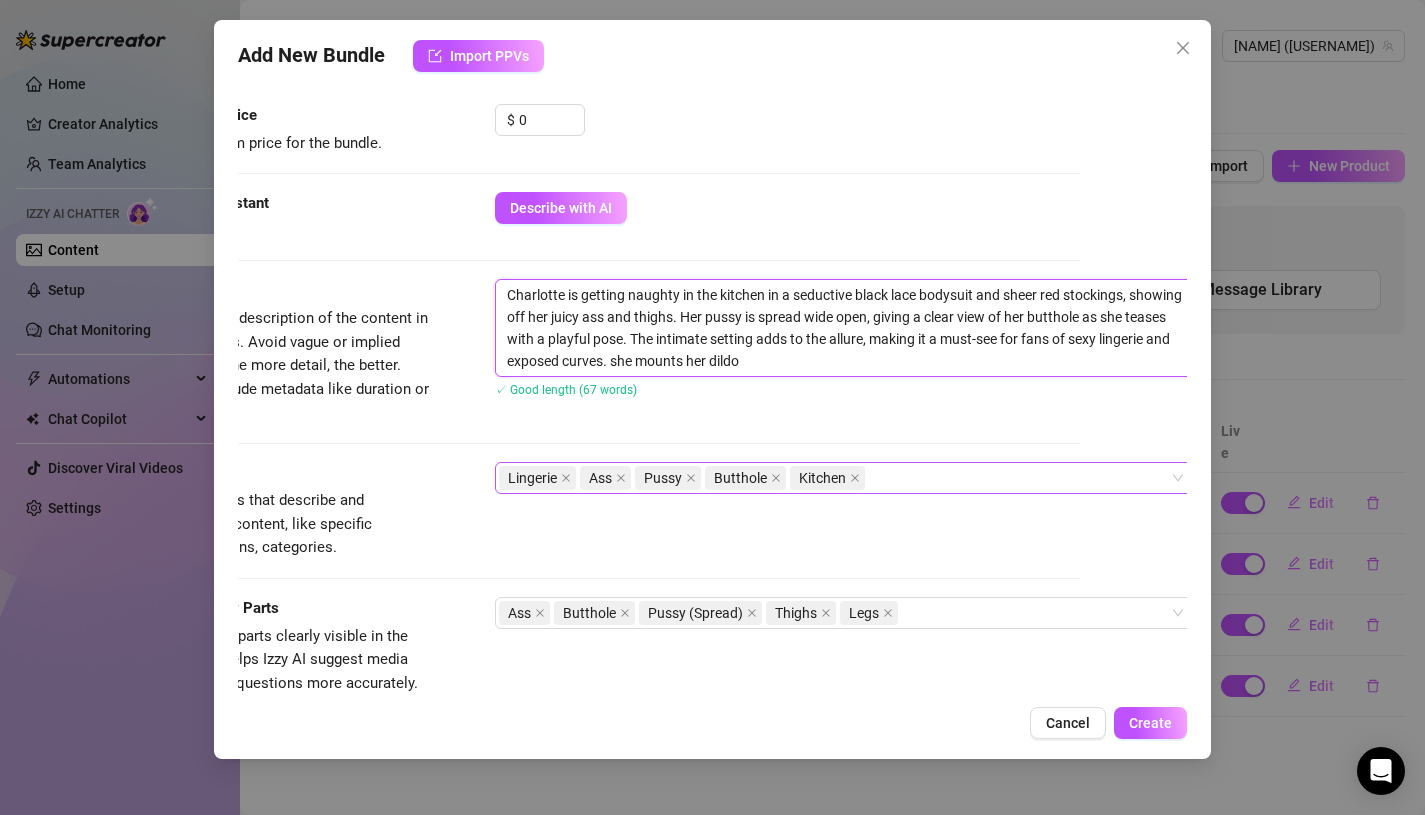 click on "Lingerie Ass Pussy Butthole Kitchen" at bounding box center [834, 478] 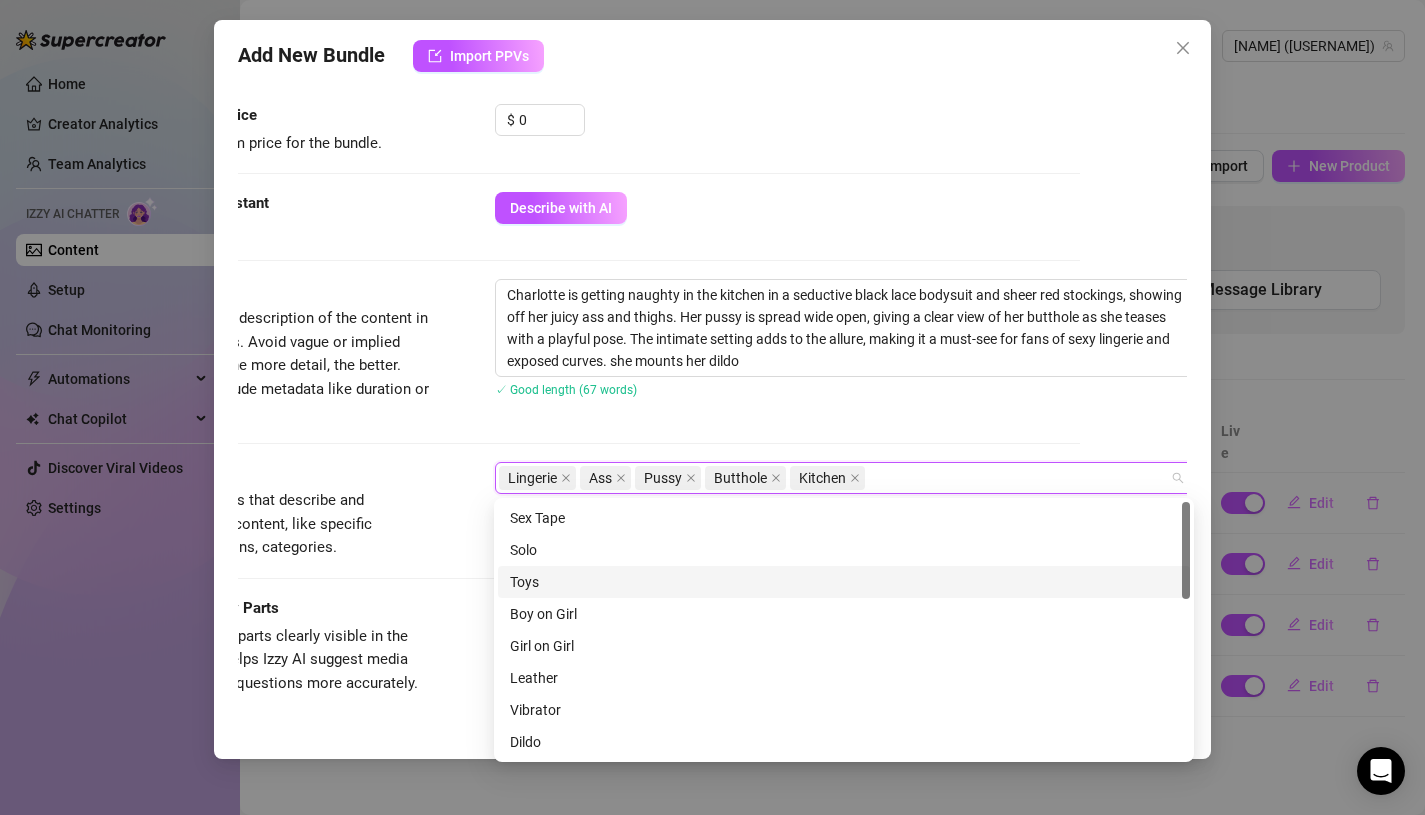 click on "Toys" at bounding box center [844, 582] 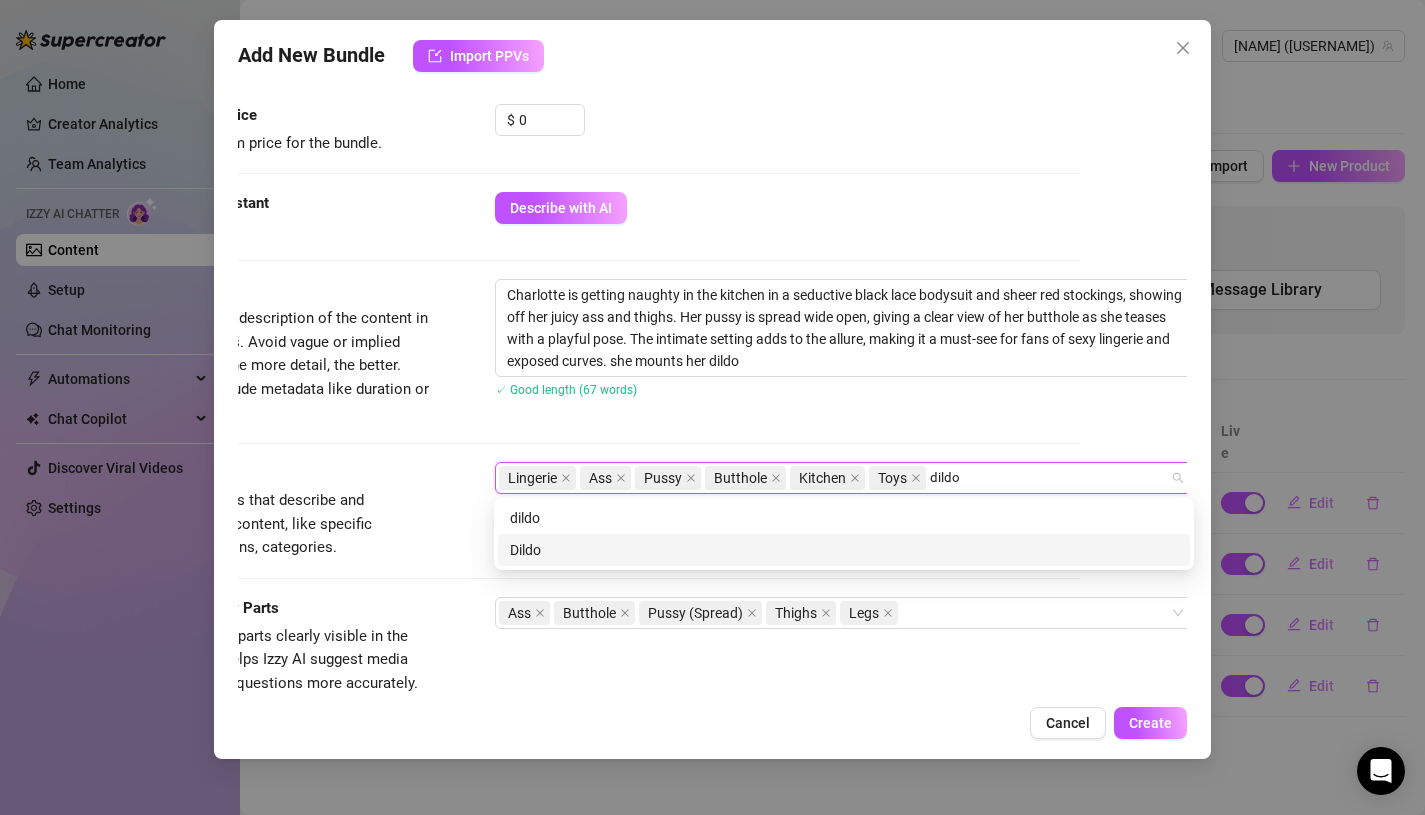 click on "Dildo" at bounding box center (844, 550) 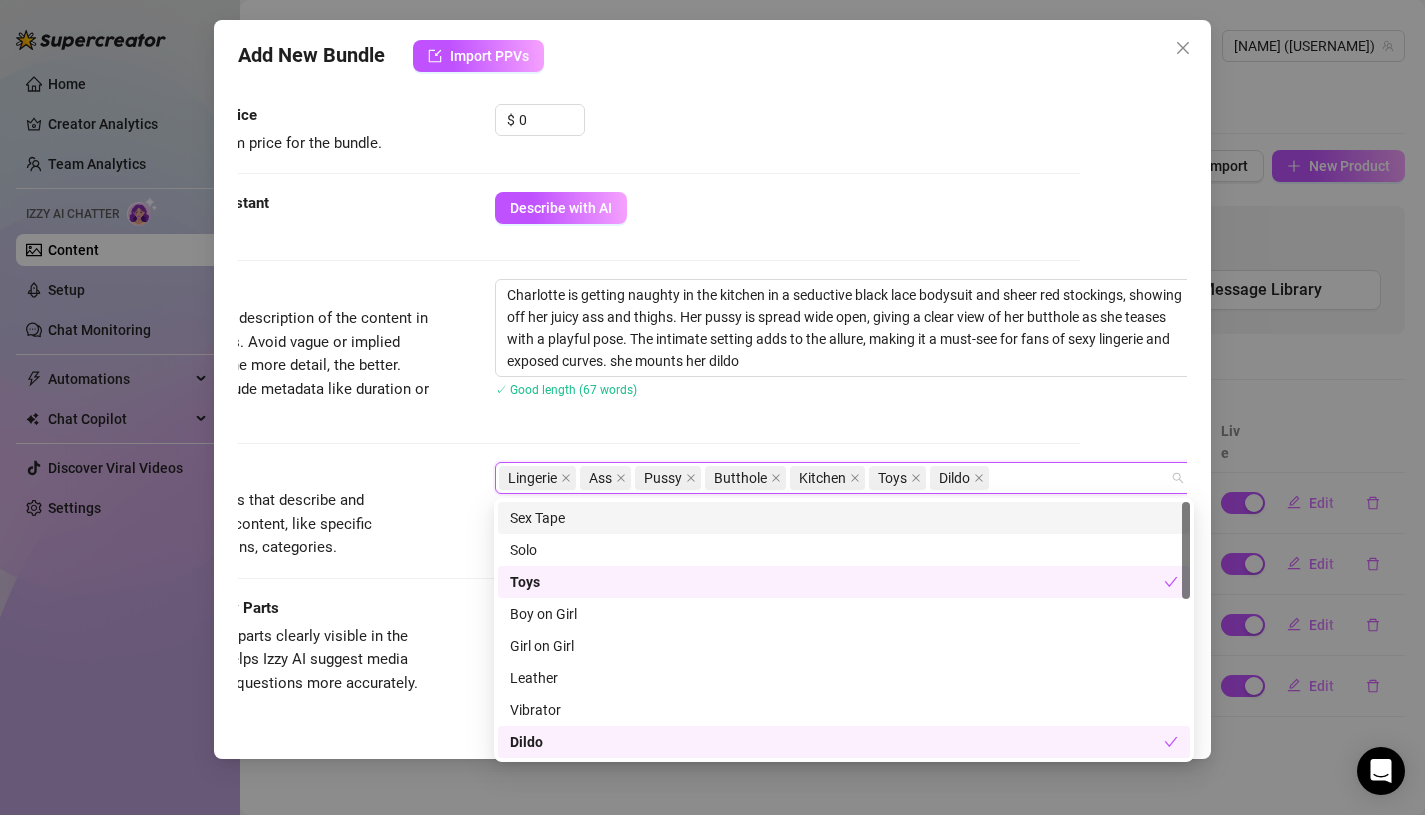 click on "Description Write a detailed description of the content in a few sentences. Avoid vague or implied descriptions - the more detail, the better. No need to include metadata like duration or photo count. [NAME] is getting naughty in the kitchen in a seductive black lace bodysuit and sheer red stockings, showing off her juicy ass and thighs. Her pussy is spread wide open, giving a clear view of her butthole as she teases with a playful pose. The intimate setting adds to the allure, making it a must-see for fans of sexy lingerie and exposed curves. she mounts her dildo ✓ Good length (67 words)" at bounding box center [606, 370] 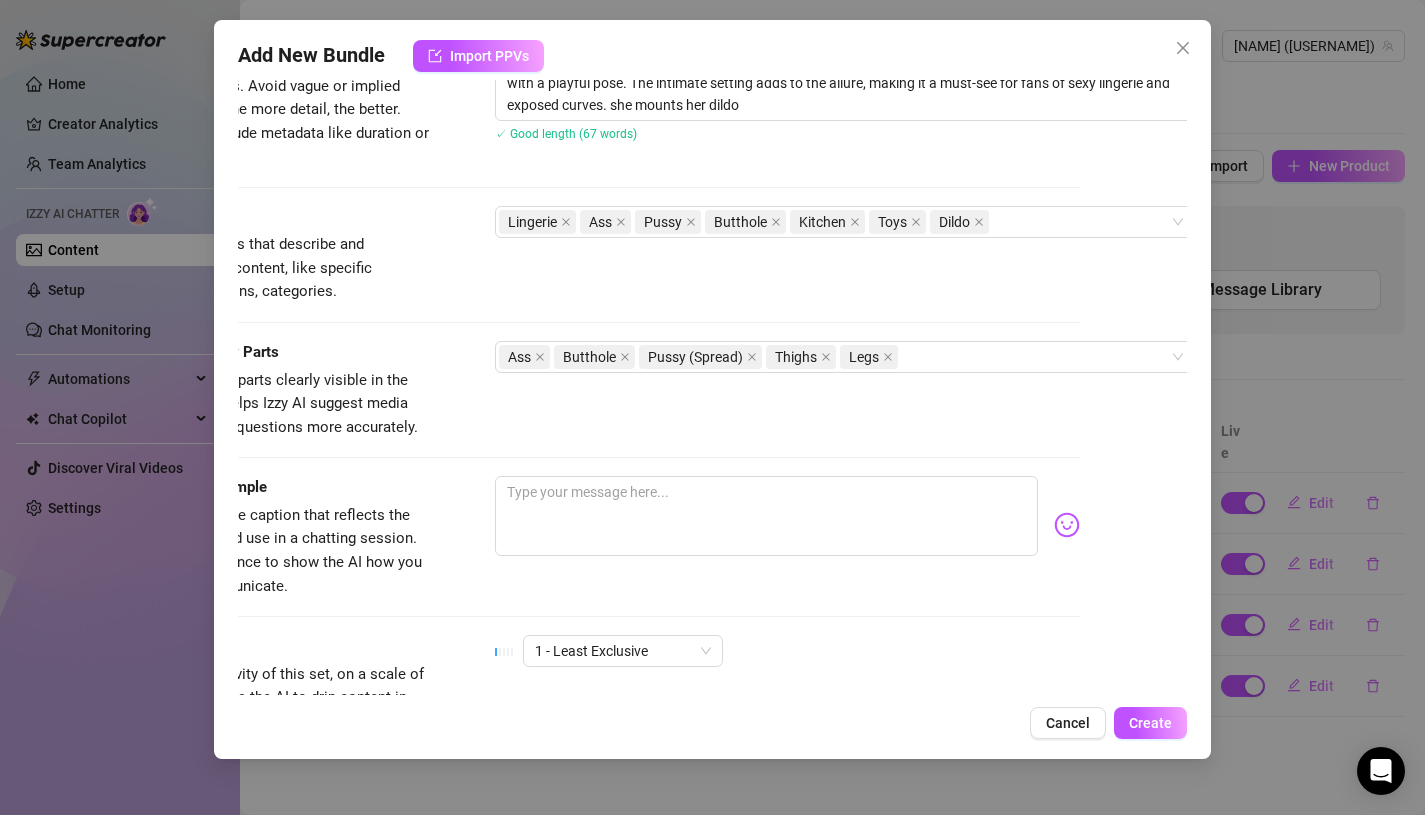 scroll, scrollTop: 882, scrollLeft: 107, axis: both 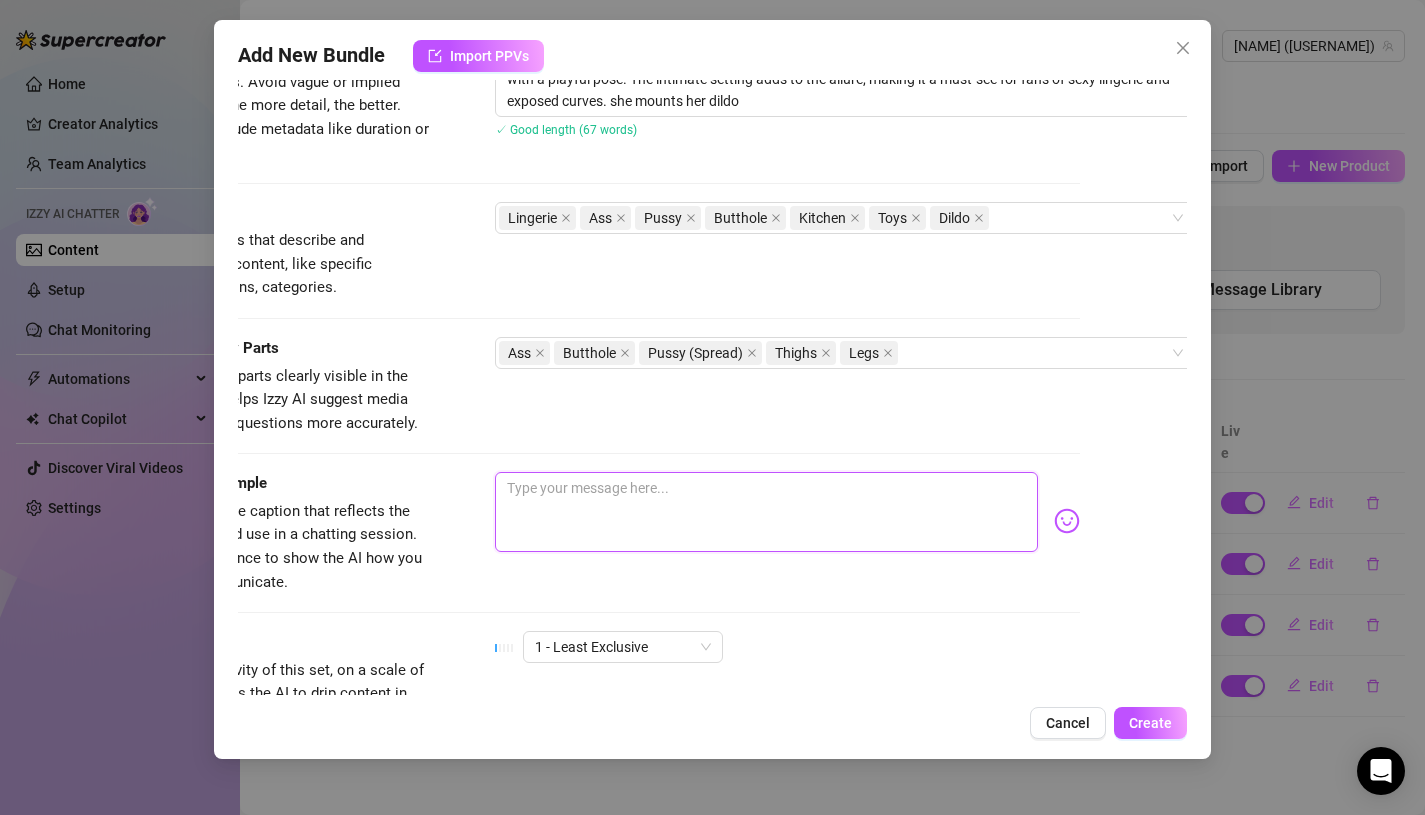 click at bounding box center [767, 512] 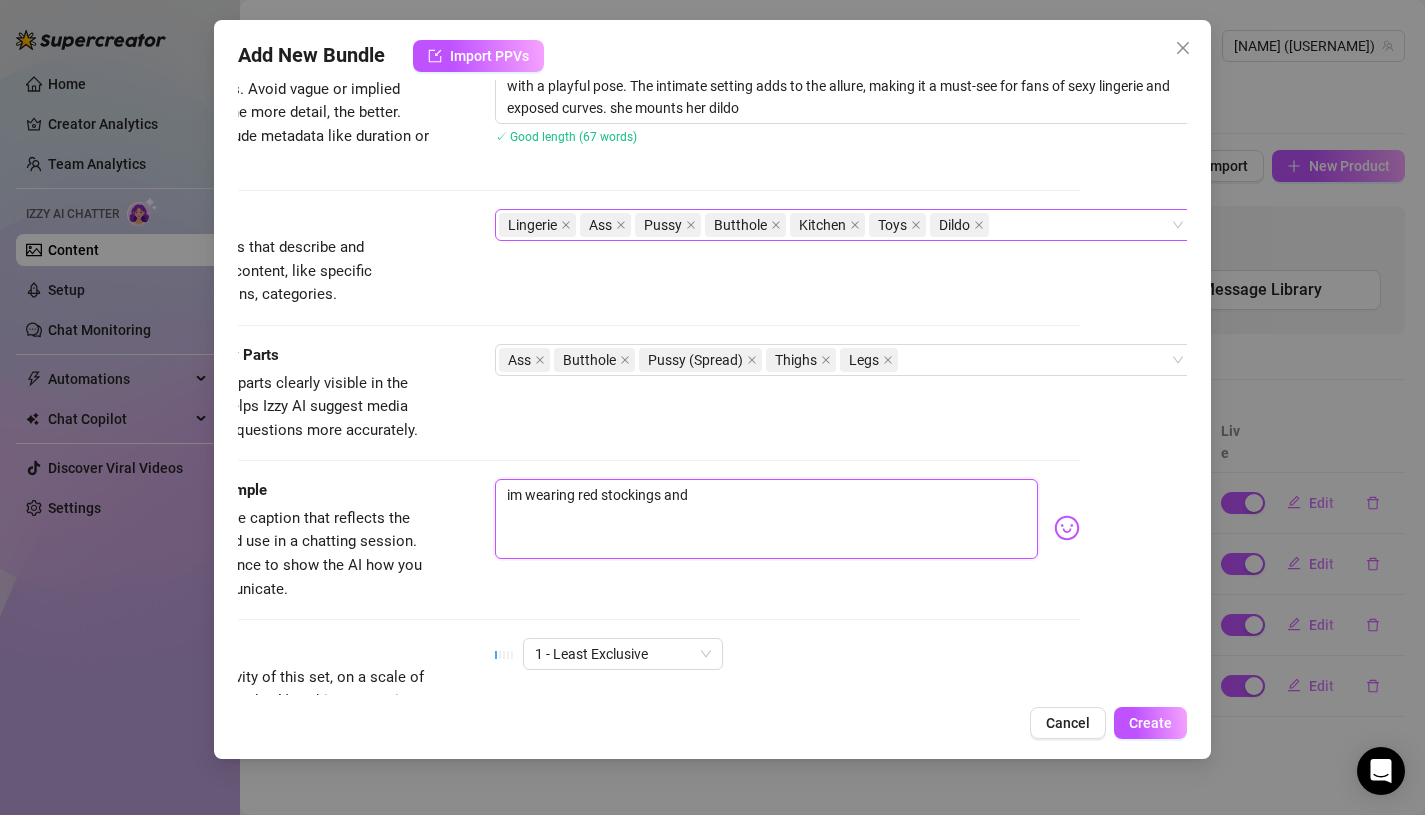 scroll, scrollTop: 1043, scrollLeft: 107, axis: both 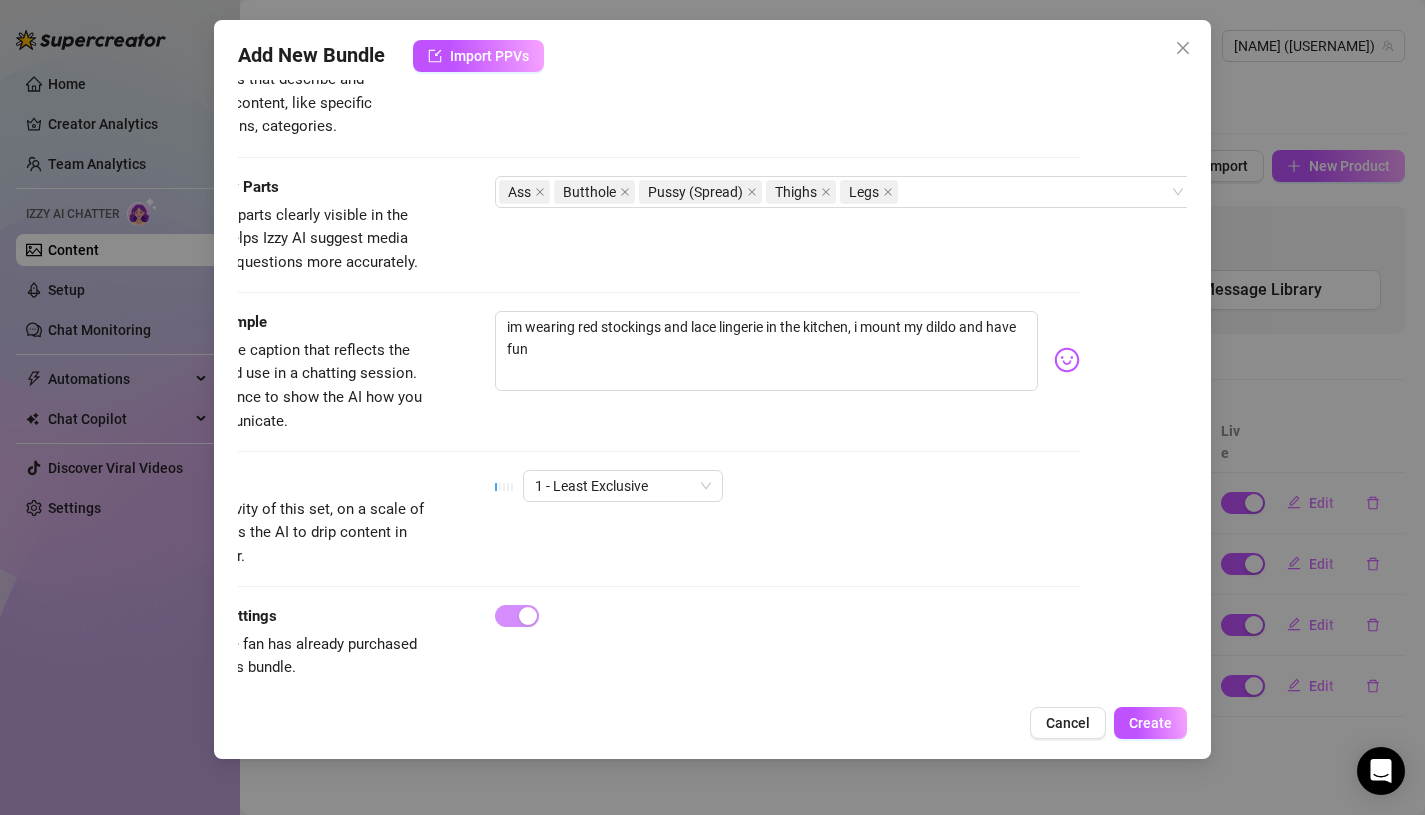 click at bounding box center [1067, 360] 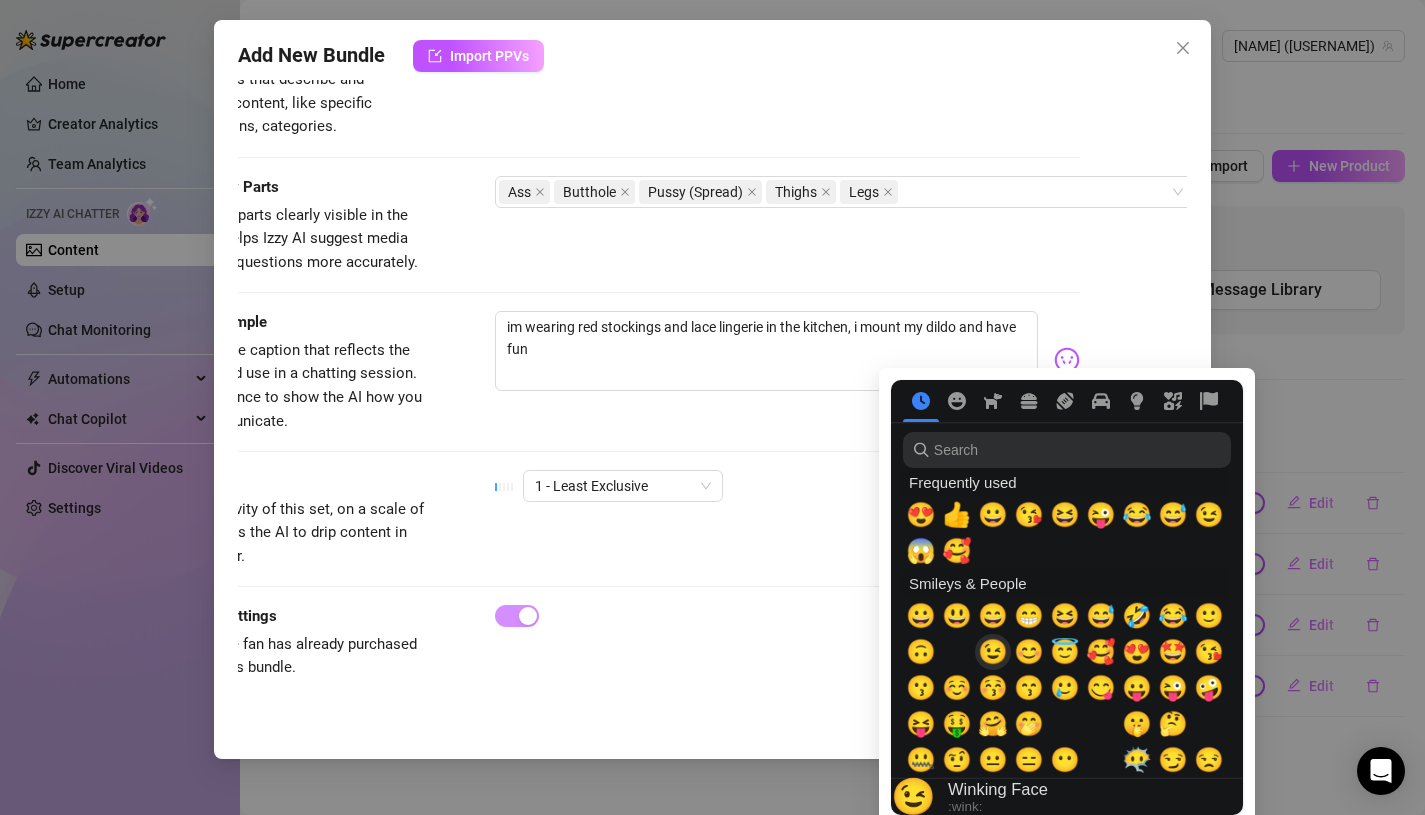 click on "😉" at bounding box center (993, 652) 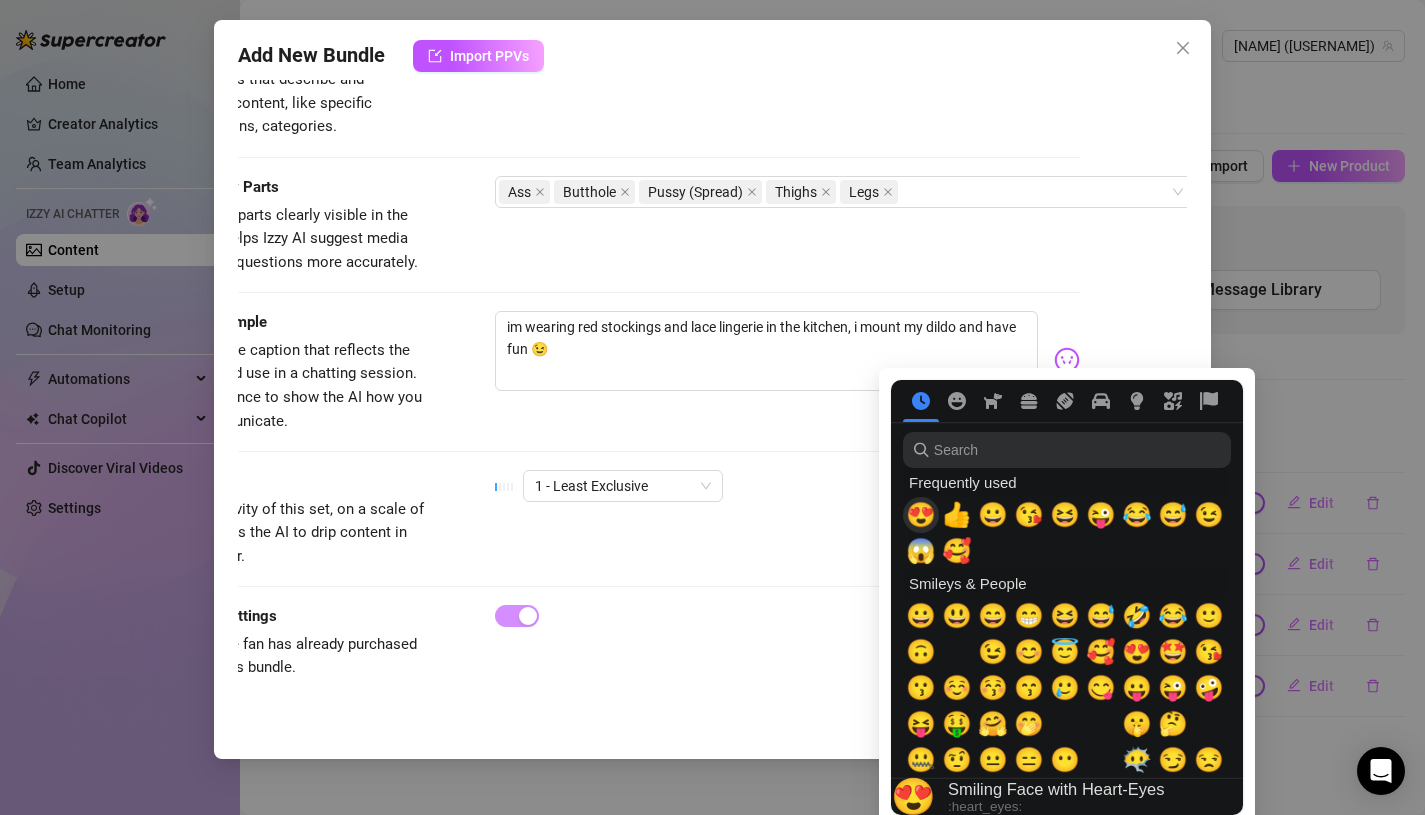 click on "😍" at bounding box center [921, 515] 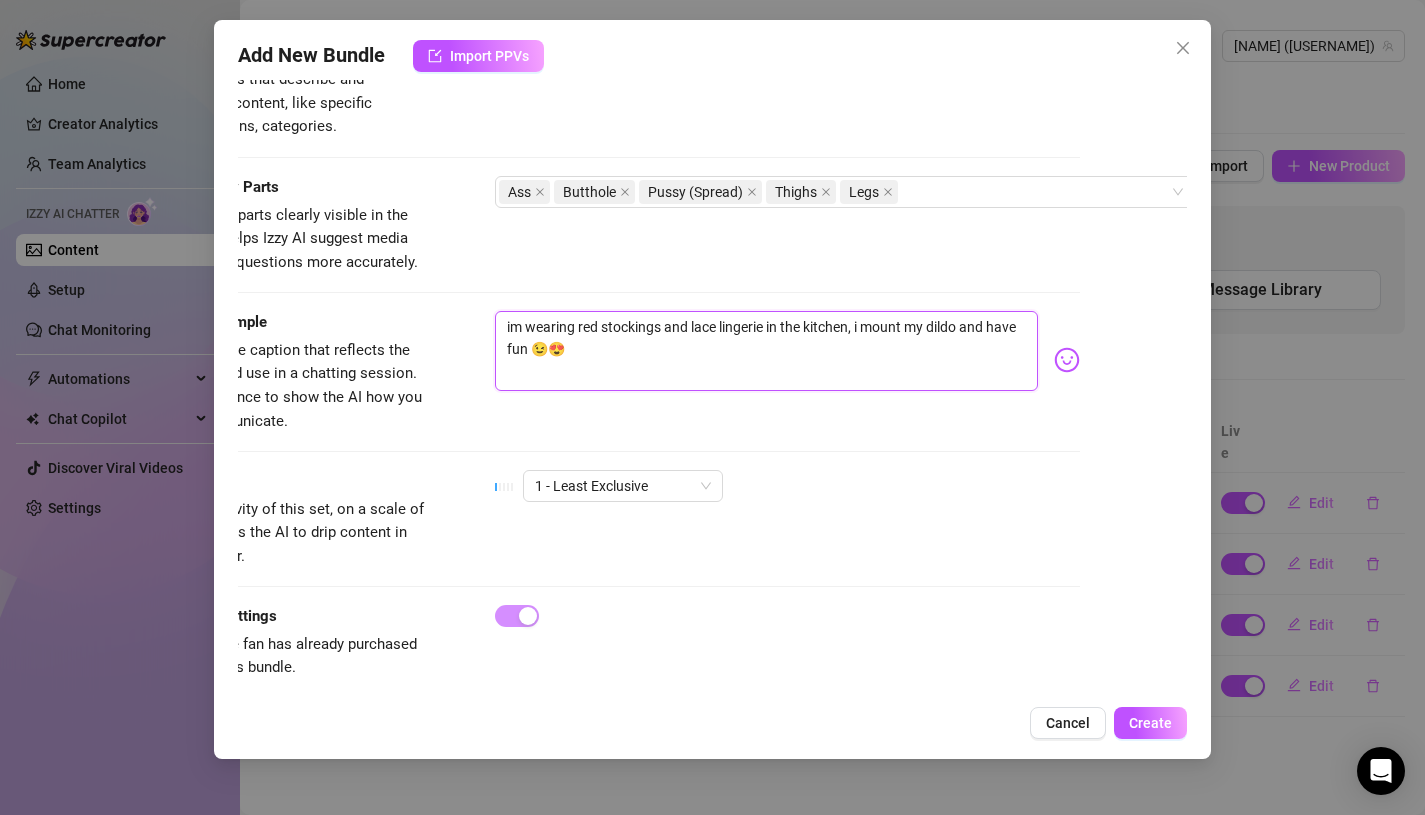click on "im wearing red stockings and lace lingerie in the kitchen, i mount my dildo and have fun 😉😍" at bounding box center (767, 351) 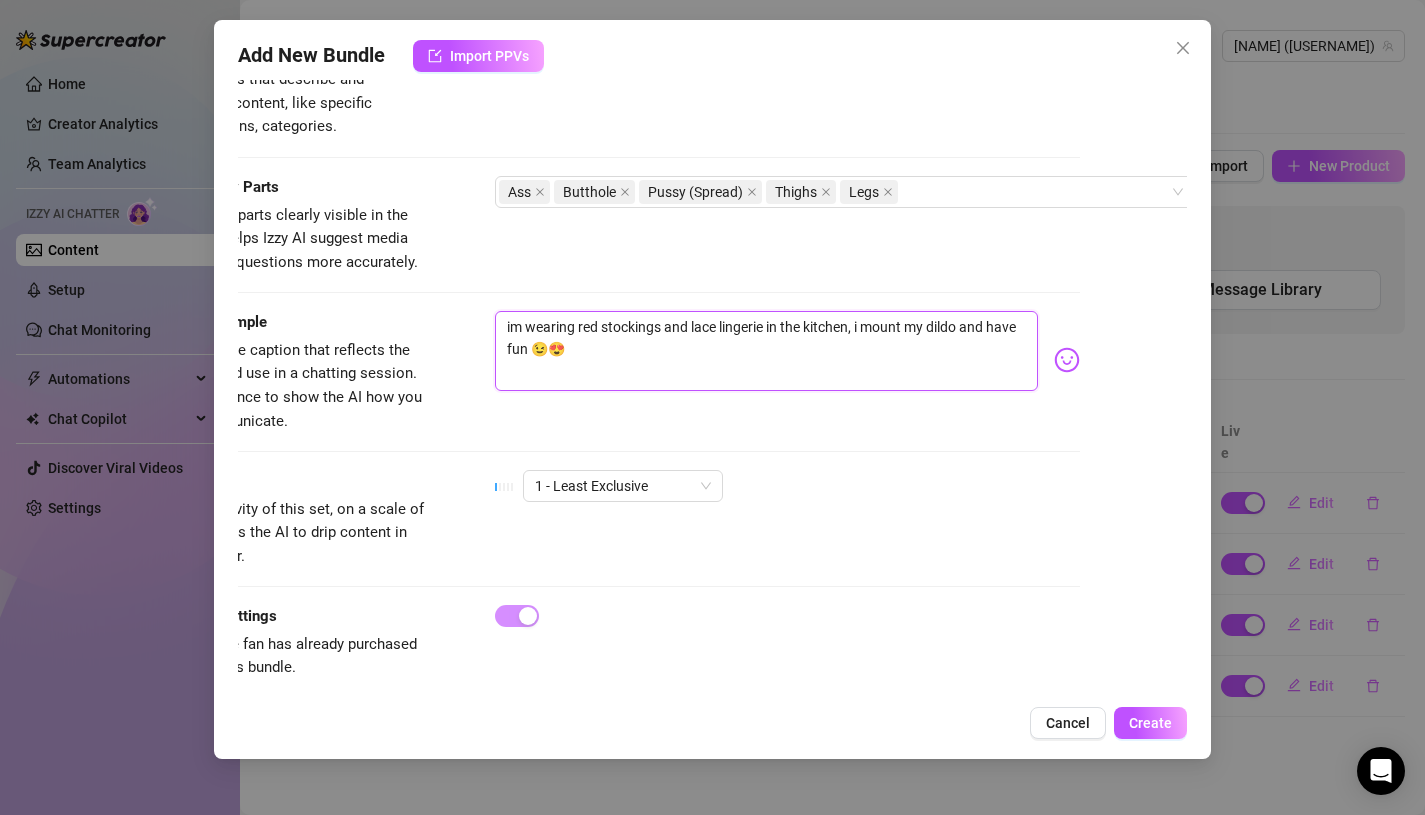 scroll, scrollTop: 1065, scrollLeft: 107, axis: both 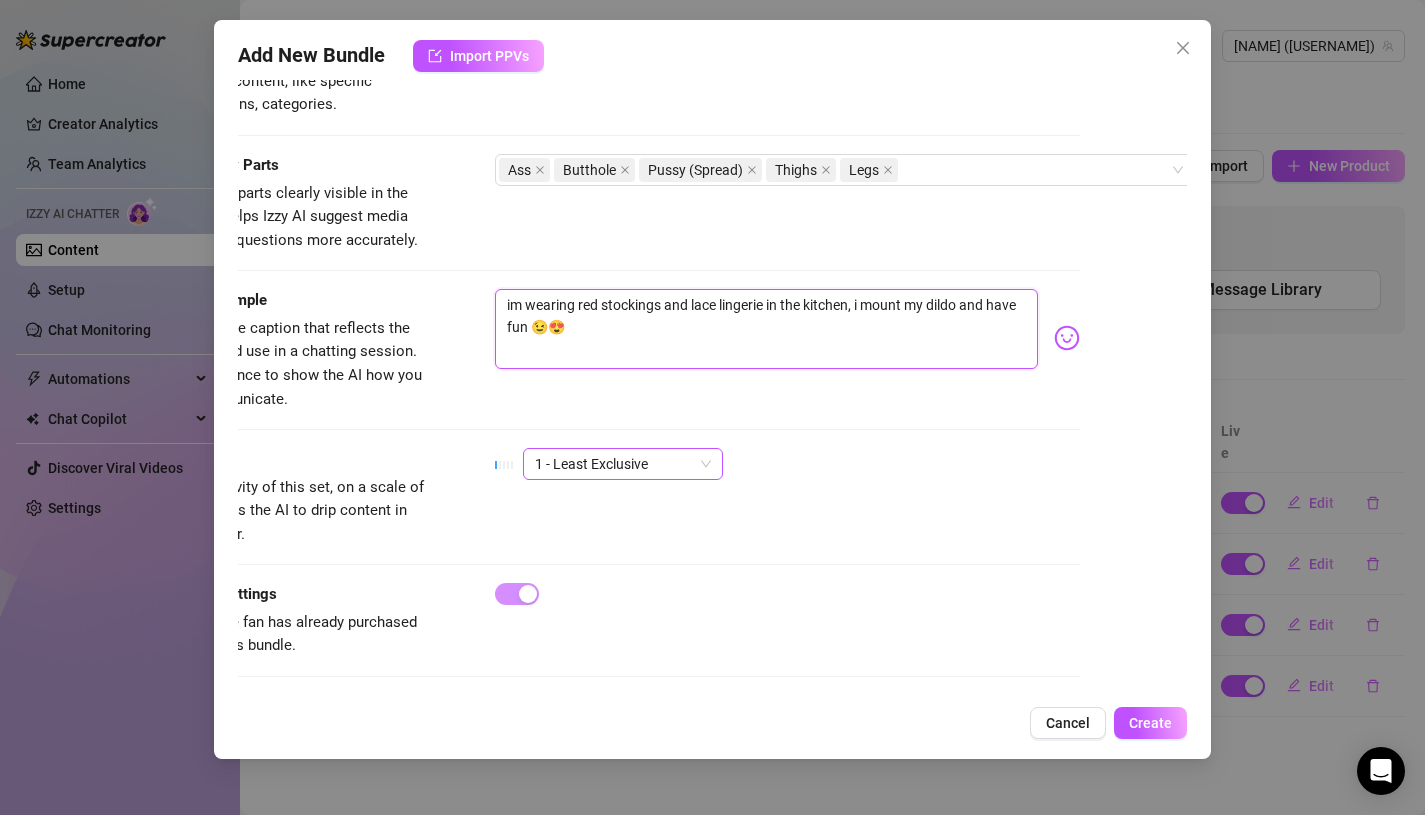 click on "1 - Least Exclusive" at bounding box center (623, 464) 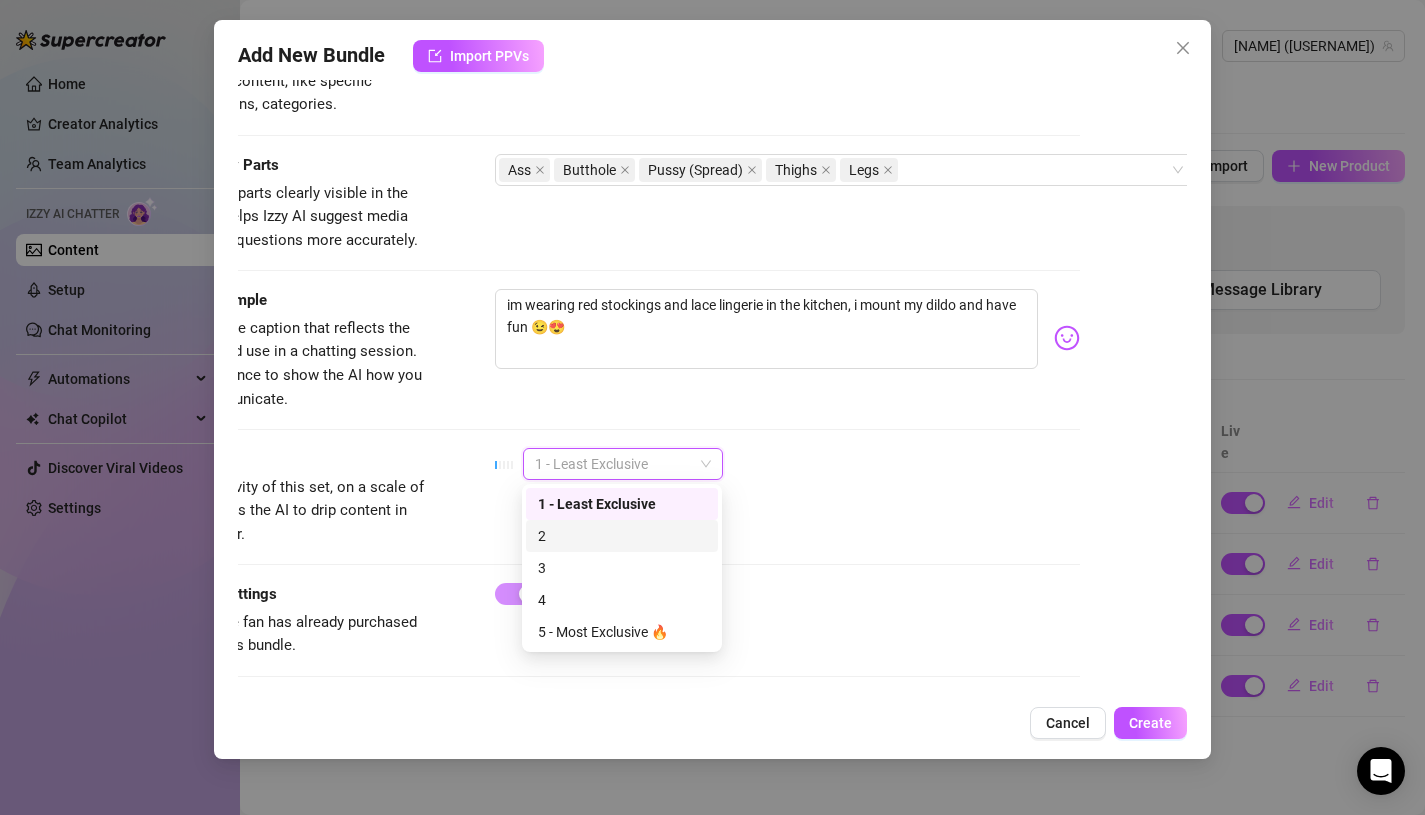 click on "2" at bounding box center [622, 536] 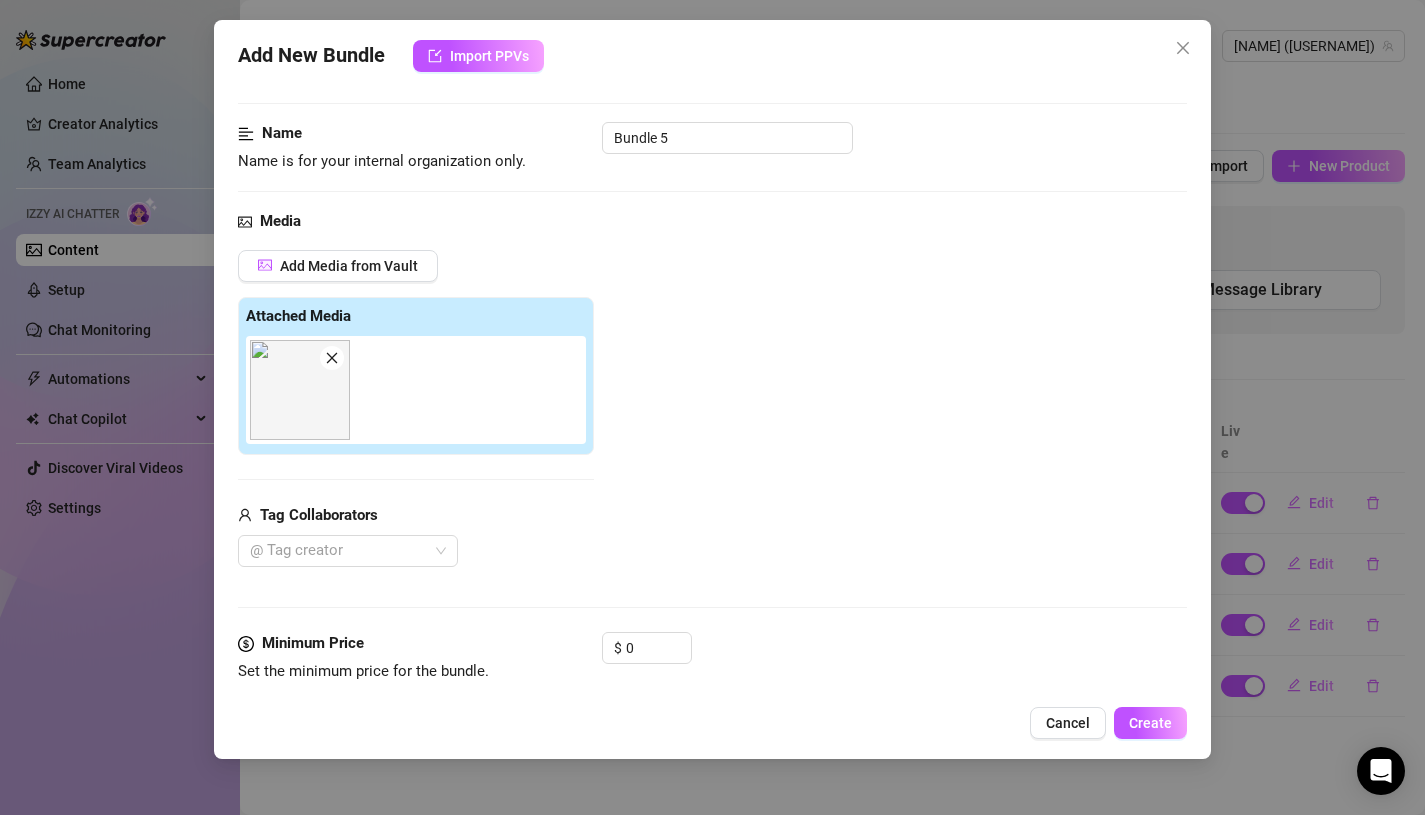 scroll, scrollTop: 92, scrollLeft: 0, axis: vertical 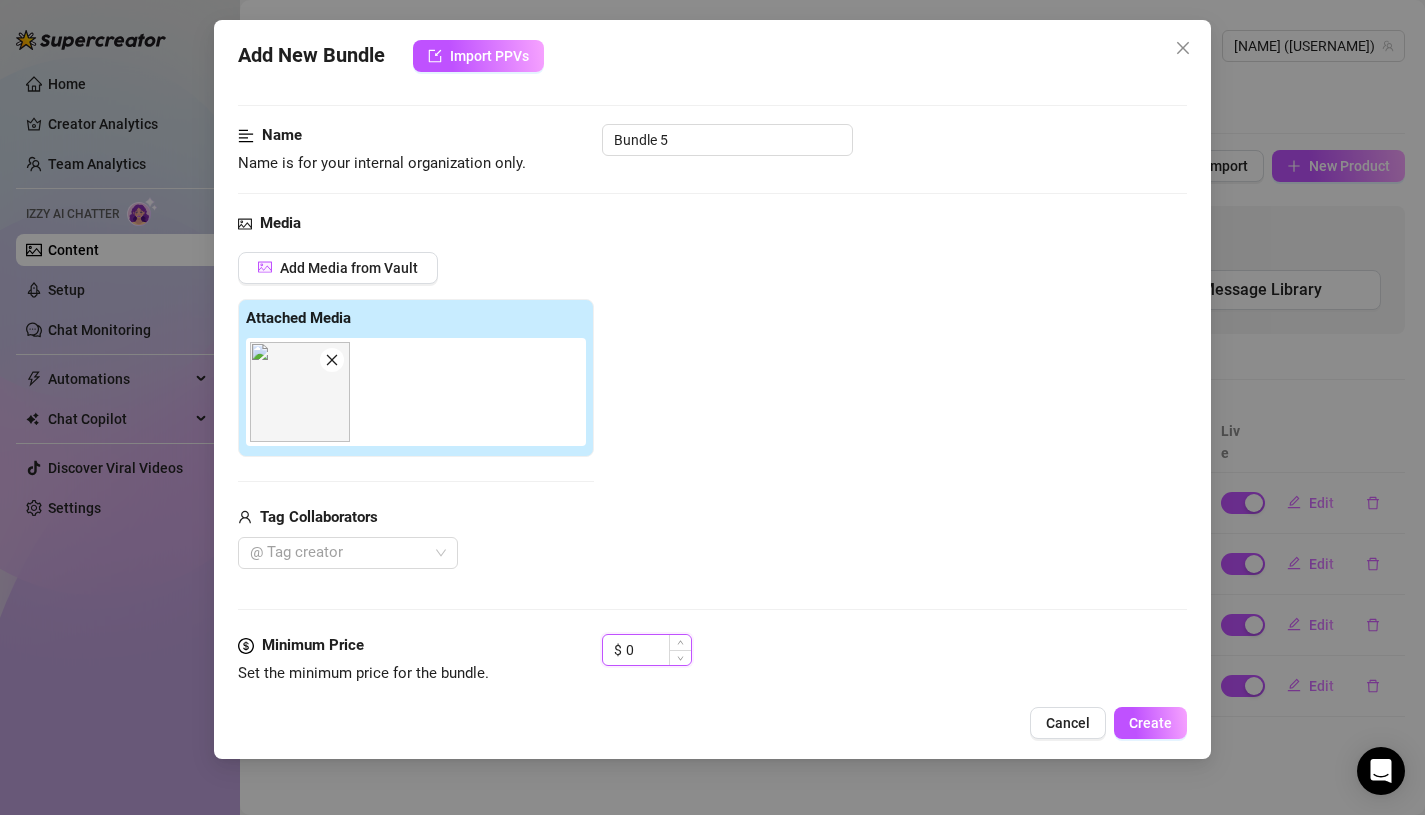 click on "0" at bounding box center [658, 650] 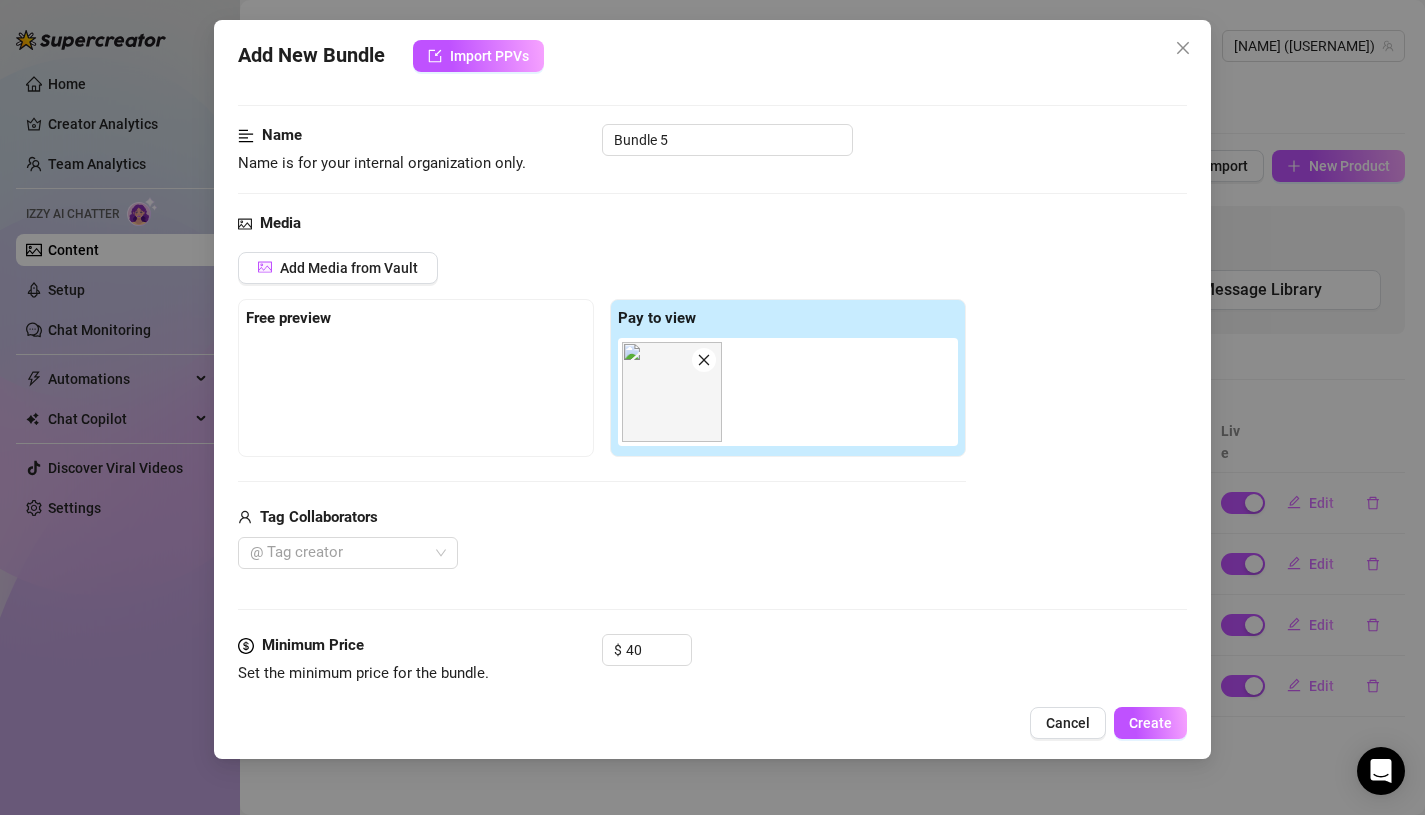 click on "Tag Collaborators" at bounding box center [602, 518] 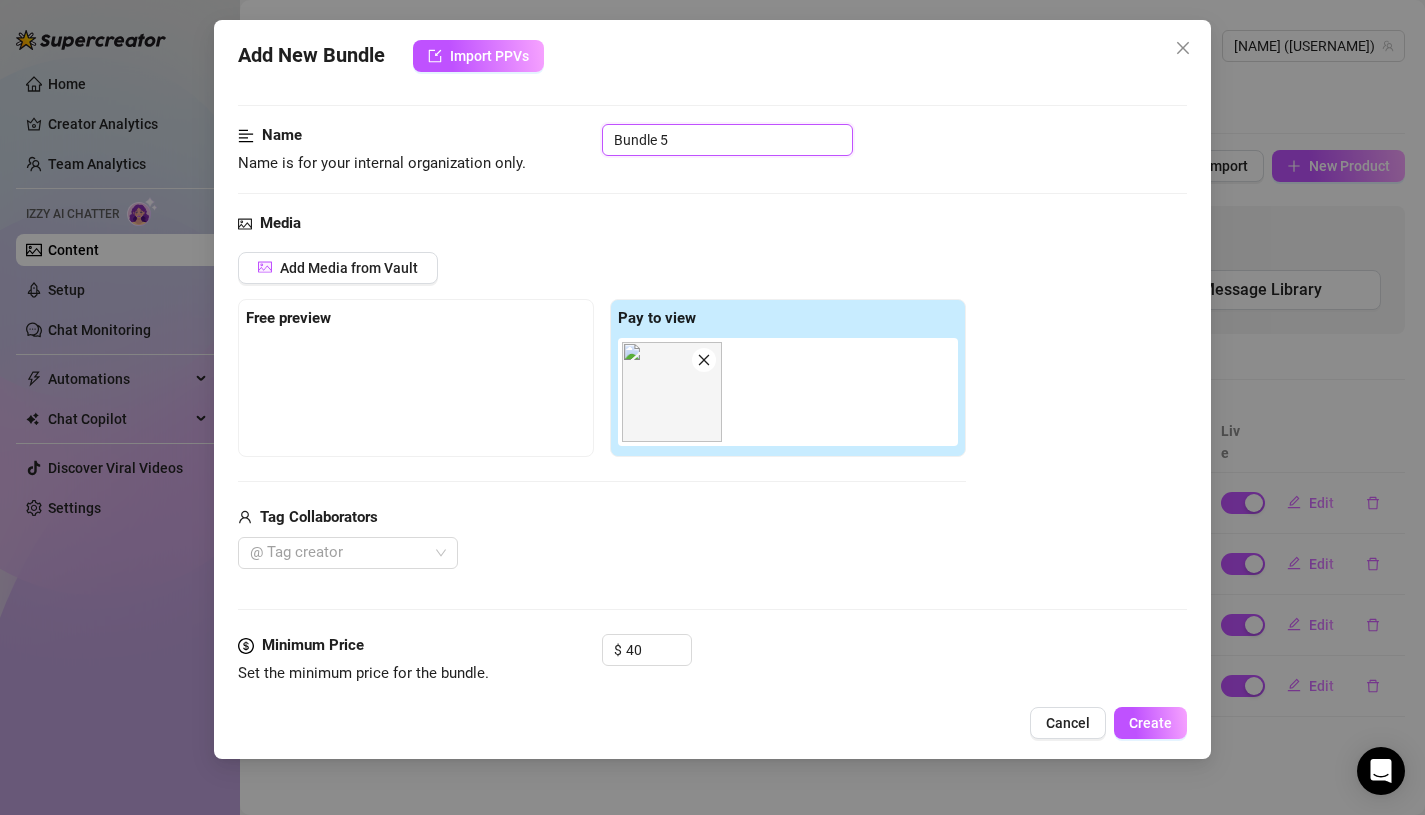 click on "Bundle 5" at bounding box center (727, 140) 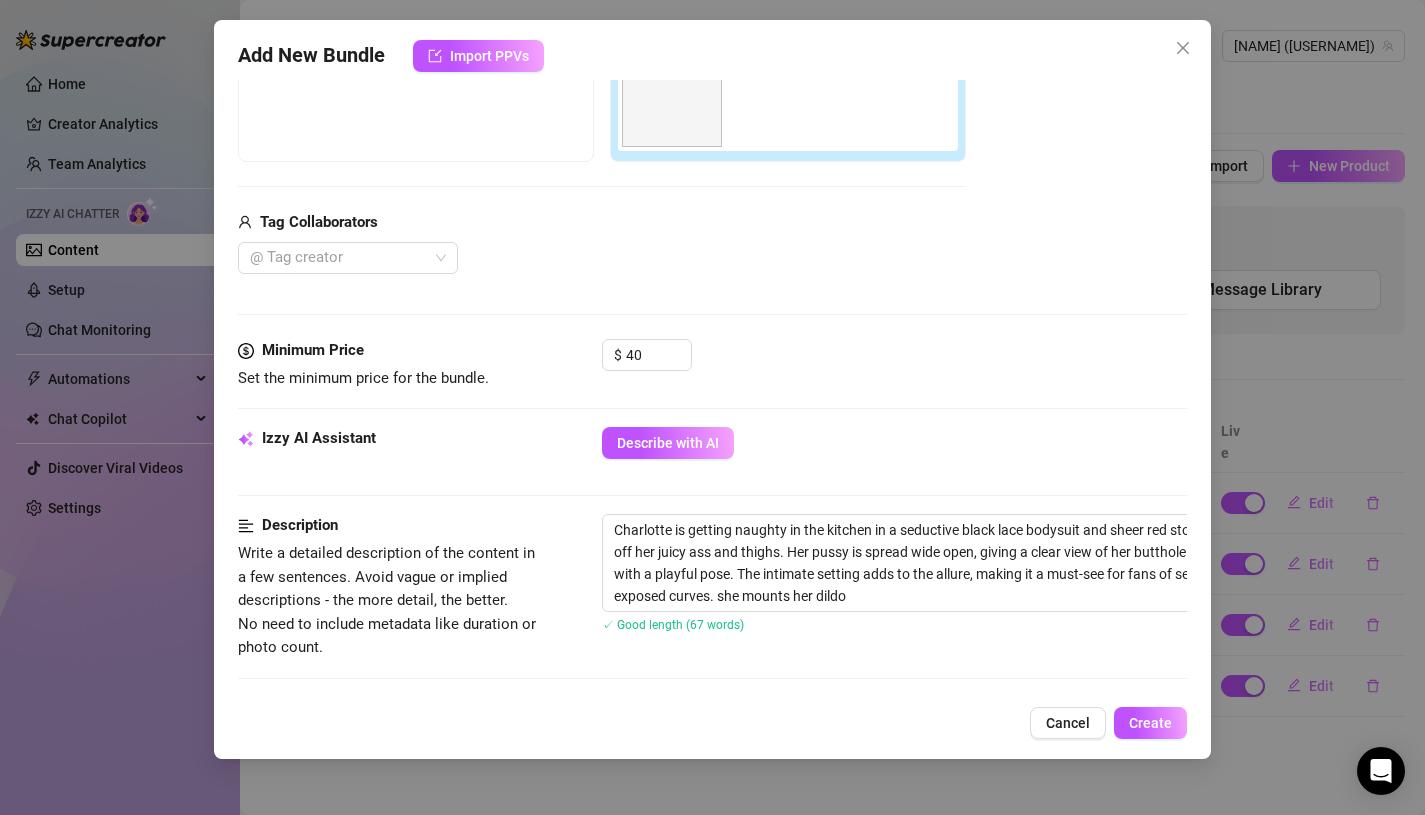 scroll, scrollTop: 394, scrollLeft: 0, axis: vertical 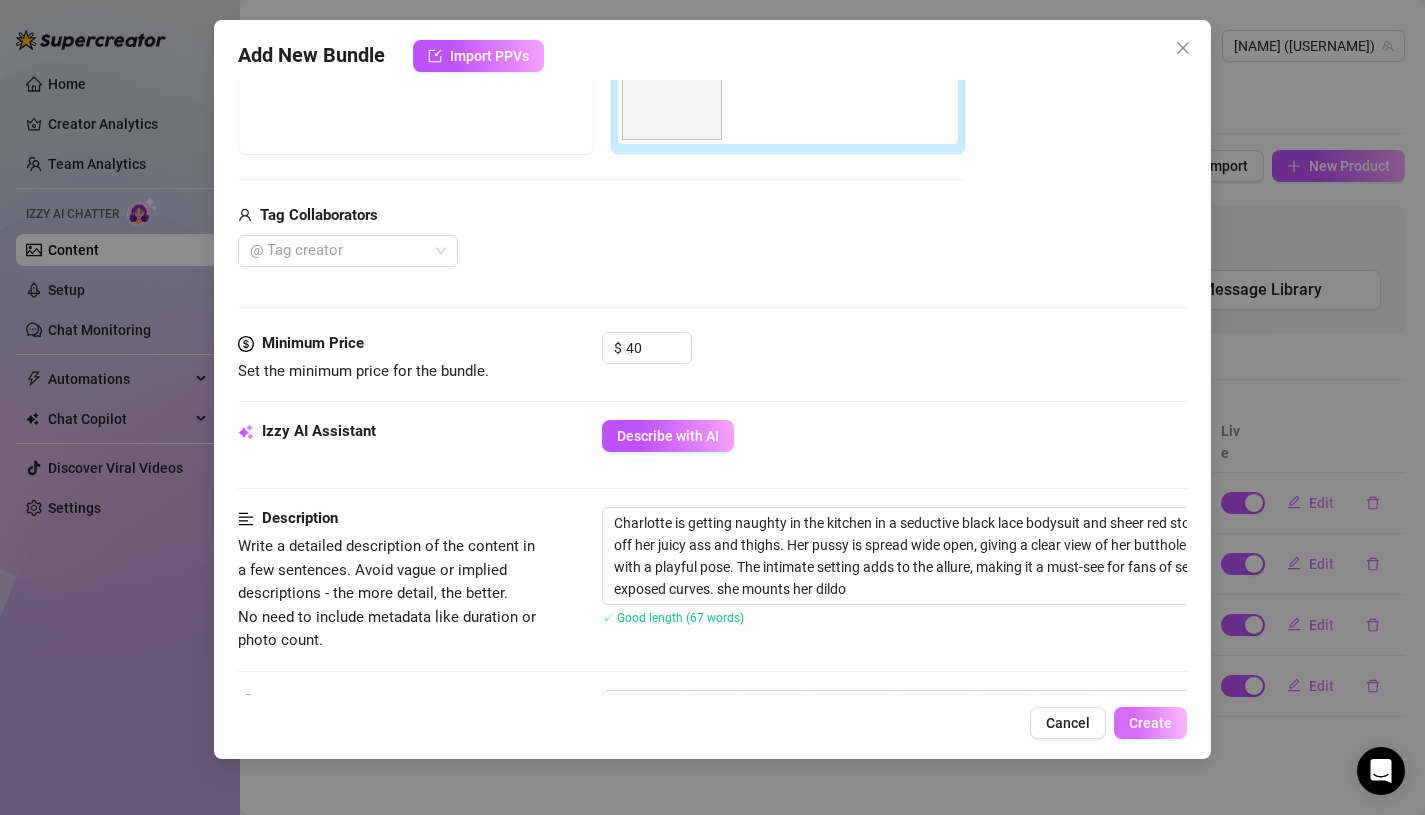 click on "Create" at bounding box center [1150, 723] 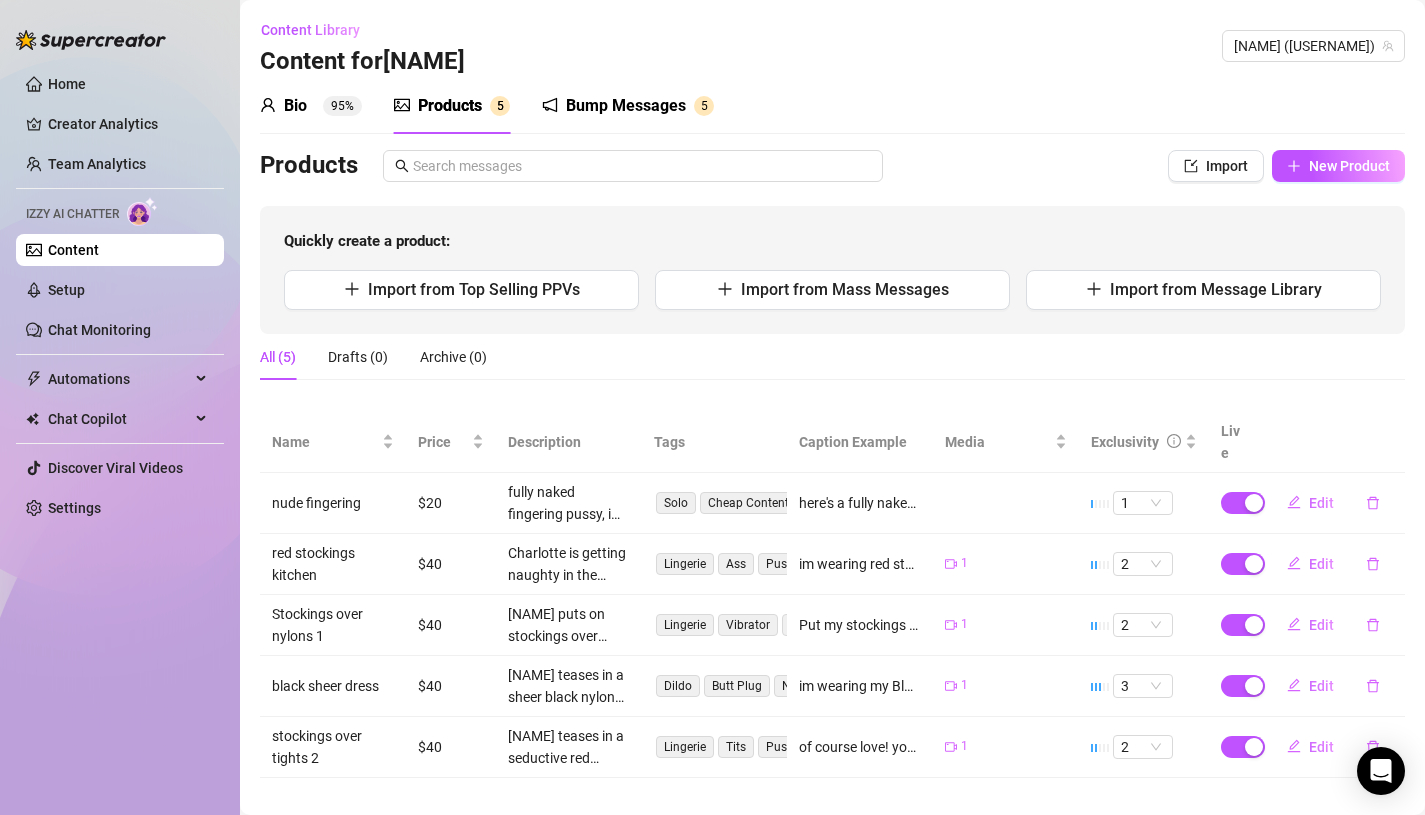 click on "Products Import New Product Quickly create a product: Import from Top Selling PPVs Import from Mass Messages Import from Message Library" at bounding box center [832, 242] 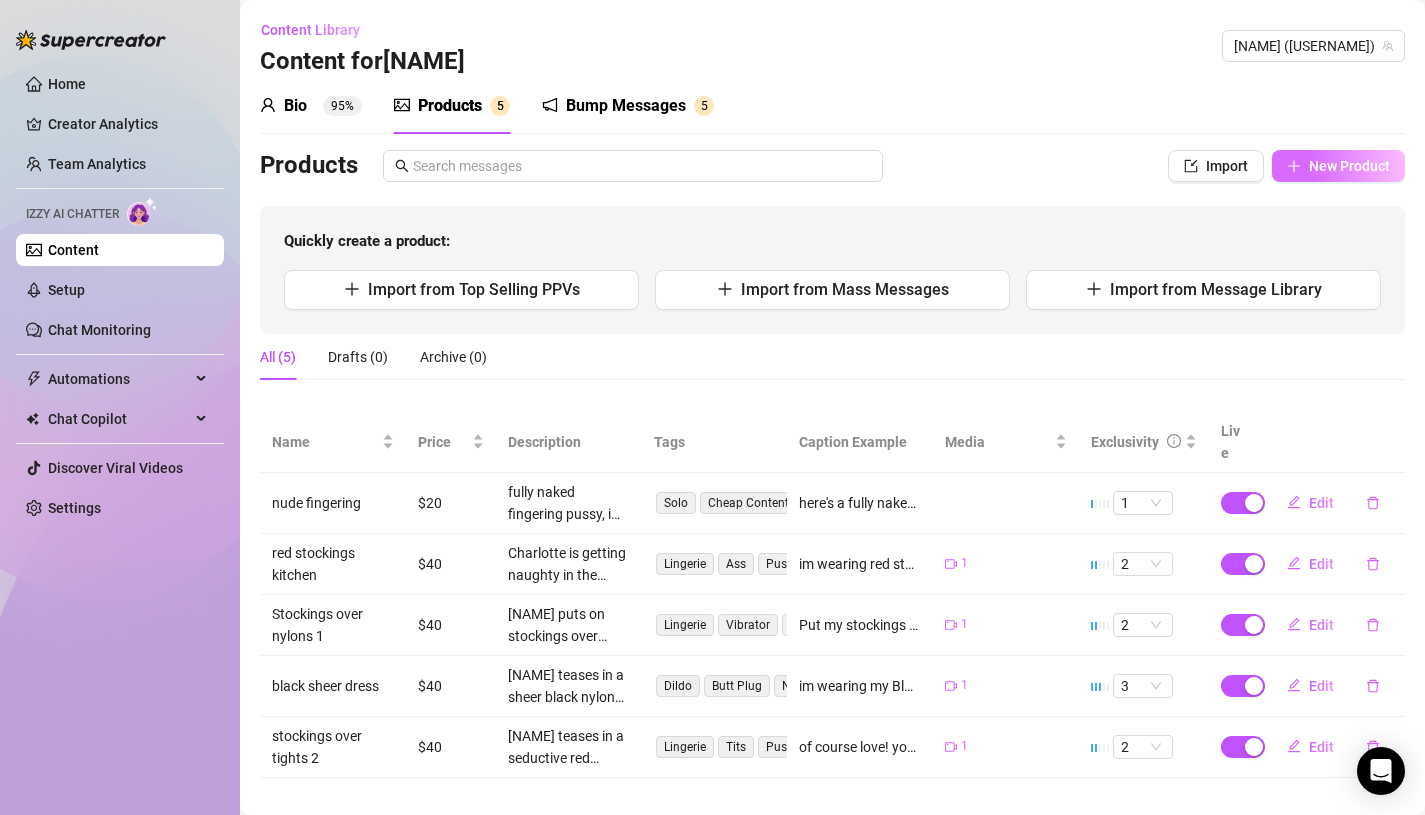 click 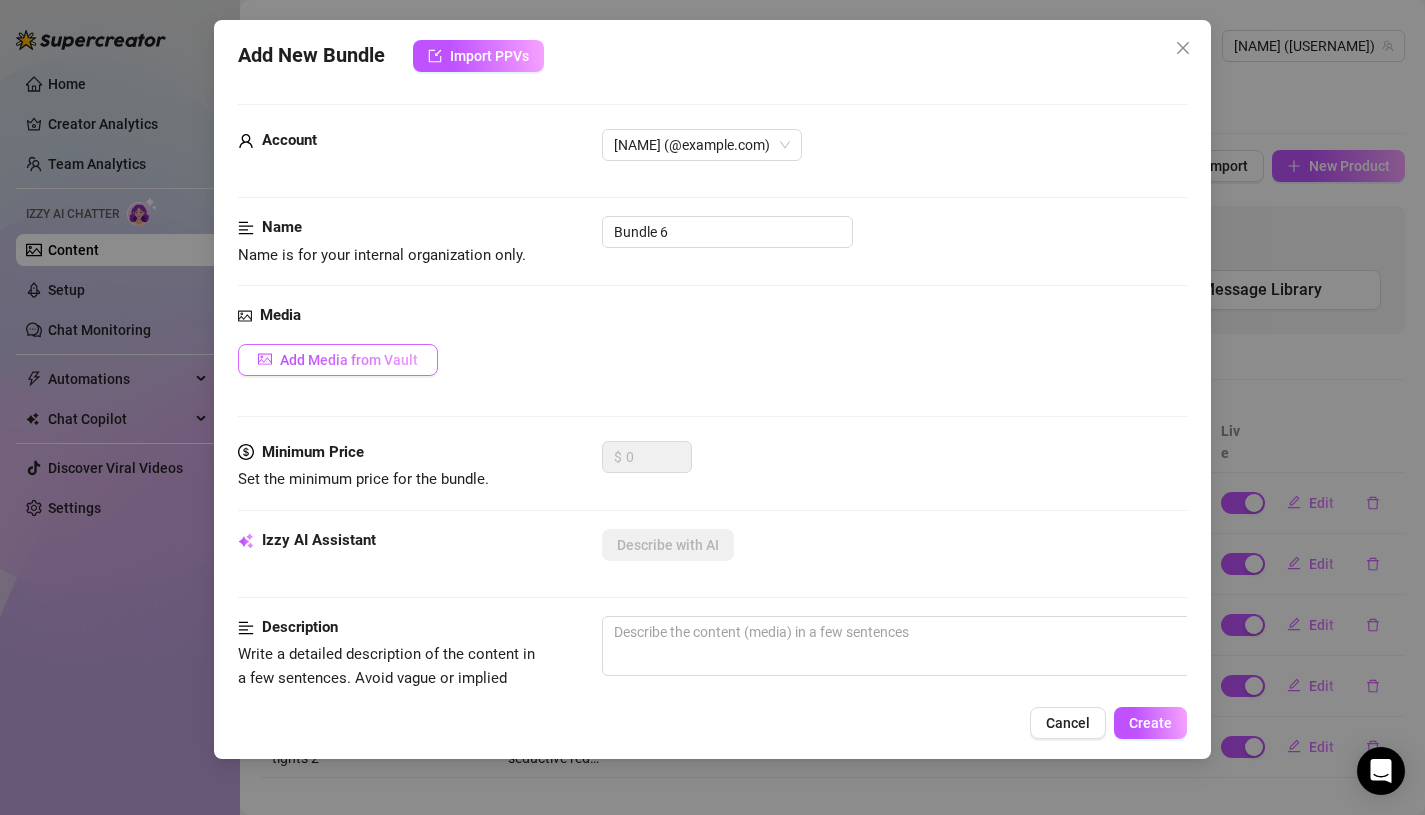 click on "Add Media from Vault" at bounding box center [349, 360] 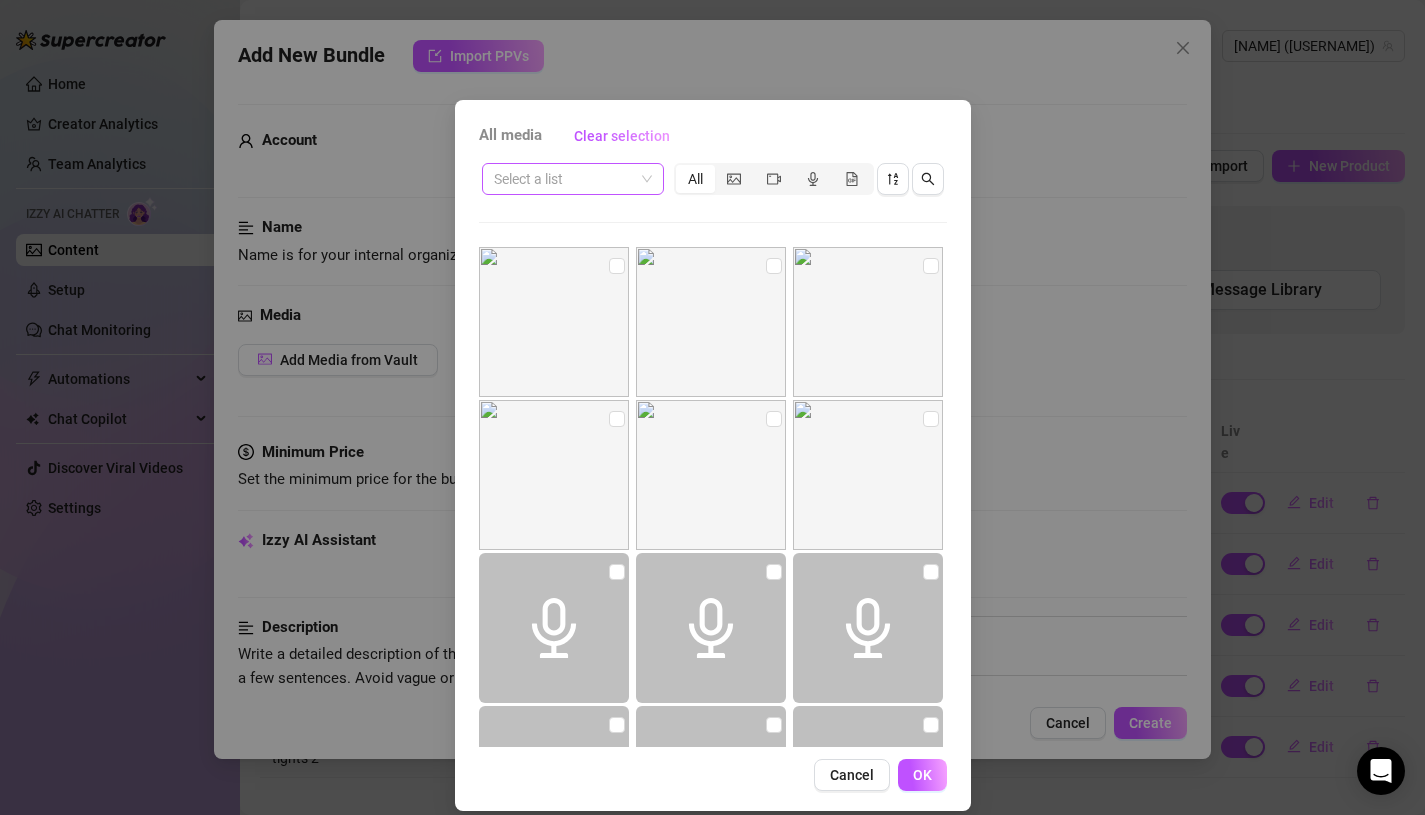 click at bounding box center [564, 179] 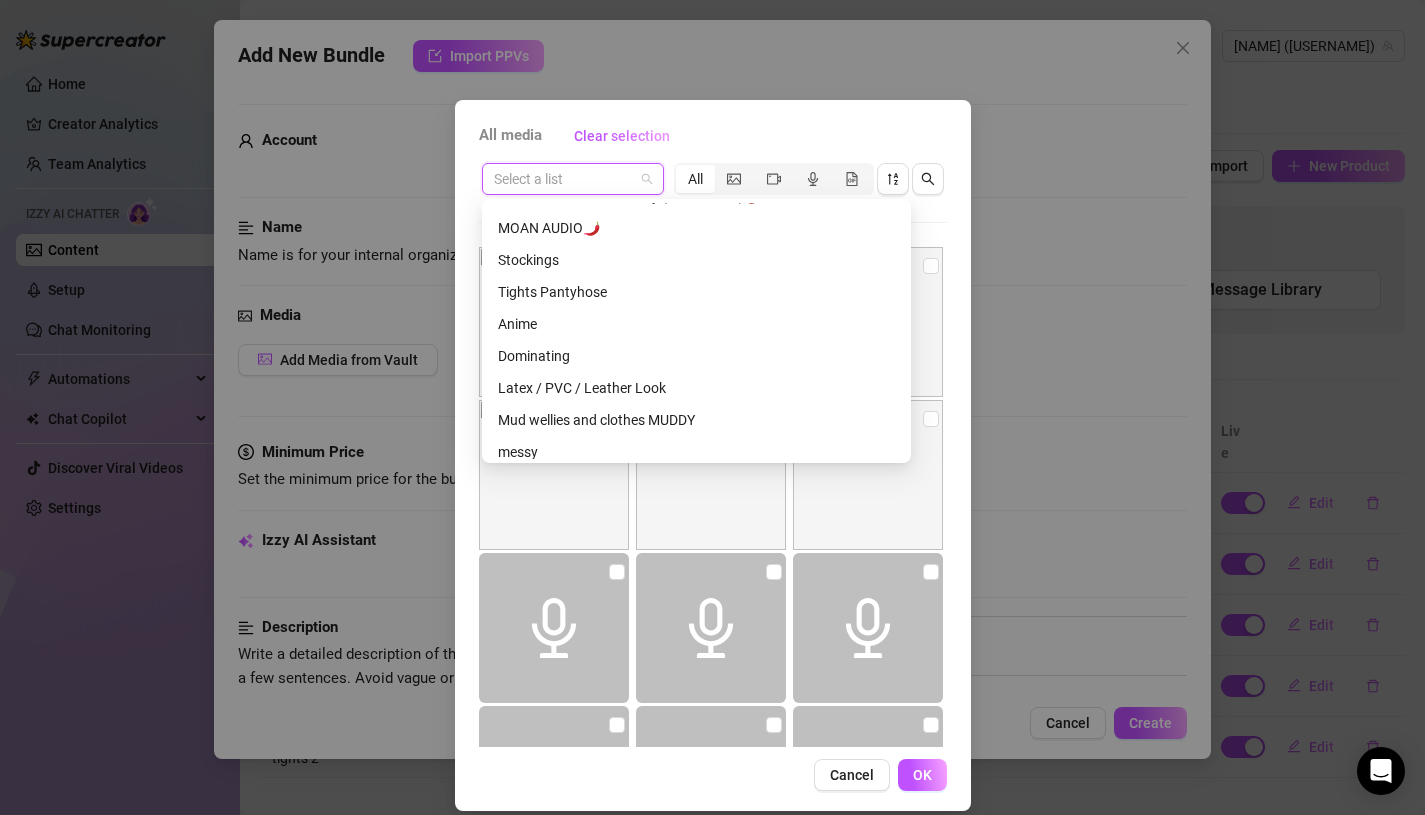 scroll, scrollTop: 546, scrollLeft: 0, axis: vertical 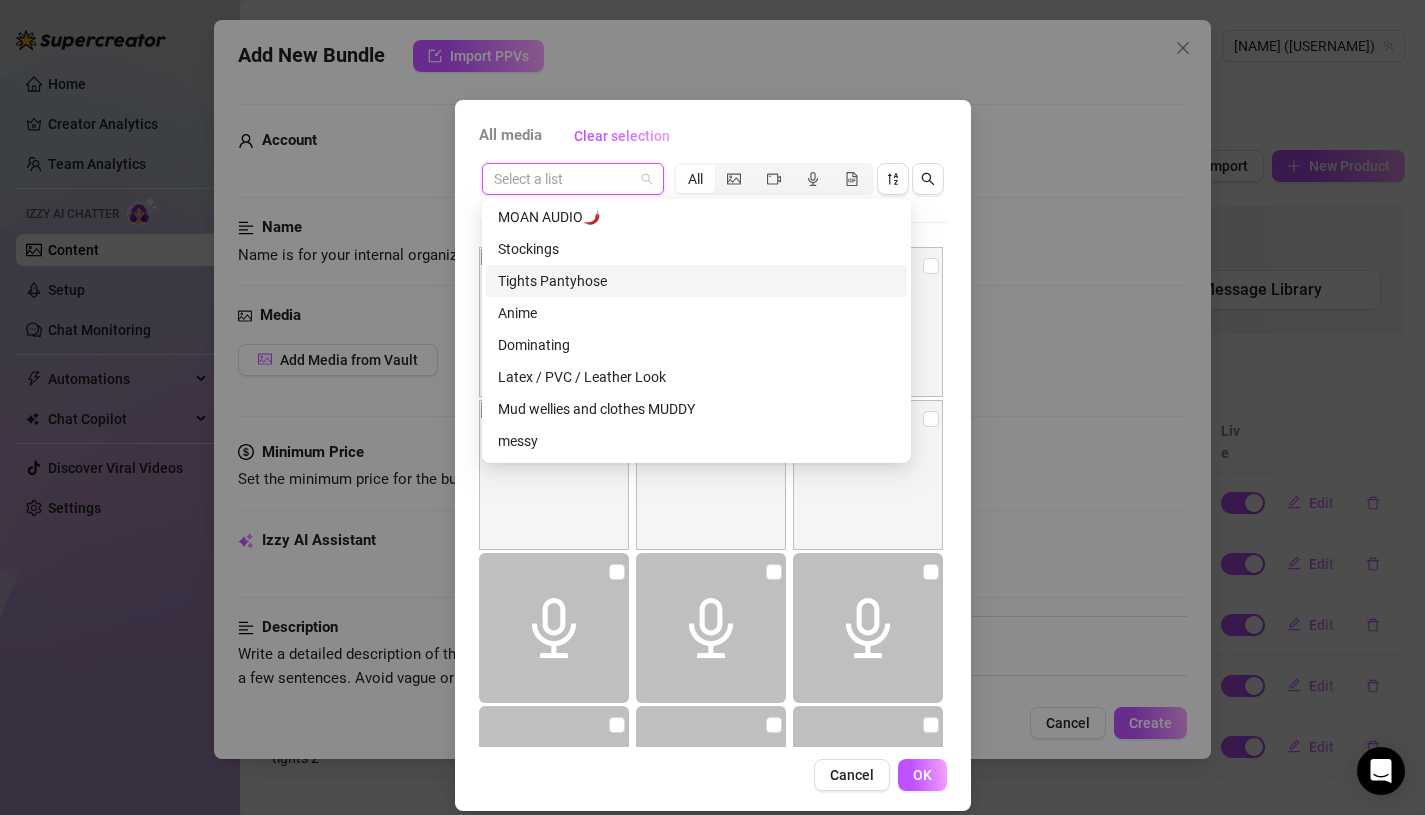 click on "Stockings" at bounding box center [696, 249] 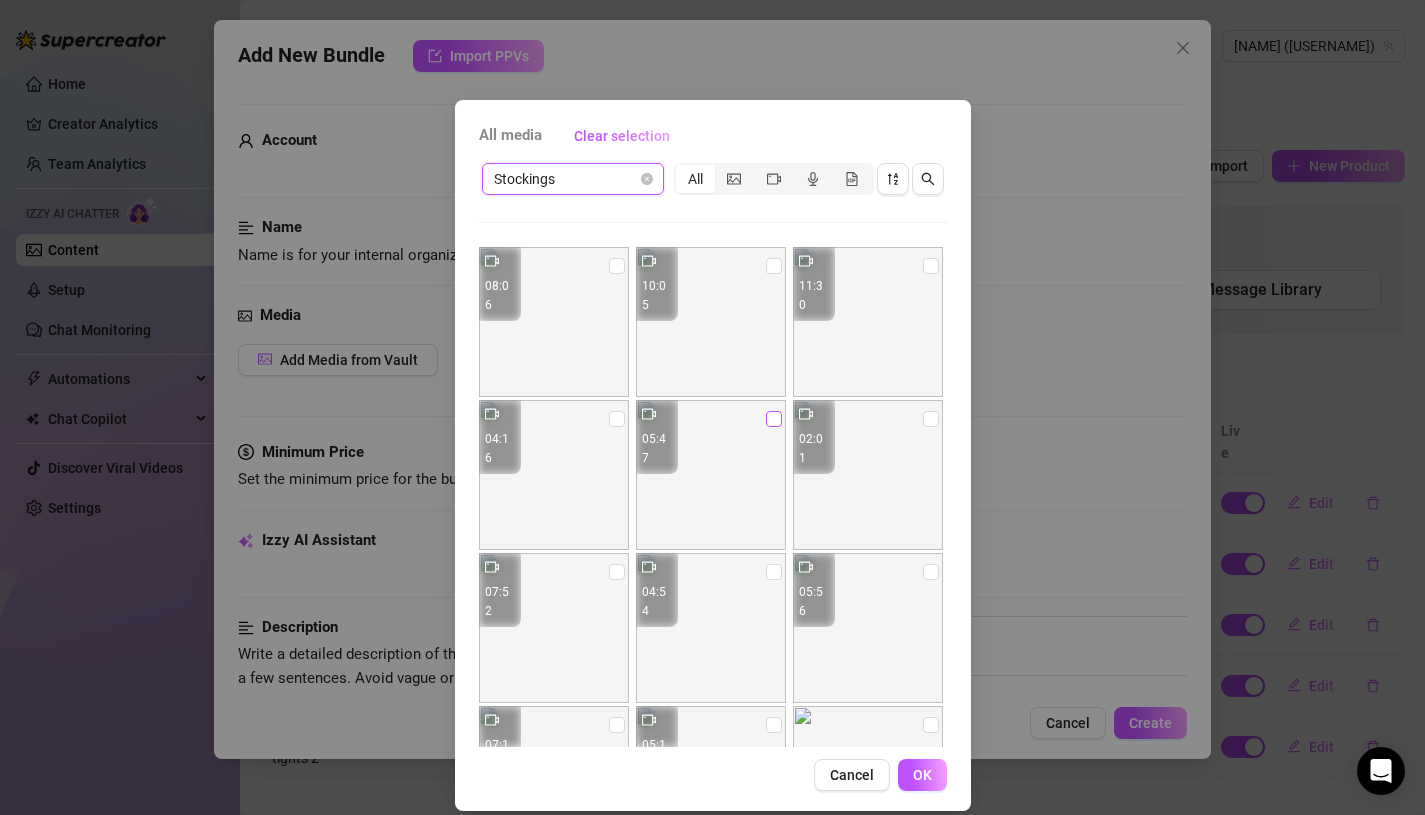 click at bounding box center [774, 419] 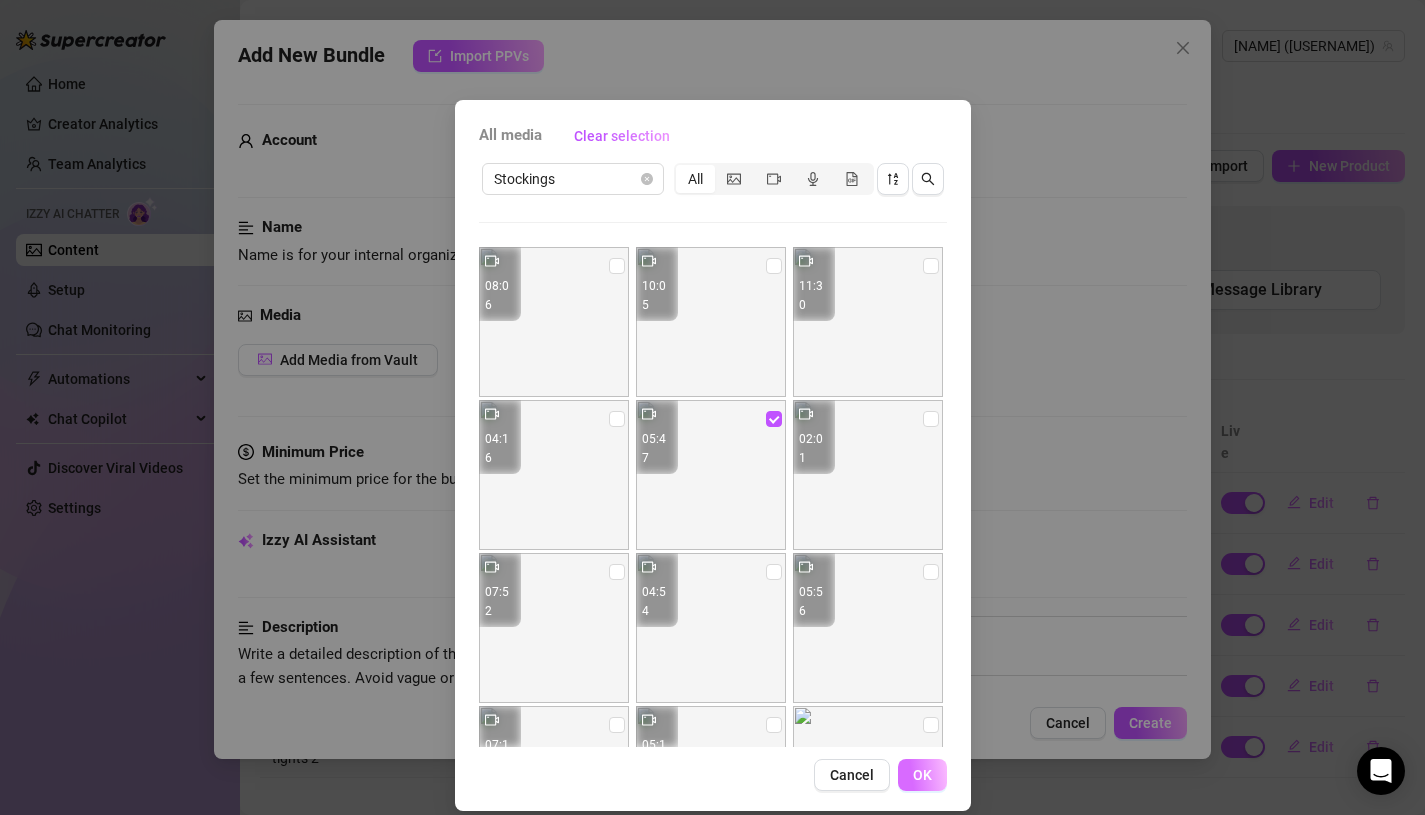 click on "OK" at bounding box center [922, 775] 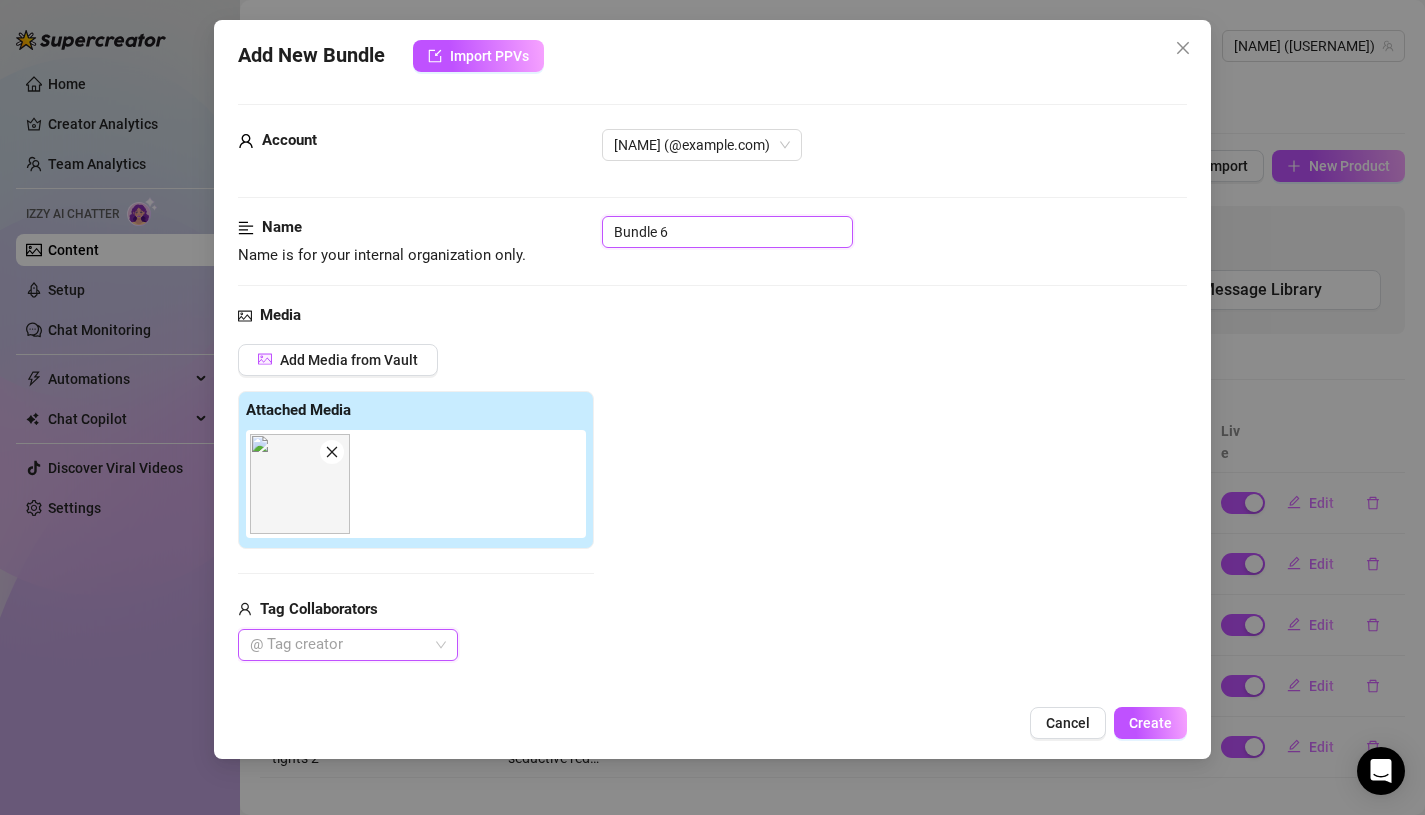 click on "Bundle 6" at bounding box center (727, 232) 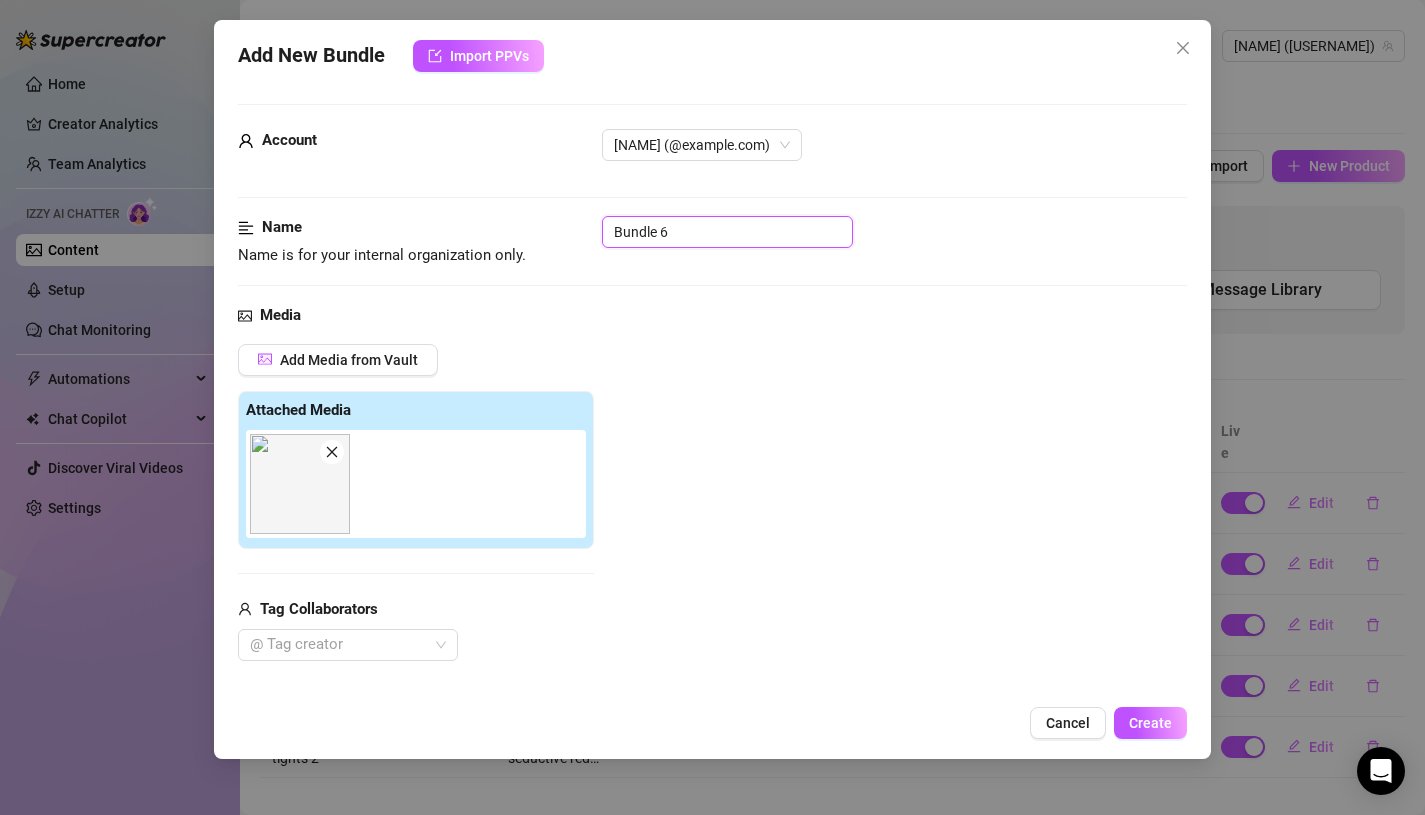 click on "Bundle 6" at bounding box center [727, 232] 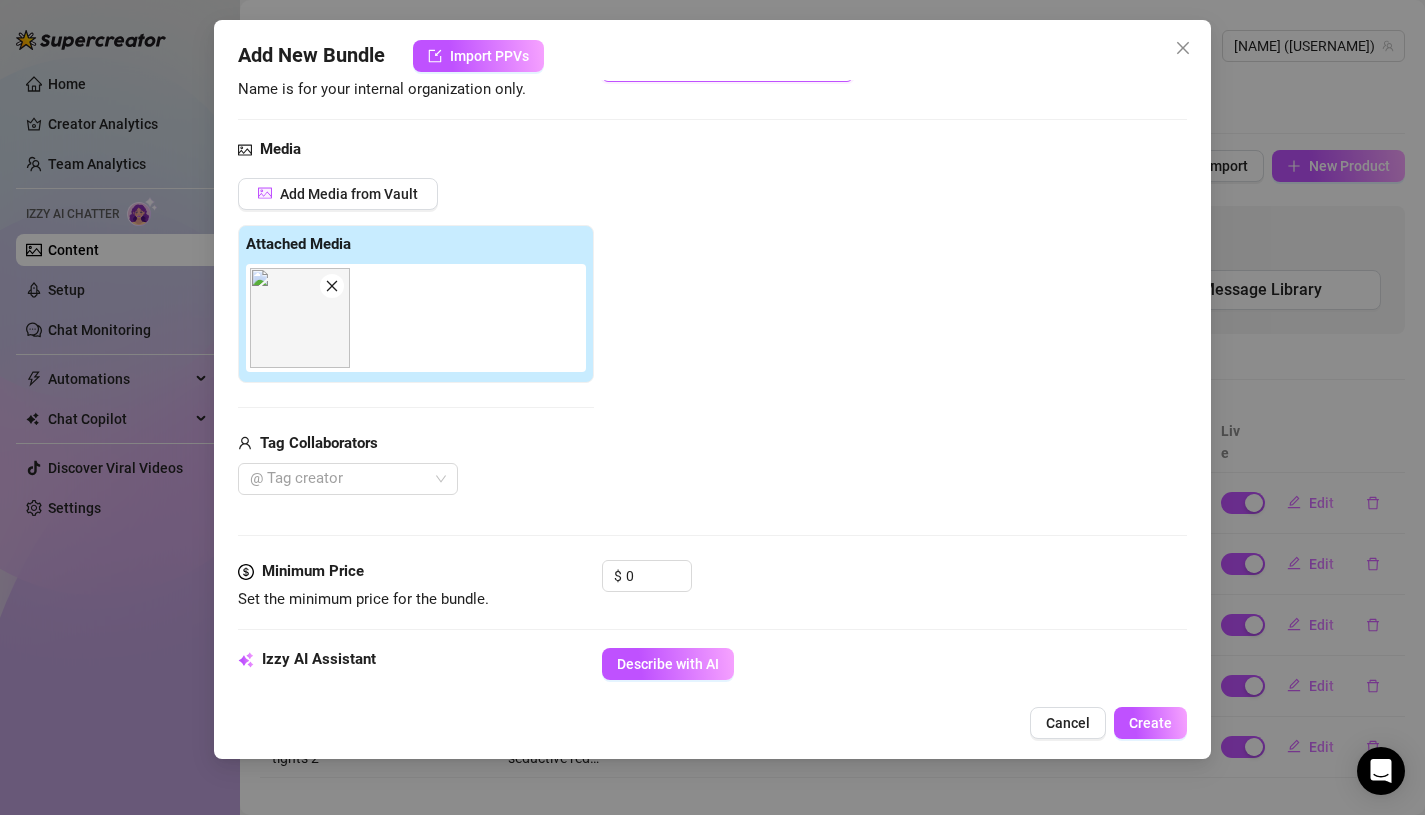 scroll, scrollTop: 170, scrollLeft: 0, axis: vertical 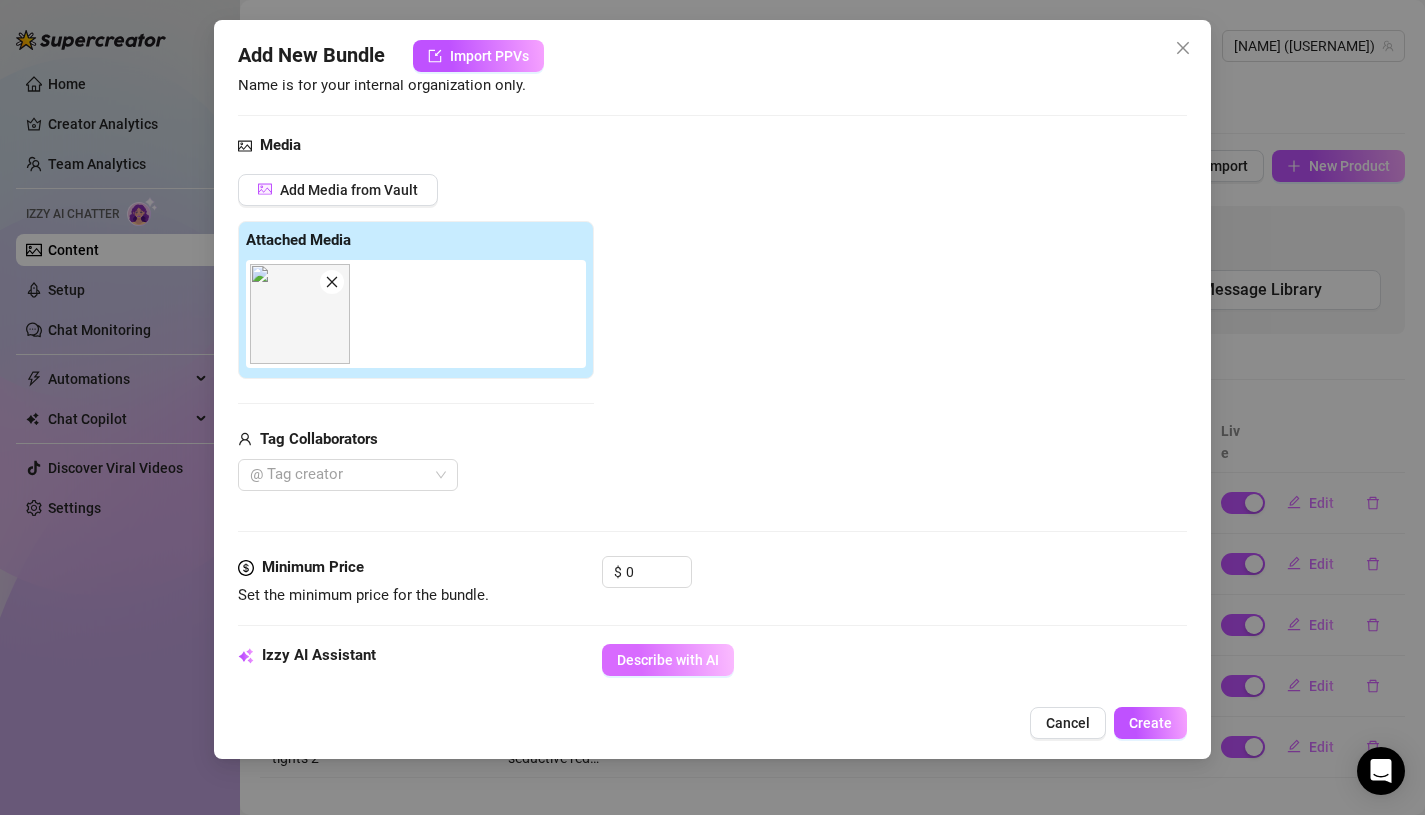 click on "Describe with AI" at bounding box center (668, 660) 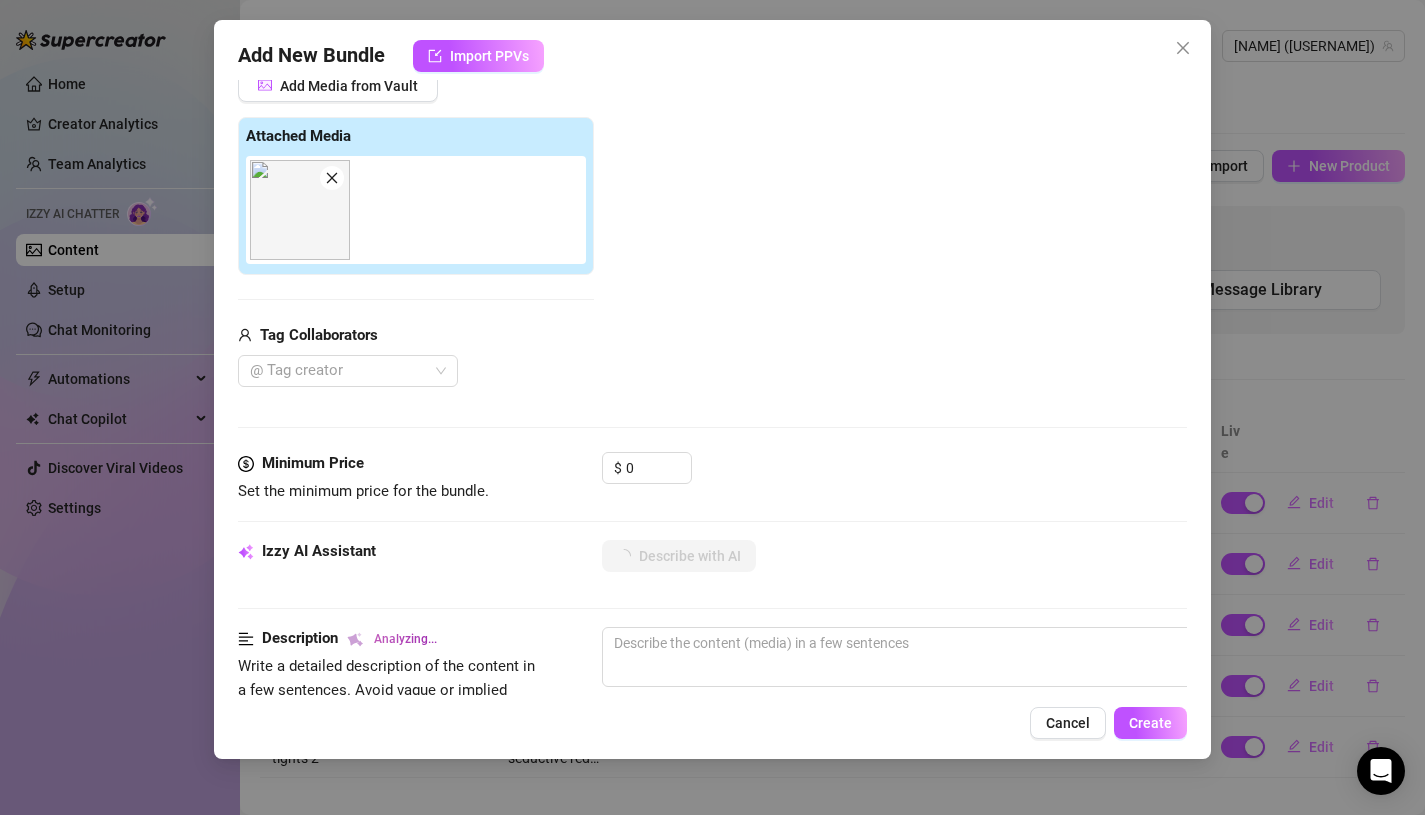 scroll, scrollTop: 315, scrollLeft: 0, axis: vertical 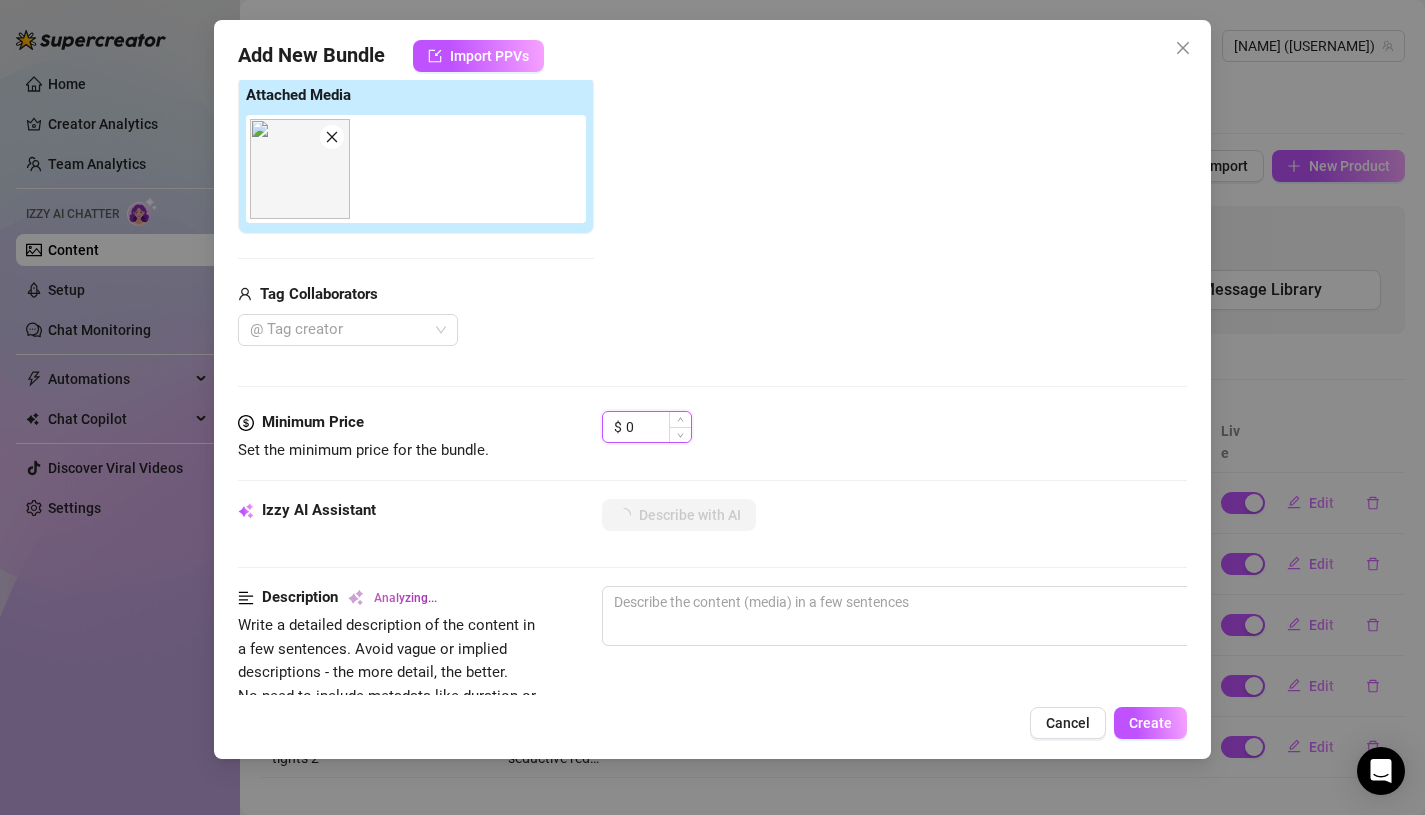 click on "0" at bounding box center (658, 427) 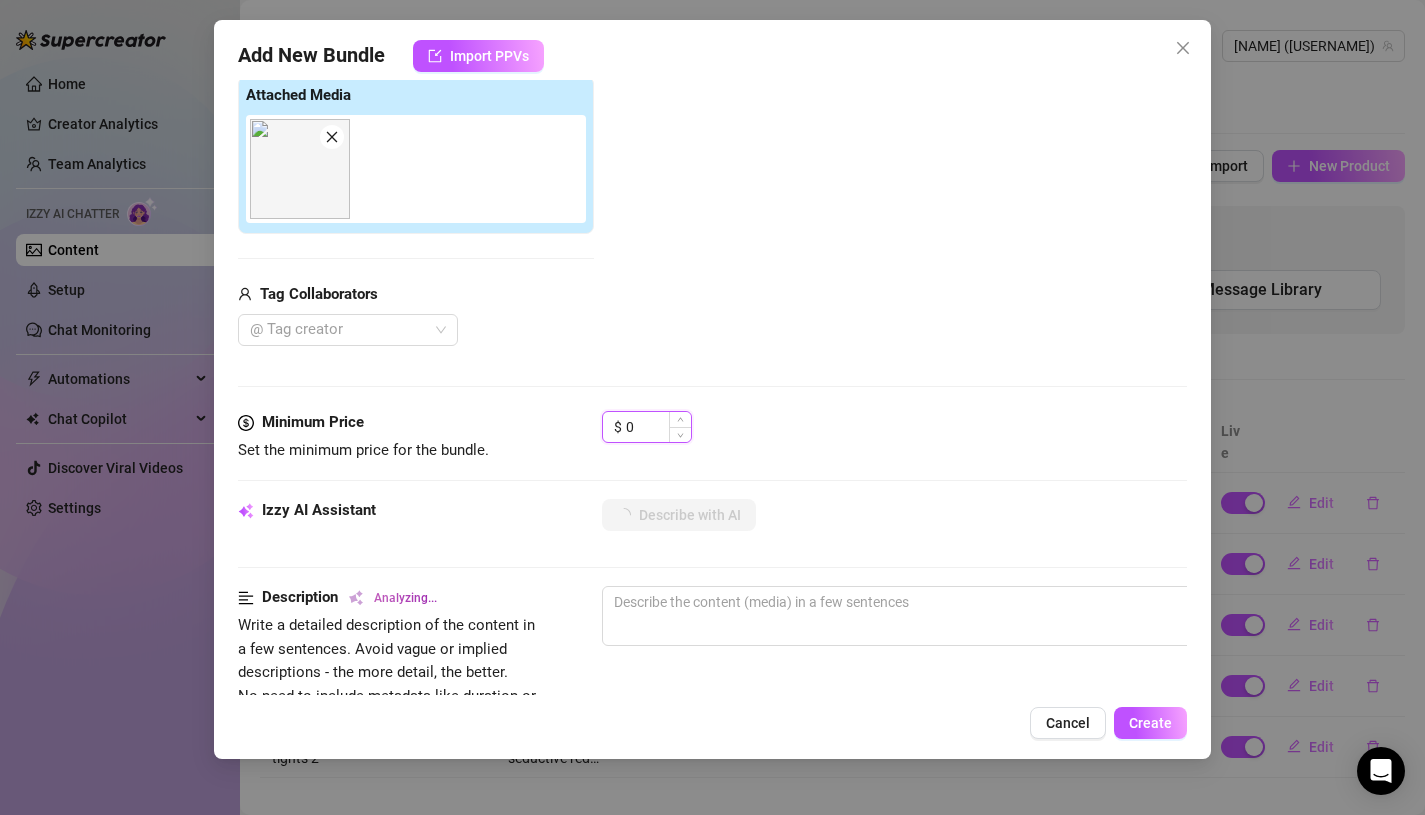 click on "0" at bounding box center (658, 427) 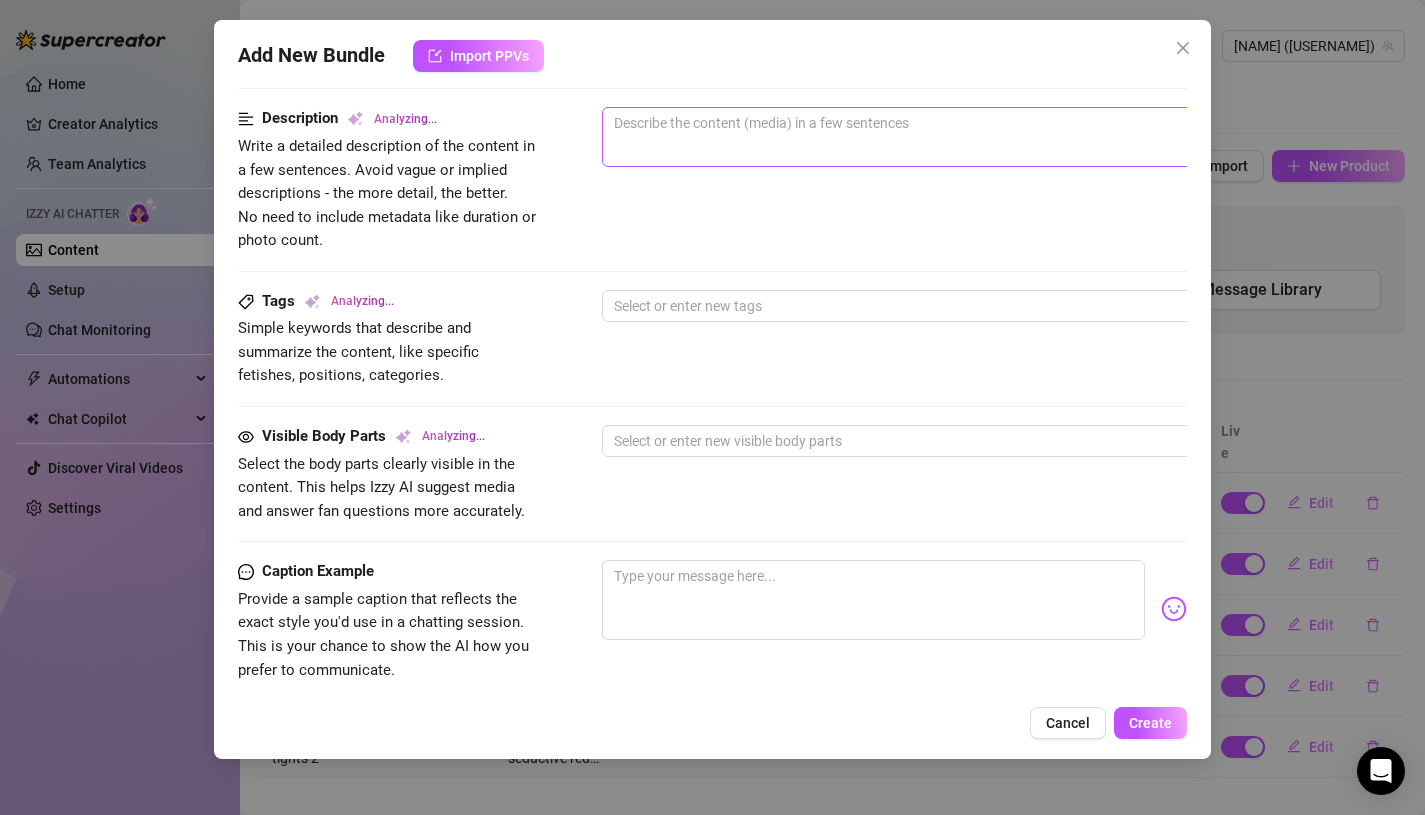 scroll, scrollTop: 806, scrollLeft: 0, axis: vertical 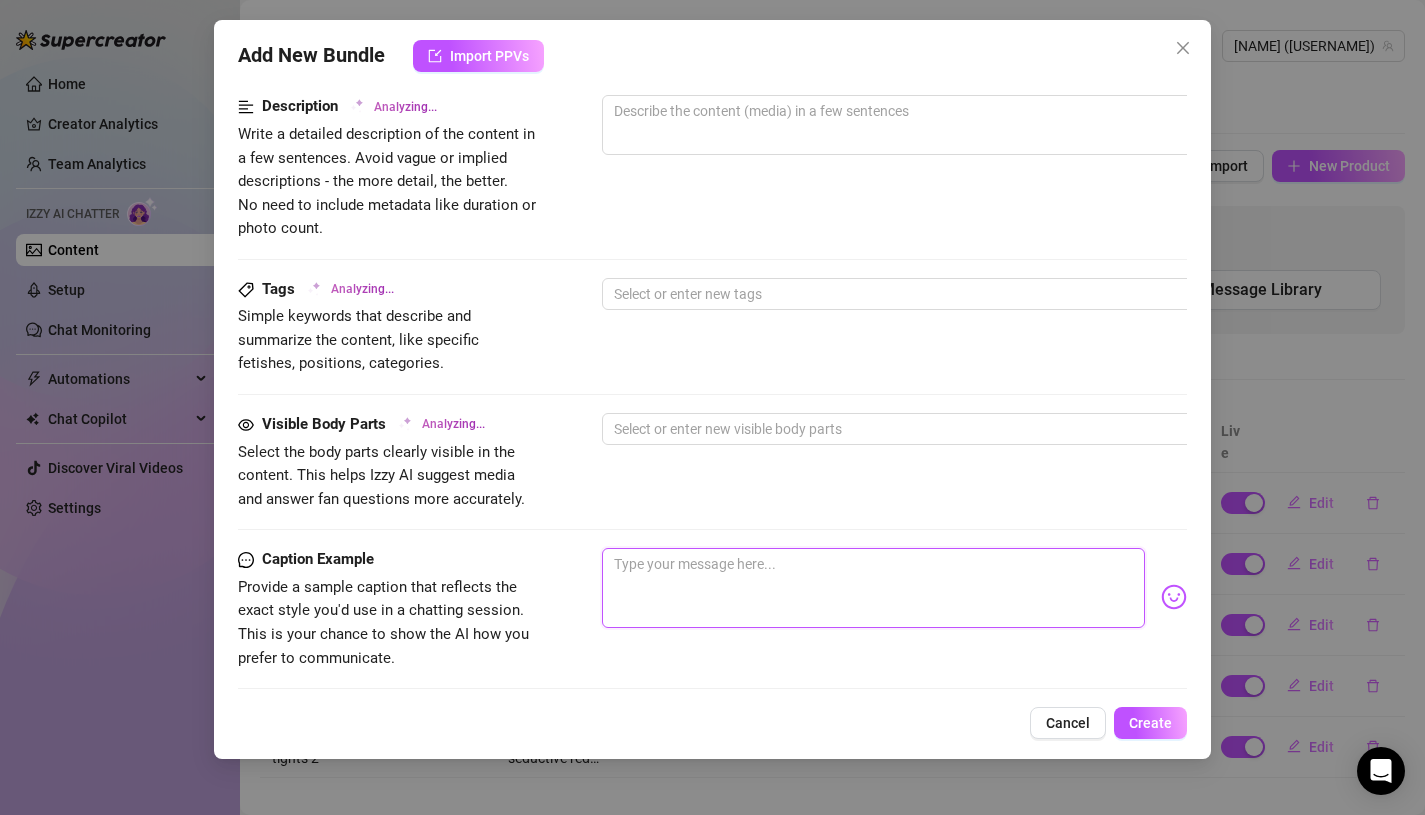 click at bounding box center [874, 588] 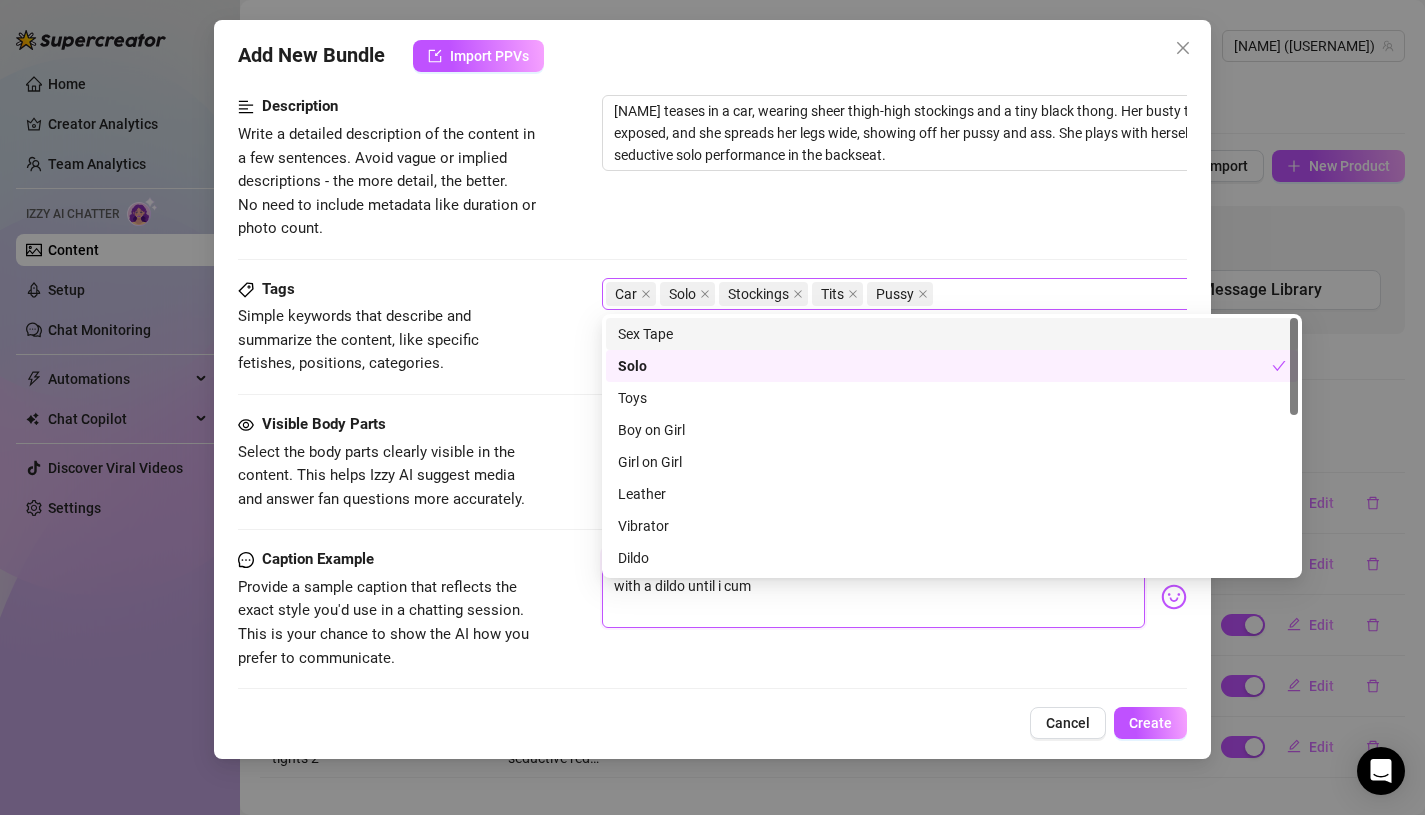 click on "Car Solo Stockings Tits Pussy" at bounding box center (941, 294) 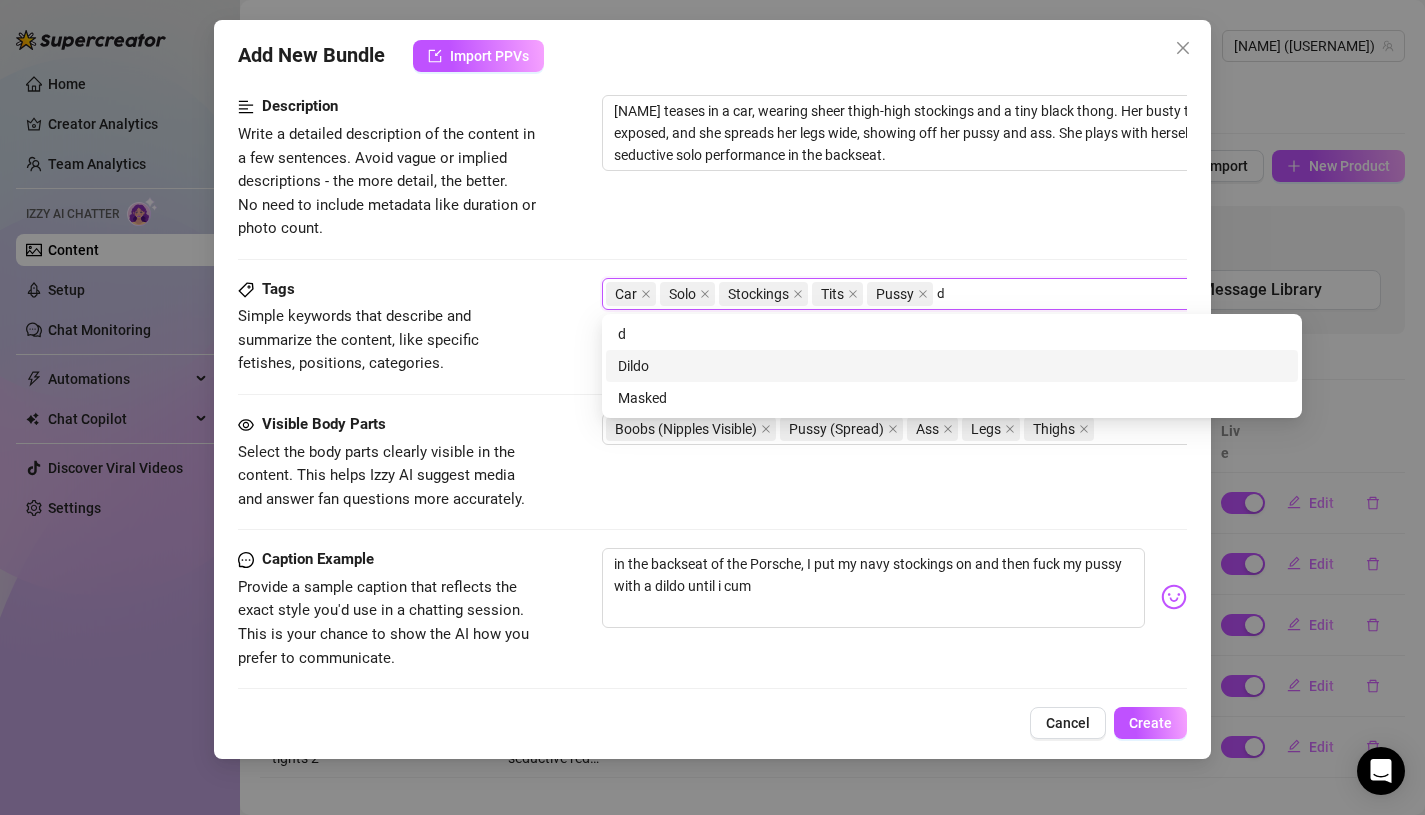 click on "Dildo" at bounding box center [952, 366] 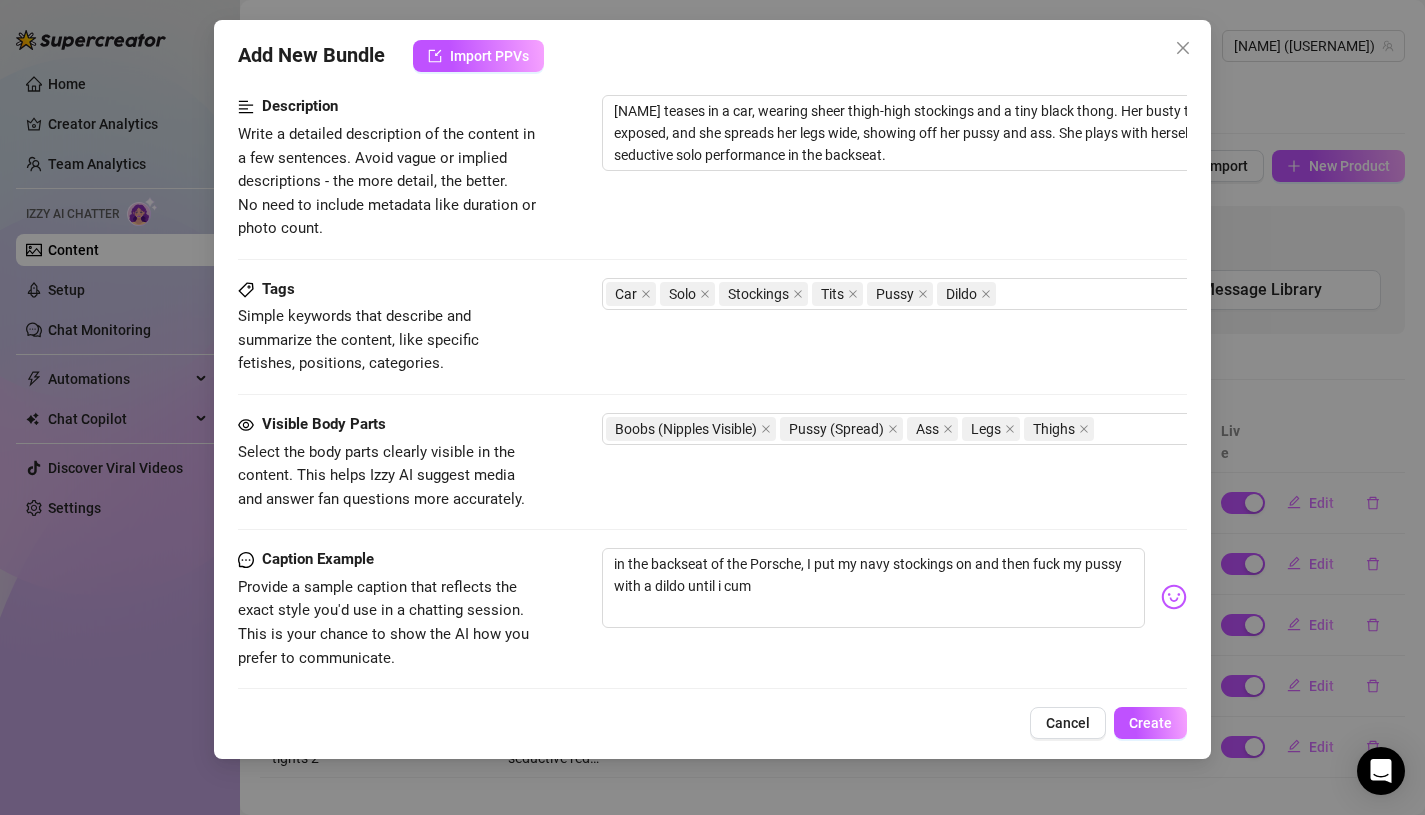 click on "Simple keywords that describe and summarize the content, like specific fetishes, positions, categories." at bounding box center (358, 339) 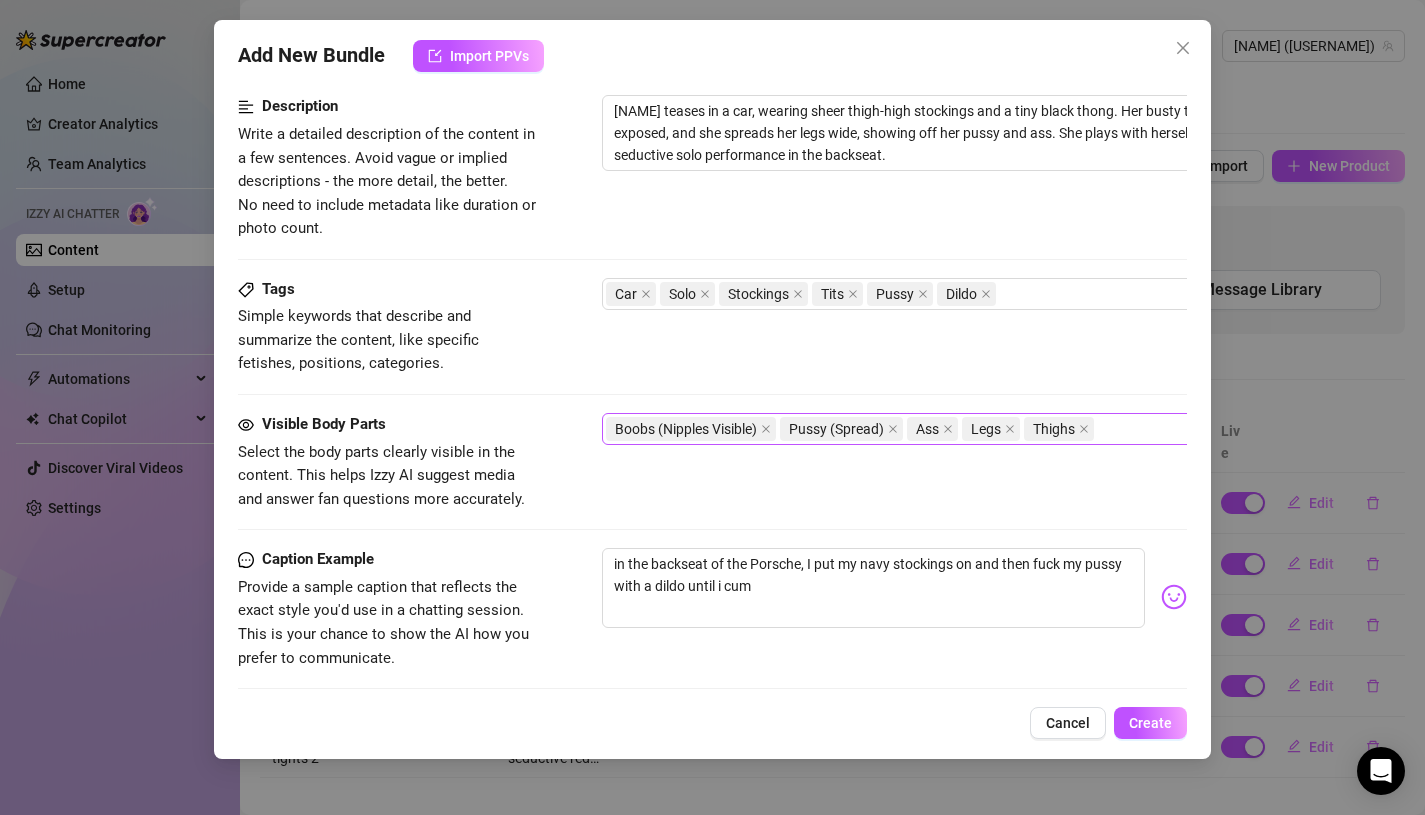 click on "Boobs (Nipples Visible) Pussy (Spread) Ass Legs Thighs" at bounding box center (941, 429) 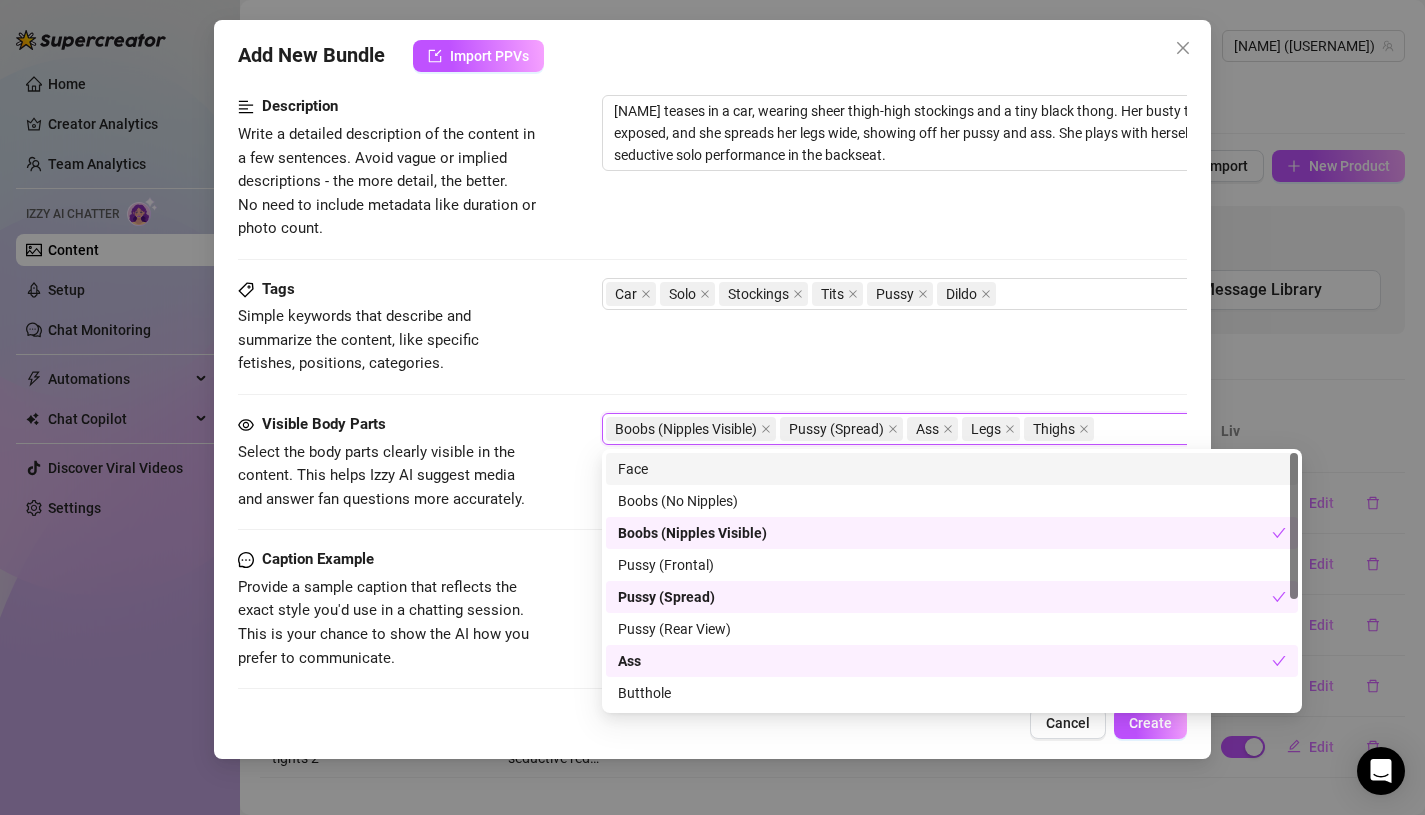 click on "Face" at bounding box center (952, 469) 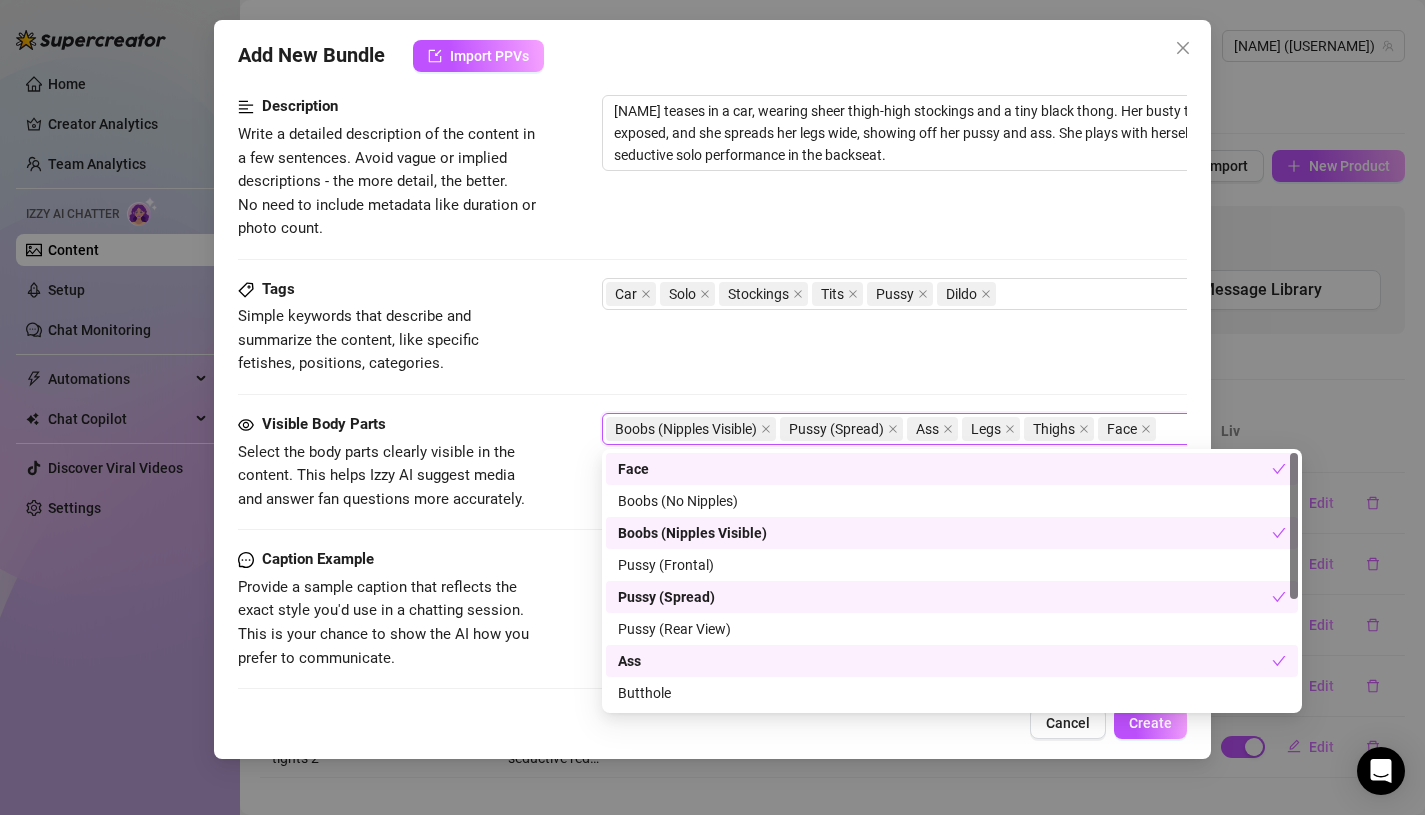 click on "Tags Simple keywords that describe and summarize the content, like specific fetishes, positions, categories. Car Solo Stockings Tits Pussy Dildo" at bounding box center (713, 327) 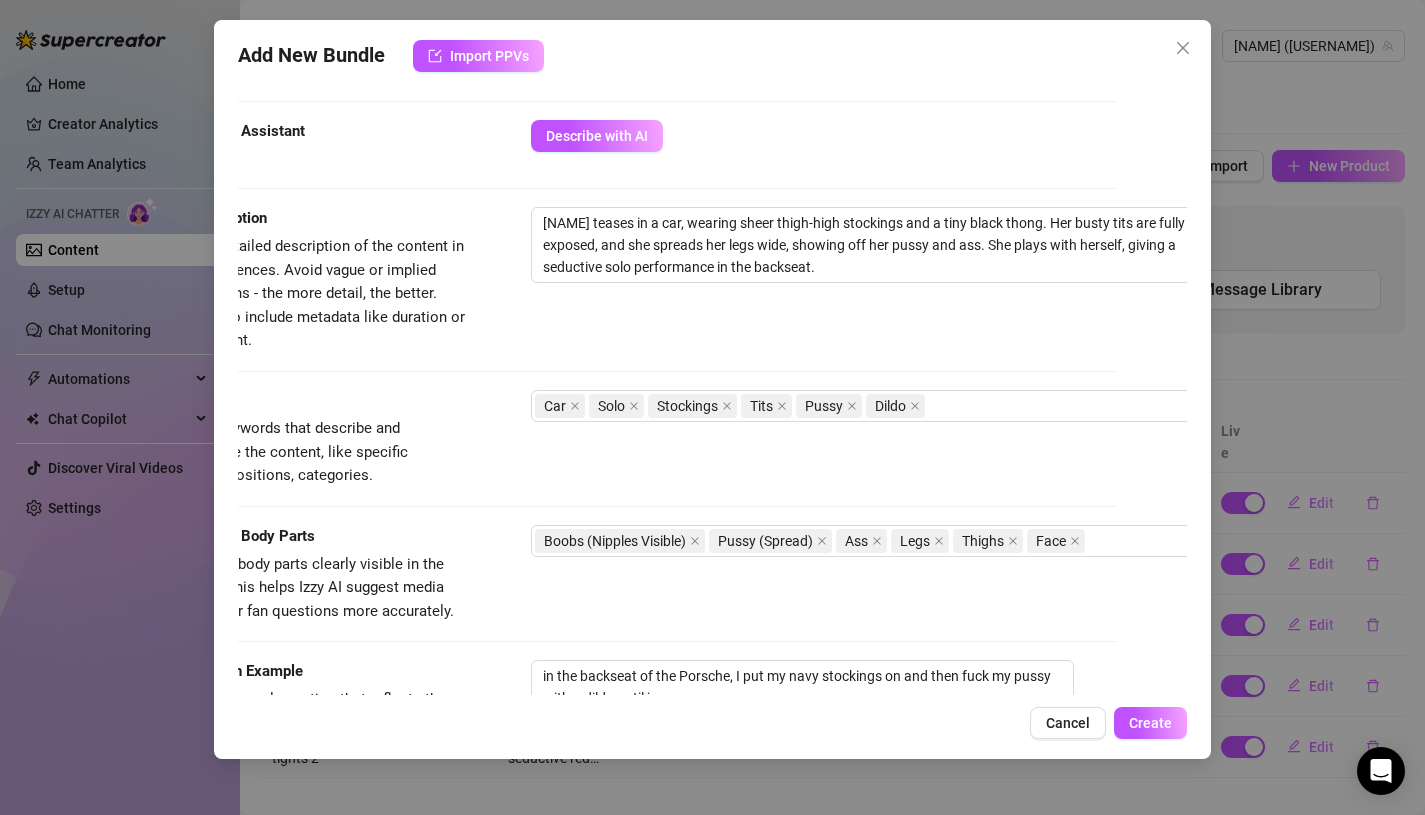 scroll, scrollTop: 694, scrollLeft: 98, axis: both 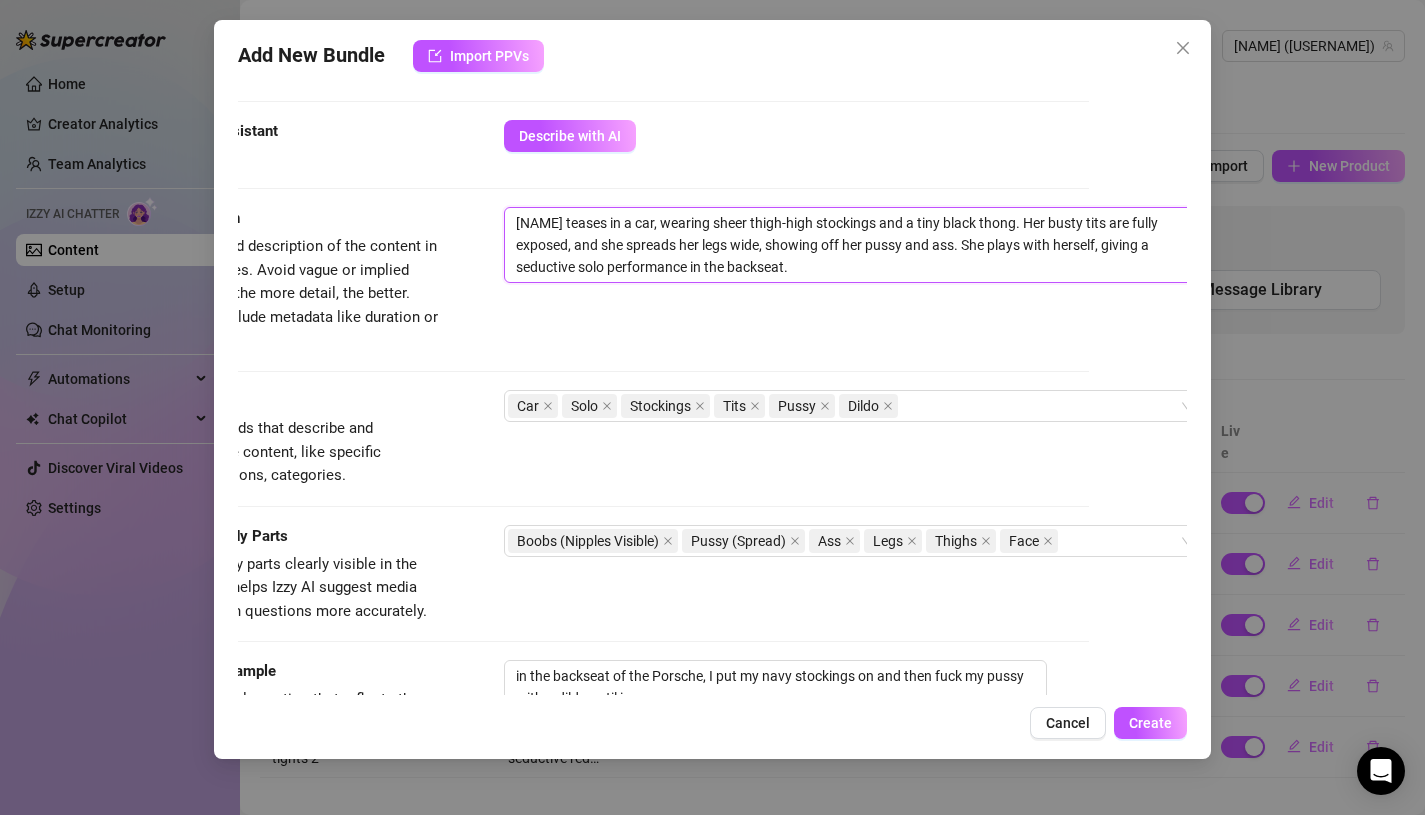 drag, startPoint x: 895, startPoint y: 220, endPoint x: 1034, endPoint y: 215, distance: 139.0899 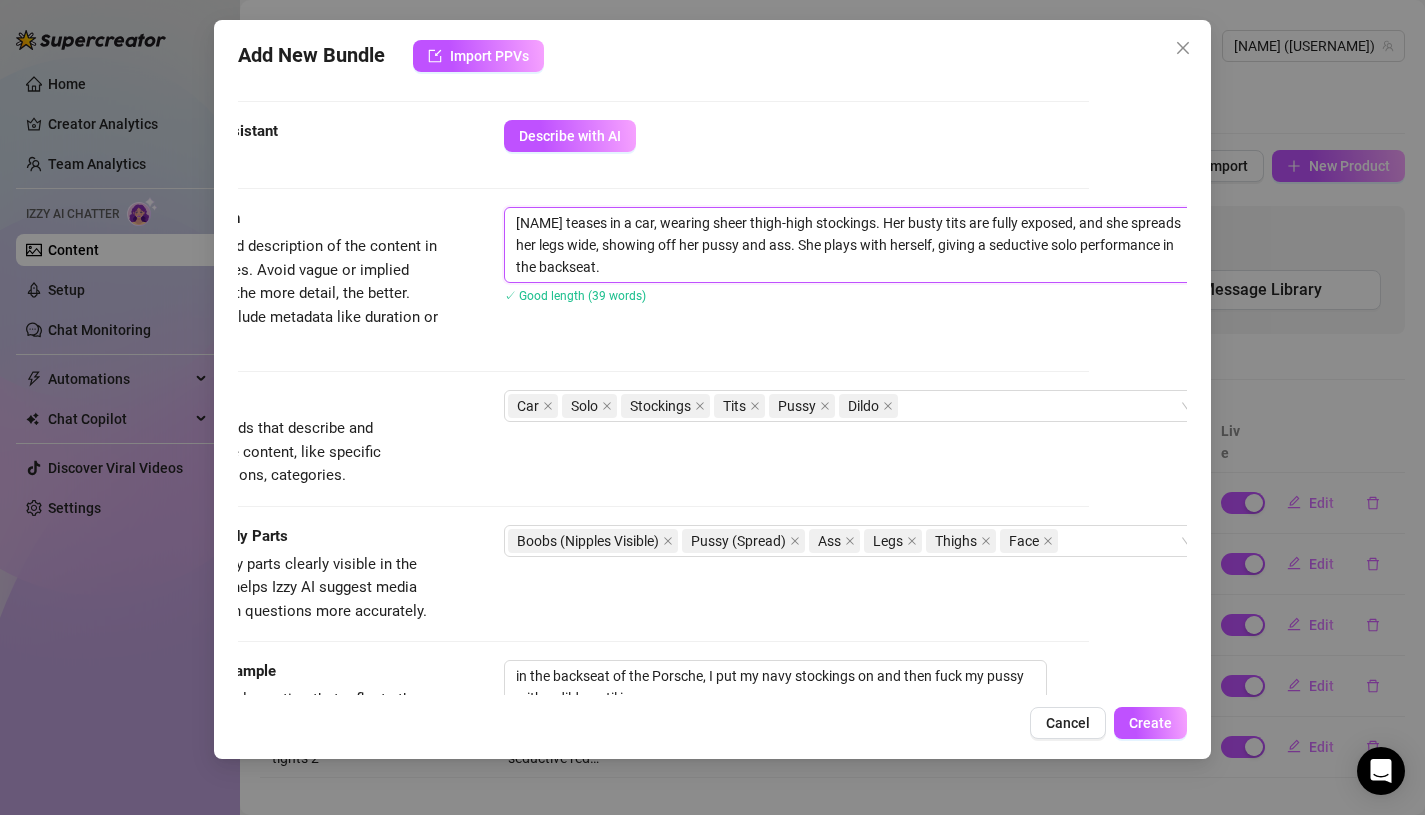 click on "[NAME] teases in a car, wearing sheer thigh-high stockings. Her busty tits are fully exposed, and she spreads her legs wide, showing off her pussy and ass. She plays with herself, giving a seductive solo performance in the backseat." at bounding box center (854, 245) 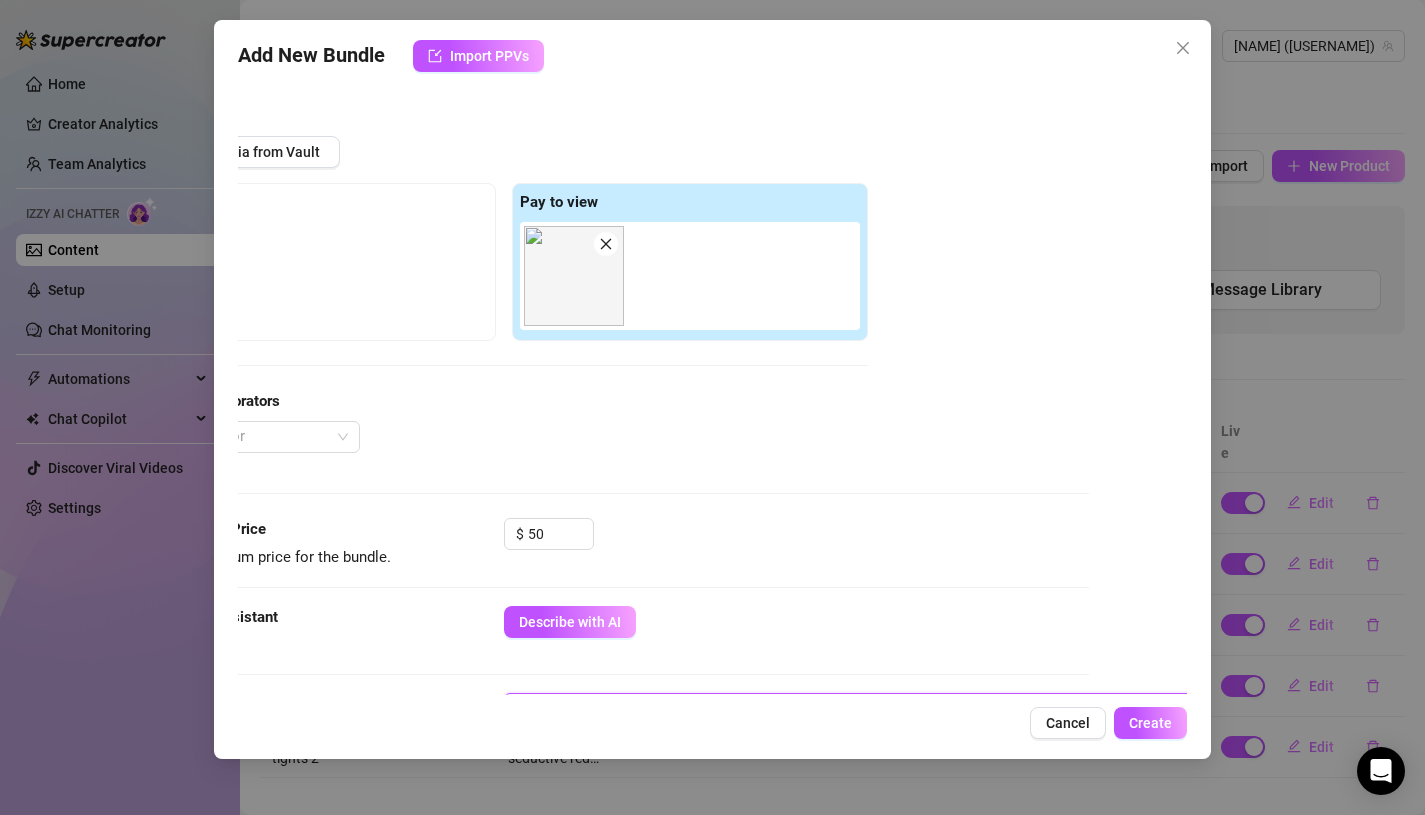 scroll, scrollTop: 0, scrollLeft: 98, axis: horizontal 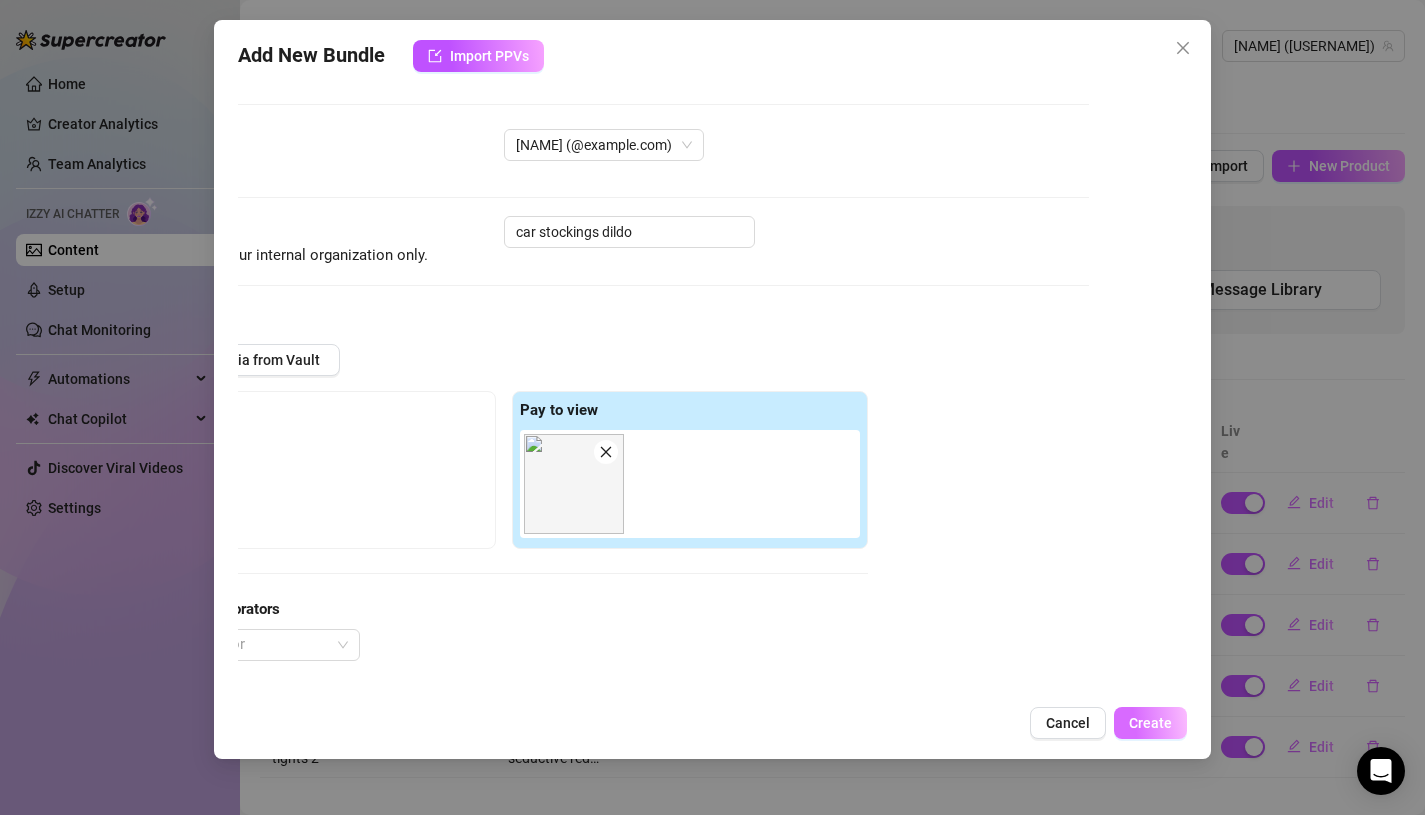 click on "Create" at bounding box center [1150, 723] 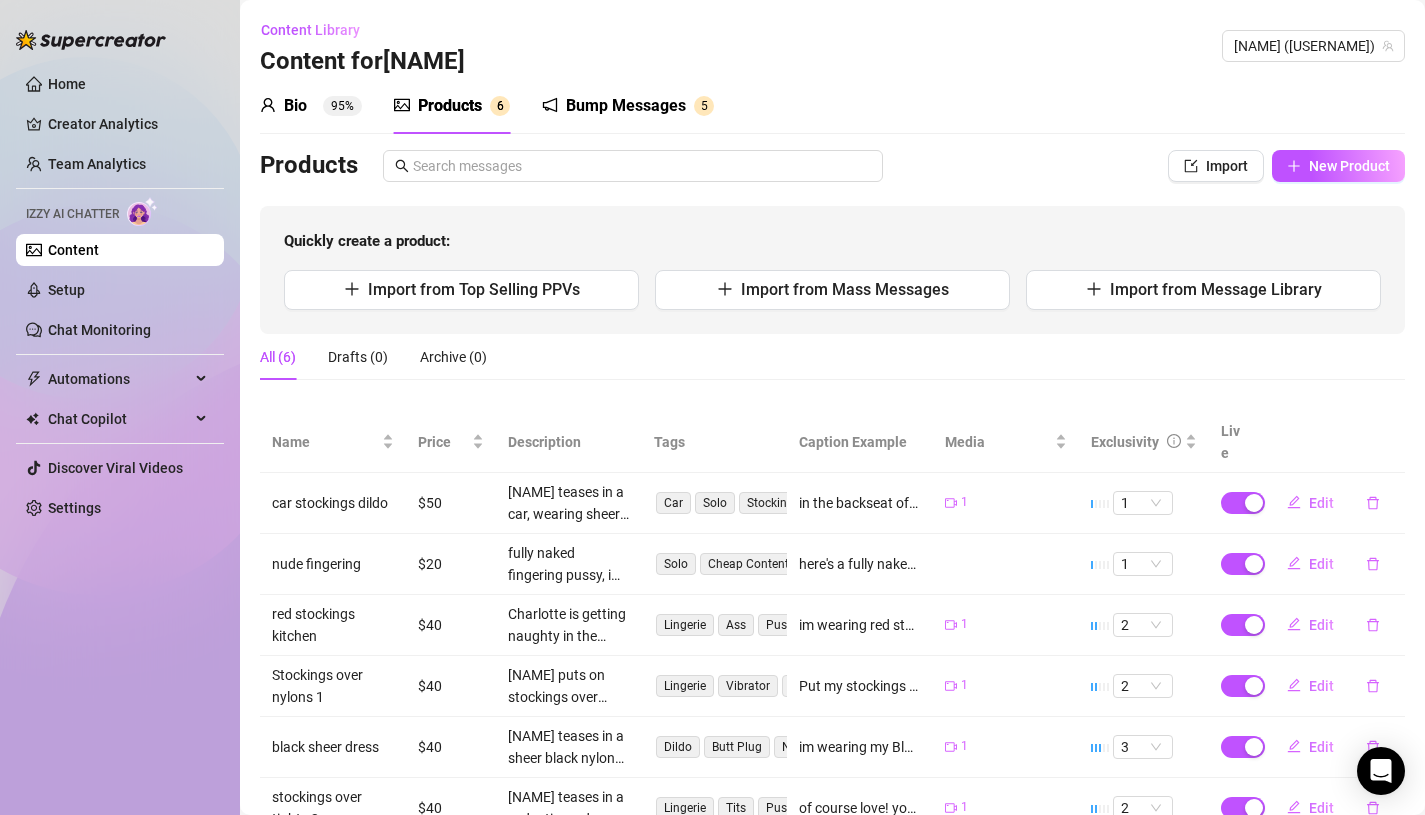 scroll, scrollTop: 61, scrollLeft: 0, axis: vertical 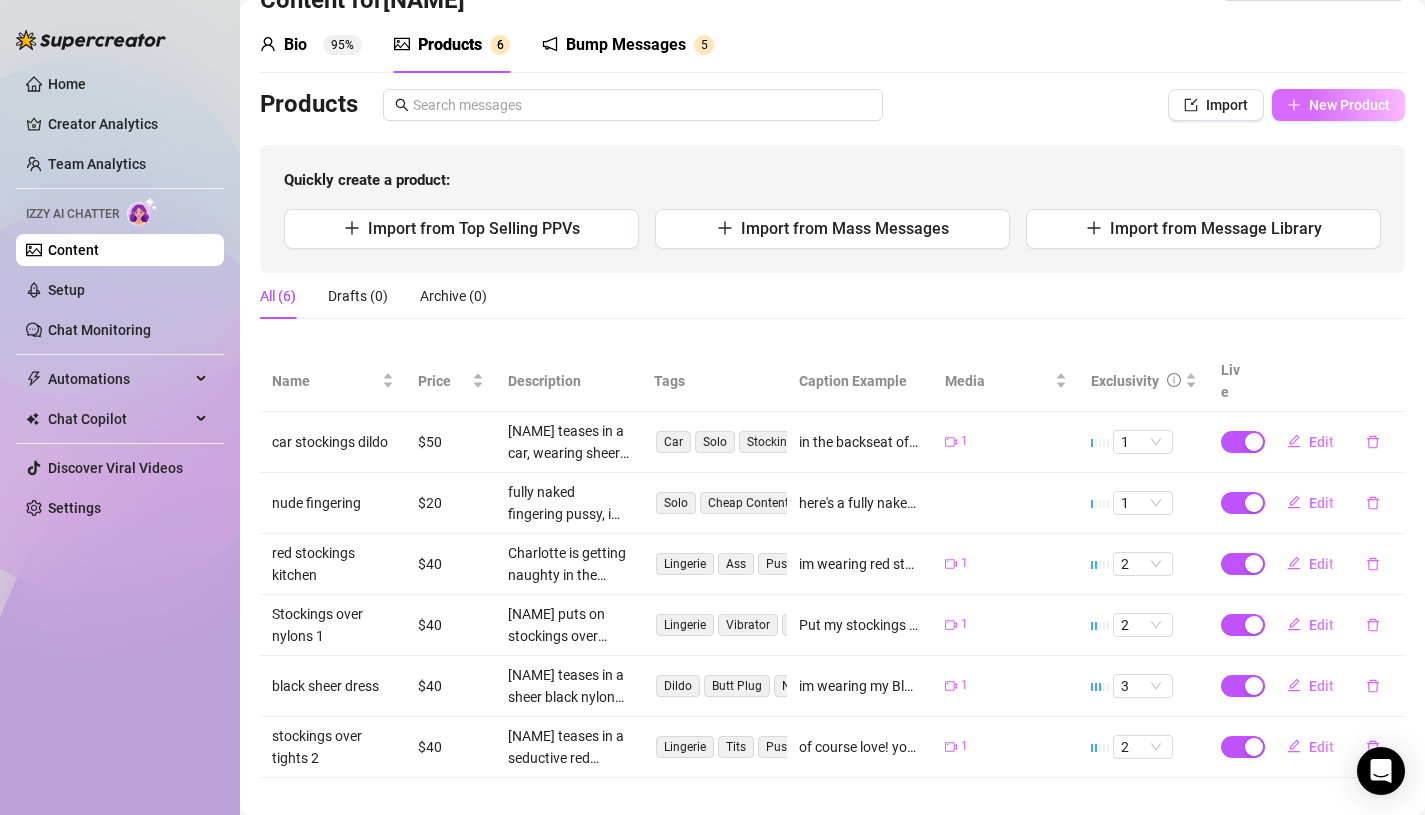 click on "New Product" at bounding box center (1338, 105) 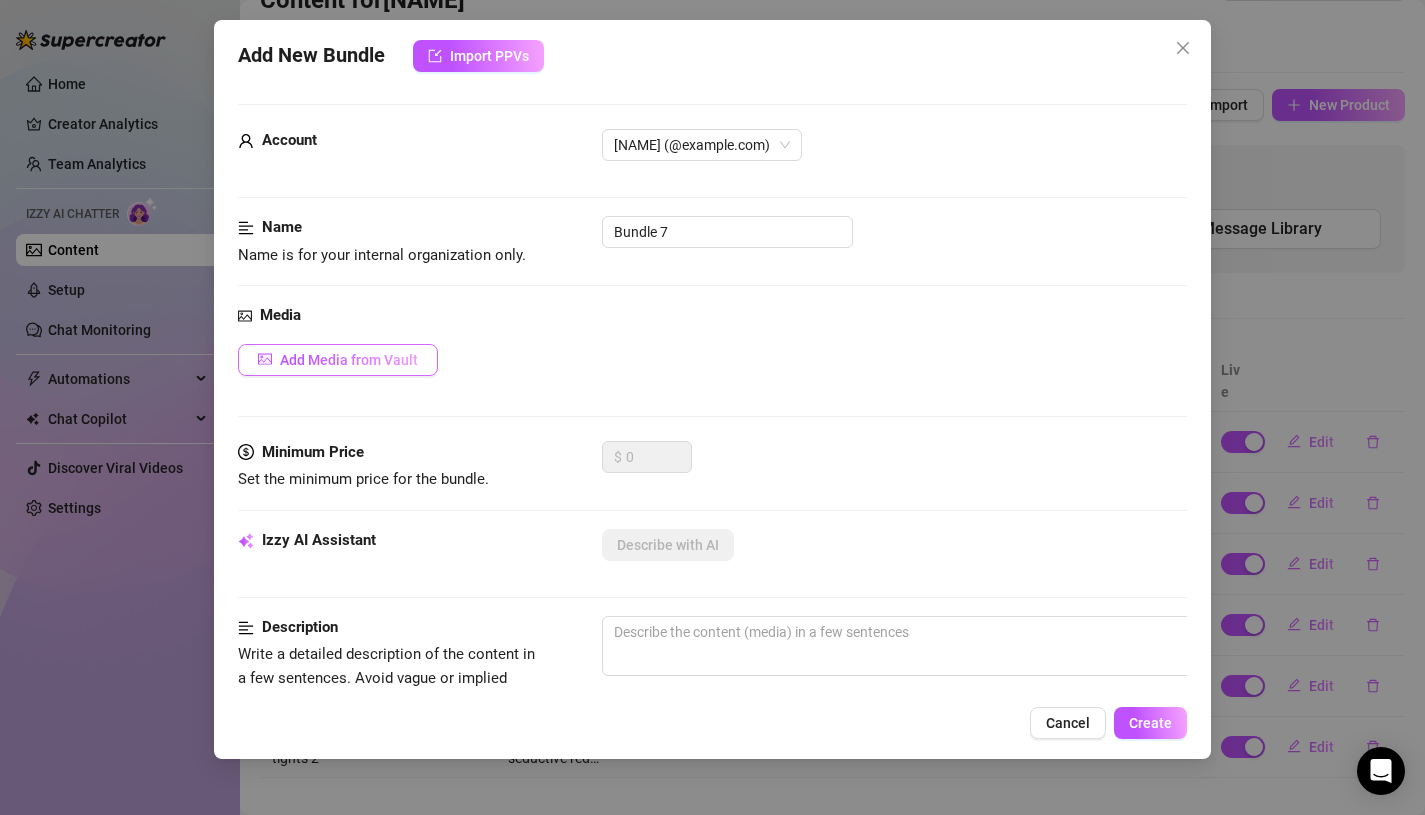 click on "Add Media from Vault" at bounding box center (338, 360) 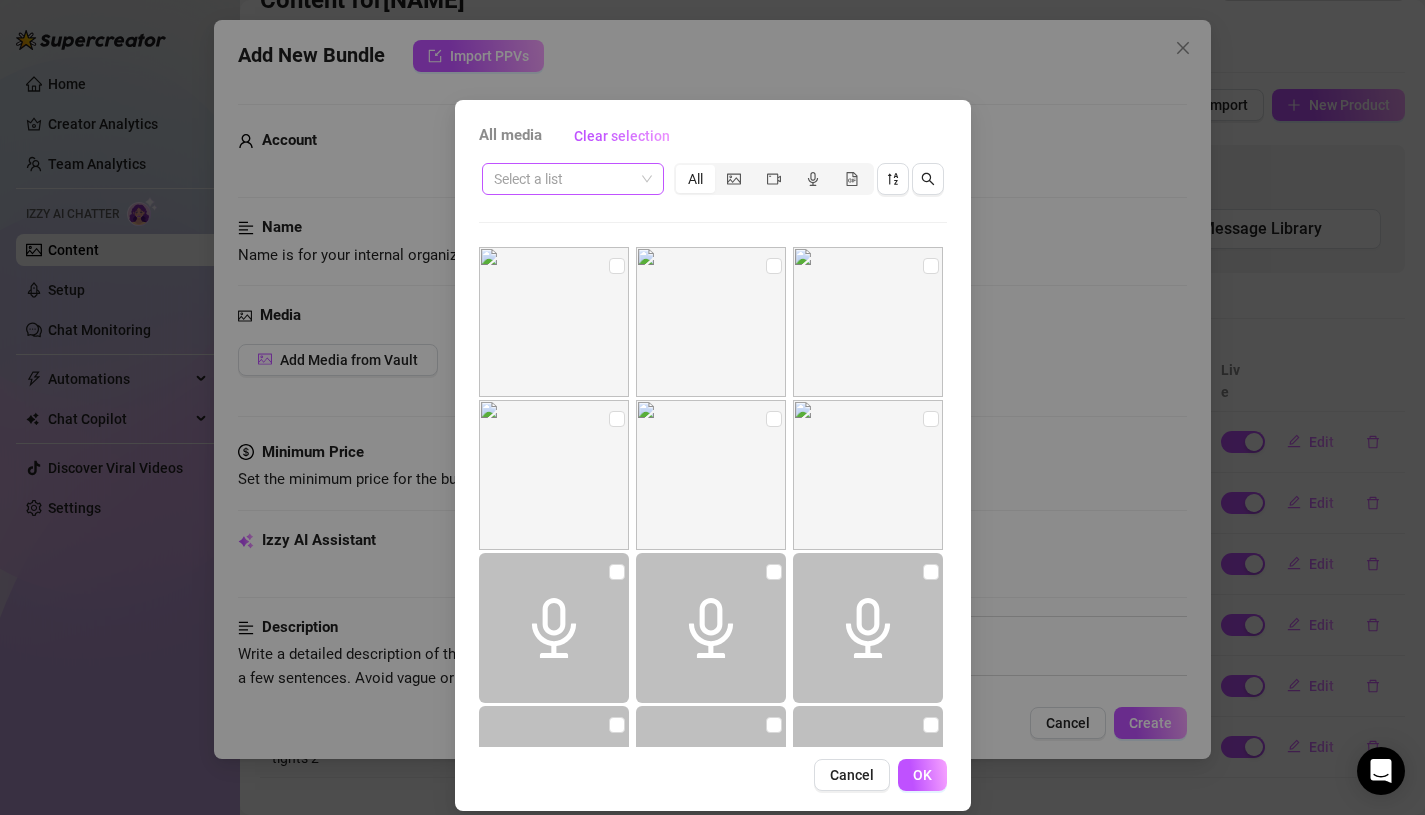 click at bounding box center (564, 179) 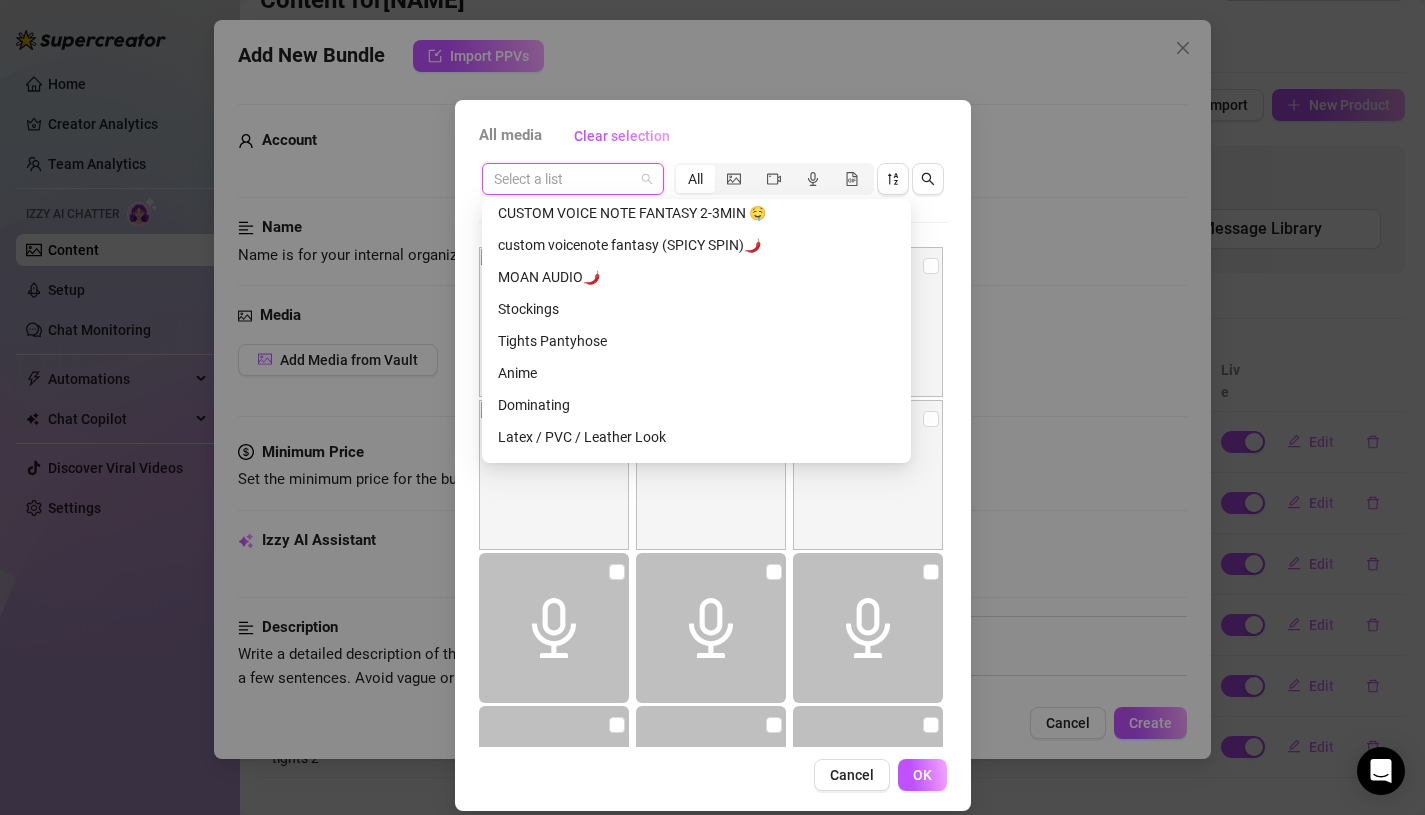 scroll, scrollTop: 504, scrollLeft: 0, axis: vertical 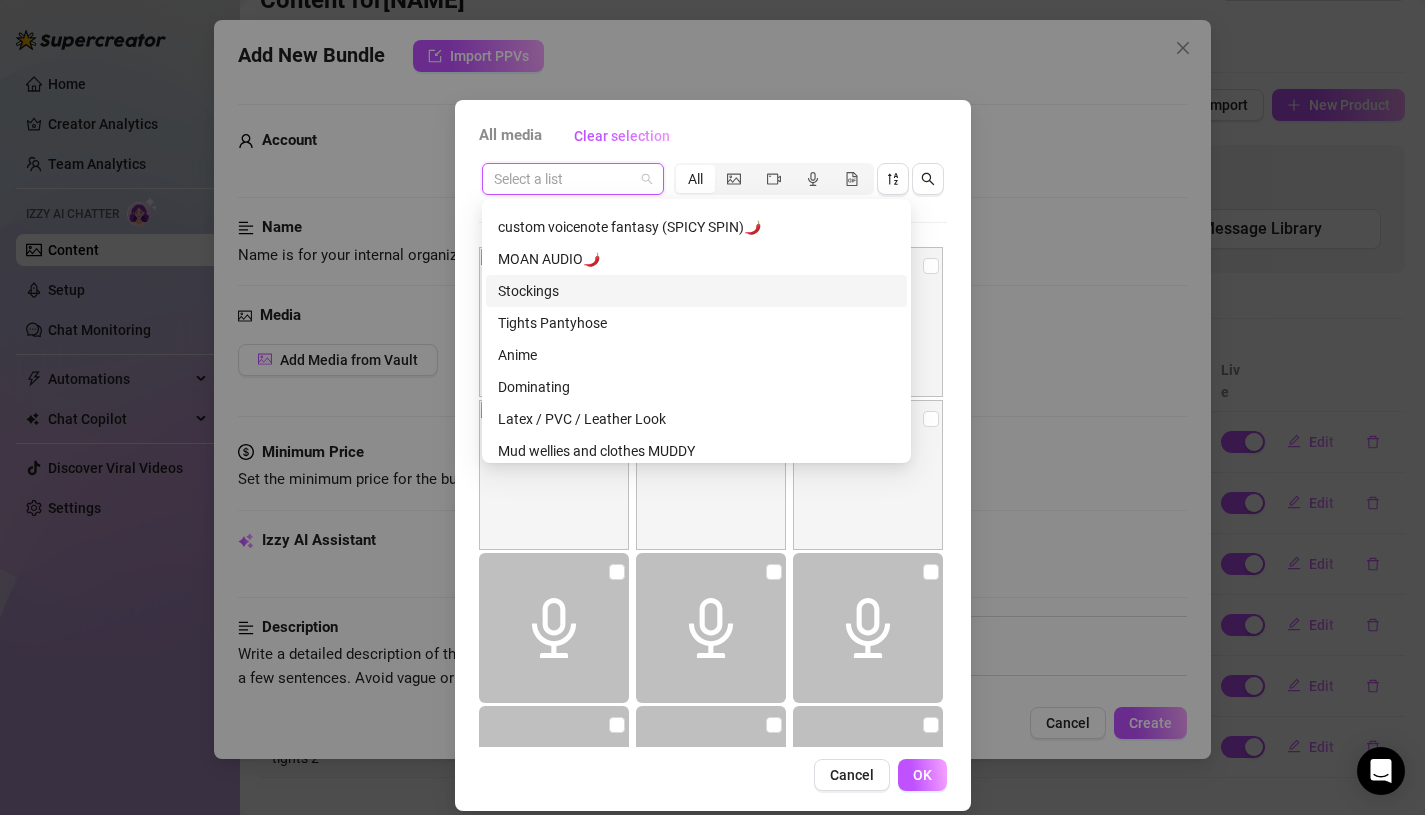 click on "Stockings" at bounding box center (696, 291) 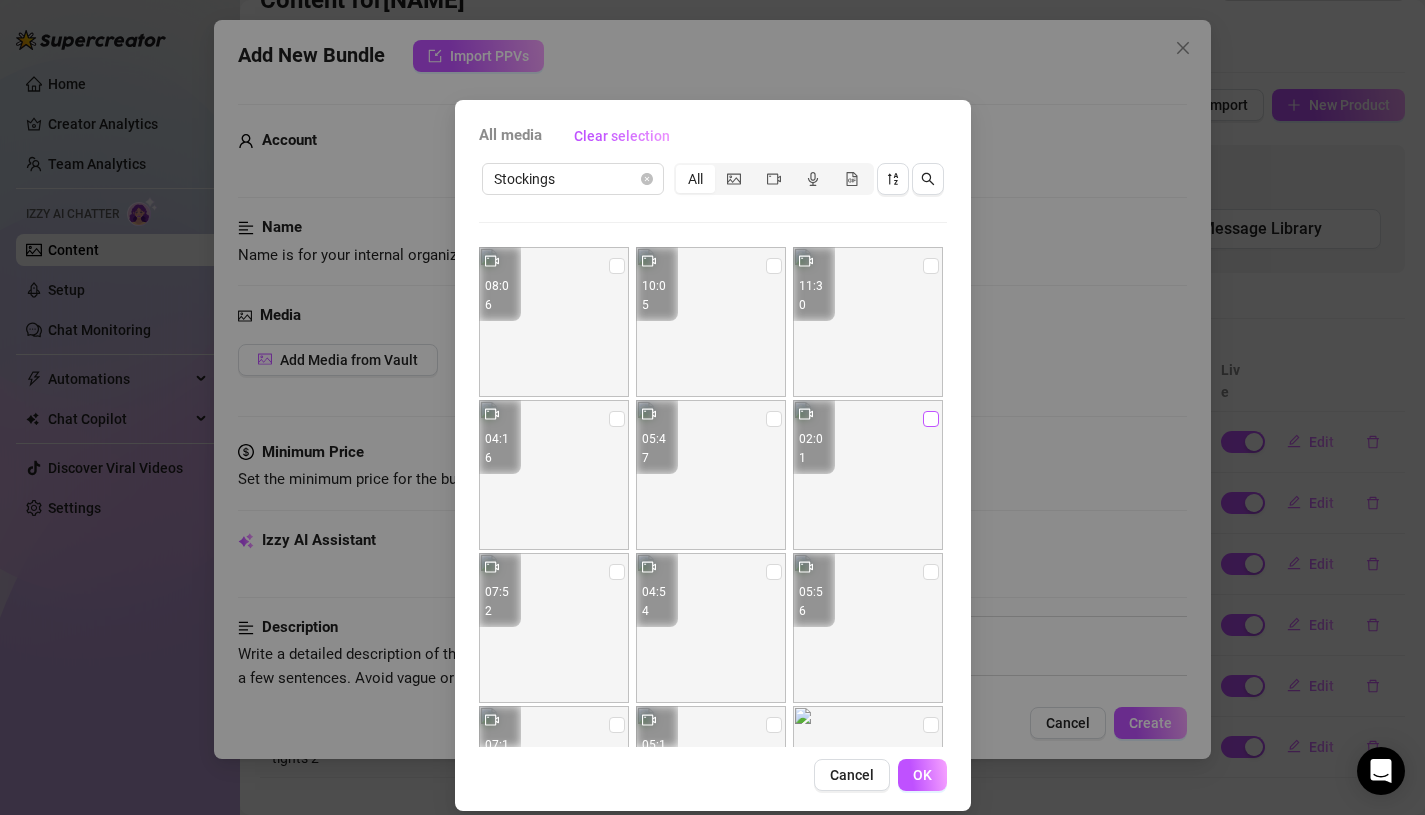 click at bounding box center (931, 419) 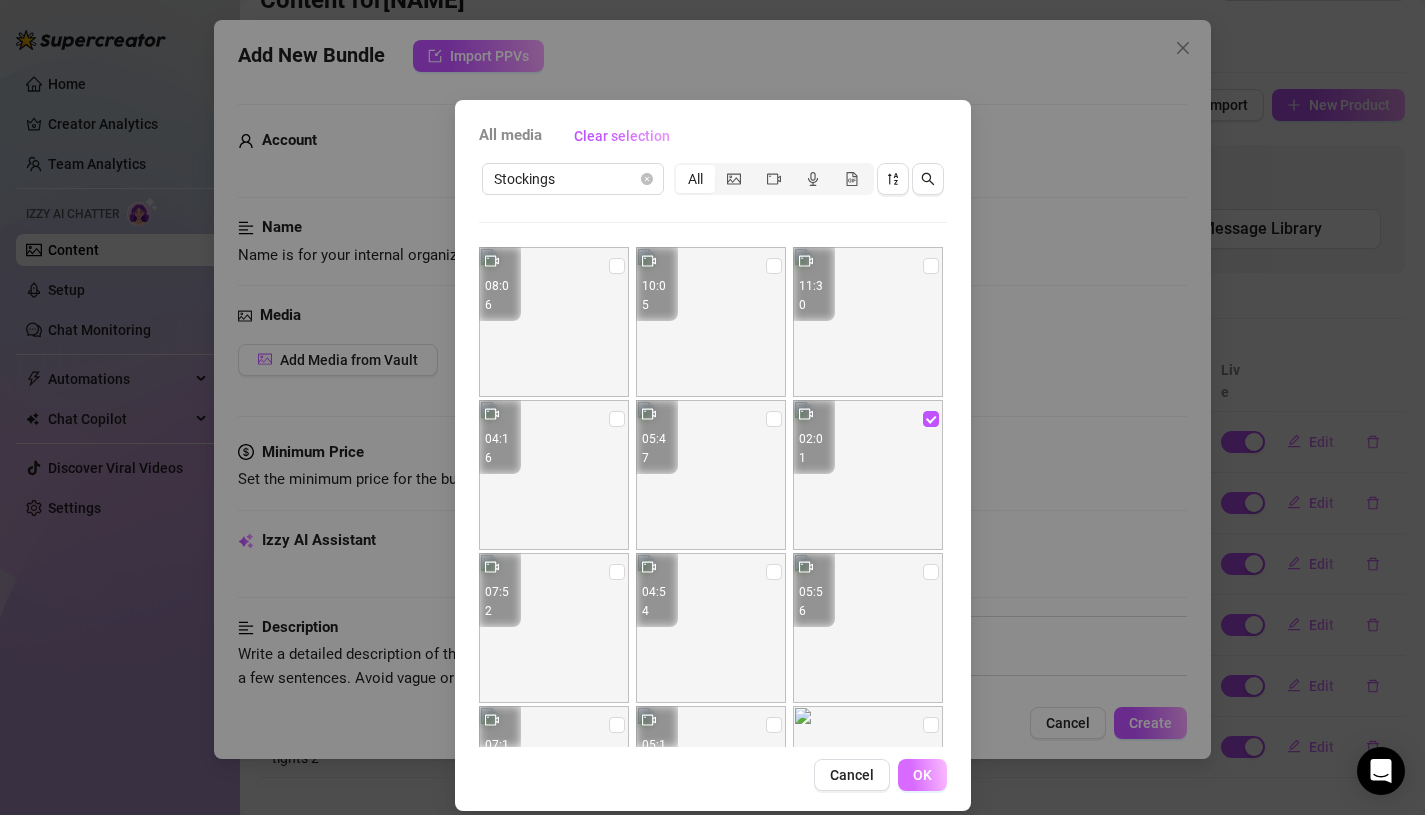 click on "OK" at bounding box center (922, 775) 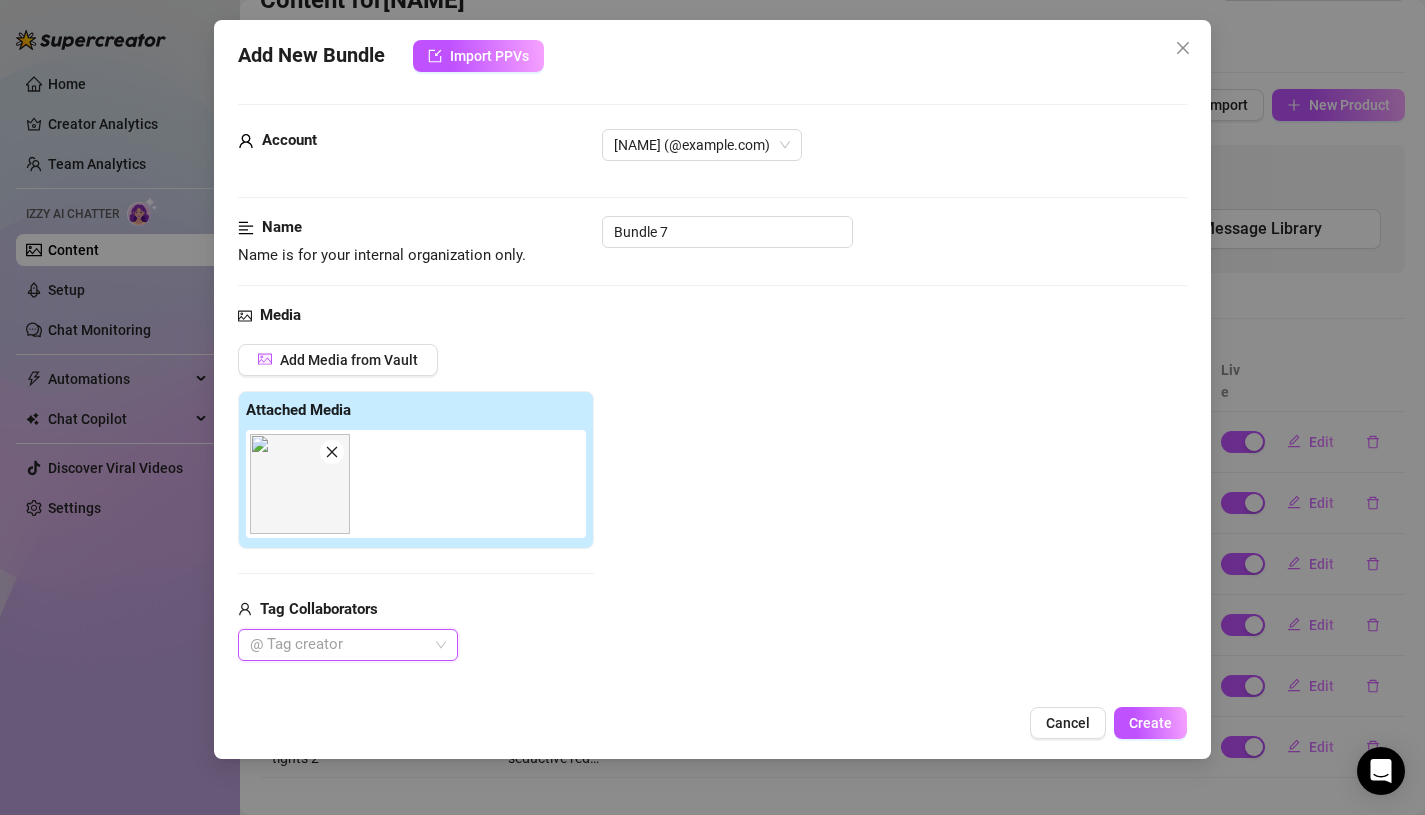 scroll, scrollTop: 234, scrollLeft: 0, axis: vertical 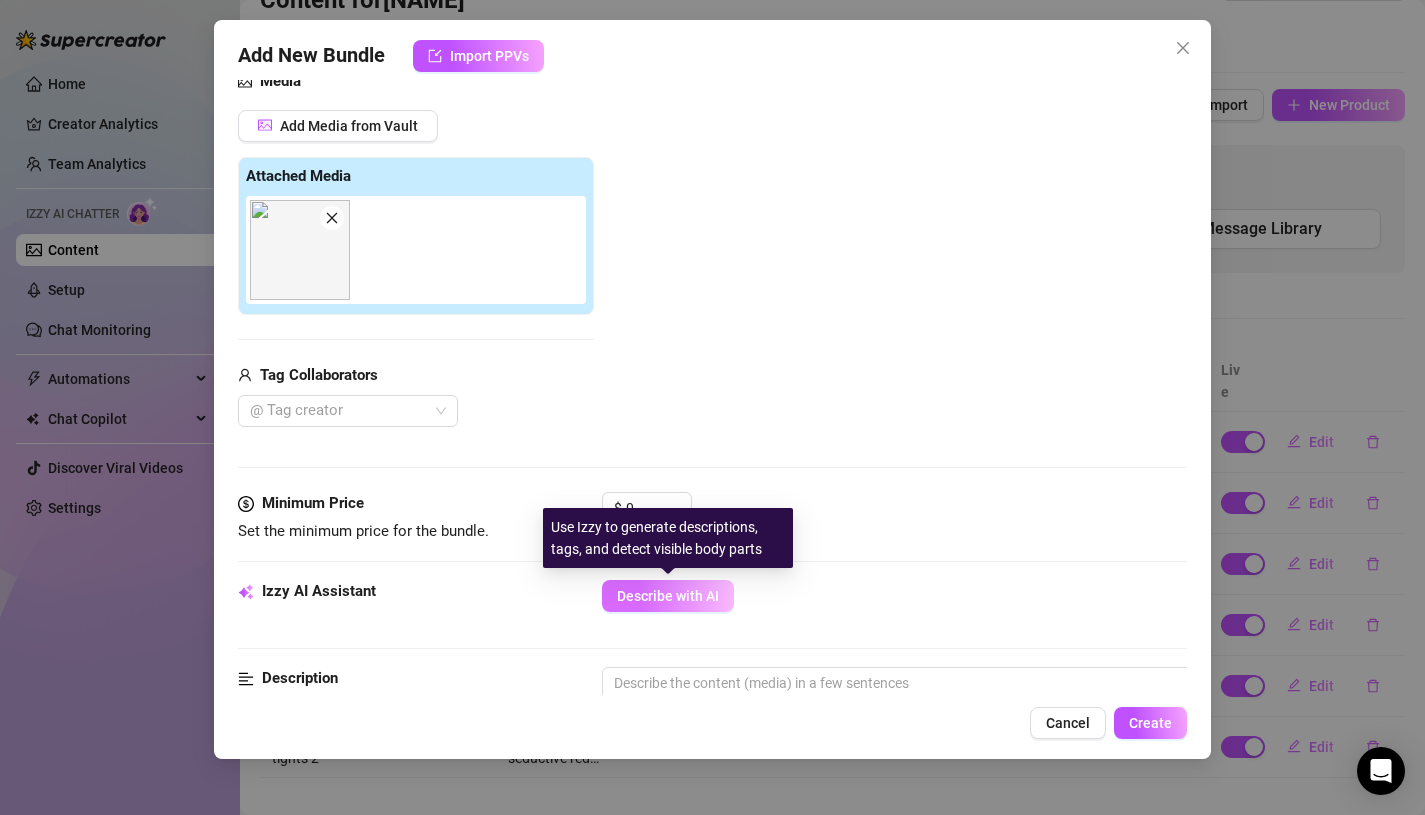 click on "Describe with AI" at bounding box center [668, 596] 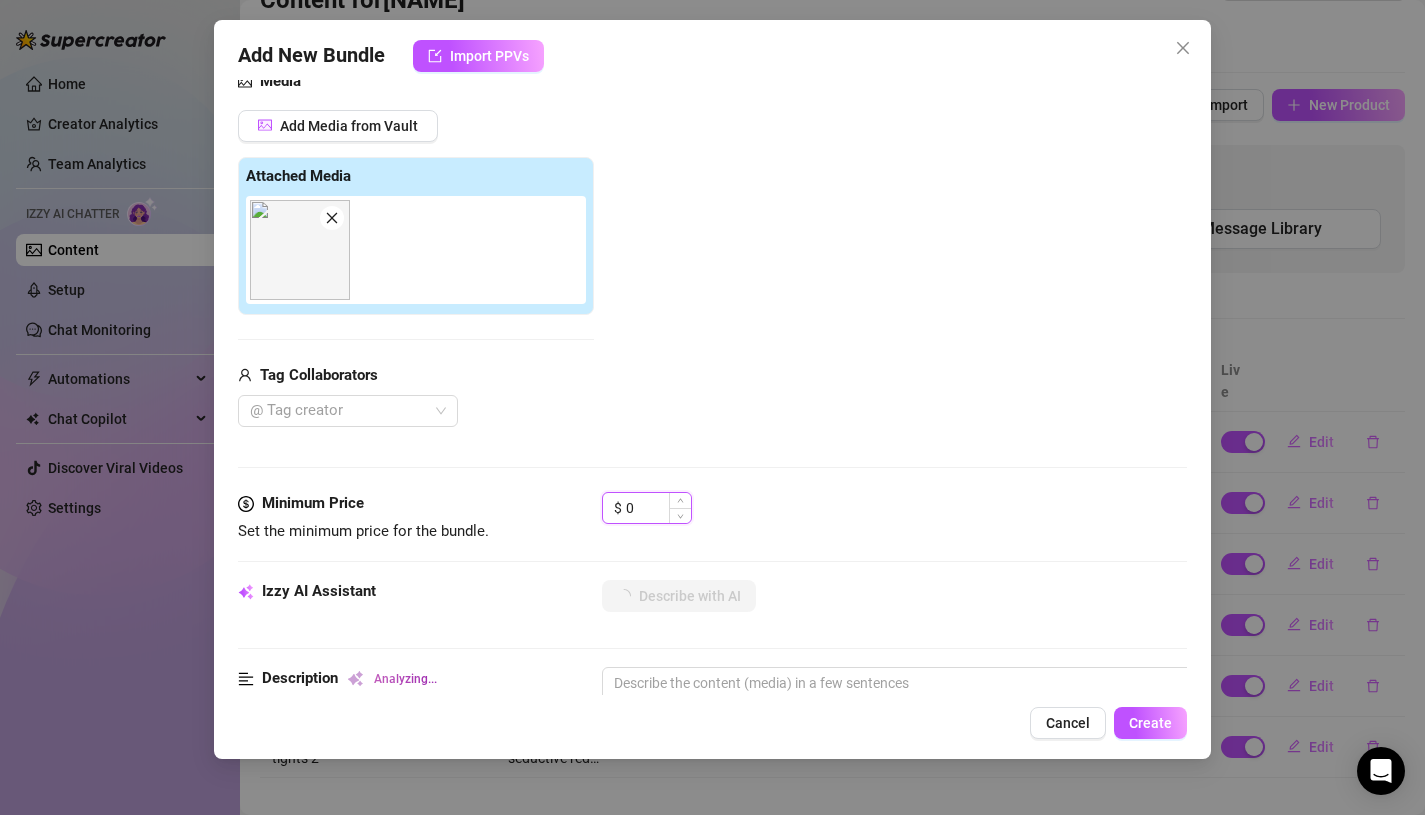 click on "0" at bounding box center (658, 508) 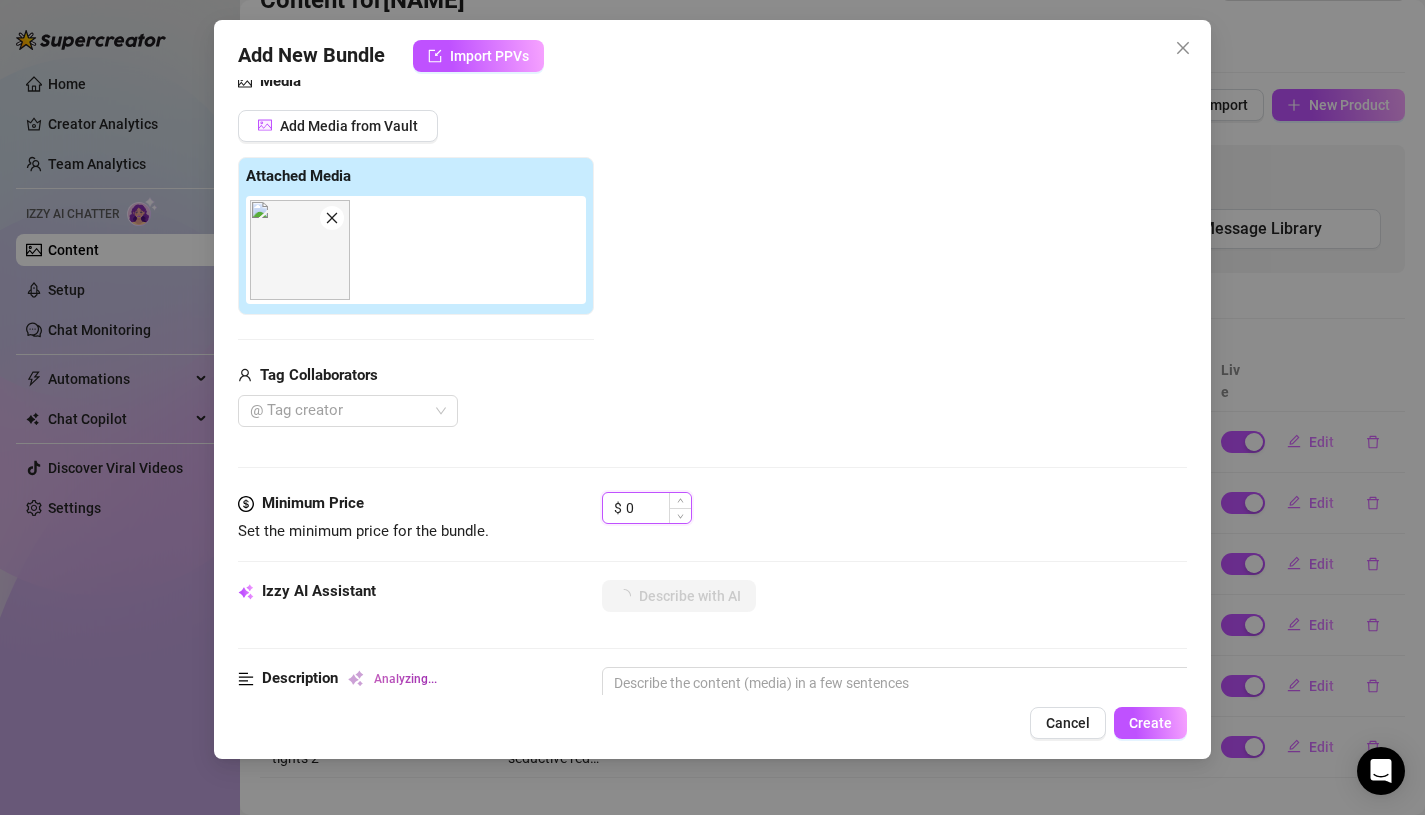 click on "0" at bounding box center [658, 508] 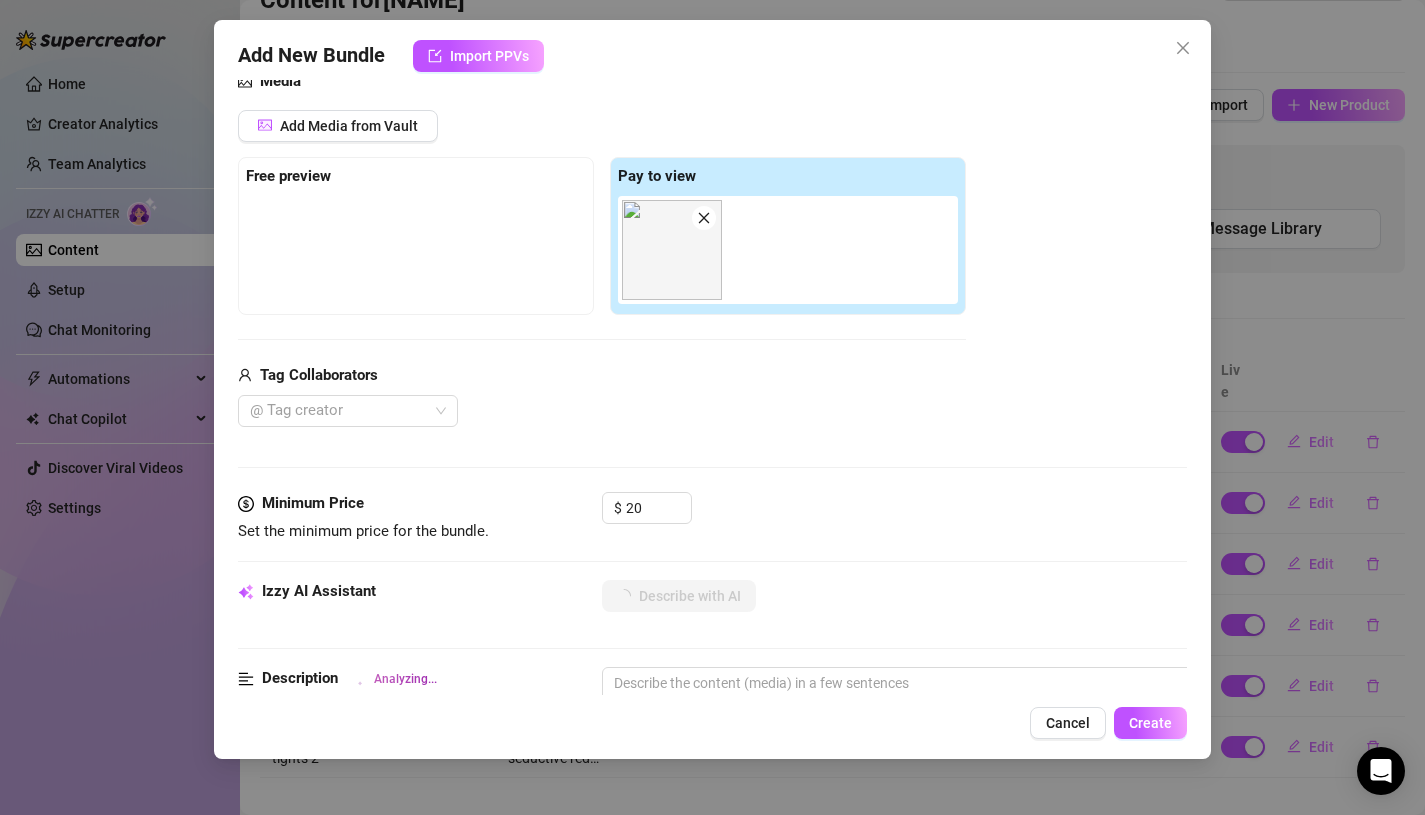 click on "@ Tag creator" at bounding box center [602, 411] 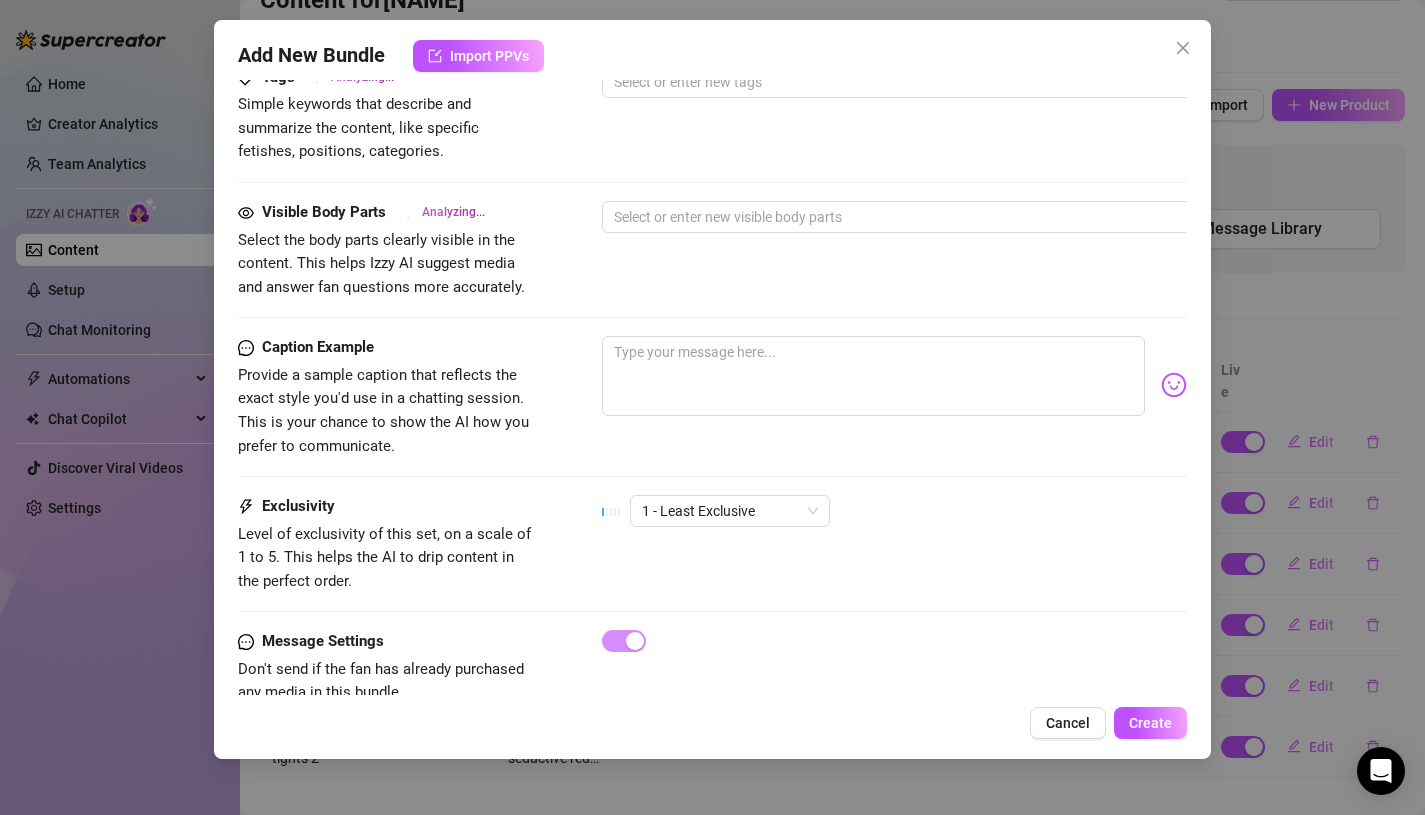 scroll, scrollTop: 1022, scrollLeft: 0, axis: vertical 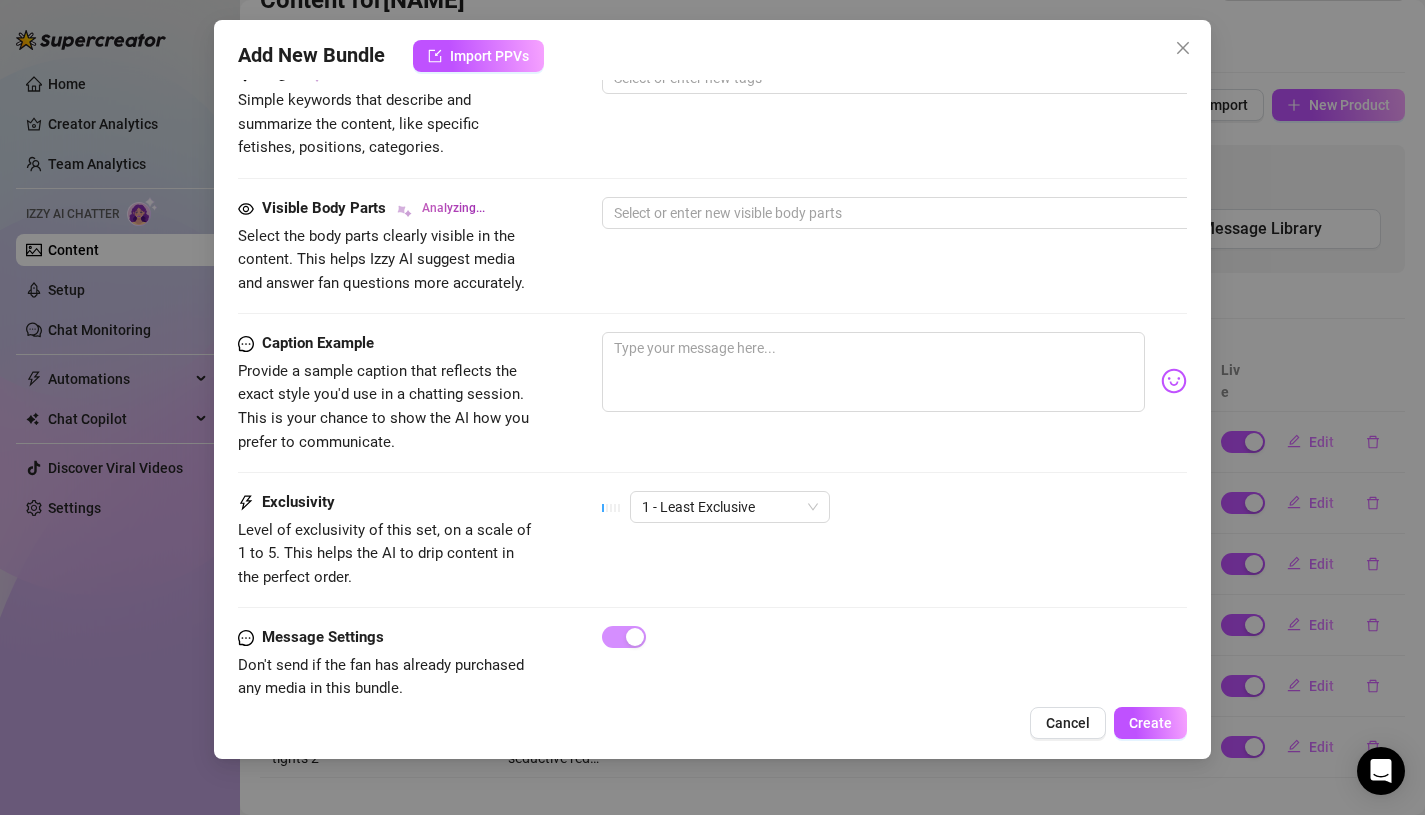 click on "Visible Body Parts Analyzing... Select the body parts clearly visible in the content. This helps Izzy AI suggest media and answer fan questions more accurately.   Select or enter new visible body parts" at bounding box center (713, 264) 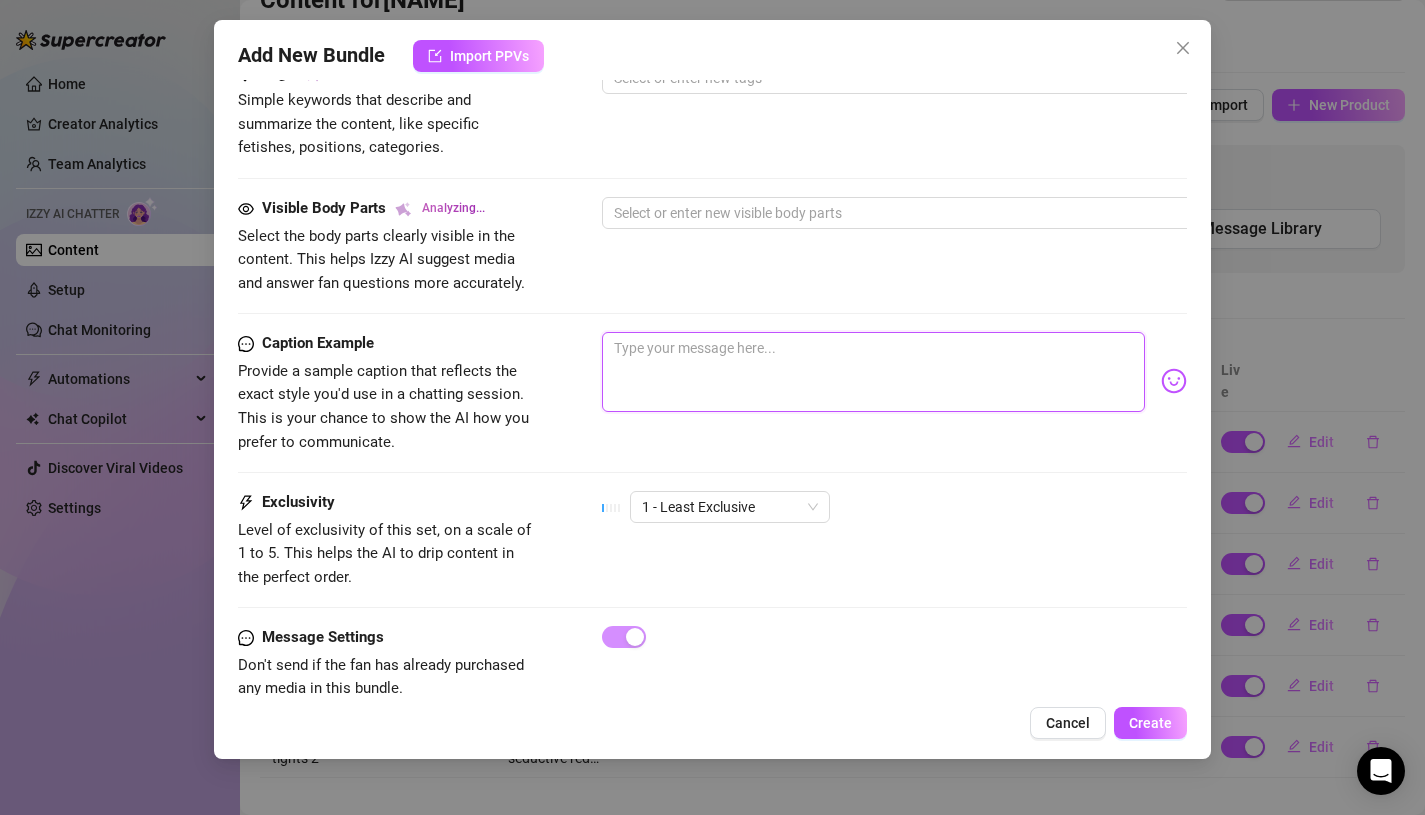 click at bounding box center [874, 372] 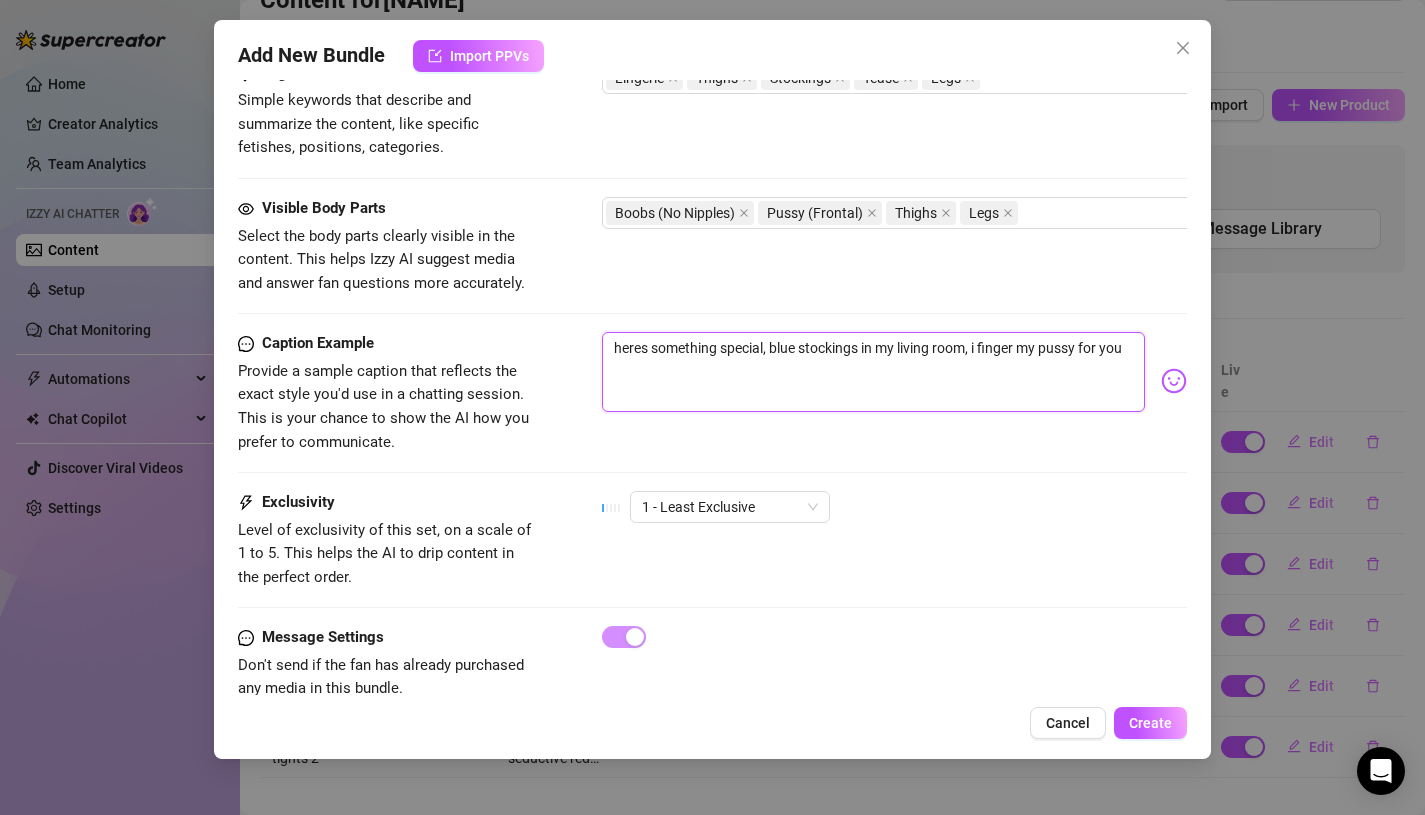 click on "heres something special, blue stockings in my living room, i finger my pussy for you" at bounding box center [874, 372] 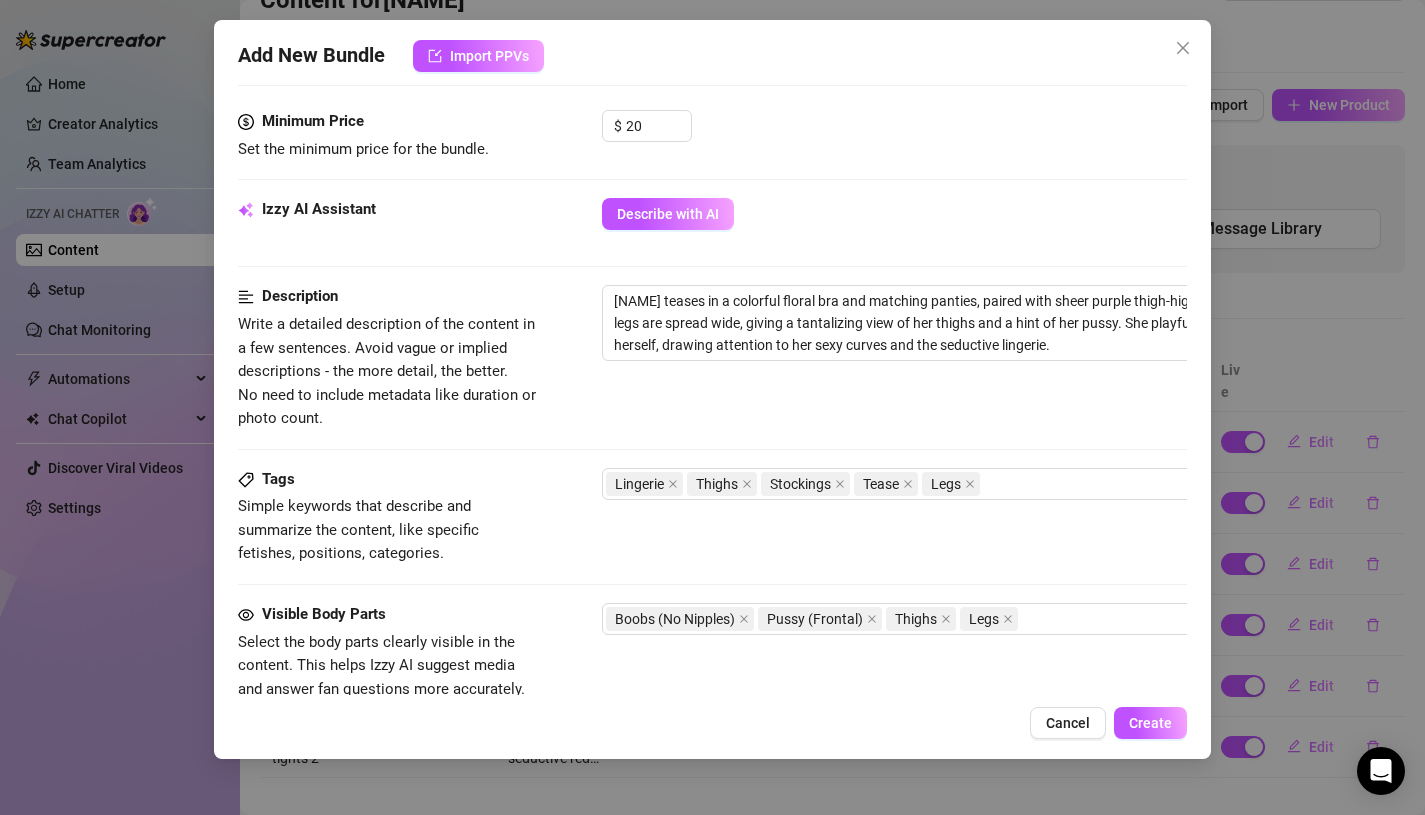 scroll, scrollTop: 612, scrollLeft: 0, axis: vertical 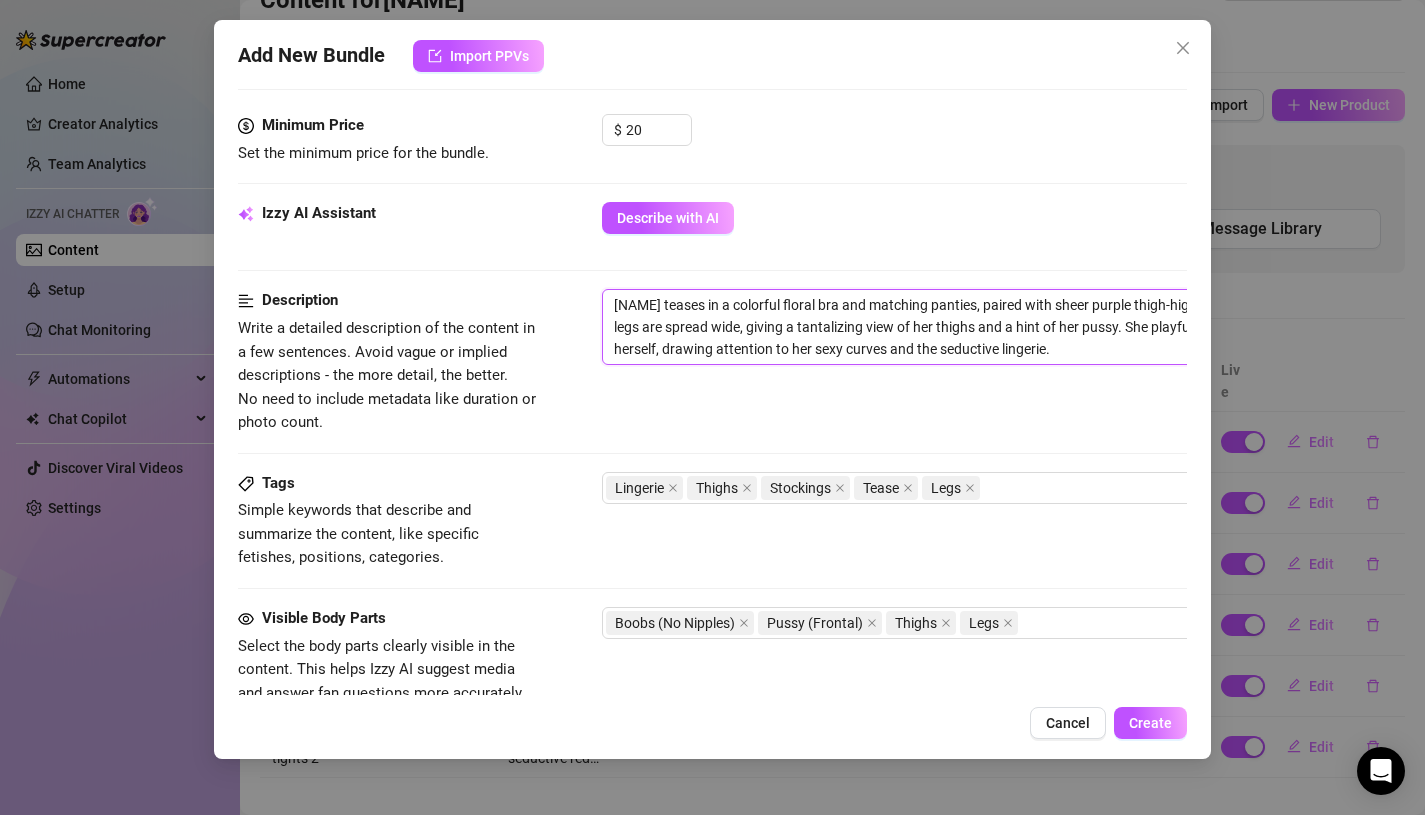 click on "[NAME] teases in a colorful floral bra and matching panties, paired with sheer purple thigh-high stockings. Her legs are spread wide, giving a tantalizing view of her thighs and a hint of her pussy. She playfully touches herself, drawing attention to her sexy curves and the seductive lingerie." at bounding box center (952, 327) 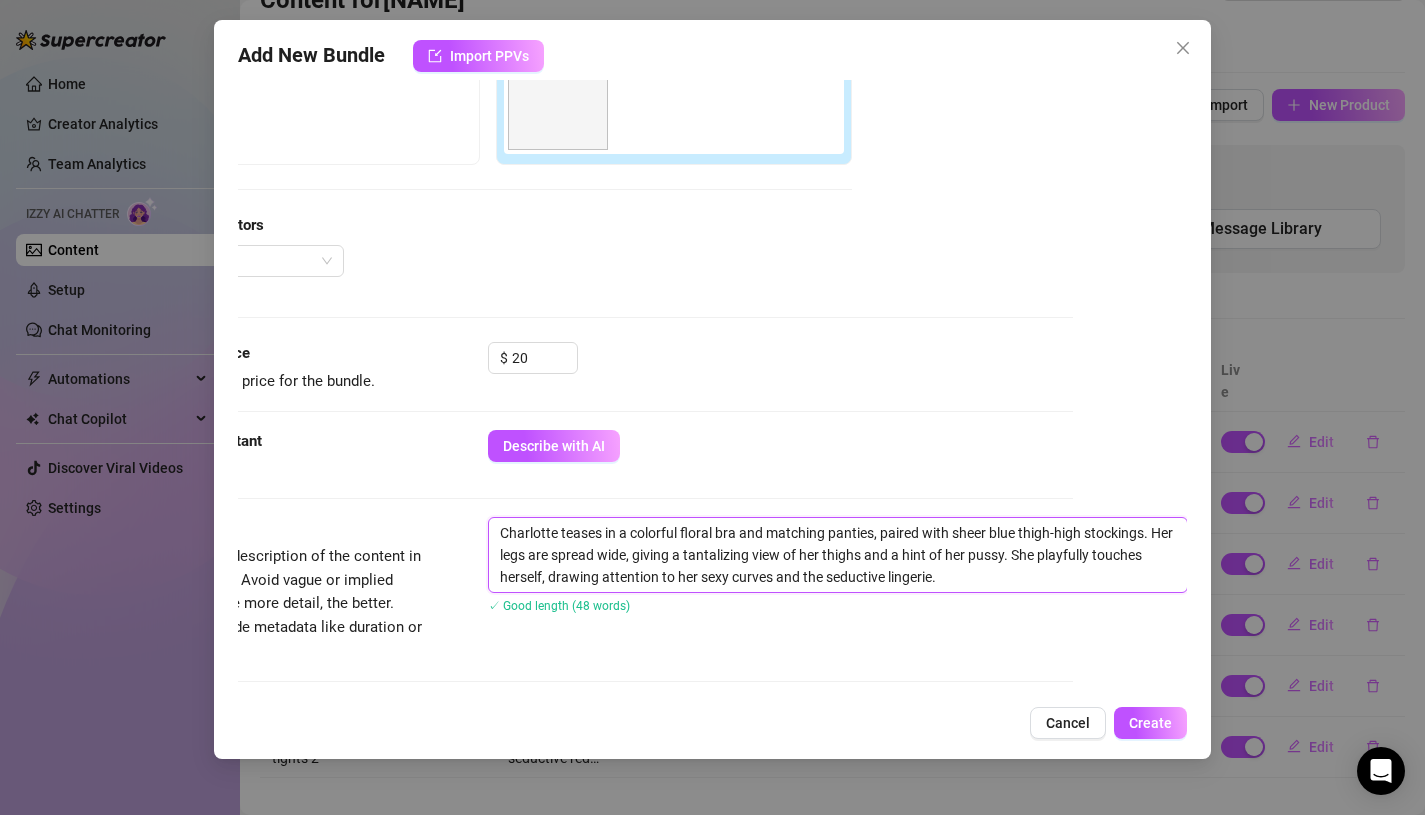 scroll, scrollTop: 101, scrollLeft: 114, axis: both 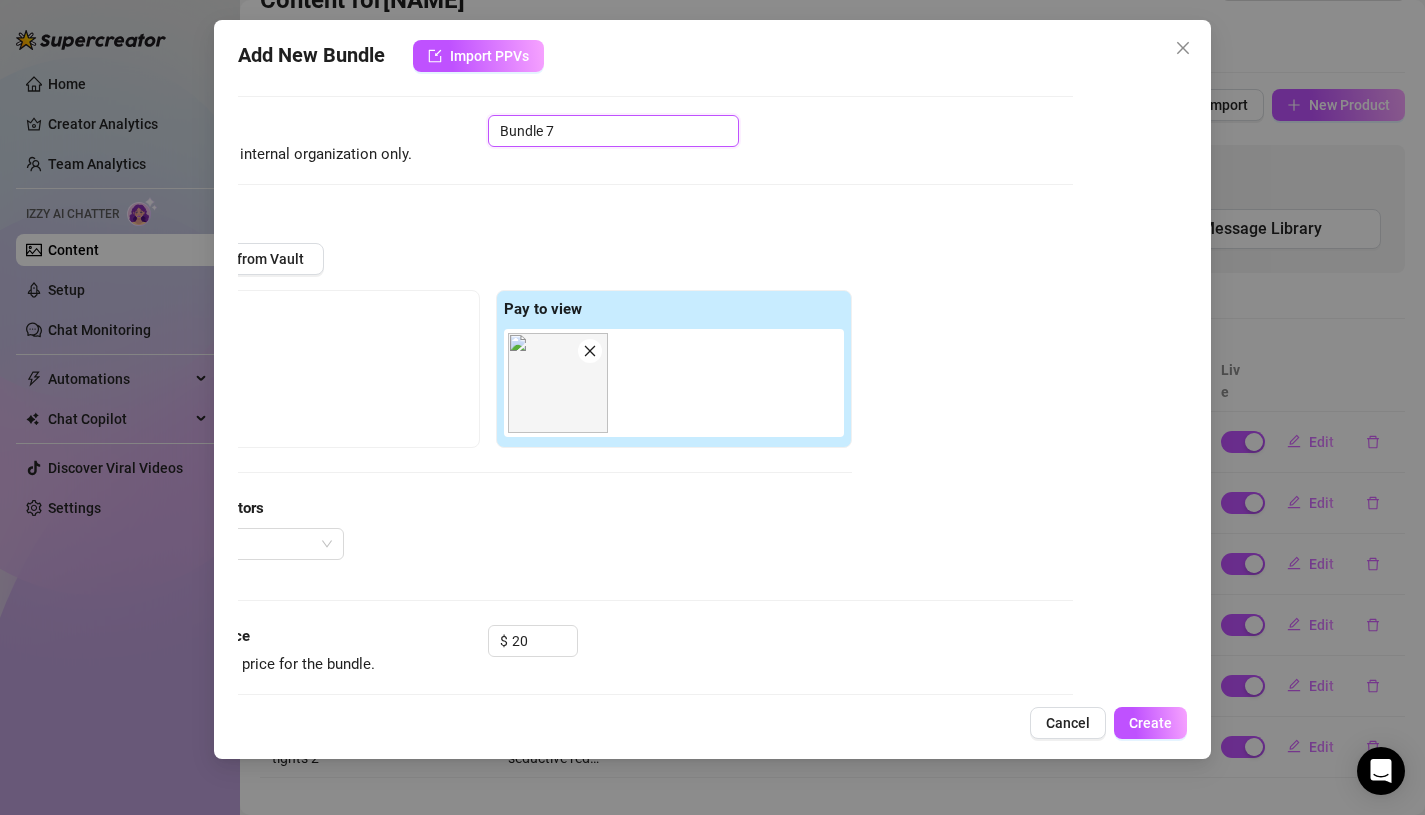 click on "Bundle 7" at bounding box center [613, 131] 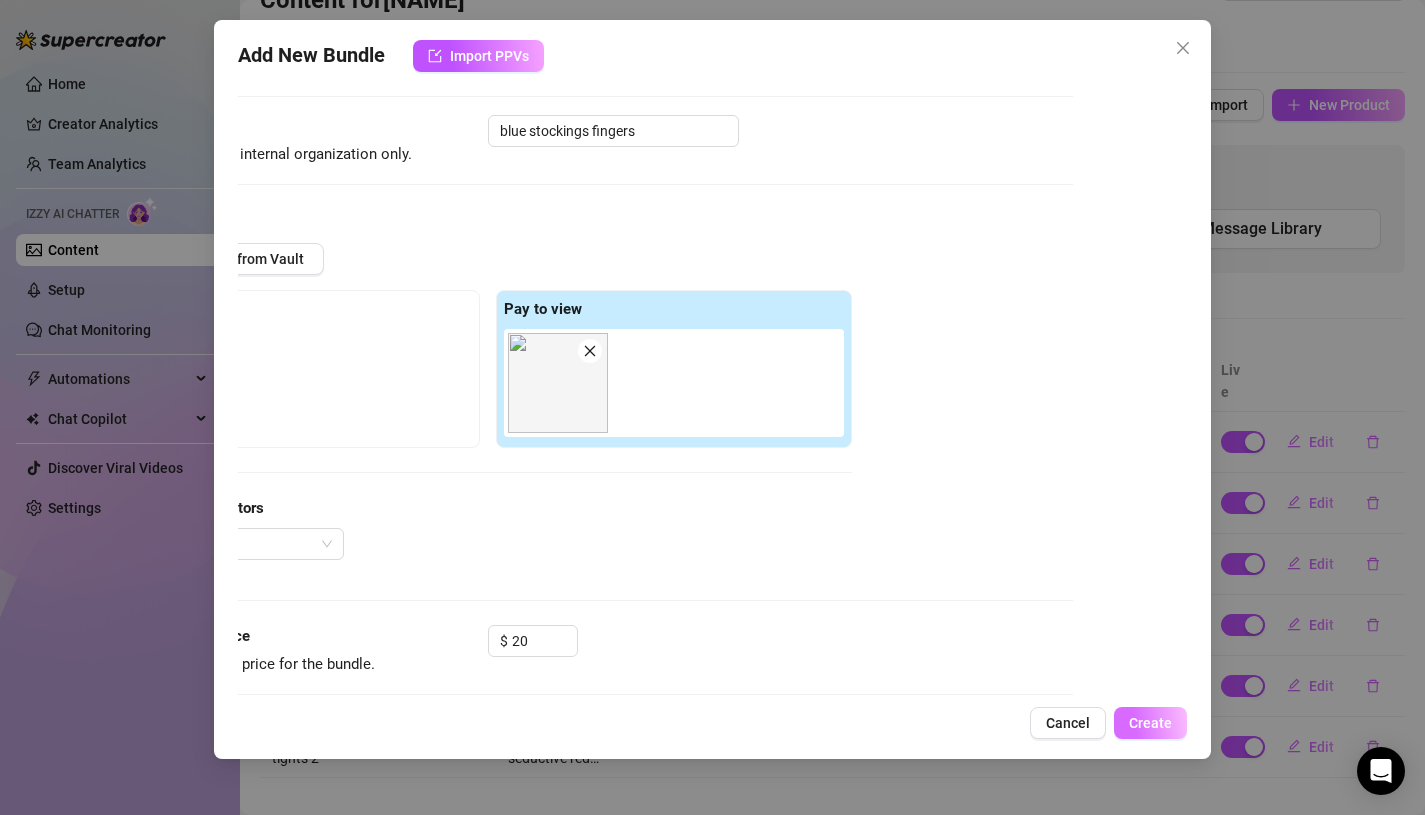 click on "Create" at bounding box center [1150, 723] 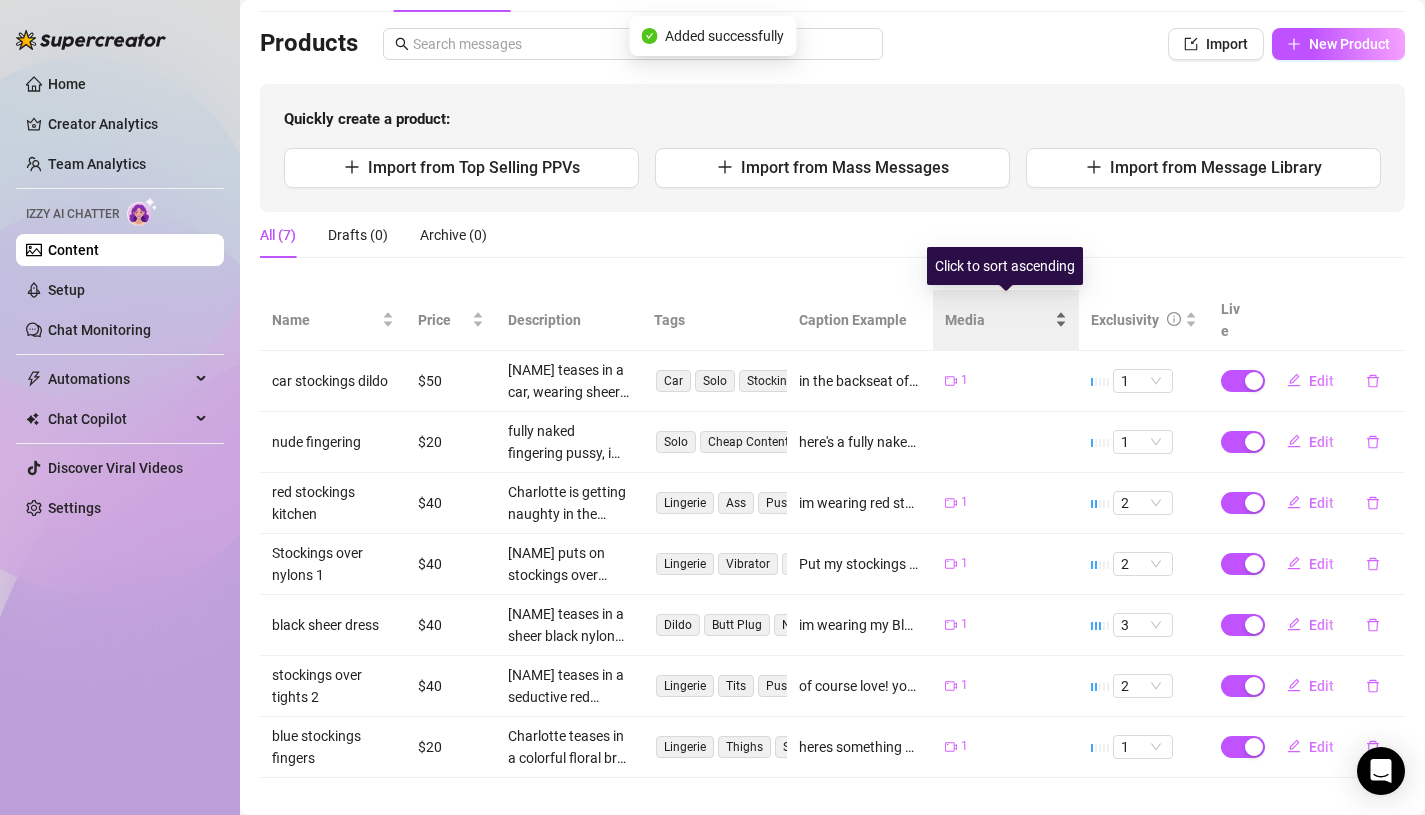 scroll, scrollTop: 0, scrollLeft: 0, axis: both 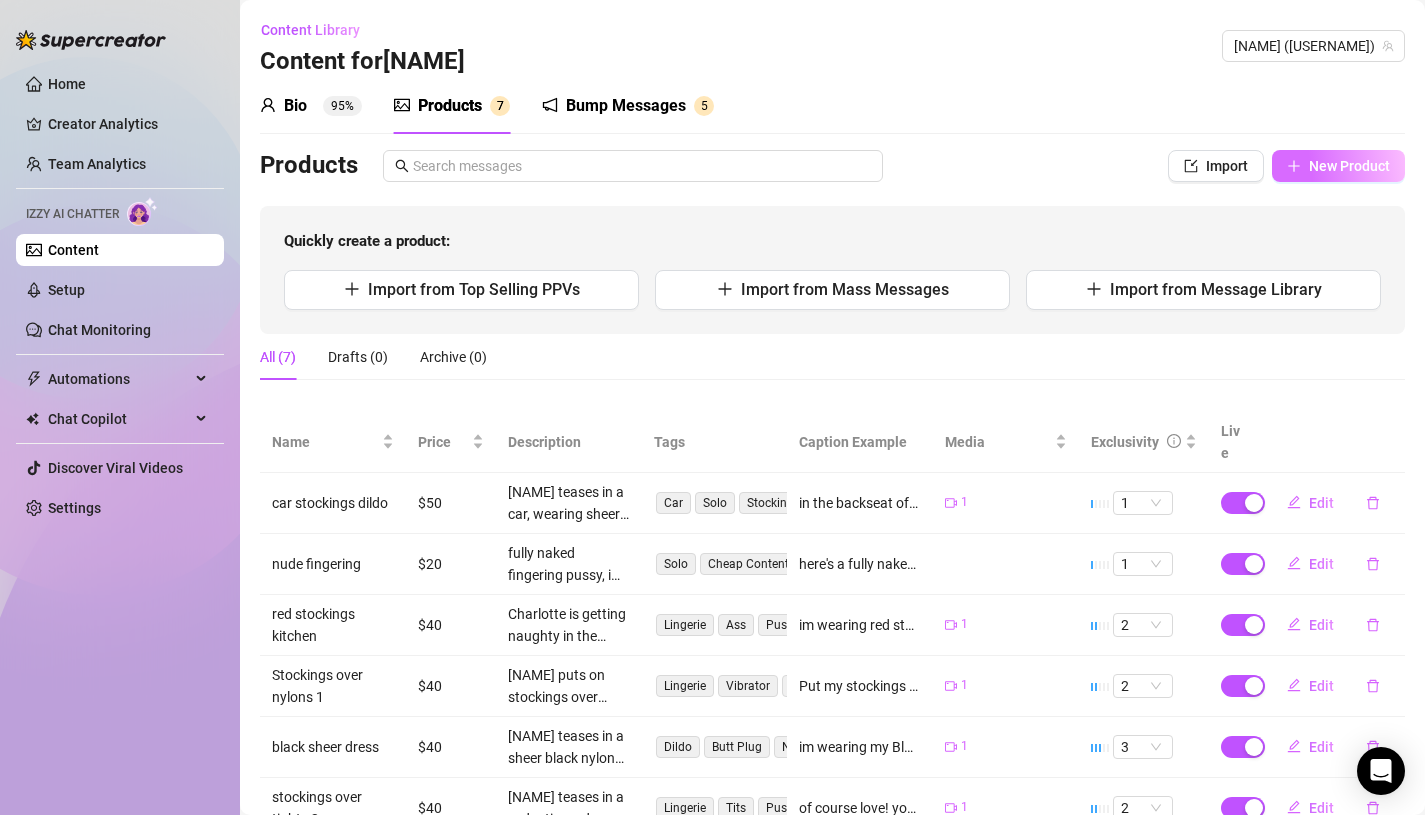 click on "New Product" at bounding box center (1349, 166) 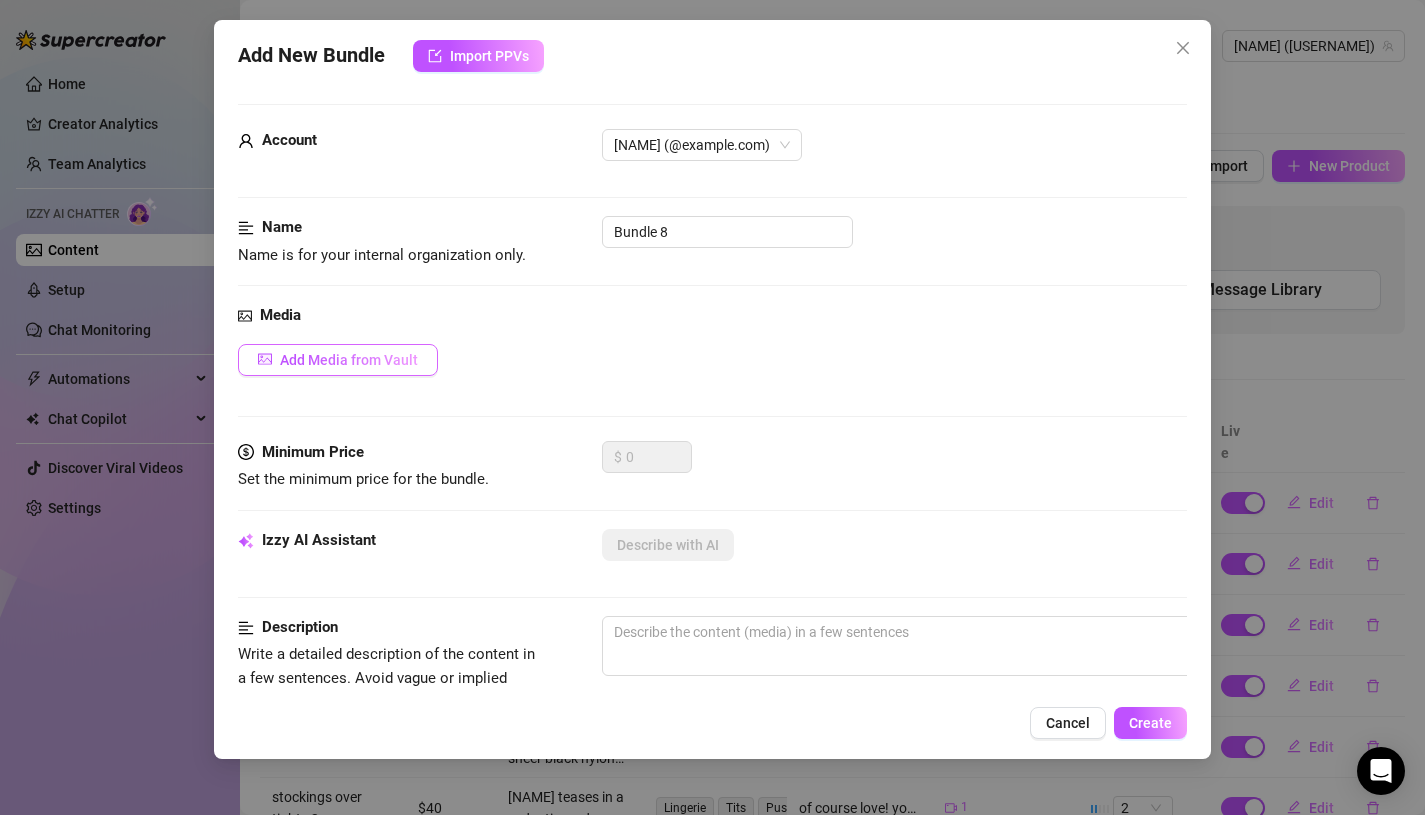 click on "Add Media from Vault" at bounding box center (338, 360) 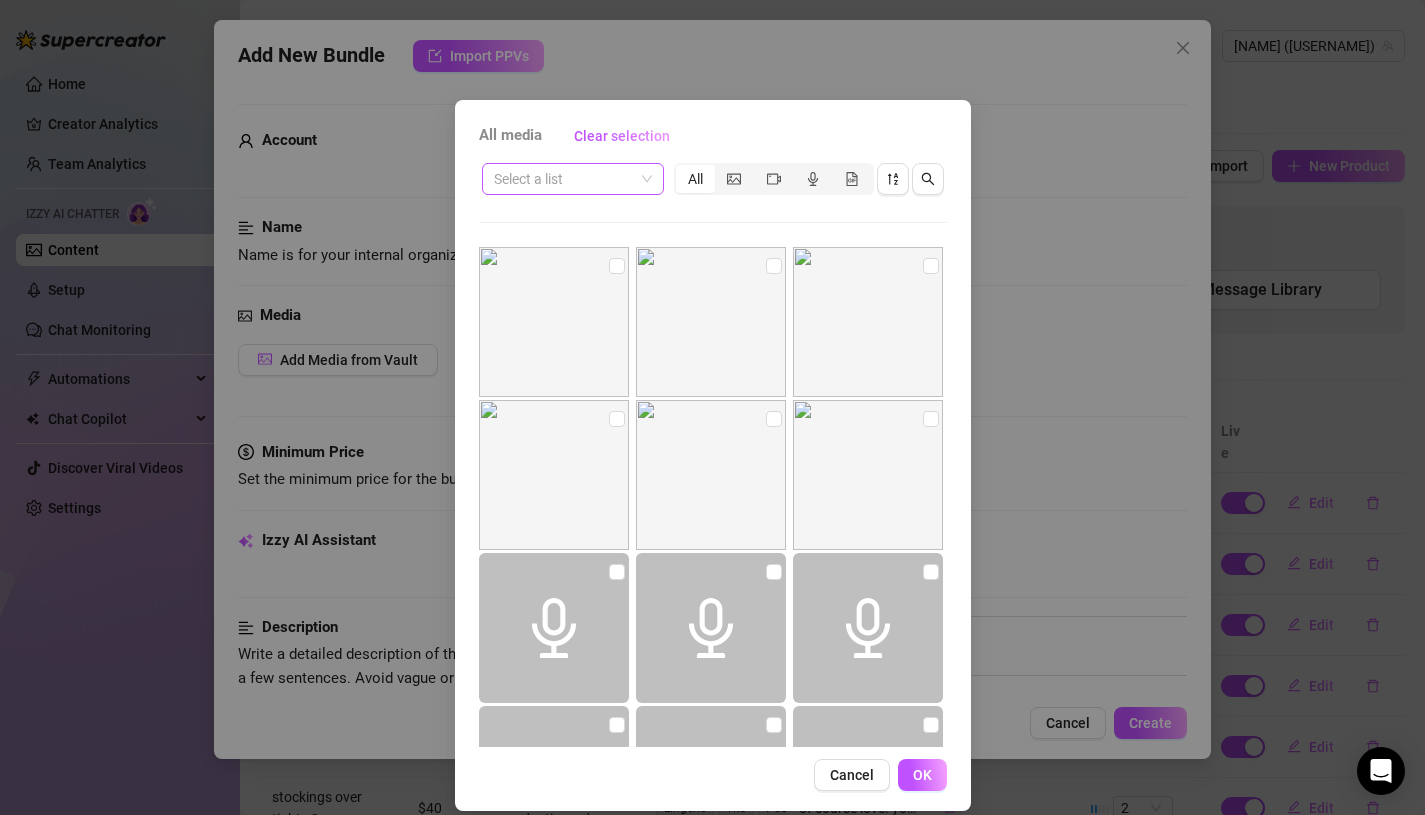 click at bounding box center [564, 179] 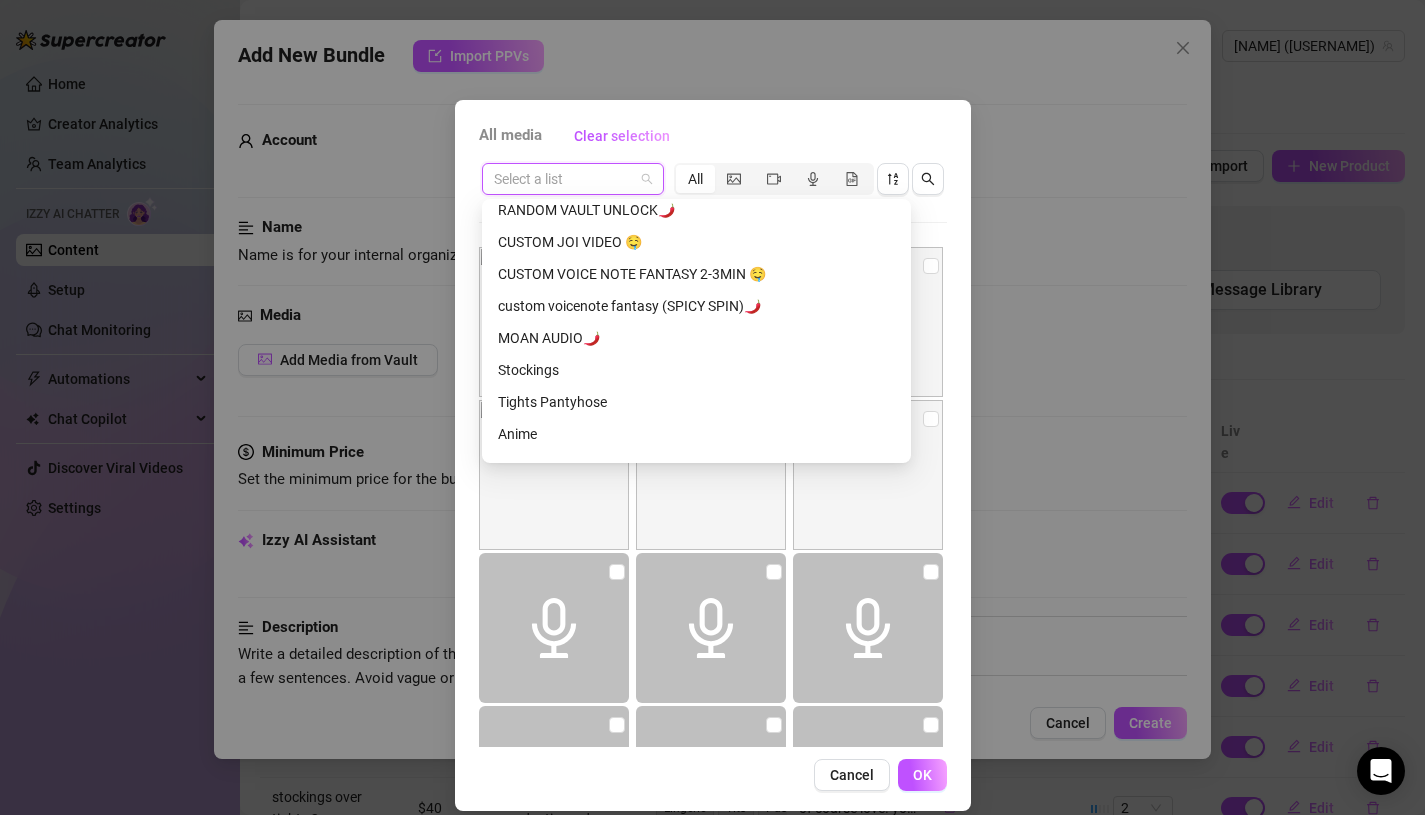 scroll, scrollTop: 454, scrollLeft: 0, axis: vertical 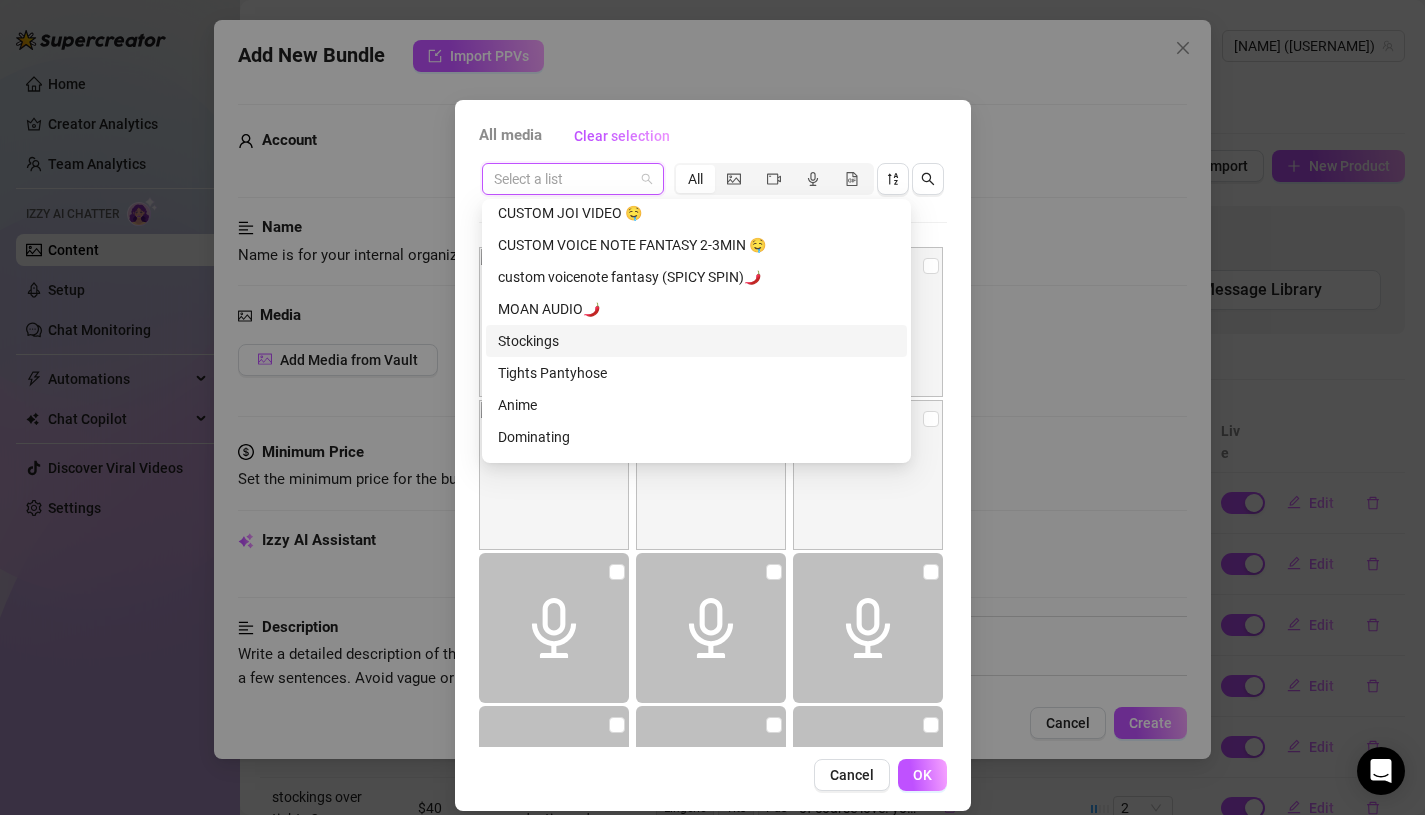 click on "Stockings" at bounding box center (696, 341) 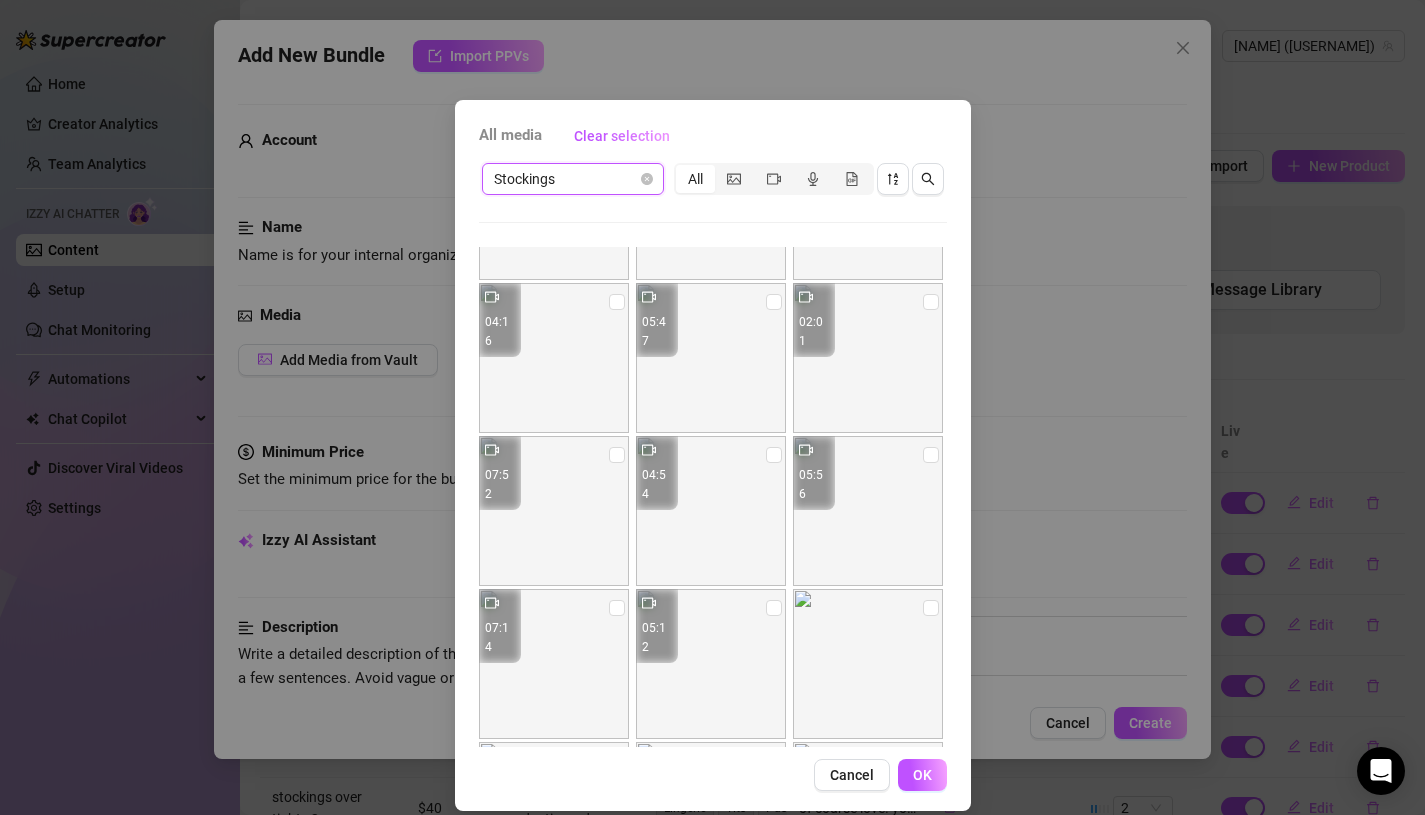scroll, scrollTop: 129, scrollLeft: 0, axis: vertical 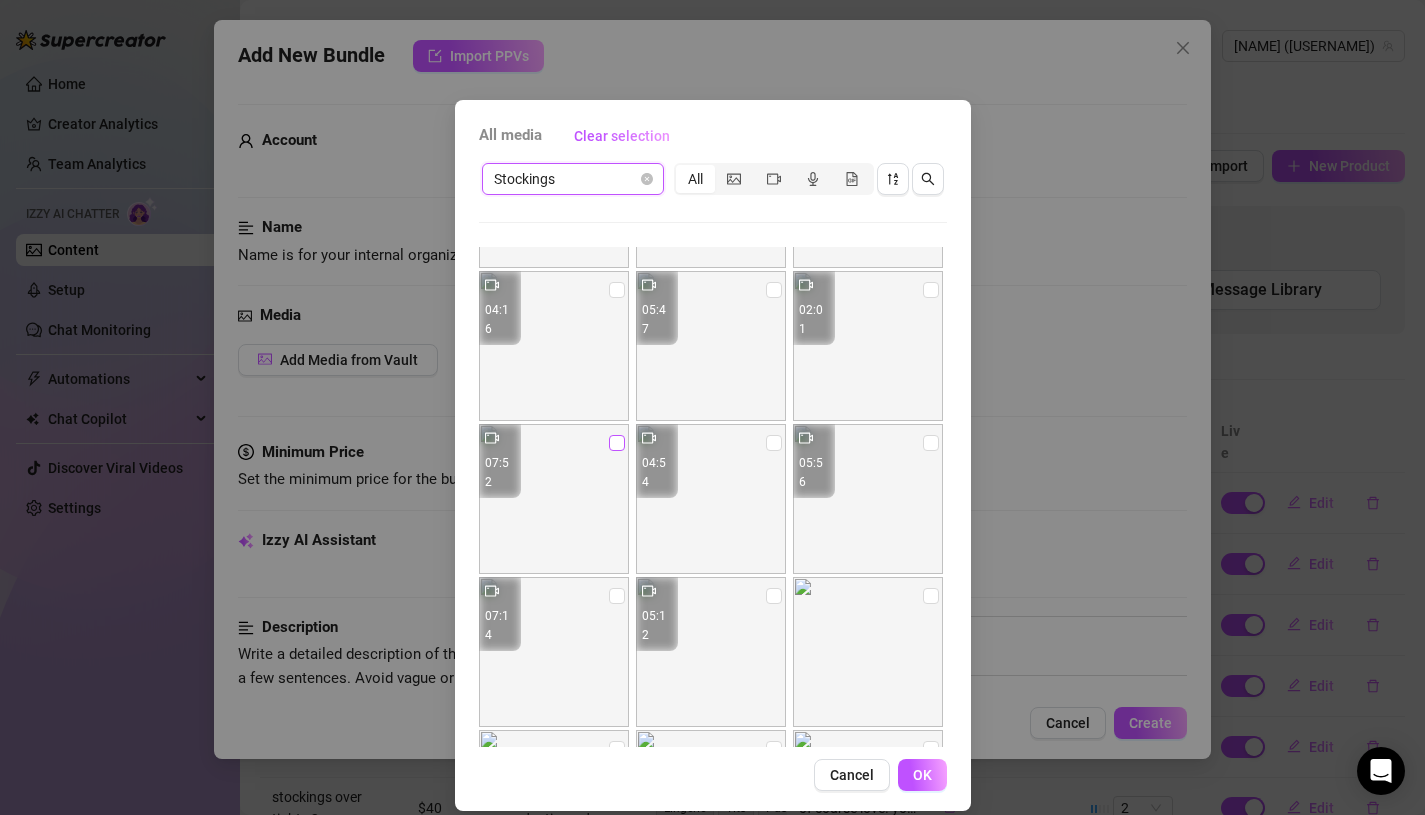 click at bounding box center [617, 443] 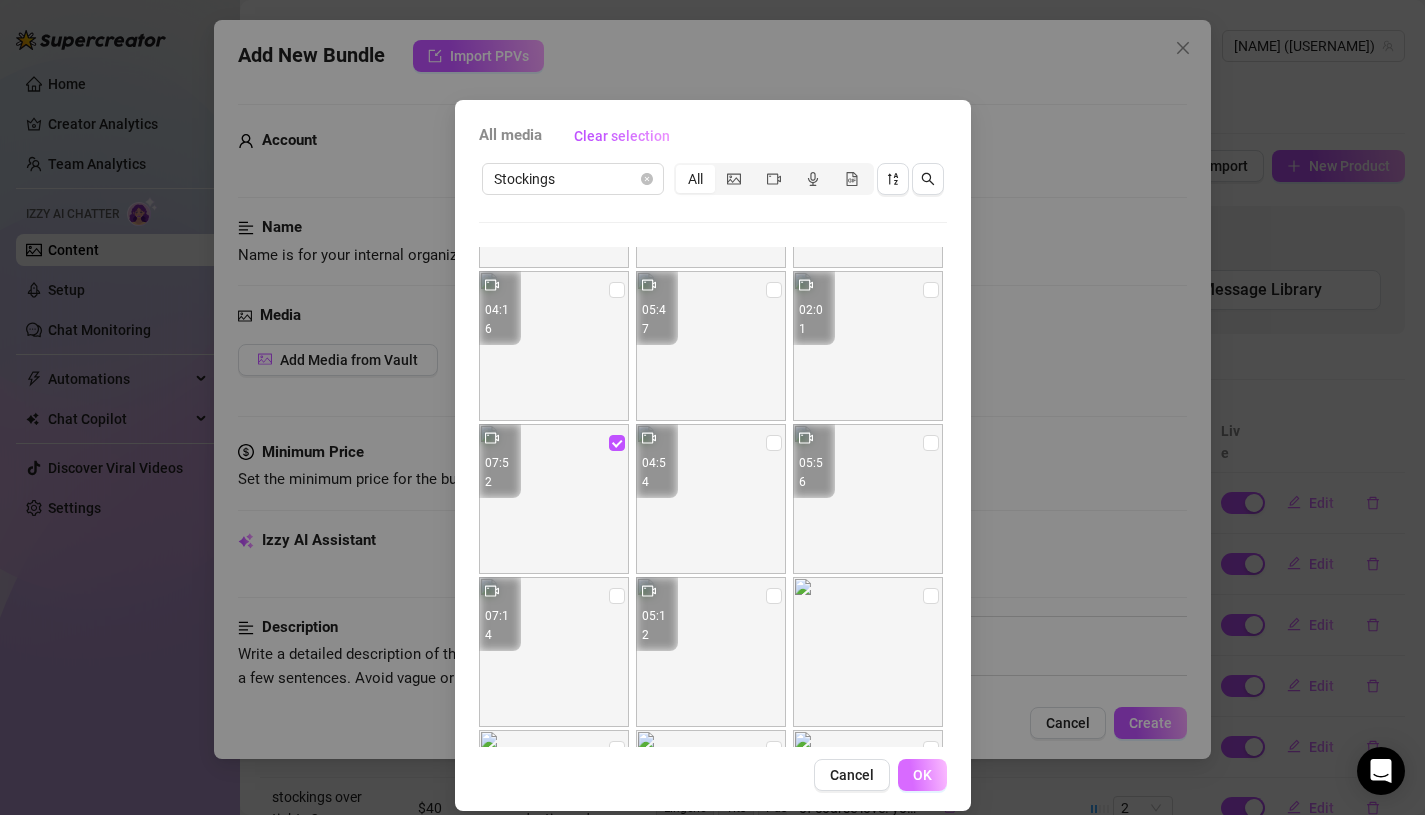 click on "OK" at bounding box center (922, 775) 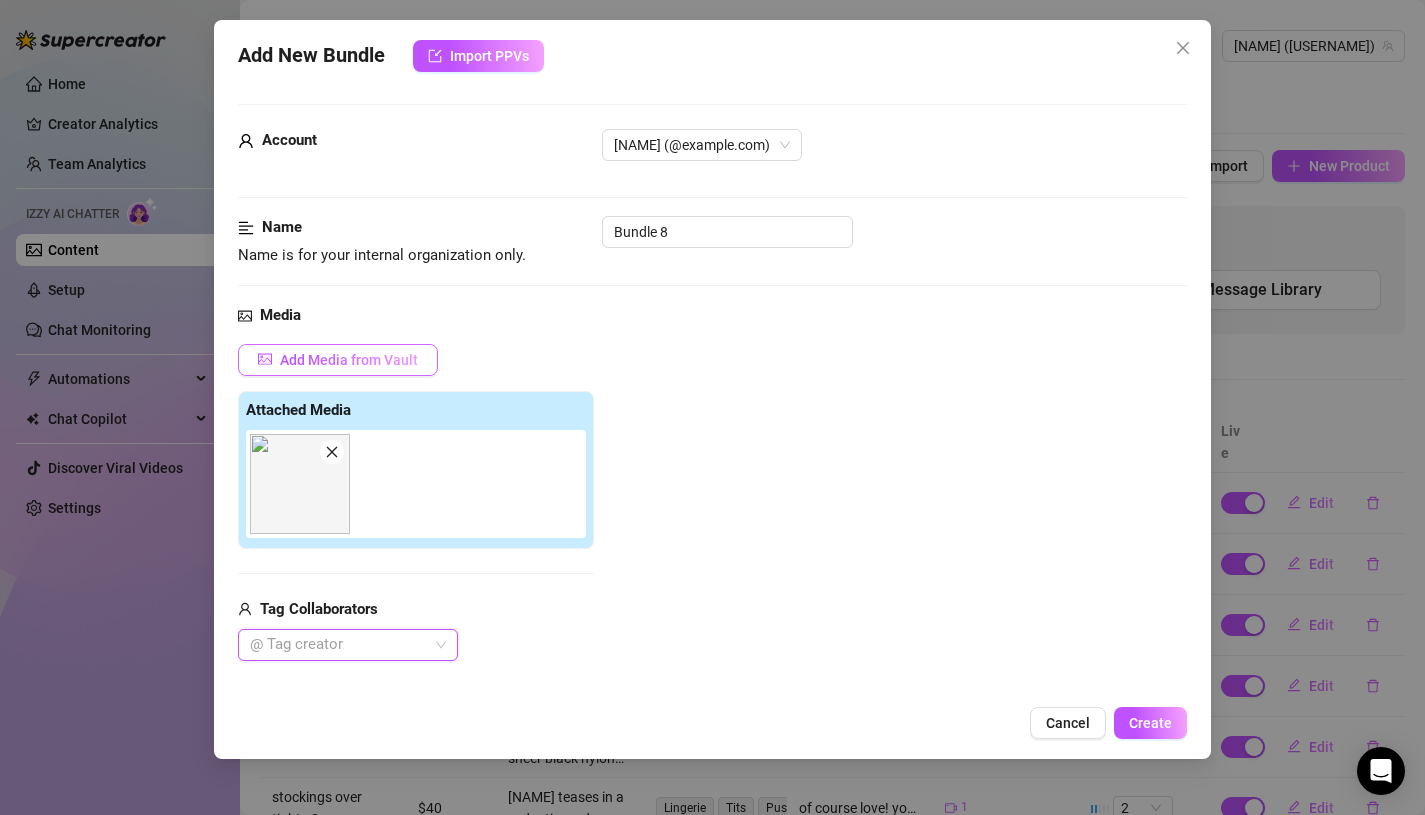 scroll, scrollTop: 215, scrollLeft: 0, axis: vertical 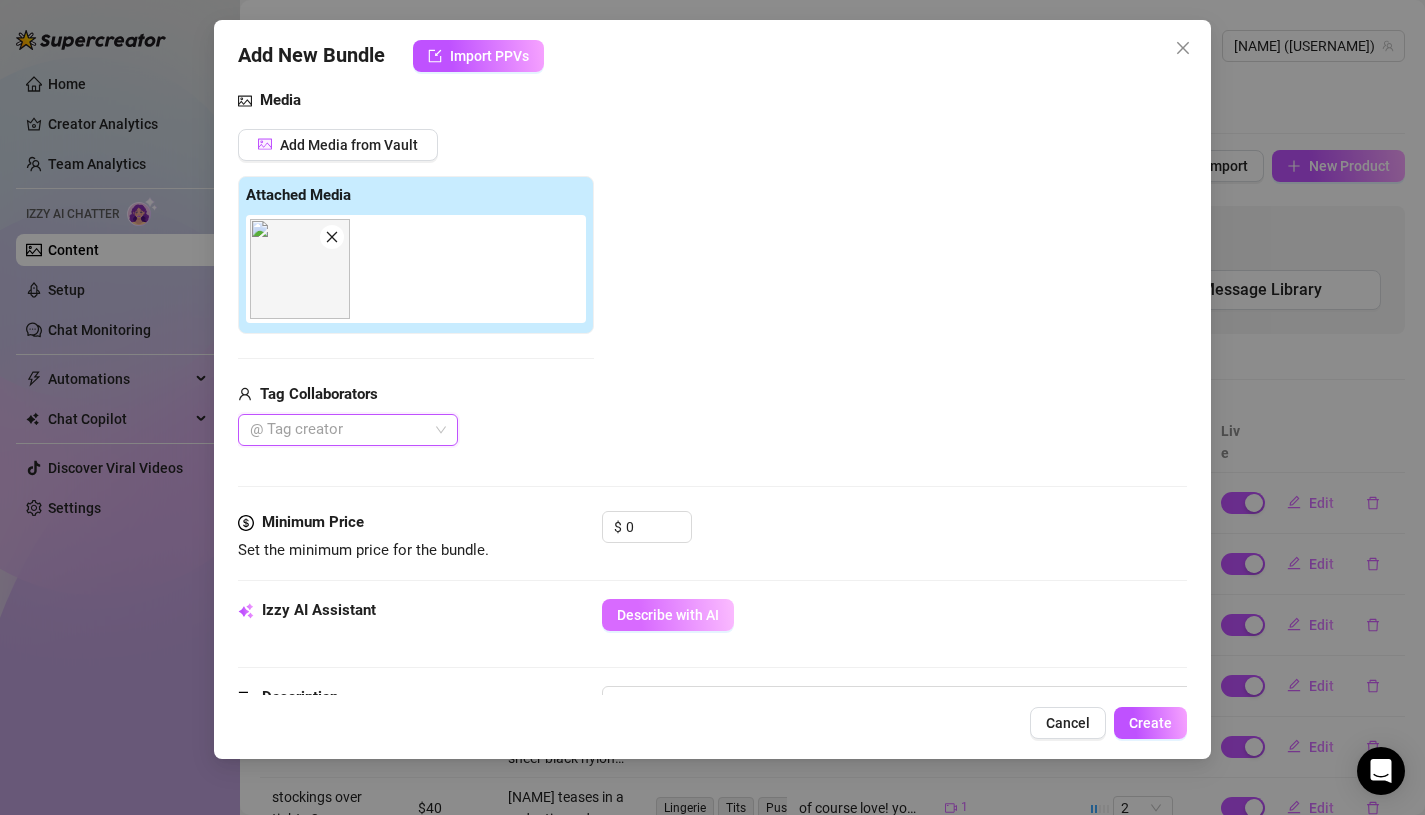 click on "Describe with AI" at bounding box center (668, 615) 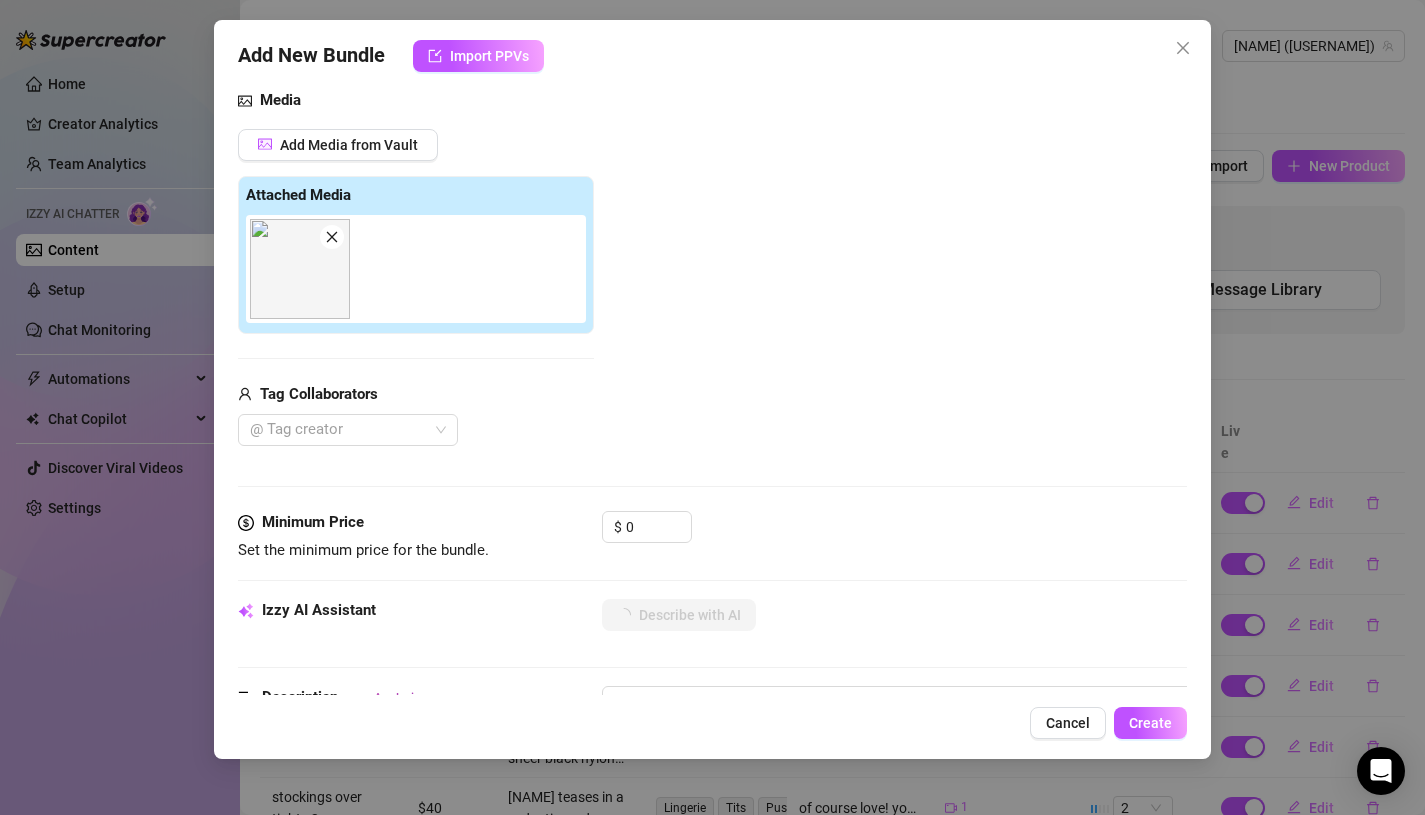 scroll, scrollTop: 255, scrollLeft: 0, axis: vertical 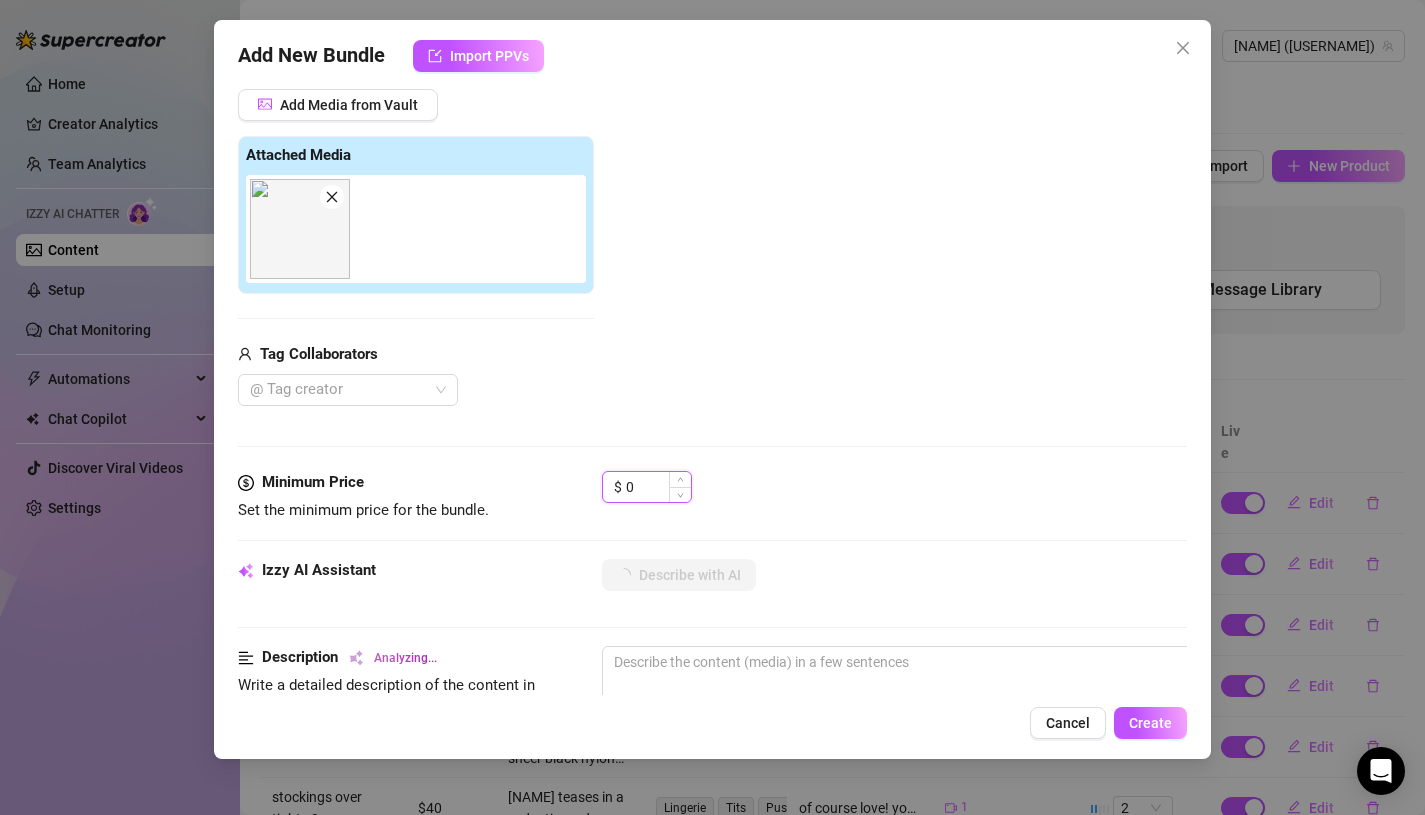 click on "0" at bounding box center (658, 487) 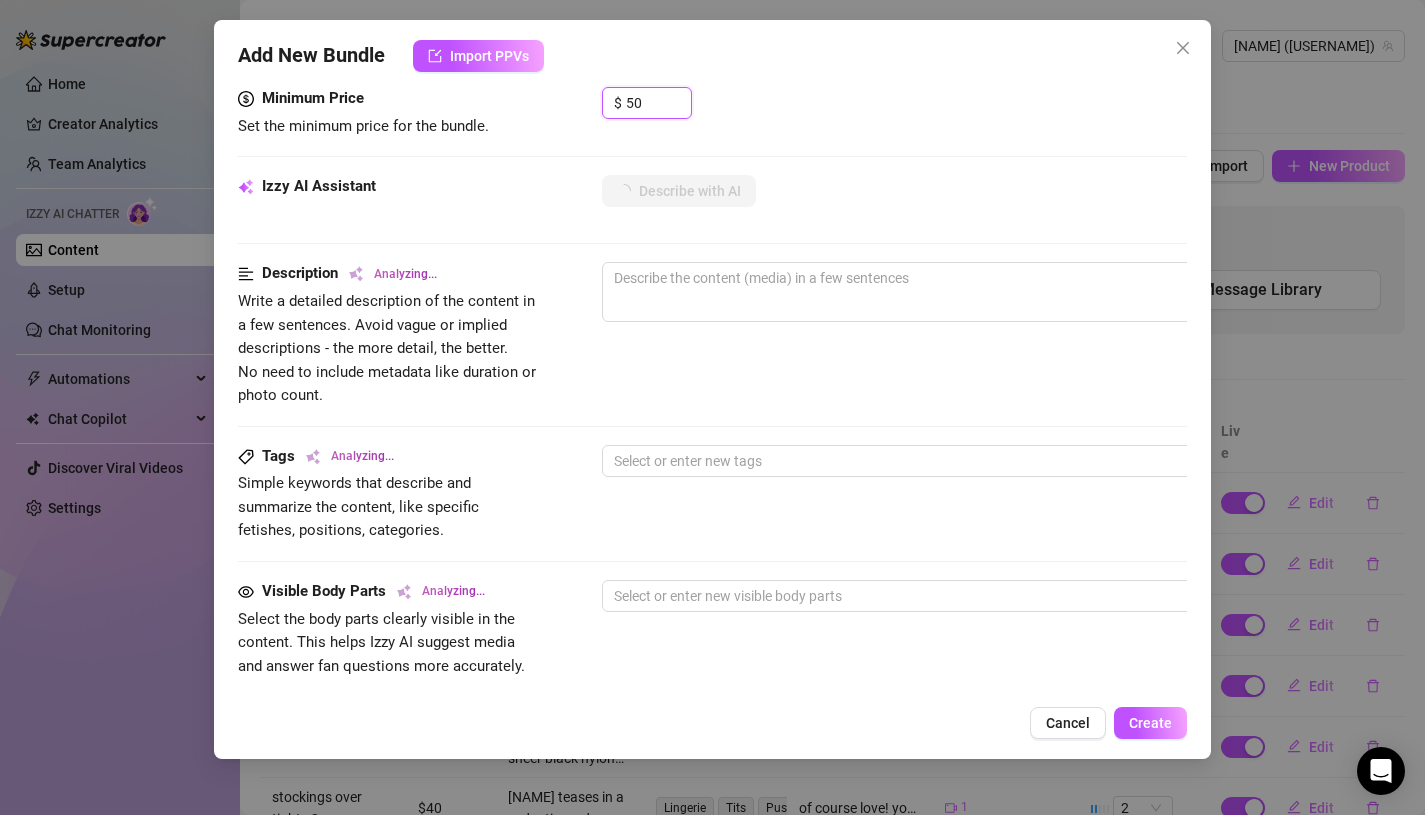 scroll, scrollTop: 64, scrollLeft: 0, axis: vertical 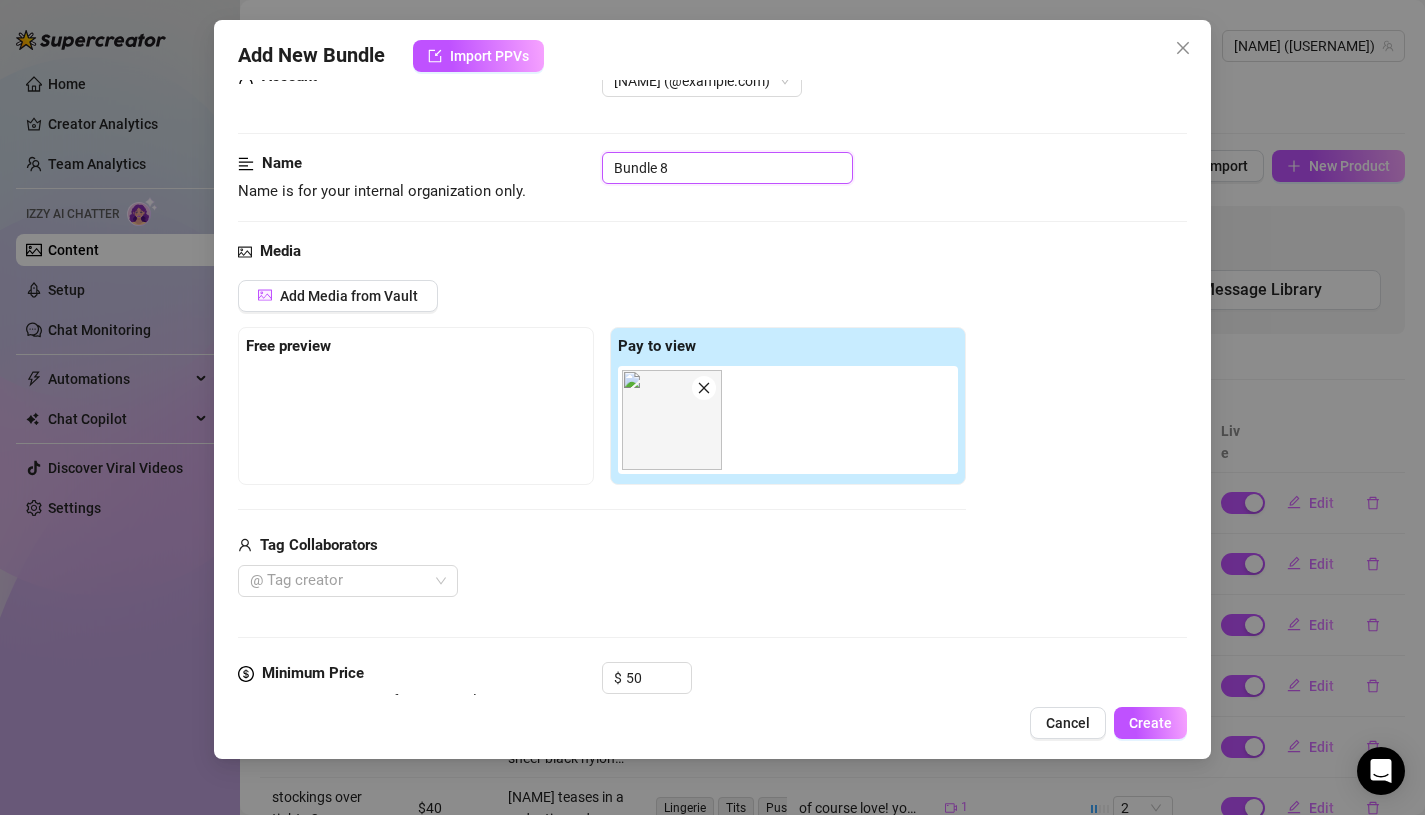 click on "Bundle 8" at bounding box center [727, 168] 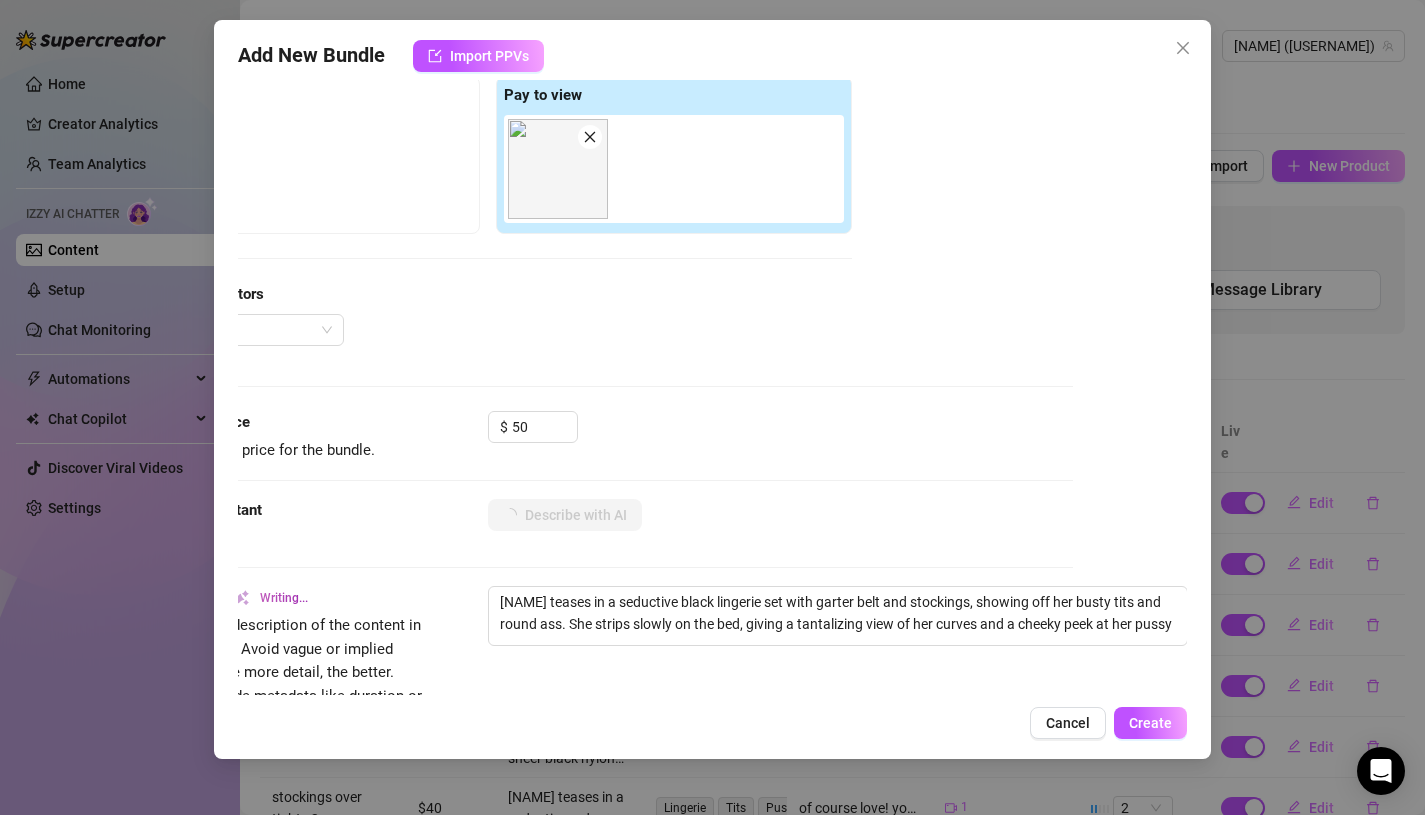 scroll, scrollTop: 321, scrollLeft: 114, axis: both 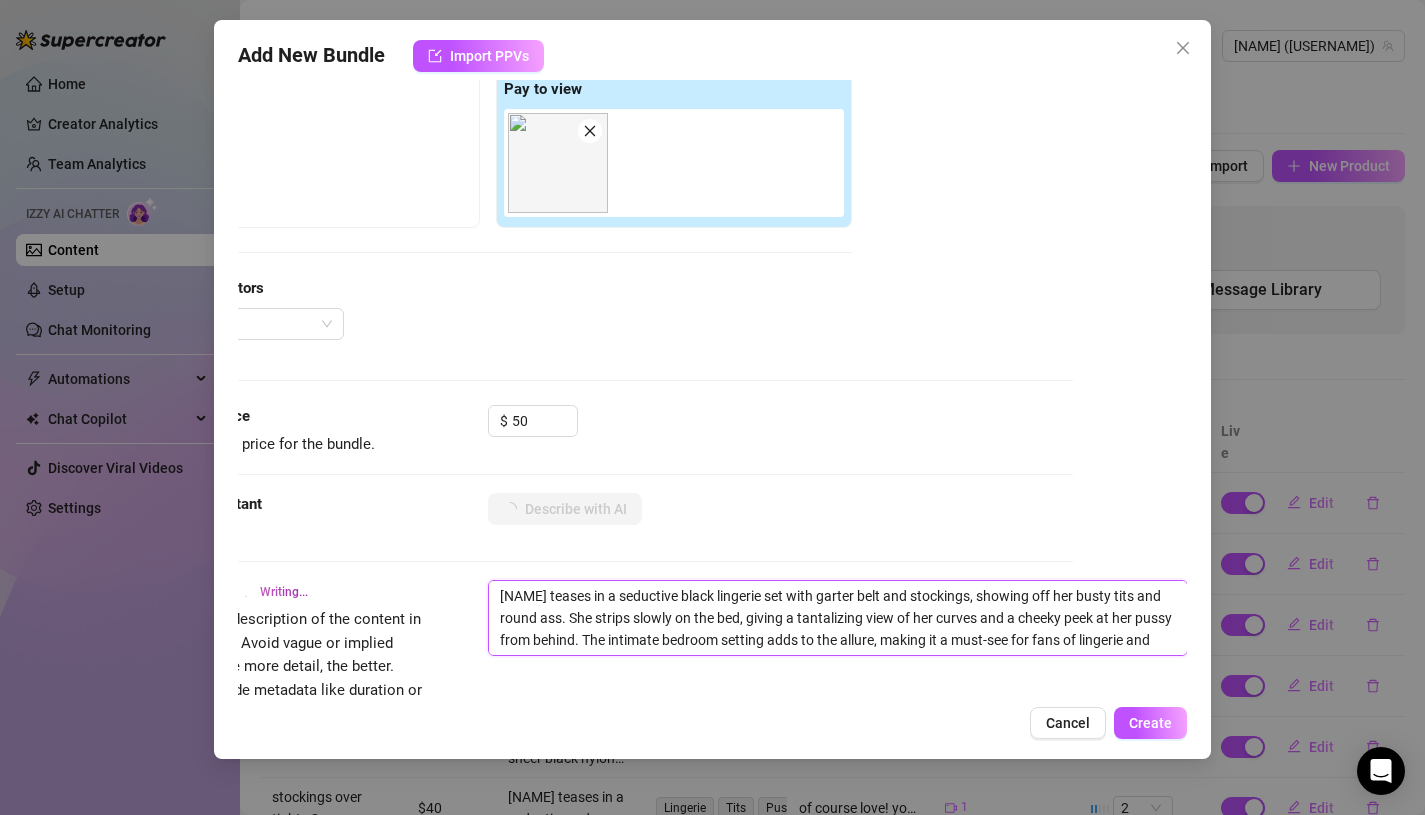 click on "[USERNAME] teases in a seductive black lingerie set with garter belt and stockings, showing off her busty tits and round ass. She strips slowly on the bed, giving a tantalizing view of her curves and a cheeky peek at her pussy from behind. The intimate bedroom setting adds to the allure, making it a must-see for fans of lingerie" at bounding box center (838, 618) 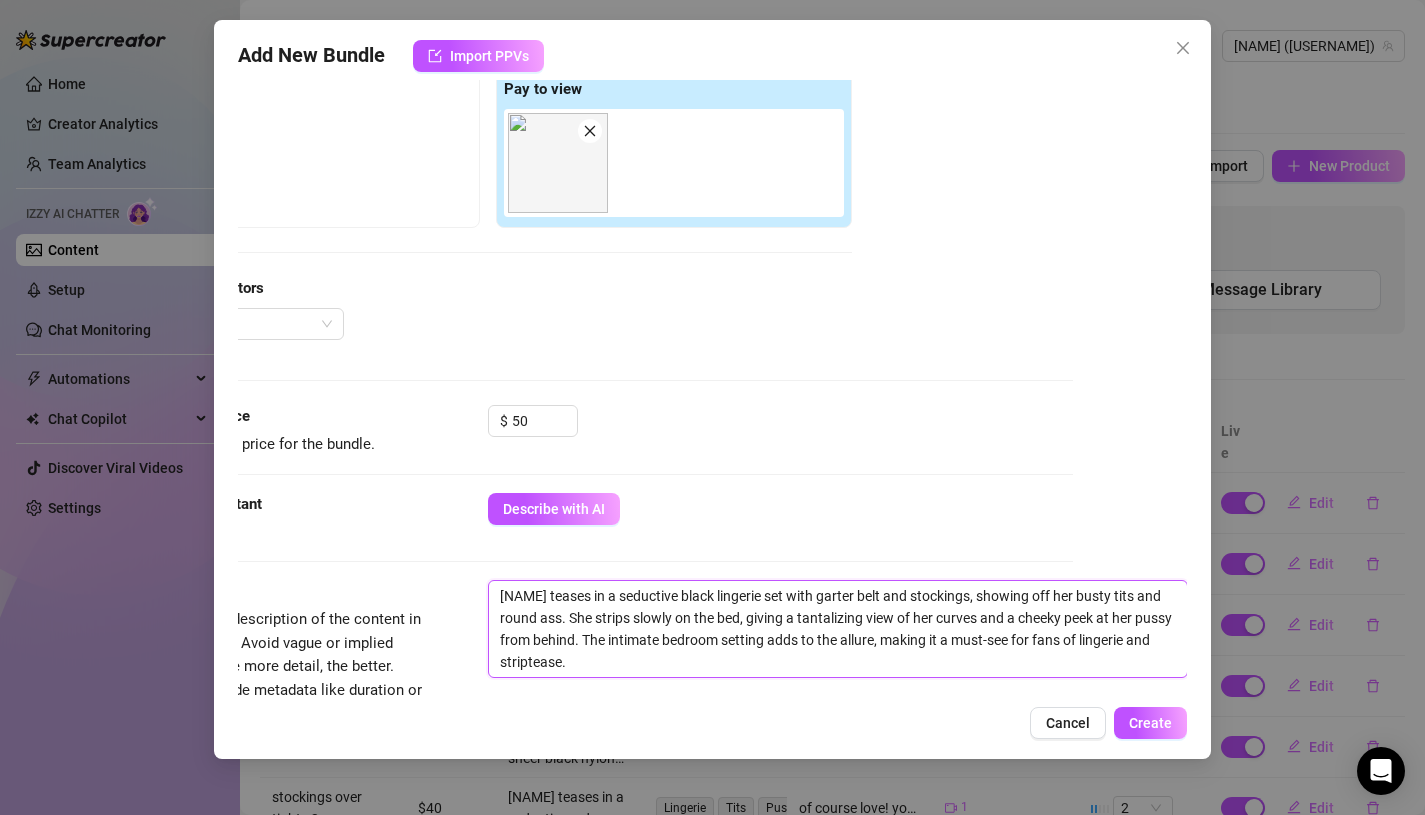 click on "[NAME] teases in a seductive black lingerie set with garter belt and stockings, showing off her busty tits and round ass. She strips slowly on the bed, giving a tantalizing view of her curves and a cheeky peek at her pussy from behind. The intimate bedroom setting adds to the allure, making it a must-see for fans of lingerie and striptease." at bounding box center [838, 629] 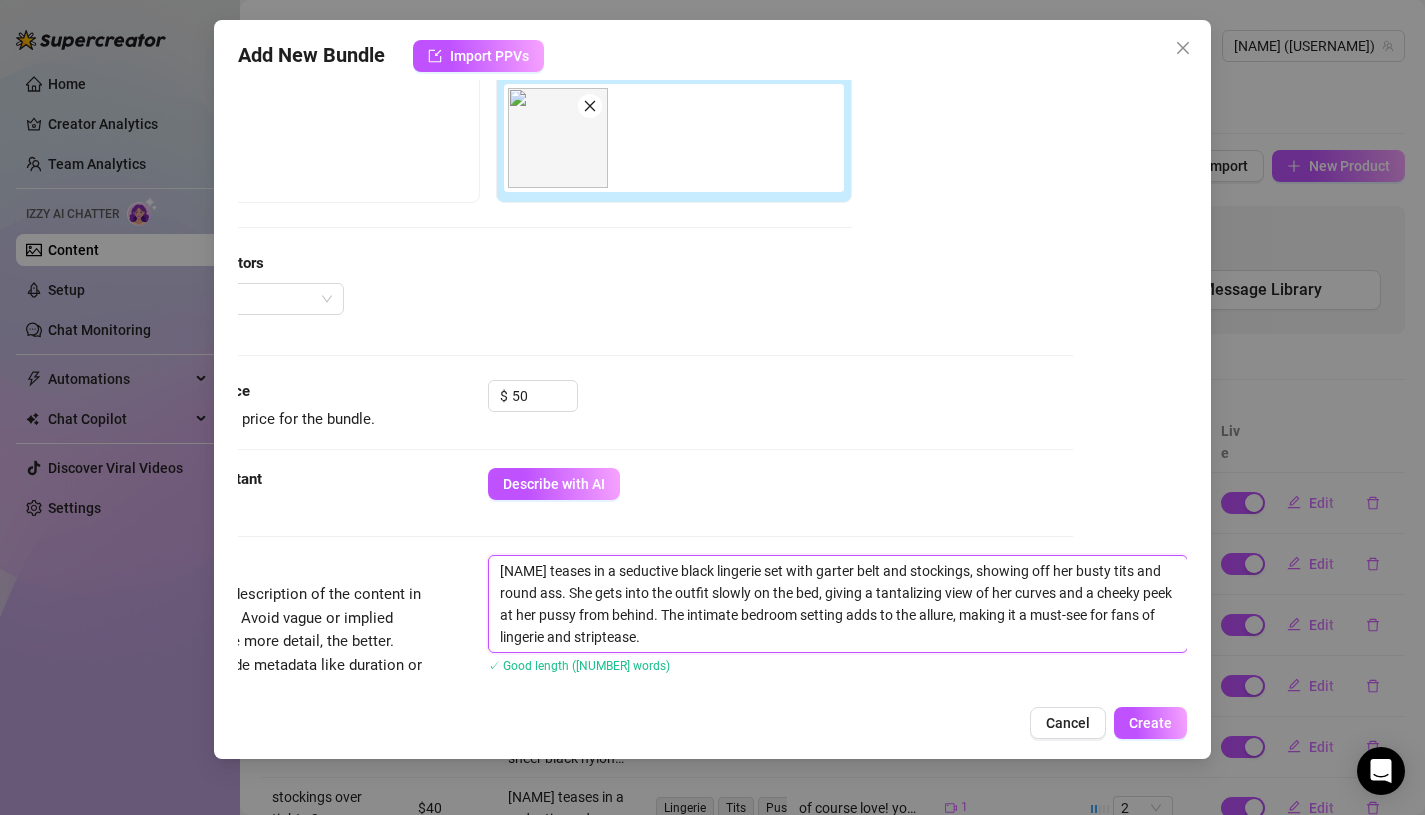 scroll, scrollTop: 359, scrollLeft: 114, axis: both 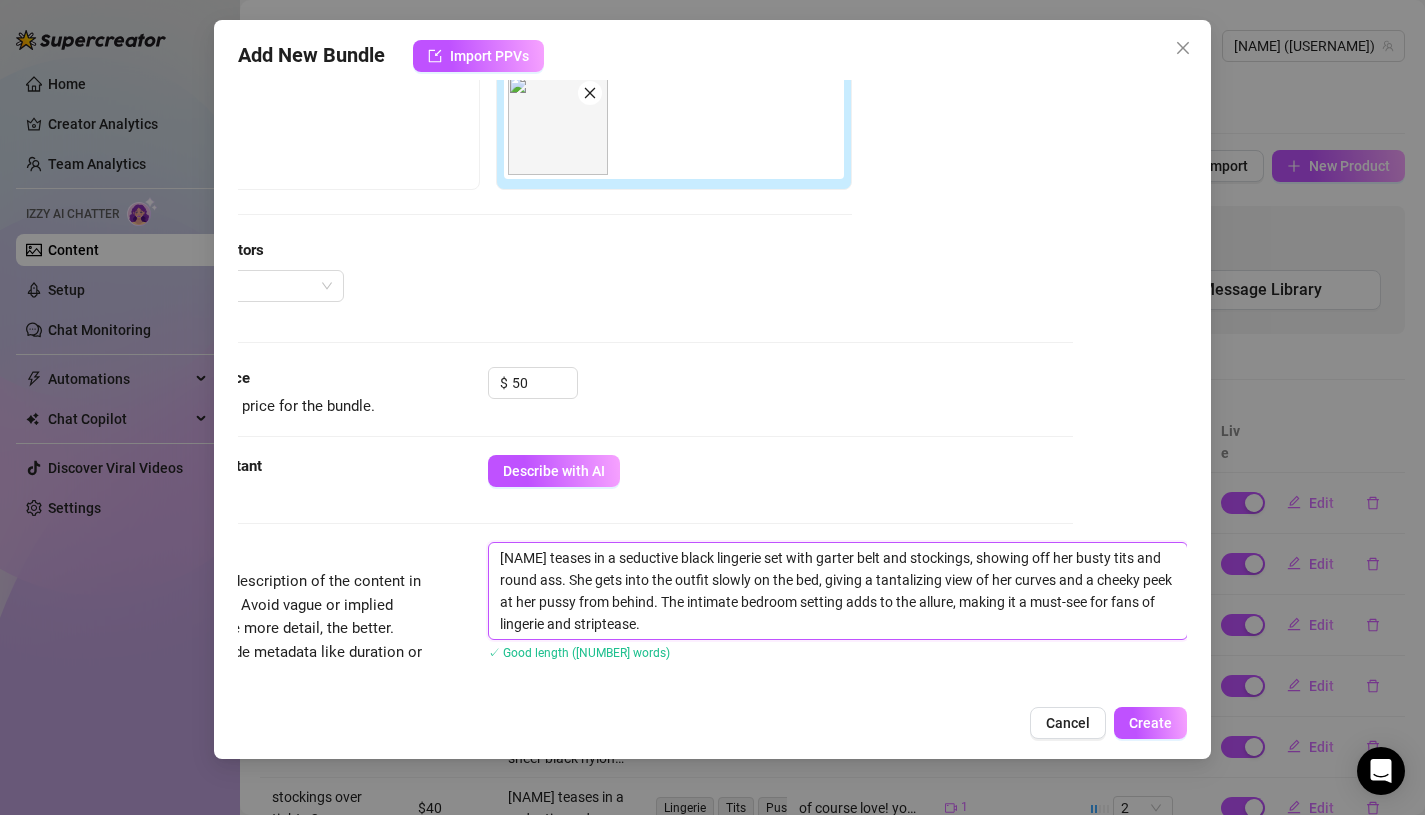 click on "[NAME] teases in a seductive black lingerie set with garter belt and stockings, showing off her busty tits and round ass. She gets into the outfit slowly on the bed, giving a tantalizing view of her curves and a cheeky peek at her pussy from behind. The intimate bedroom setting adds to the allure, making it a must-see for fans of lingerie and striptease." at bounding box center (838, 591) 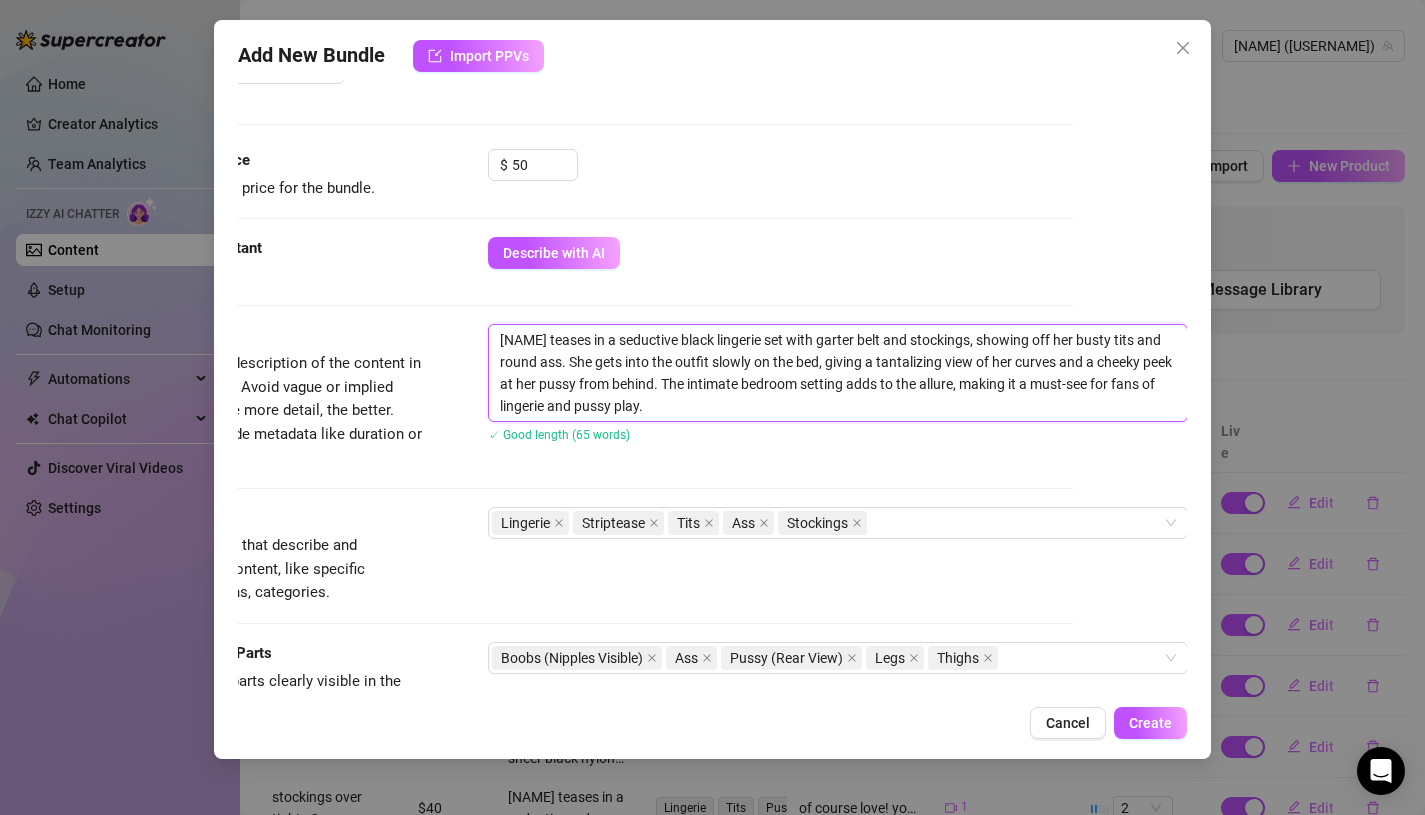 scroll, scrollTop: 579, scrollLeft: 113, axis: both 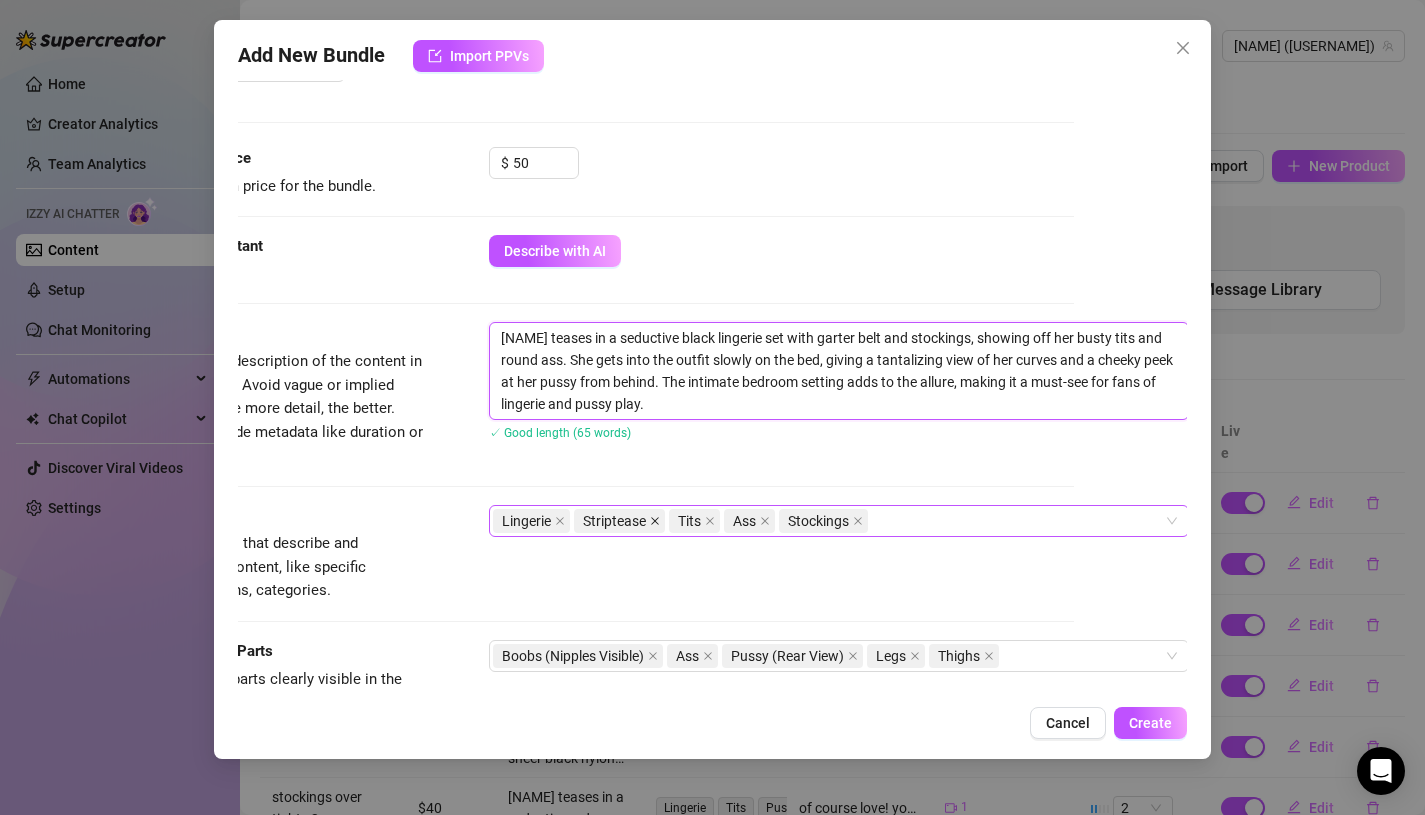 click 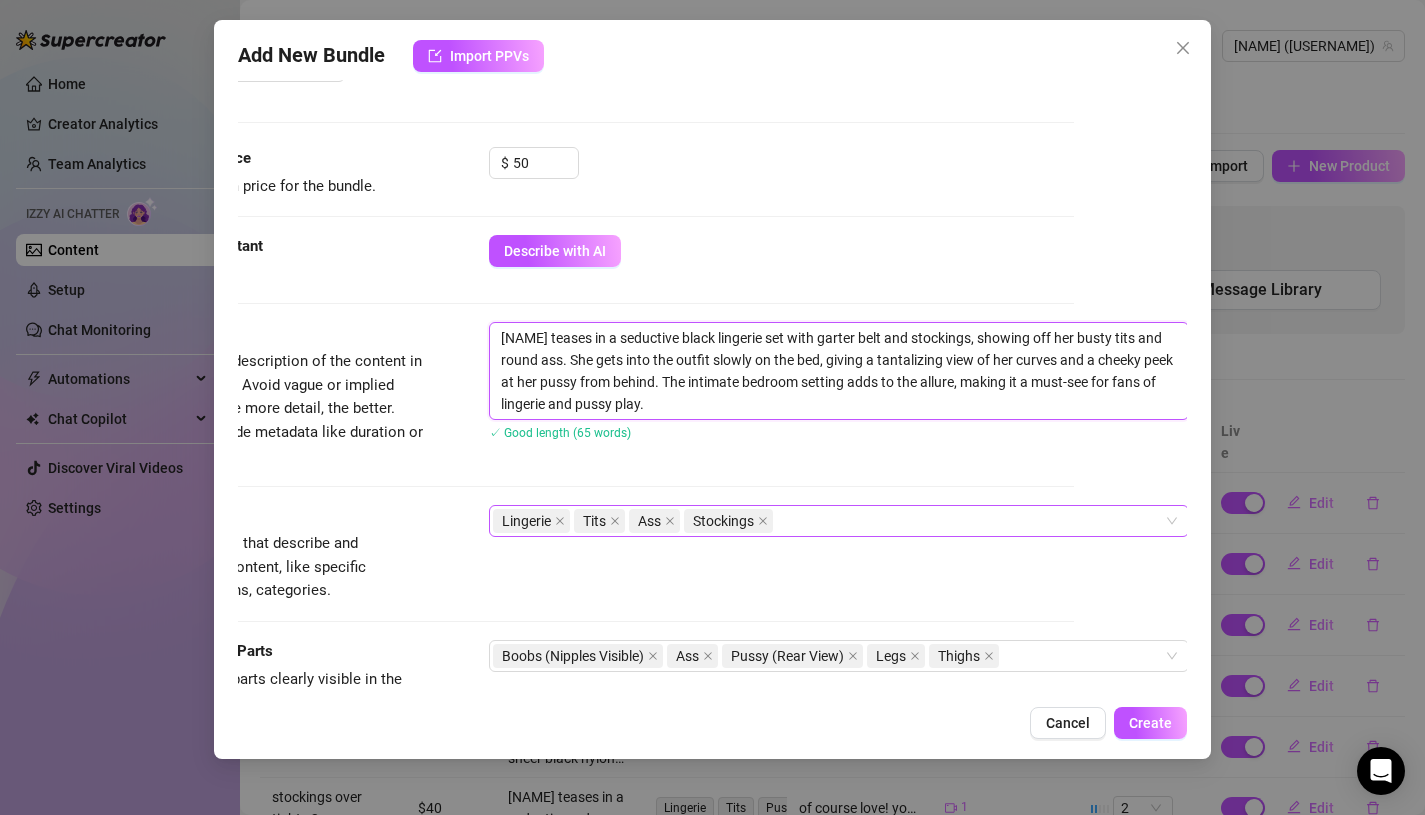 click on "Lingerie Tits Ass Stockings" at bounding box center (828, 521) 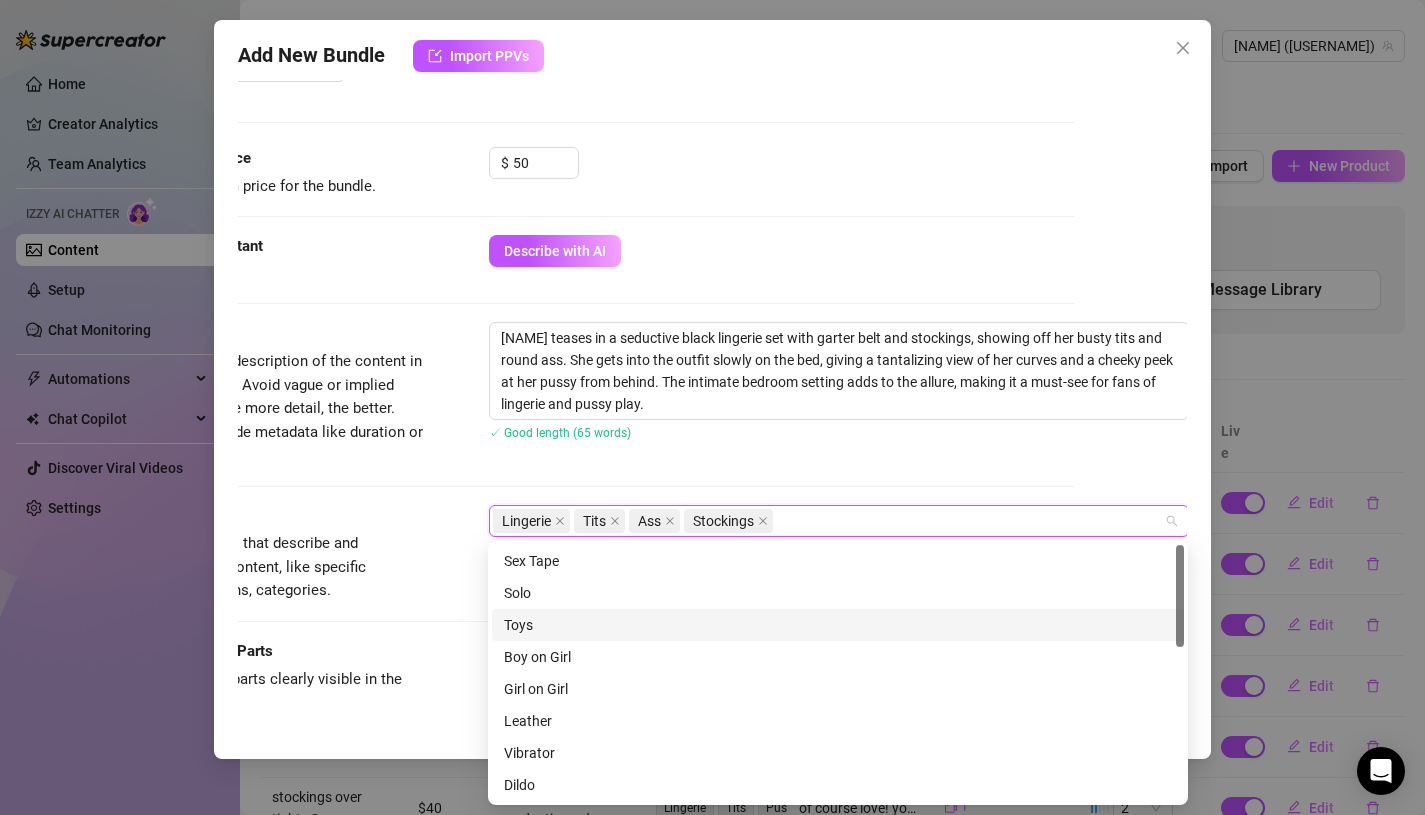 click on "Toys" at bounding box center (838, 625) 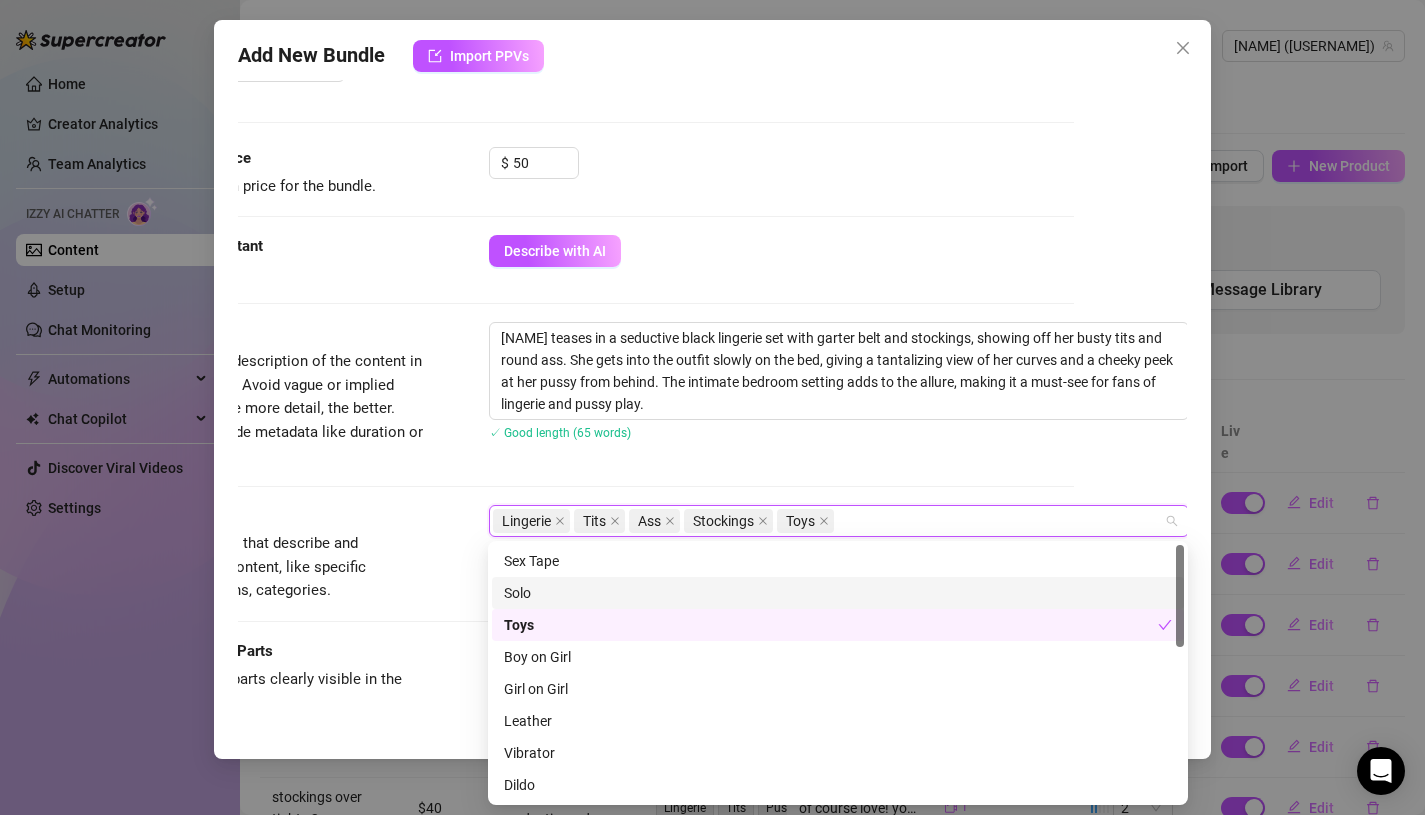 click on "Solo" at bounding box center [838, 593] 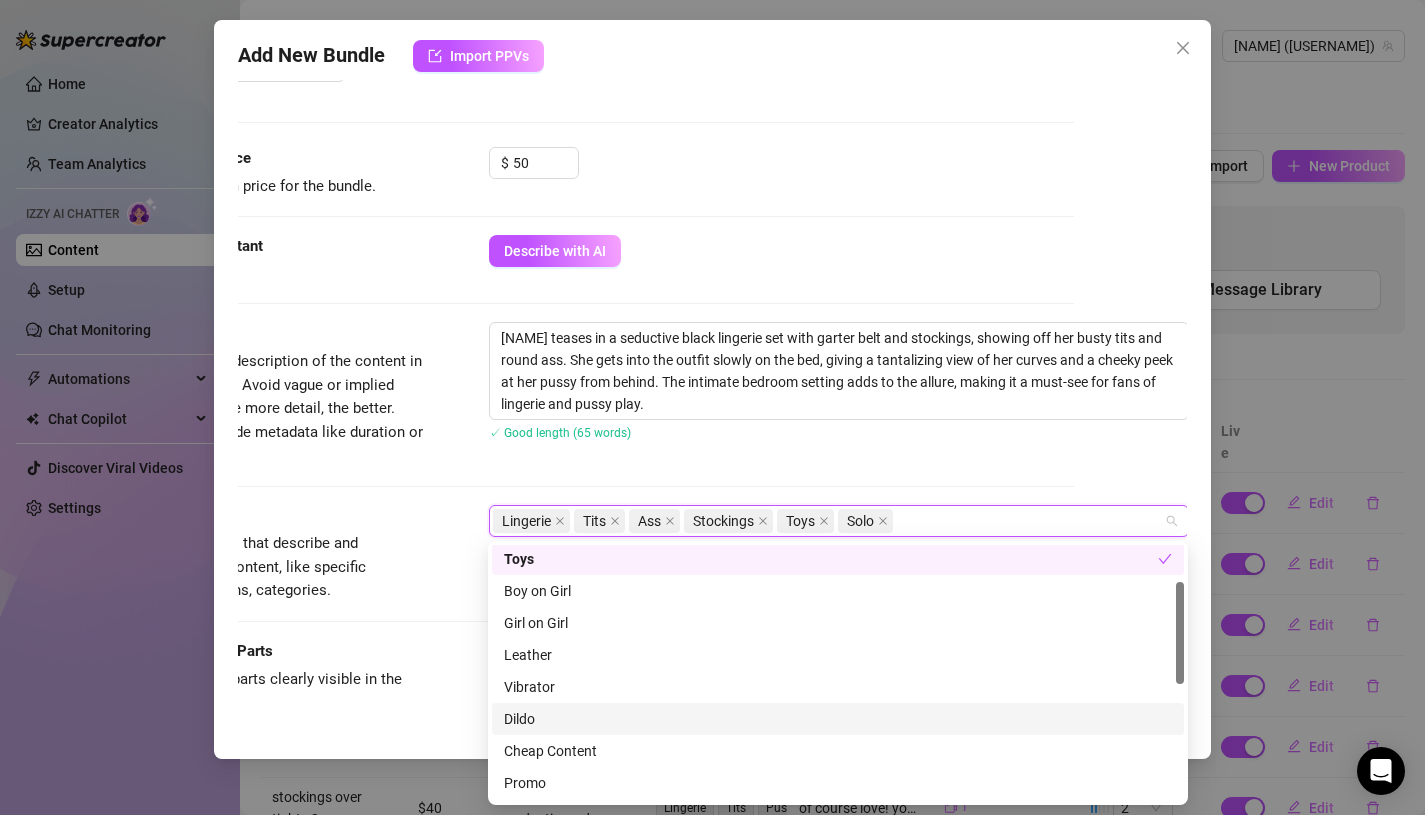 scroll, scrollTop: 107, scrollLeft: 0, axis: vertical 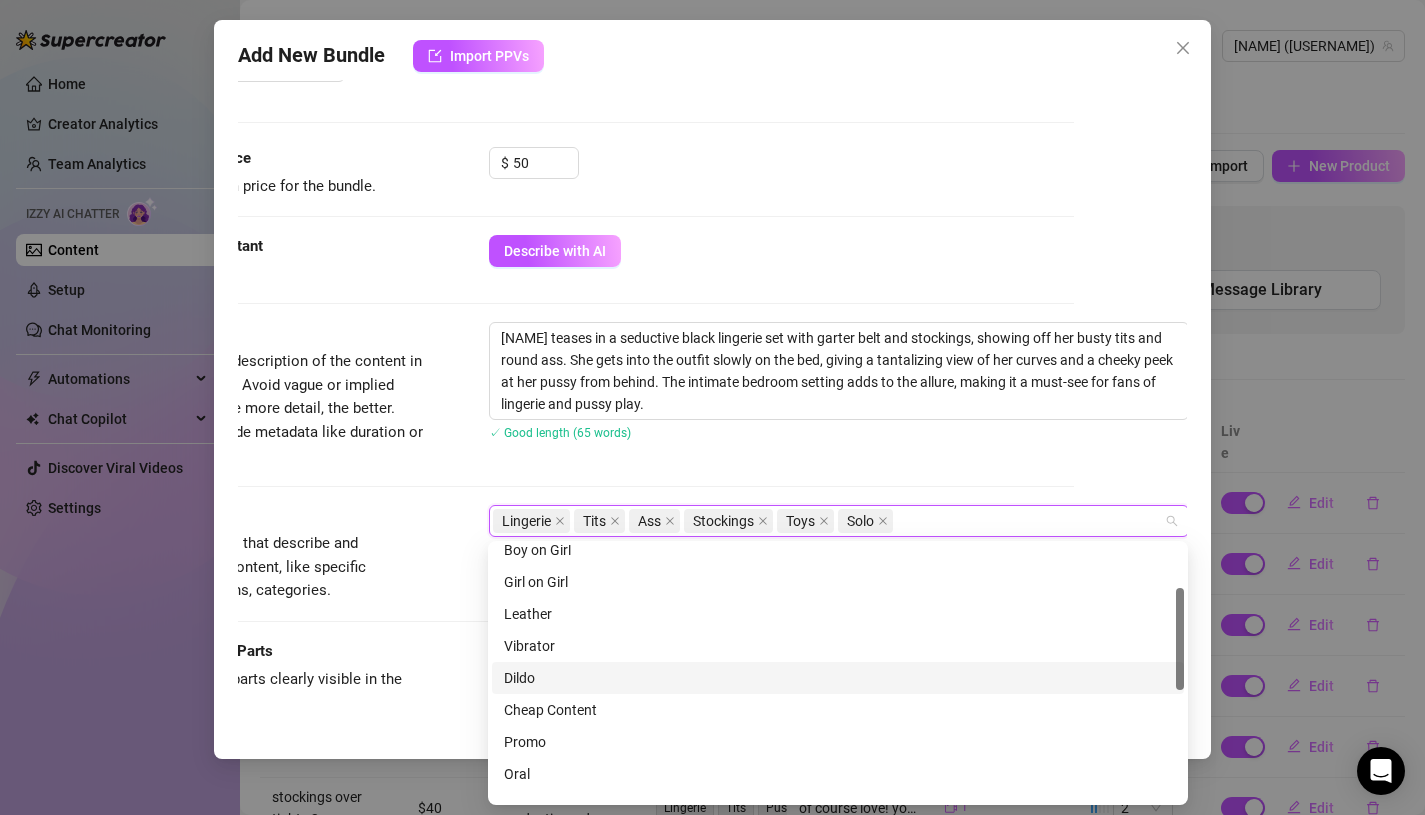 click on "Dildo" at bounding box center (838, 678) 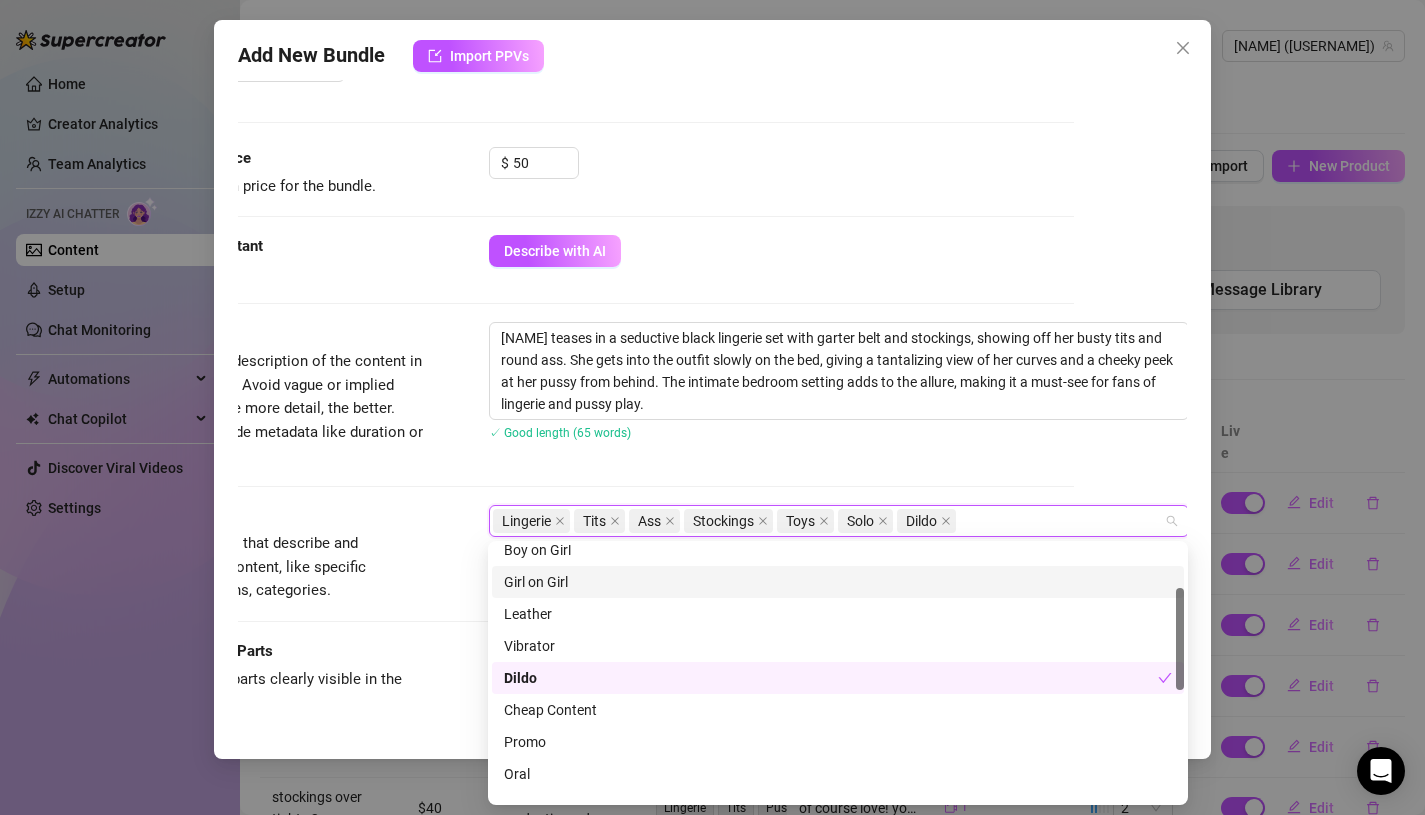 click on "Description Write a detailed description of the content in a few sentences. Avoid vague or implied descriptions - the more detail, the better.  No need to include metadata like duration or photo count. [FIRST] teases in a seductive black lingerie set with garter belt and stockings, showing off her busty tits and round ass. She gets into the outfit slowly on the bed, giving a tantalizing view of her curves and a cheeky peek at her pussy from behind. The intimate bedroom setting adds to the allure, making it a must-see for fans of lingerie and pussy play. ✓ Good length ([NUMBER] words)" at bounding box center (600, 413) 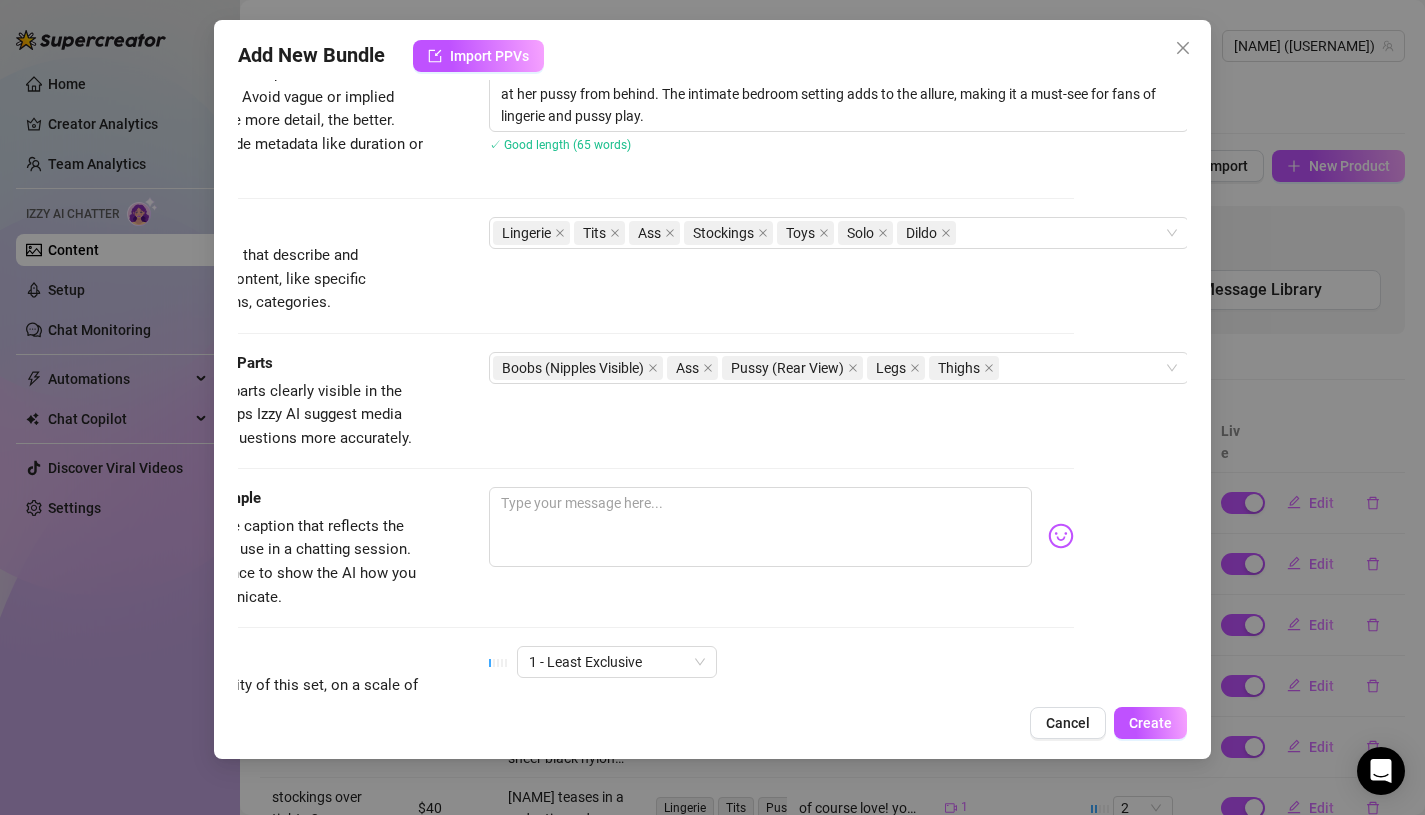 scroll, scrollTop: 935, scrollLeft: 113, axis: both 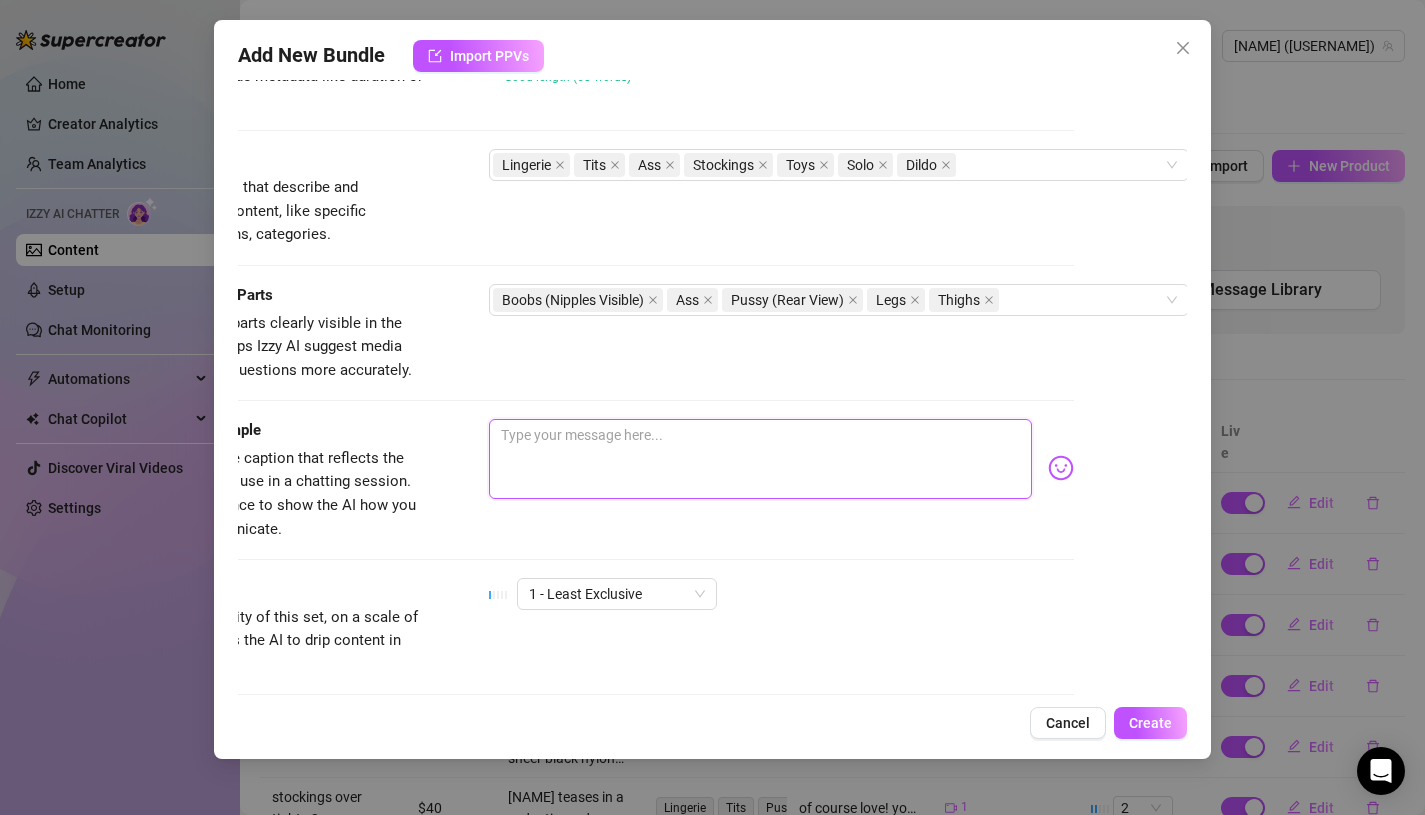 click at bounding box center (761, 459) 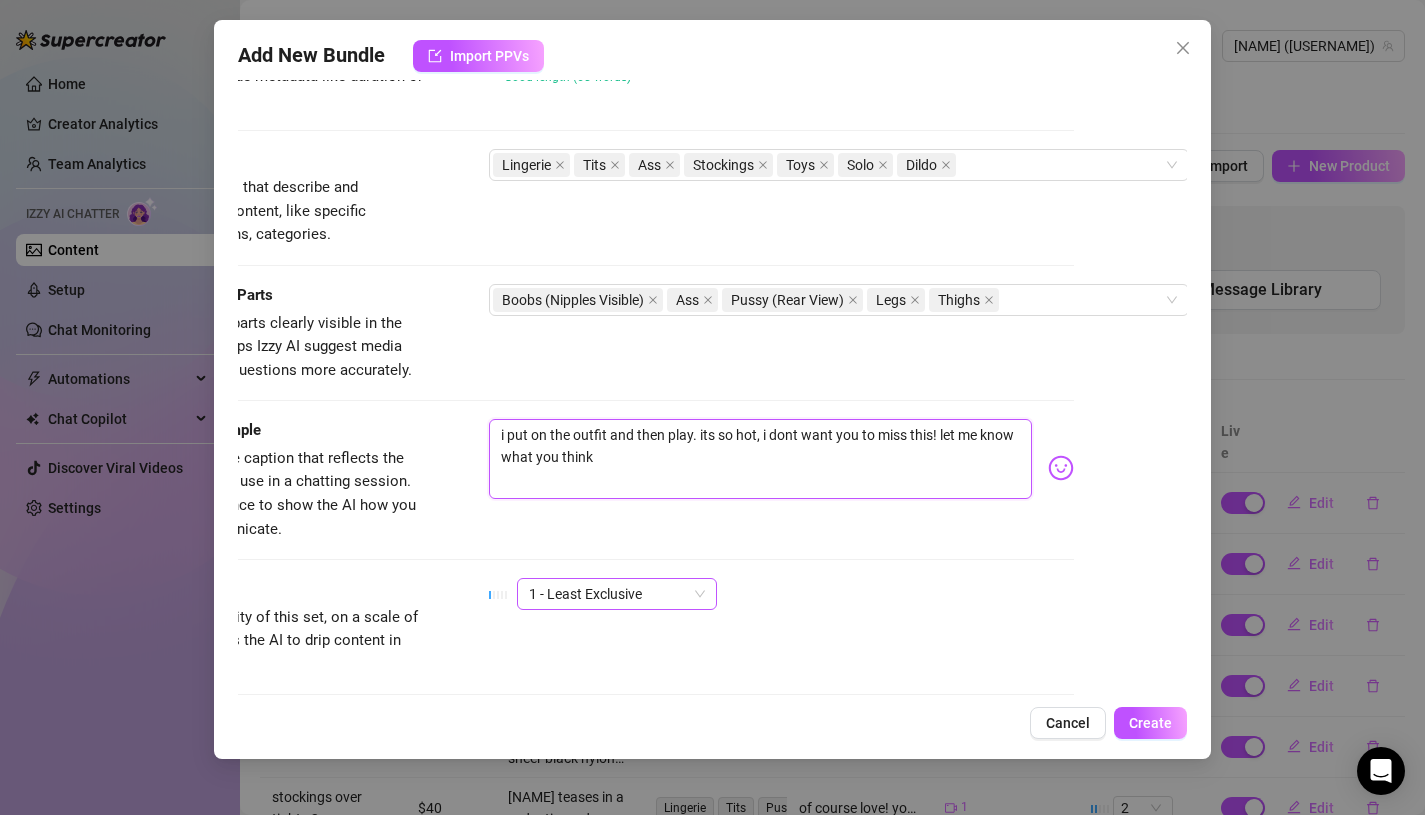 click on "1 - Least Exclusive" at bounding box center (617, 594) 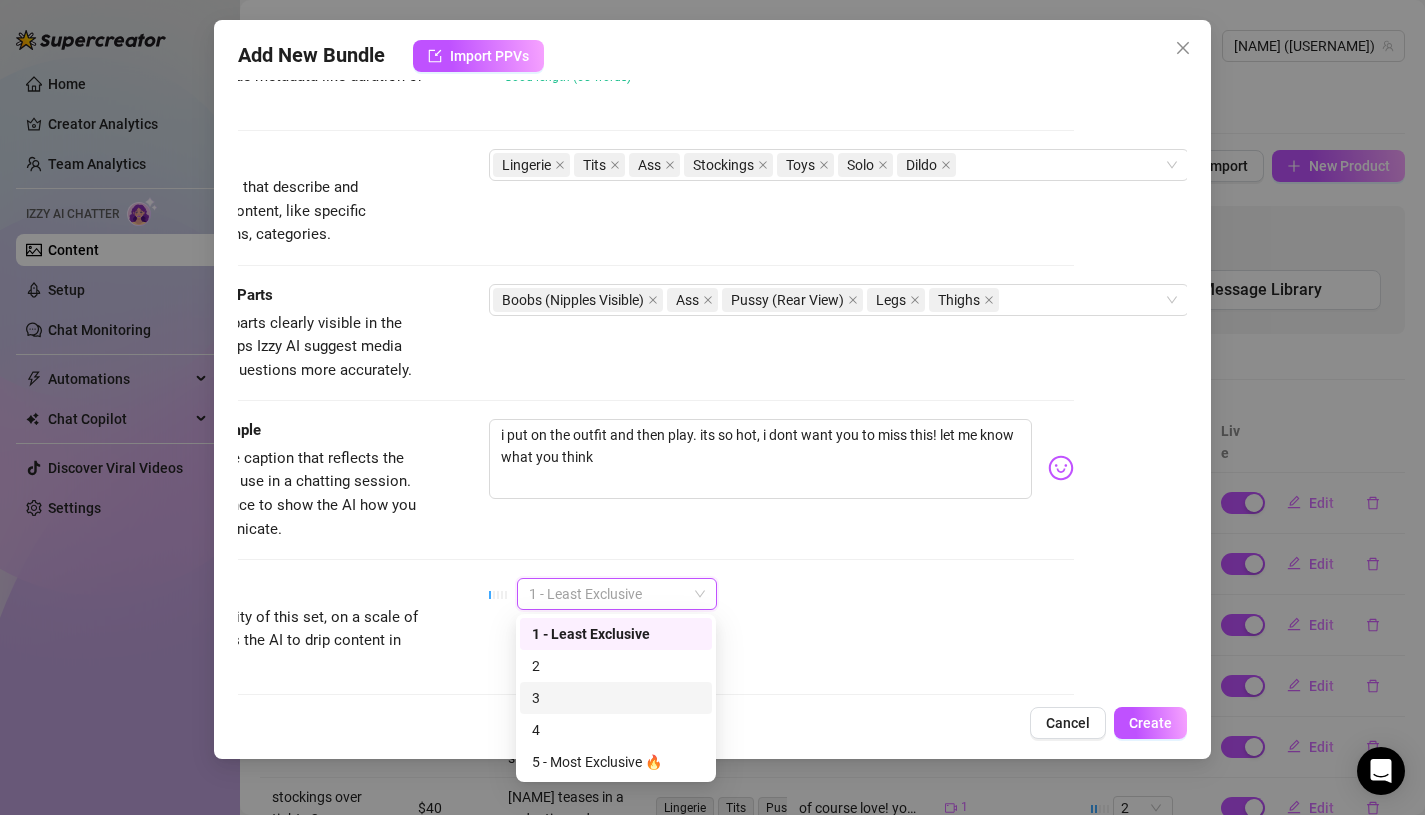 click on "3" at bounding box center (616, 698) 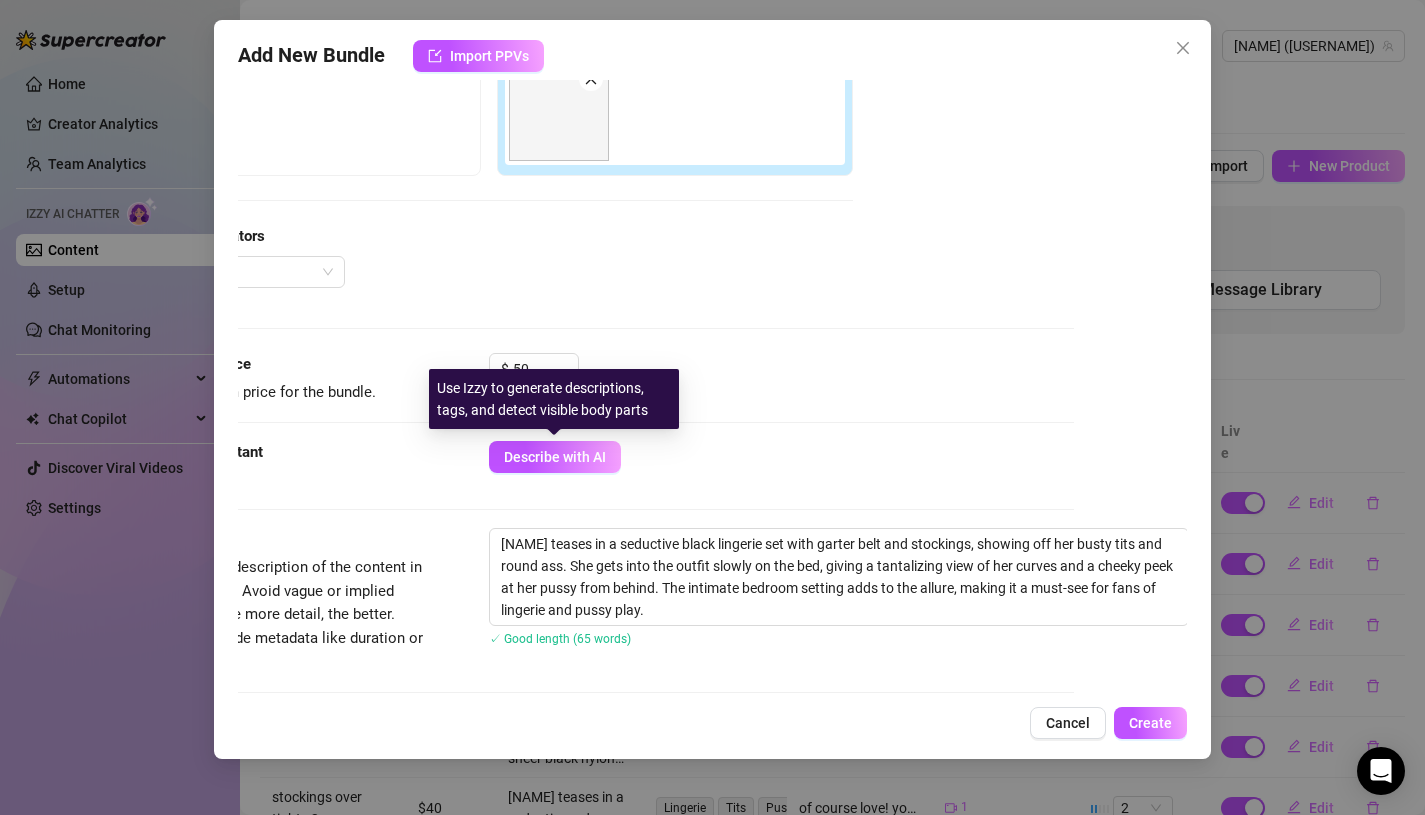 scroll, scrollTop: 0, scrollLeft: 113, axis: horizontal 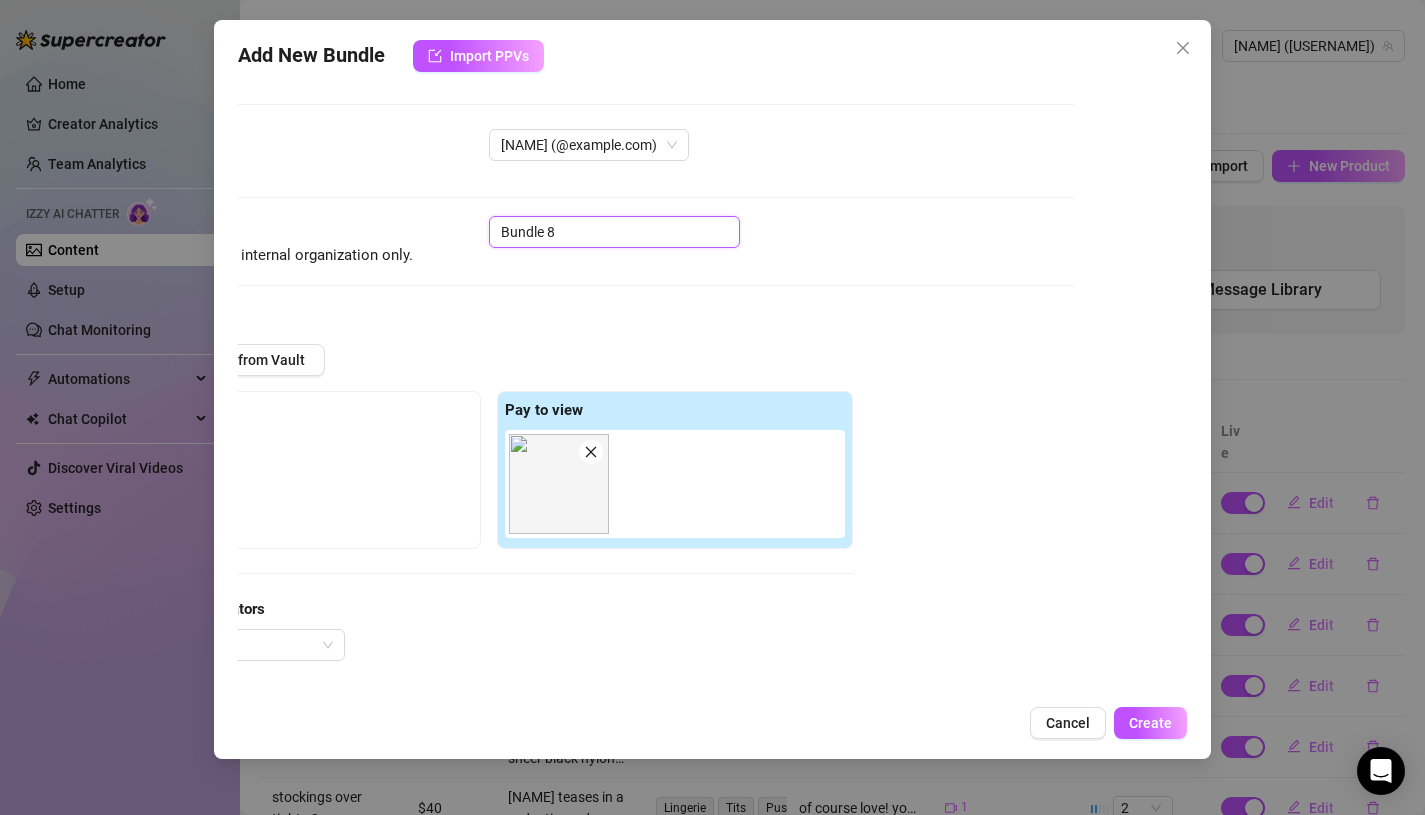 click on "Bundle 8" at bounding box center (614, 232) 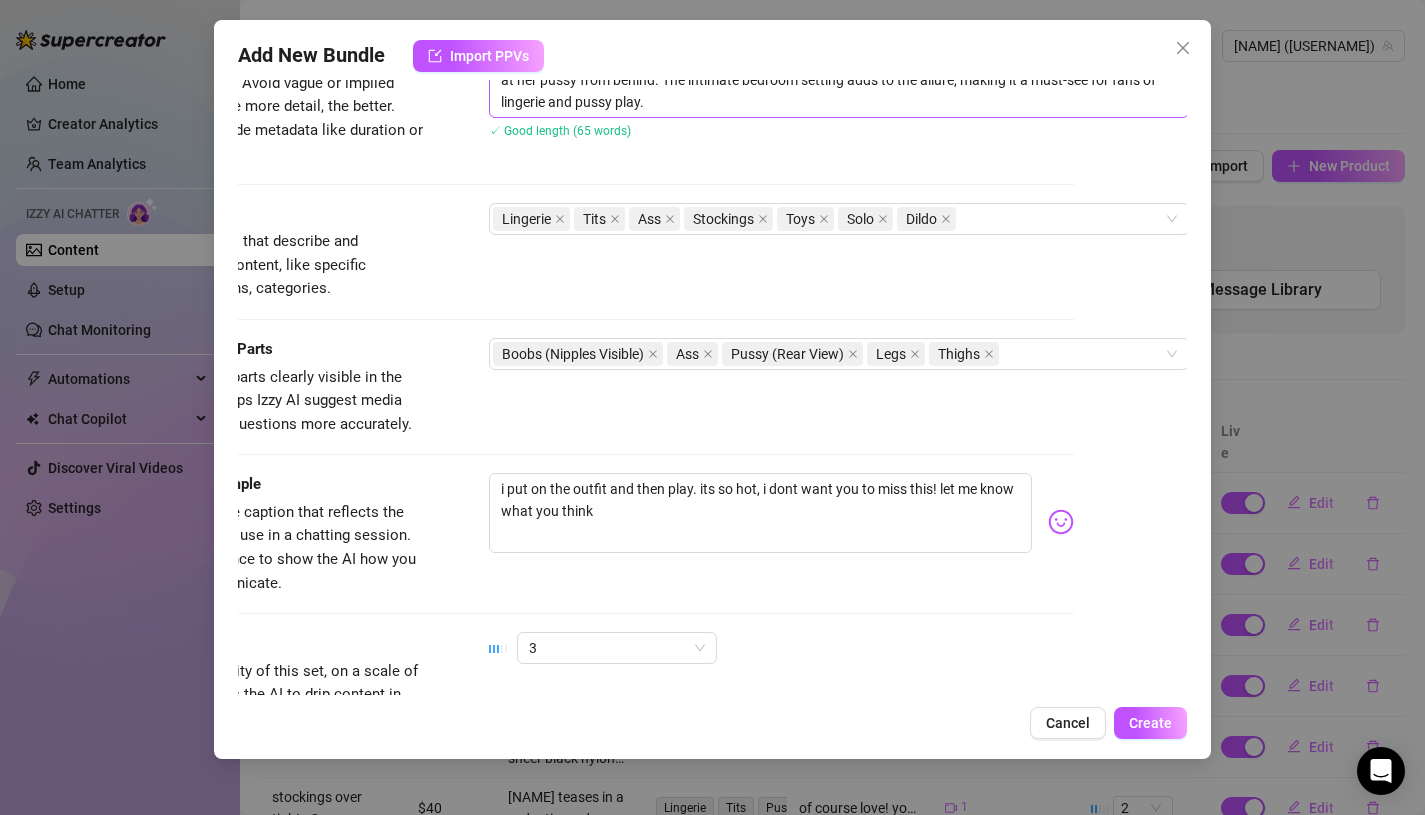 scroll, scrollTop: 887, scrollLeft: 113, axis: both 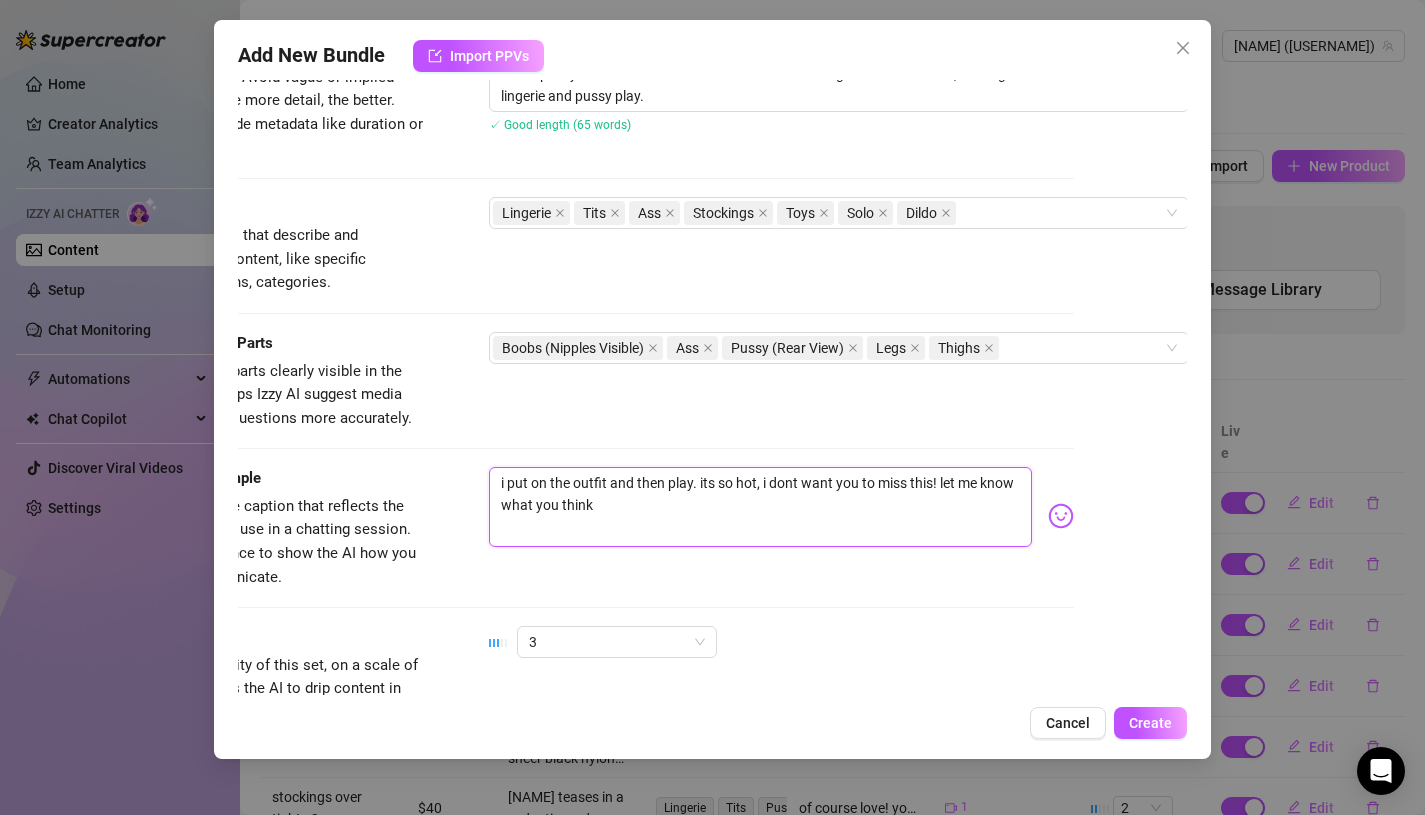 click on "i put on the outfit and then play. its so hot, i dont want you to miss this! let me know what you think" at bounding box center (761, 507) 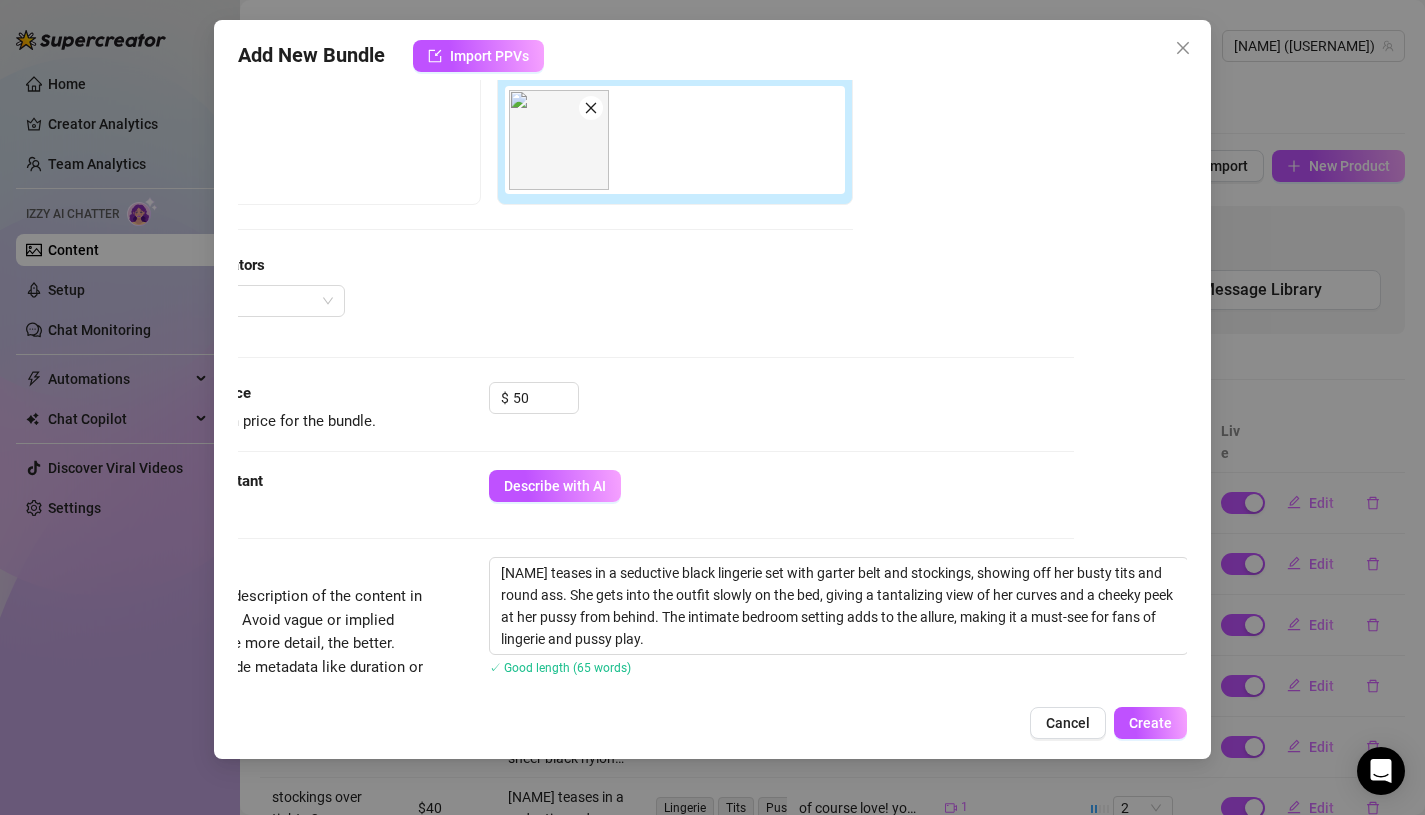scroll, scrollTop: 325, scrollLeft: 113, axis: both 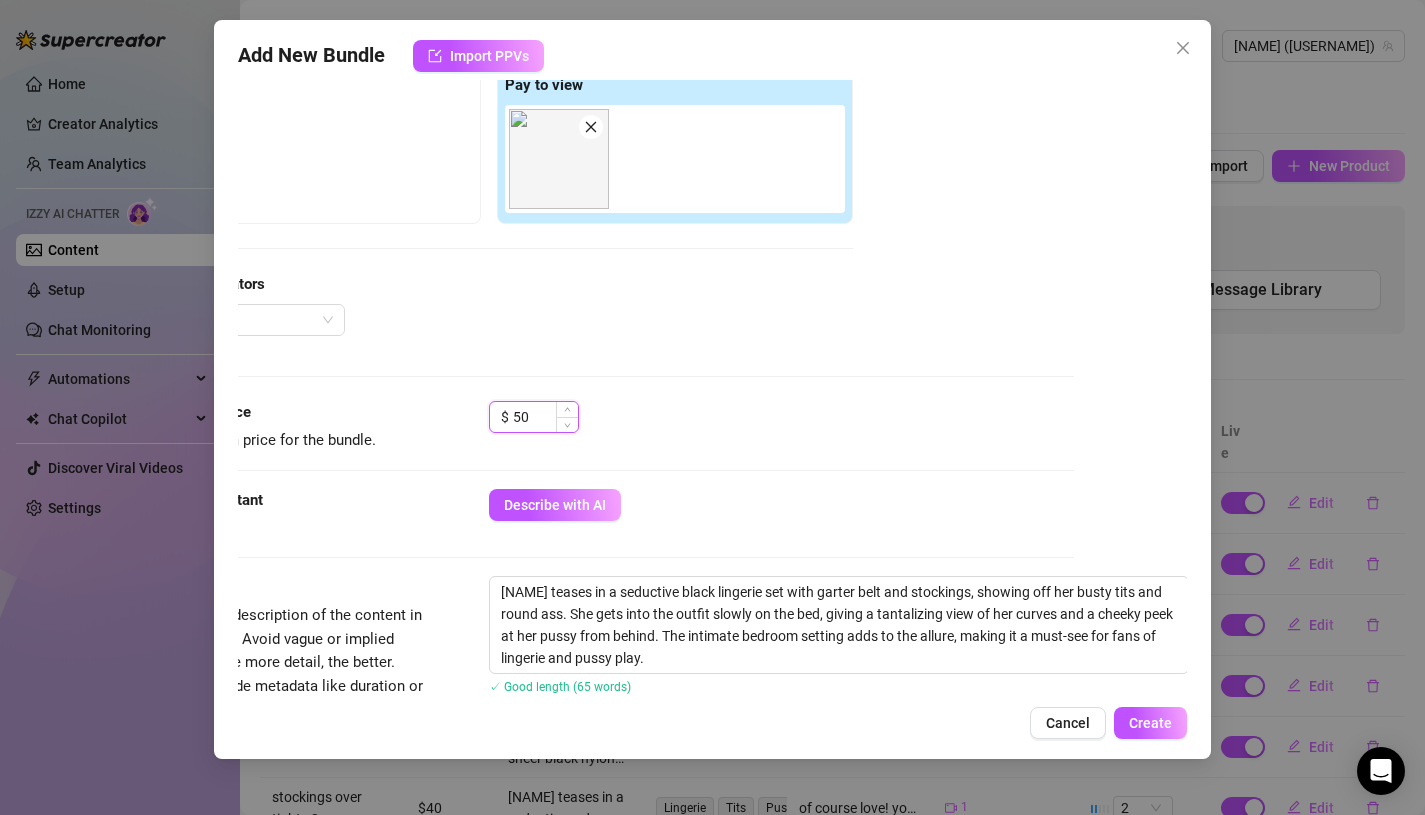 click on "50" at bounding box center (545, 417) 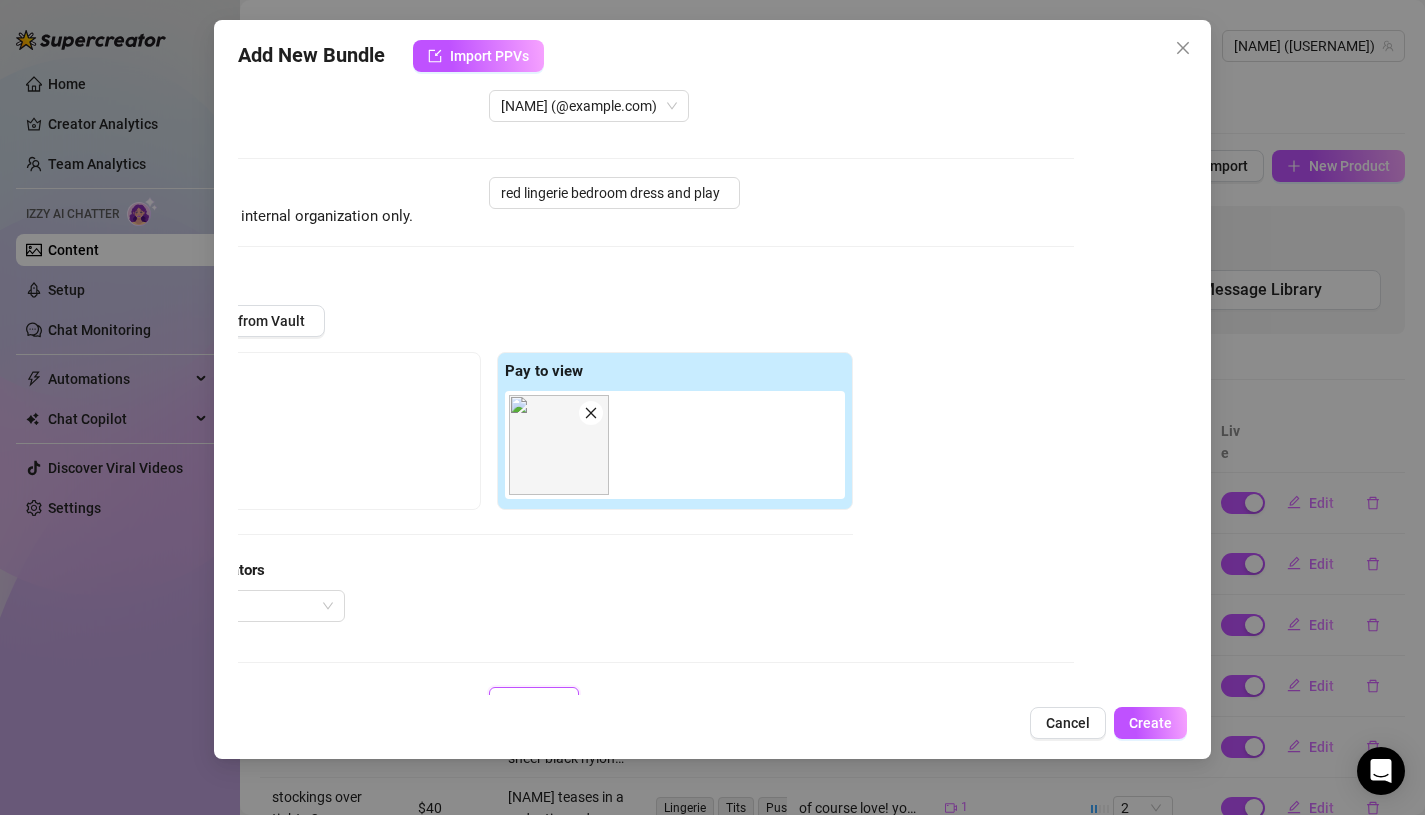 scroll, scrollTop: 0, scrollLeft: 113, axis: horizontal 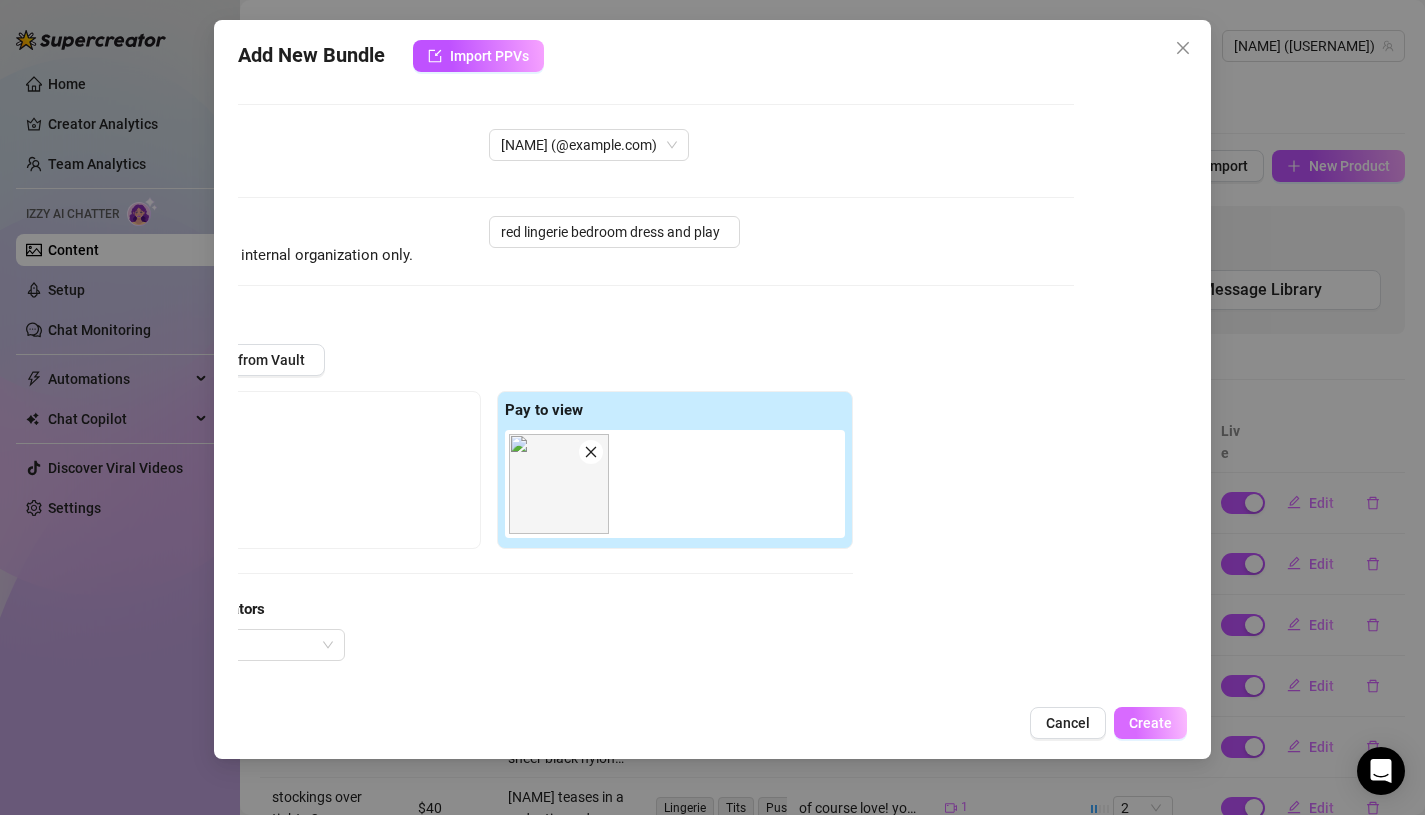 click on "Create" at bounding box center (1150, 723) 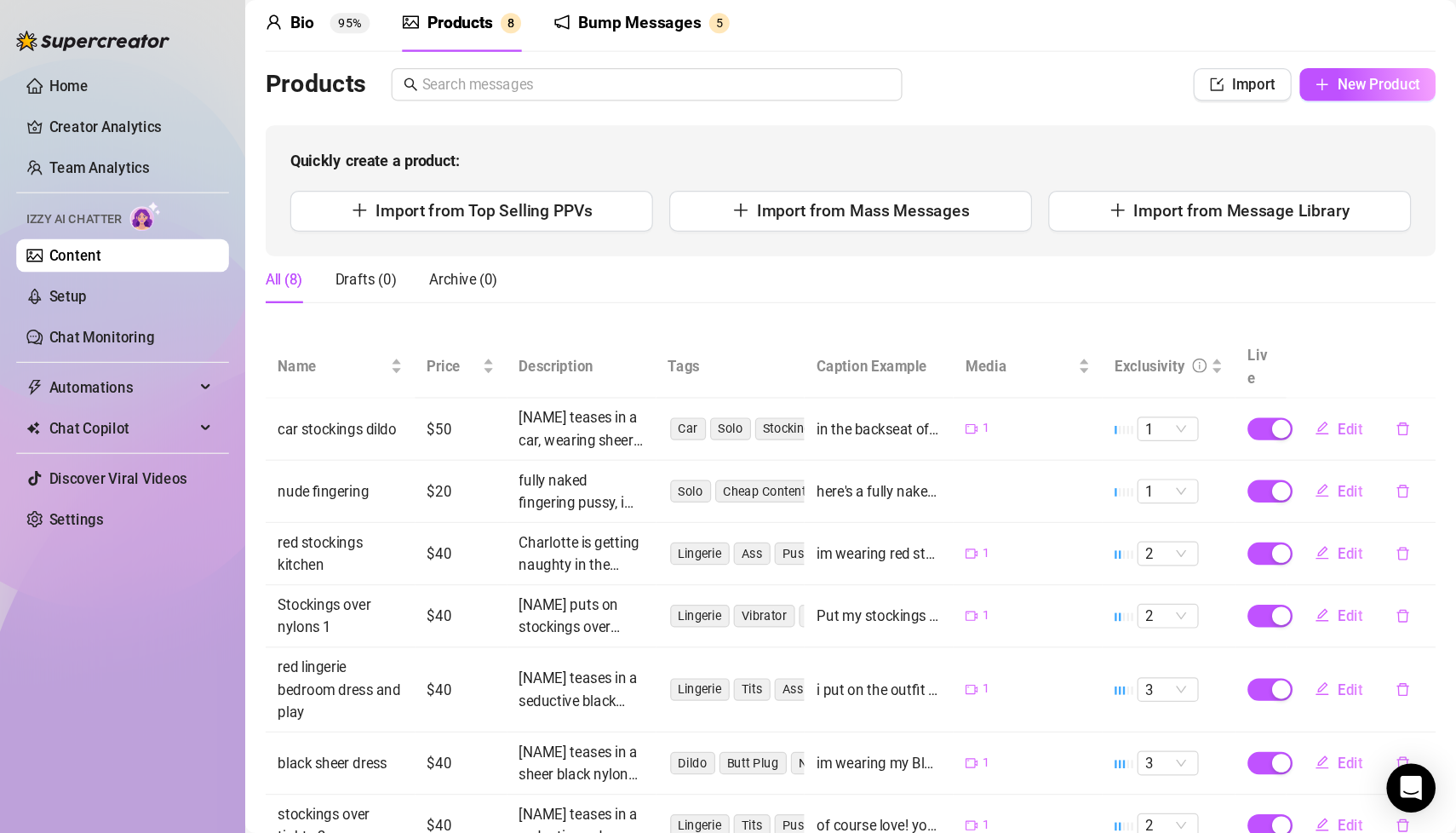 scroll, scrollTop: 0, scrollLeft: 0, axis: both 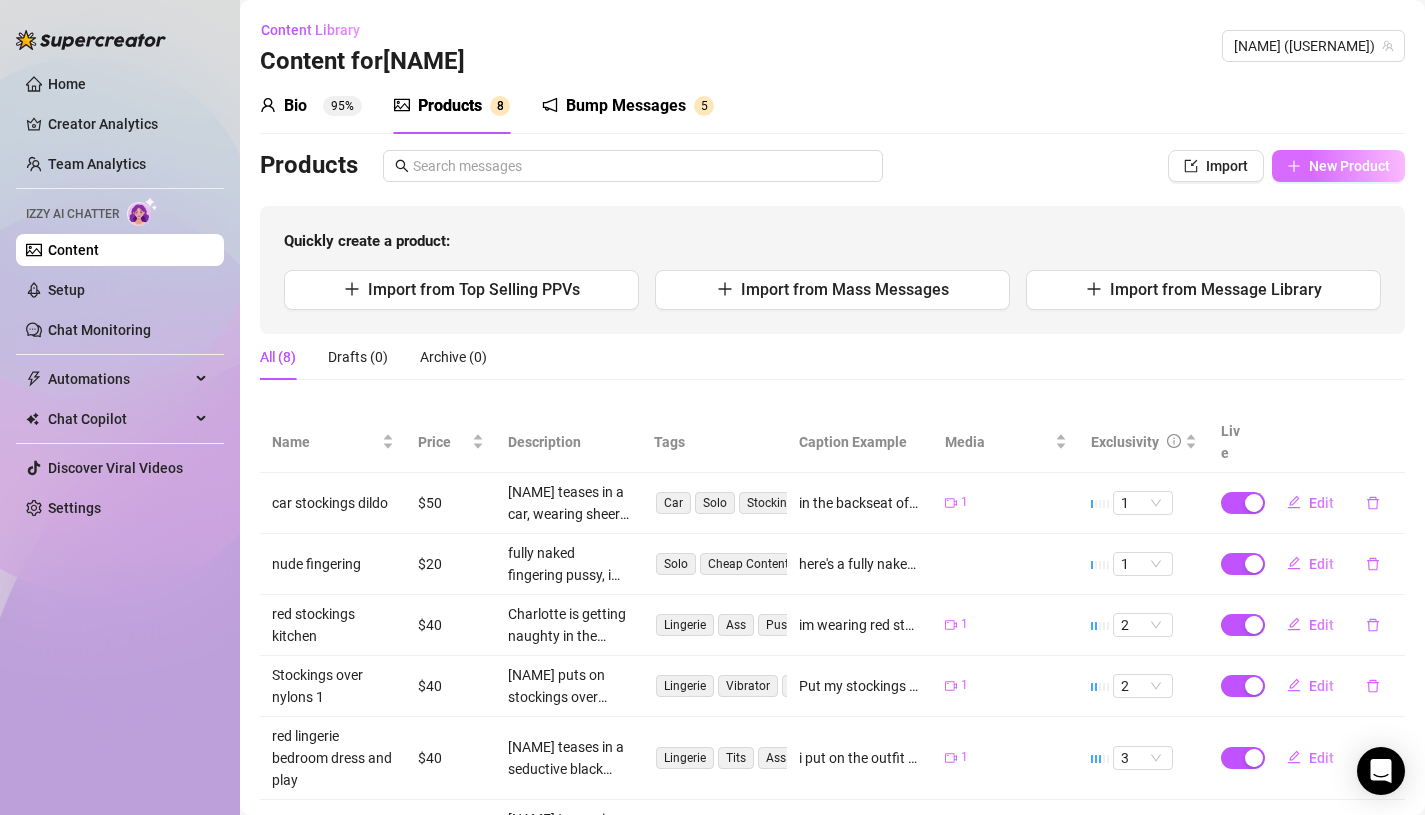 click on "New Product" at bounding box center [1349, 166] 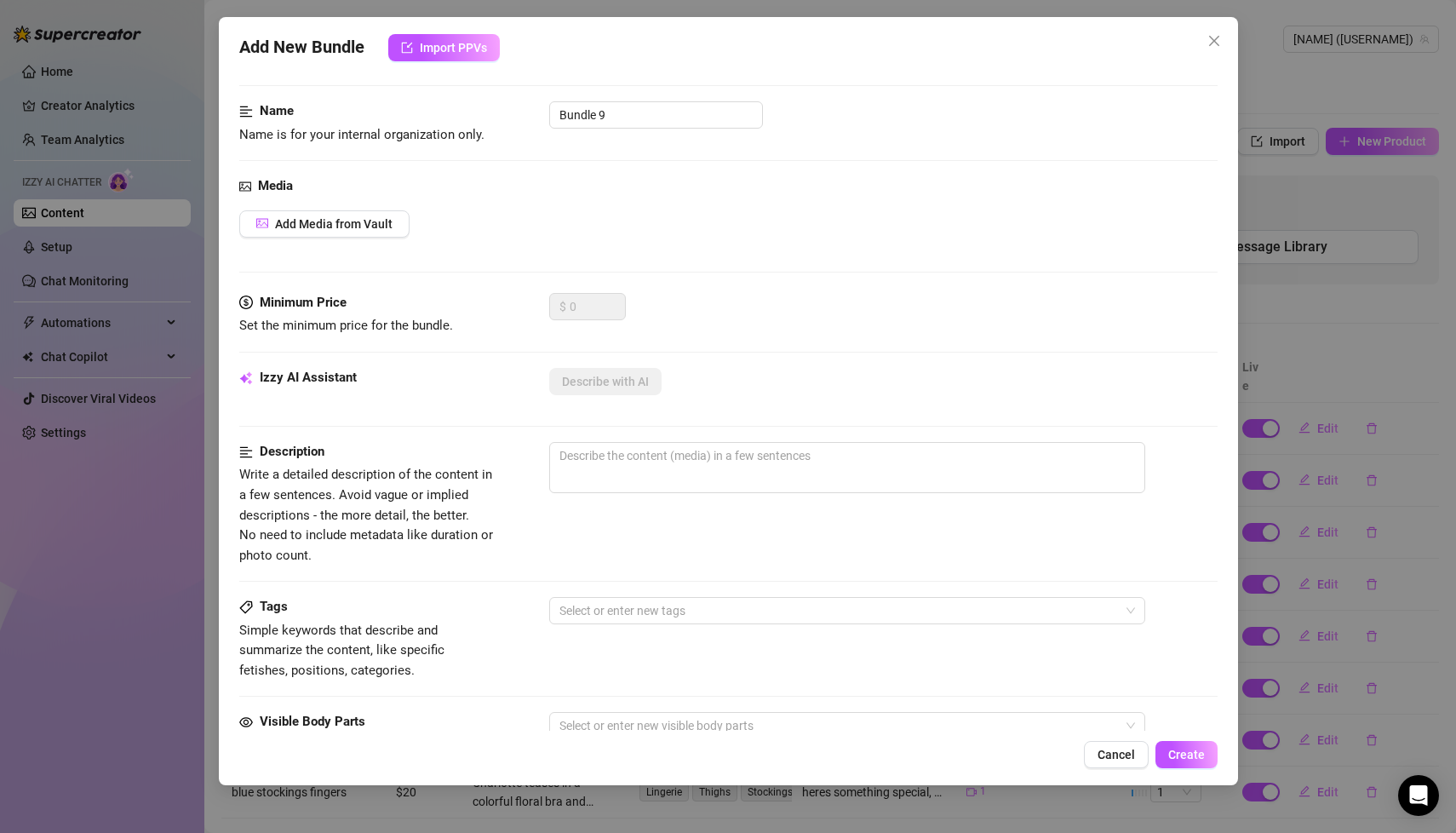 scroll, scrollTop: 0, scrollLeft: 0, axis: both 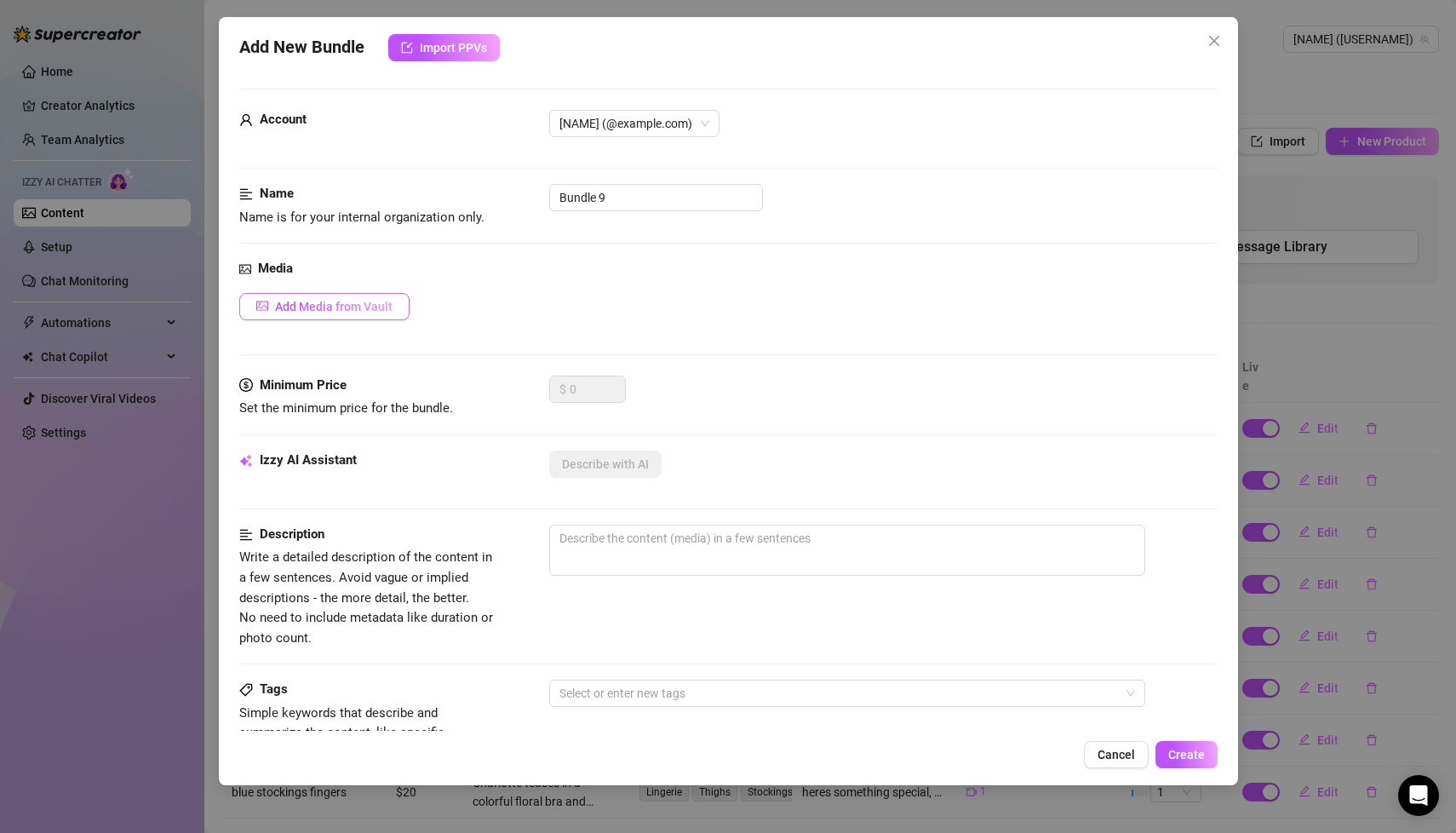click on "Add Media from Vault" at bounding box center (334, 307) 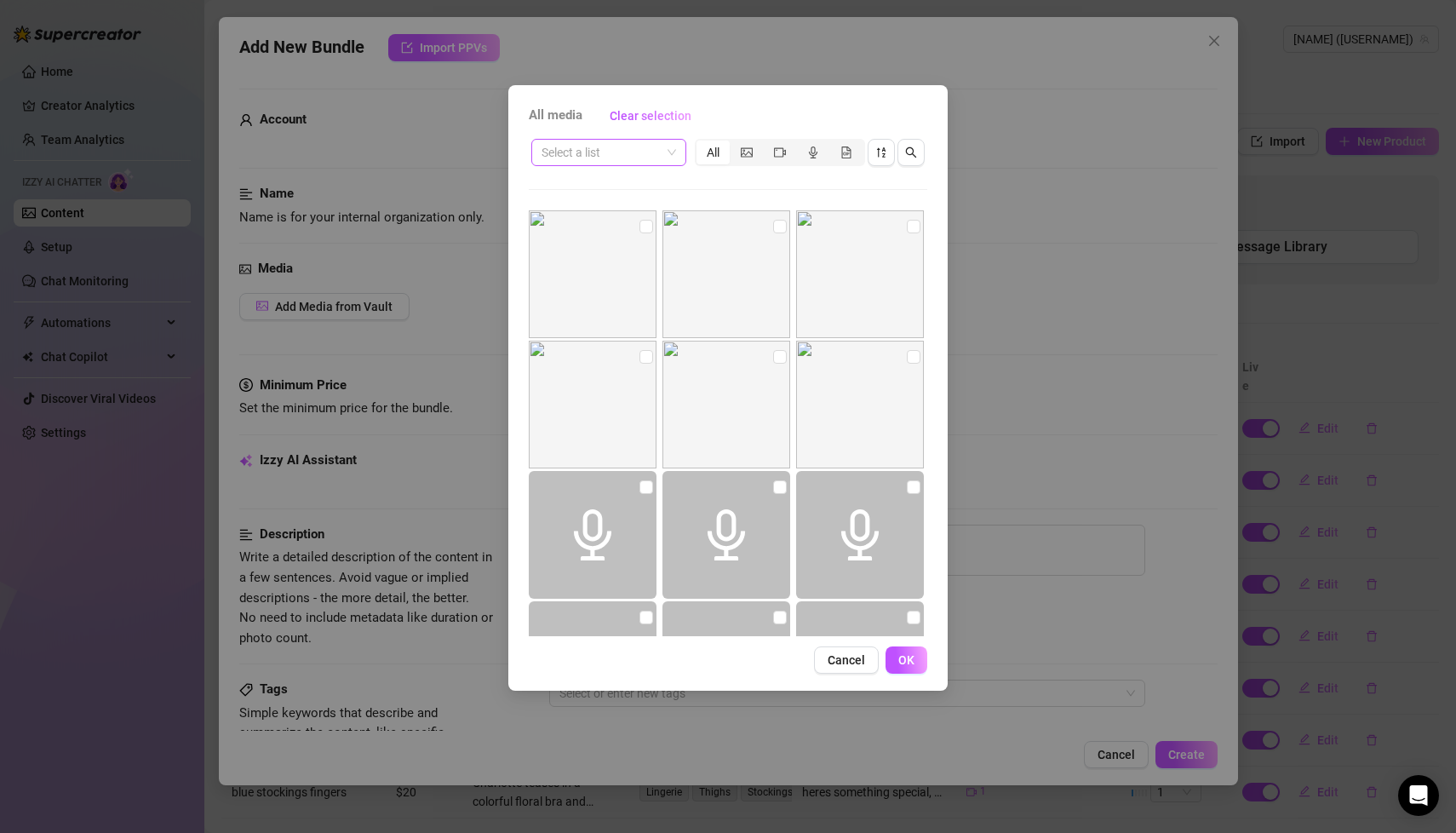 click at bounding box center [601, 152] 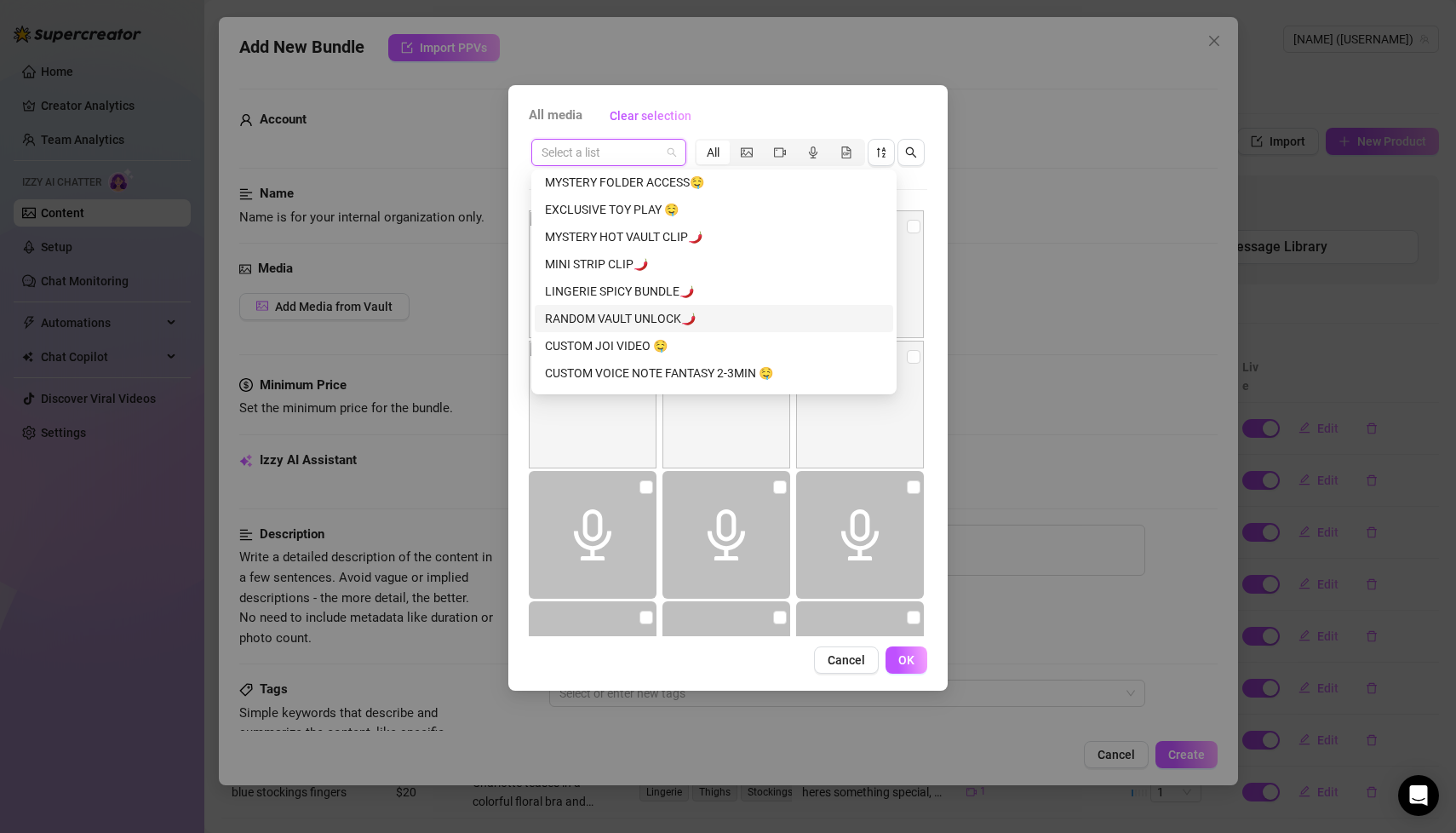 scroll, scrollTop: 304, scrollLeft: 0, axis: vertical 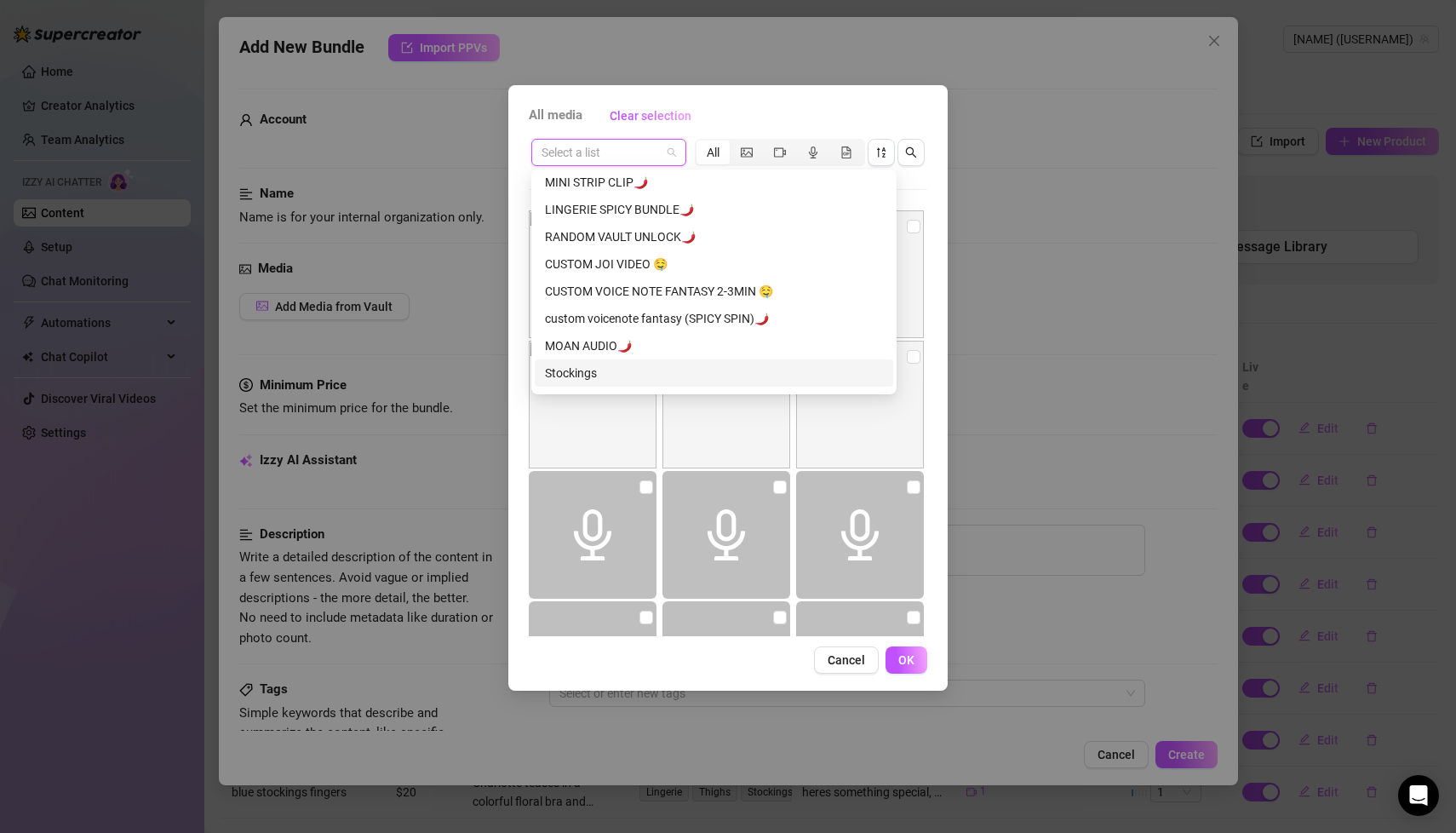 click on "Stockings" at bounding box center [714, 373] 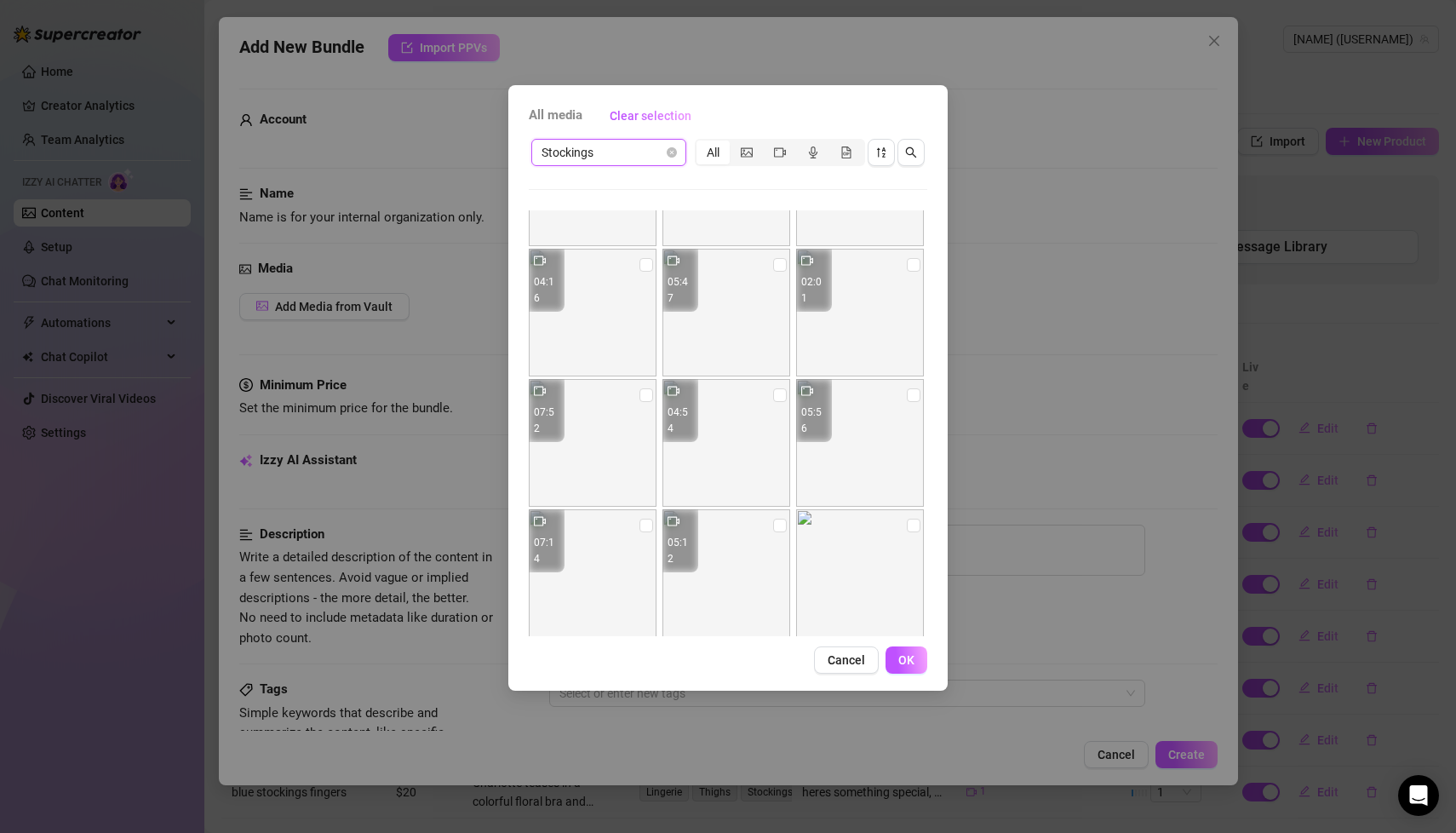 scroll, scrollTop: 95, scrollLeft: 0, axis: vertical 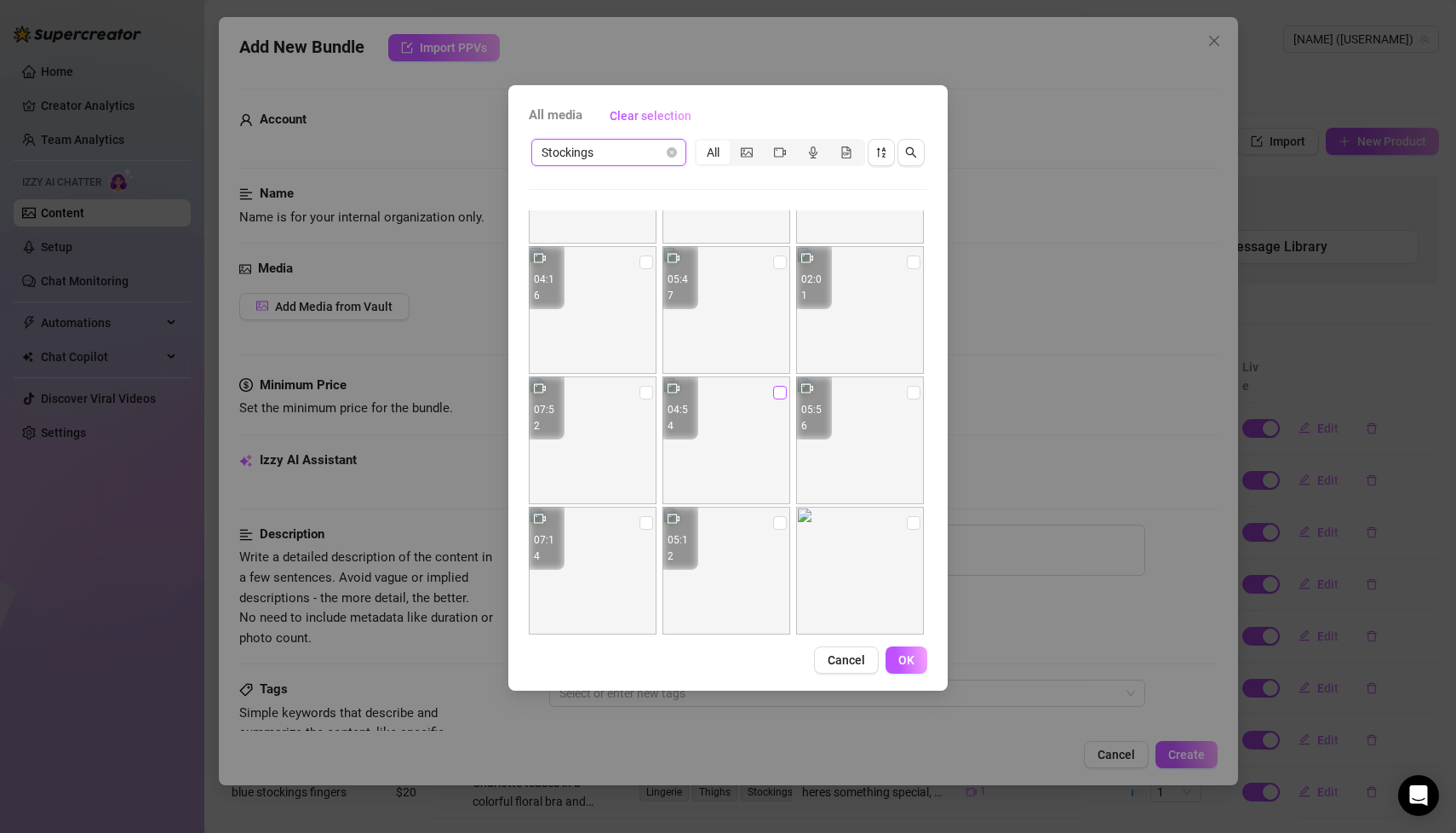 click at bounding box center (780, 393) 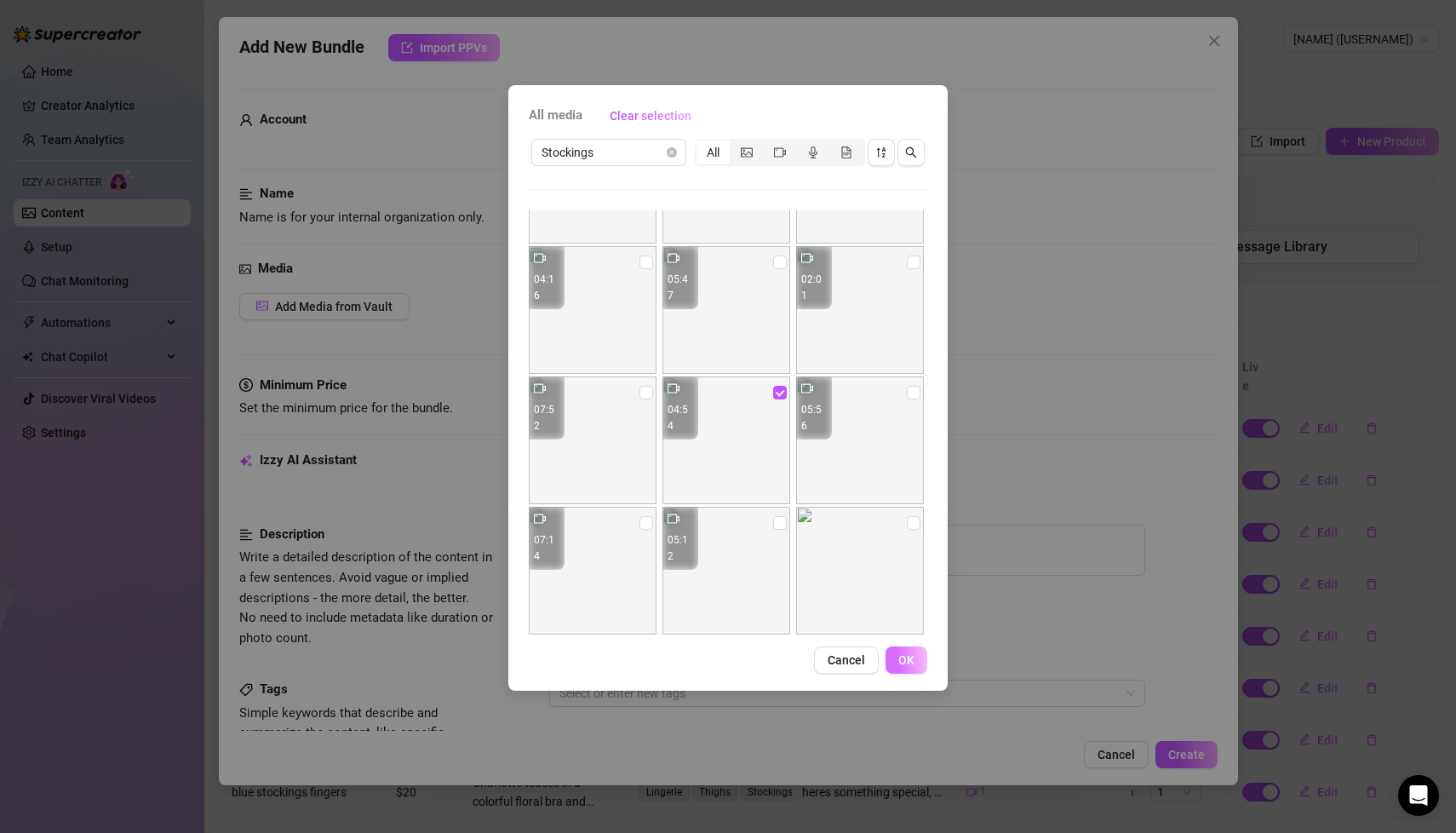 click on "OK" at bounding box center [906, 660] 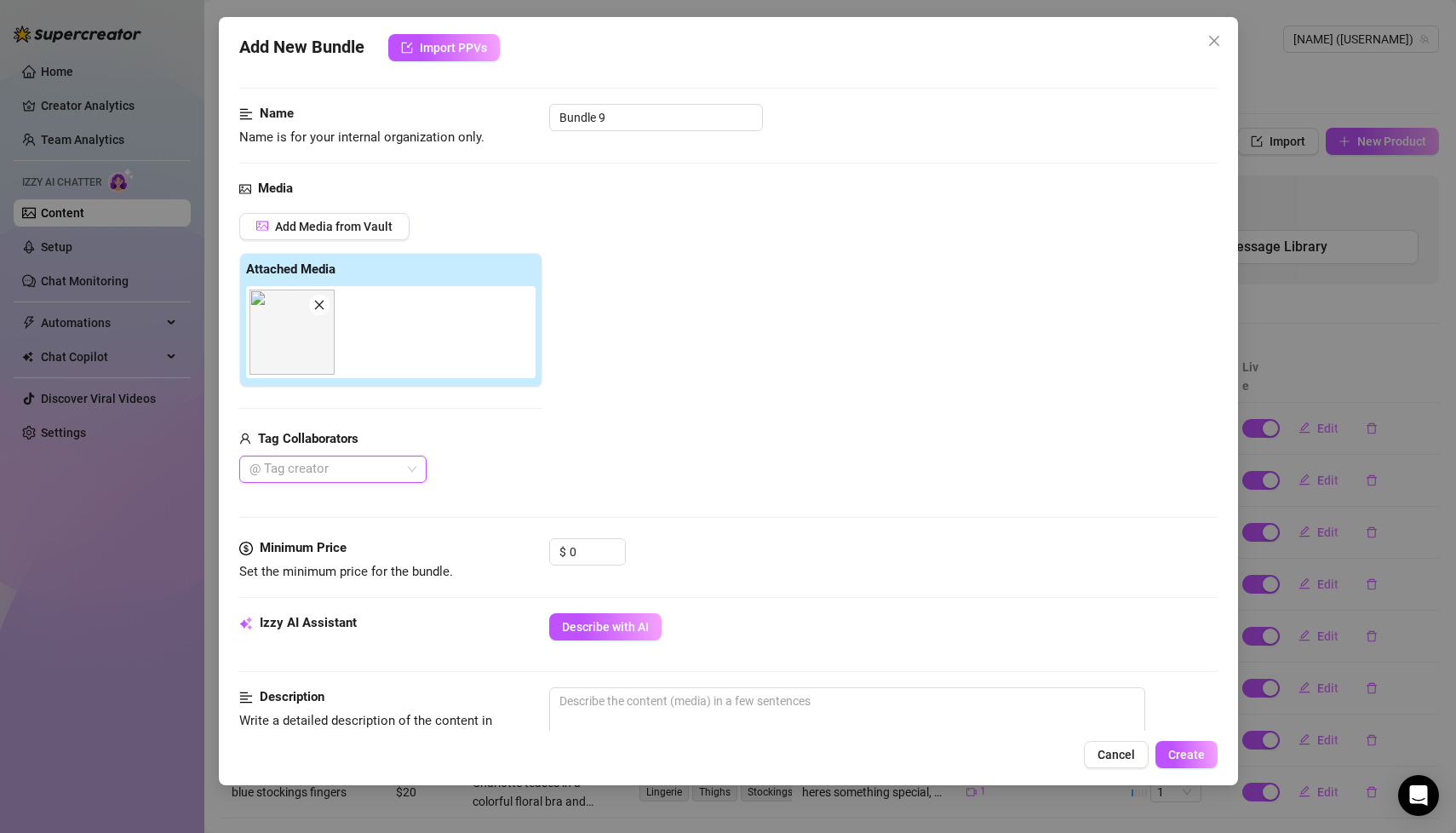 scroll, scrollTop: 93, scrollLeft: 0, axis: vertical 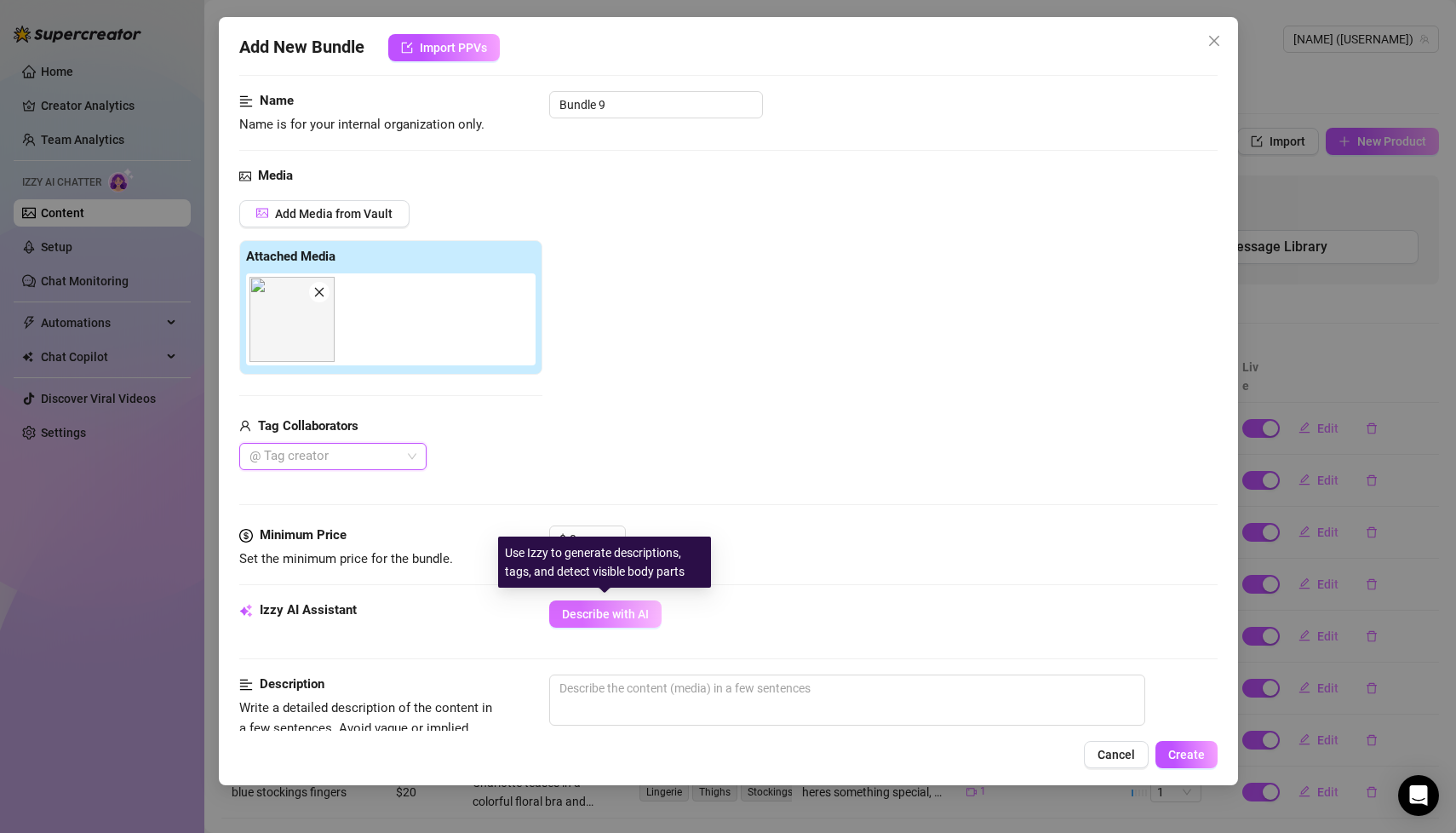 click on "Describe with AI" at bounding box center [605, 614] 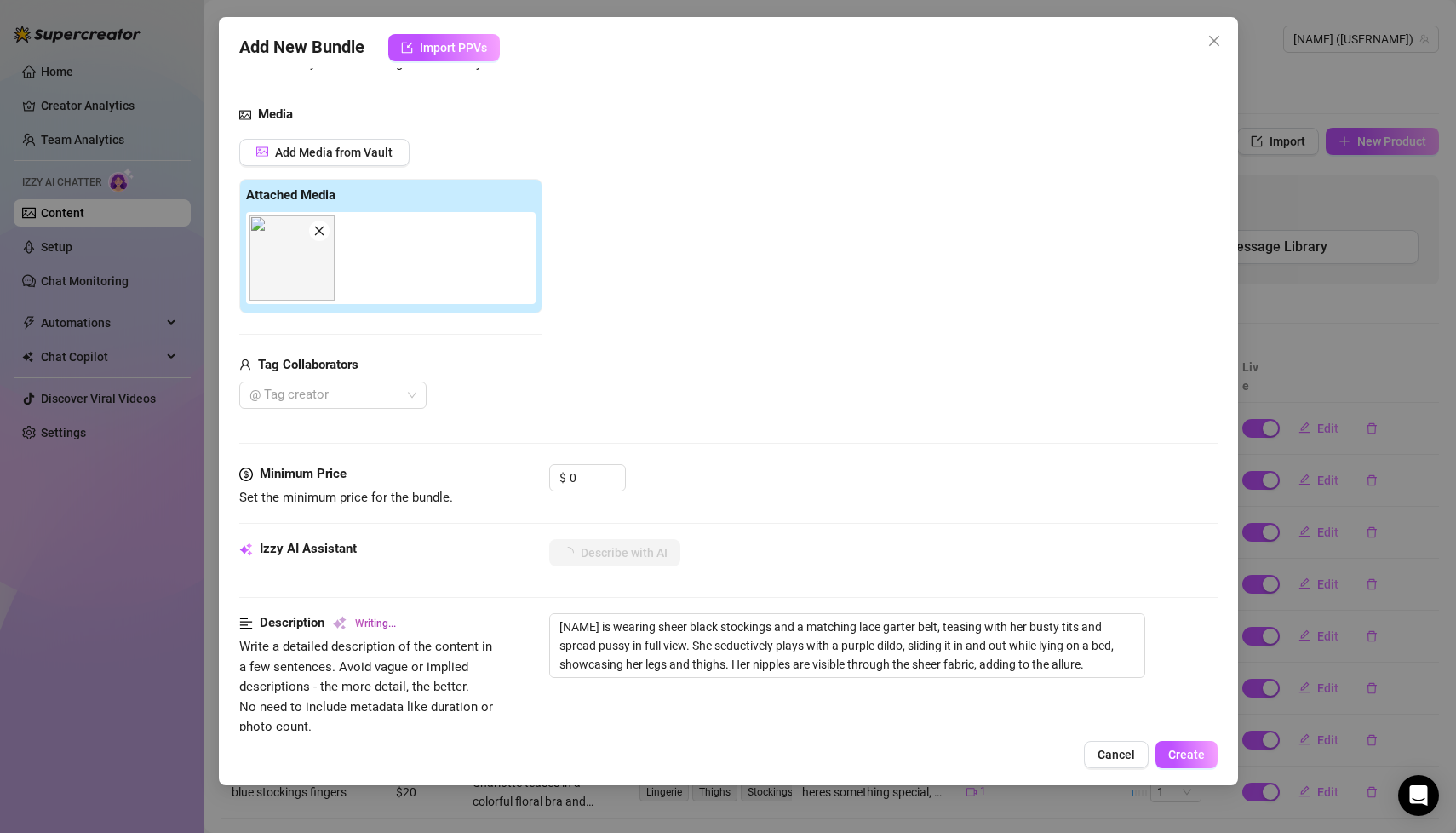 scroll, scrollTop: 155, scrollLeft: 0, axis: vertical 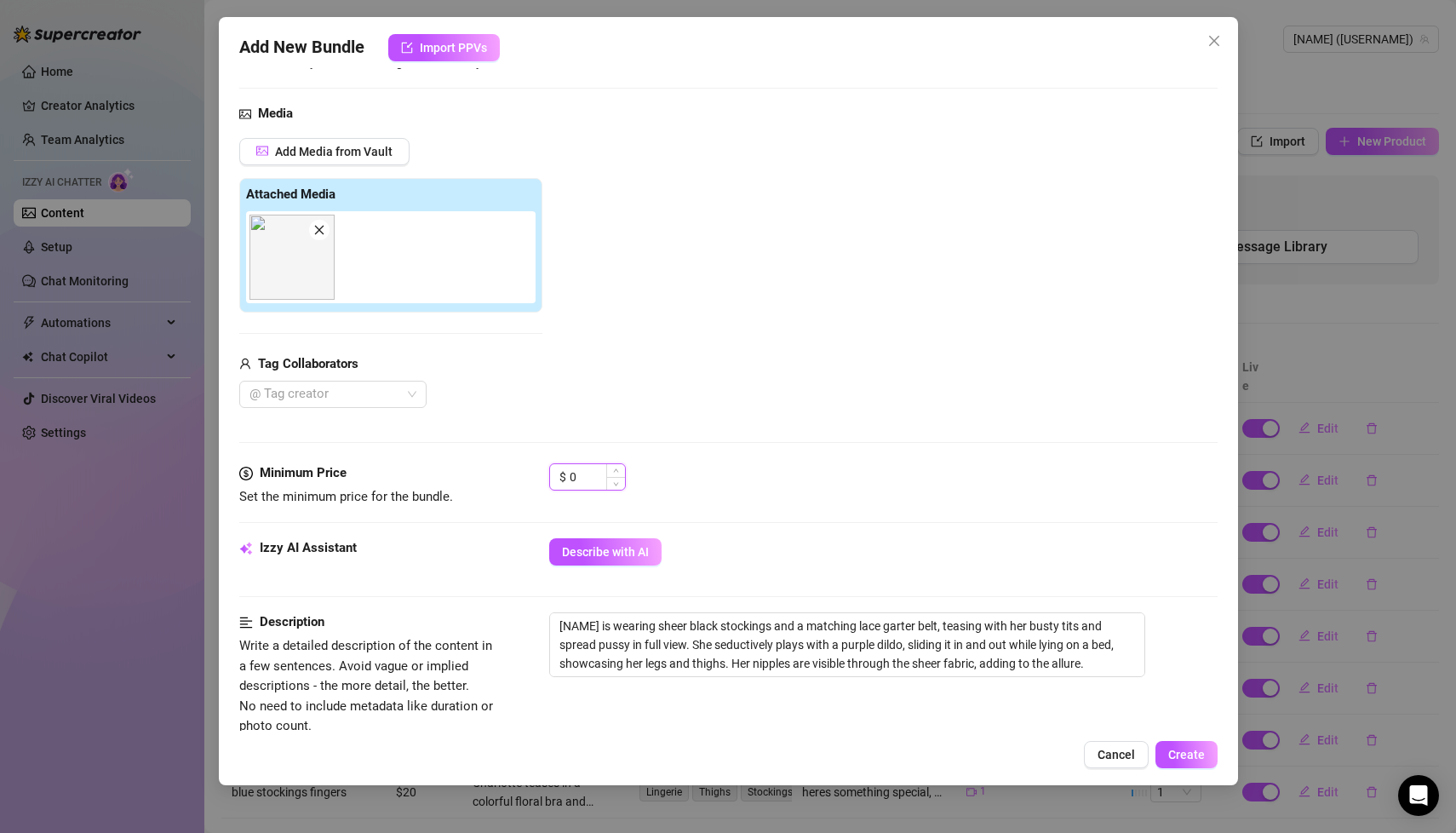click on "0" at bounding box center (597, 477) 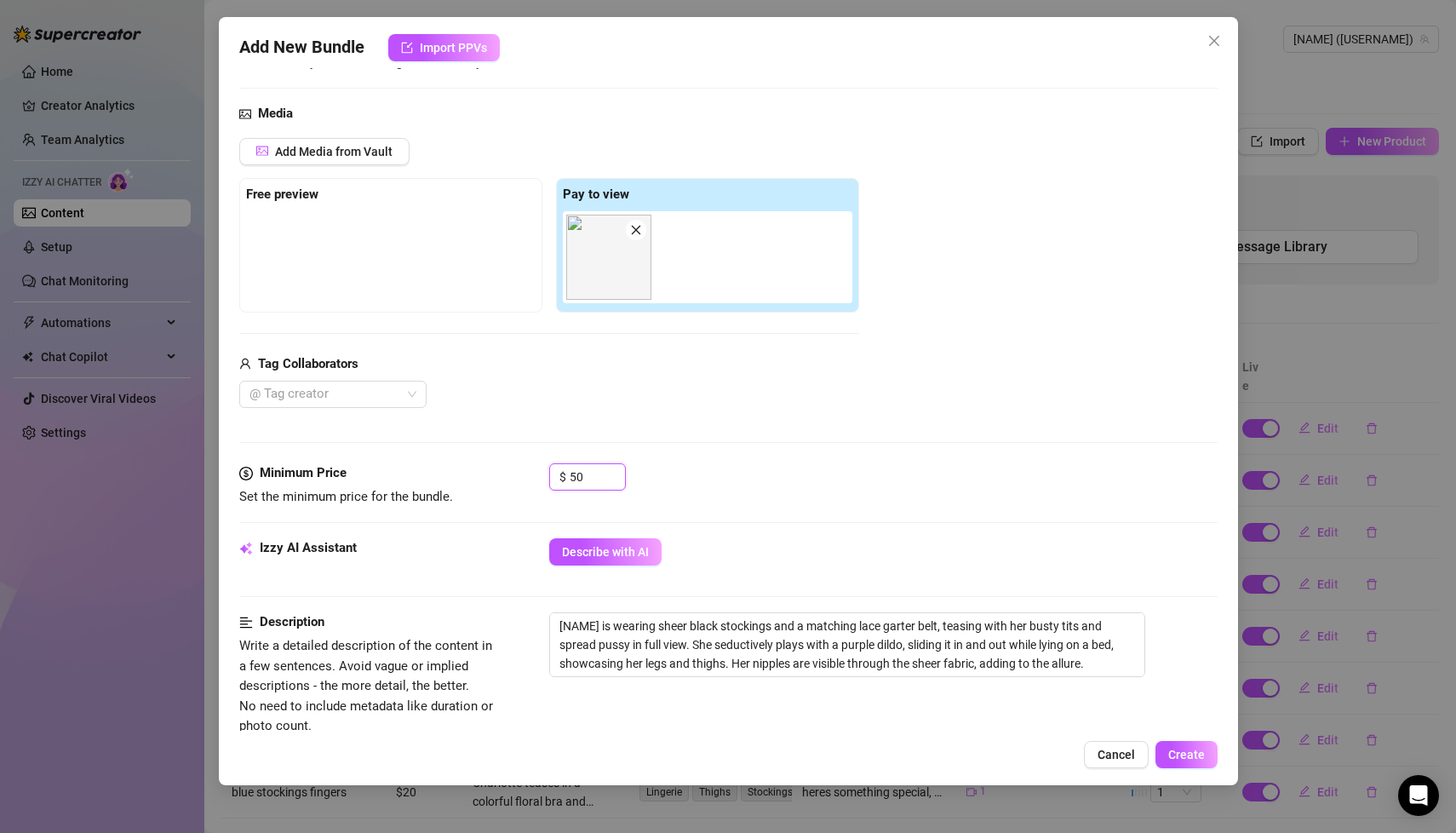 scroll, scrollTop: 195, scrollLeft: 0, axis: vertical 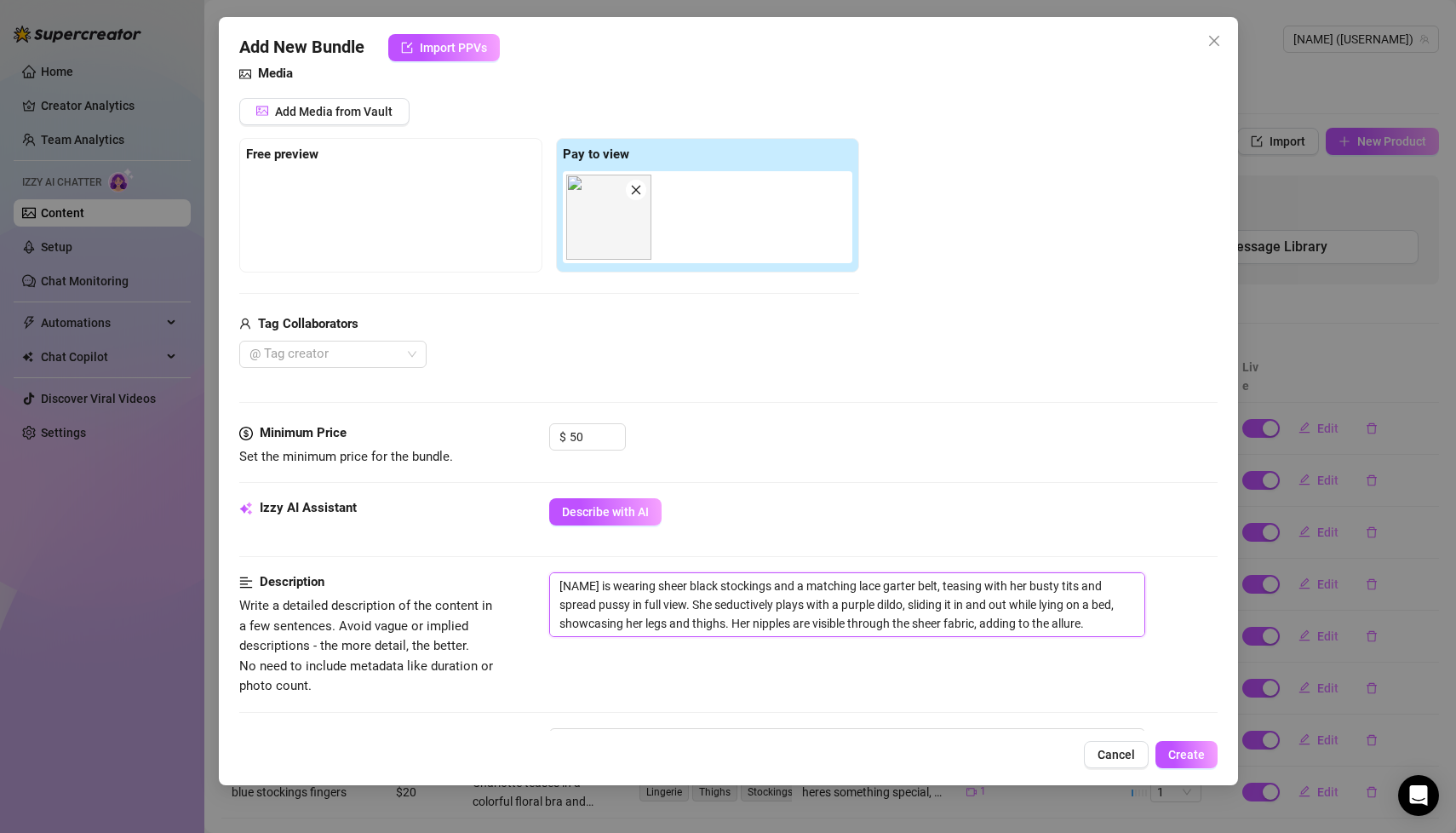 click on "[NAME] is wearing sheer black stockings and a matching lace garter belt, teasing with her busty tits and spread pussy in full view. She seductively plays with a purple dildo, sliding it in and out while lying on a bed, showcasing her legs and thighs. Her nipples are visible through the sheer fabric, adding to the allure." at bounding box center [847, 604] 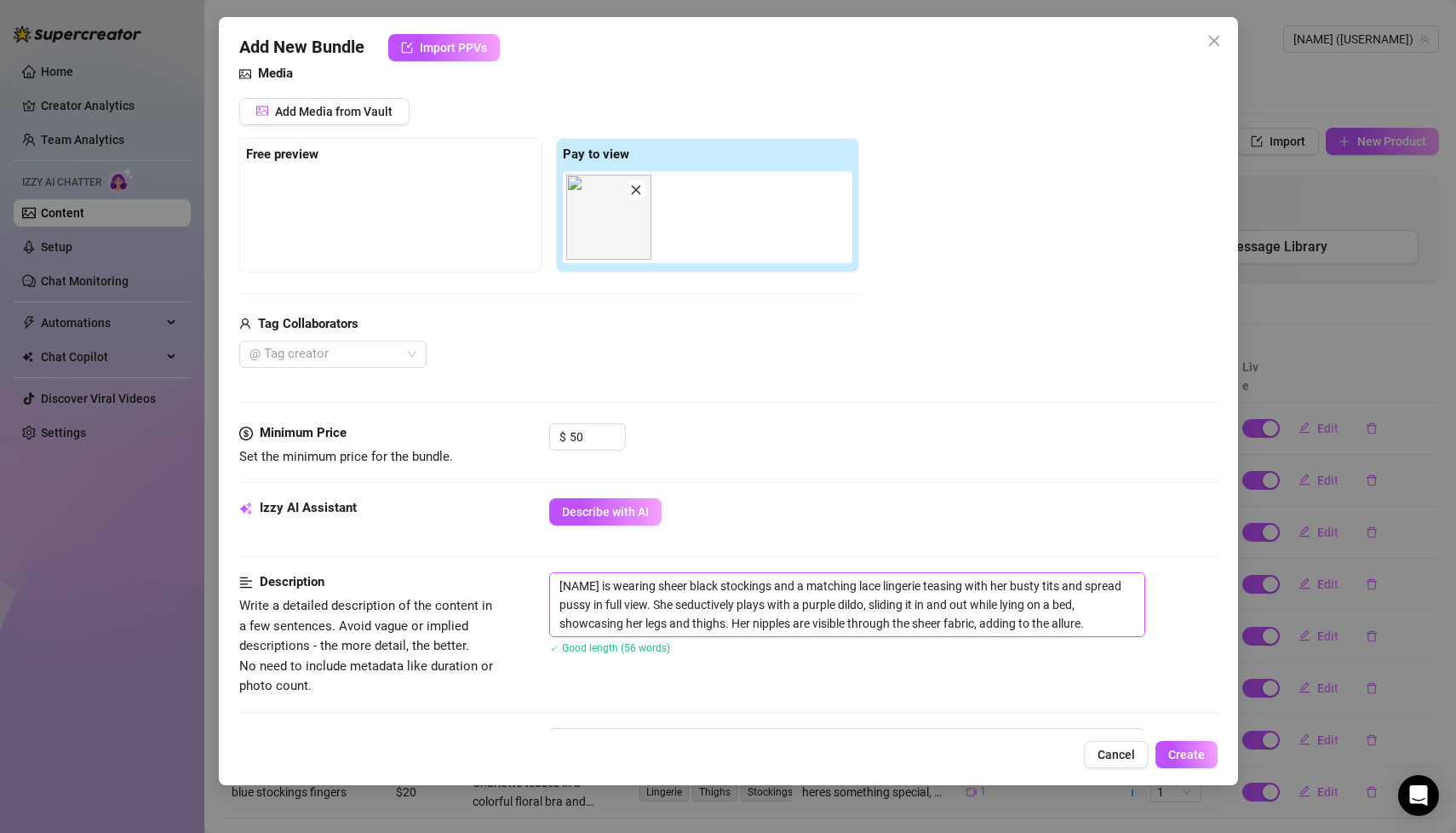 drag, startPoint x: 795, startPoint y: 605, endPoint x: 1085, endPoint y: 610, distance: 290.0431 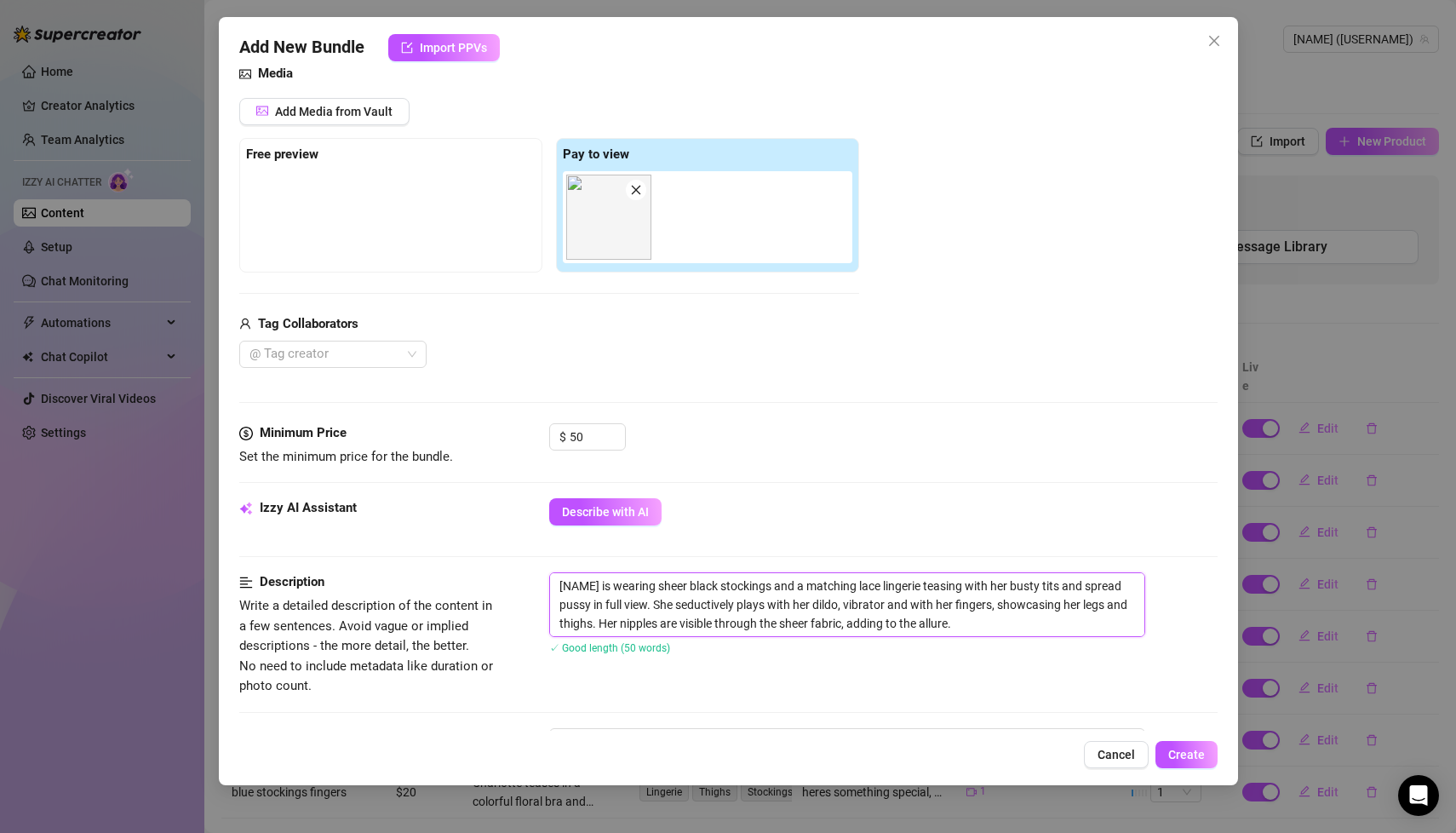 scroll, scrollTop: 261, scrollLeft: 0, axis: vertical 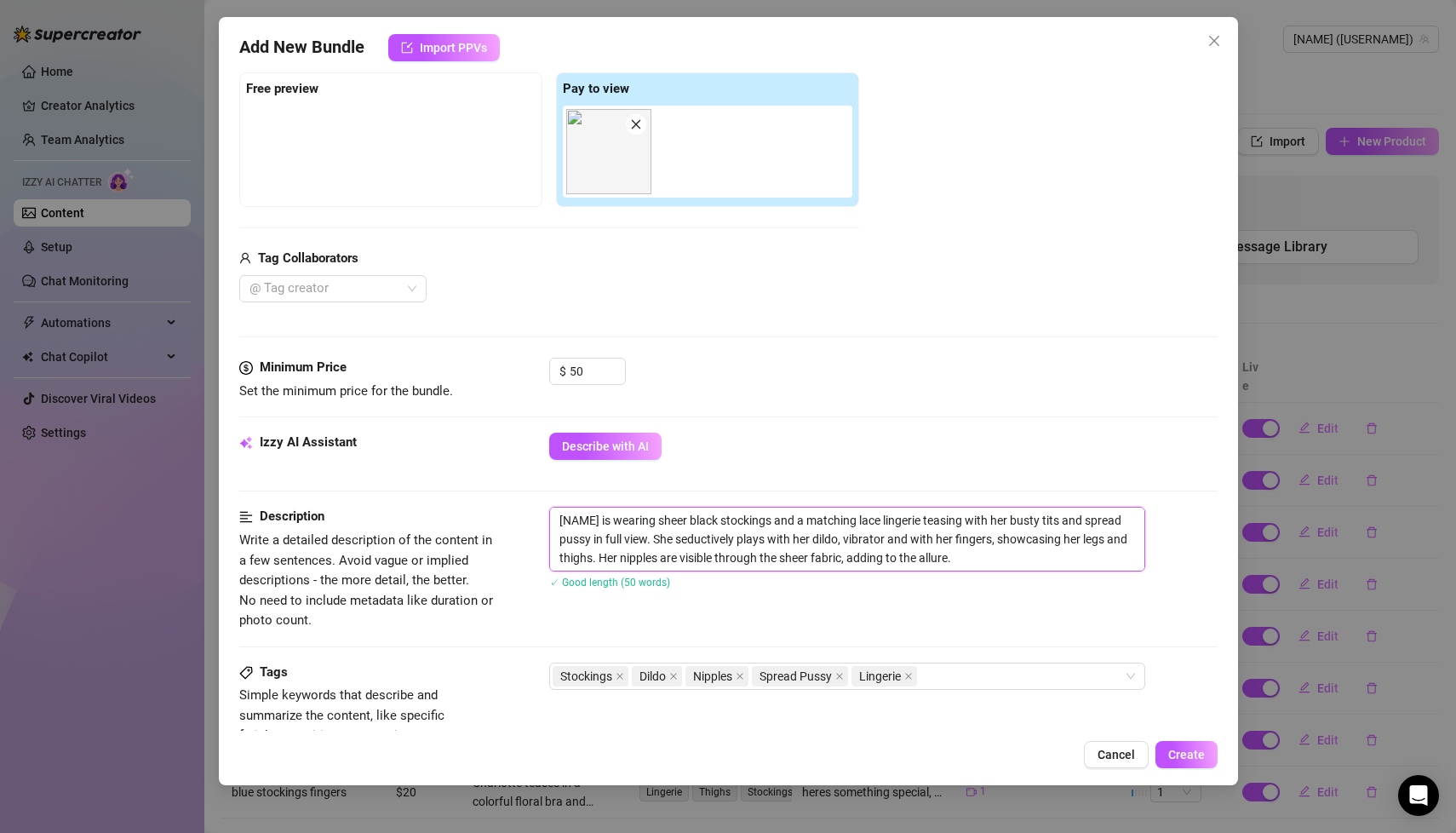 click on "[NAME] is wearing sheer black stockings and a matching lace lingerie teasing with her busty tits and spread pussy in full view. She seductively plays with her dildo, vibrator and with her fingers, showcasing her legs and thighs. Her nipples are visible through the sheer fabric, adding to the allure." at bounding box center [847, 538] 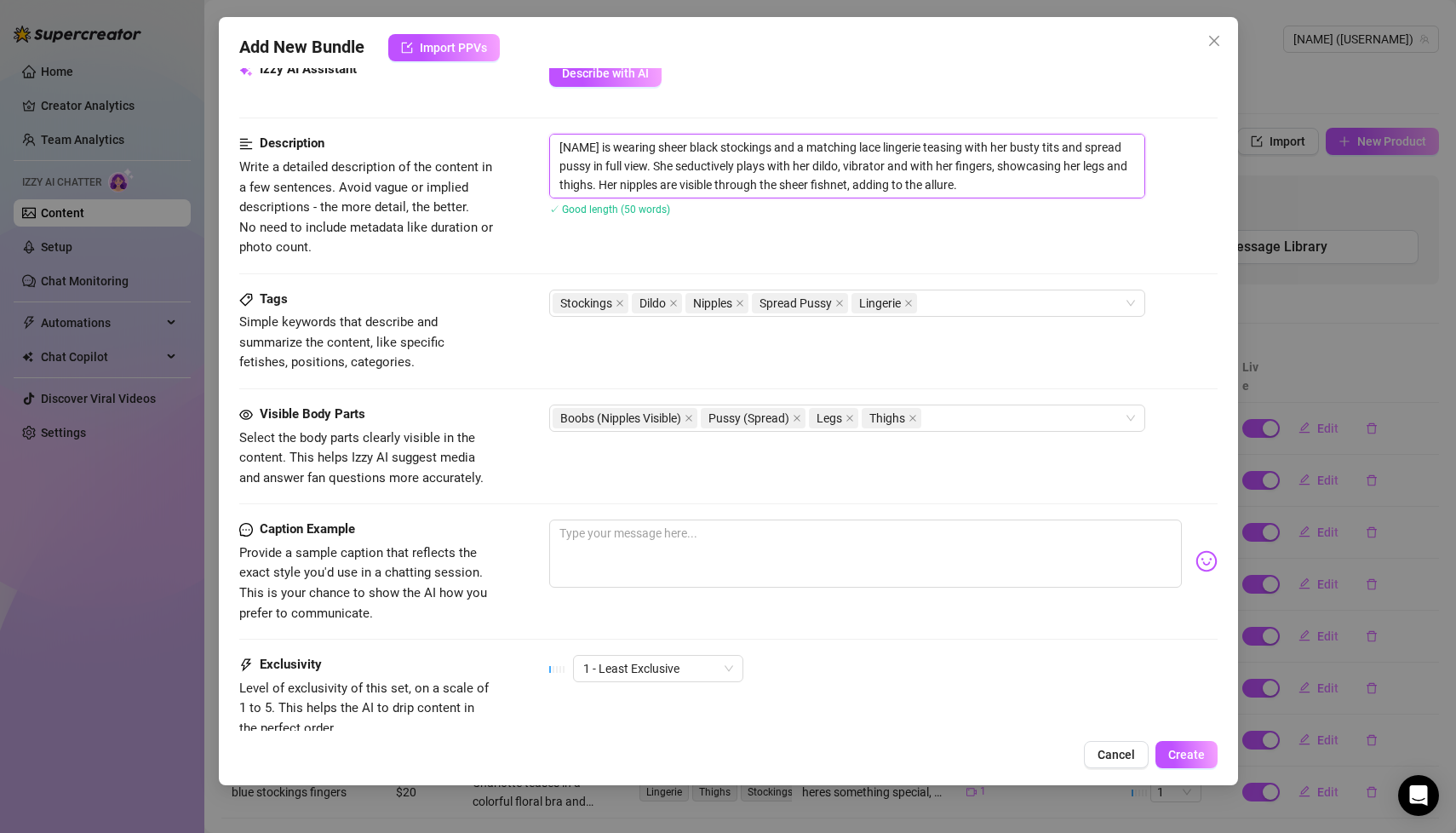 scroll, scrollTop: 636, scrollLeft: 0, axis: vertical 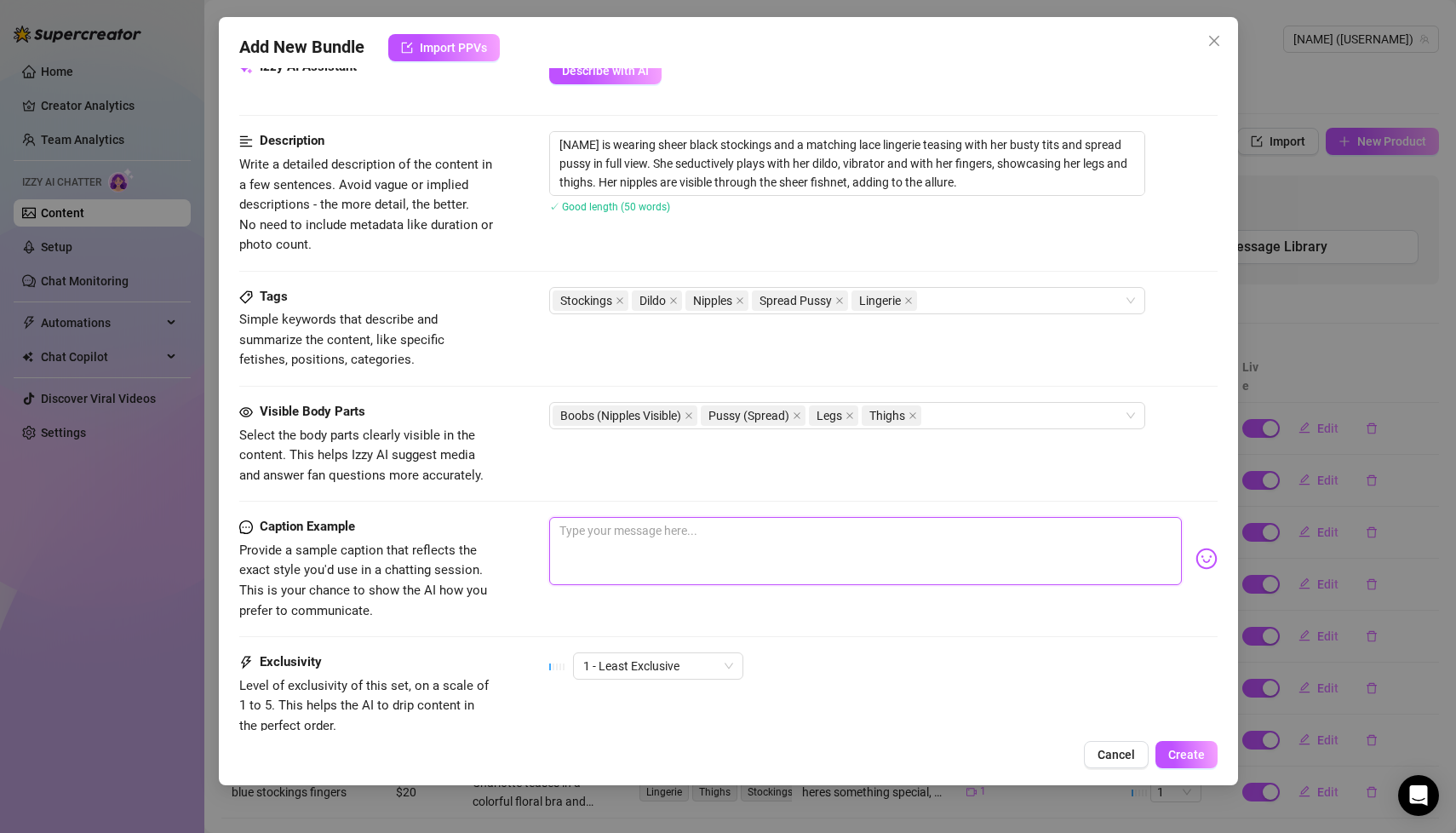 click at bounding box center (865, 551) 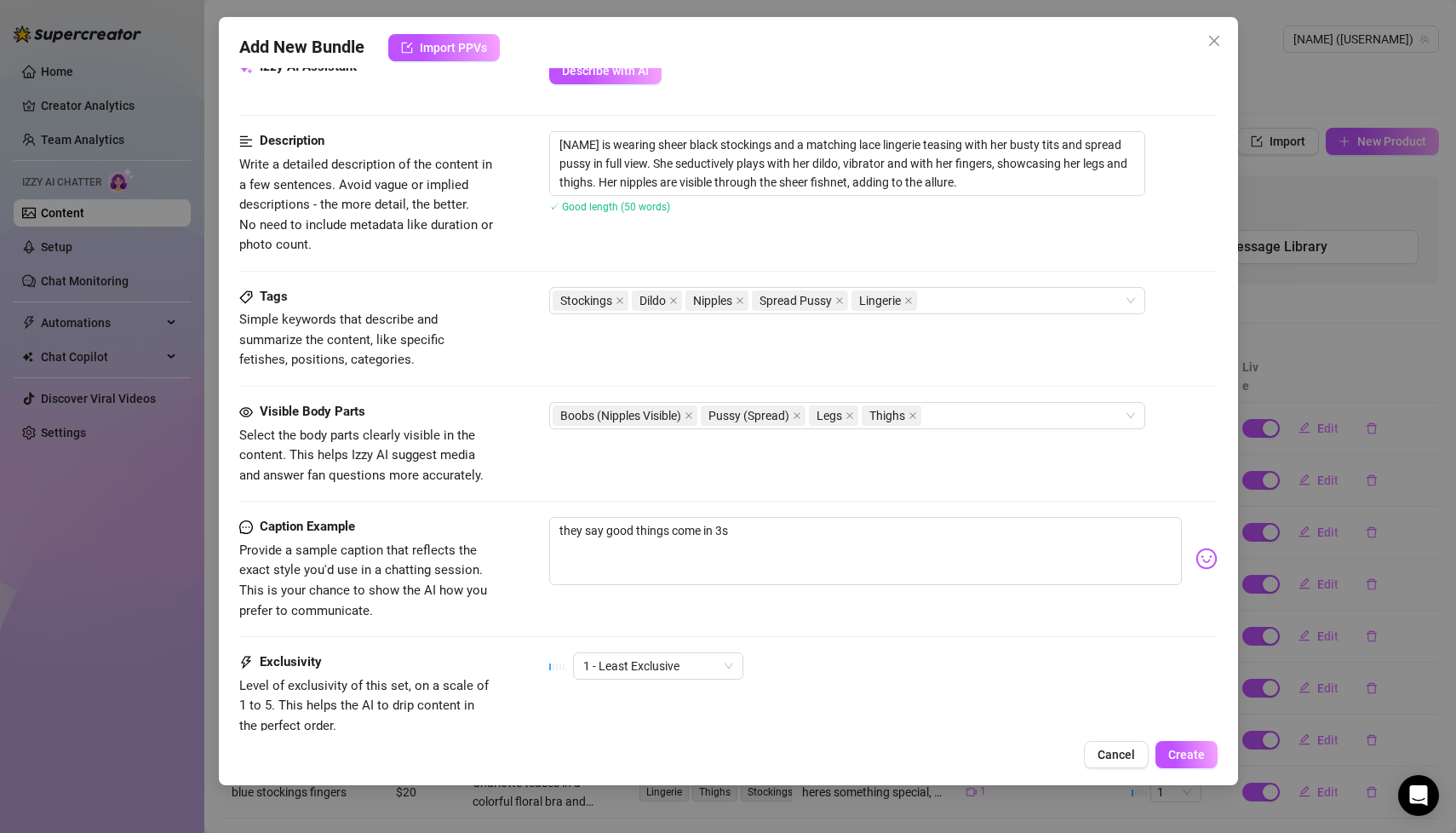 click on "they say good things come in 3s" at bounding box center (883, 559) 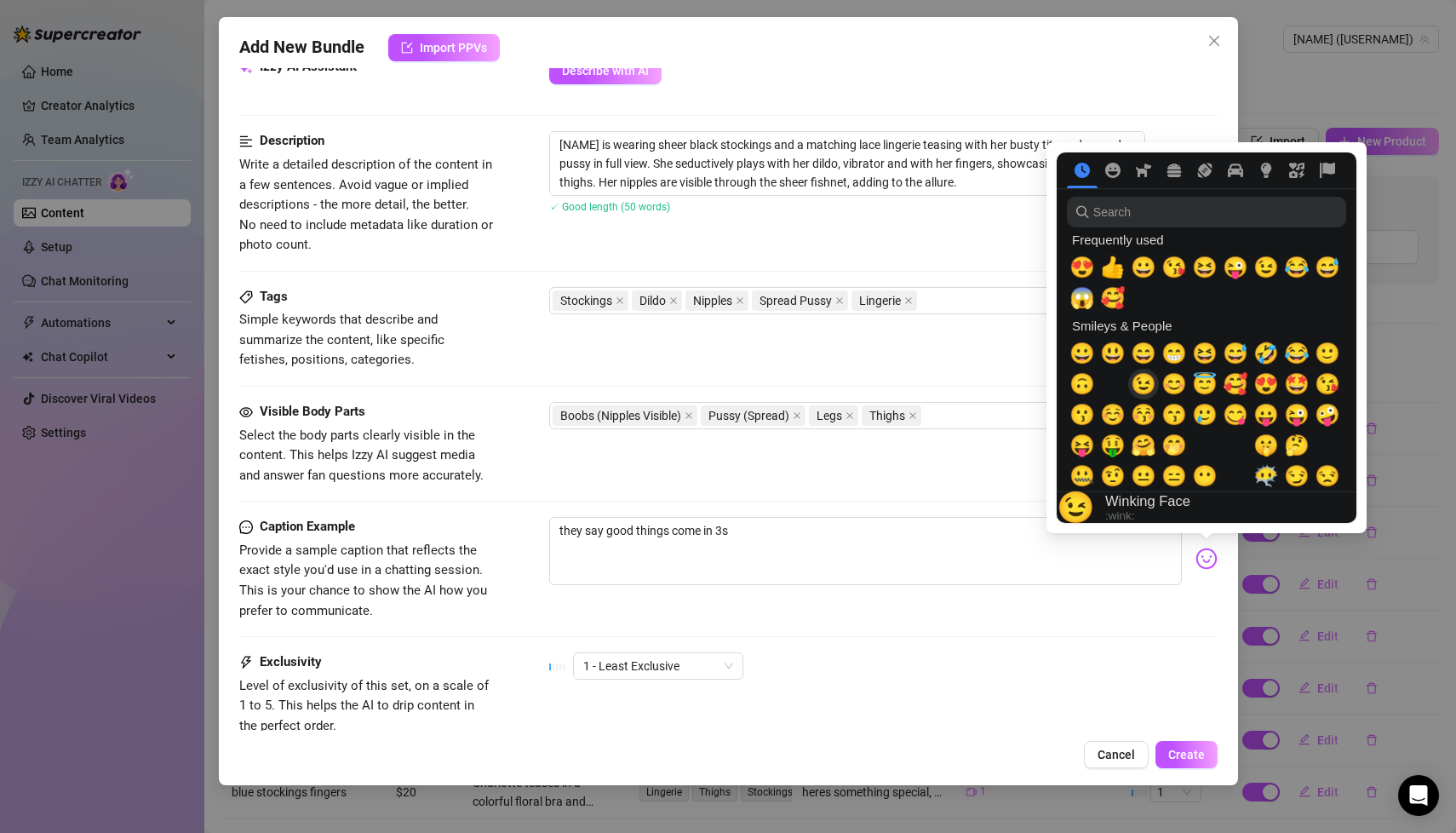 click on "😉" at bounding box center [1144, 384] 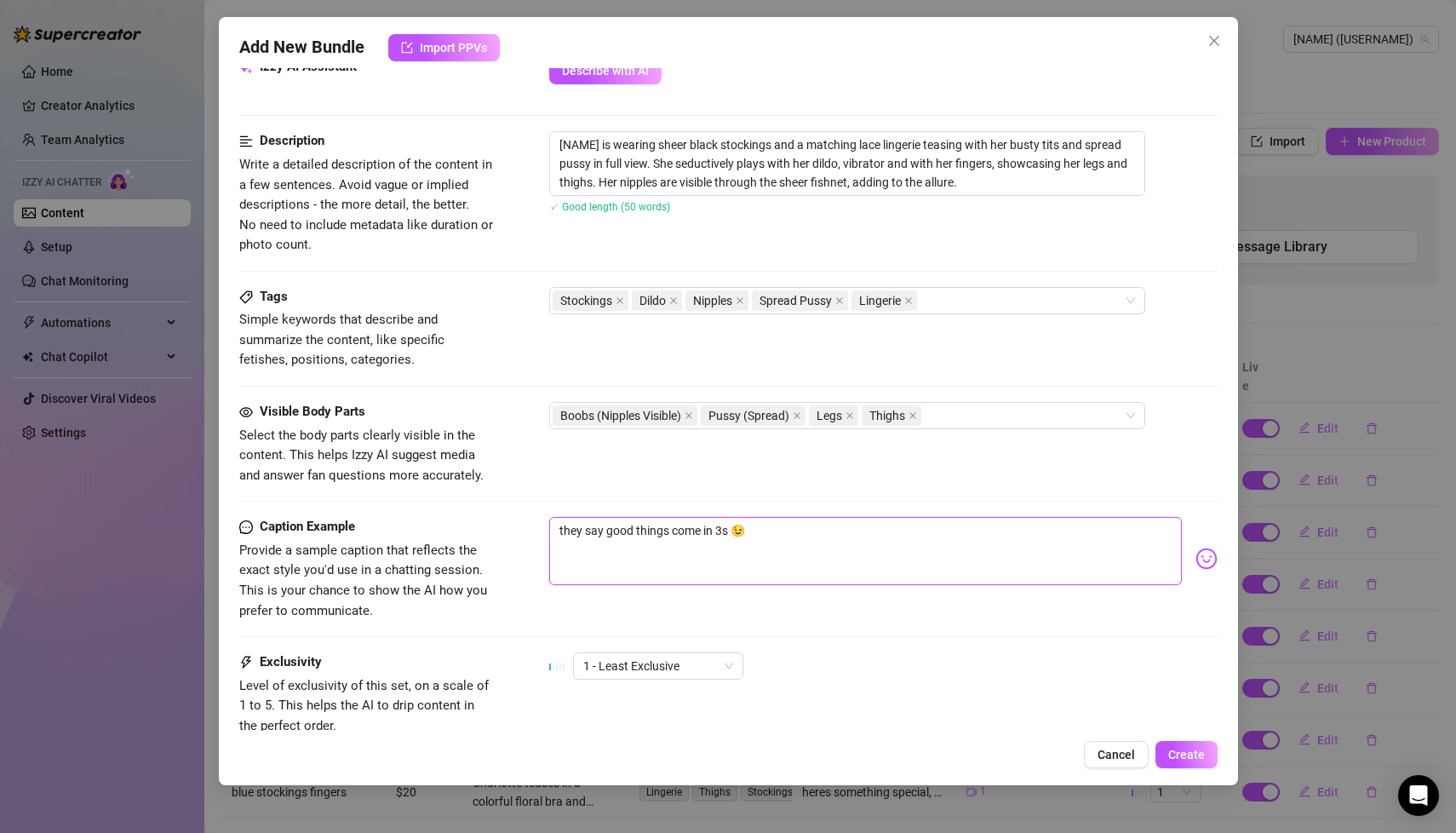 click on "they say good things come in 3s 😉" at bounding box center [865, 551] 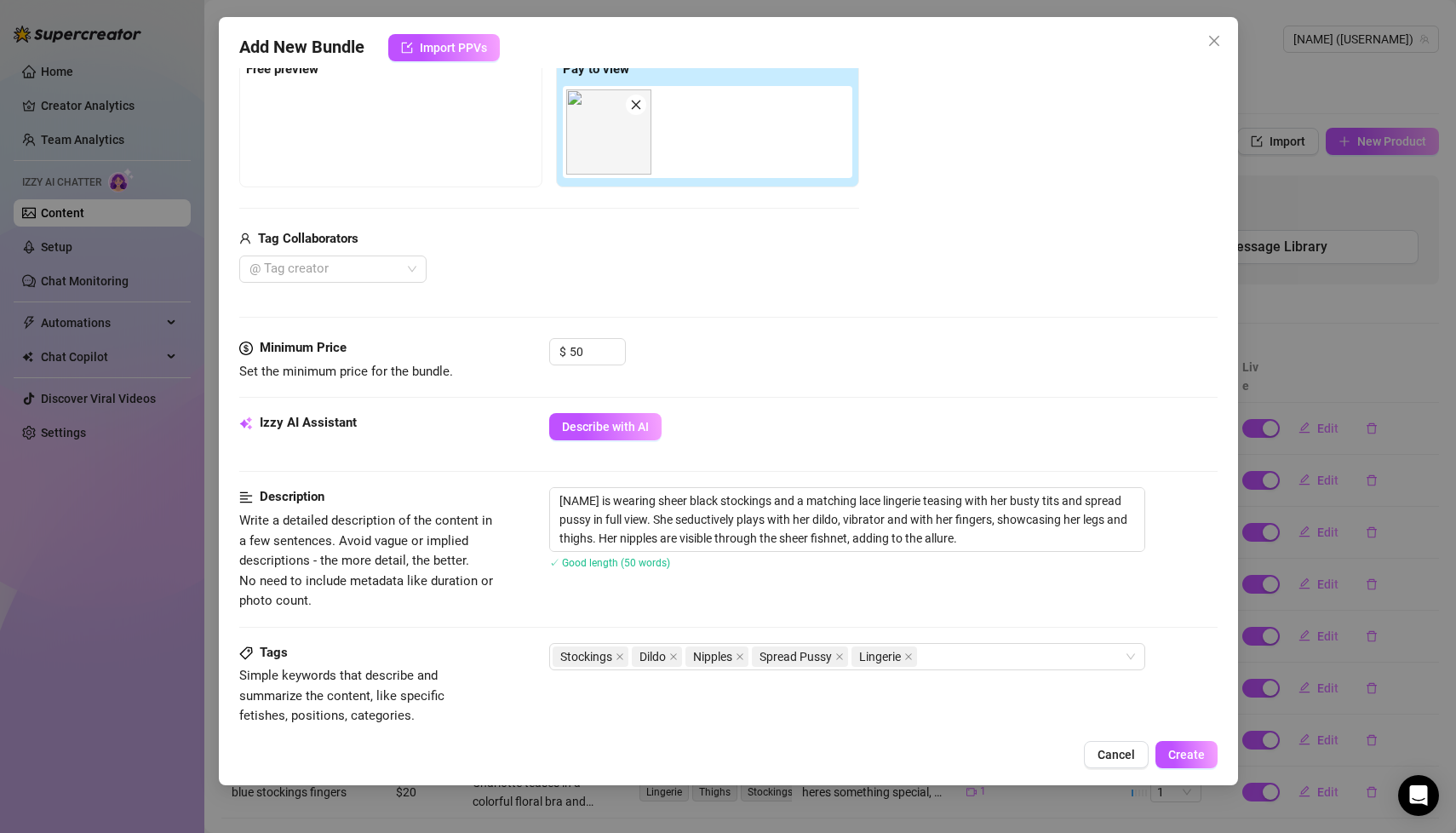 scroll, scrollTop: 0, scrollLeft: 0, axis: both 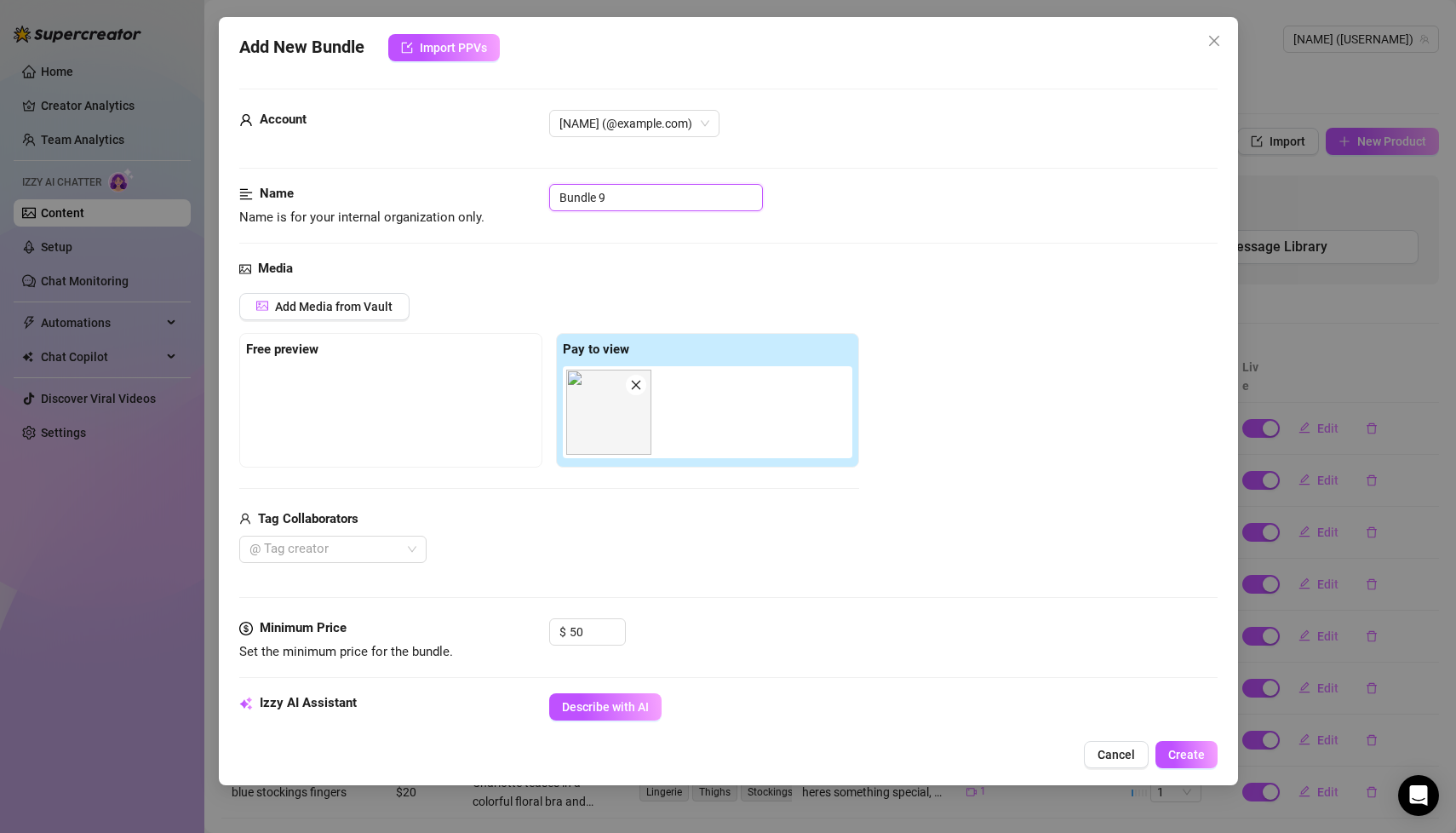 click on "Bundle 9" at bounding box center (656, 198) 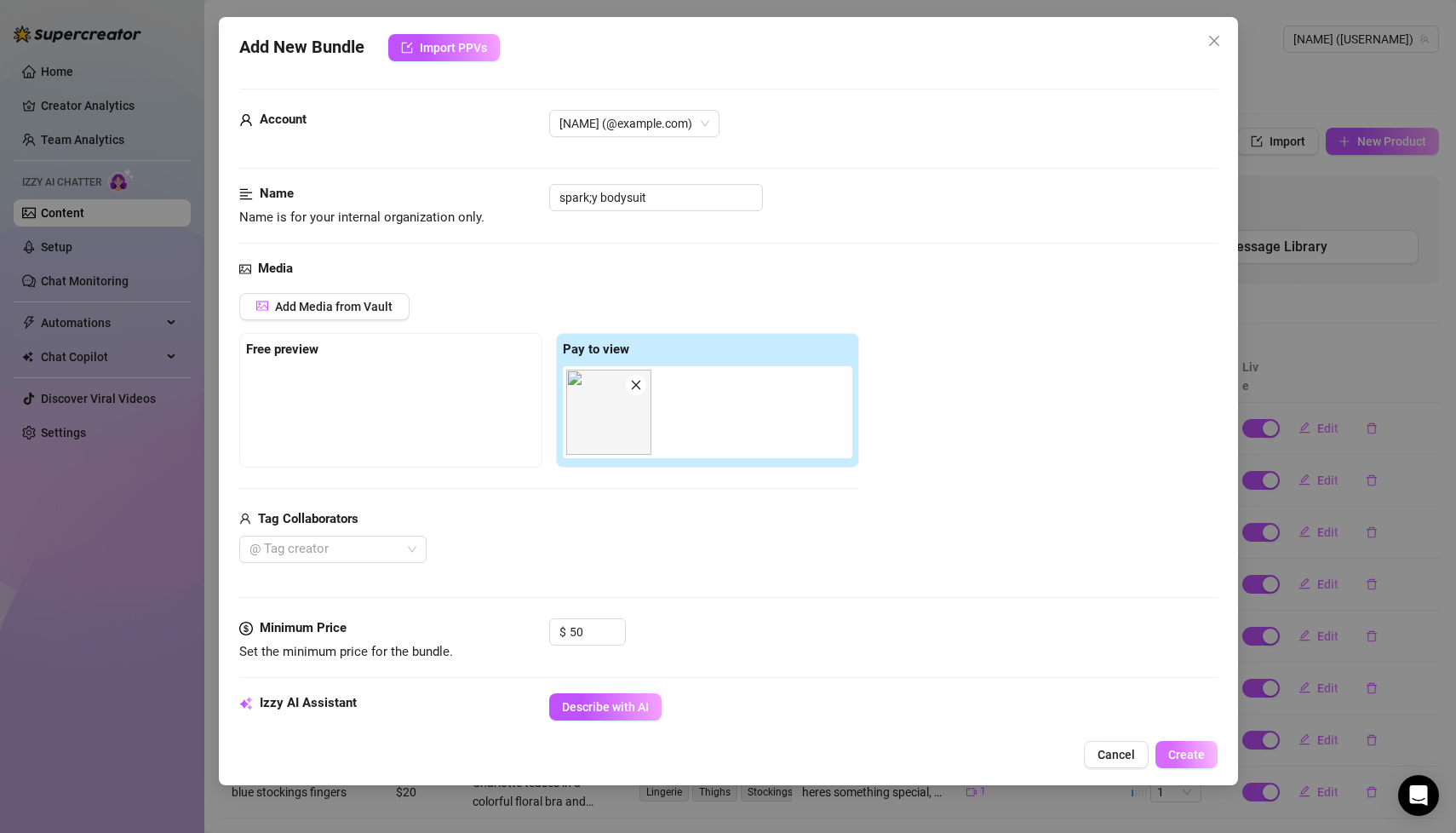 click on "Create" at bounding box center (1186, 755) 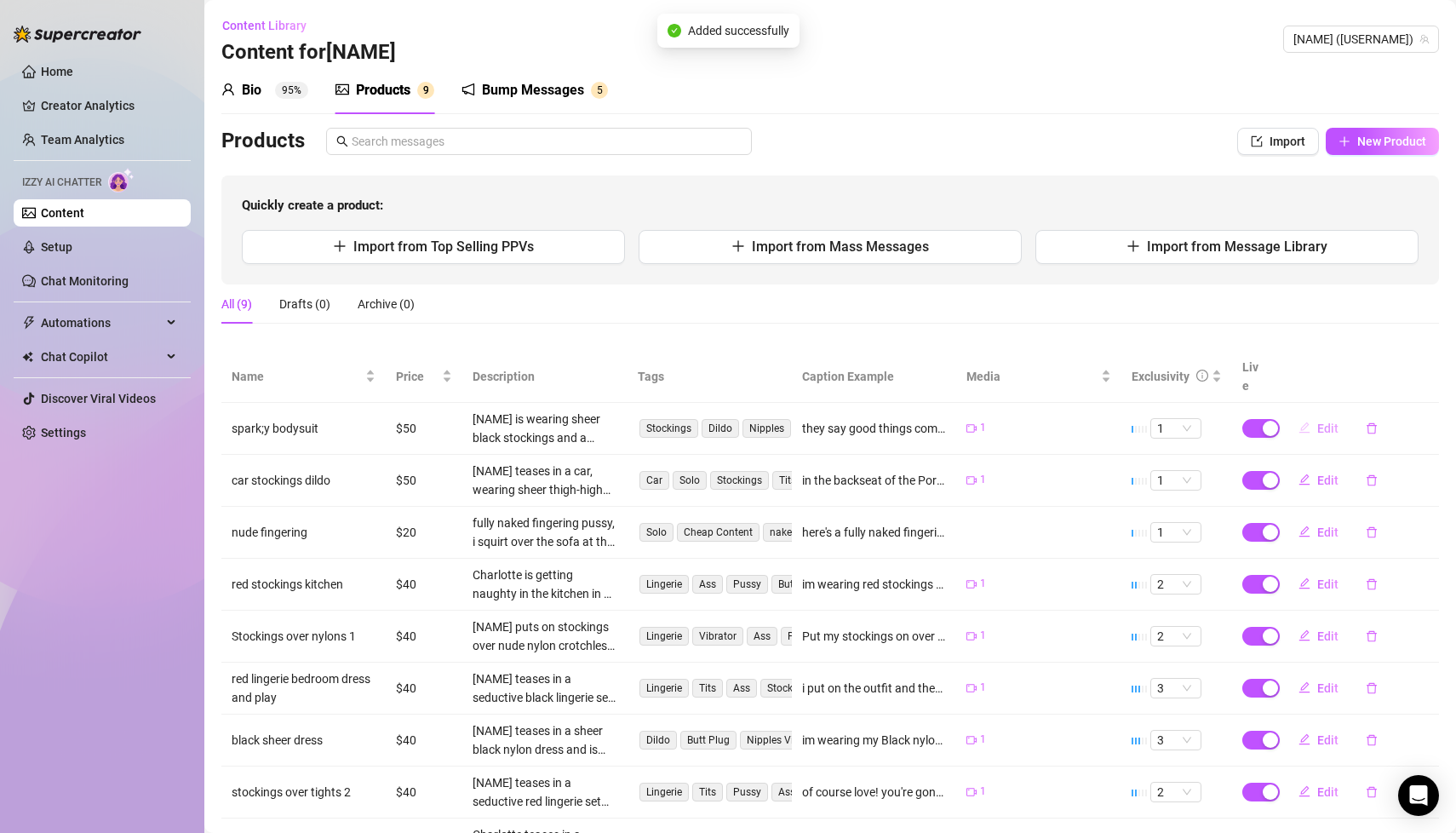 click on "Edit" at bounding box center [1327, 428] 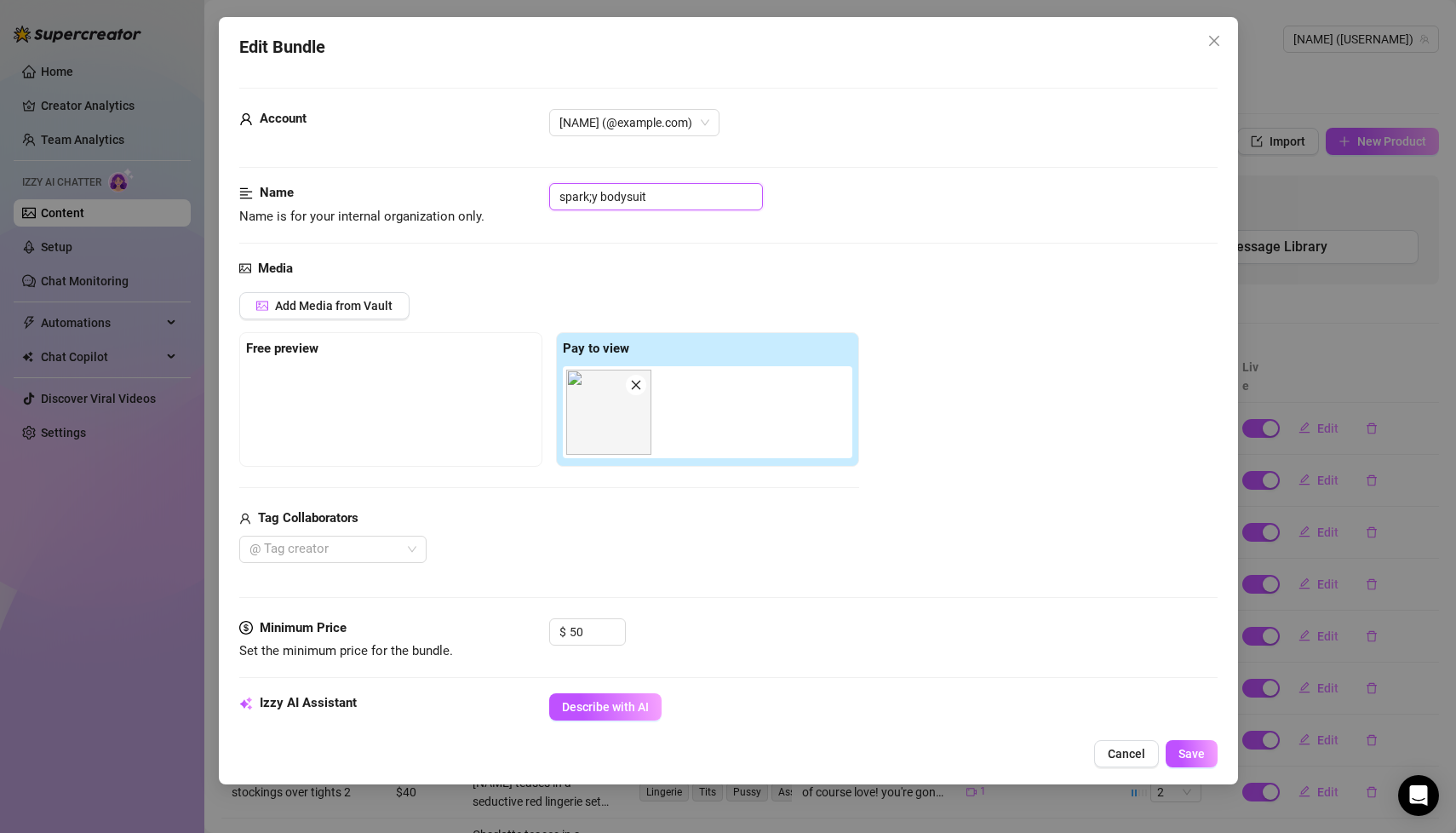 click on "spark;y bodysuit" at bounding box center (656, 197) 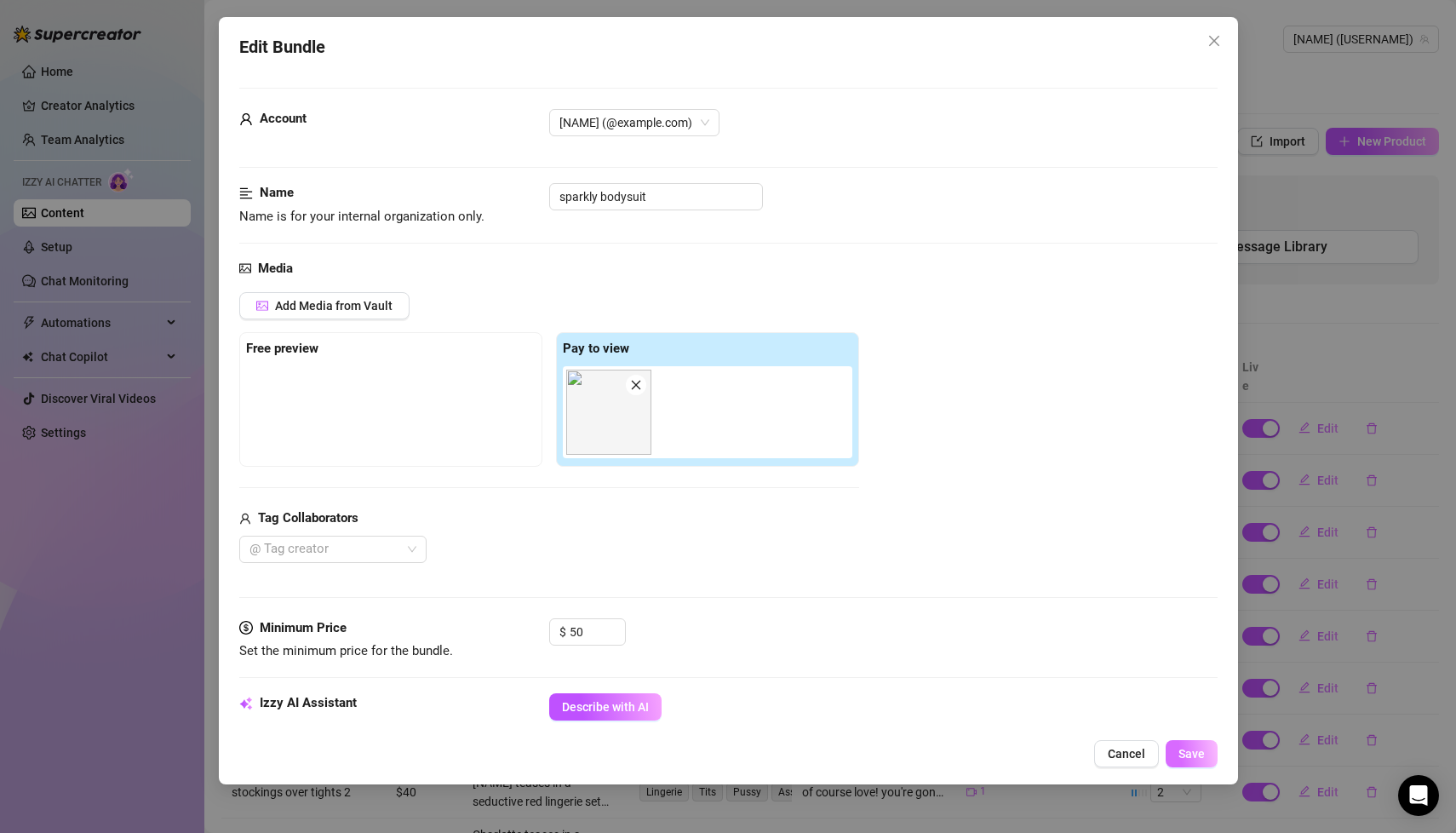 click on "Save" at bounding box center [1191, 754] 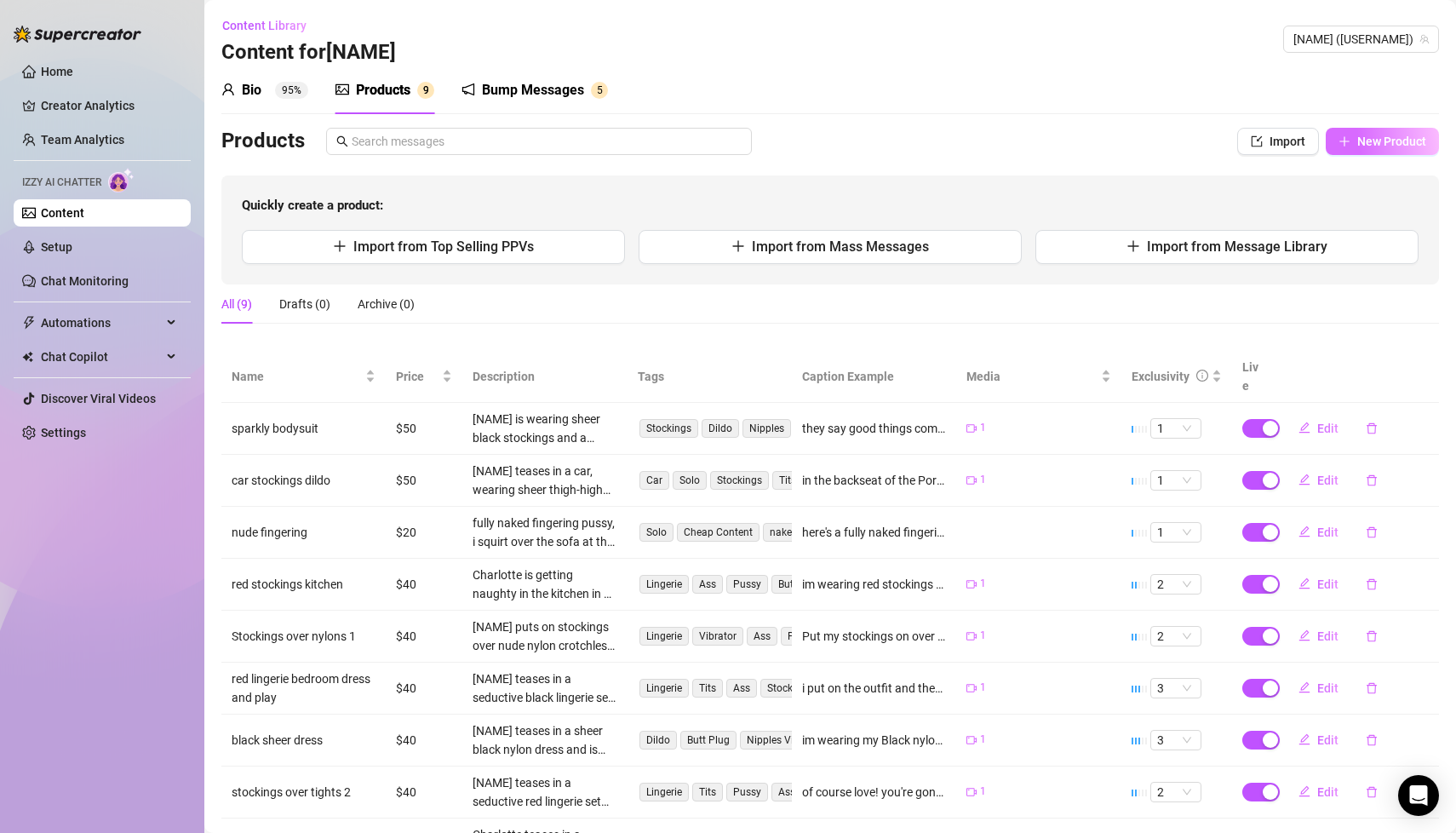 click on "New Product" at bounding box center [1382, 141] 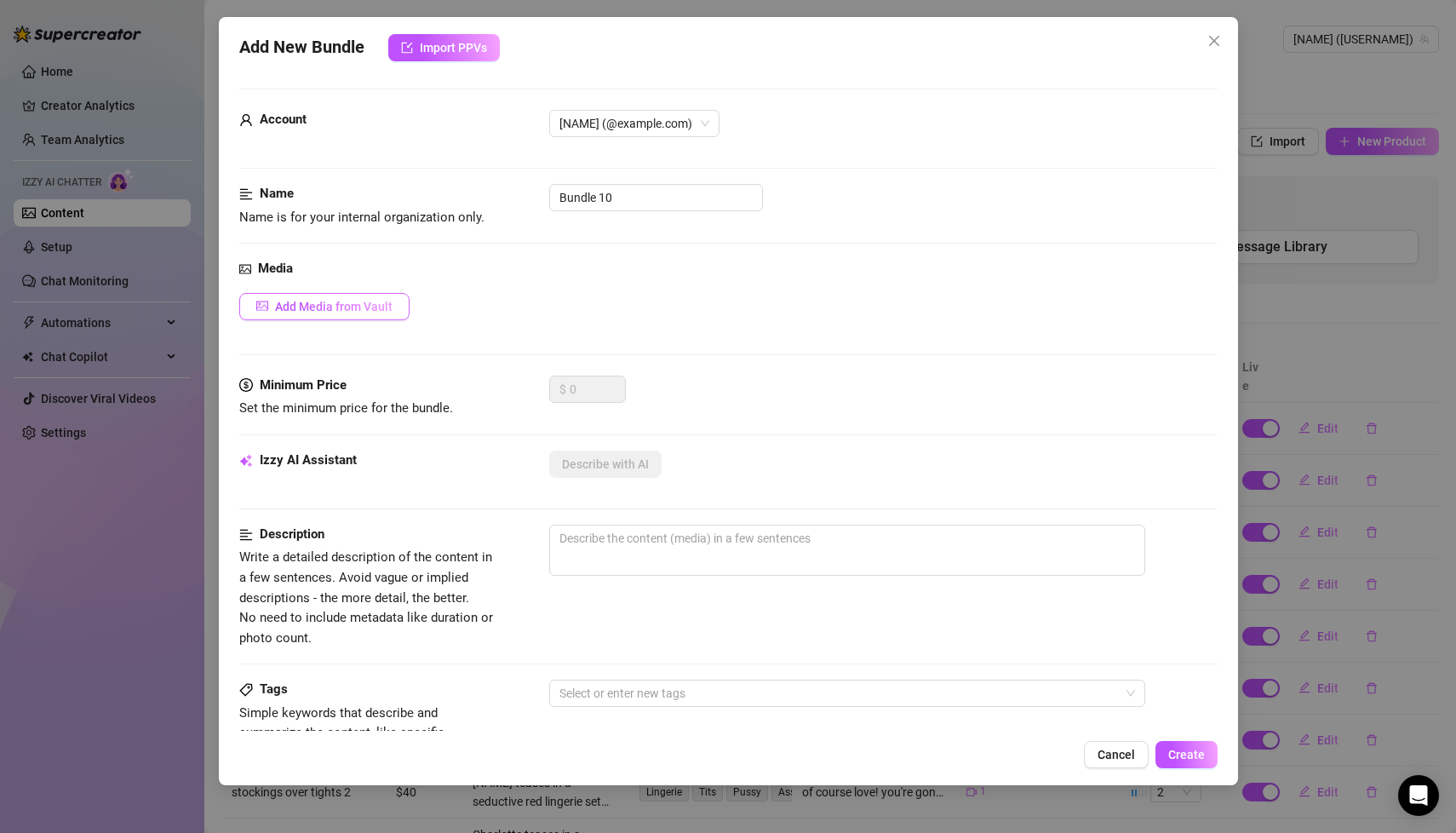 click on "Add Media from Vault" at bounding box center [334, 307] 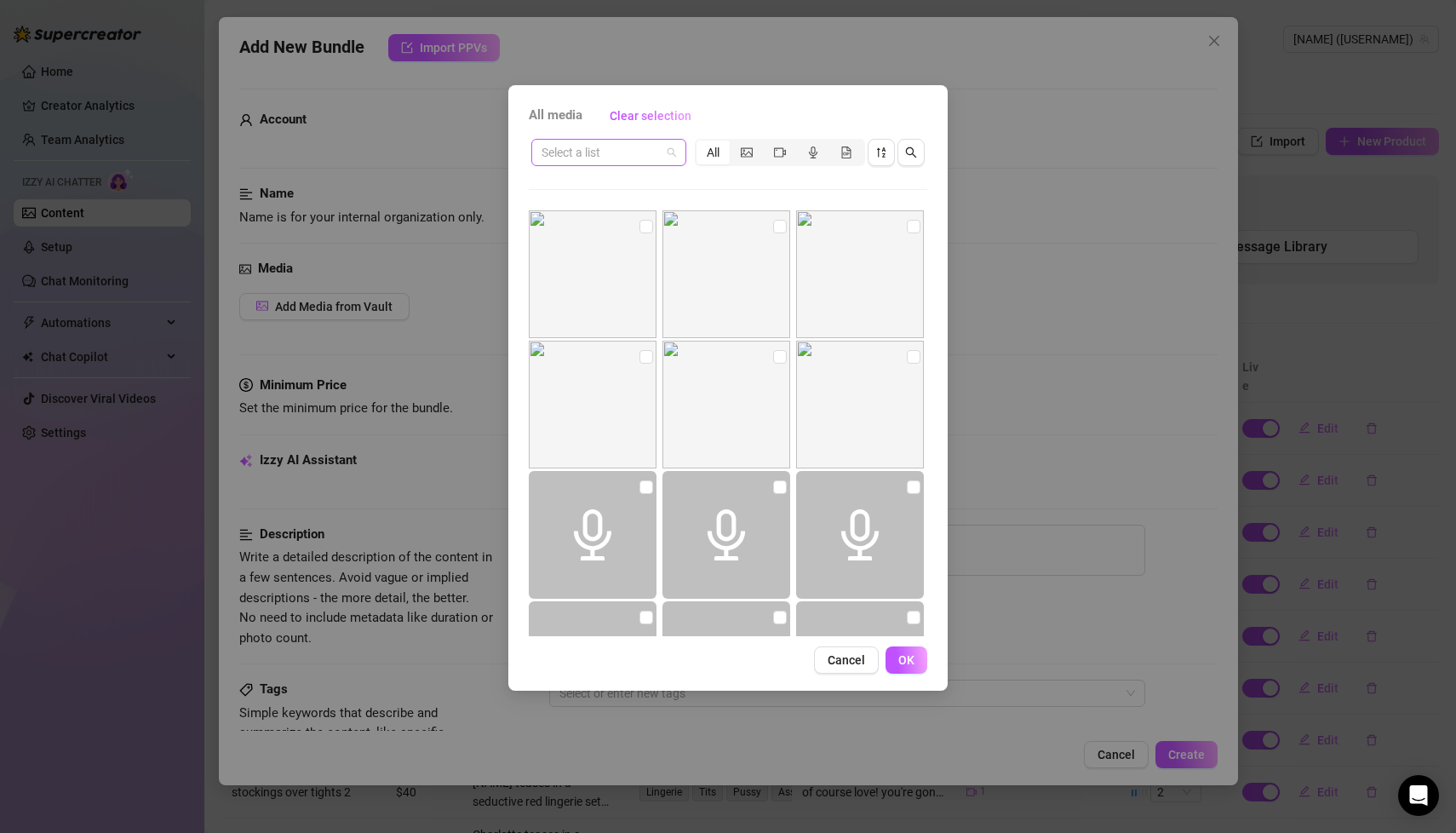 click at bounding box center [601, 152] 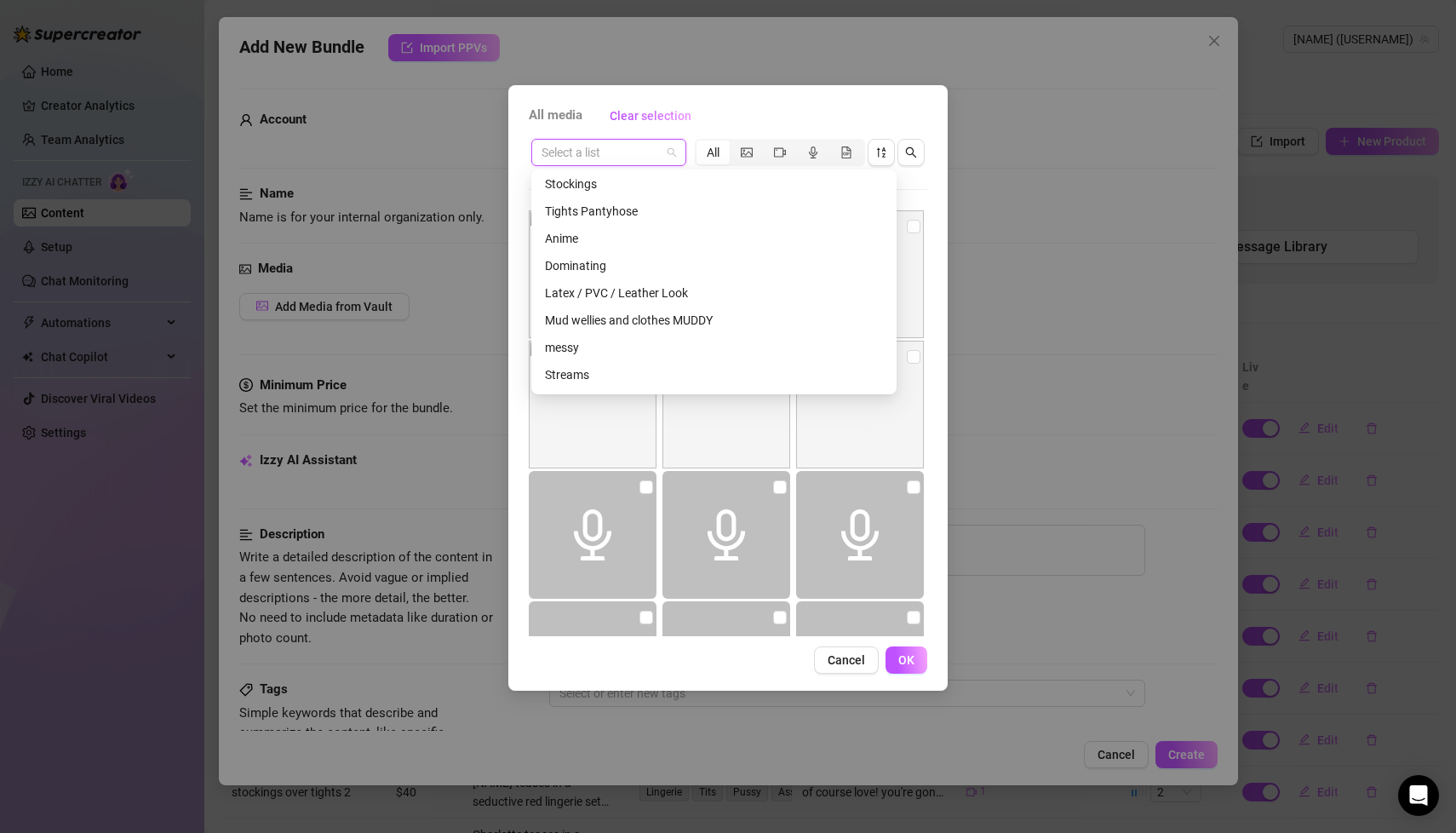 scroll, scrollTop: 474, scrollLeft: 0, axis: vertical 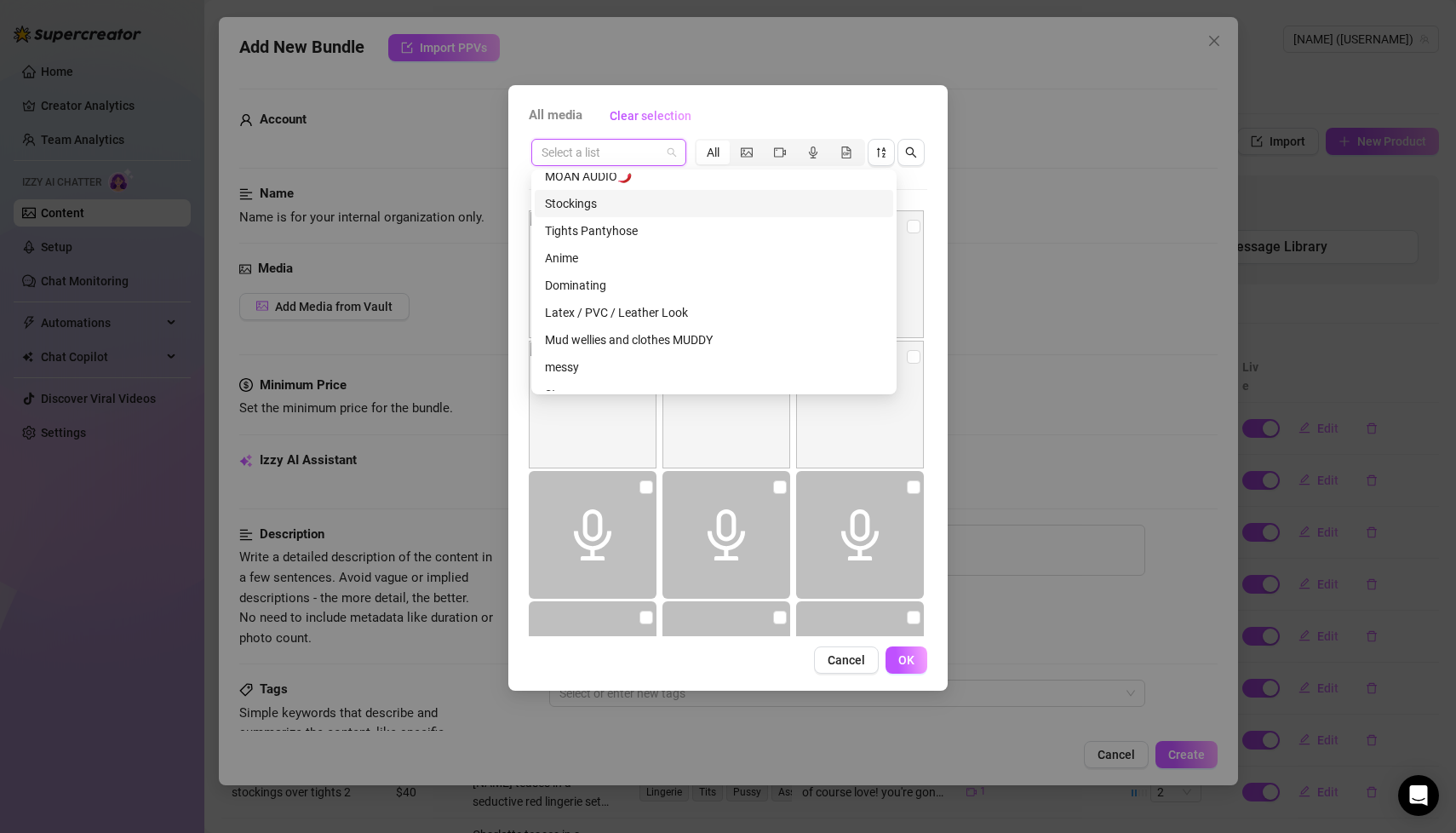 click on "Stockings" at bounding box center [714, 204] 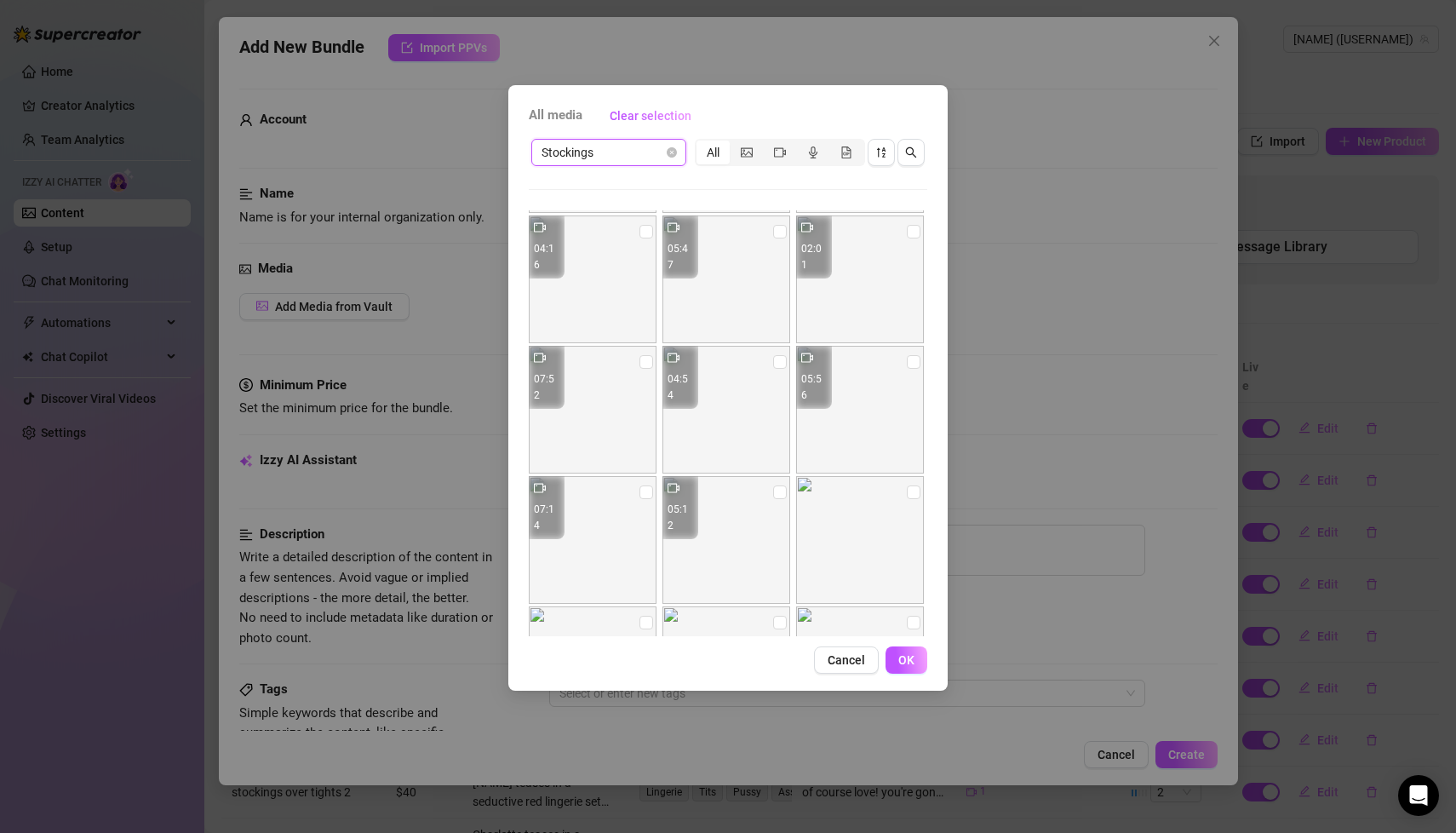 scroll, scrollTop: 129, scrollLeft: 0, axis: vertical 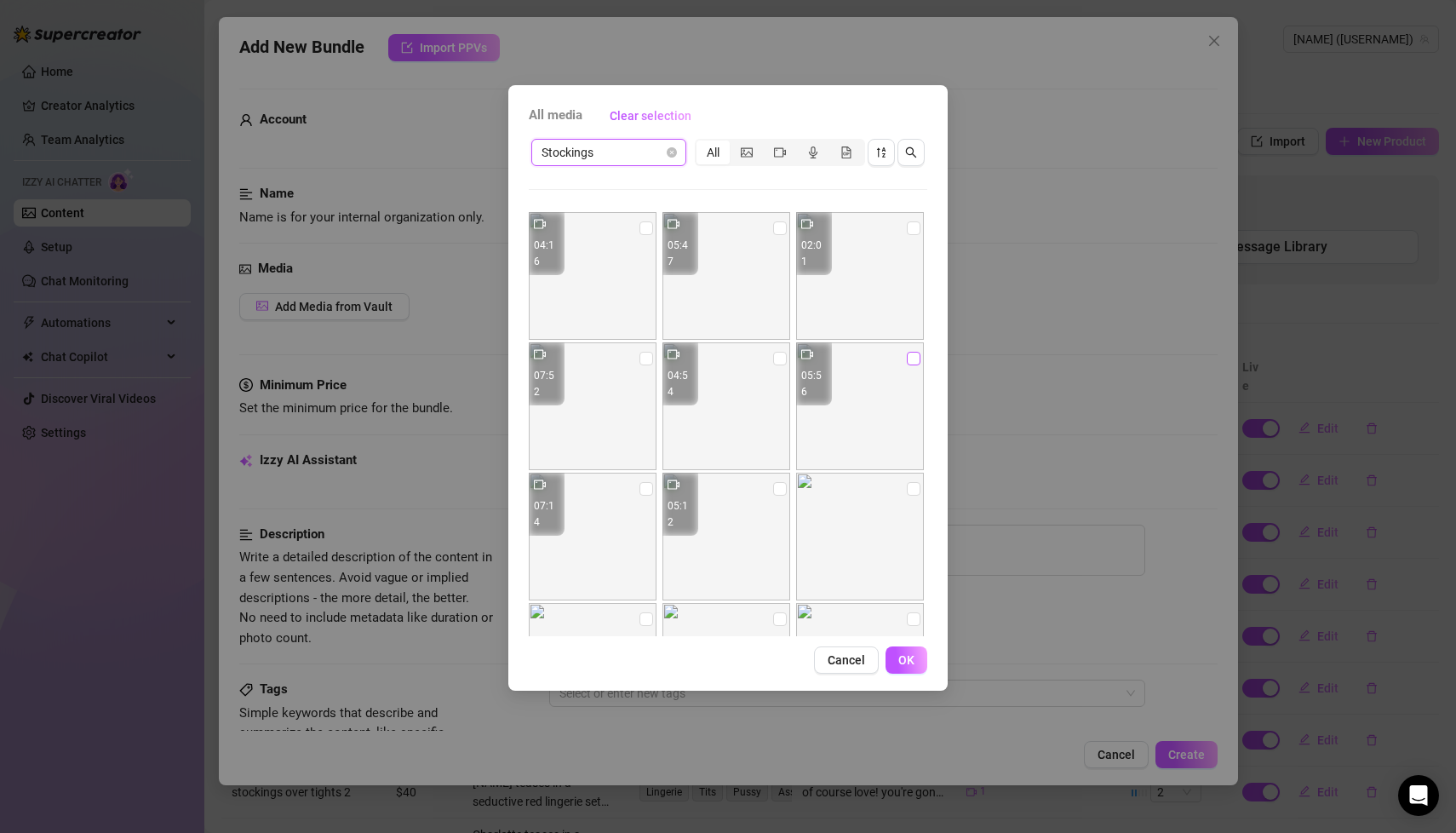 click at bounding box center [914, 359] 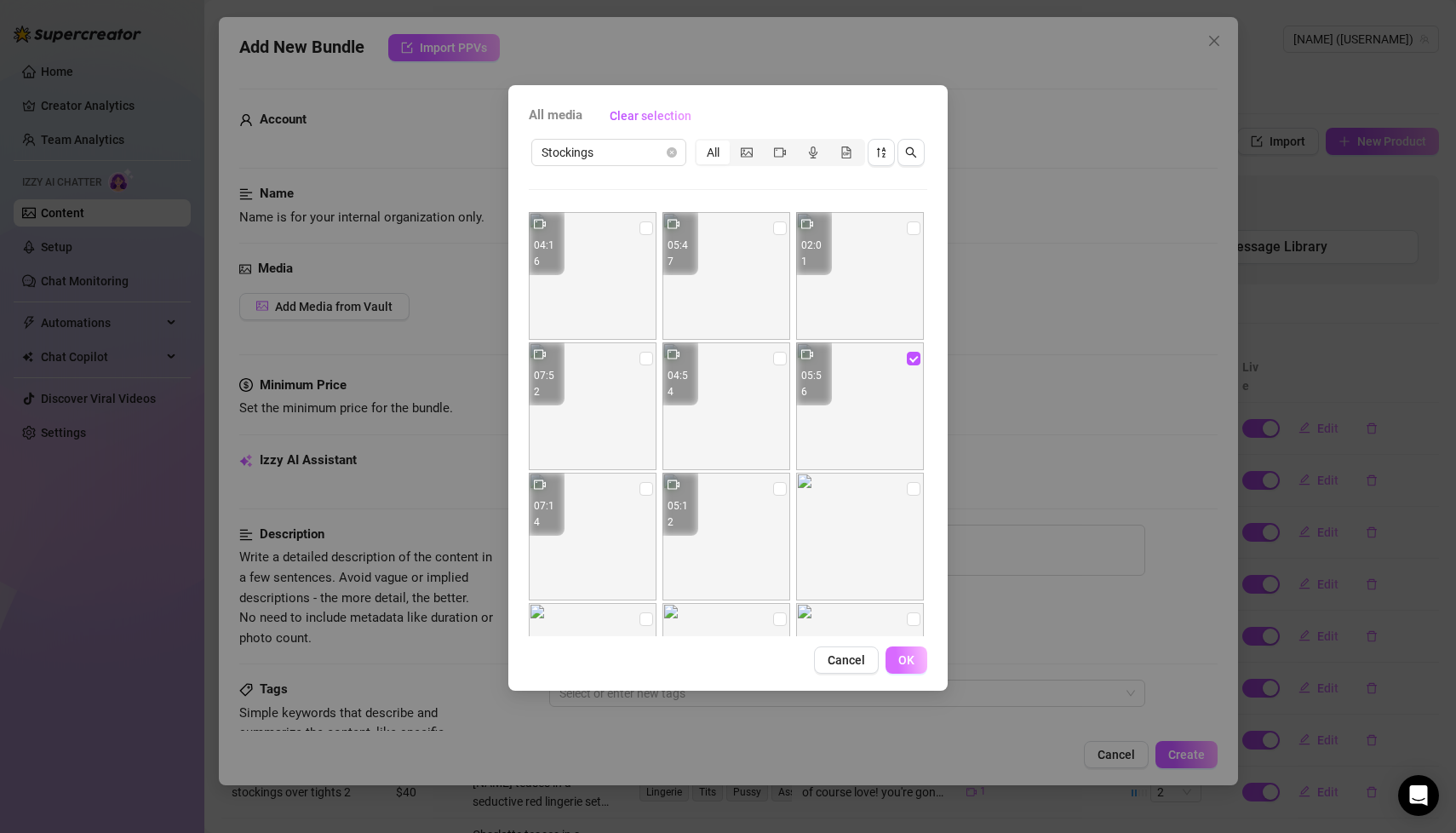 click on "OK" at bounding box center (906, 660) 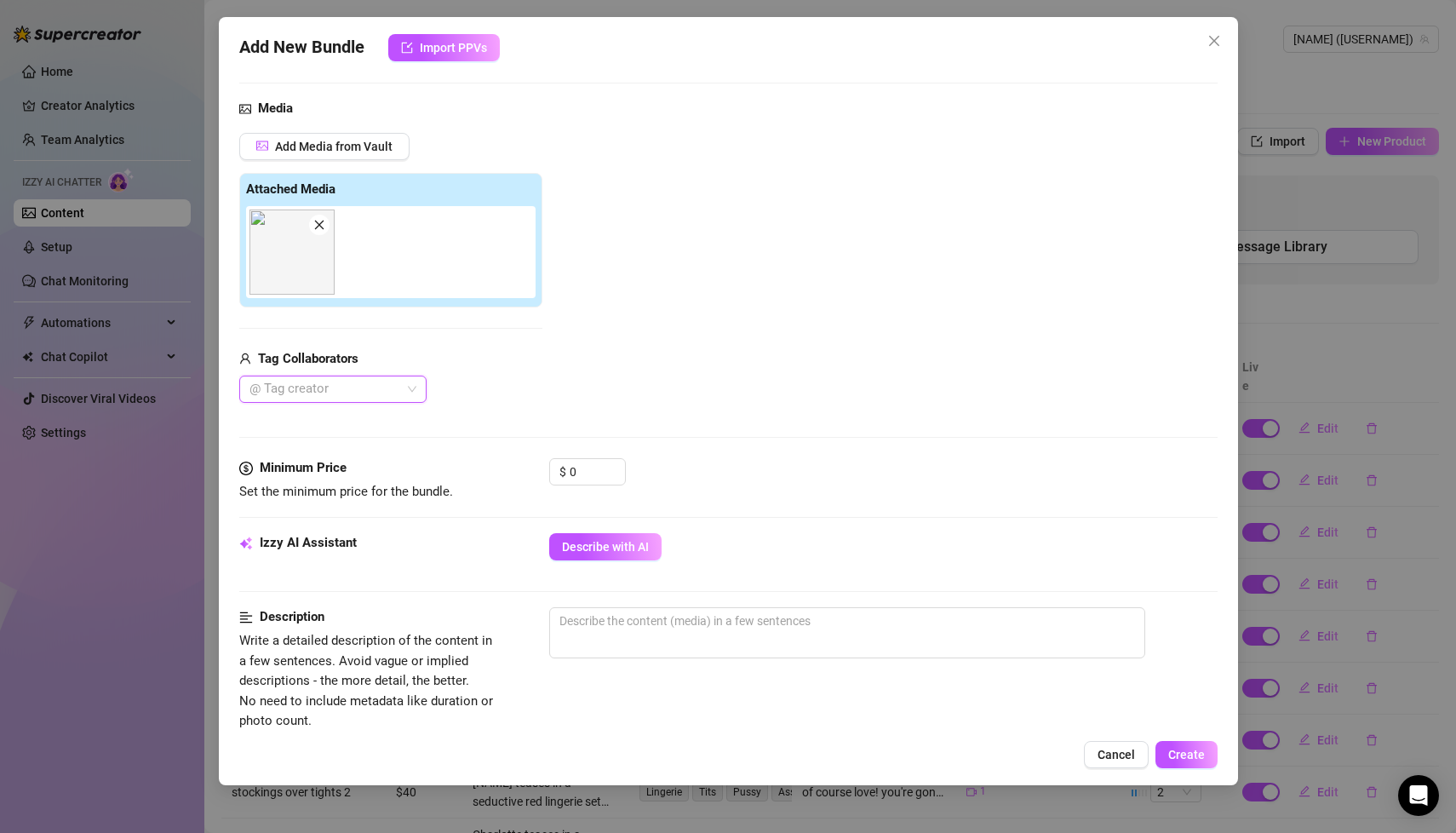 scroll, scrollTop: 170, scrollLeft: 0, axis: vertical 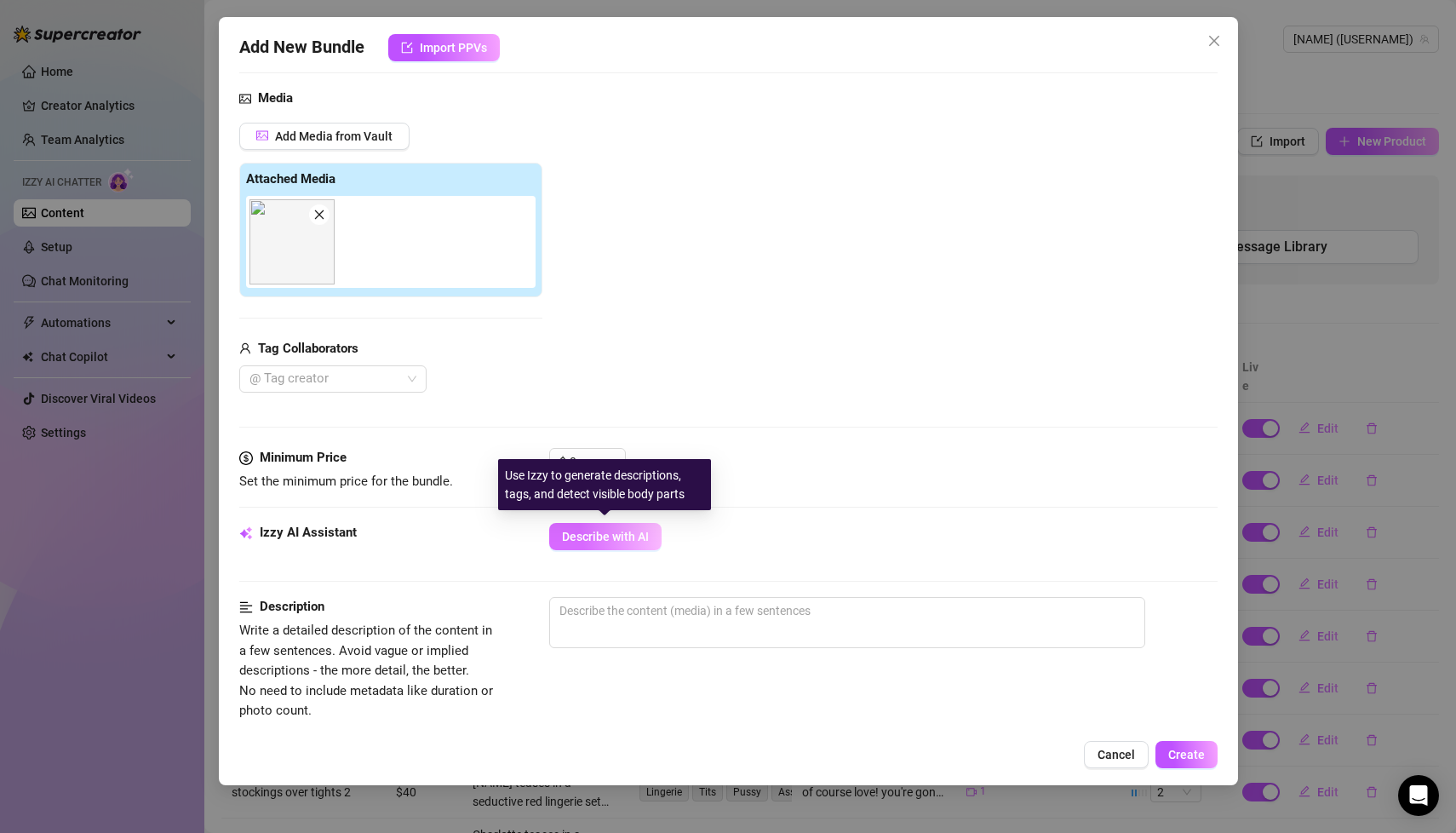 click on "Describe with AI" at bounding box center [605, 537] 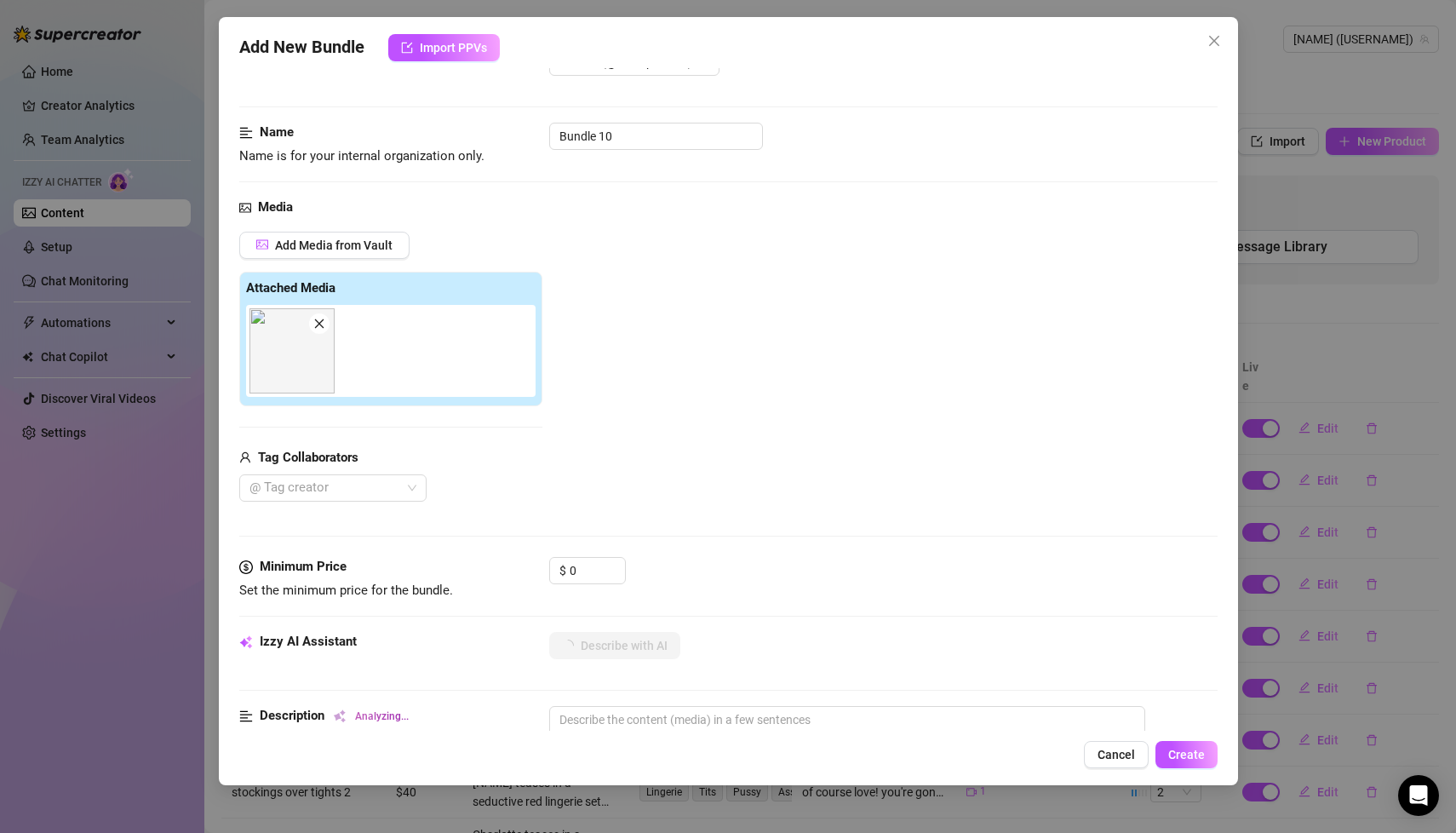 scroll, scrollTop: 23, scrollLeft: 0, axis: vertical 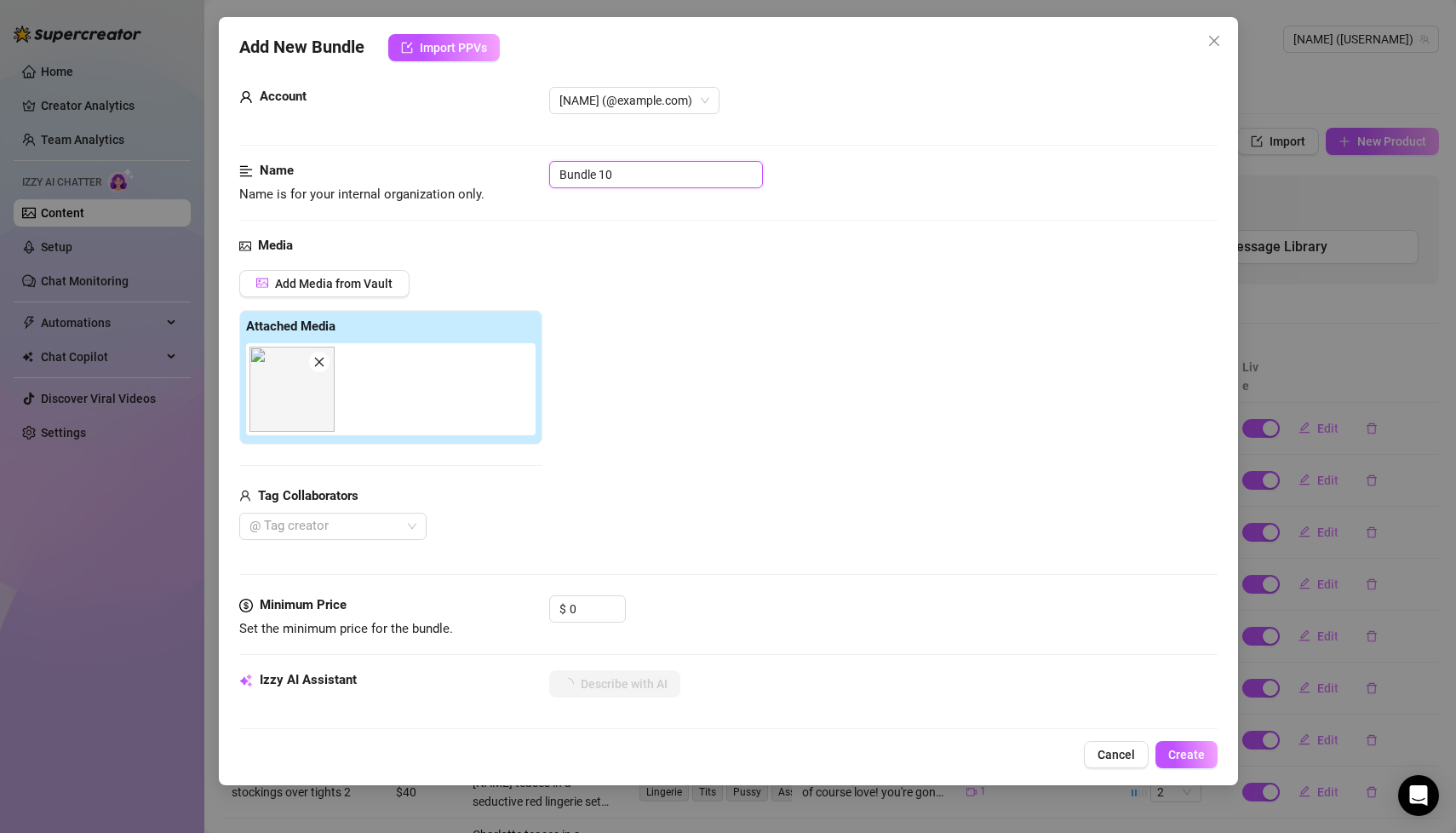 click on "Bundle 10" at bounding box center (656, 175) 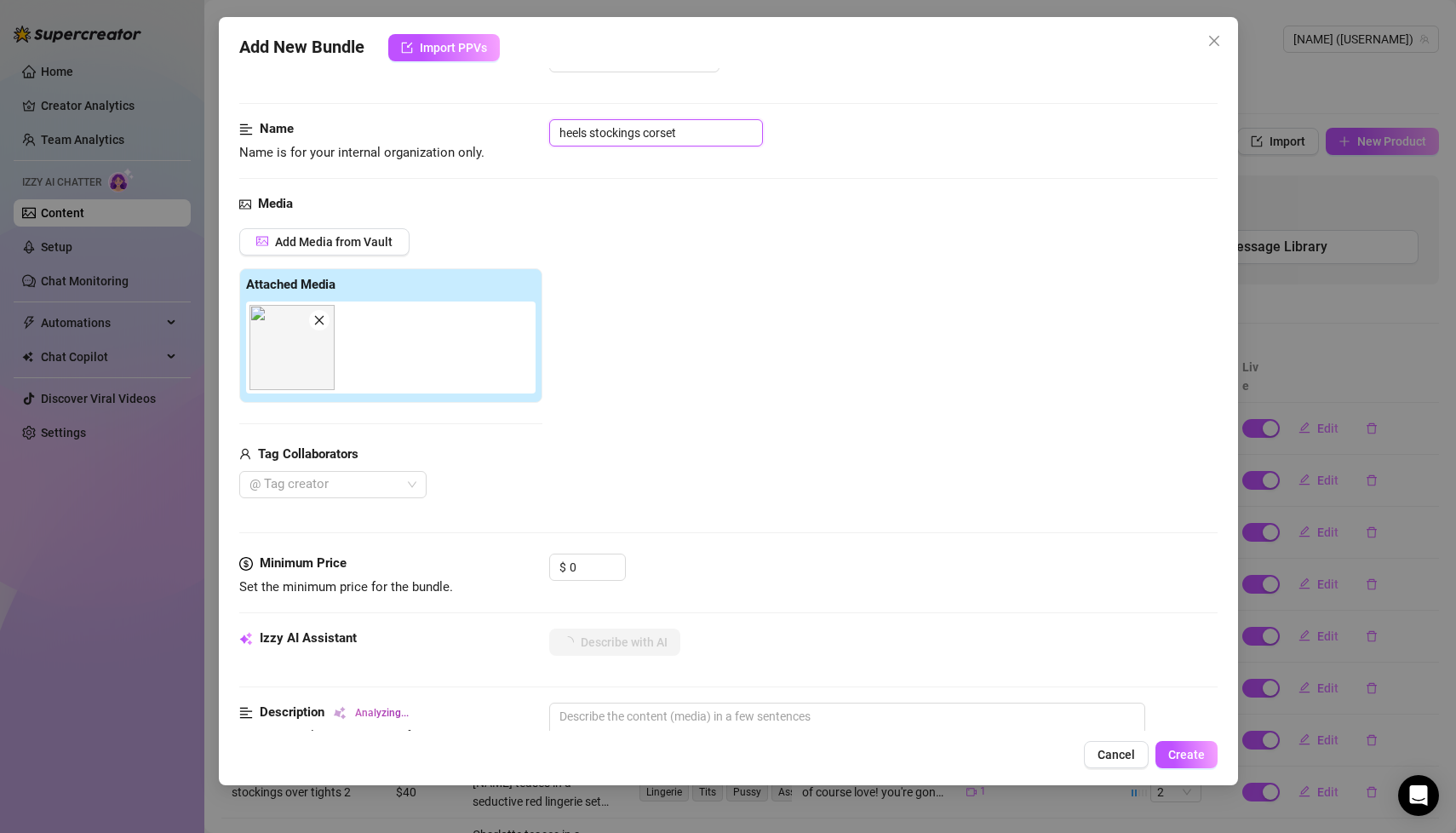 scroll, scrollTop: 77, scrollLeft: 0, axis: vertical 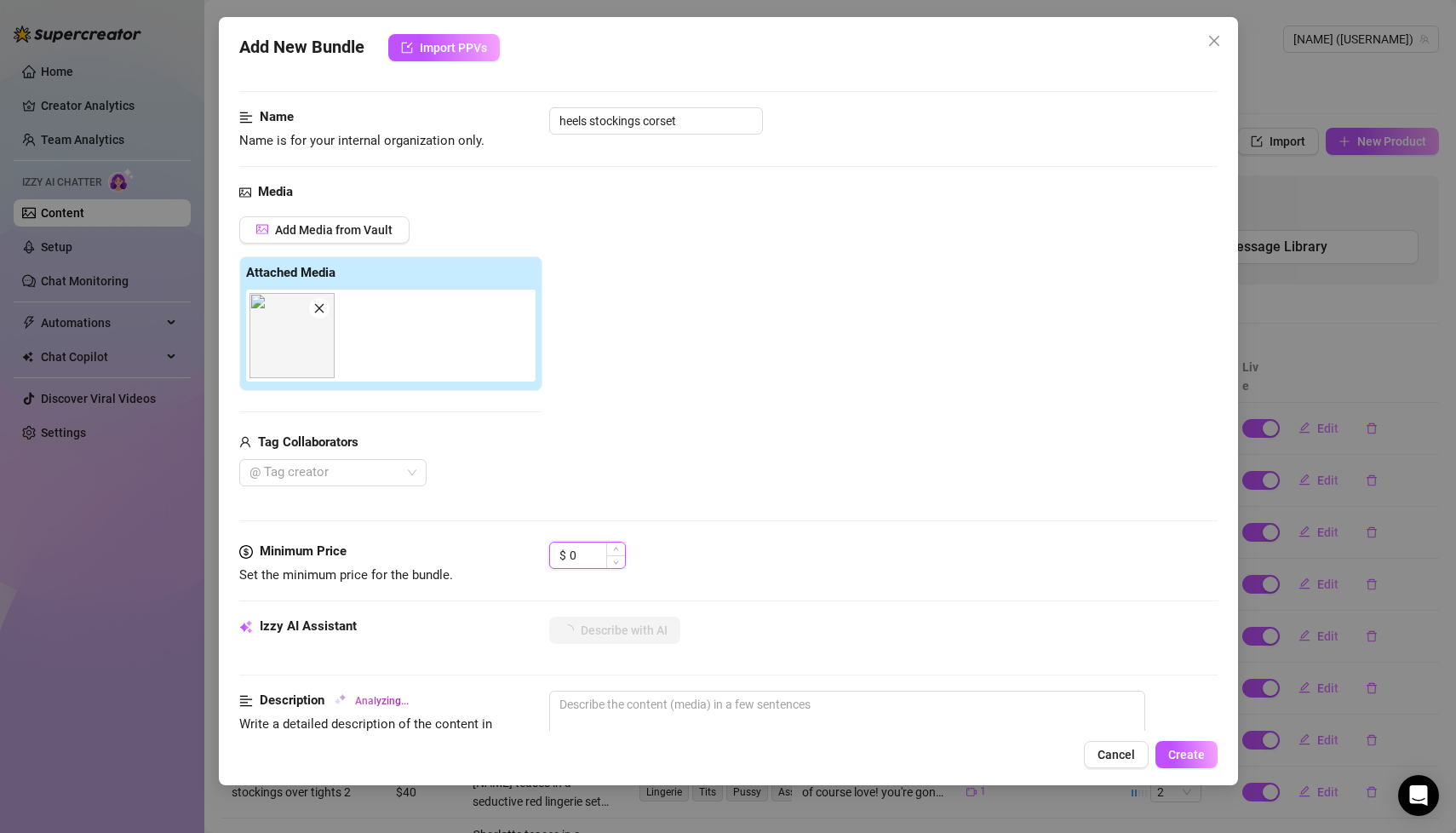 click on "0" at bounding box center (597, 555) 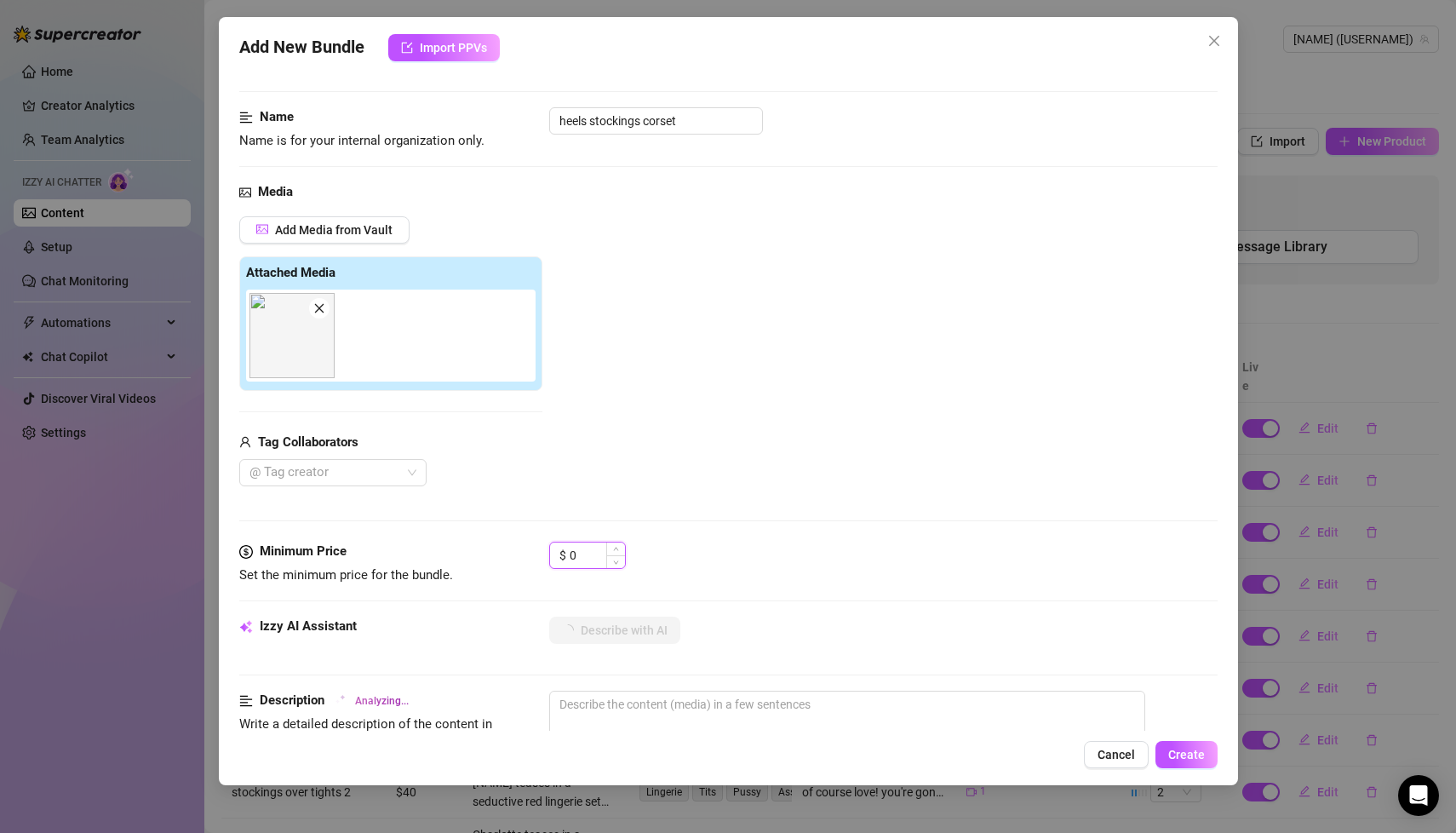 click on "0" at bounding box center [597, 555] 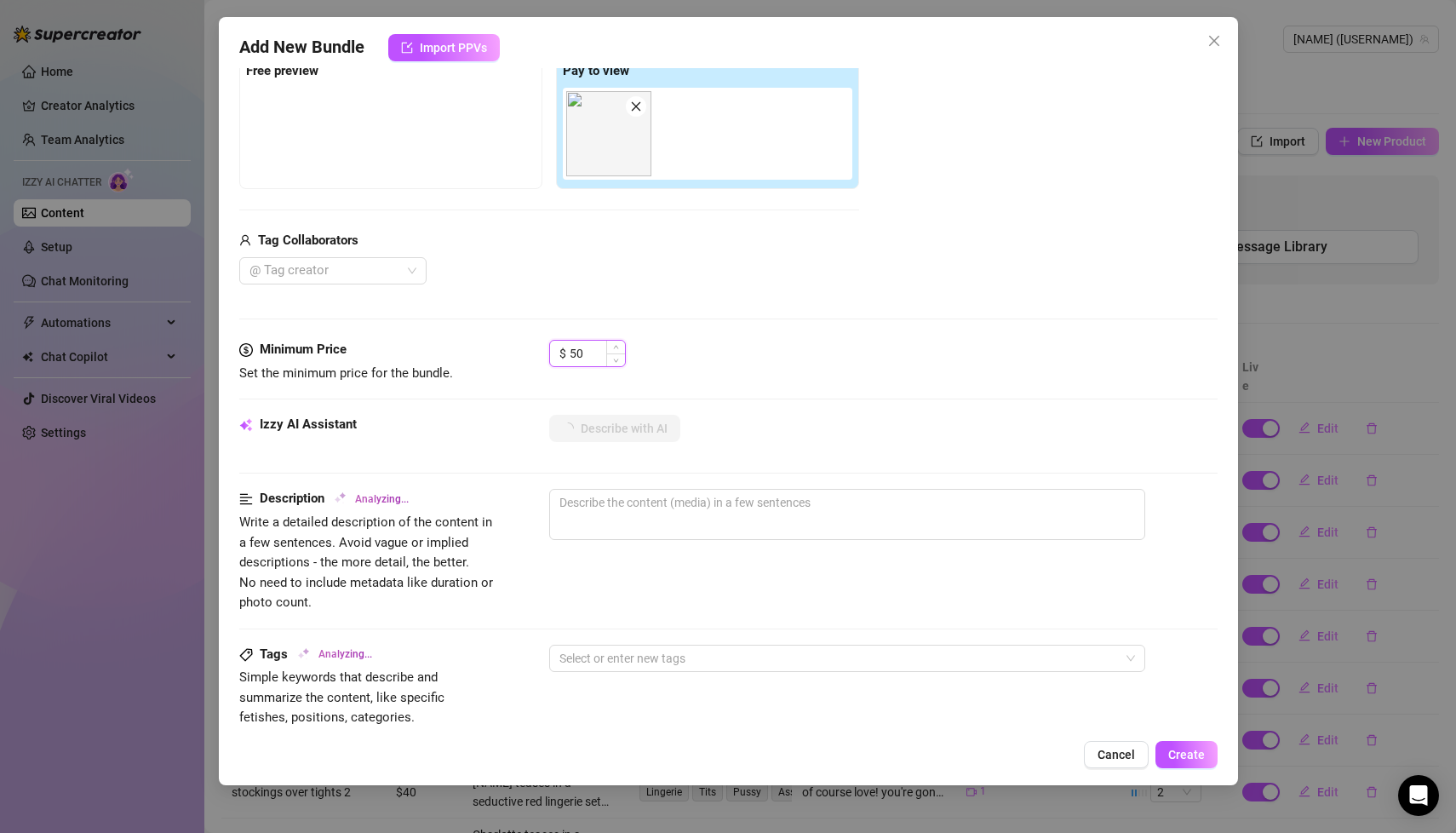 scroll, scrollTop: 762, scrollLeft: 0, axis: vertical 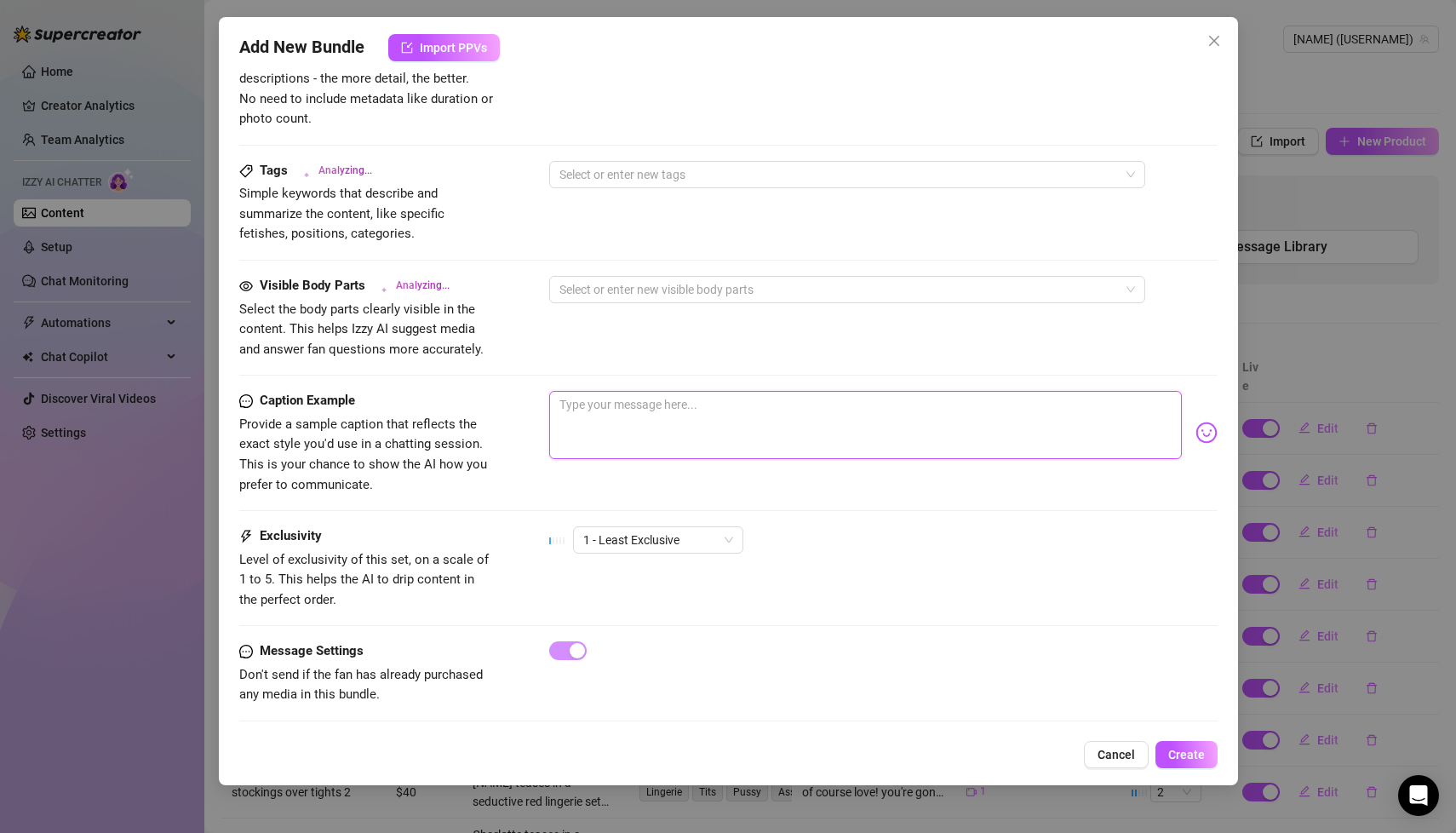 click at bounding box center [865, 425] 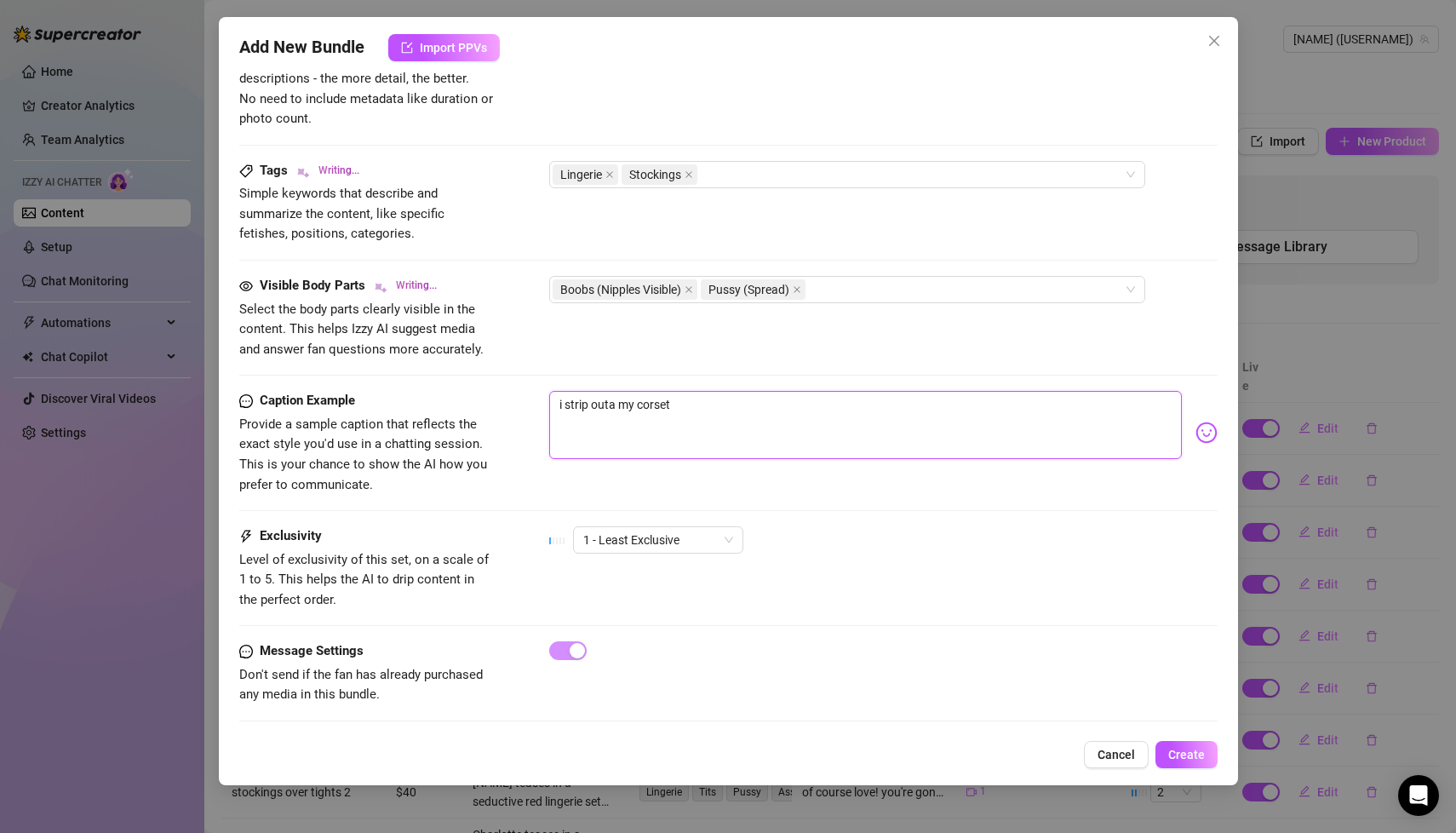 click on "i strip outa my corset" at bounding box center [865, 425] 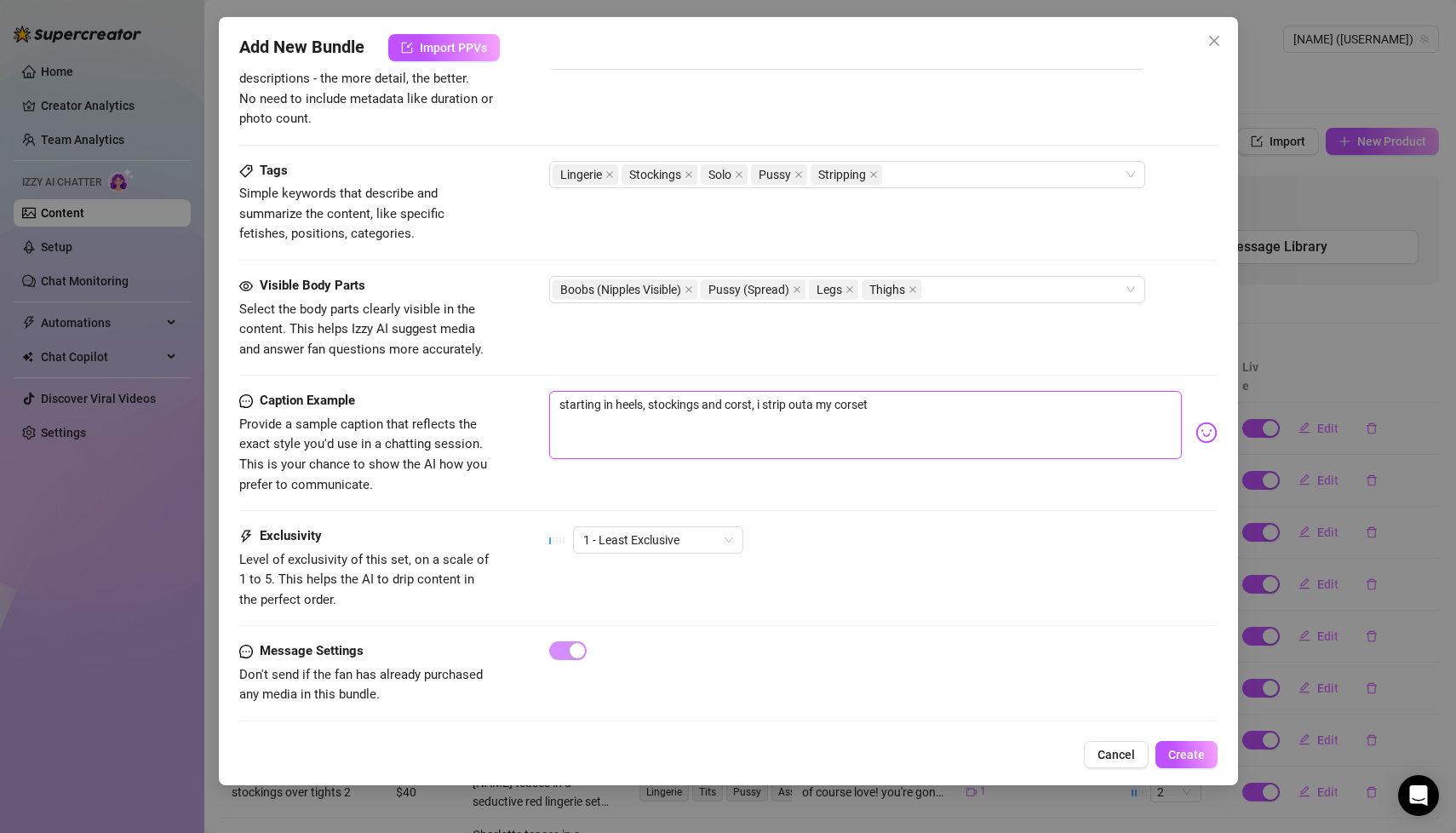 click on "starting in heels, stockings and corst, i strip outa my corset" at bounding box center [865, 425] 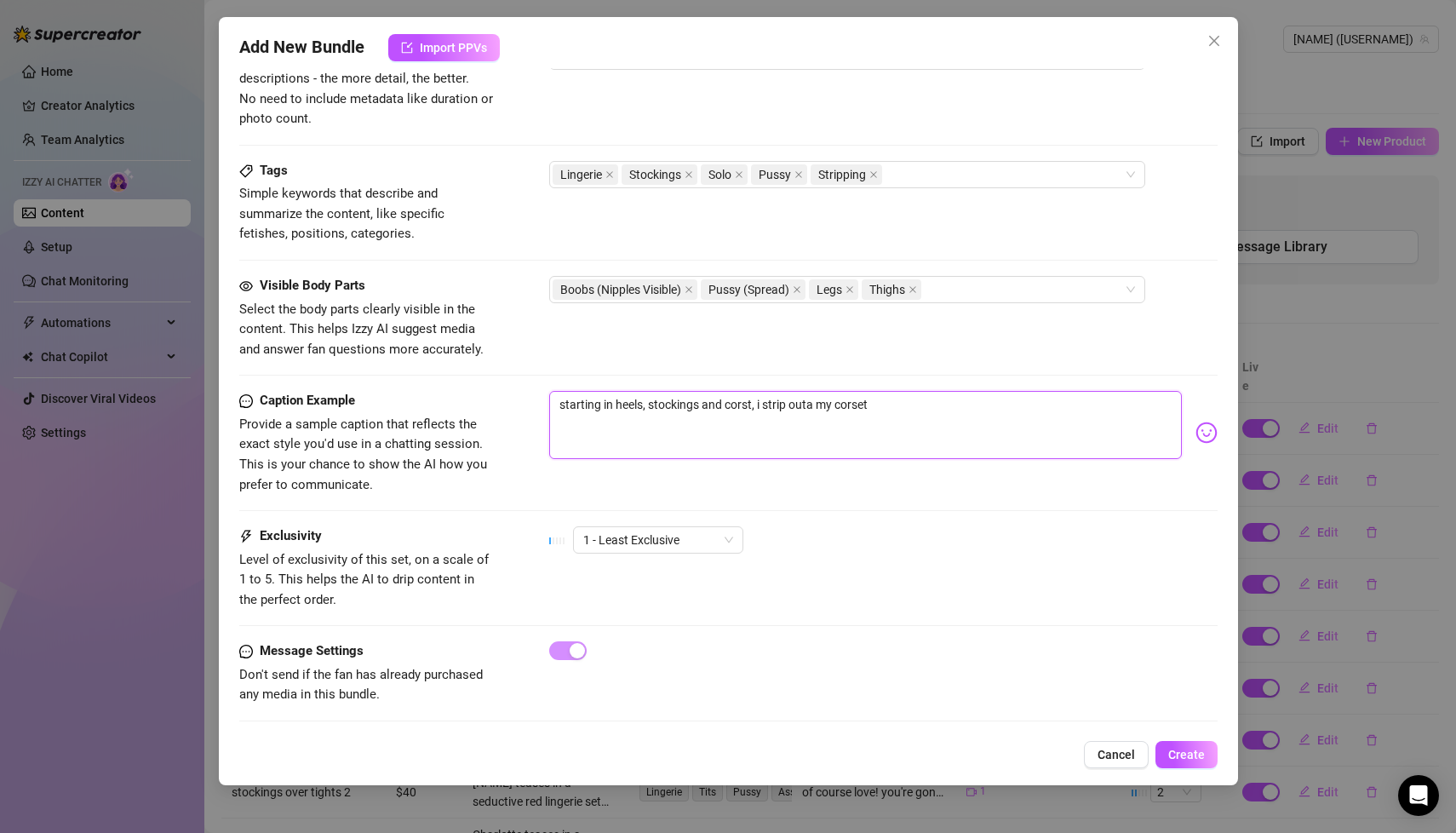 click on "starting in heels, stockings and corst, i strip outa my corset" at bounding box center [865, 425] 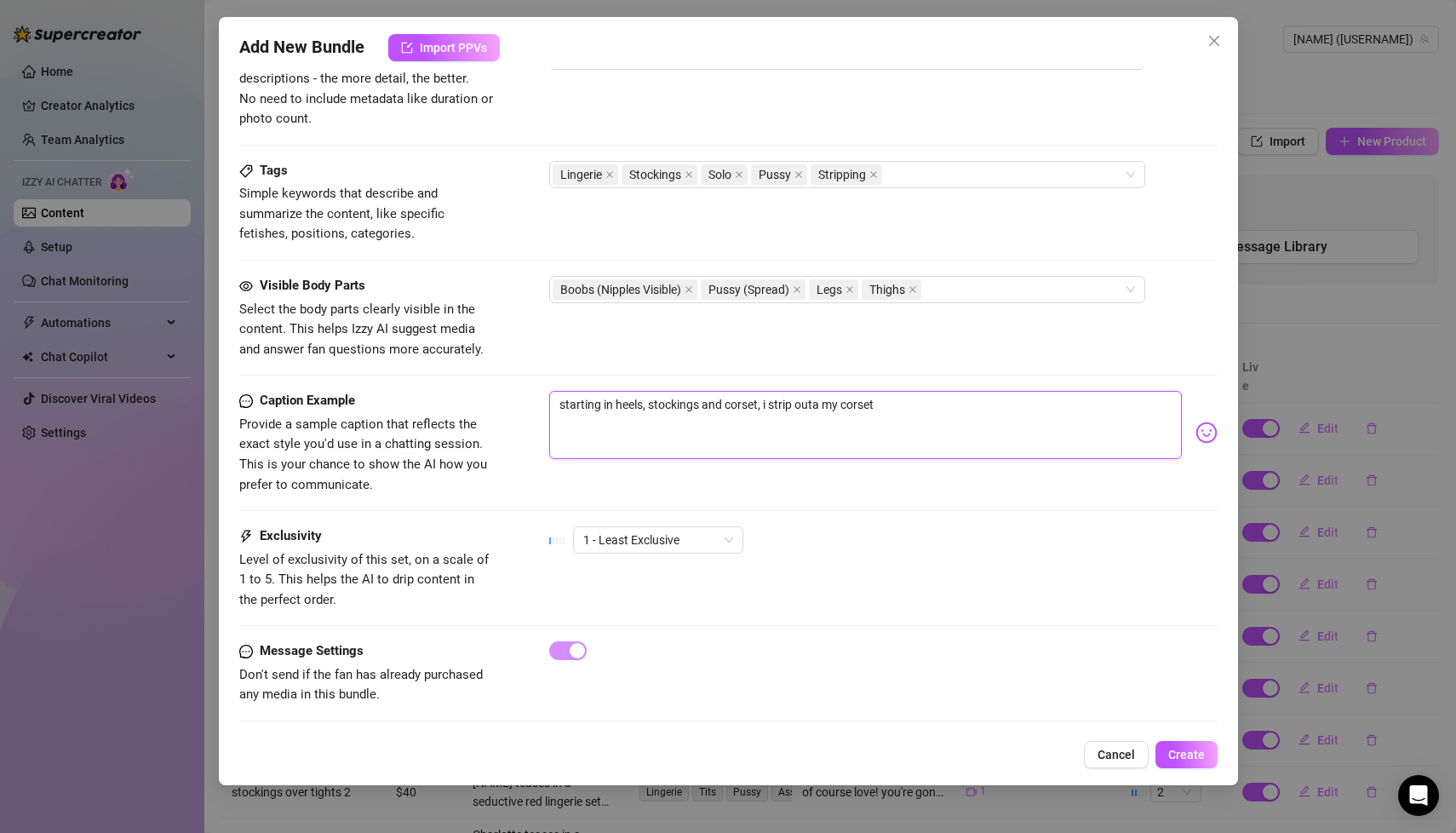 click on "starting in heels, stockings and corset, i strip outa my corset" at bounding box center (865, 425) 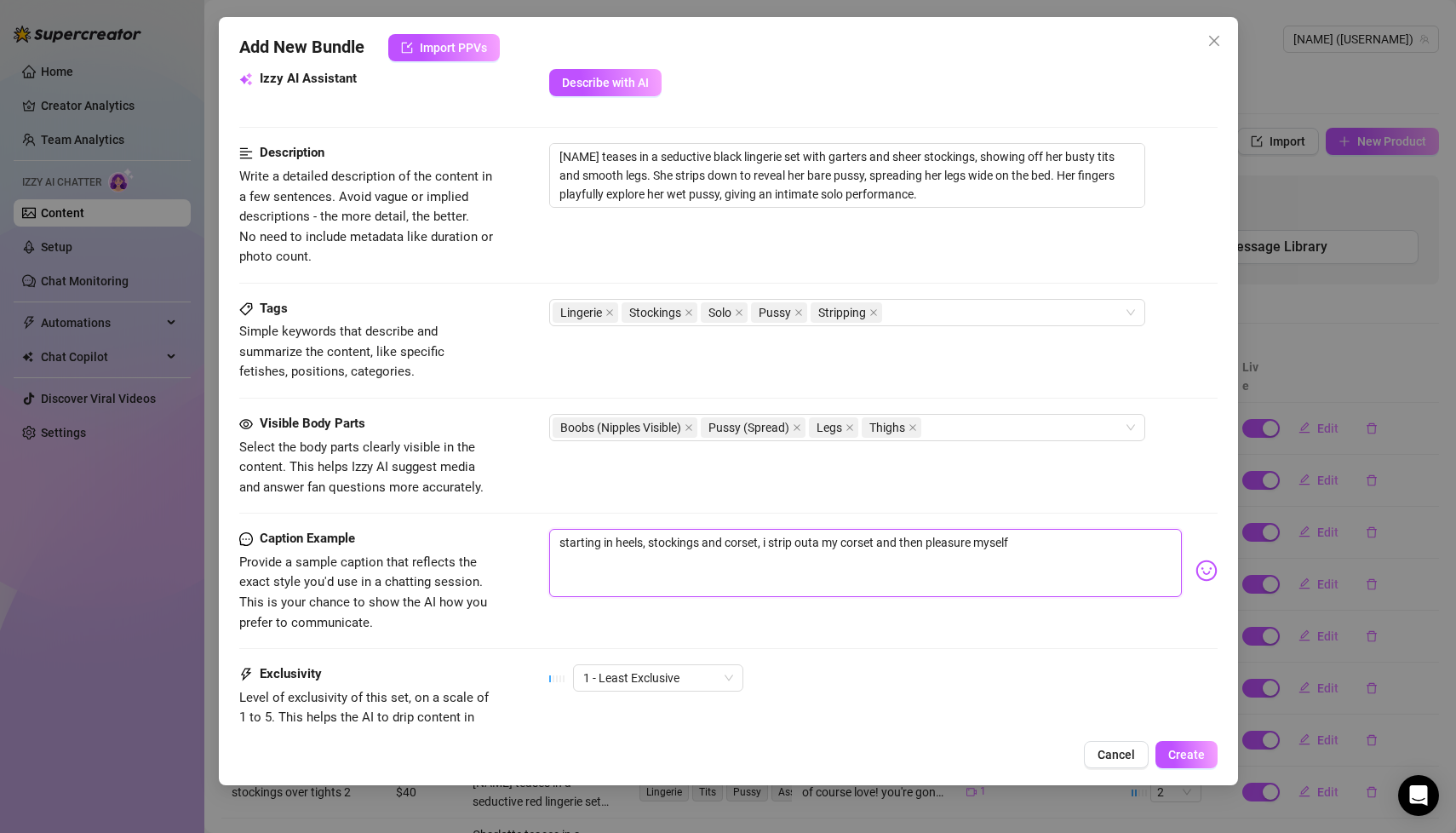 scroll, scrollTop: 762, scrollLeft: 0, axis: vertical 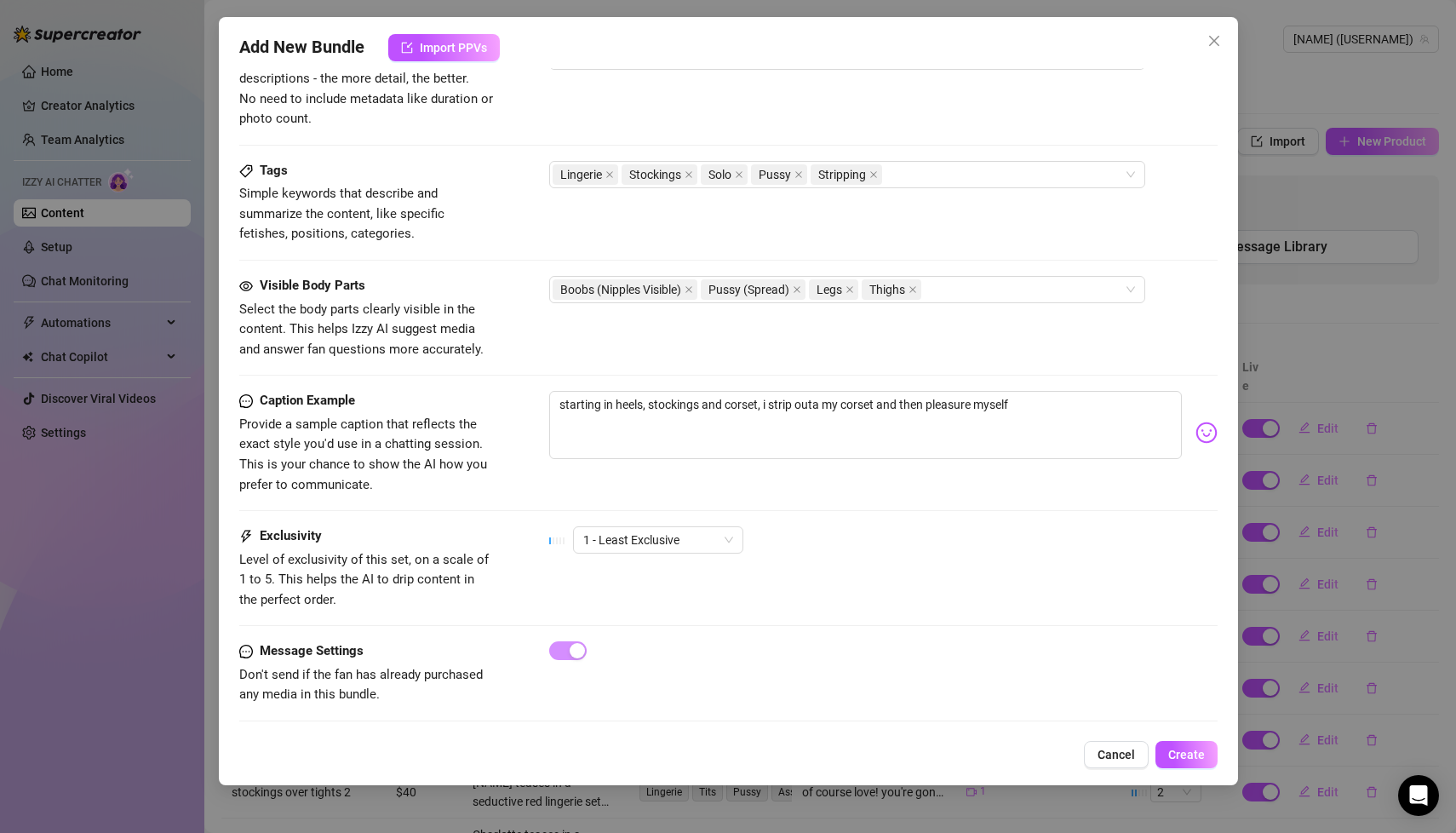 click on "Exclusivity Level of exclusivity of this set, on a scale of 1 to 5. This helps the AI to drip content in the perfect order. 1 - Least Exclusive" at bounding box center [728, 568] 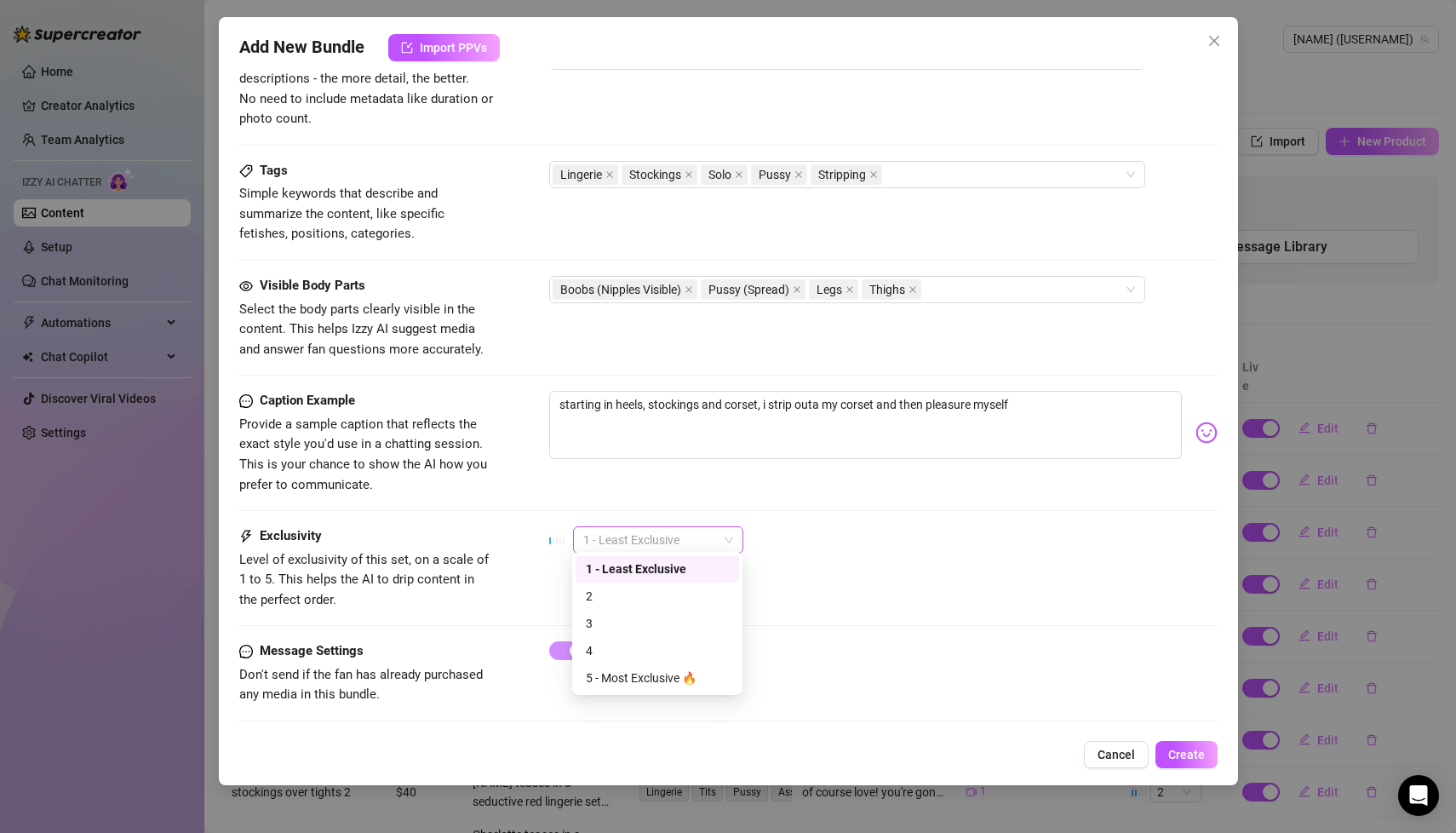 click on "1 - Least Exclusive" at bounding box center [658, 540] 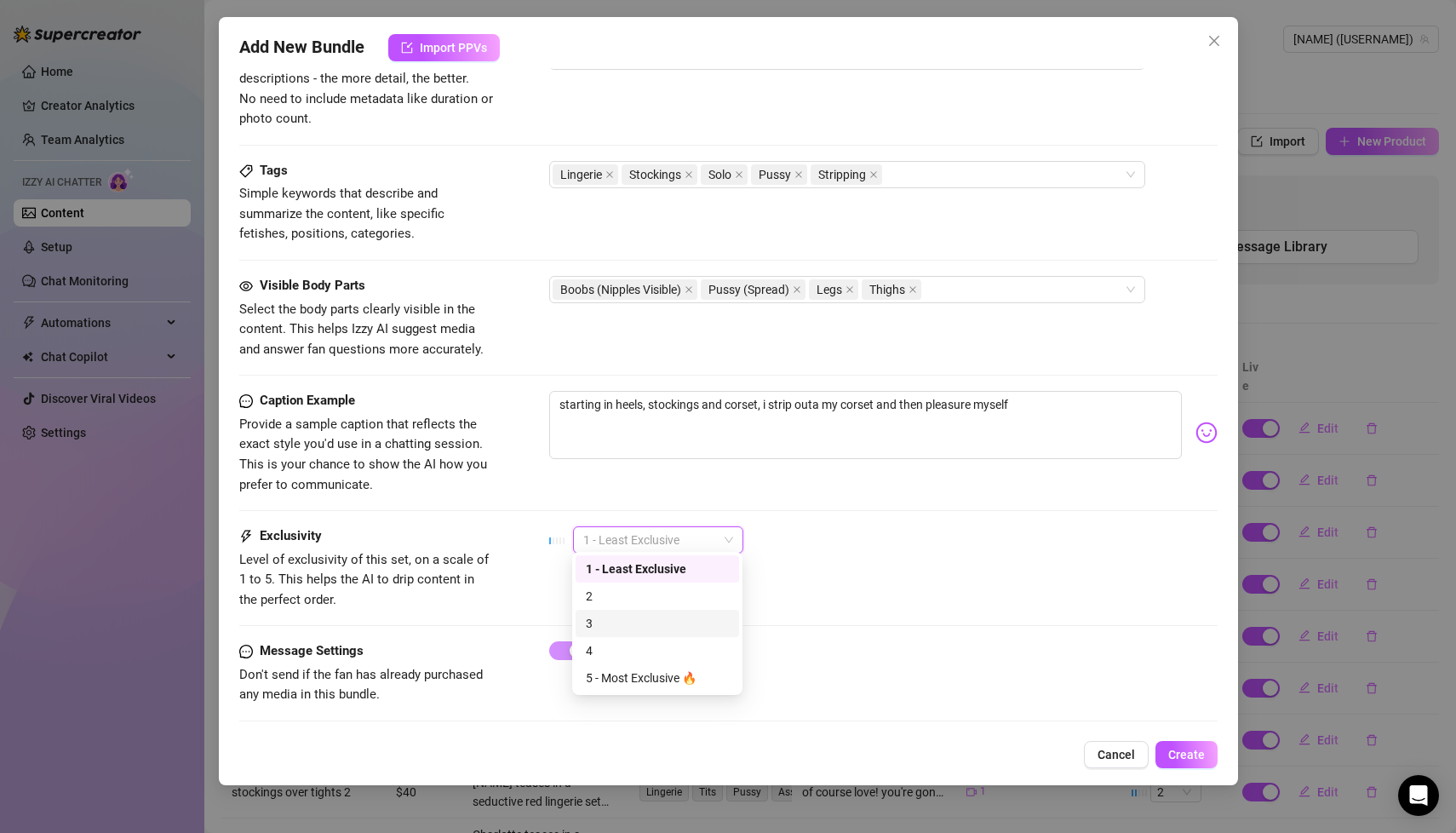 click on "3" at bounding box center [657, 623] 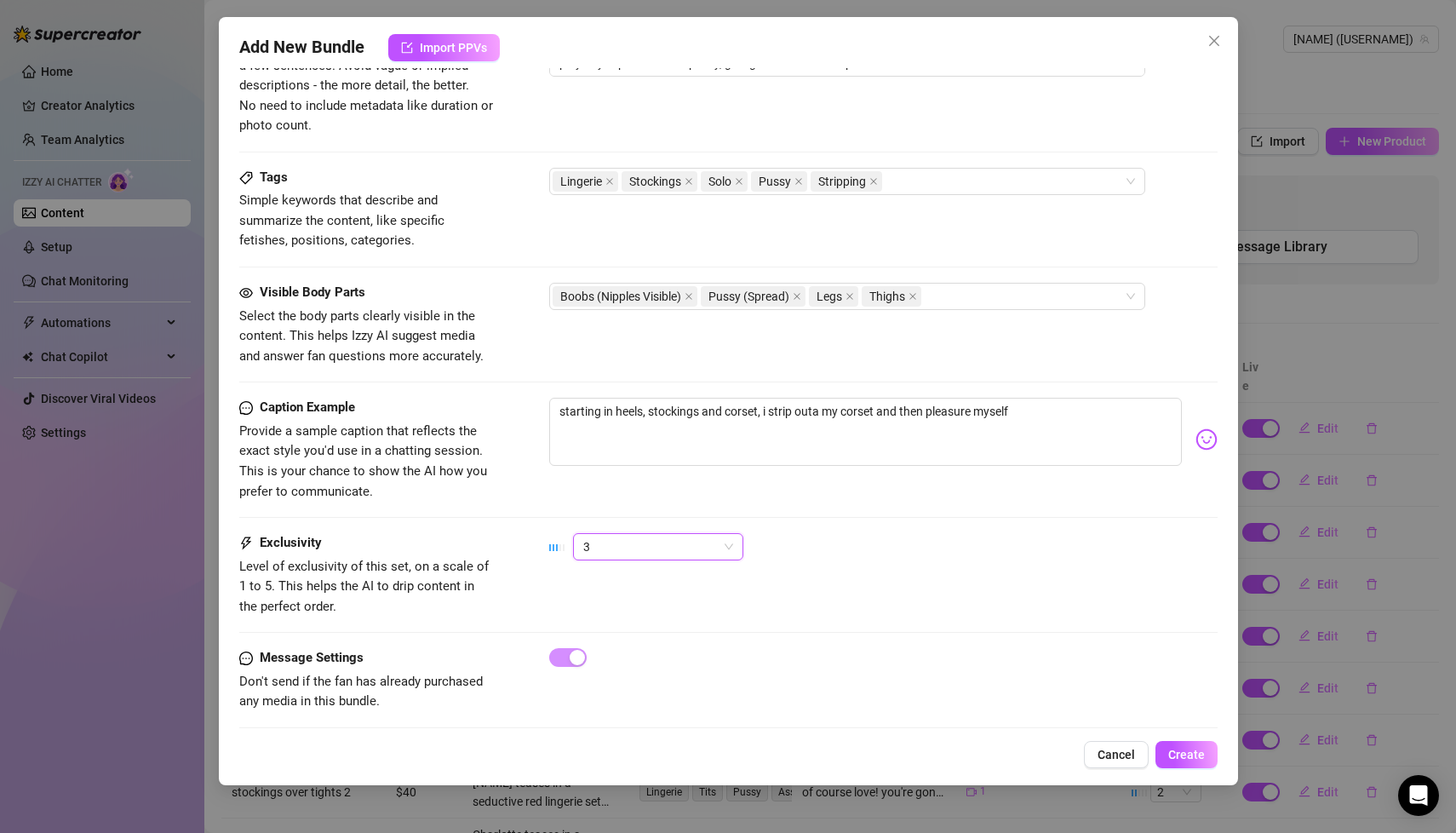 scroll, scrollTop: 762, scrollLeft: 0, axis: vertical 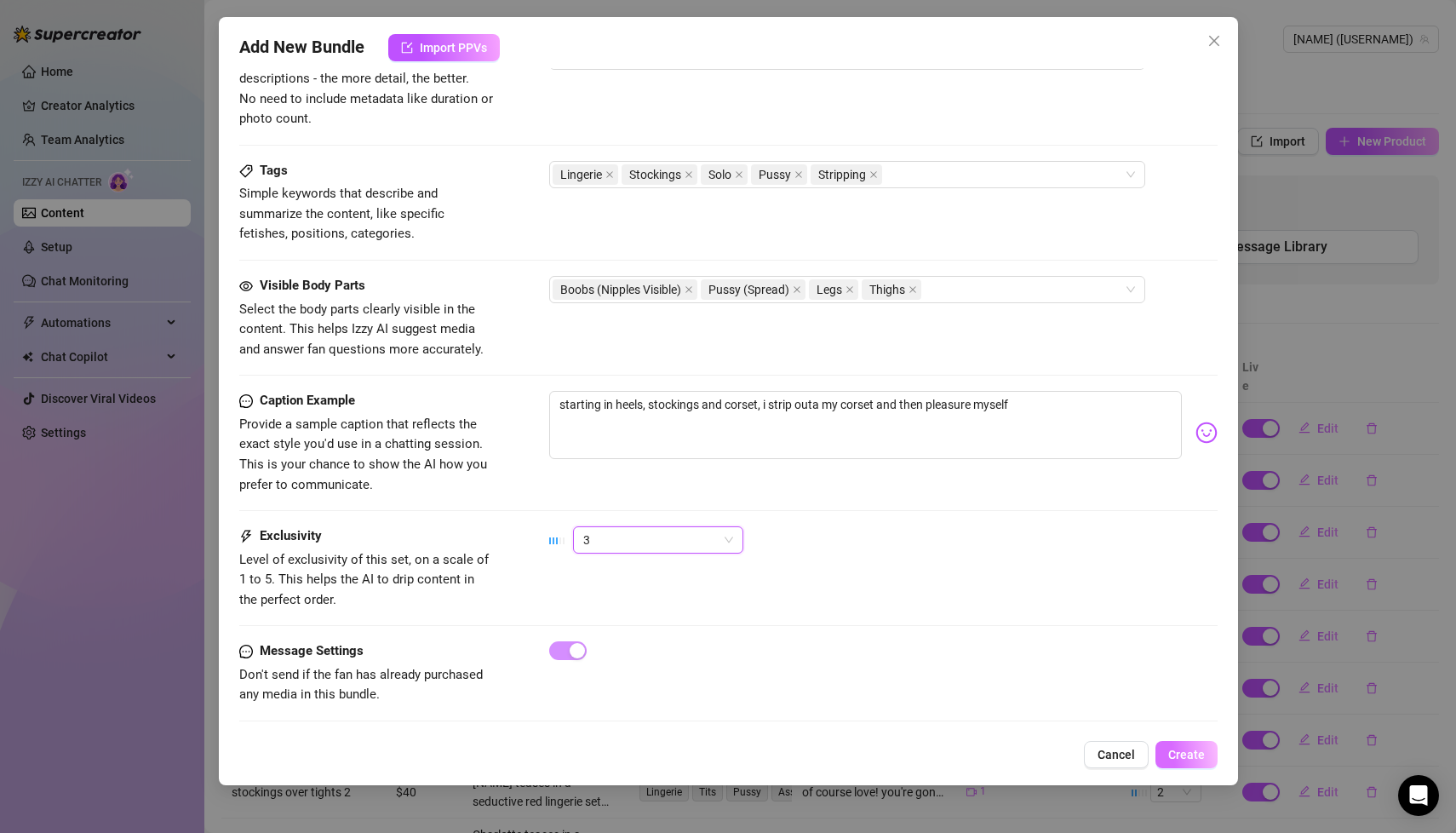 click on "Create" at bounding box center (1186, 755) 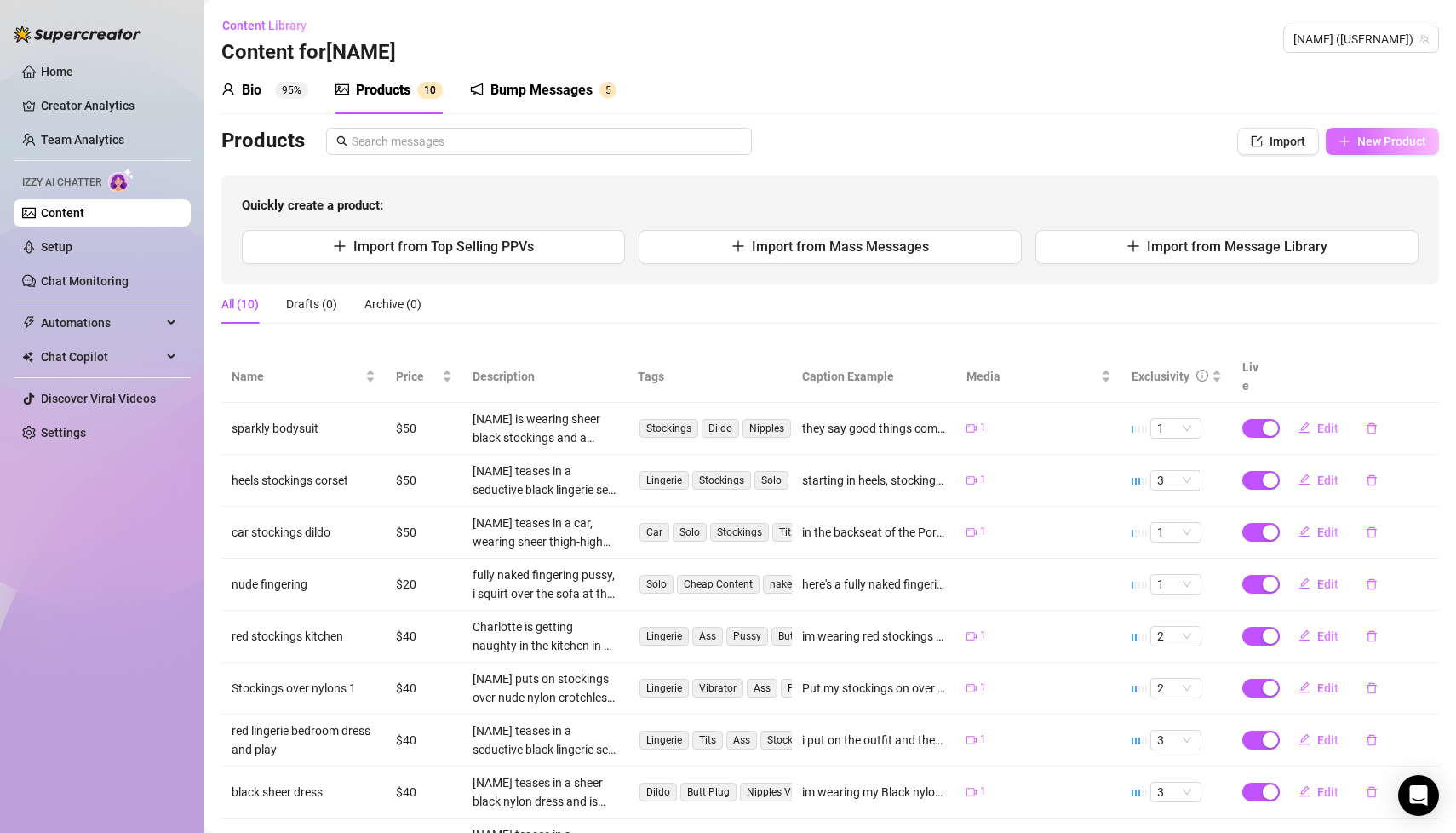 click on "New Product" at bounding box center (1391, 141) 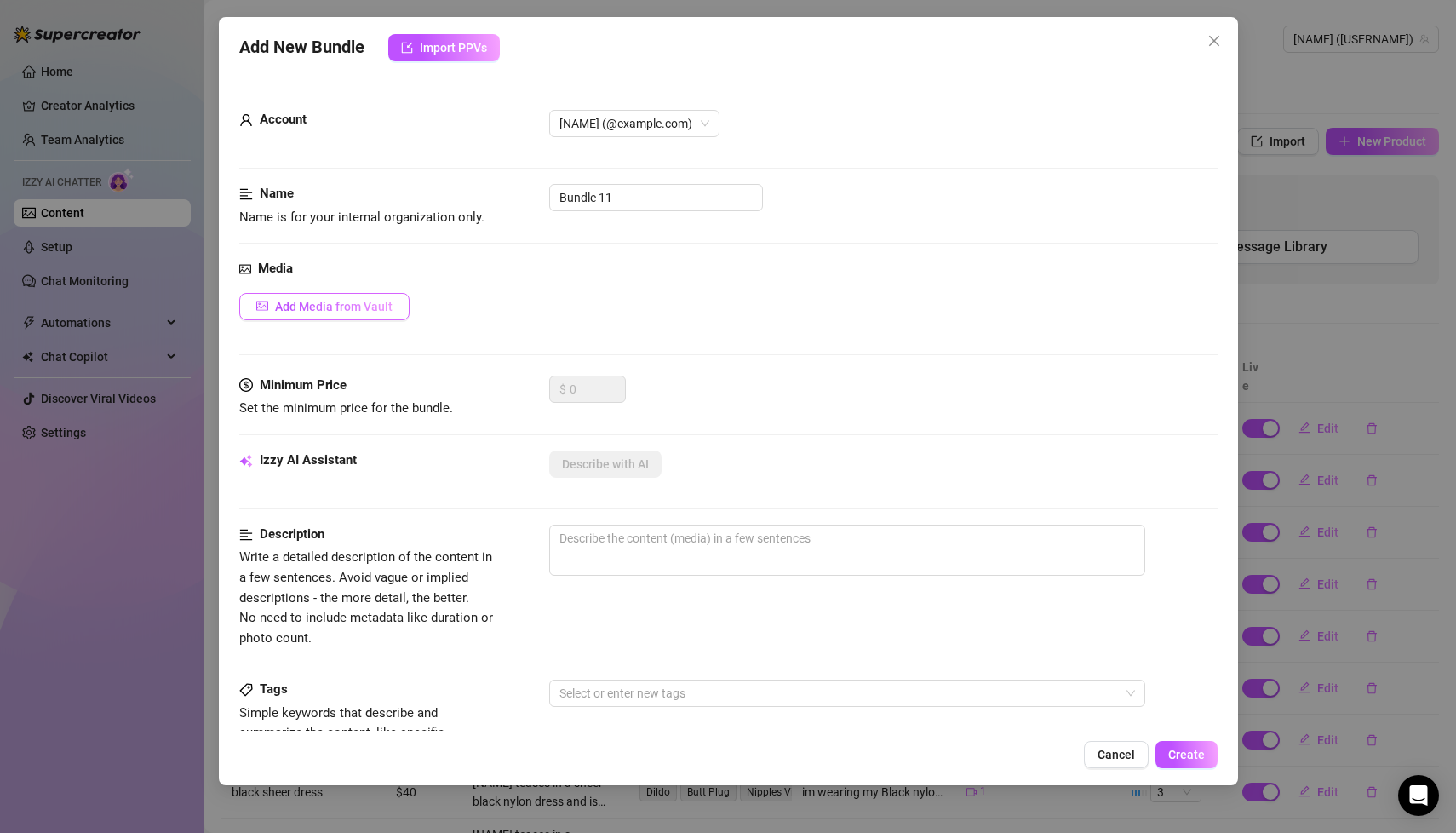 click on "Add Media from Vault" at bounding box center [334, 307] 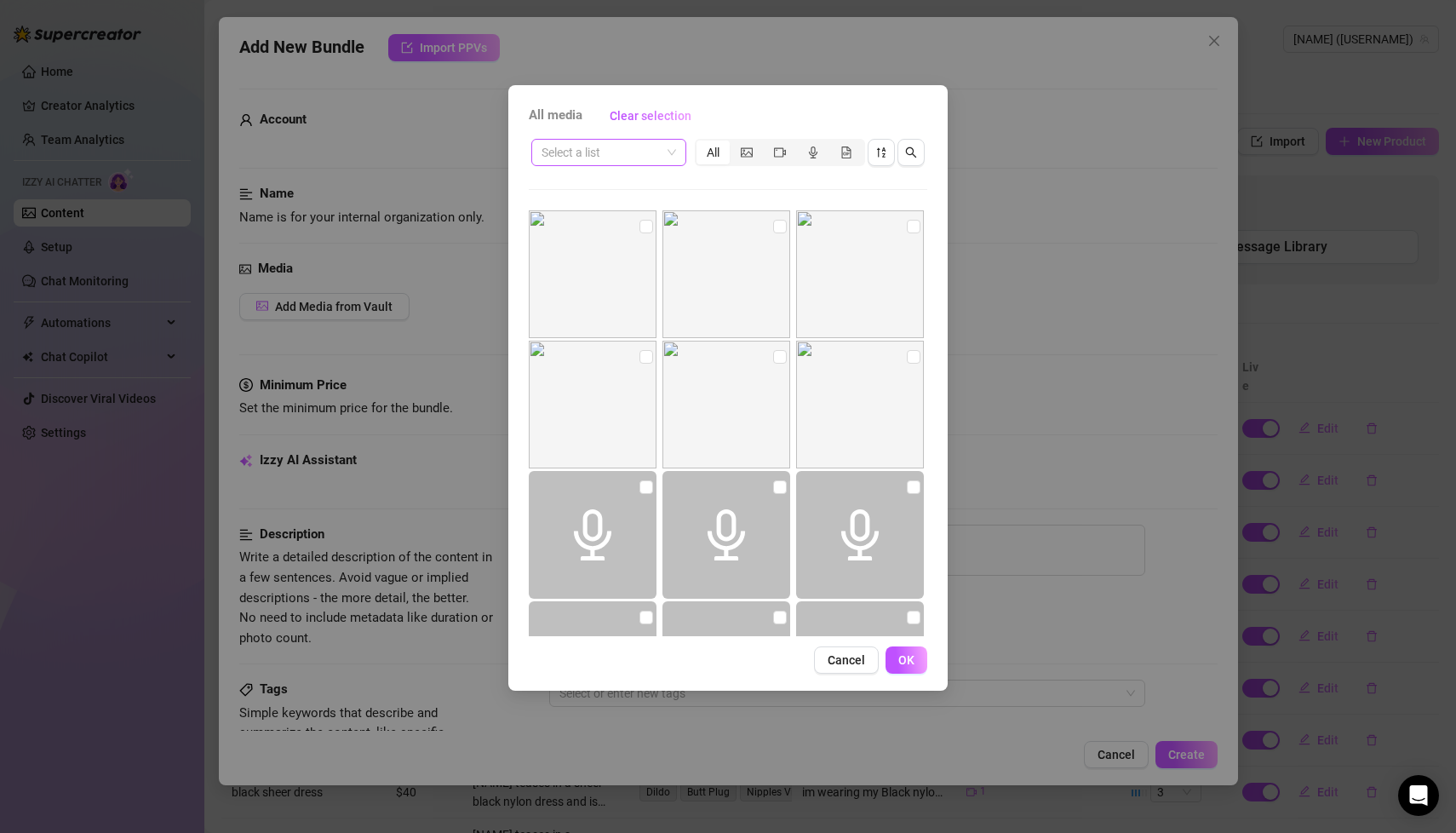 click at bounding box center [601, 152] 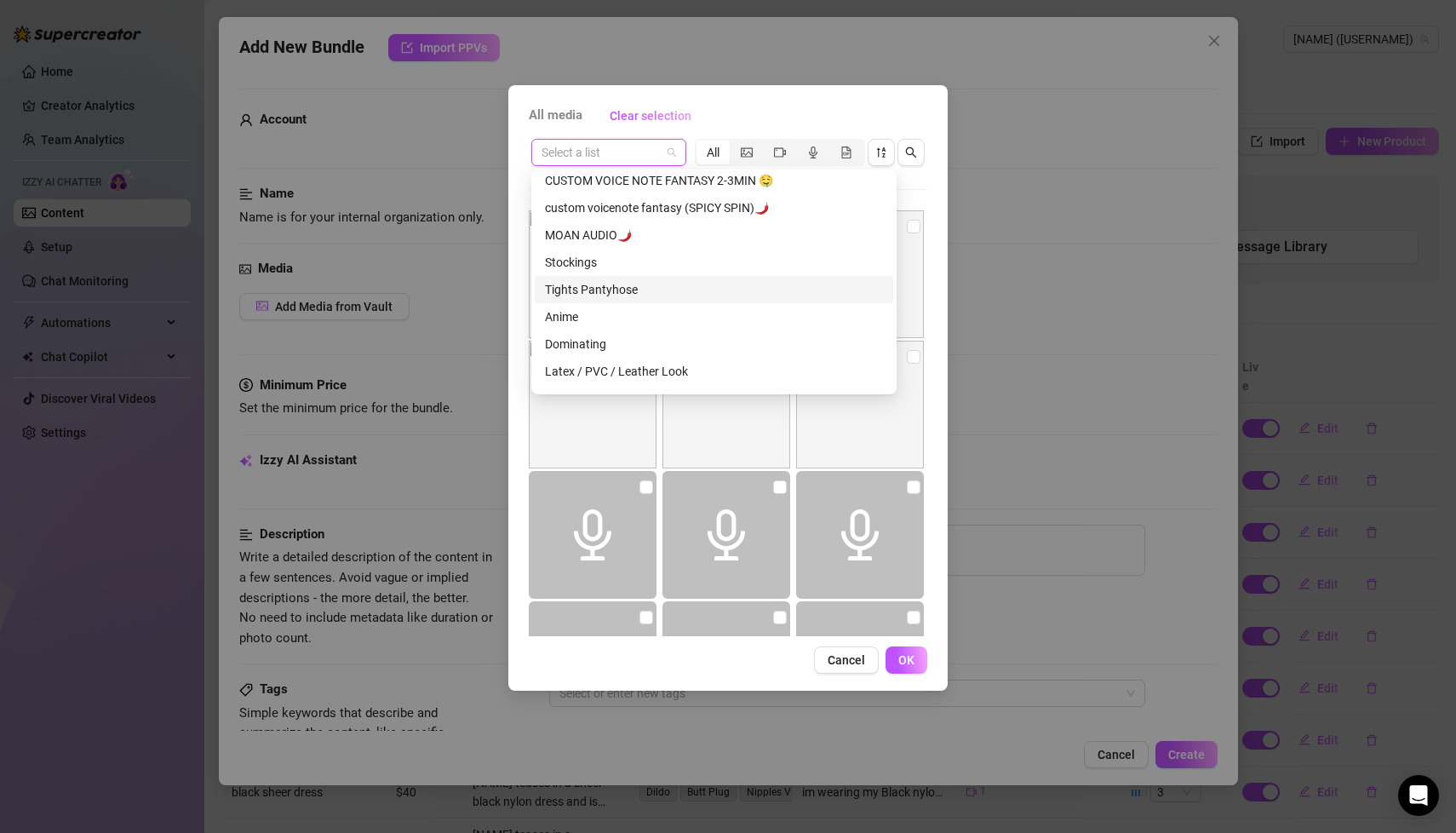 scroll, scrollTop: 456, scrollLeft: 0, axis: vertical 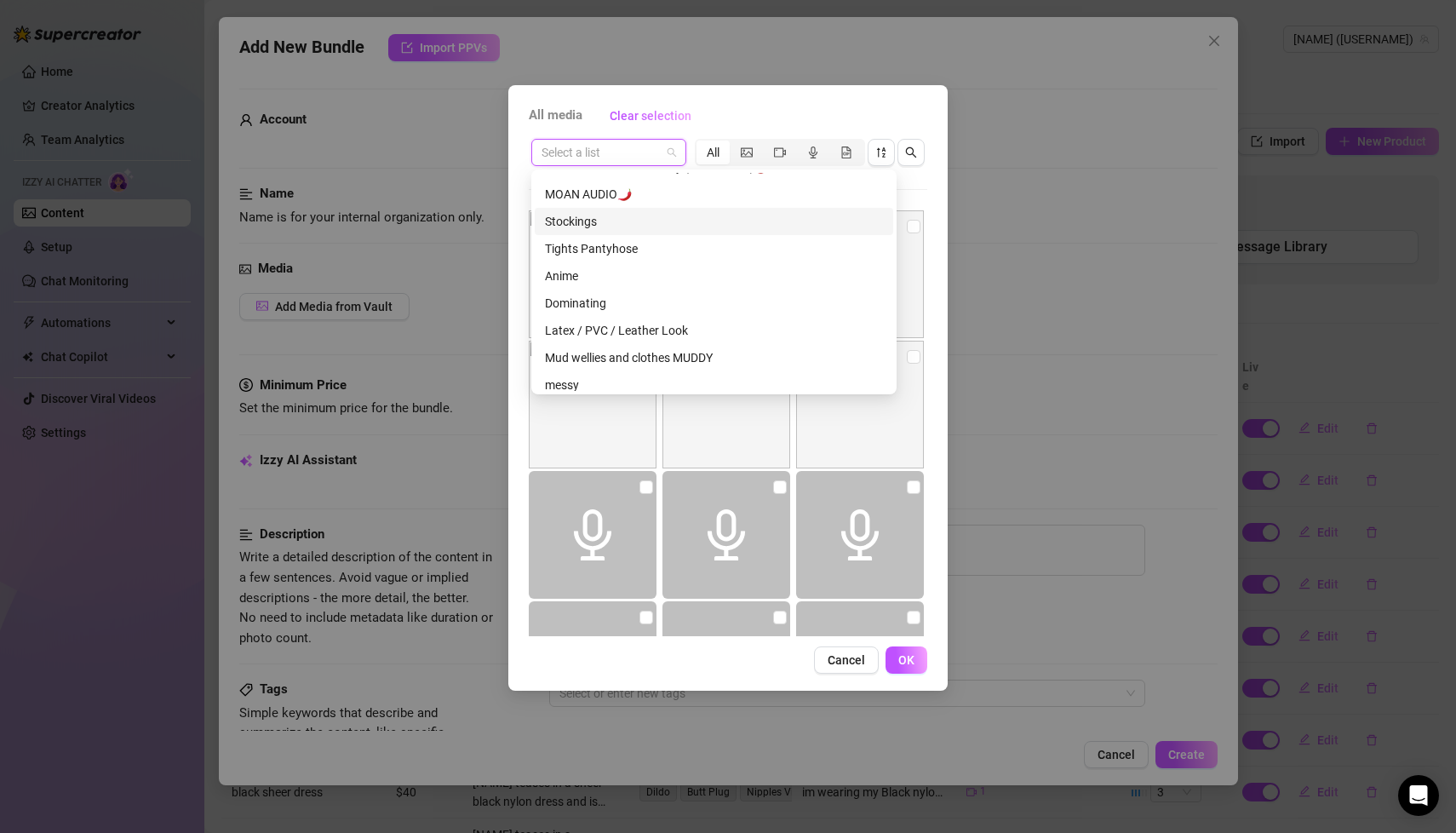 click on "Stockings" at bounding box center (714, 221) 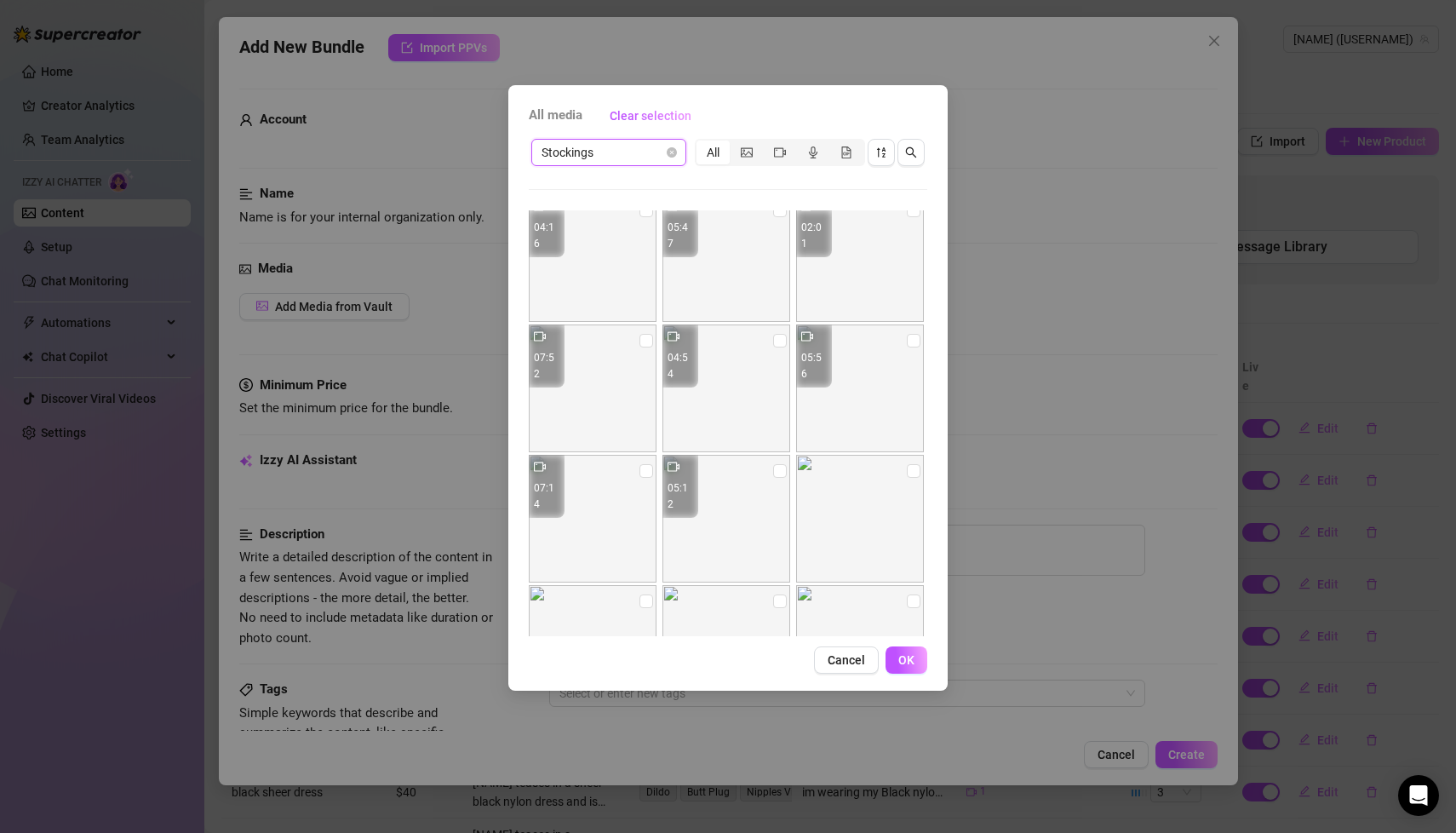 scroll, scrollTop: 148, scrollLeft: 0, axis: vertical 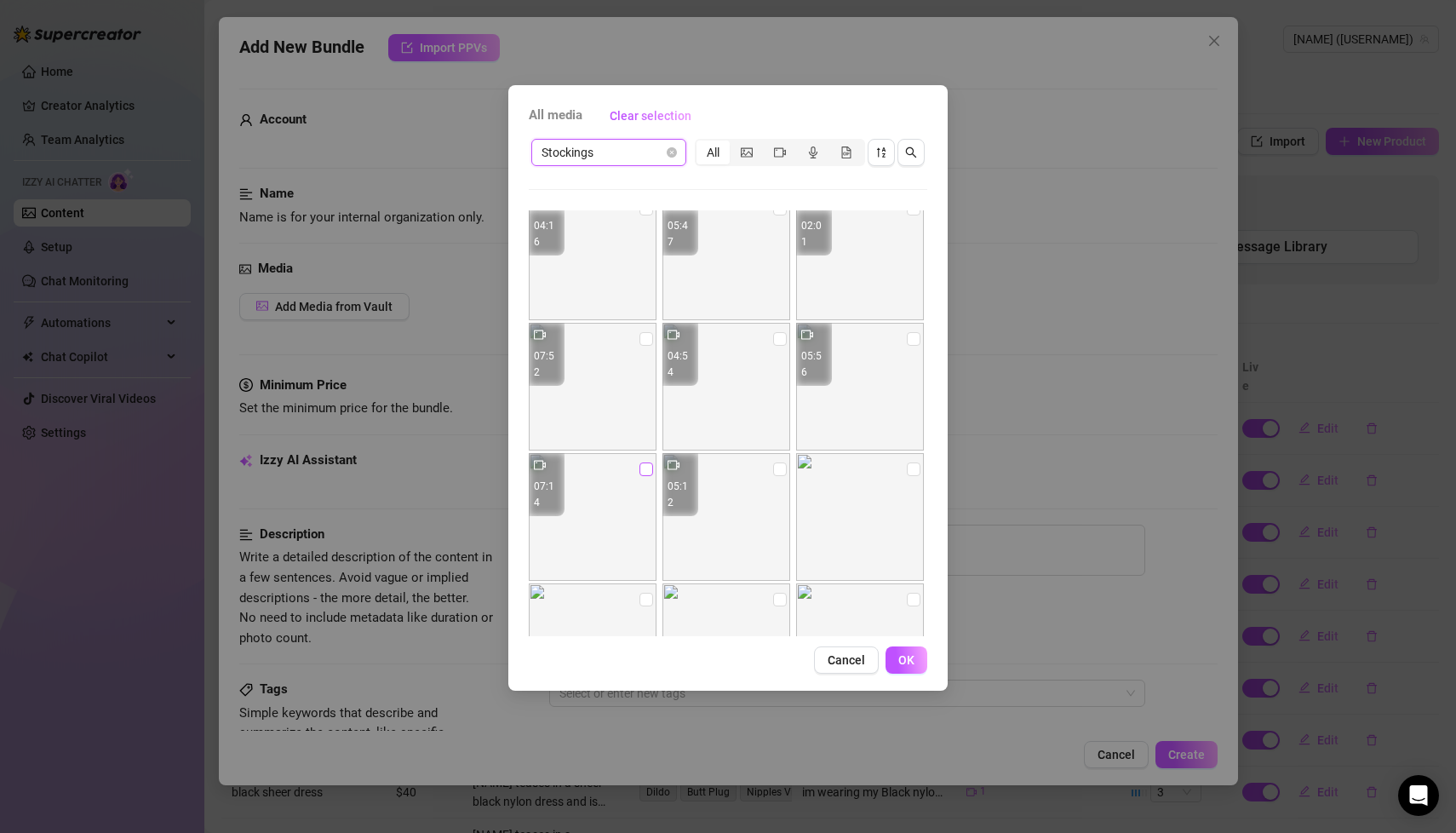 click at bounding box center [646, 469] 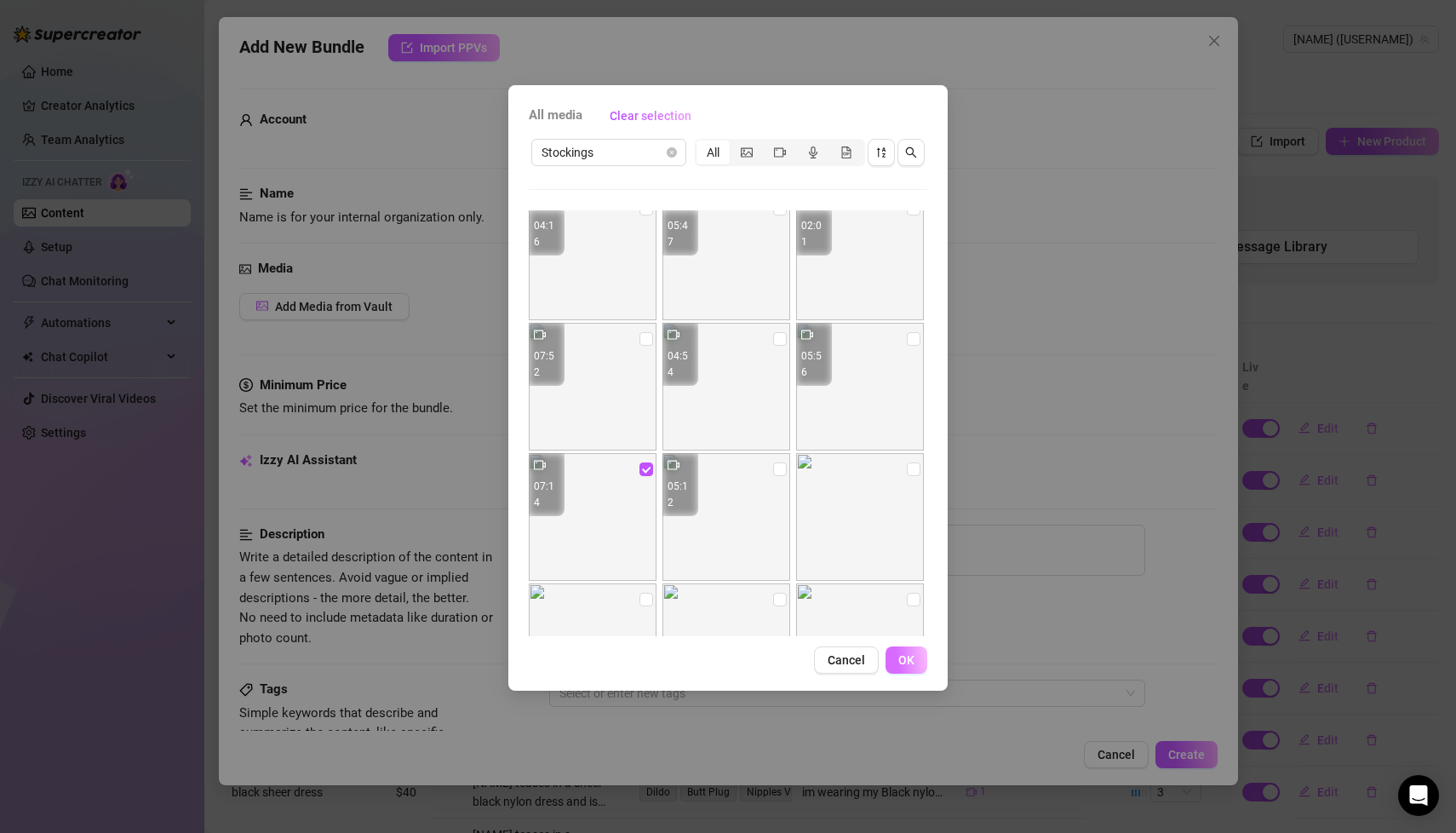 click on "OK" at bounding box center (906, 660) 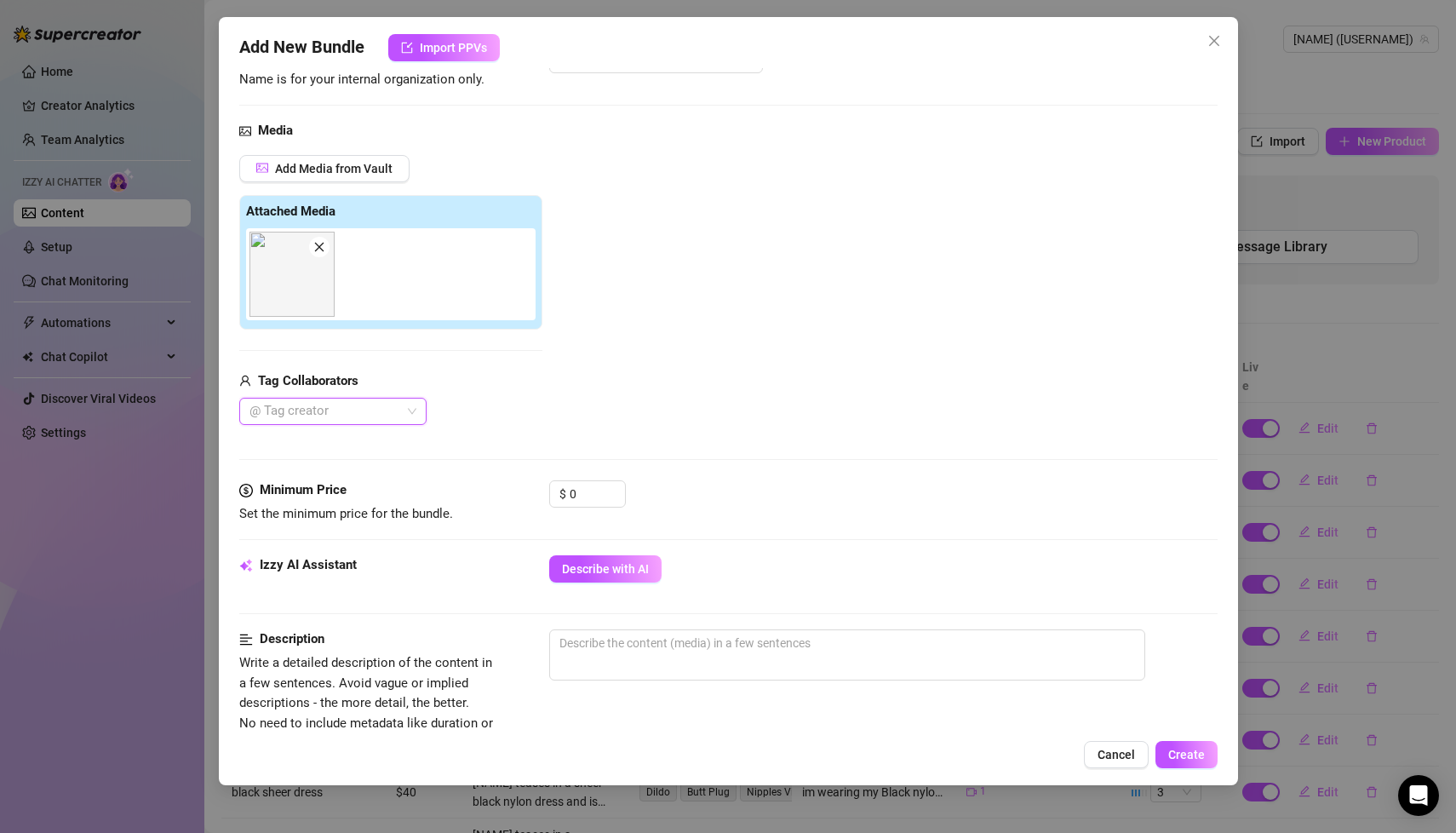 scroll, scrollTop: 140, scrollLeft: 0, axis: vertical 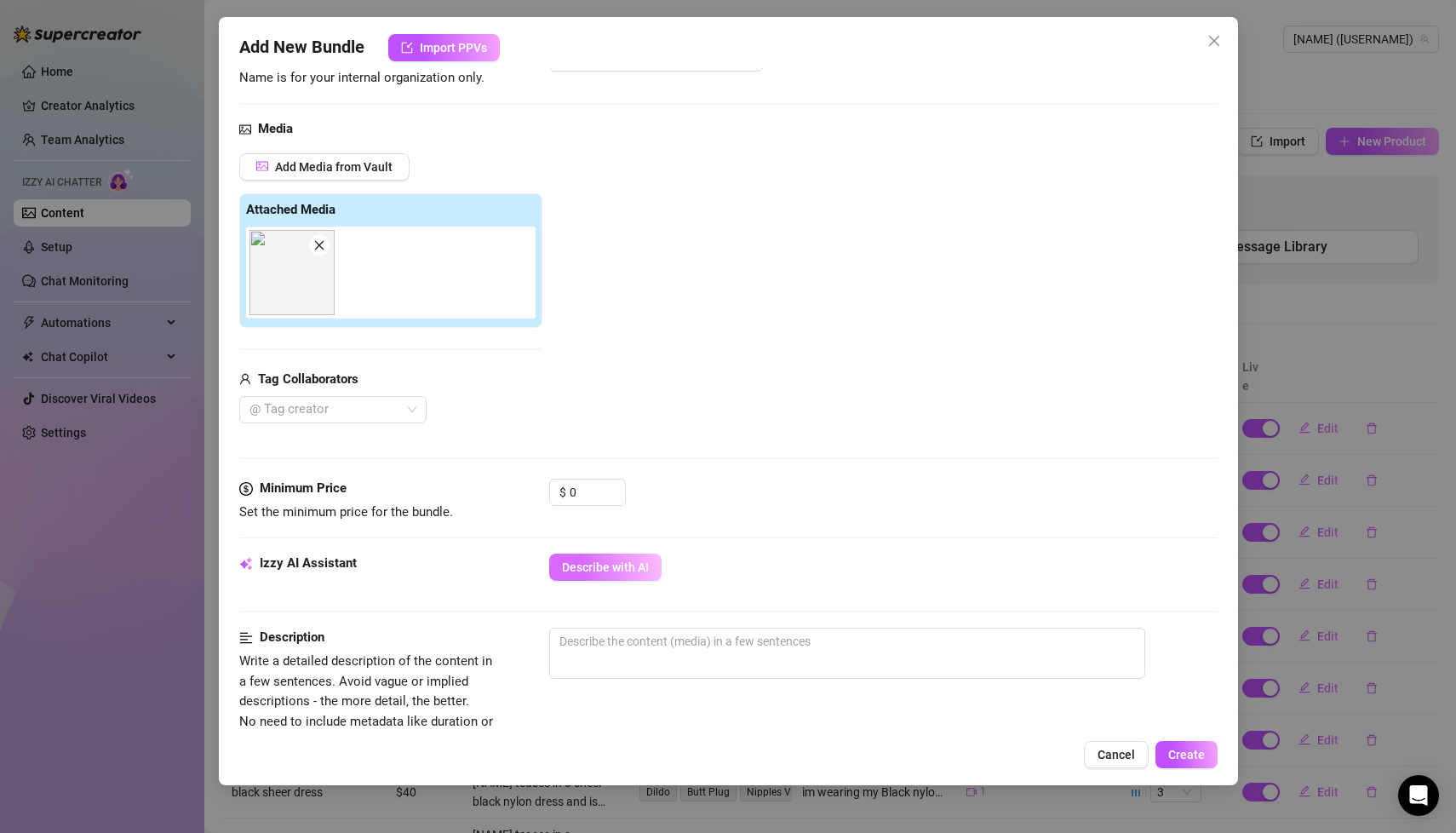 click on "Describe with AI" at bounding box center (605, 567) 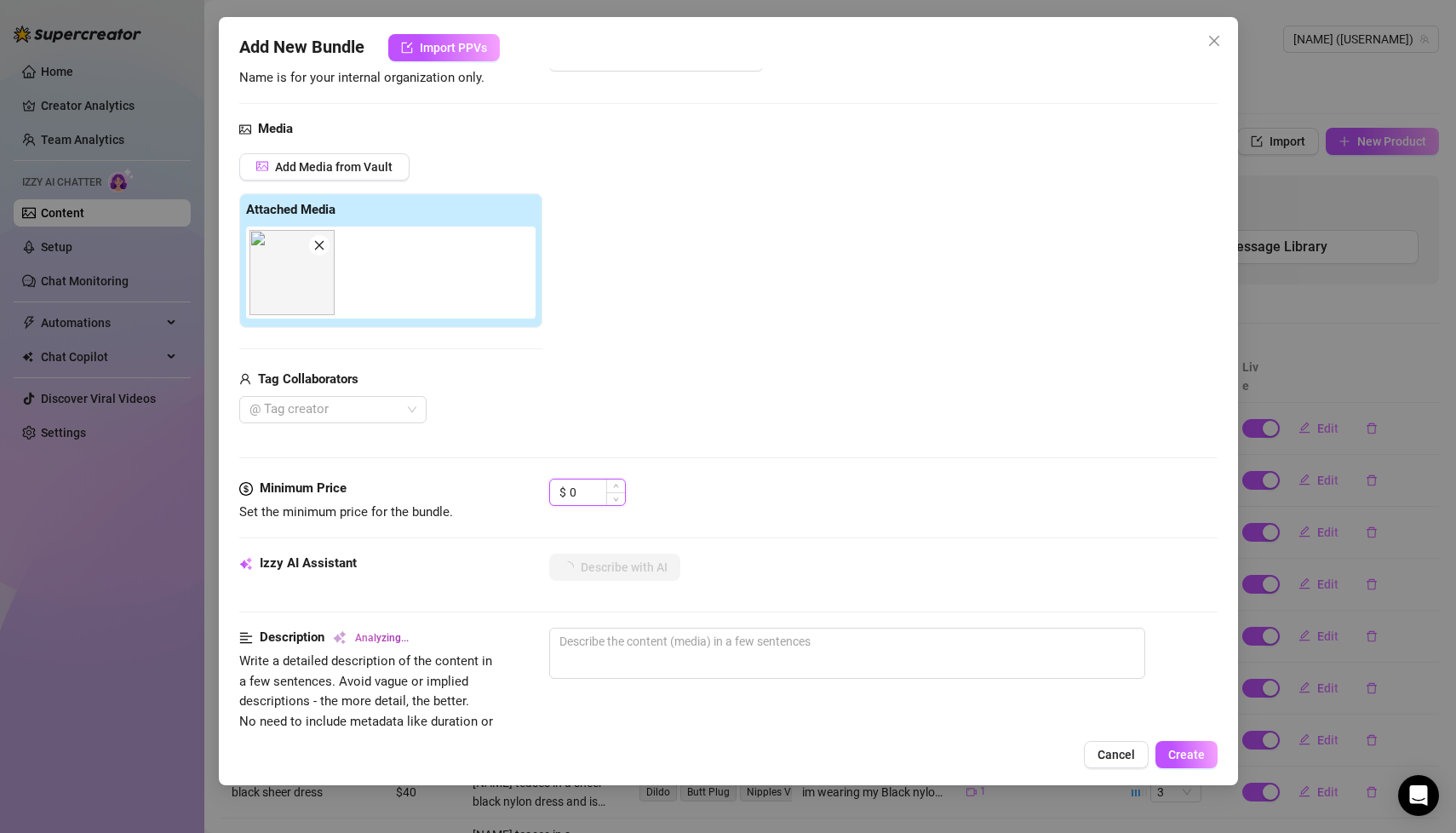 click on "0" at bounding box center (597, 492) 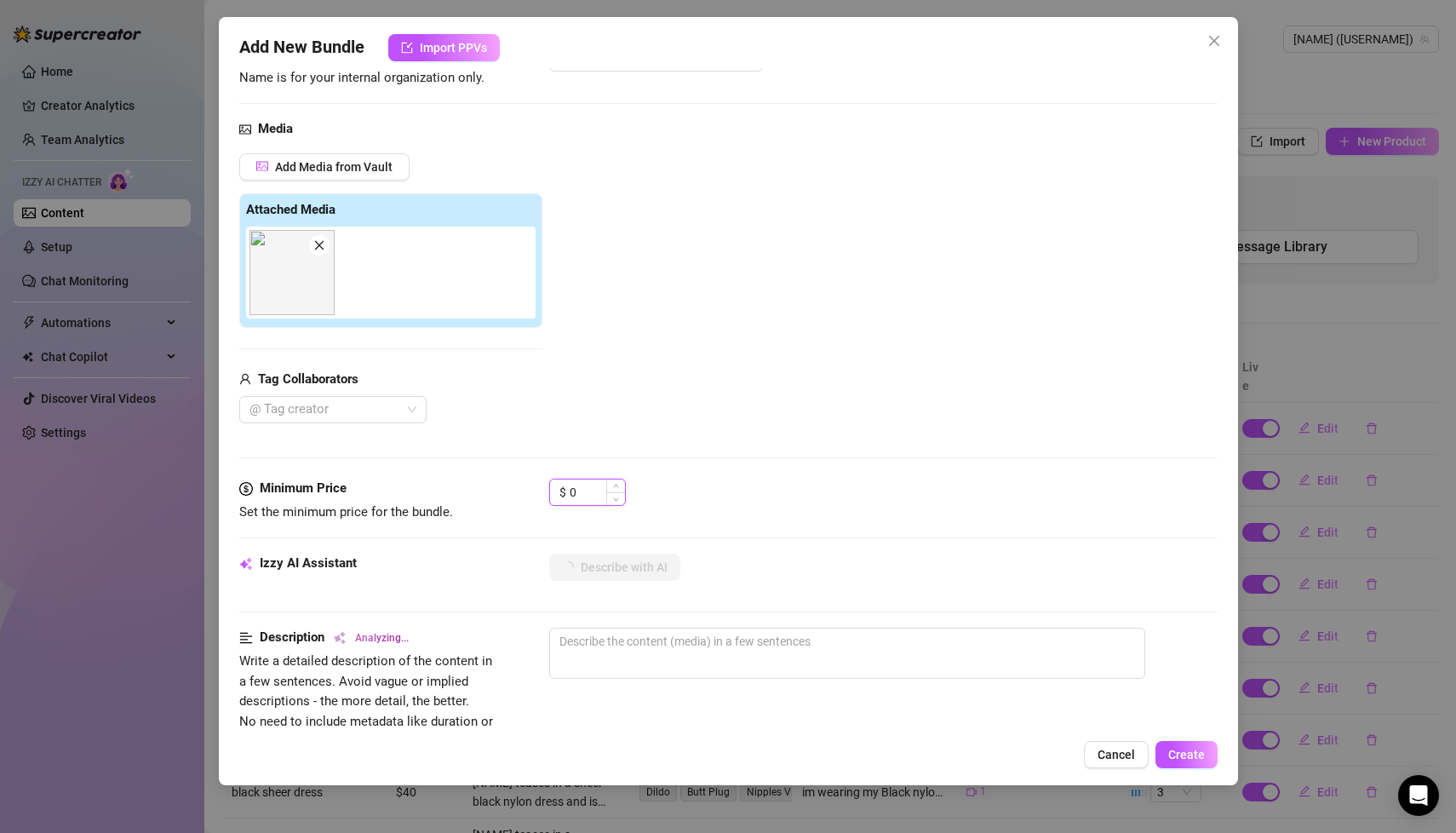 click on "0" at bounding box center [597, 492] 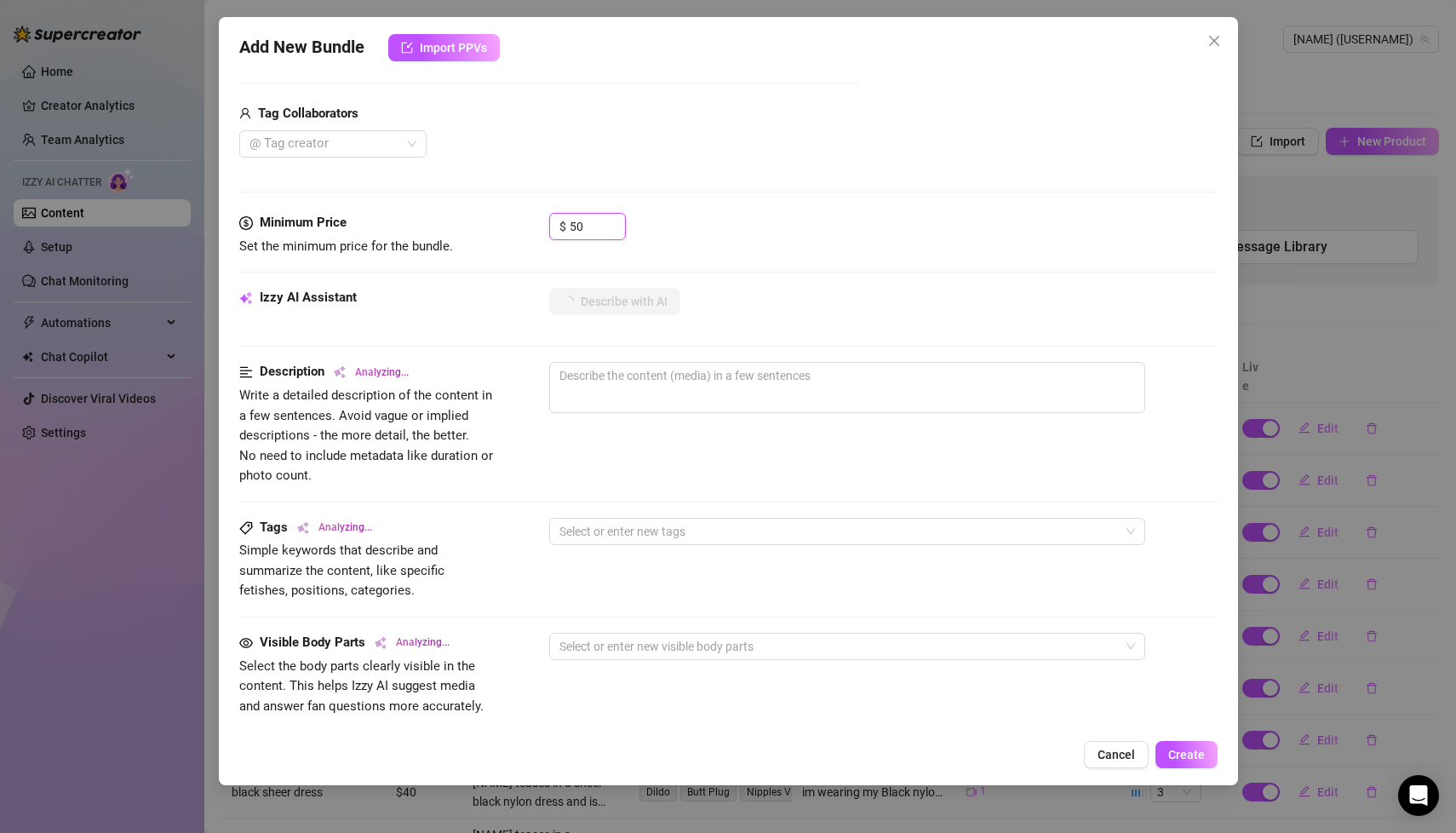 scroll, scrollTop: 0, scrollLeft: 0, axis: both 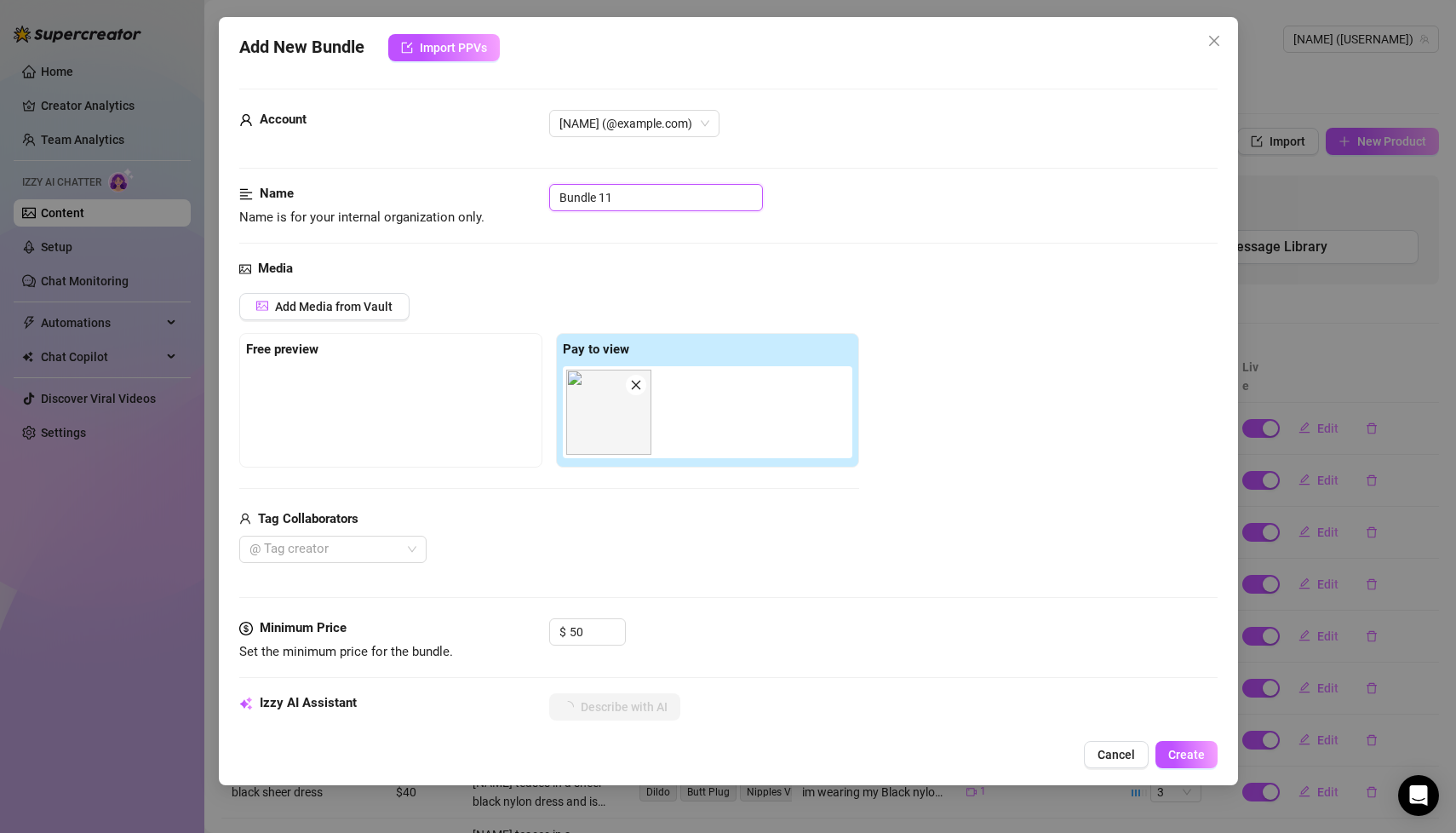 click on "Bundle 11" at bounding box center (656, 198) 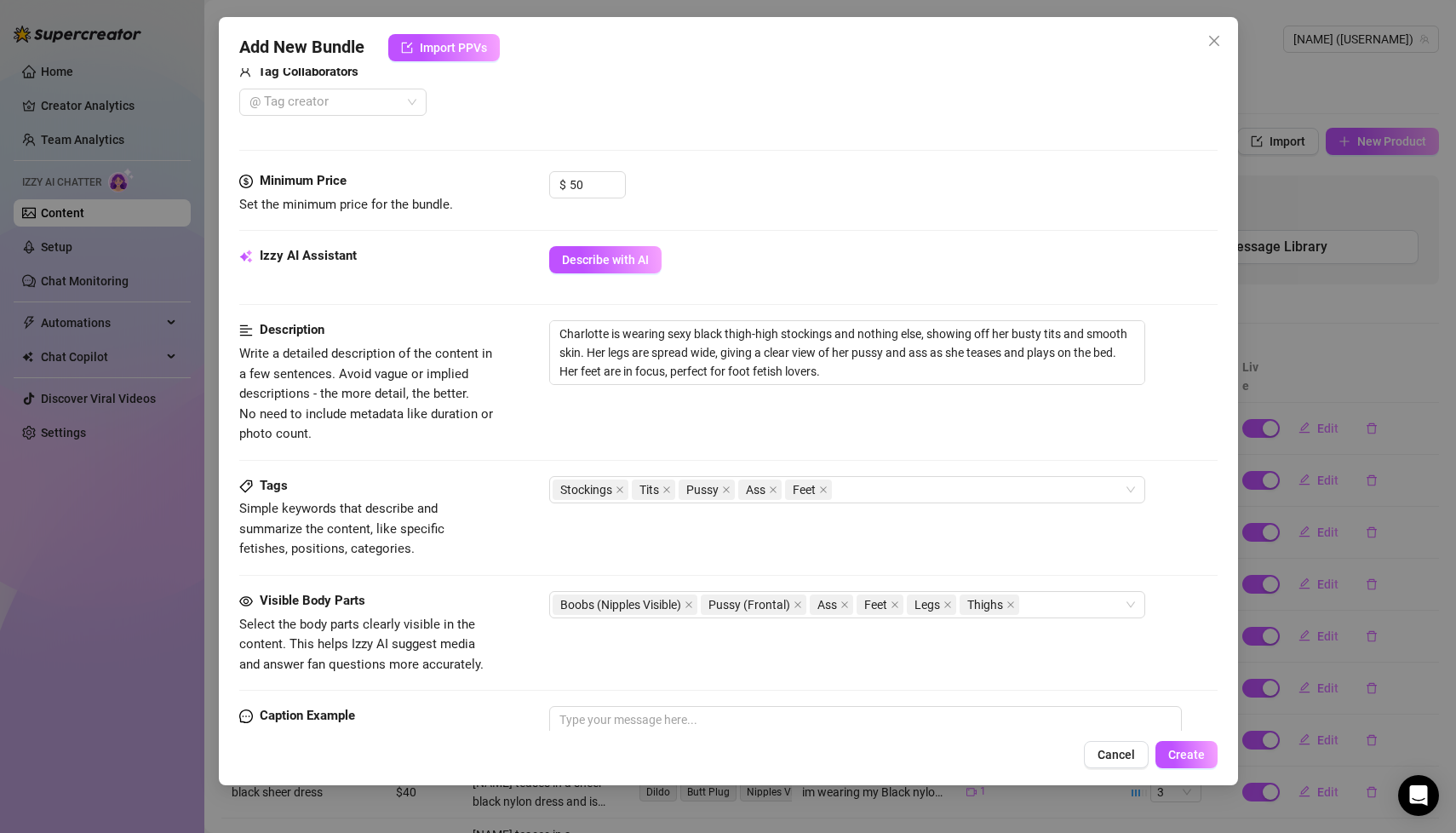scroll, scrollTop: 468, scrollLeft: 0, axis: vertical 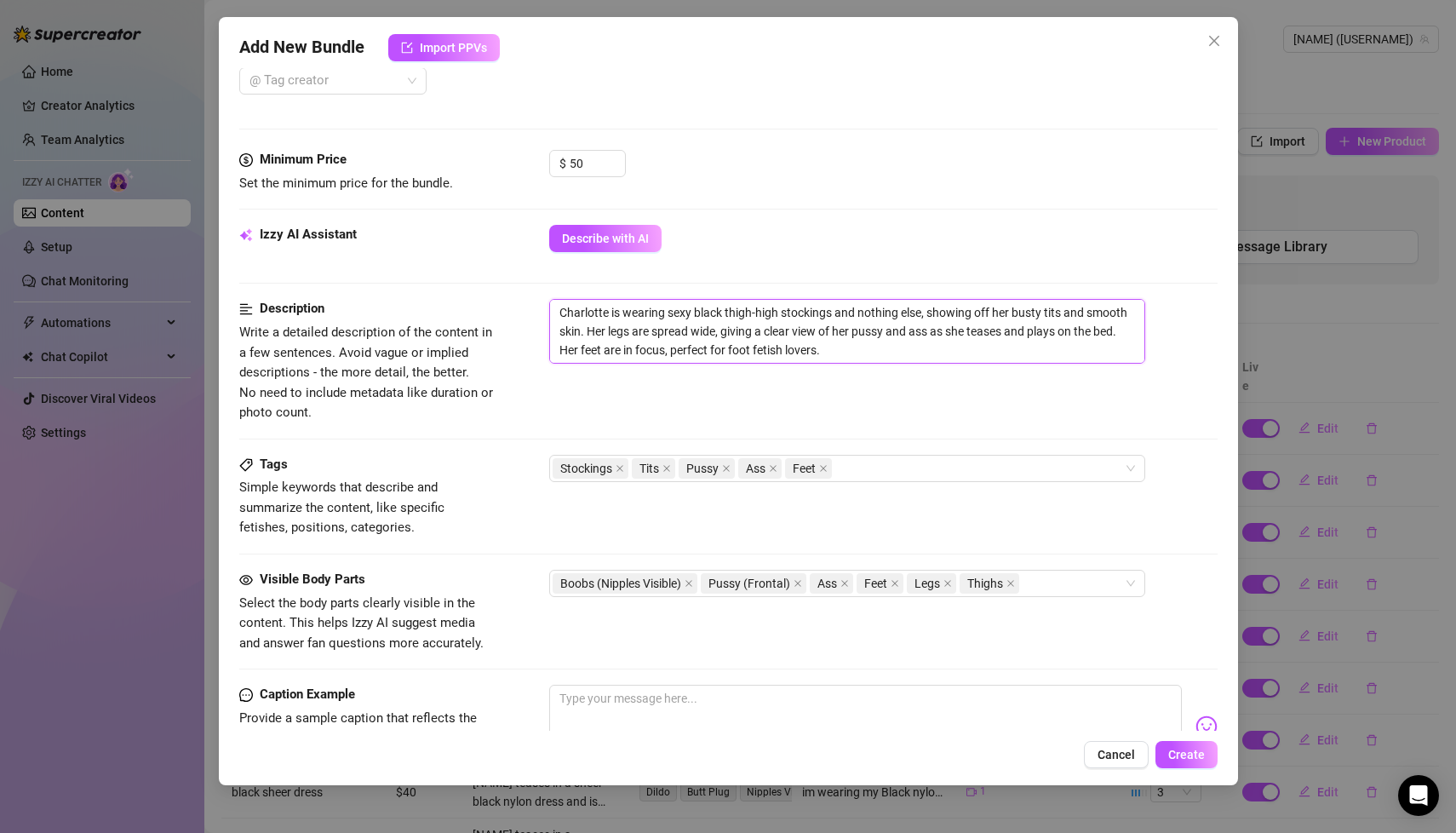 click on "Charlotte is wearing sexy black thigh-high stockings and nothing else, showing off her busty tits and smooth skin. Her legs are spread wide, giving a clear view of her pussy and ass as she teases and plays on the bed. Her feet are in focus, perfect for foot fetish lovers." at bounding box center [847, 330] 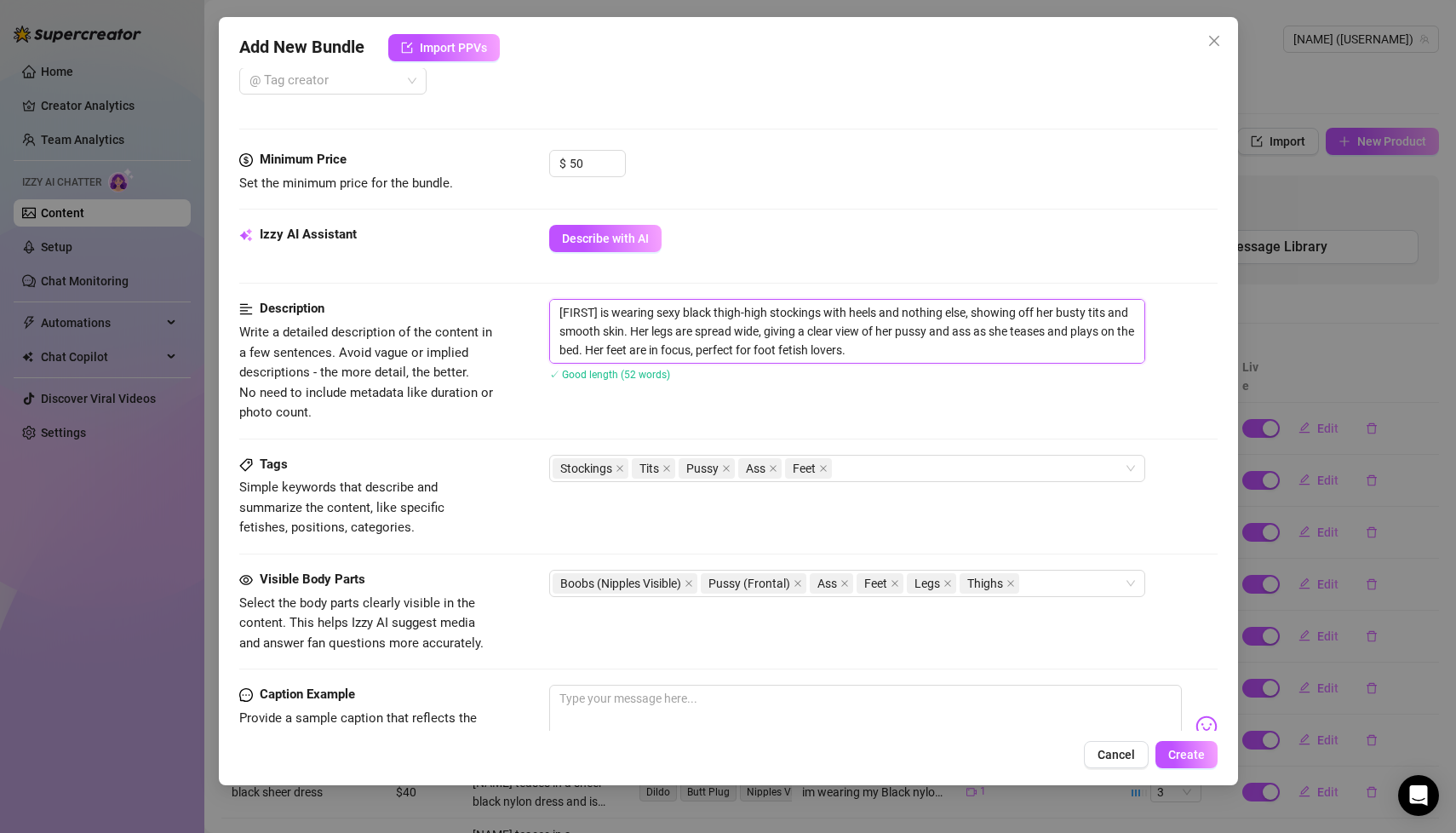 click on "[FIRST] is wearing sexy black thigh-high stockings with heels and nothing else, showing off her busty tits and smooth skin. Her legs are spread wide, giving a clear view of her pussy and ass as she teases and plays on the bed. Her feet are in focus, perfect for foot fetish lovers." at bounding box center (847, 330) 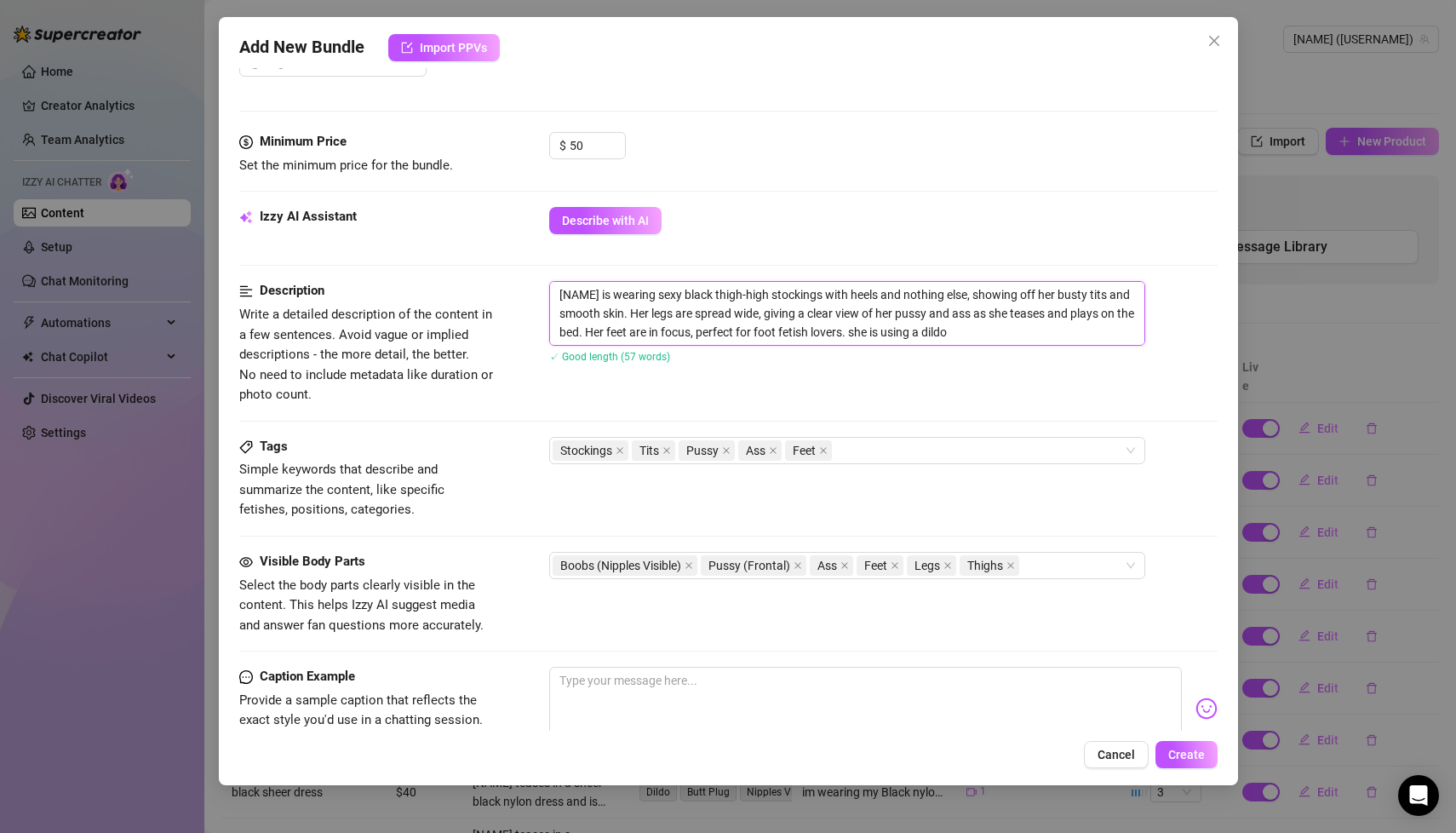 scroll, scrollTop: 487, scrollLeft: 0, axis: vertical 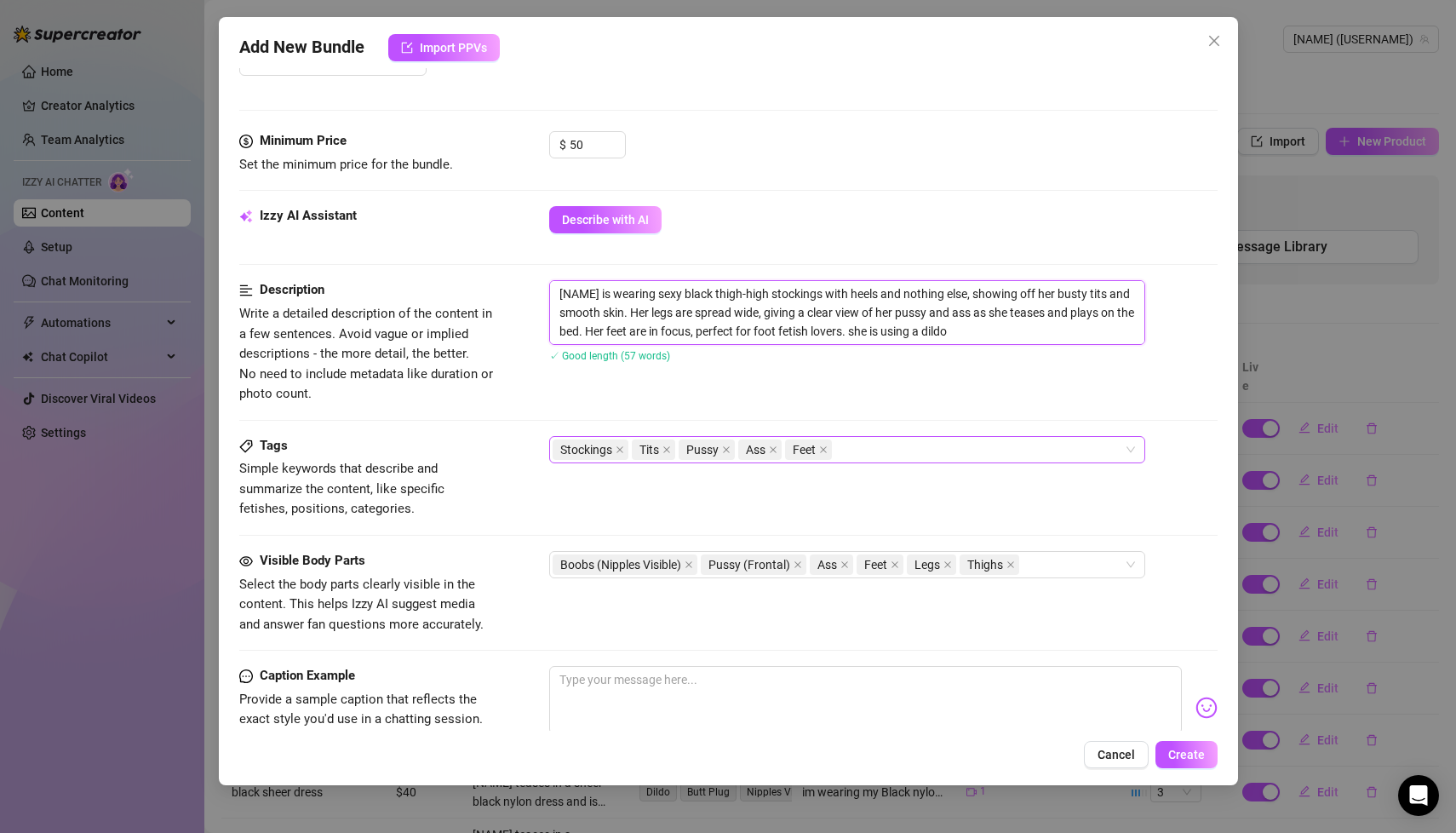 click on "Stockings Tits Pussy Ass Feet" at bounding box center (838, 450) 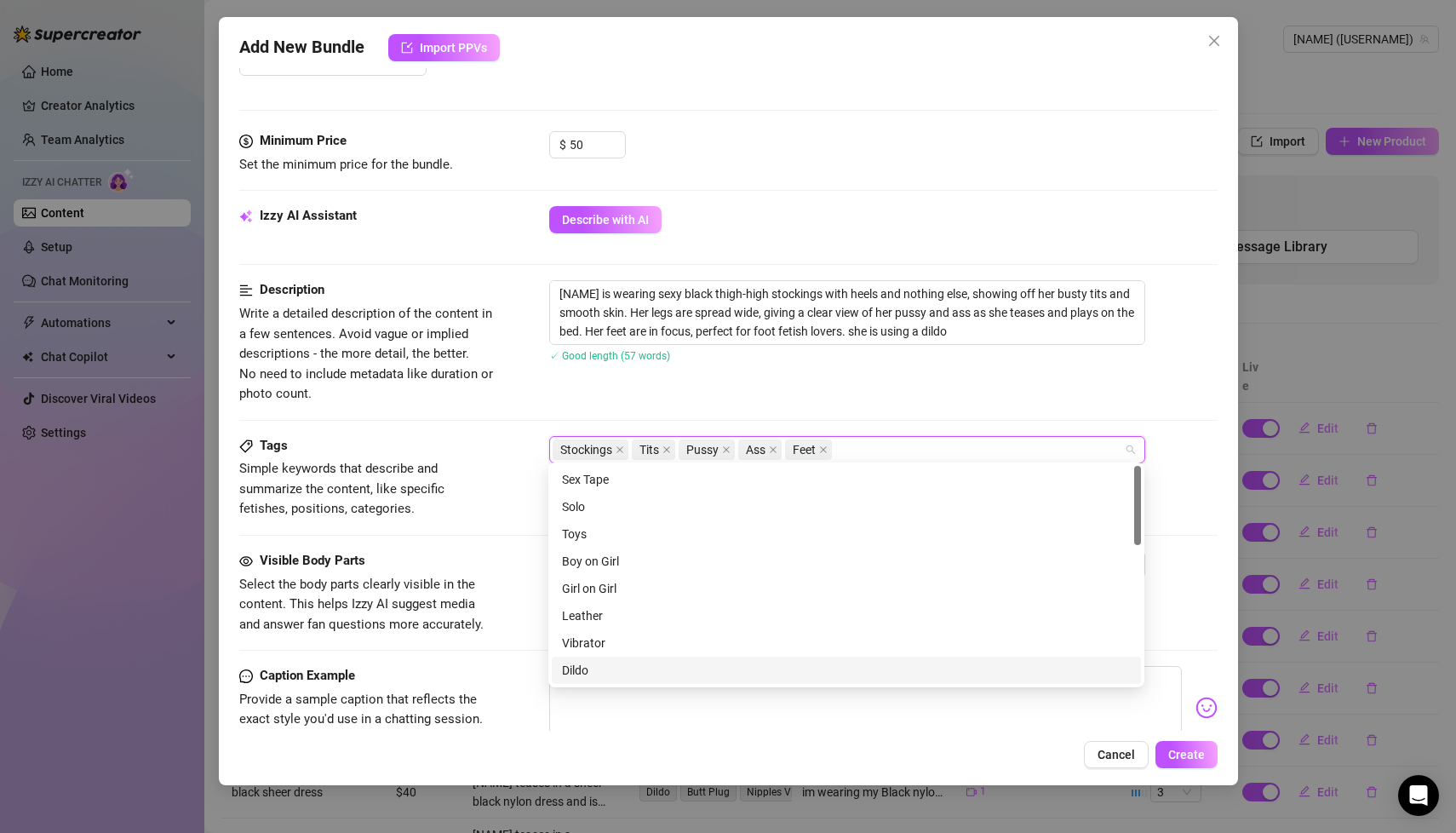 click on "Dildo" at bounding box center (846, 670) 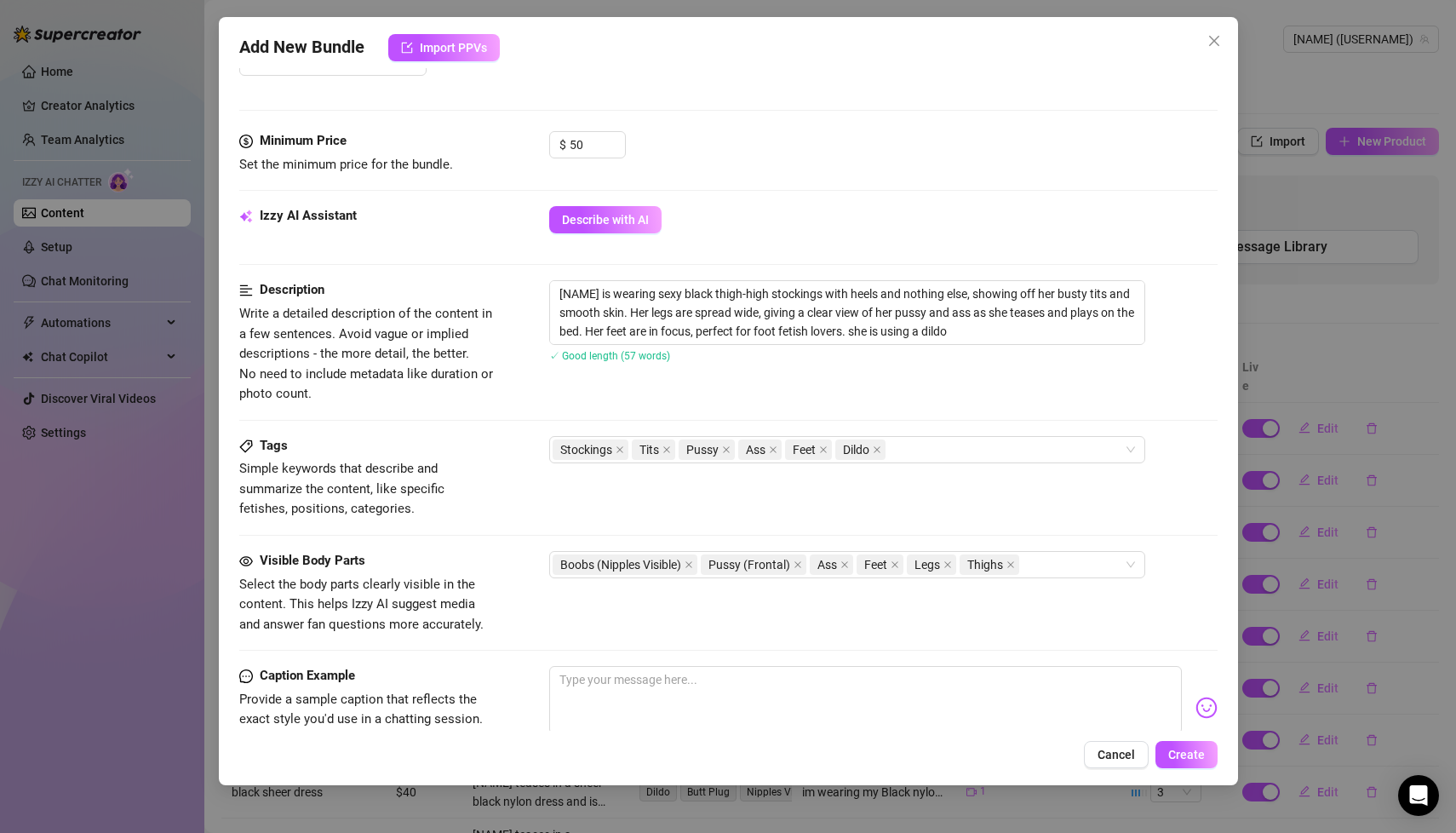 click on "Description Write a detailed description of the content in a few sentences. Avoid vague or implied descriptions - the more detail, the better.  No need to include metadata like duration or photo count. [NAME] is wearing sexy black thigh-high stockings with heels and nothing else, showing off her busty tits and smooth skin. Her legs are spread wide, giving a clear view of her pussy and ass as she teases and plays on the bed. Her feet are in focus, perfect for foot fetish lovers. she is using a dildo ✓ Good length (57 words)" at bounding box center [728, 342] 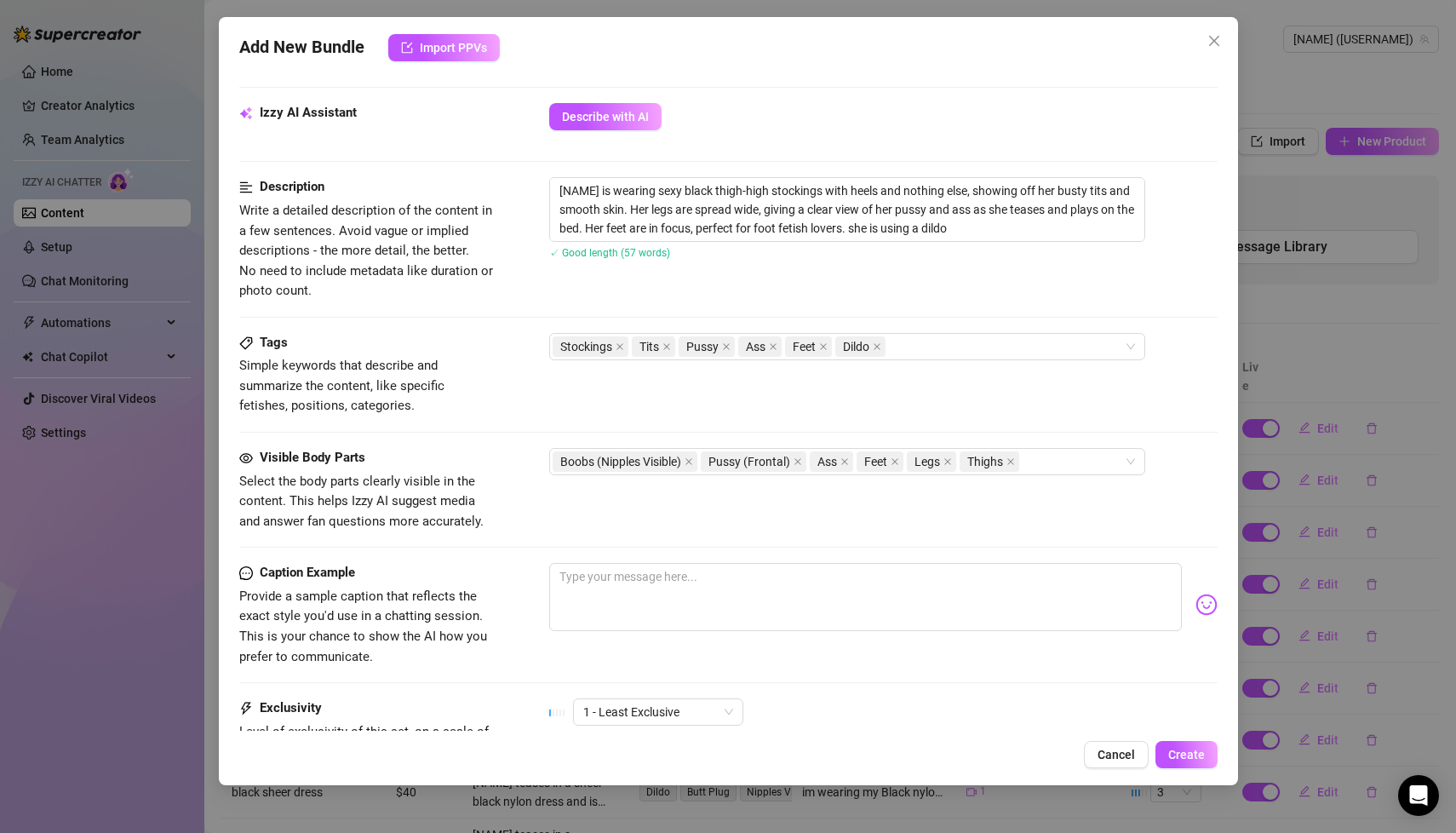 scroll, scrollTop: 593, scrollLeft: 0, axis: vertical 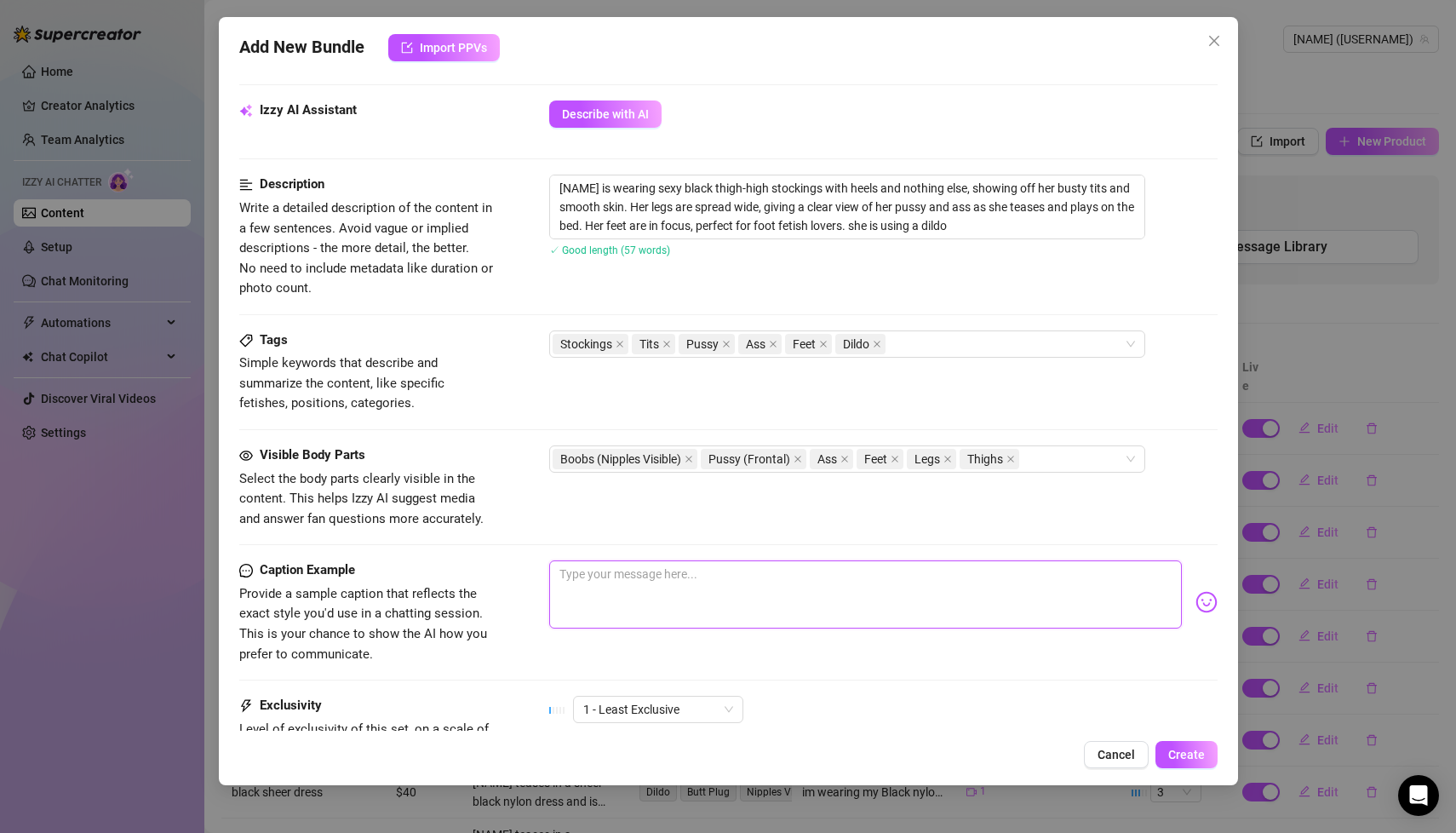 click at bounding box center (865, 595) 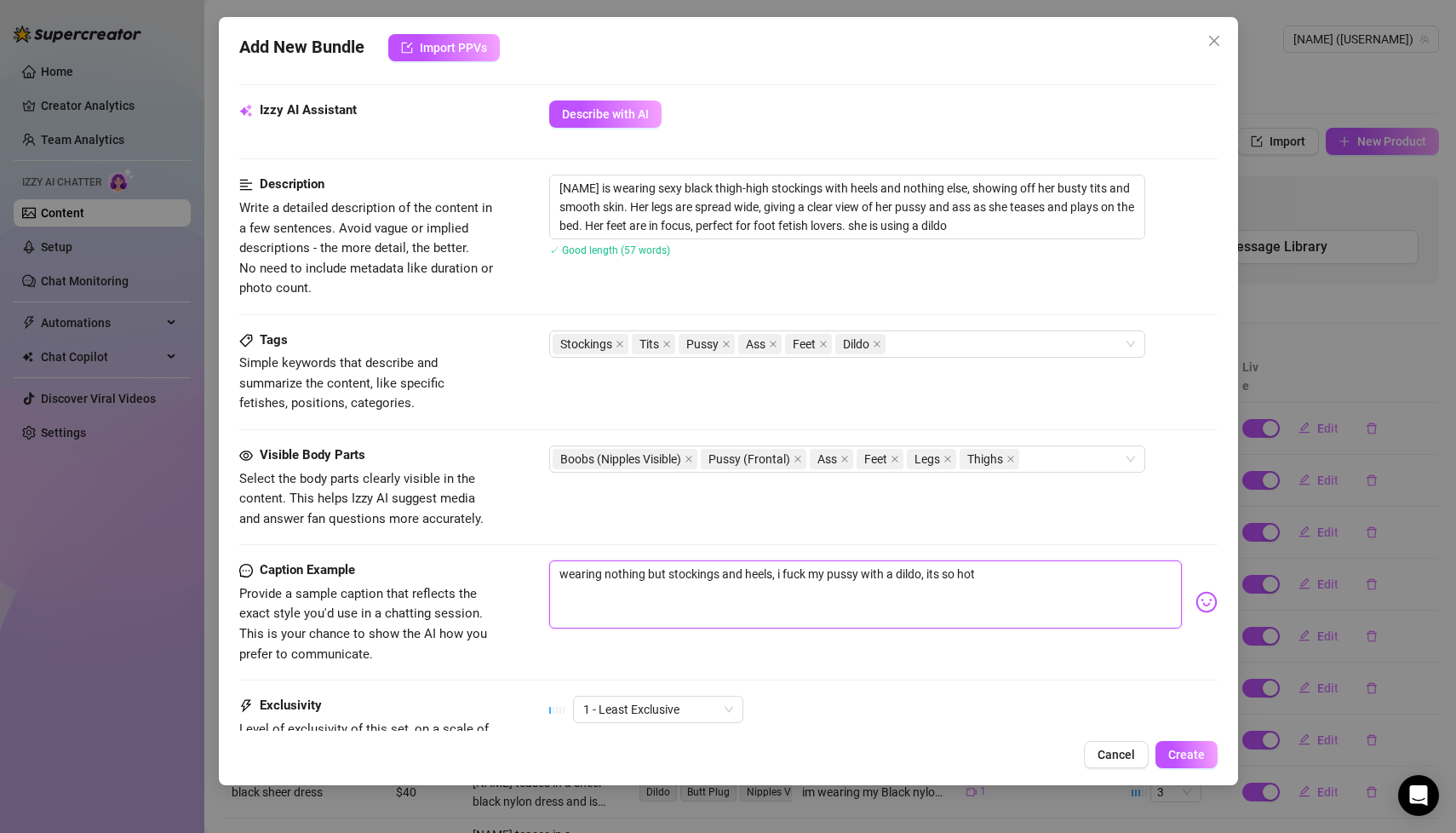 click on "wearing nothing but stockings and heels, i fuck my pussy with a dildo, its so hot" at bounding box center [865, 595] 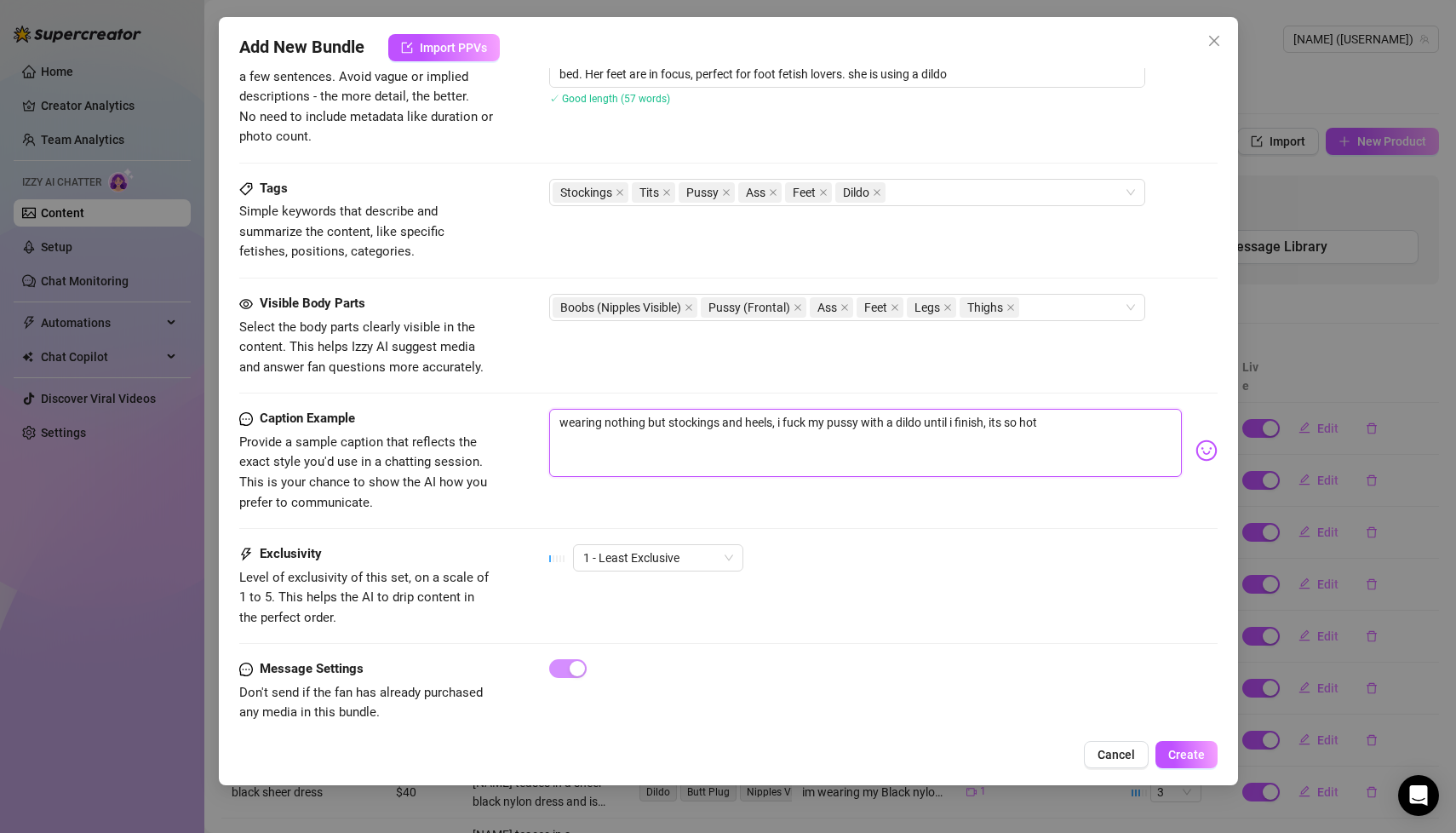 scroll, scrollTop: 762, scrollLeft: 0, axis: vertical 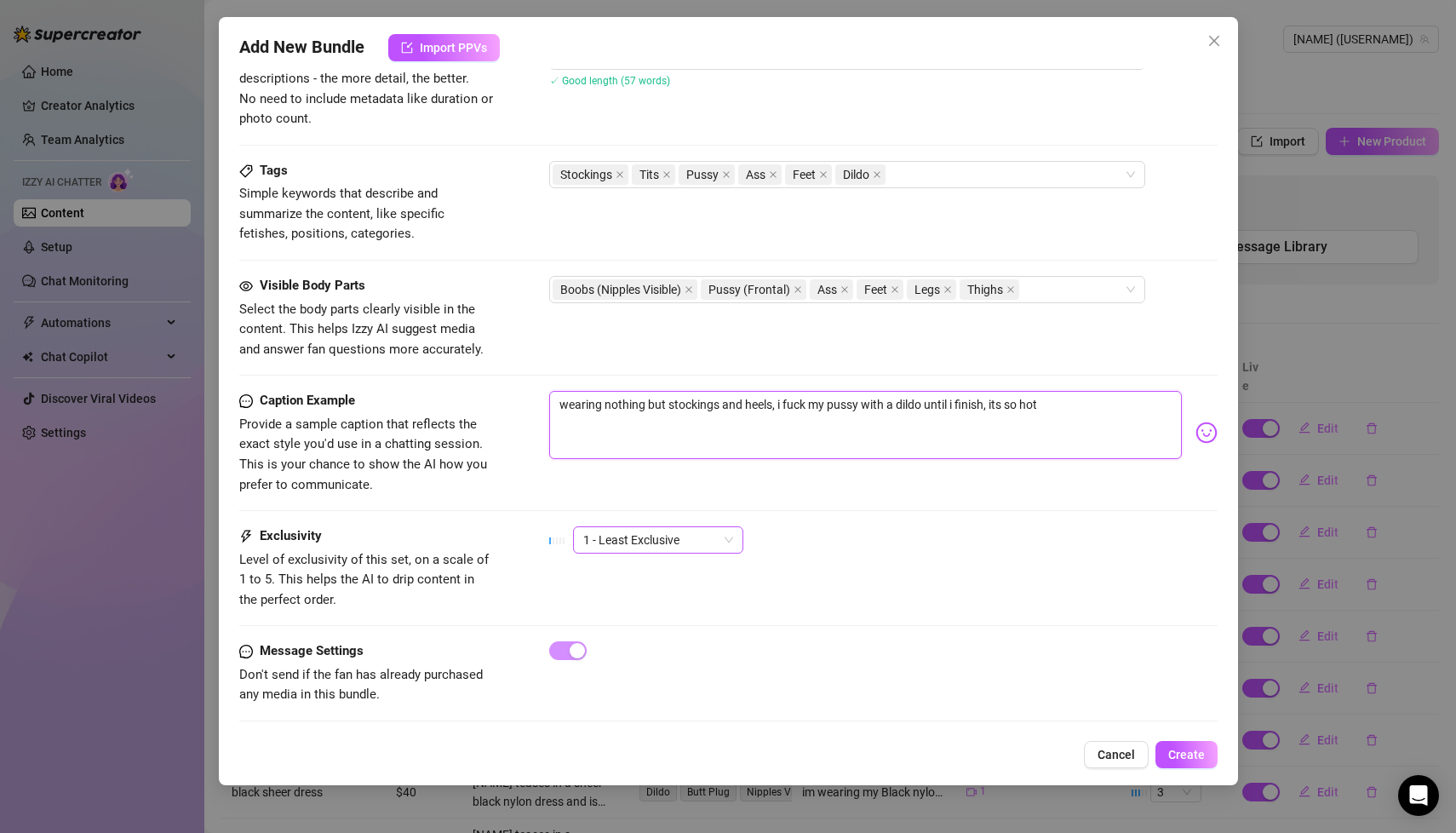 click on "1 - Least Exclusive" at bounding box center [658, 540] 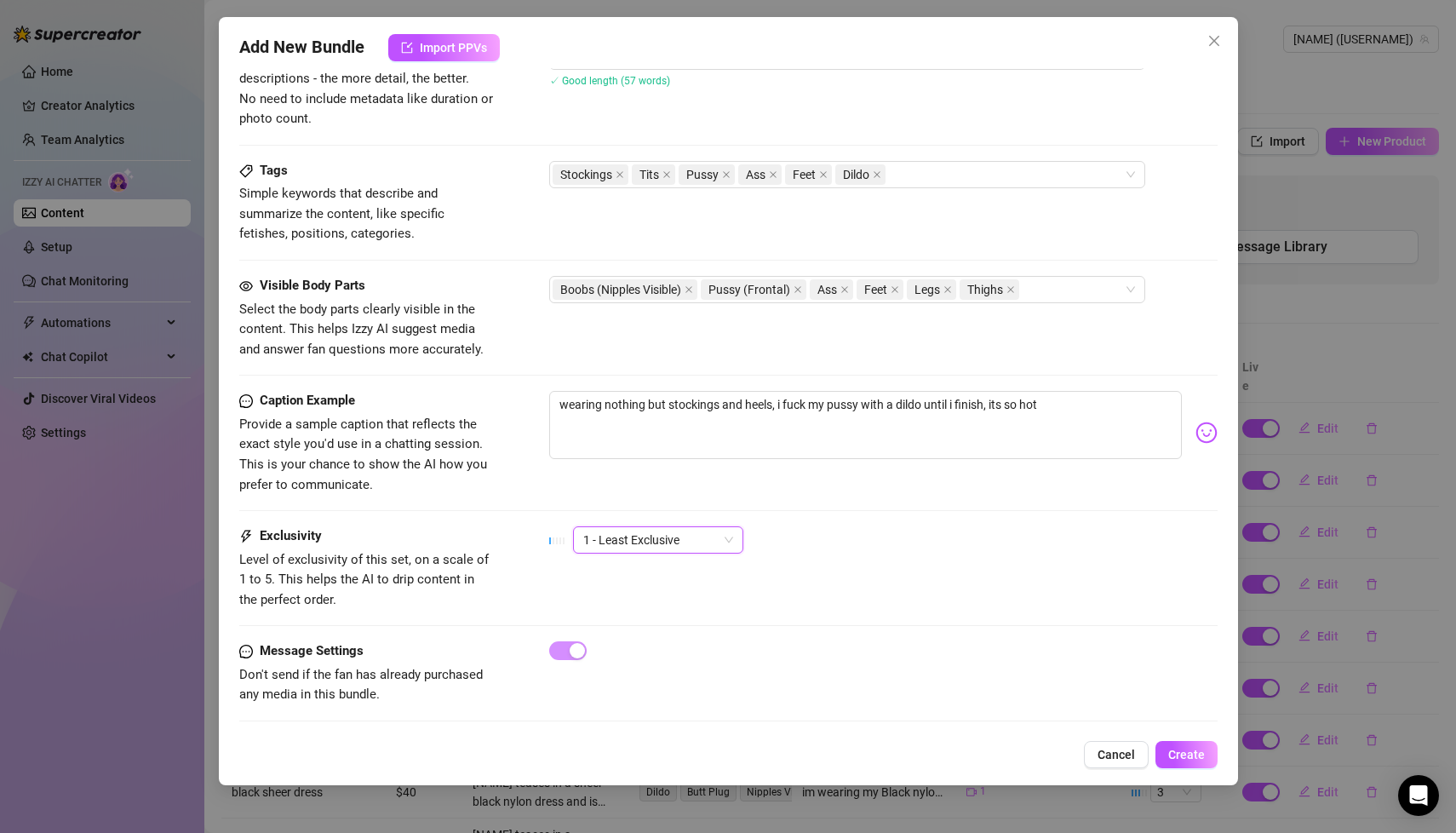 click on "Caption Example Provide a sample caption that reflects the exact style you'd use in a chatting session. This is your chance to show the AI how you prefer to communicate. wearing nothing but stockings and heels, i fuck my pussy with a dildo until i finish, its so hot" at bounding box center [728, 443] 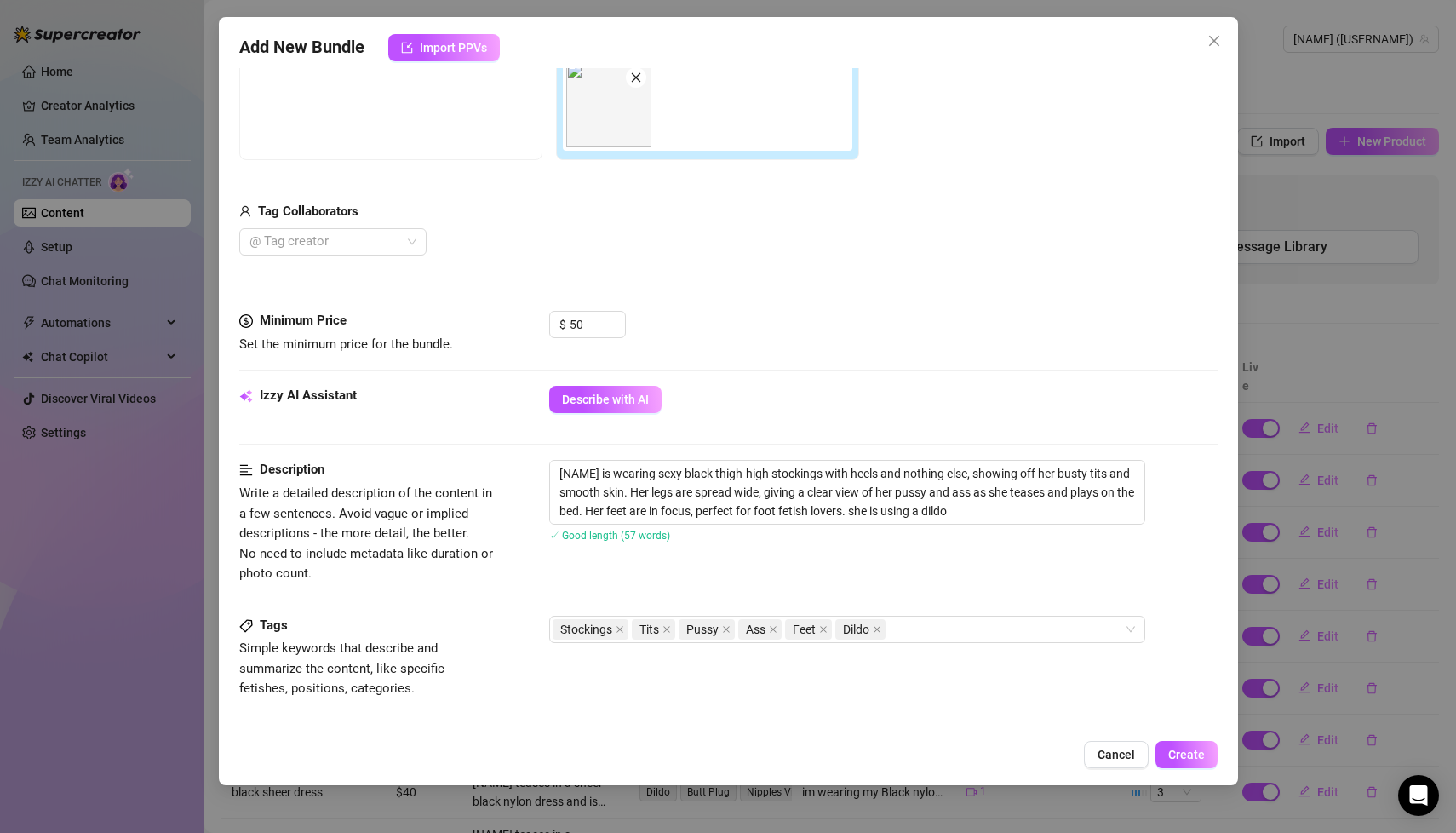 scroll, scrollTop: 0, scrollLeft: 0, axis: both 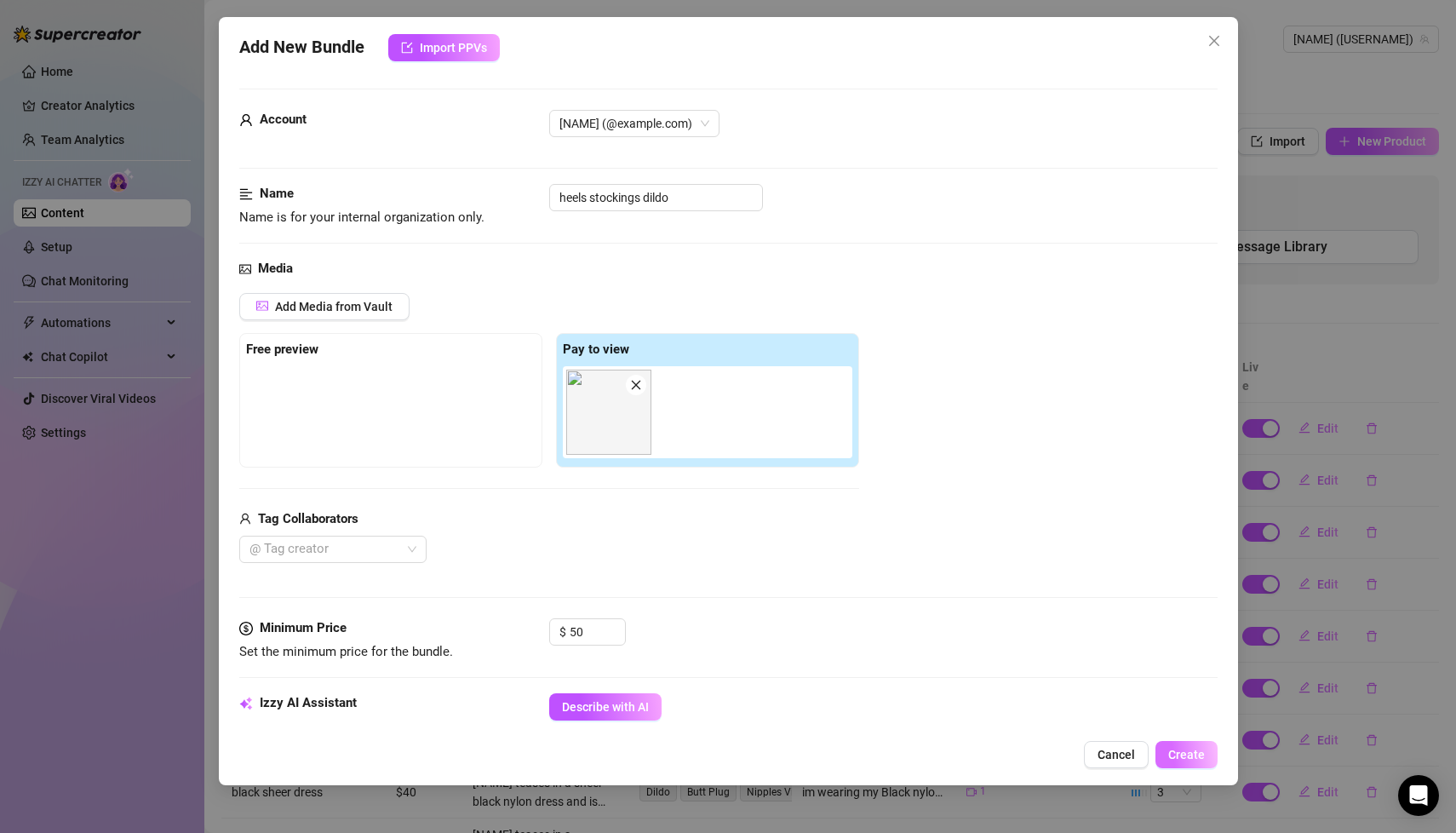 click on "Create" at bounding box center [1186, 755] 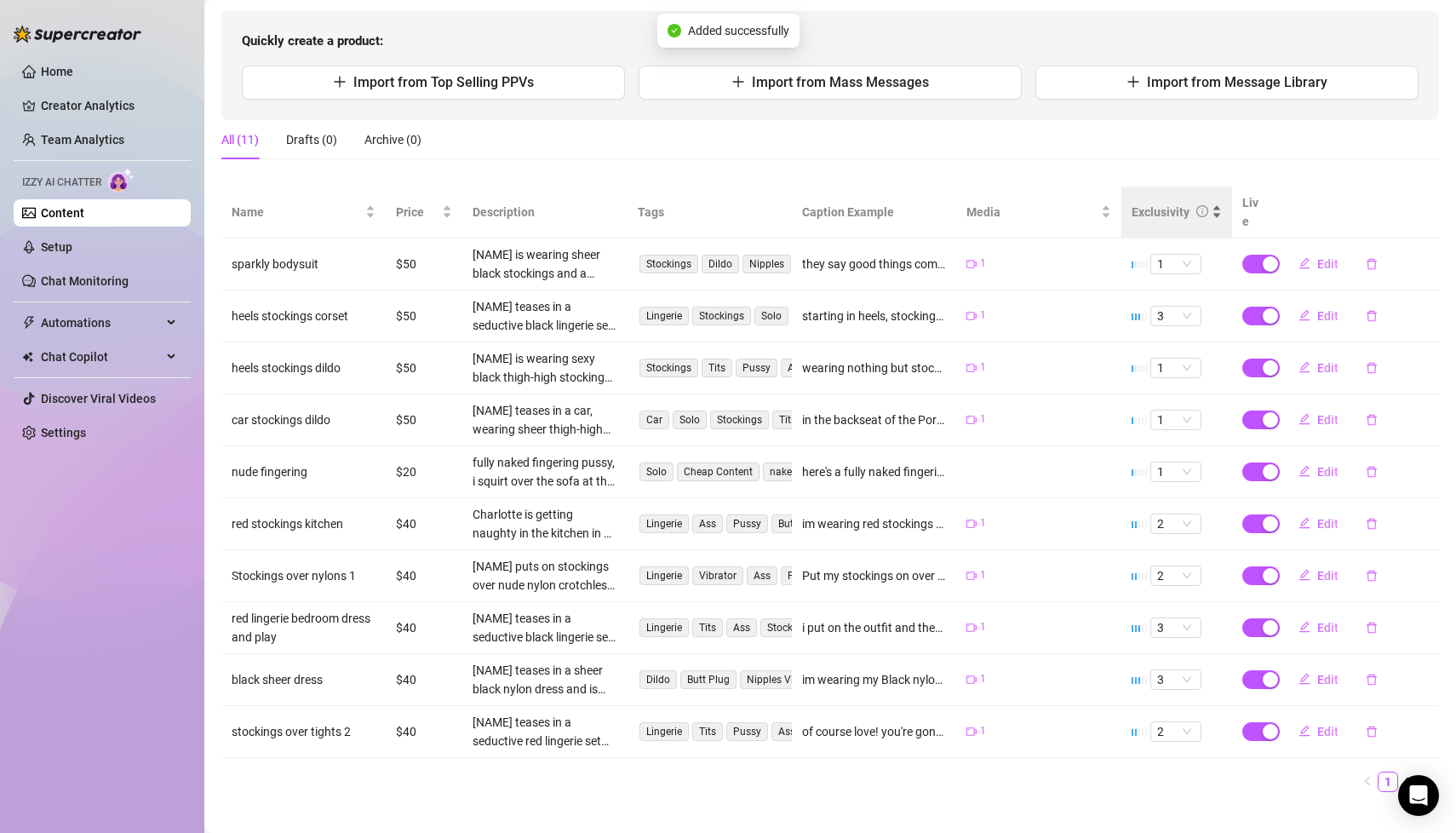 scroll, scrollTop: 0, scrollLeft: 0, axis: both 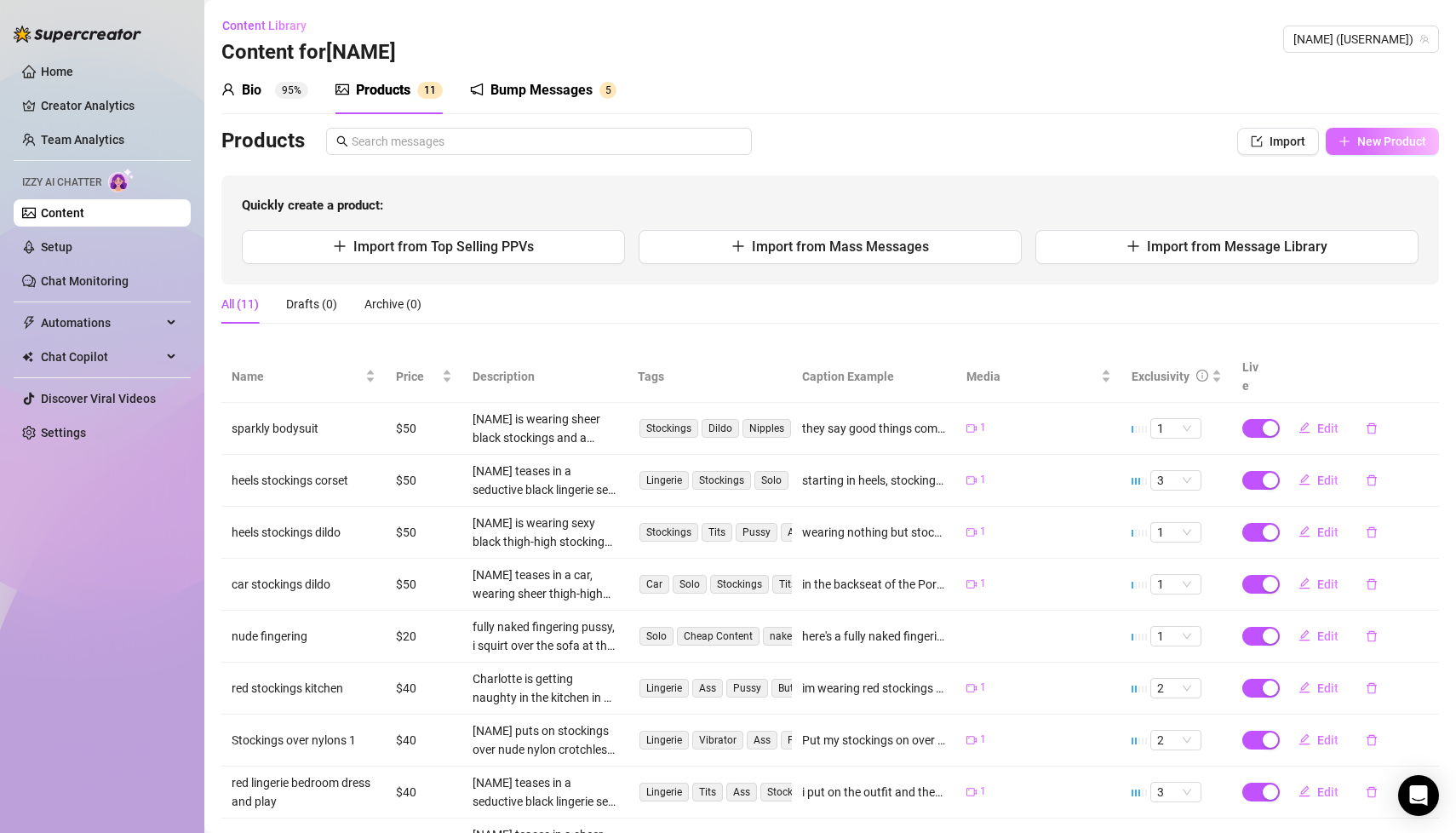 click on "New Product" at bounding box center (1382, 141) 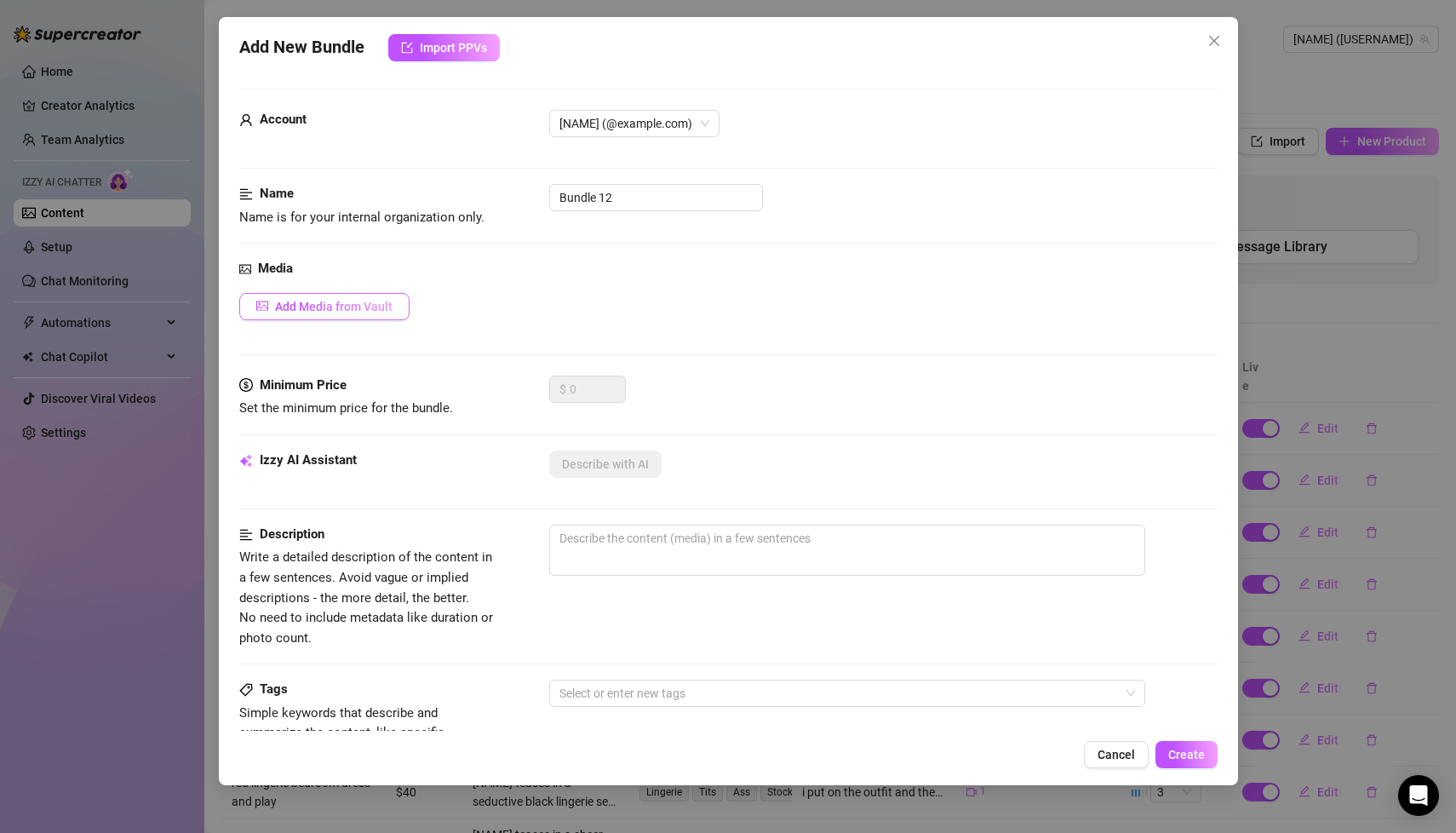 click on "Add Media from Vault" at bounding box center [324, 307] 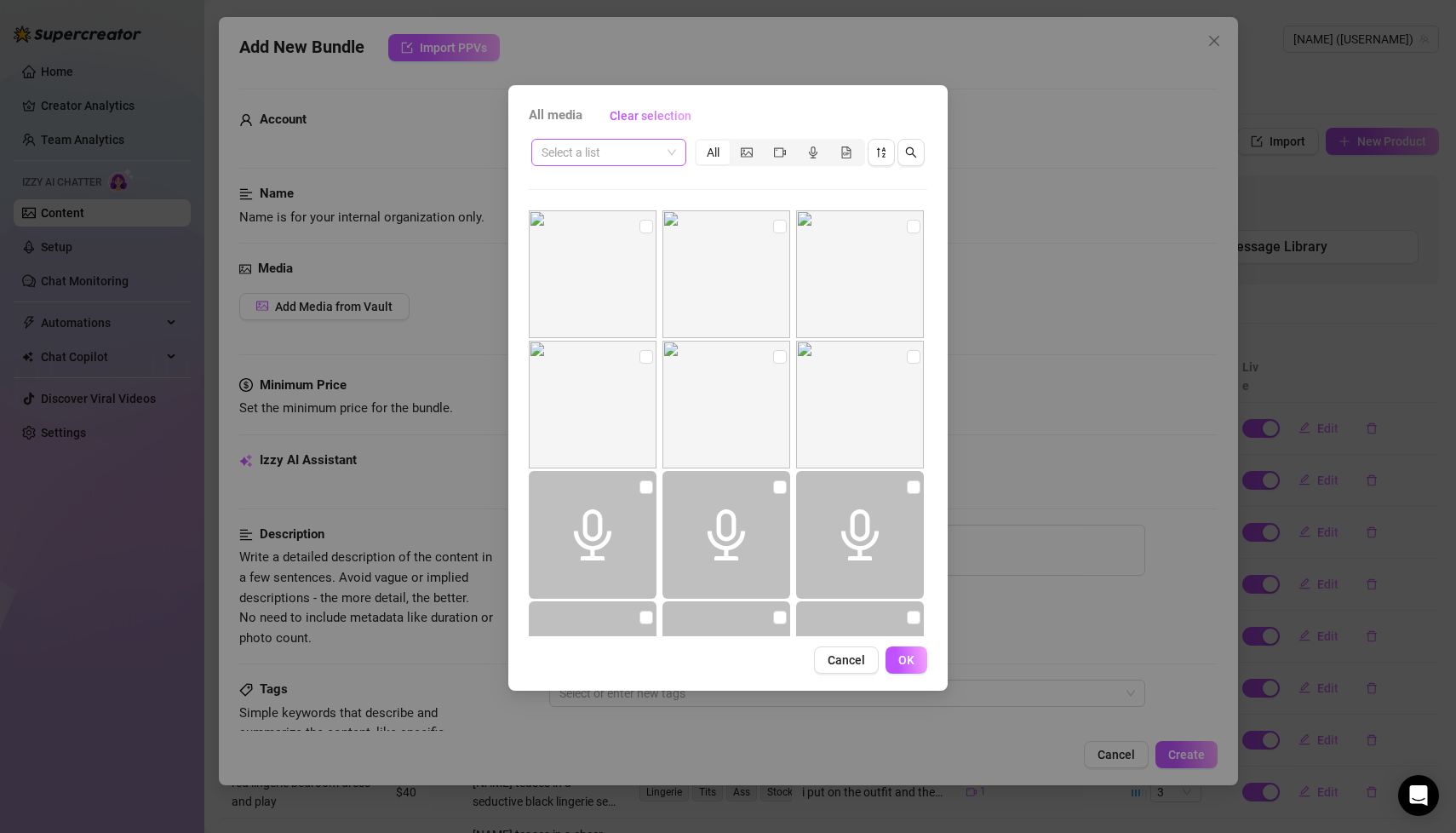 click at bounding box center [601, 152] 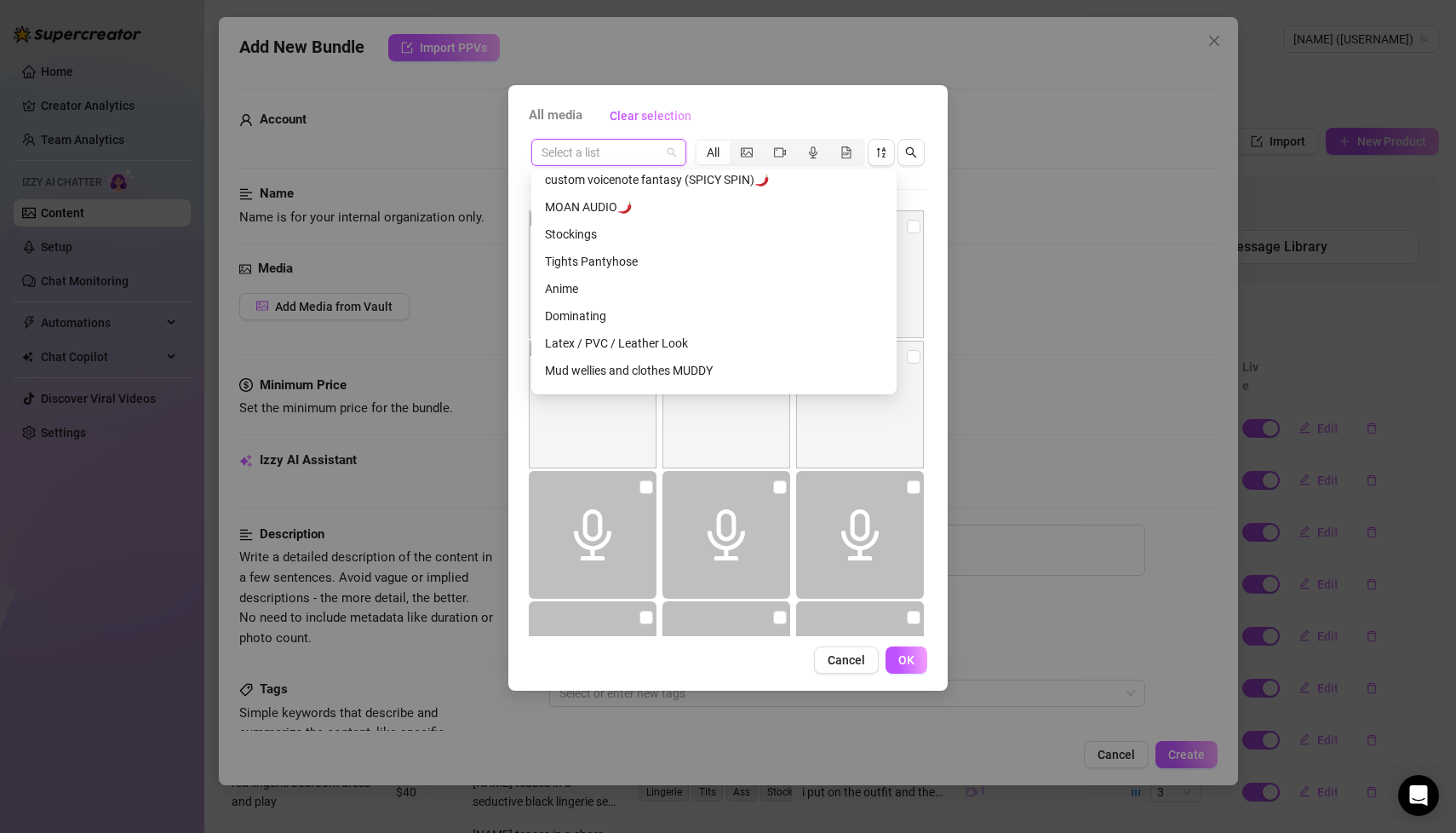 scroll, scrollTop: 433, scrollLeft: 0, axis: vertical 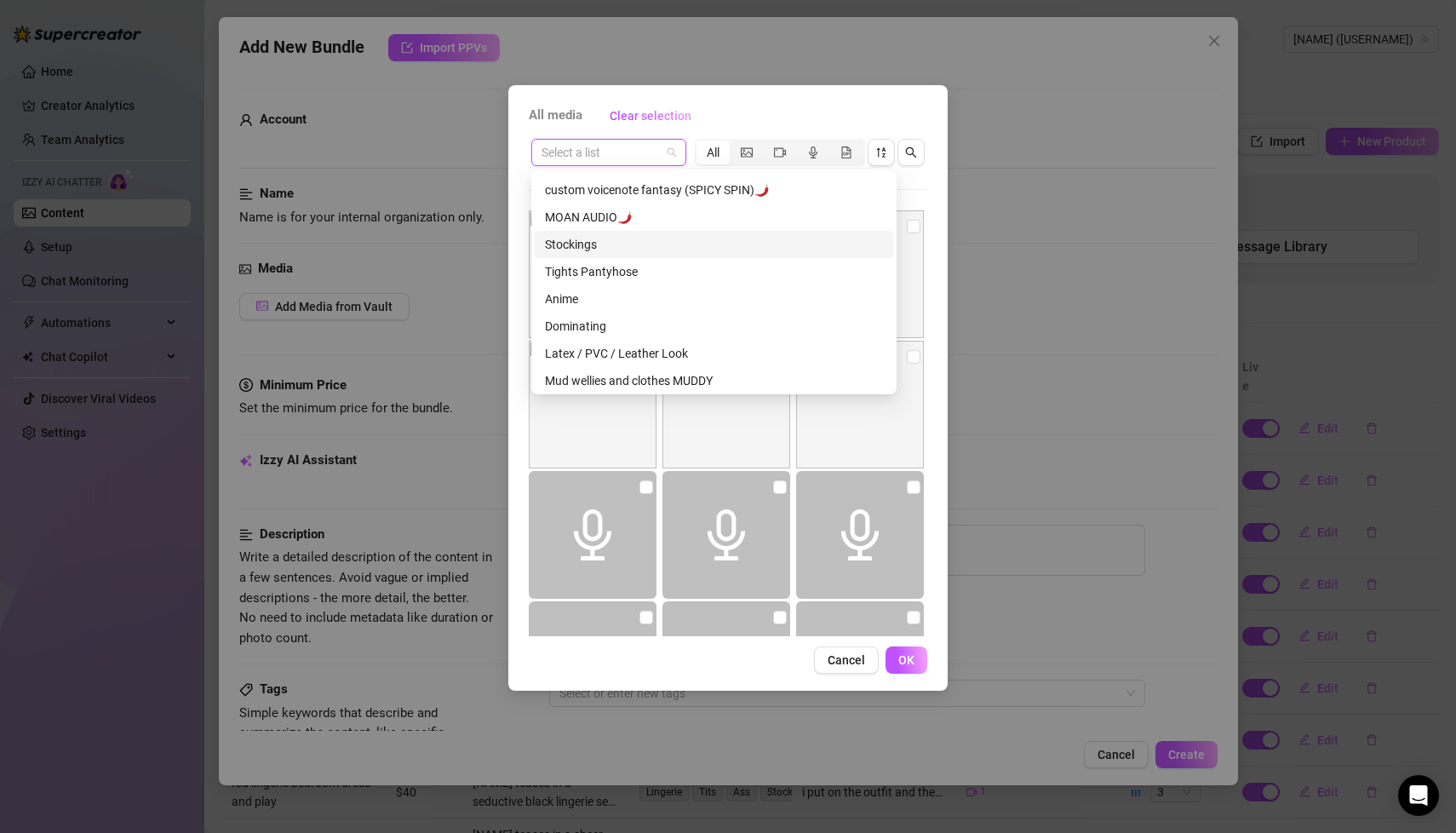 click on "Stockings" at bounding box center (714, 244) 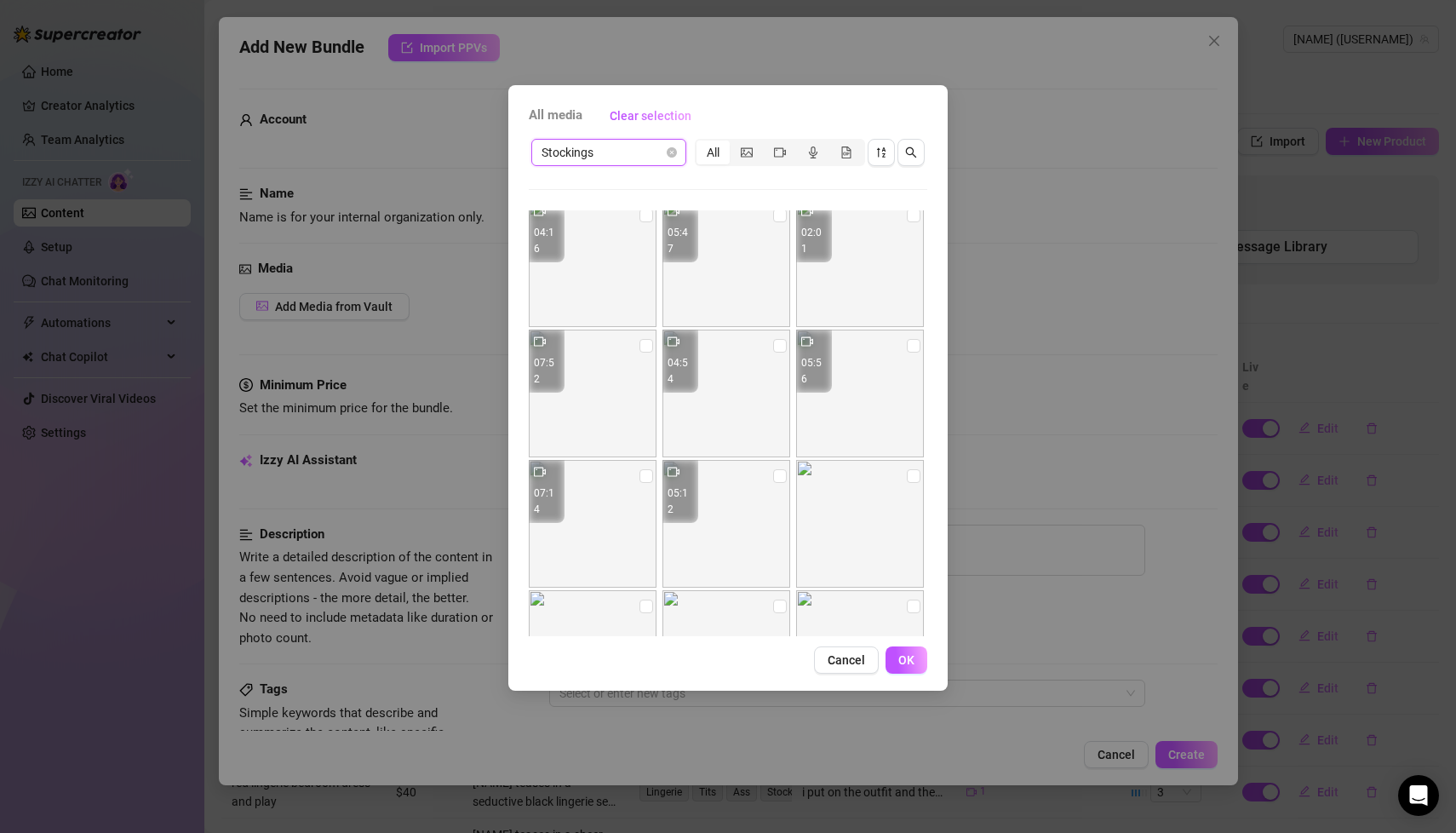 scroll, scrollTop: 161, scrollLeft: 0, axis: vertical 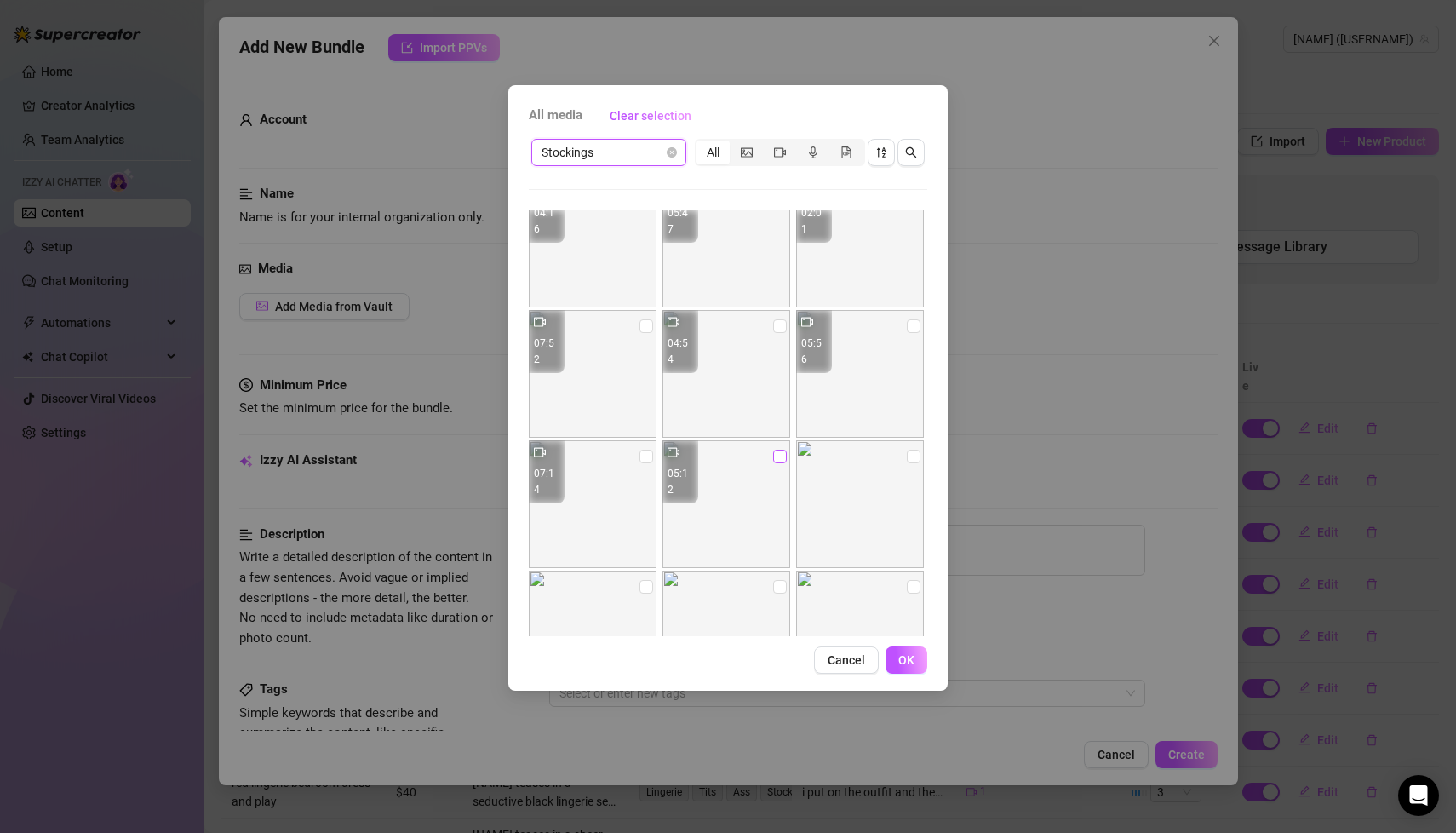 click at bounding box center [780, 457] 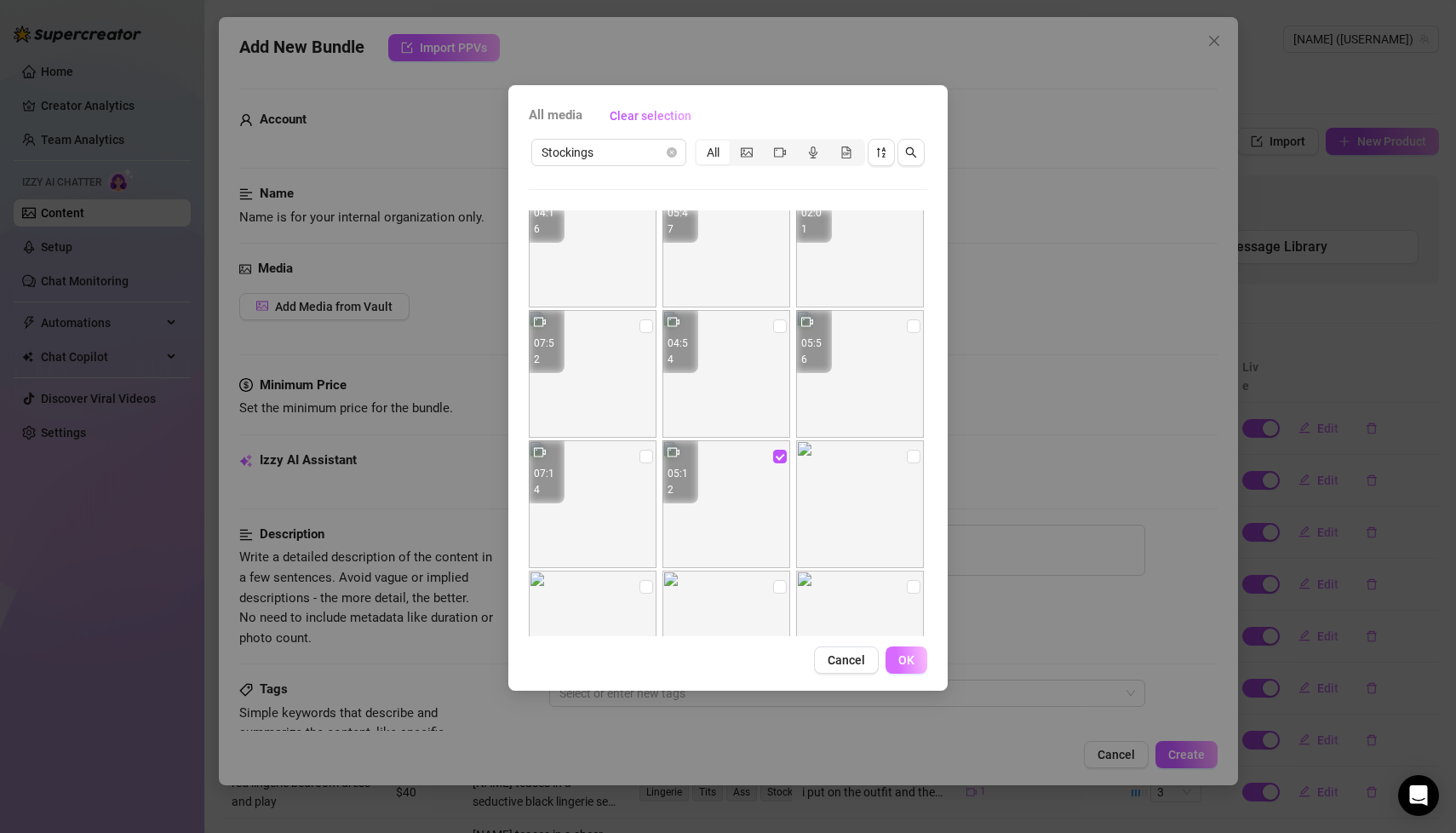 click on "OK" at bounding box center [906, 660] 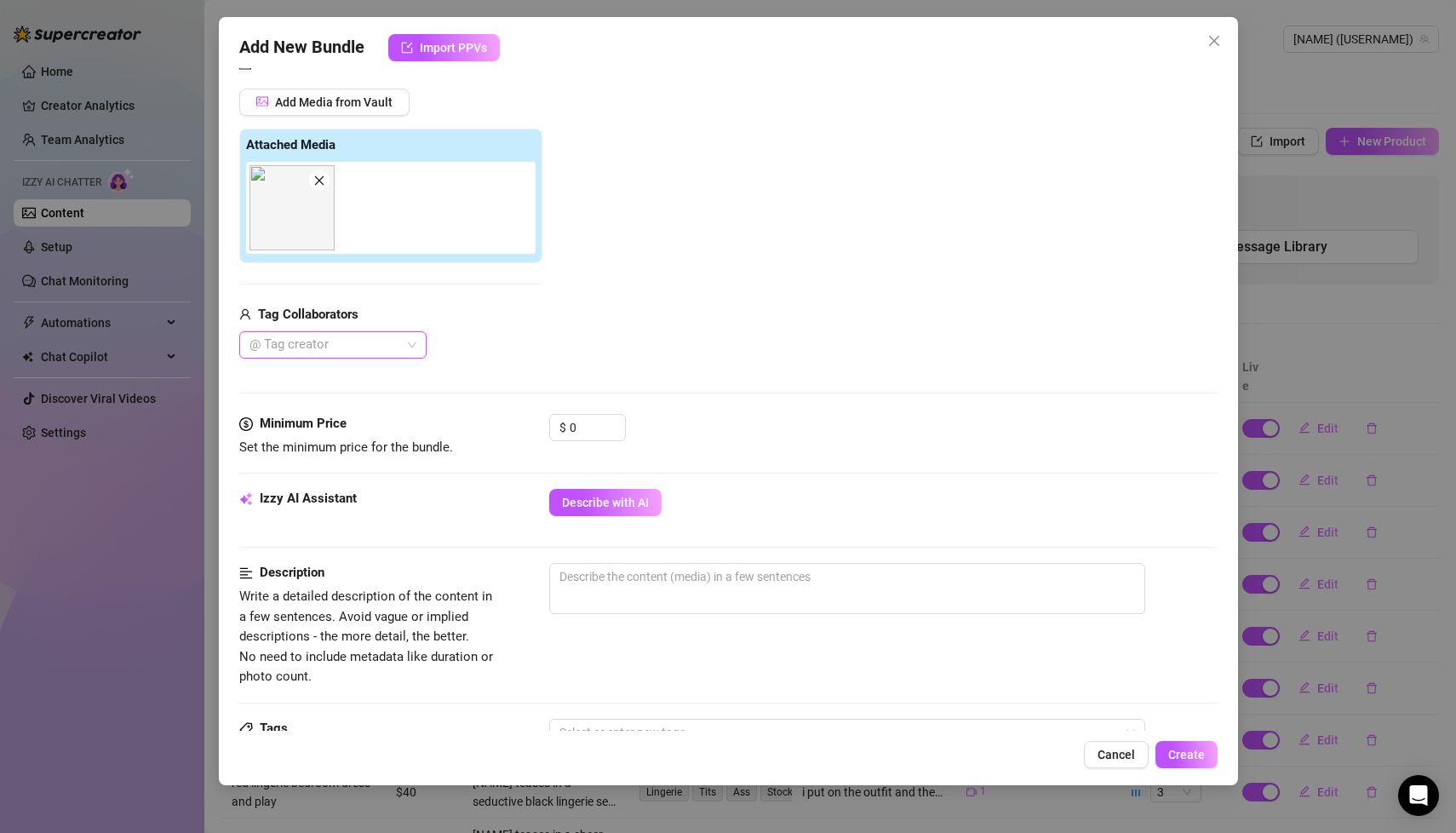 scroll, scrollTop: 208, scrollLeft: 0, axis: vertical 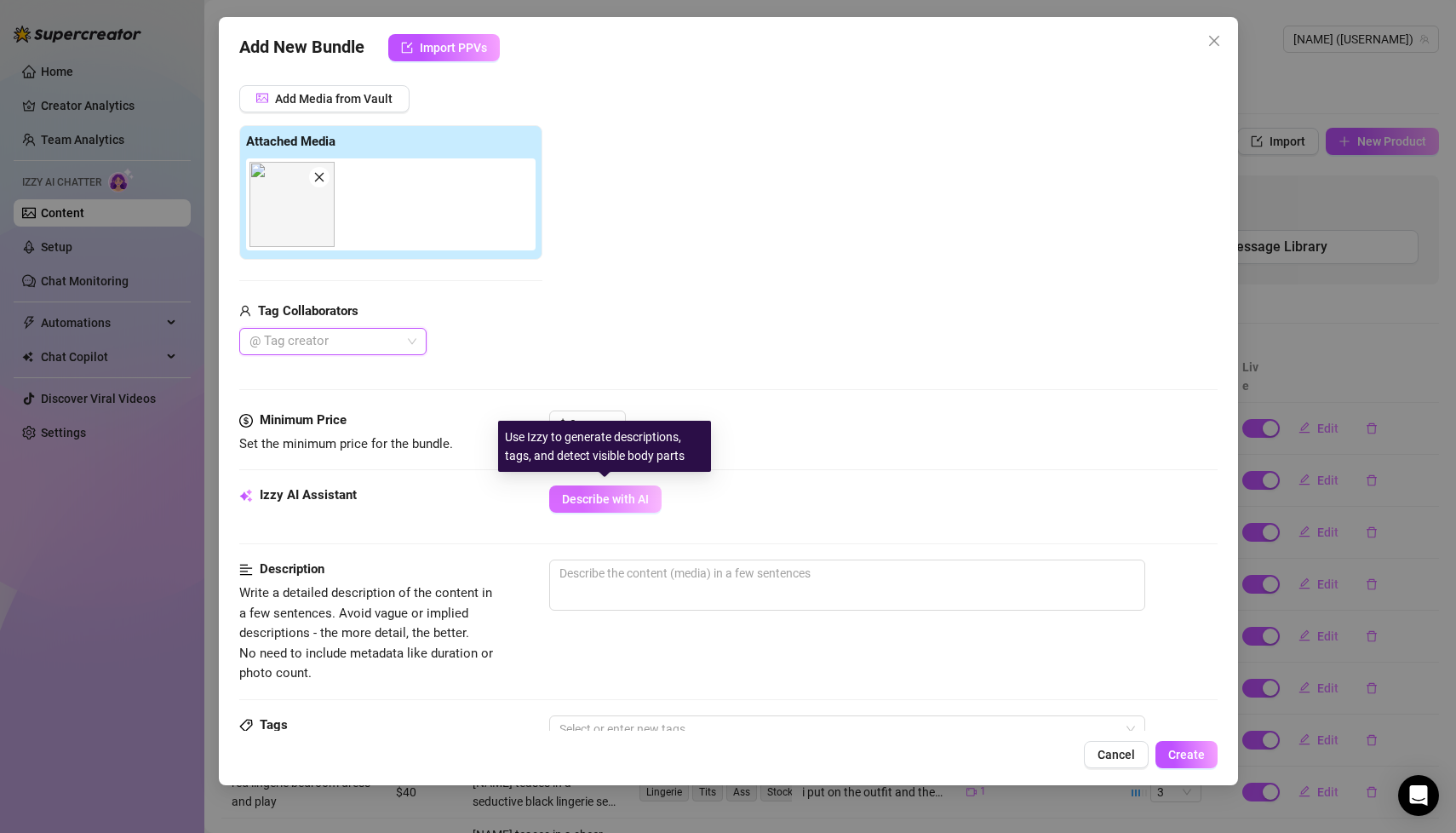 click on "Describe with AI" at bounding box center (605, 499) 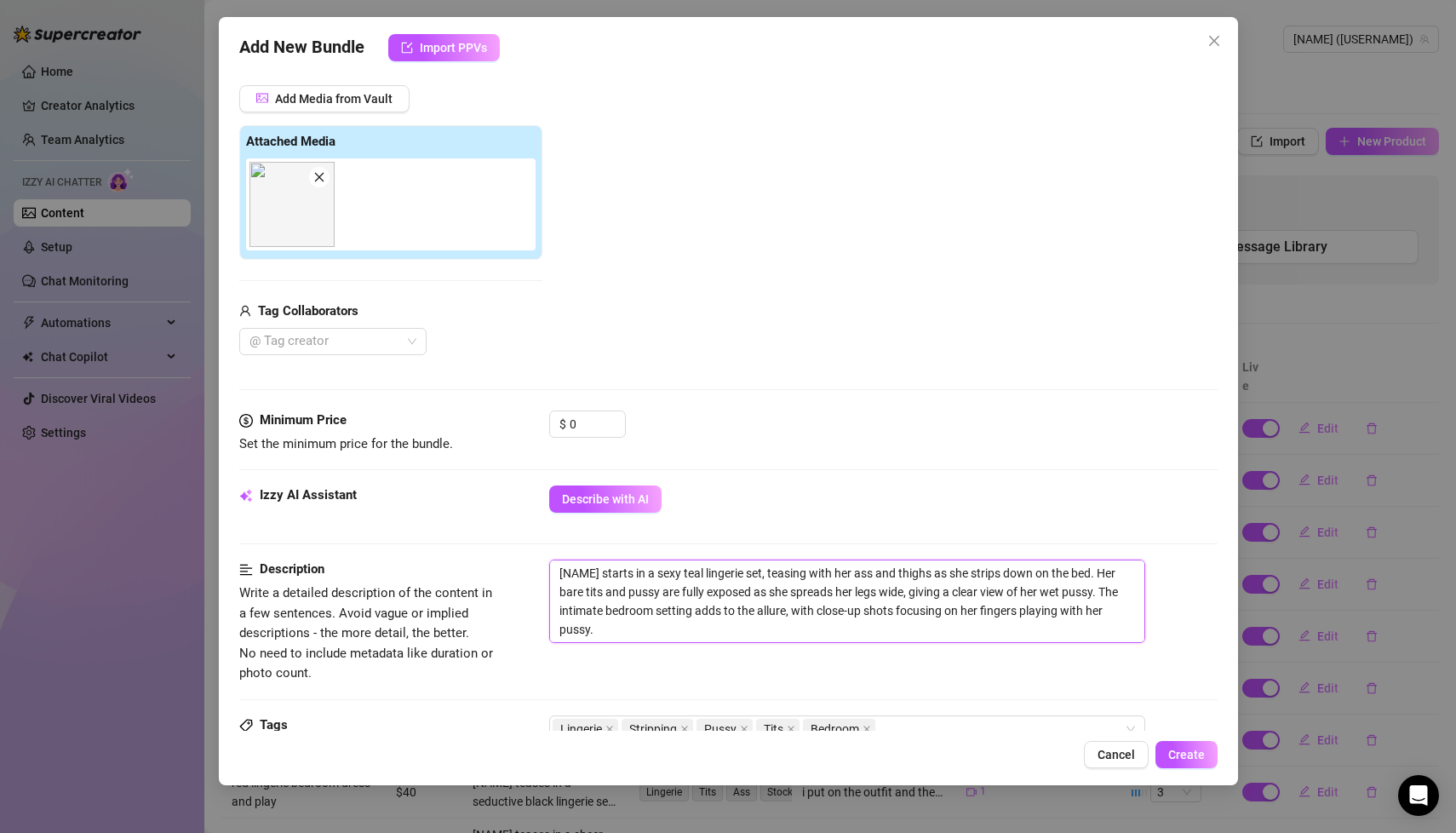 click on "[NAME] starts in a sexy teal lingerie set, teasing with her ass and thighs as she strips down on the bed. Her bare tits and pussy are fully exposed as she spreads her legs wide, giving a clear view of her wet pussy. The intimate bedroom setting adds to the allure, with close-up shots focusing on her fingers playing with her pussy." at bounding box center [847, 600] 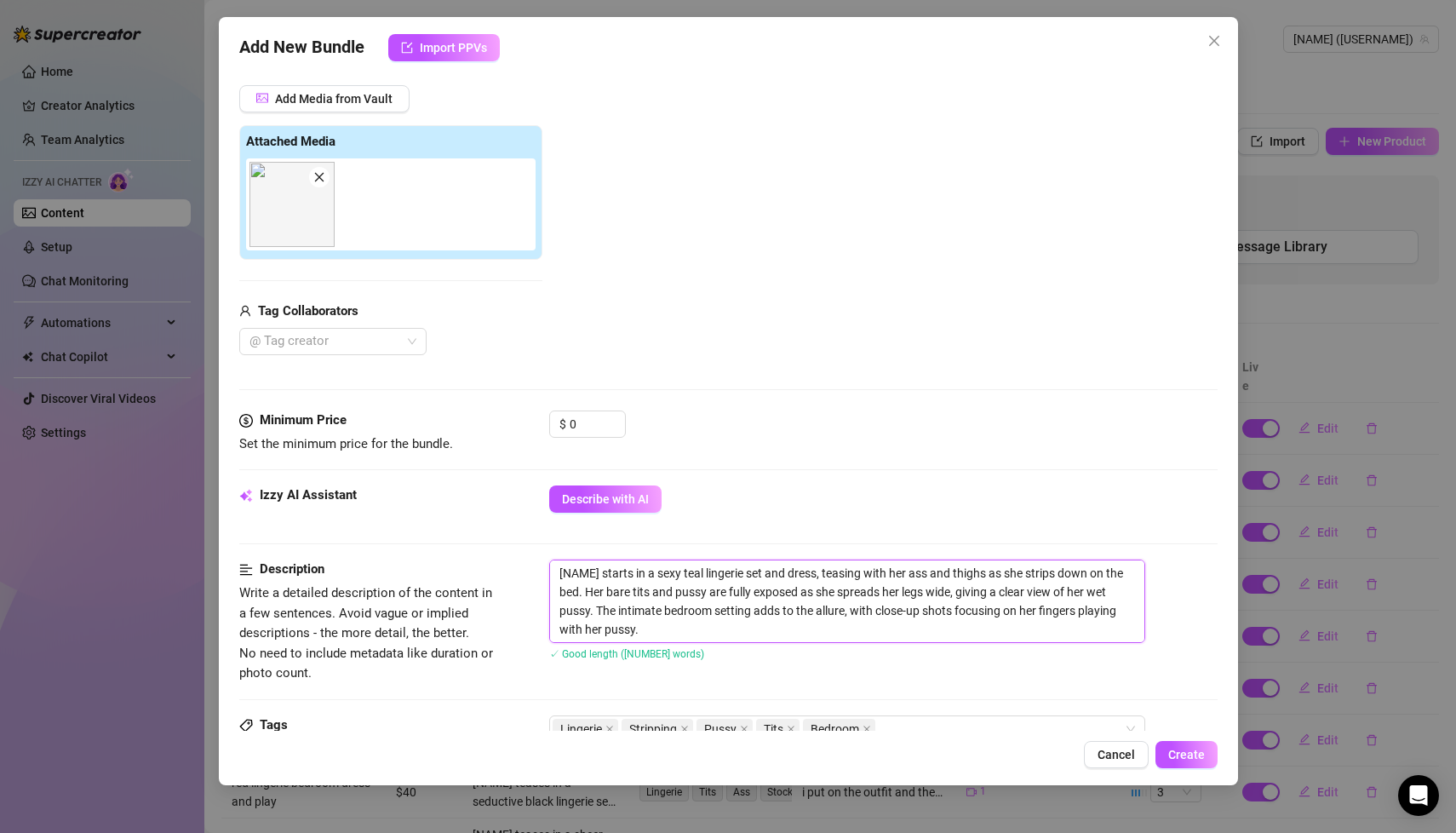 scroll, scrollTop: 340, scrollLeft: 0, axis: vertical 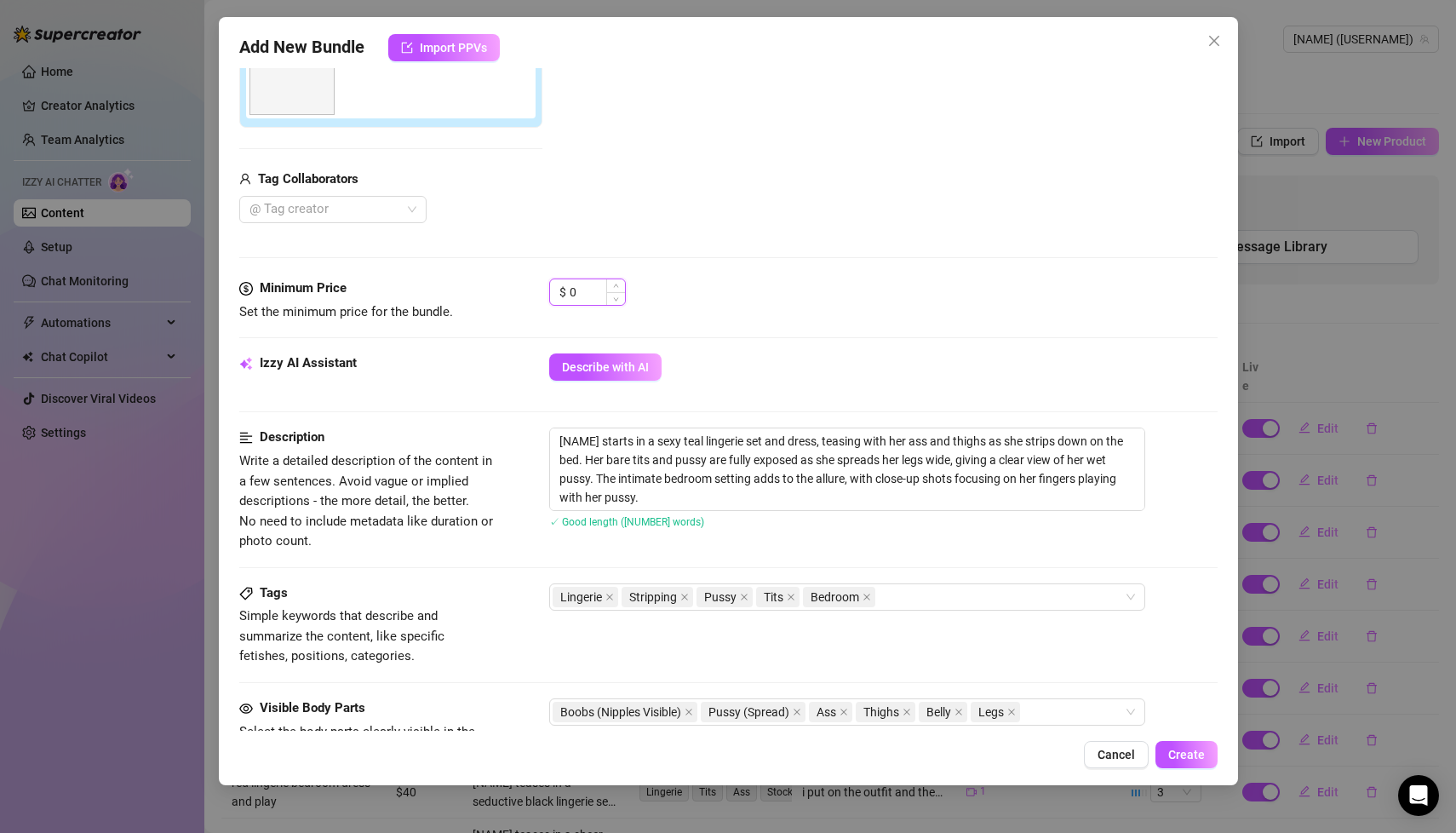 click on "0" at bounding box center (597, 292) 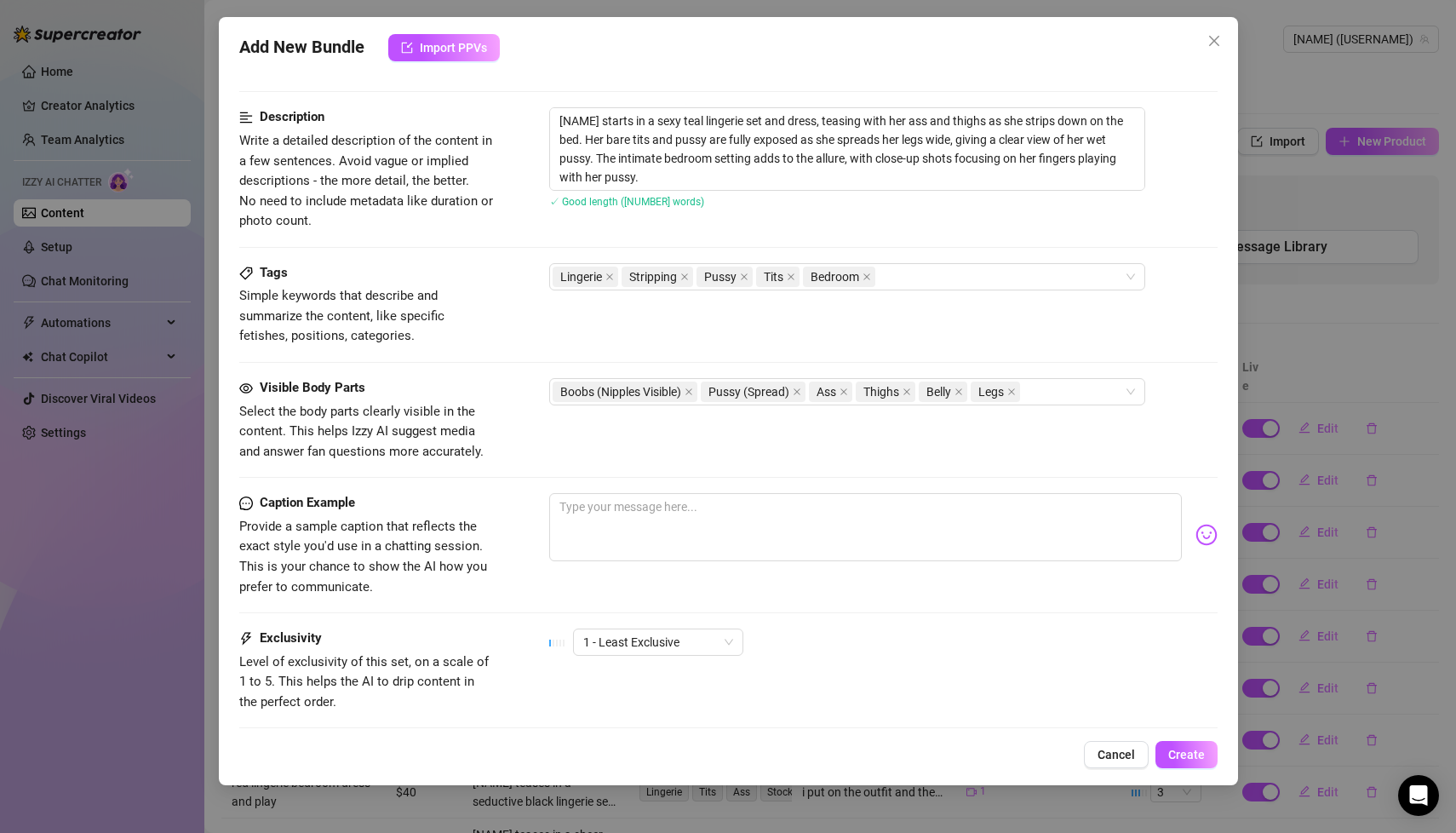 scroll, scrollTop: 661, scrollLeft: 0, axis: vertical 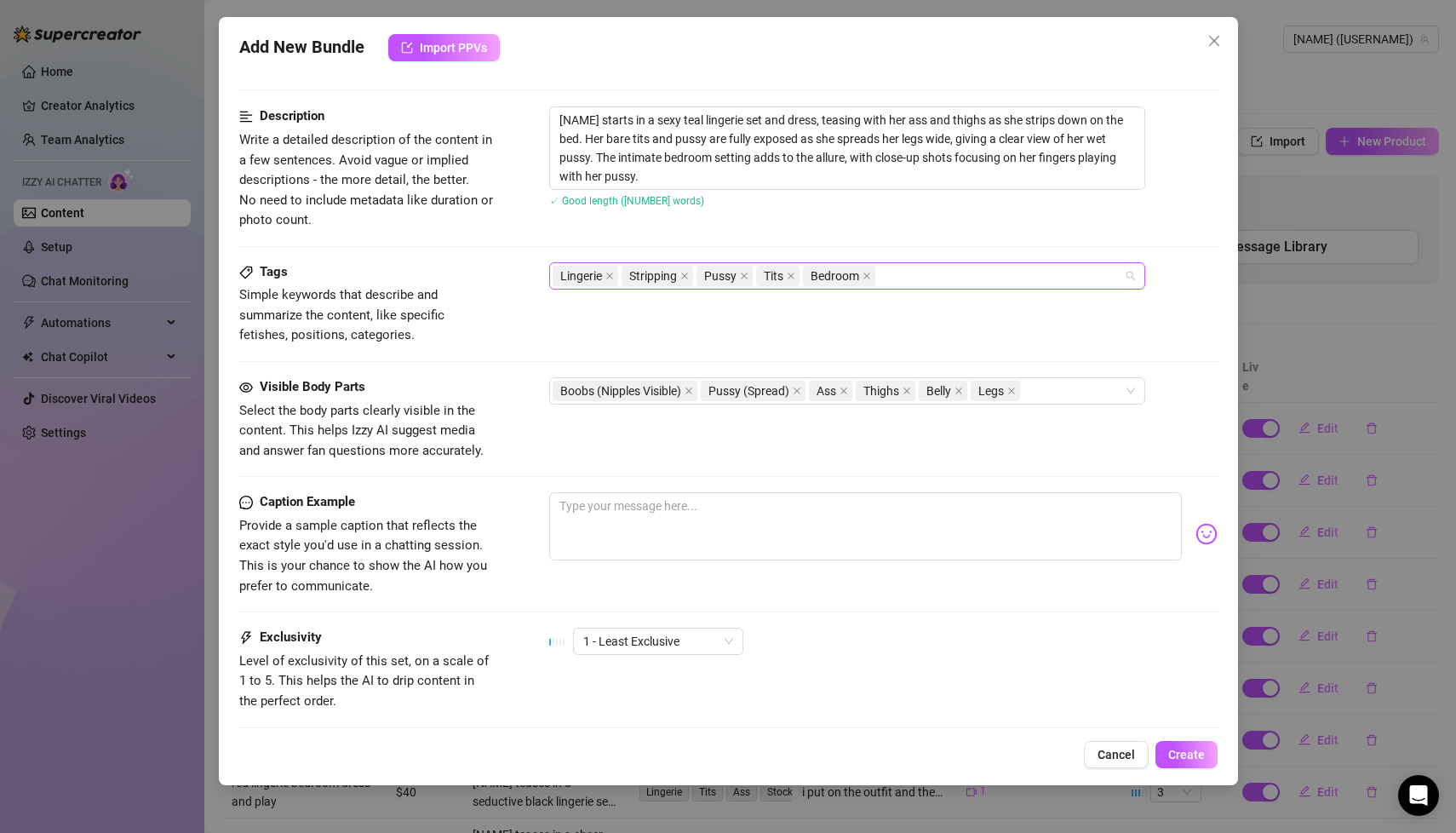 click on "Lingerie Stripping Pussy Tits Bedroom" at bounding box center [838, 276] 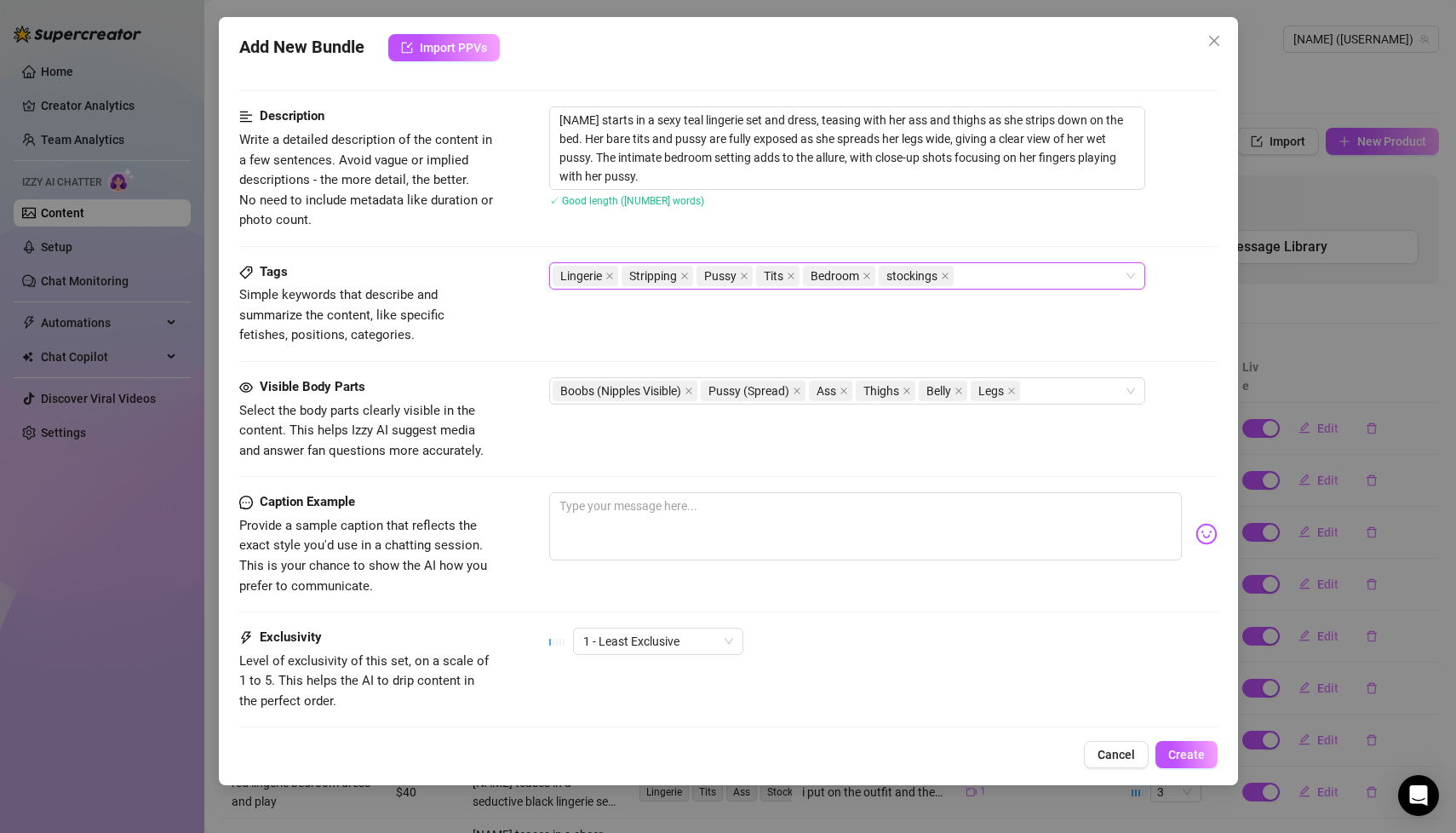 click on "Write a detailed description of the content in a few sentences. Avoid vague or implied descriptions - the more detail, the better.  No need to include metadata like duration or photo count." at bounding box center (367, 181) 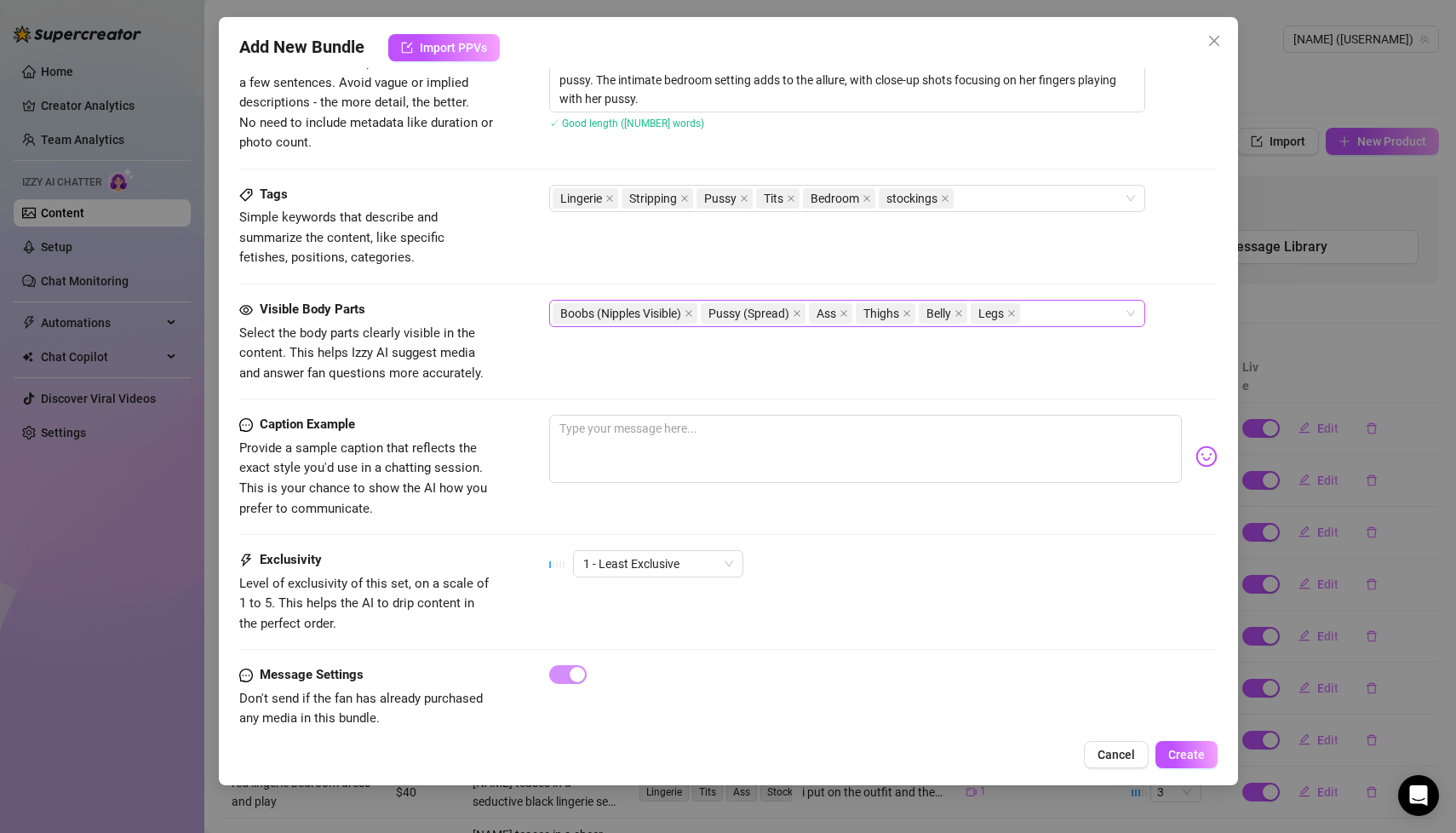 scroll, scrollTop: 744, scrollLeft: 0, axis: vertical 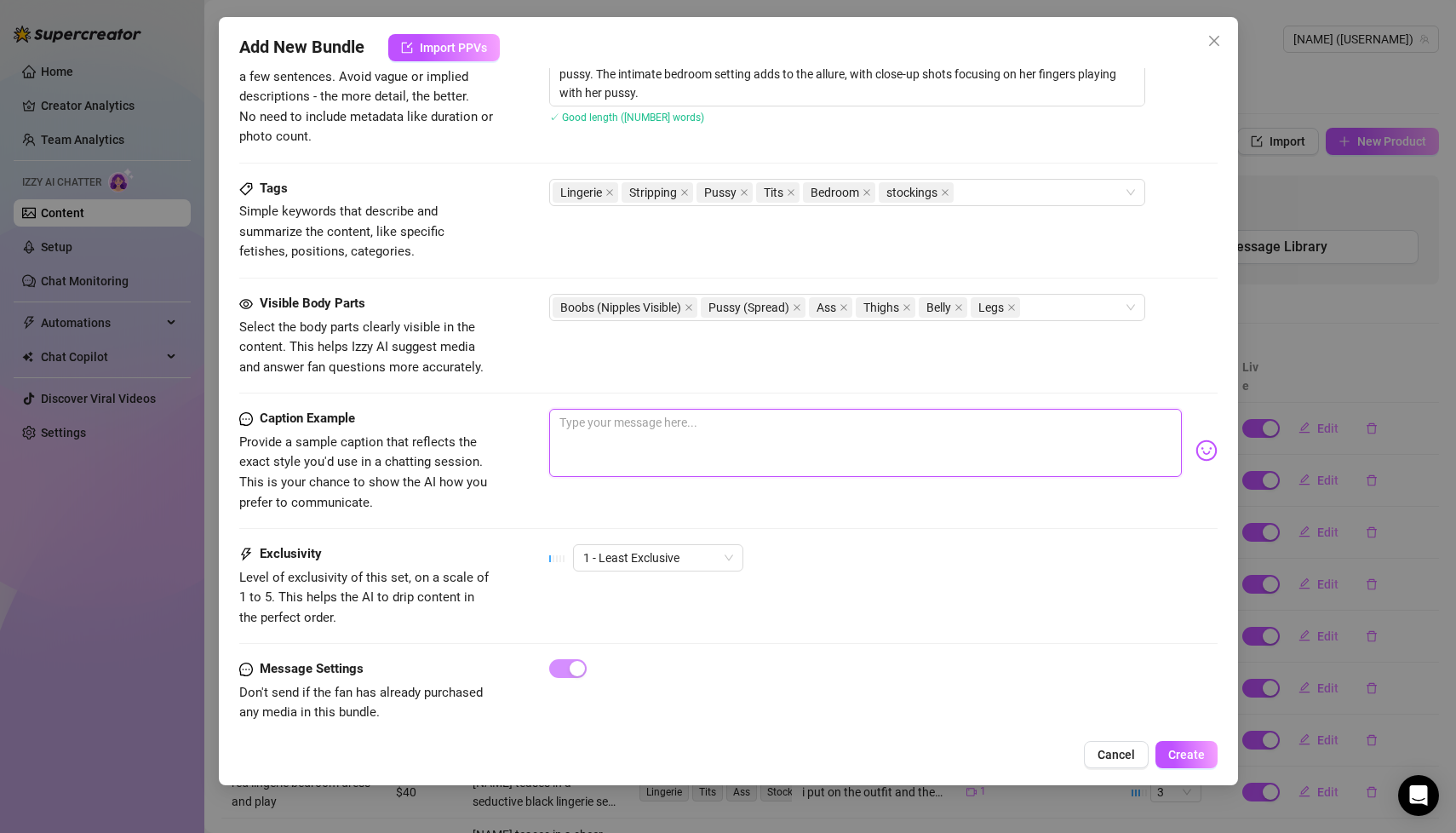 click at bounding box center [865, 443] 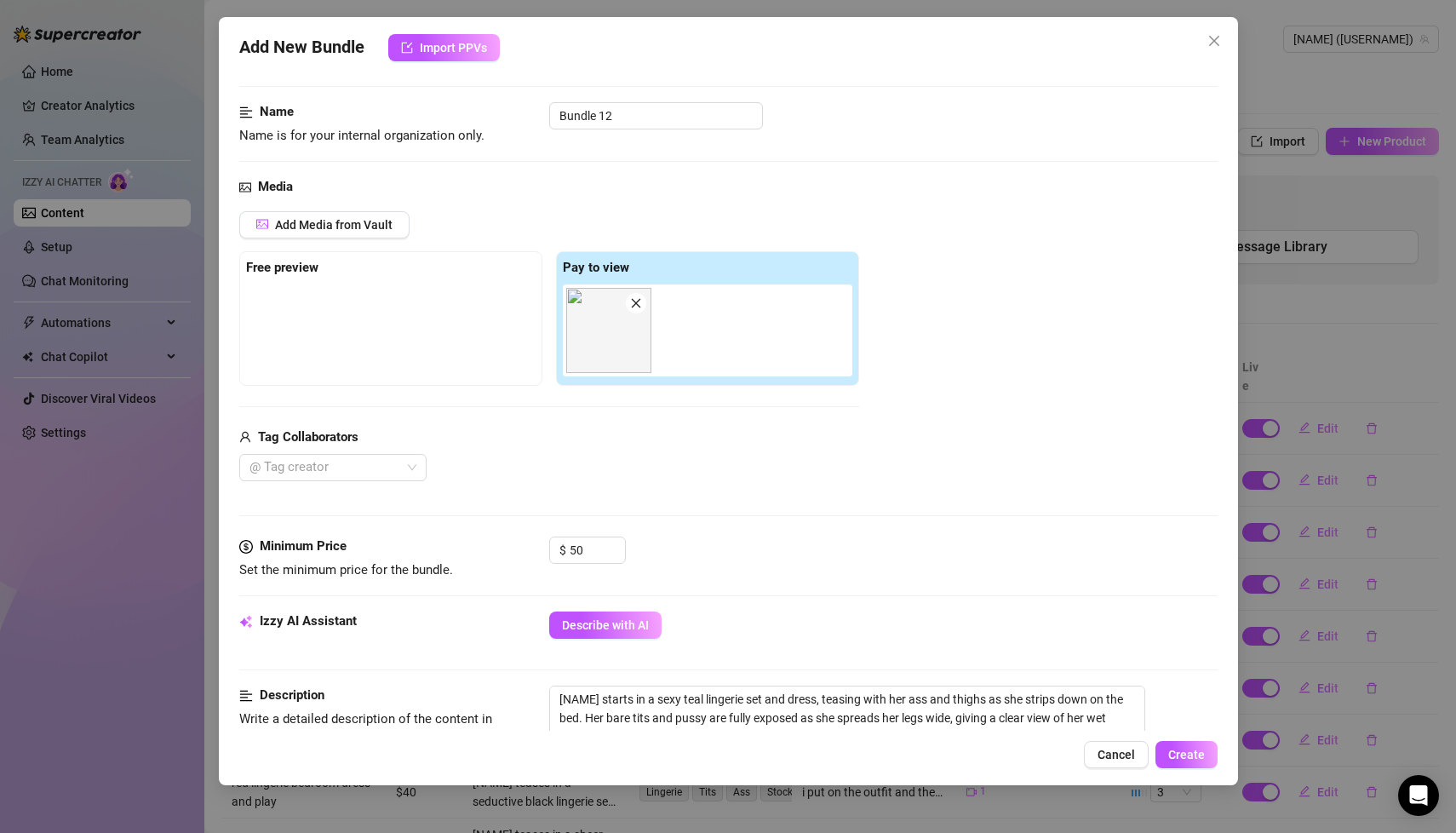 scroll, scrollTop: 0, scrollLeft: 0, axis: both 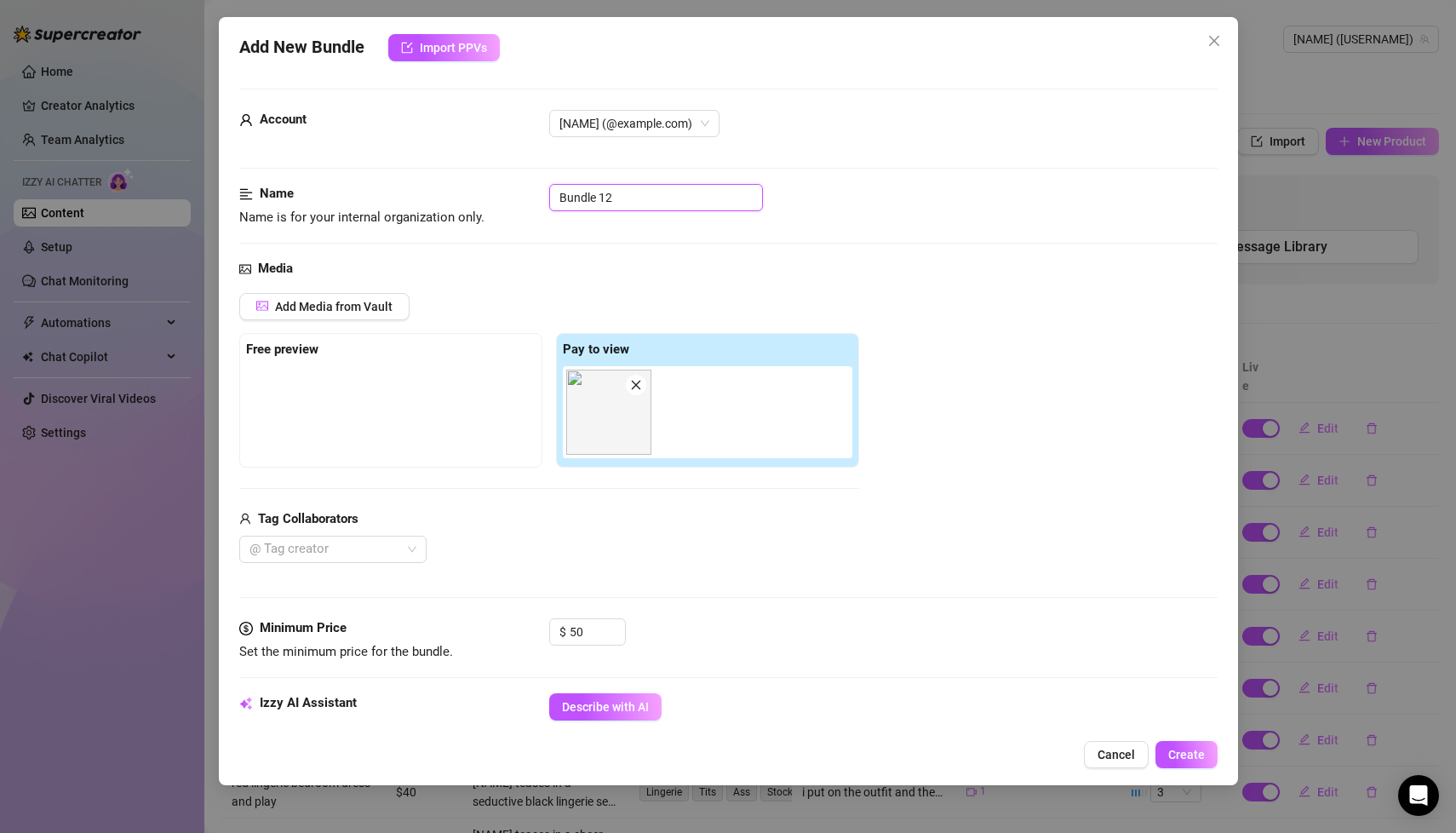 click on "Bundle 12" at bounding box center (656, 198) 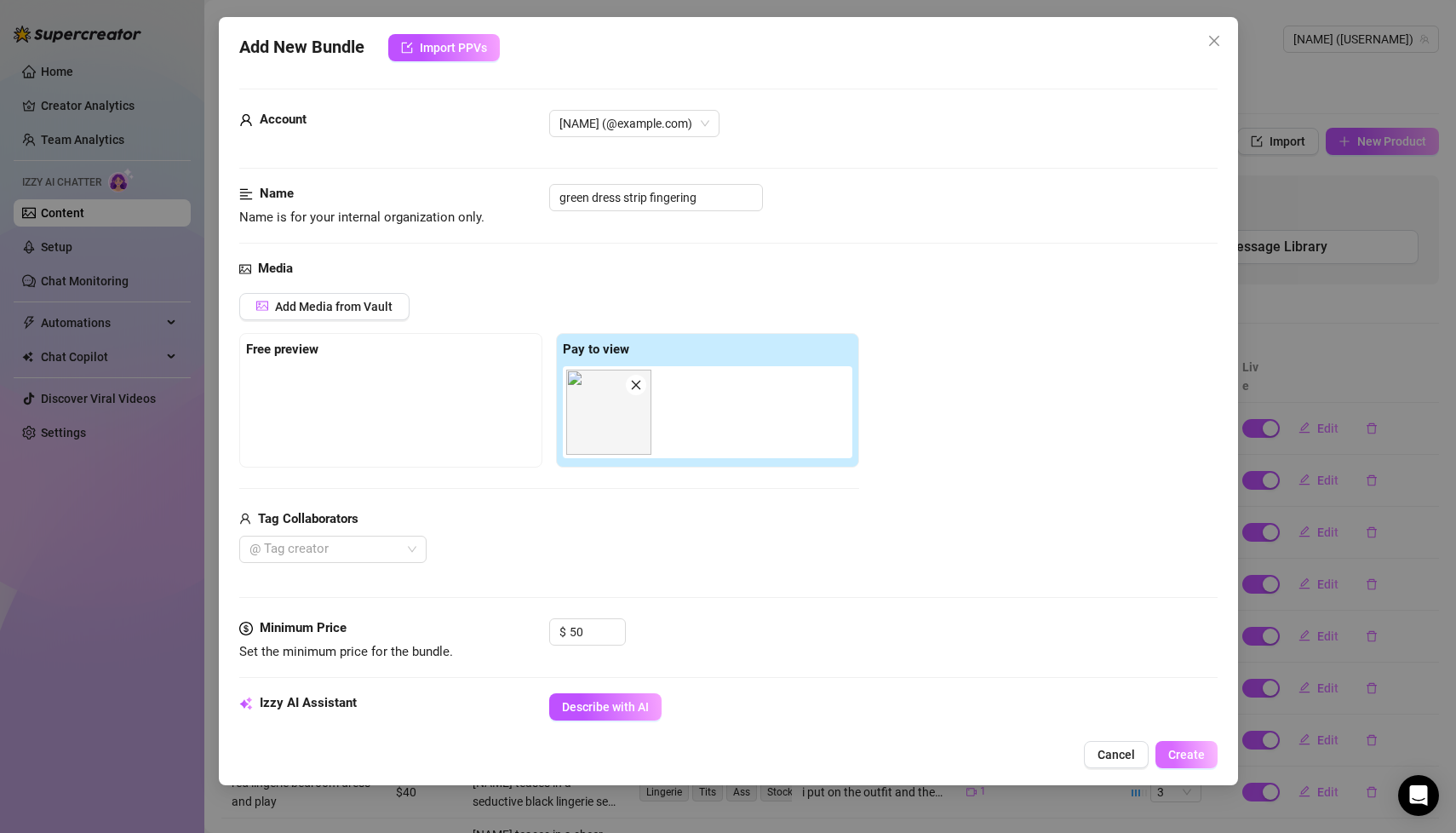 click on "Create" at bounding box center [1186, 755] 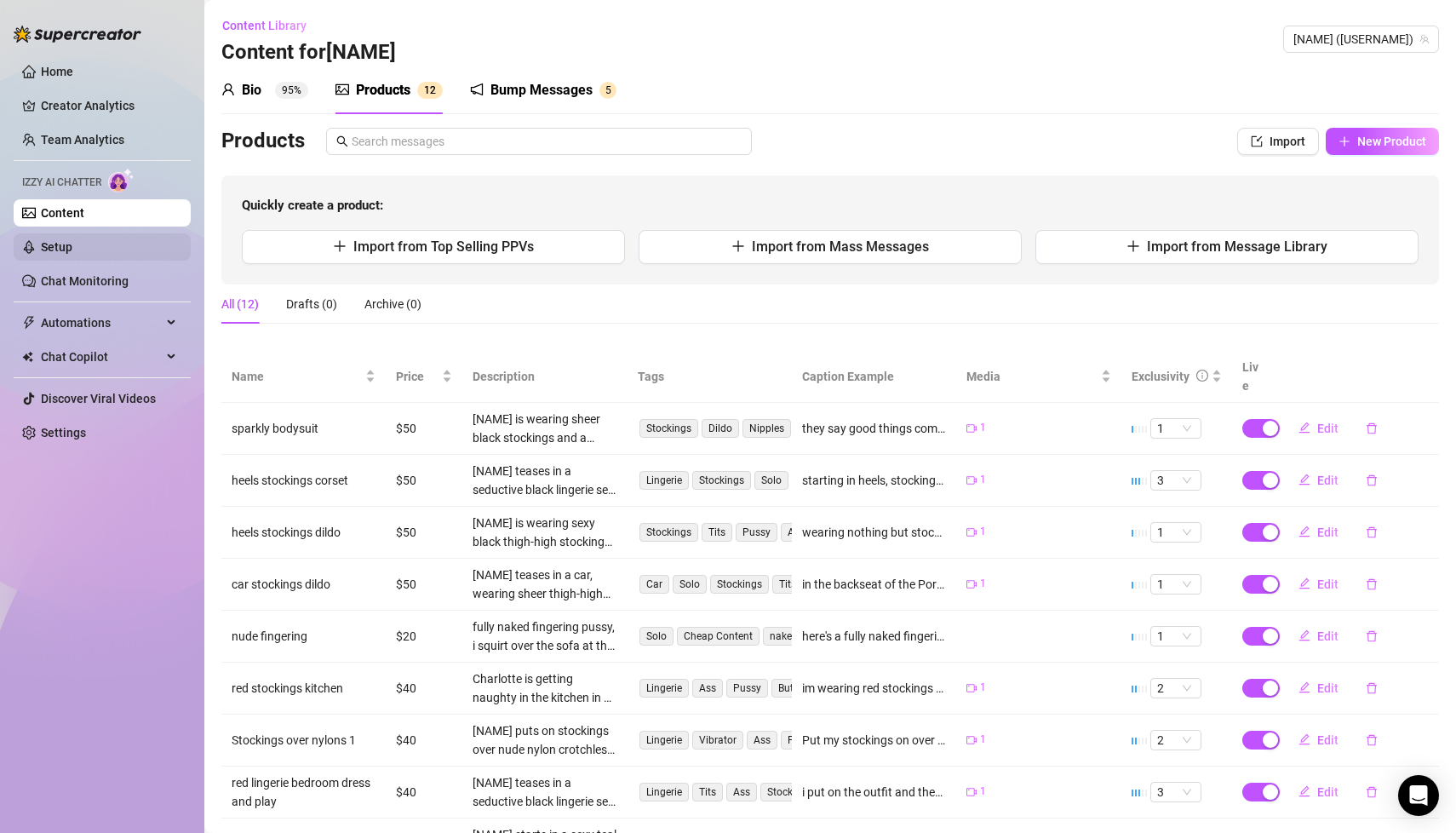 click on "Setup" at bounding box center (56, 247) 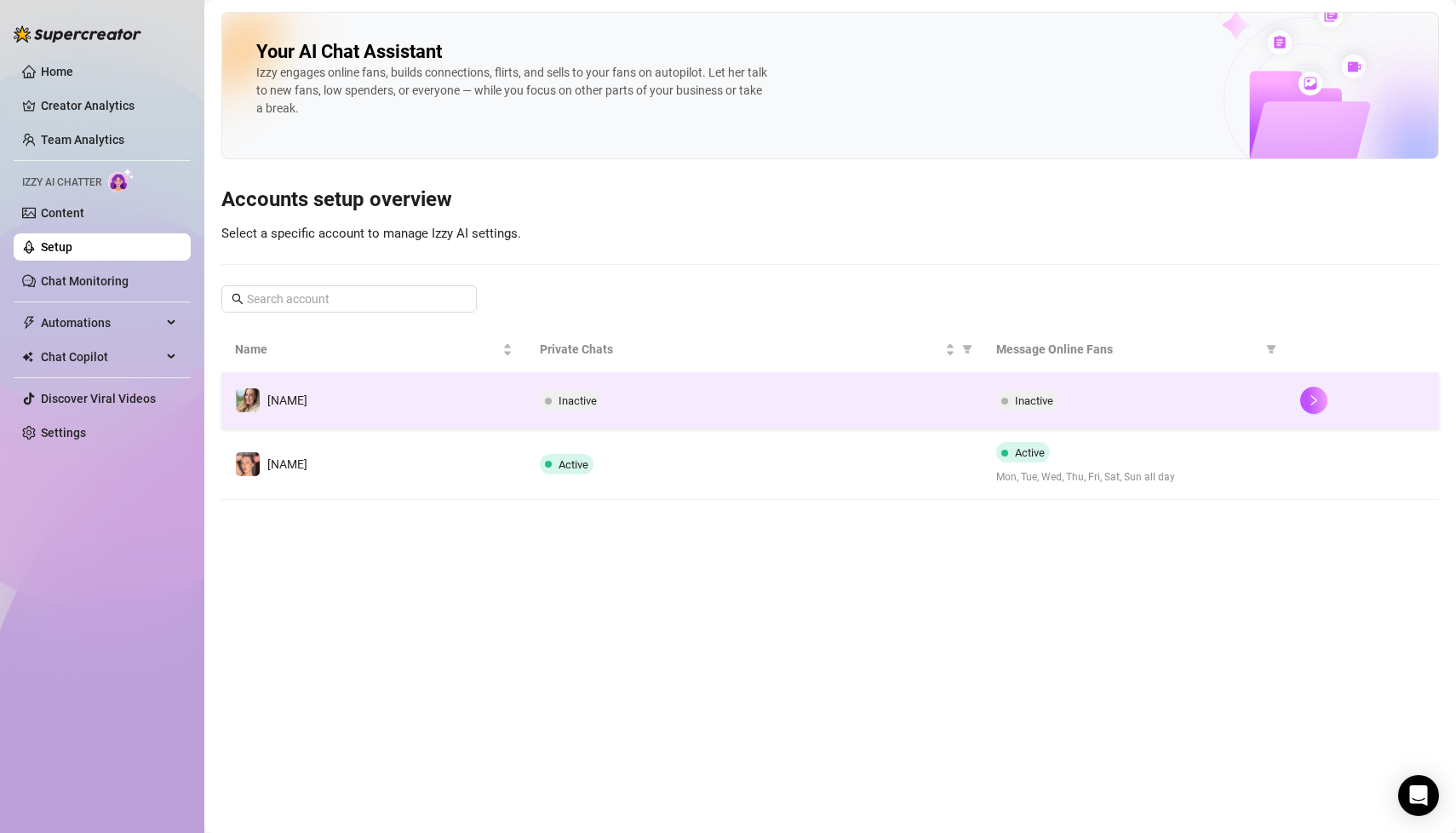 click on "[NAME]" at bounding box center (374, 400) 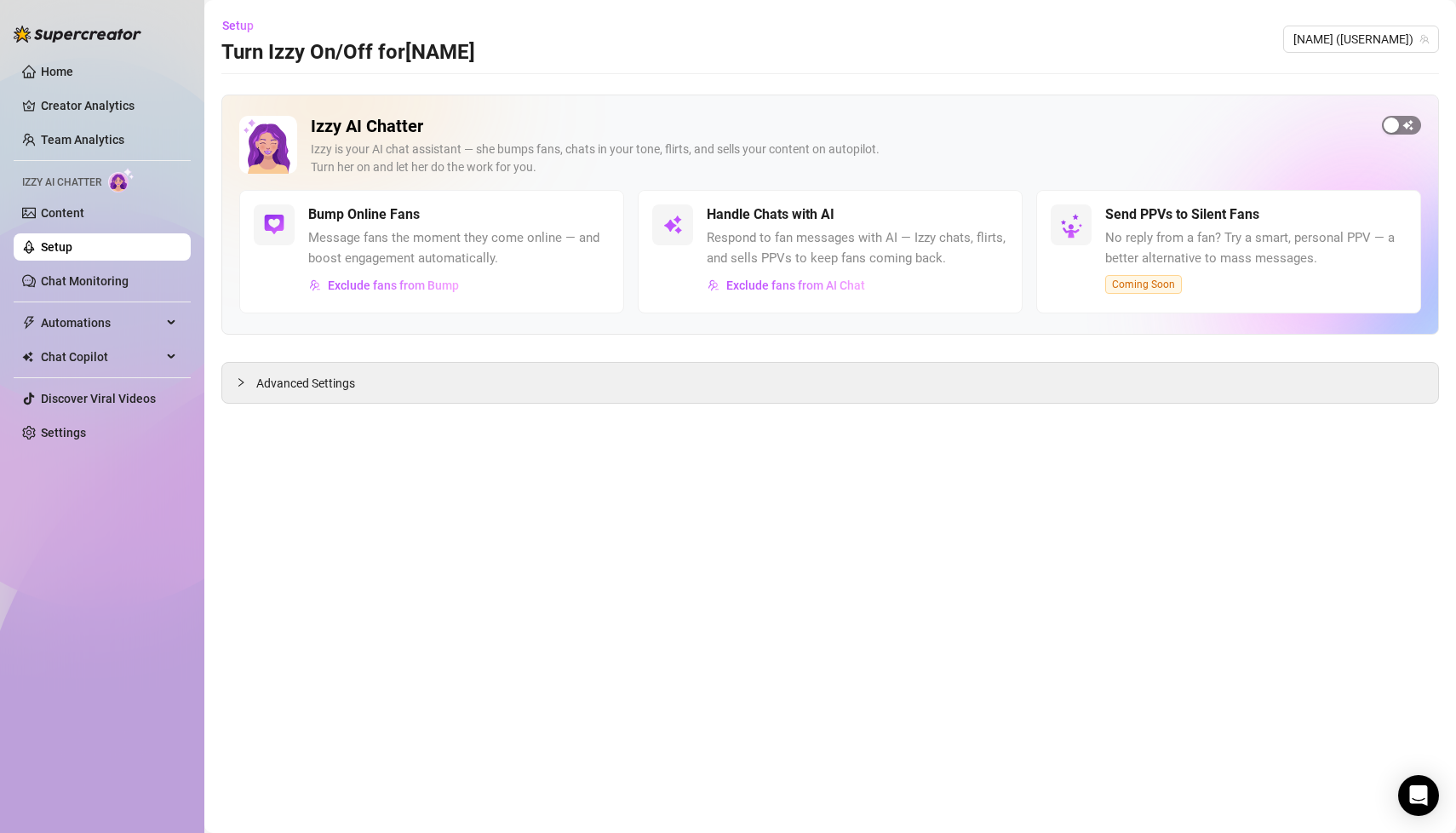 click at bounding box center [1402, 125] 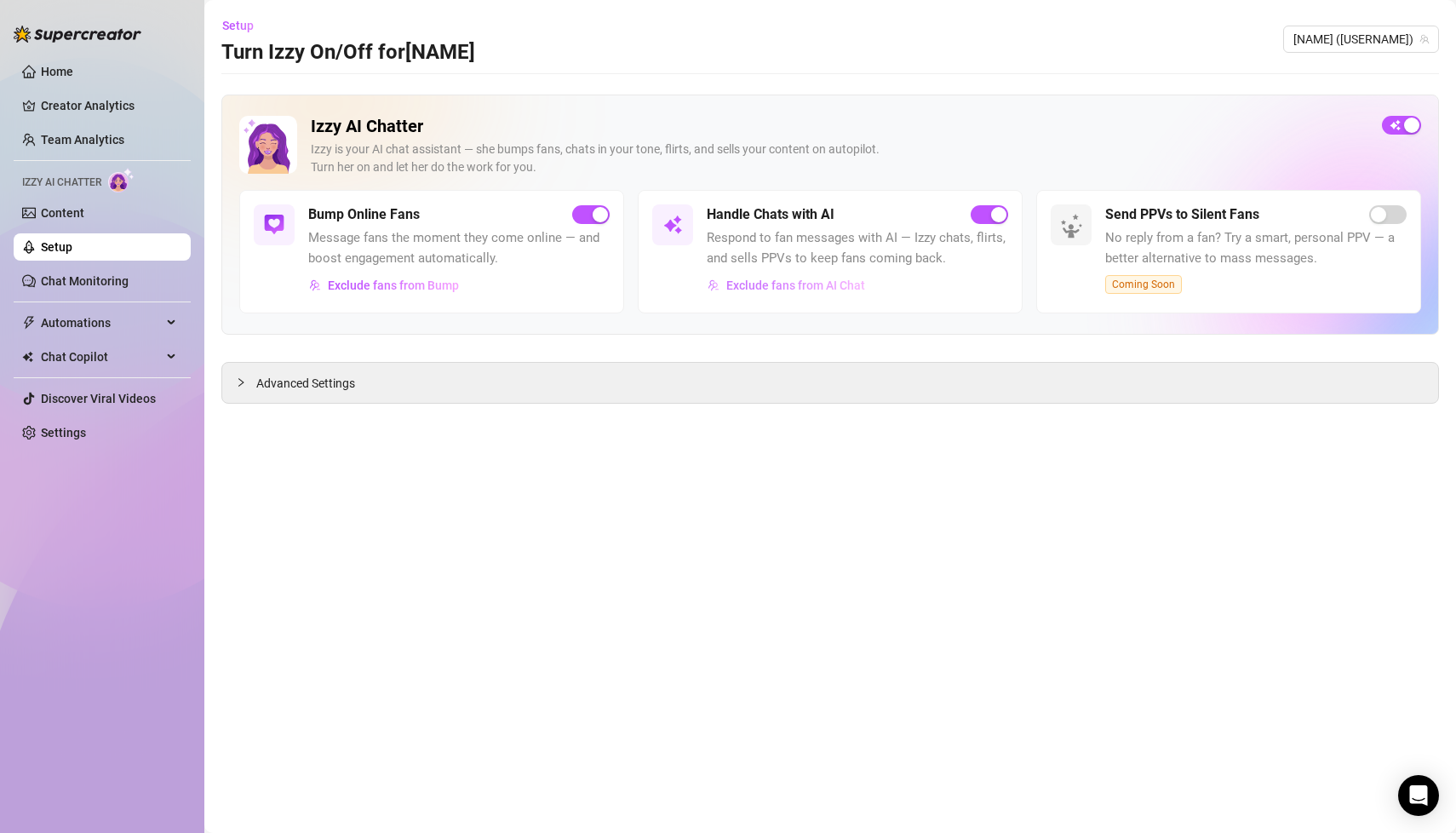 click on "Exclude fans from AI Chat" at bounding box center (795, 285) 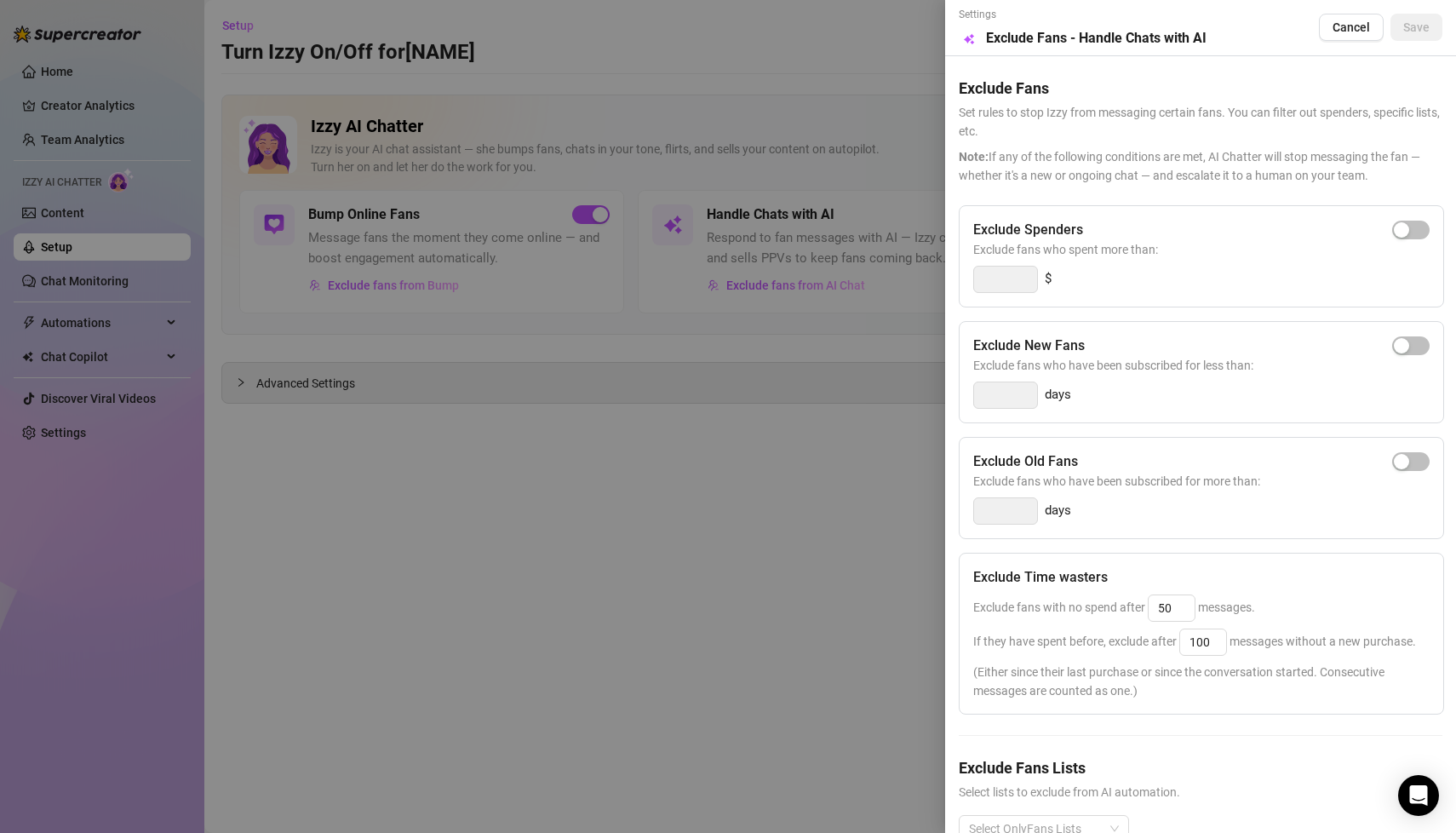 scroll, scrollTop: 38, scrollLeft: 0, axis: vertical 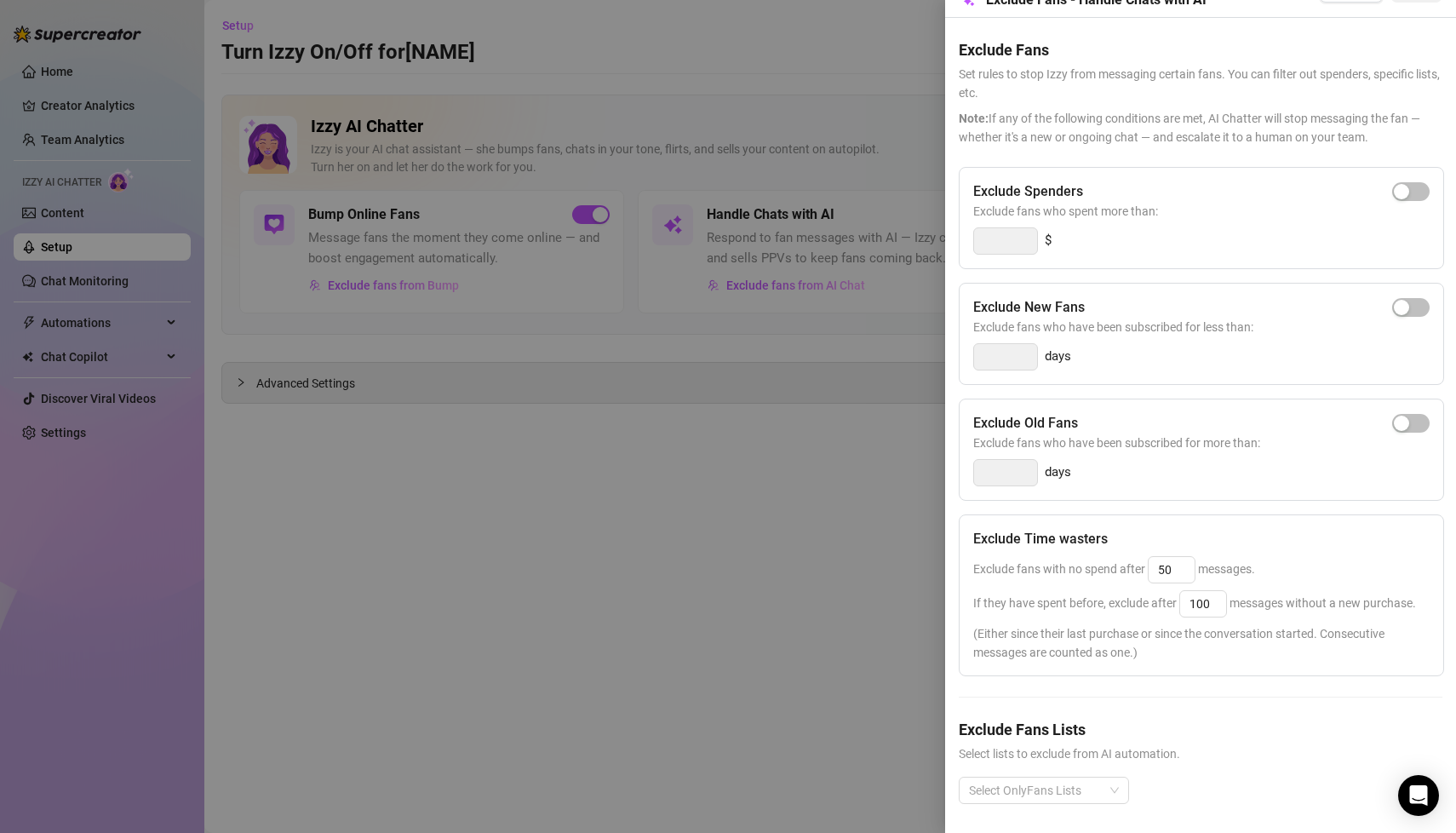 click at bounding box center (728, 416) 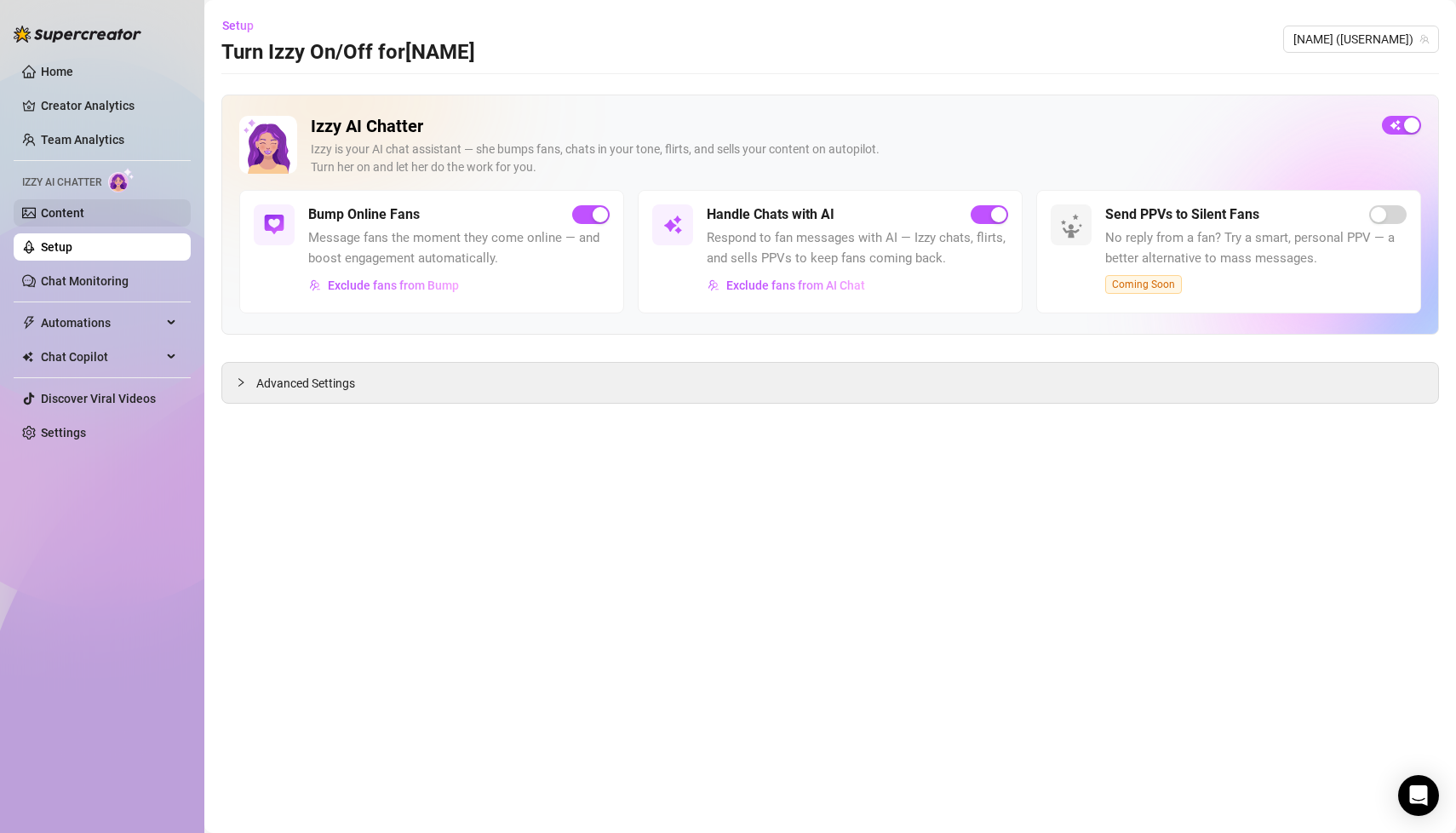 click on "Content" at bounding box center [62, 213] 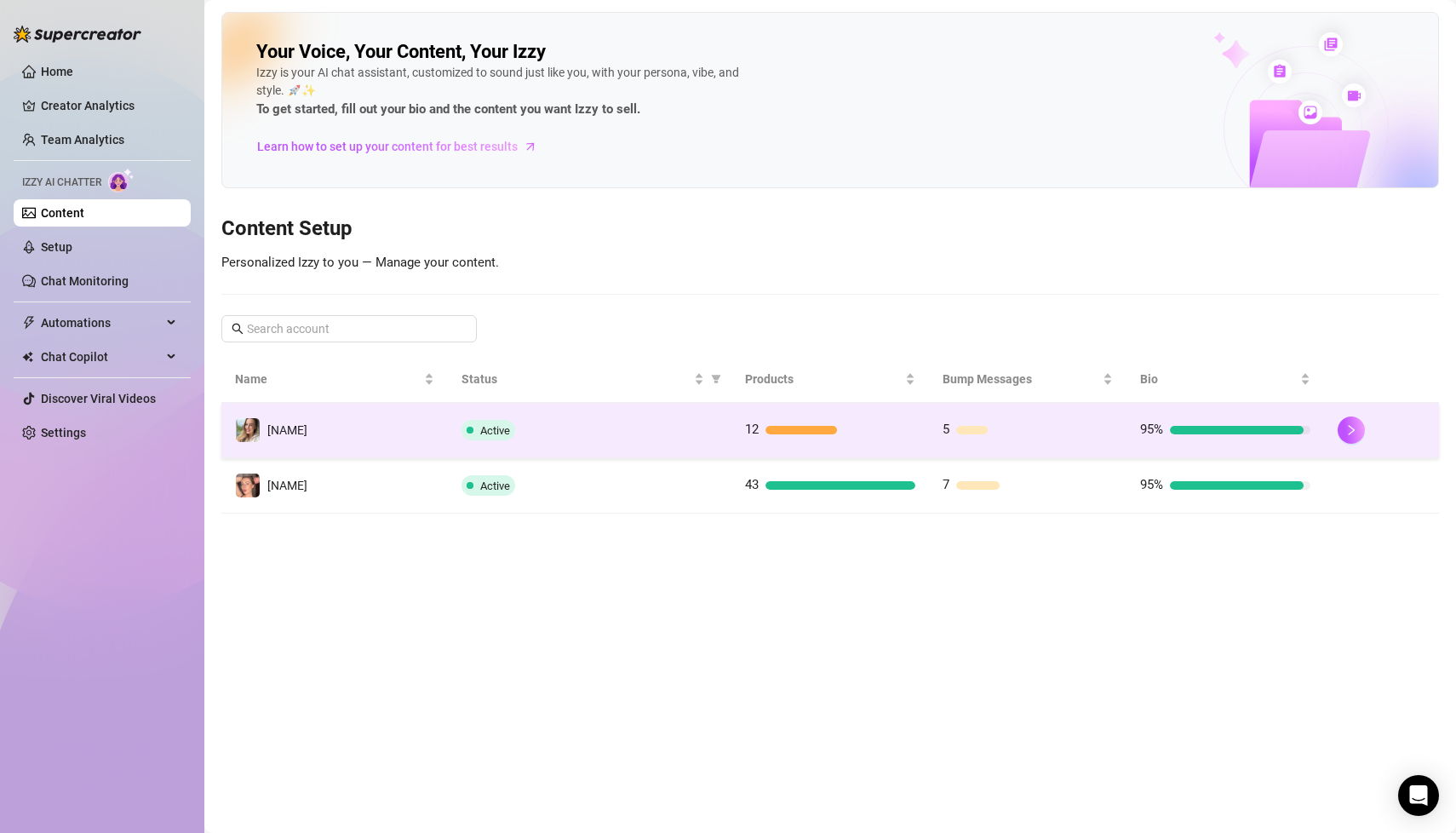 click on "Active" at bounding box center (589, 430) 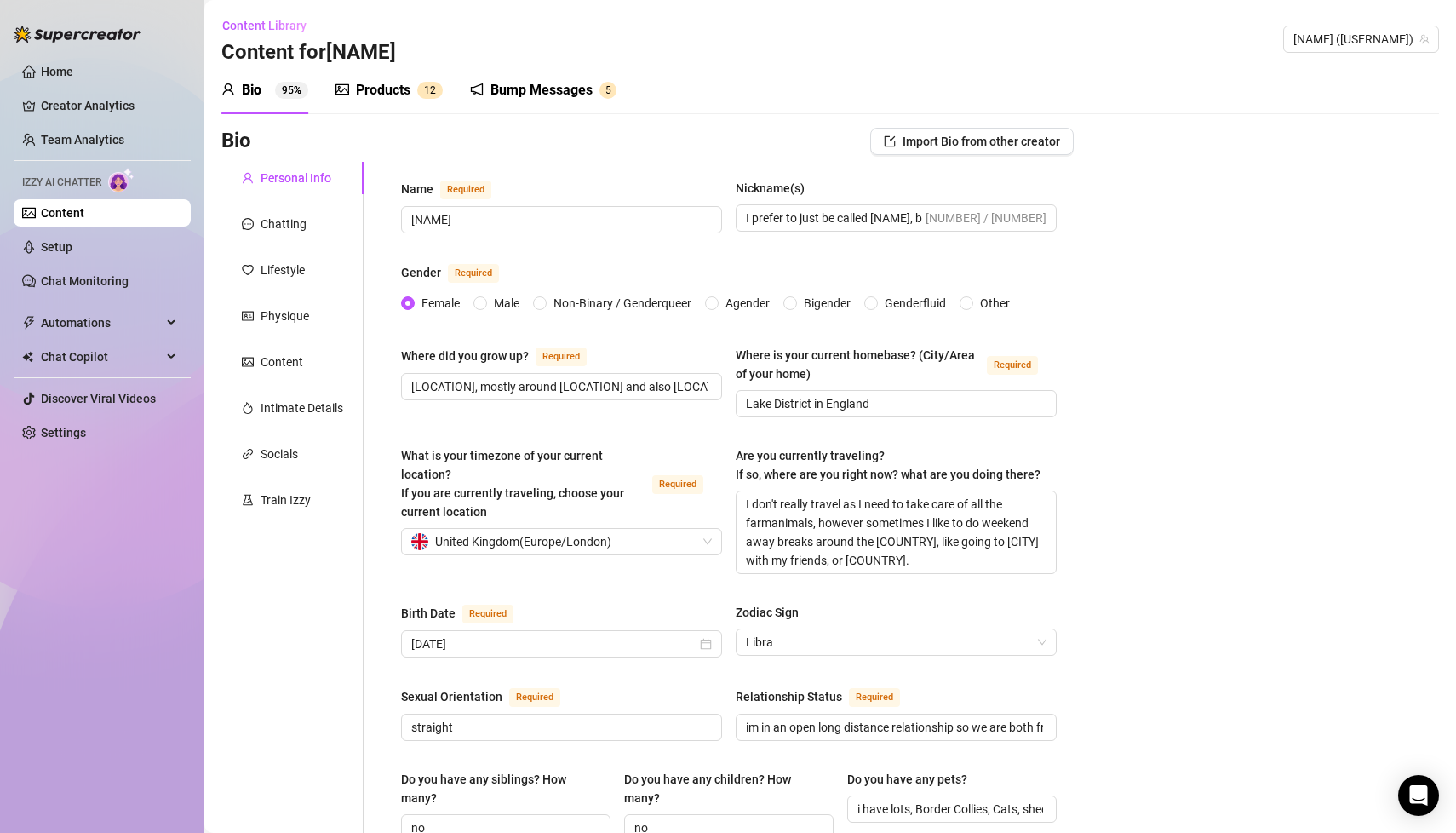 click on "Products" at bounding box center (383, 90) 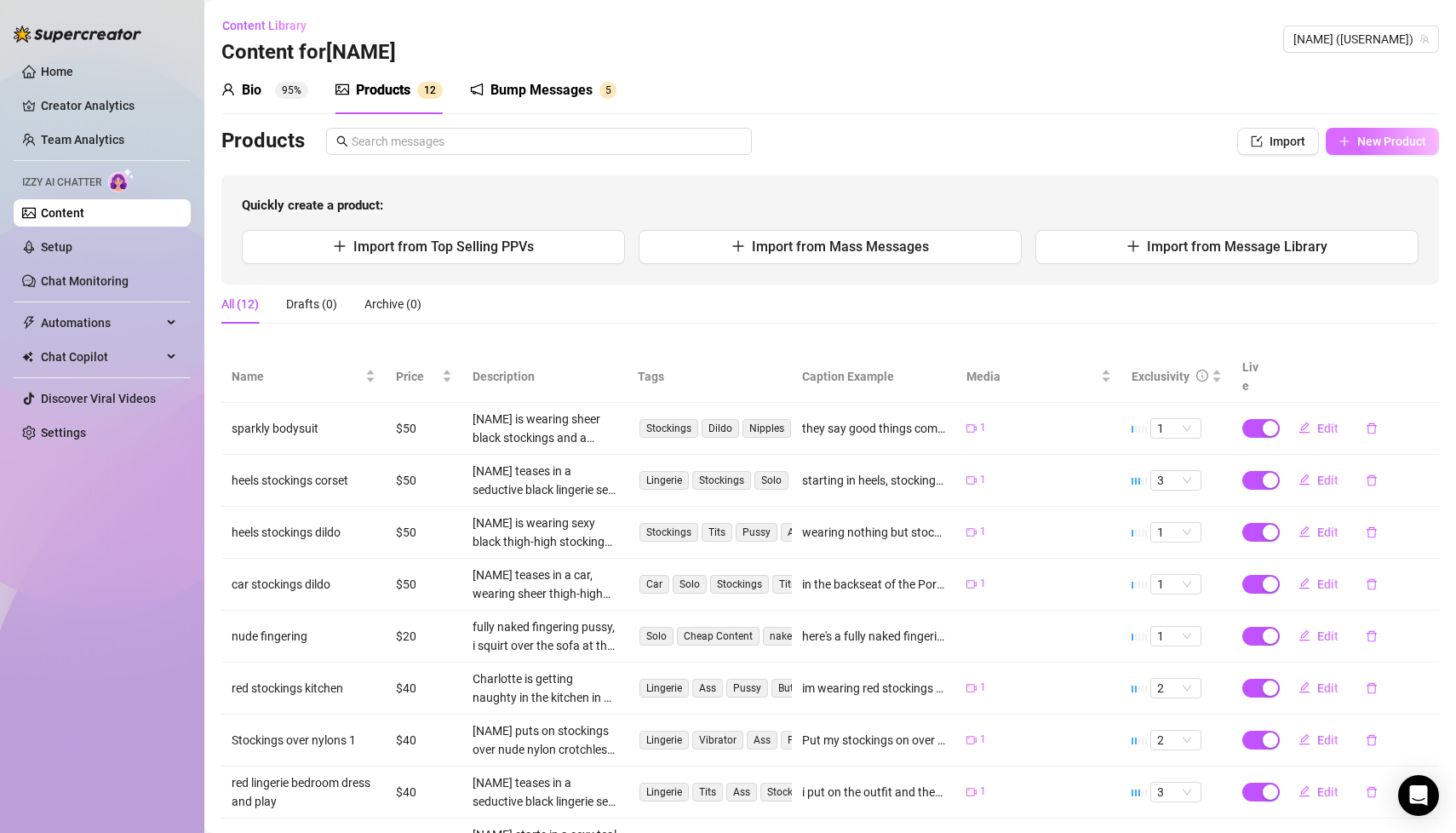 click on "New Product" at bounding box center (1391, 141) 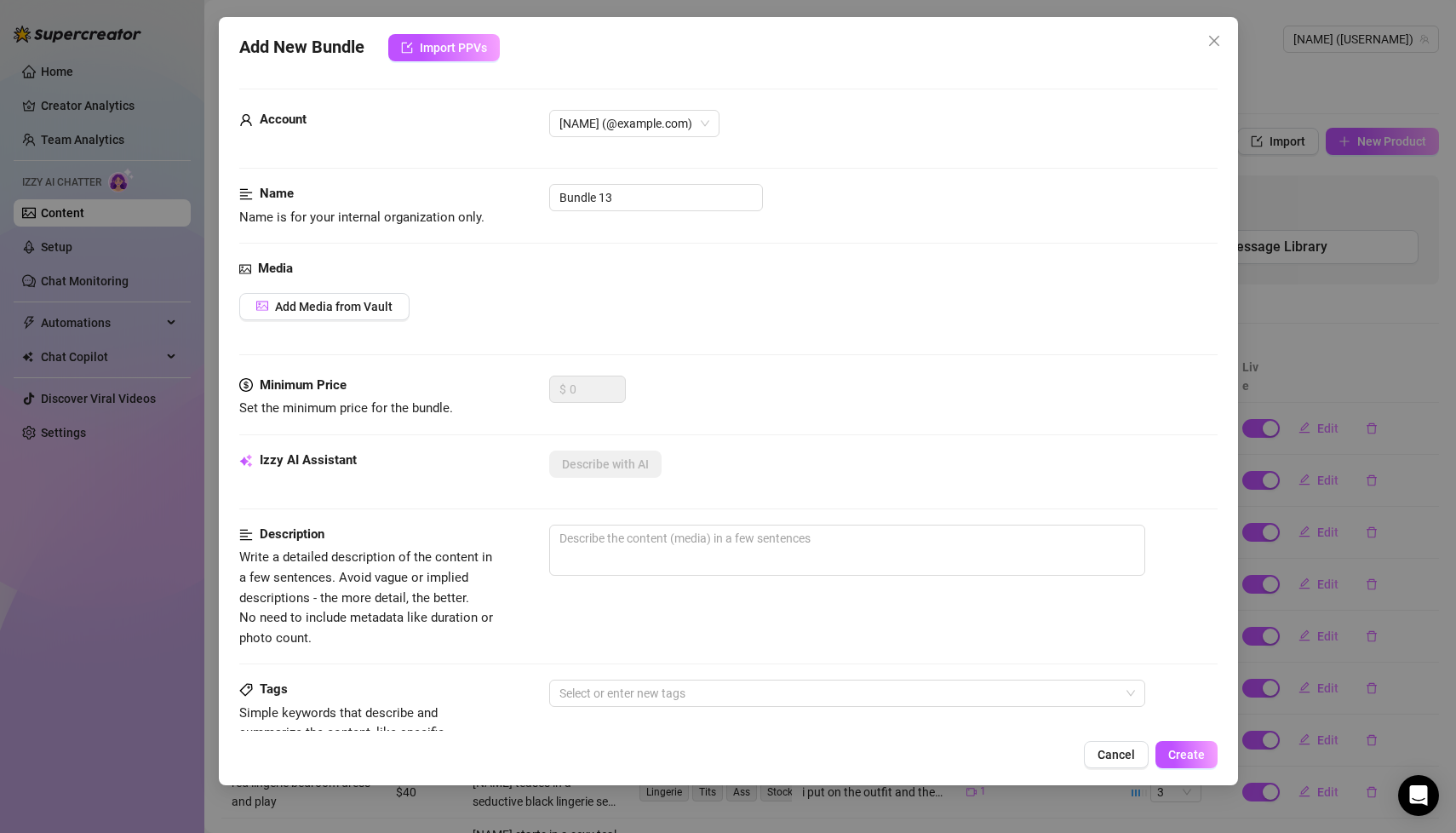 click on "Media Add Media from Vault" at bounding box center [728, 317] 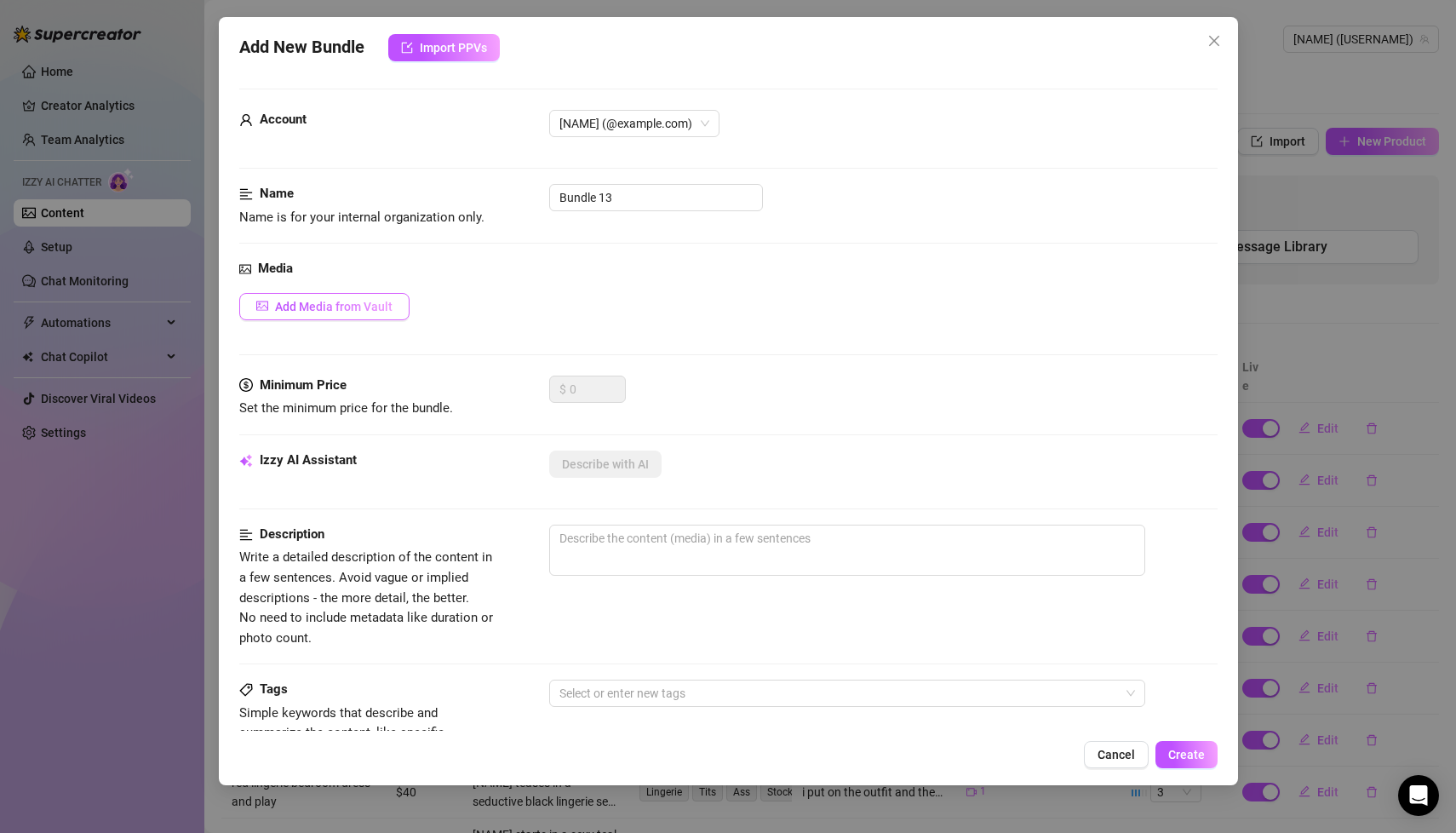 click on "Add Media from Vault" at bounding box center [334, 307] 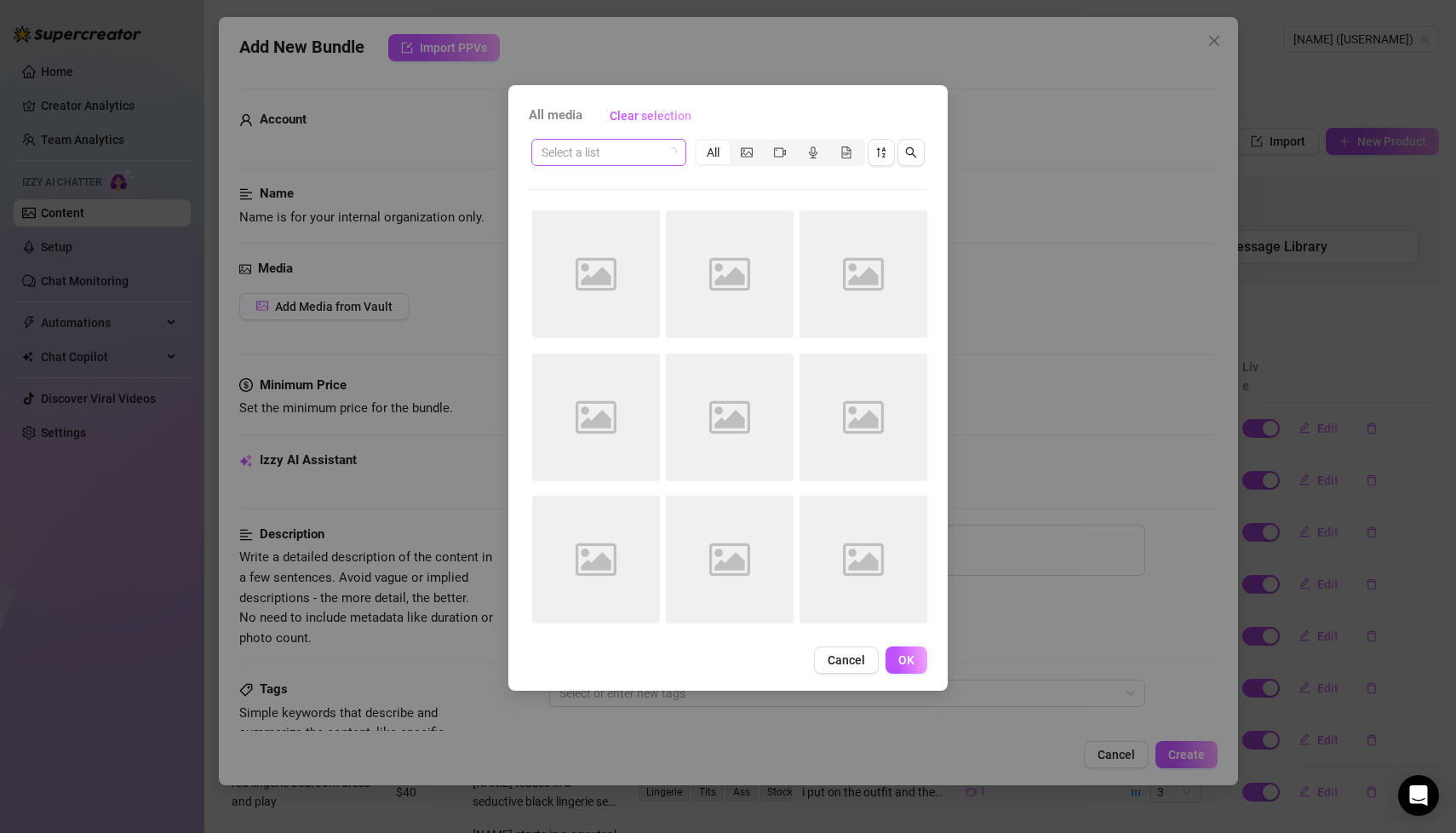 click at bounding box center (601, 152) 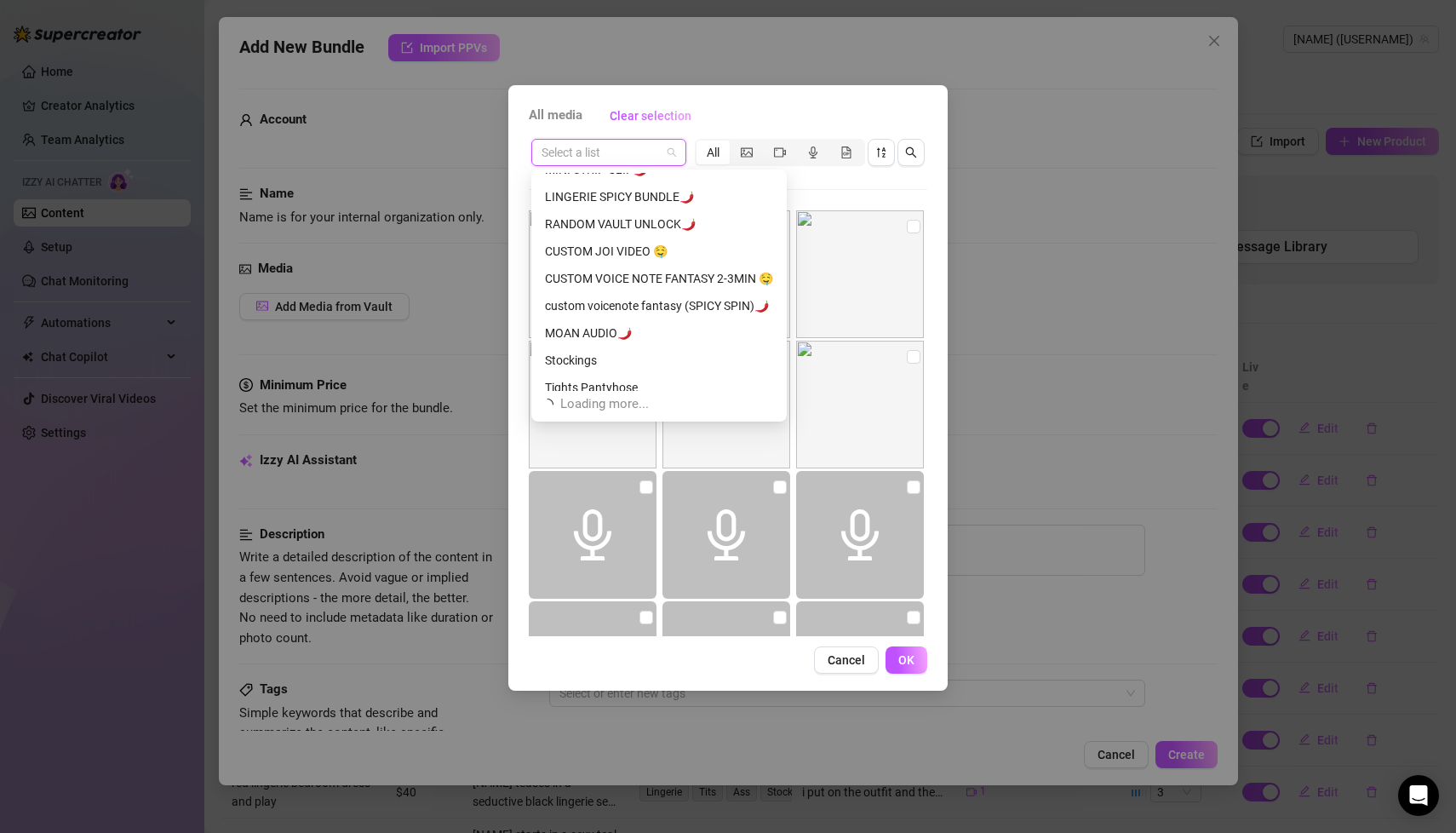 scroll, scrollTop: 319, scrollLeft: 0, axis: vertical 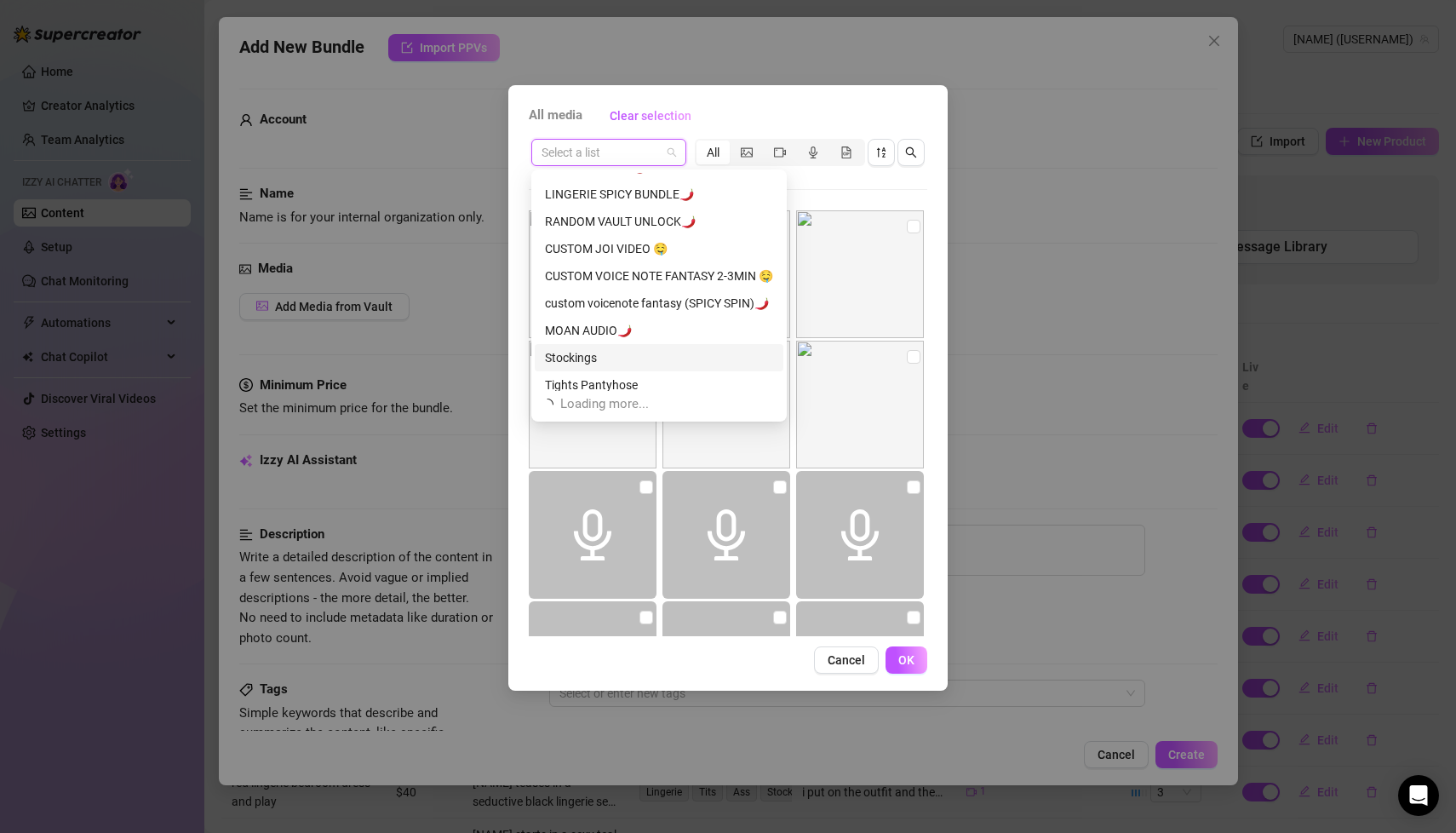 click on "Stockings" at bounding box center [659, 358] 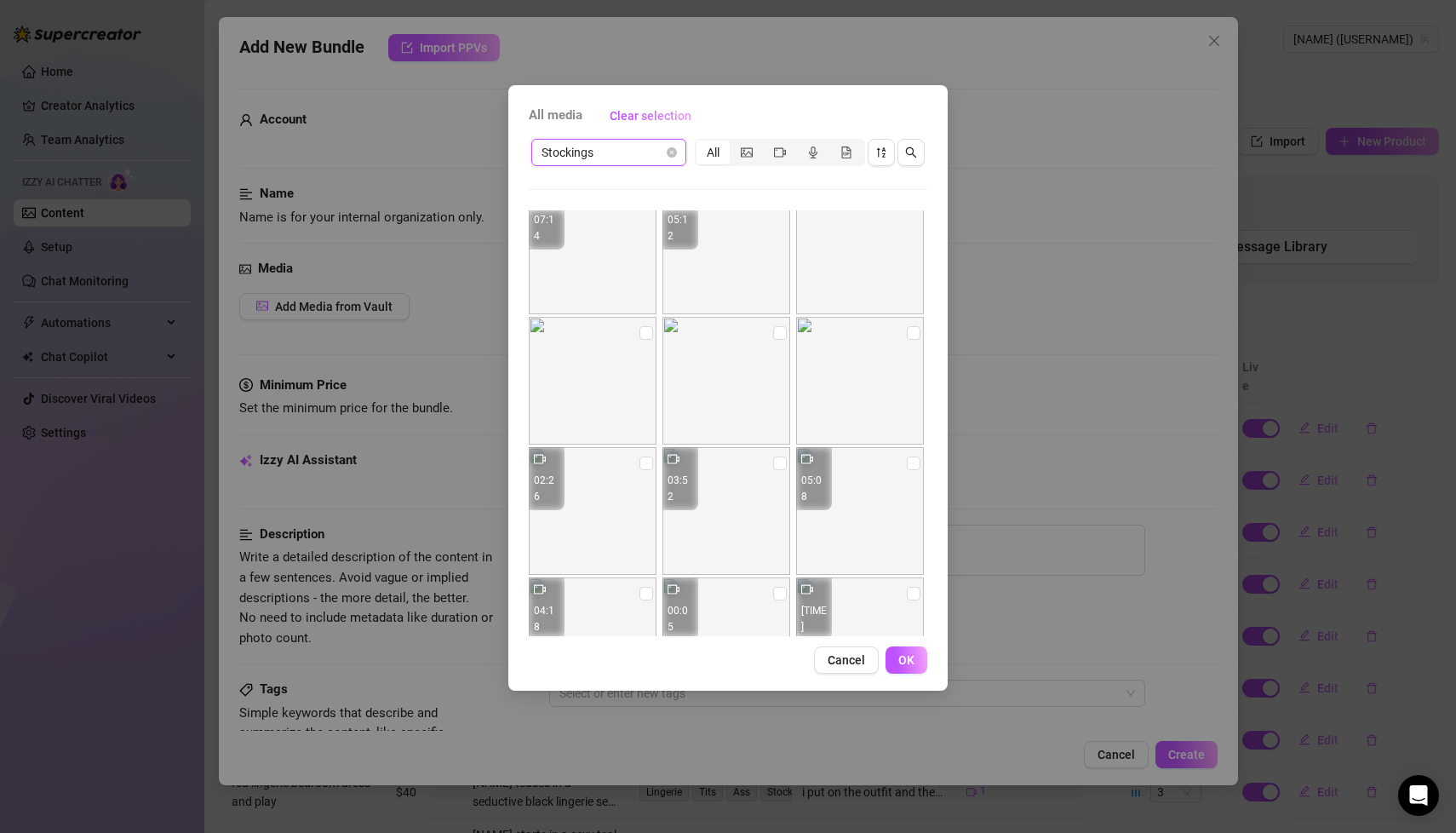 scroll, scrollTop: 443, scrollLeft: 0, axis: vertical 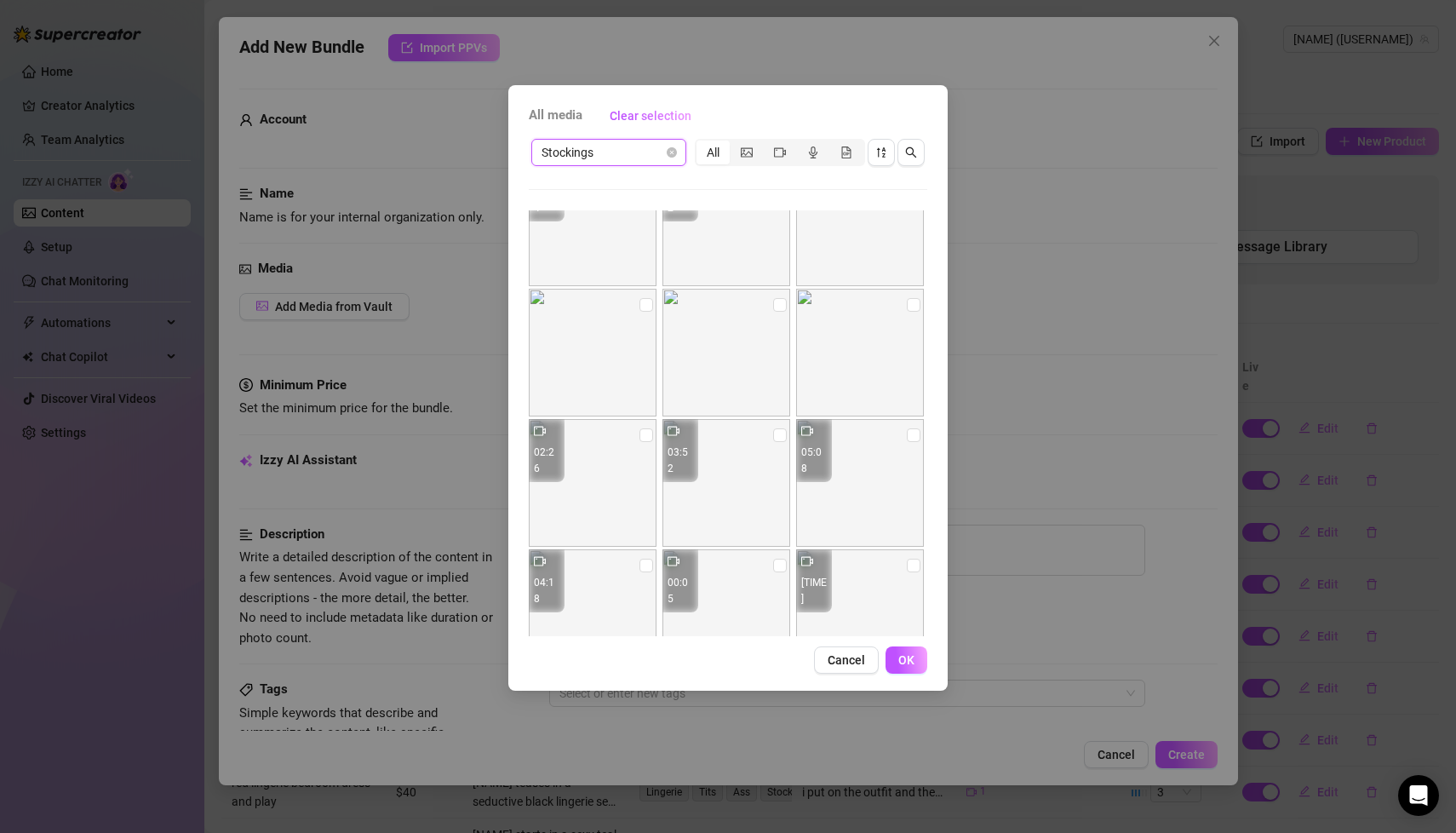 click at bounding box center (593, 483) 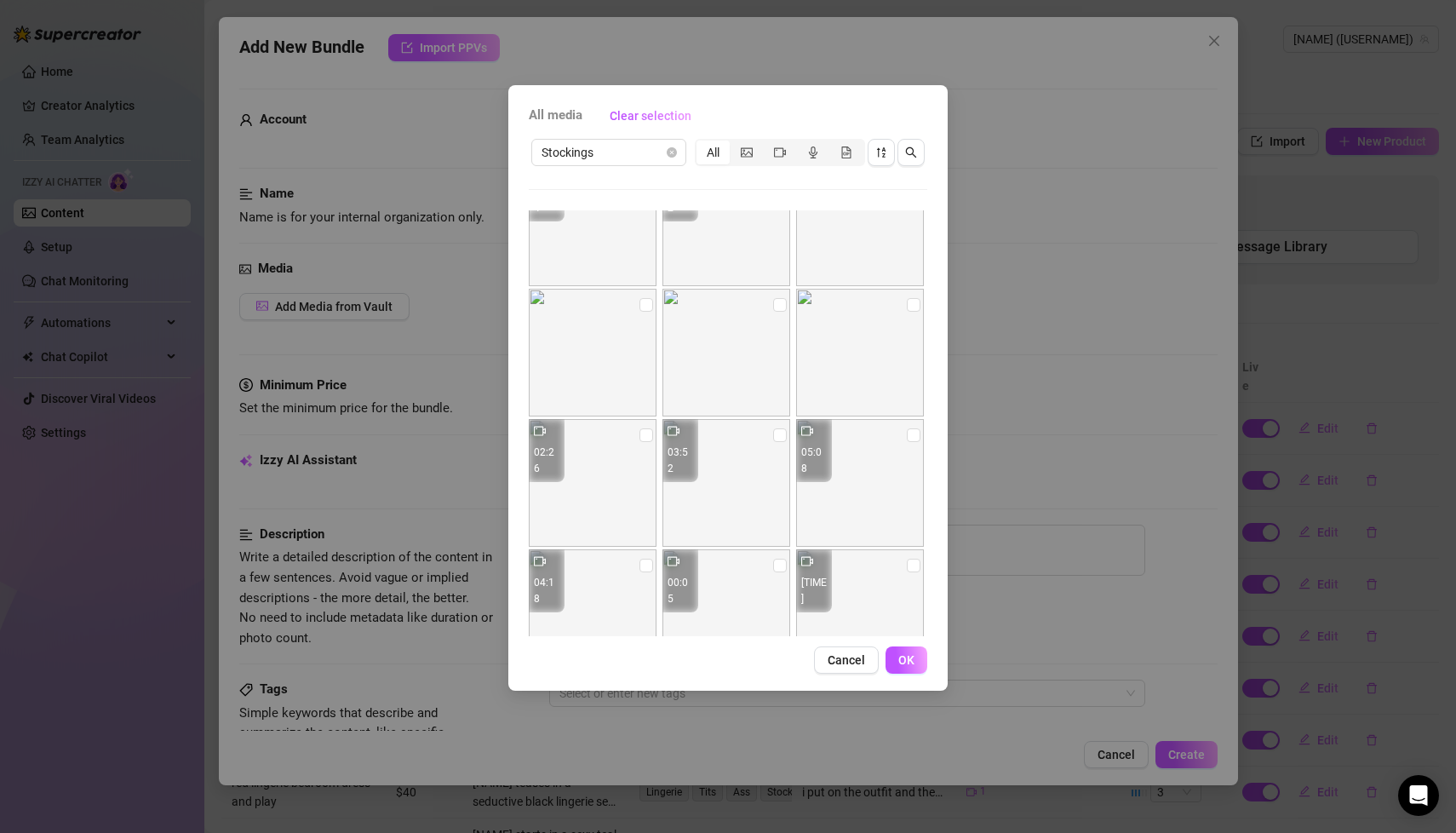 click at bounding box center [593, 483] 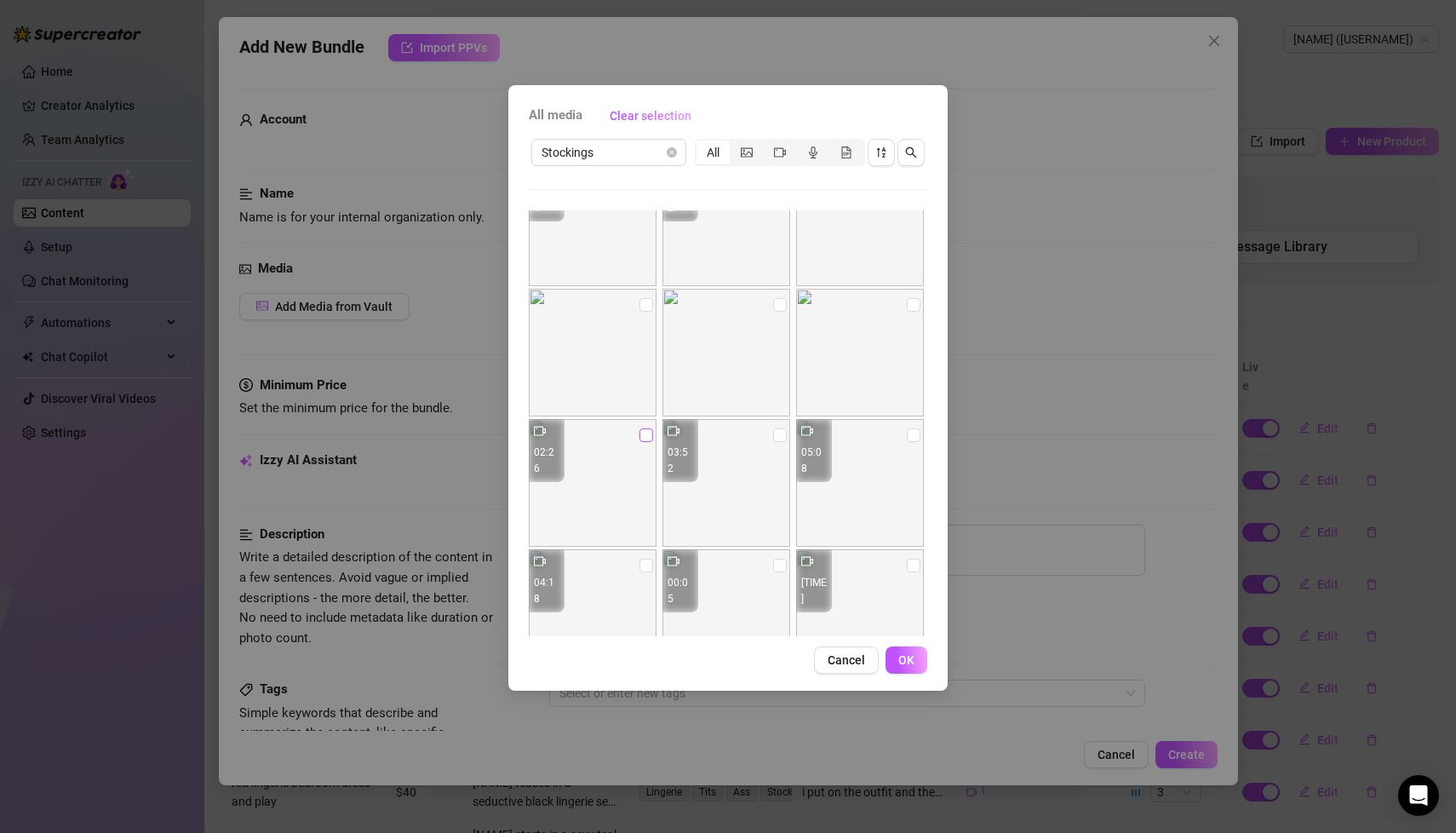 click at bounding box center (646, 435) 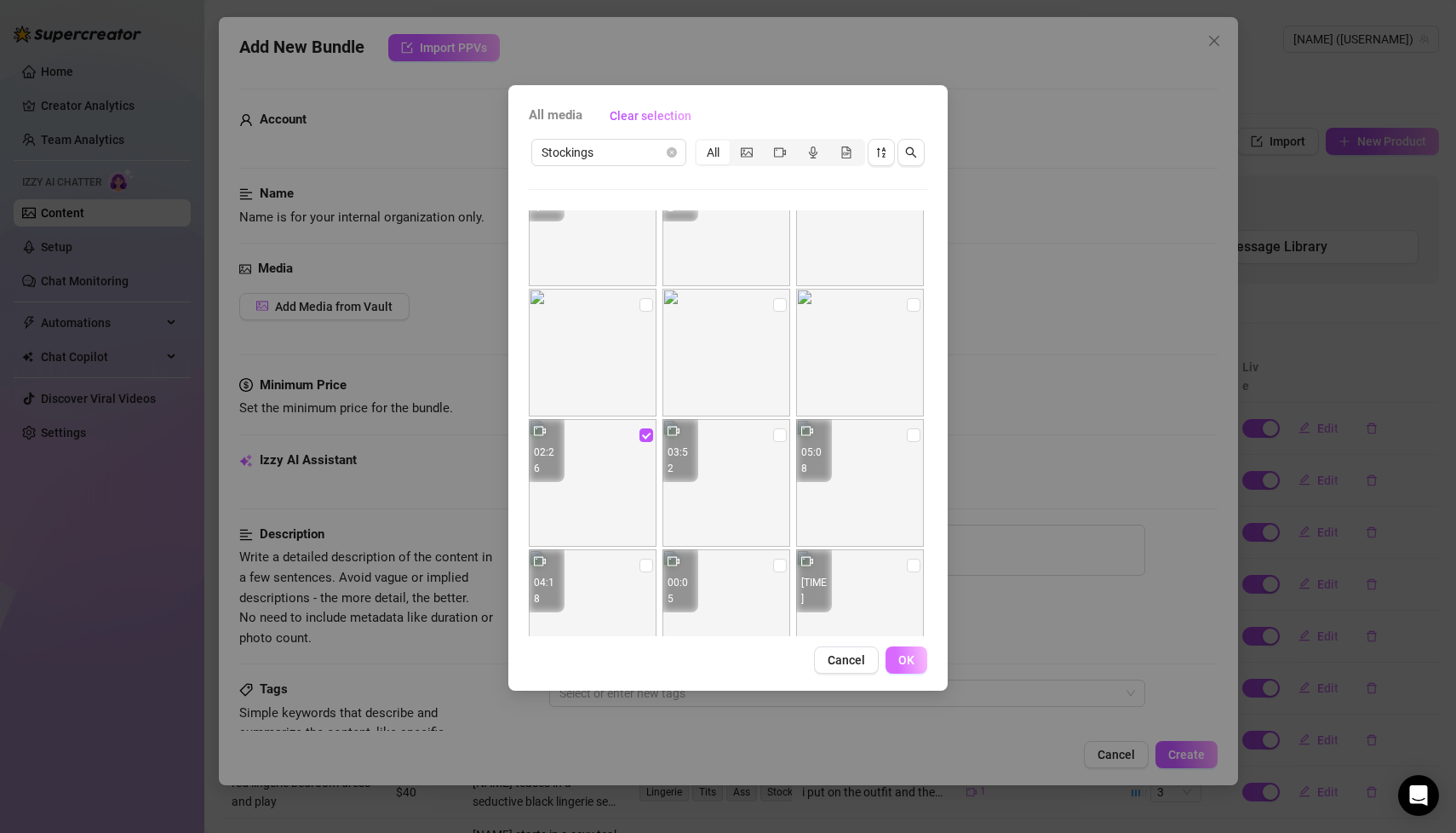 click on "OK" at bounding box center [906, 660] 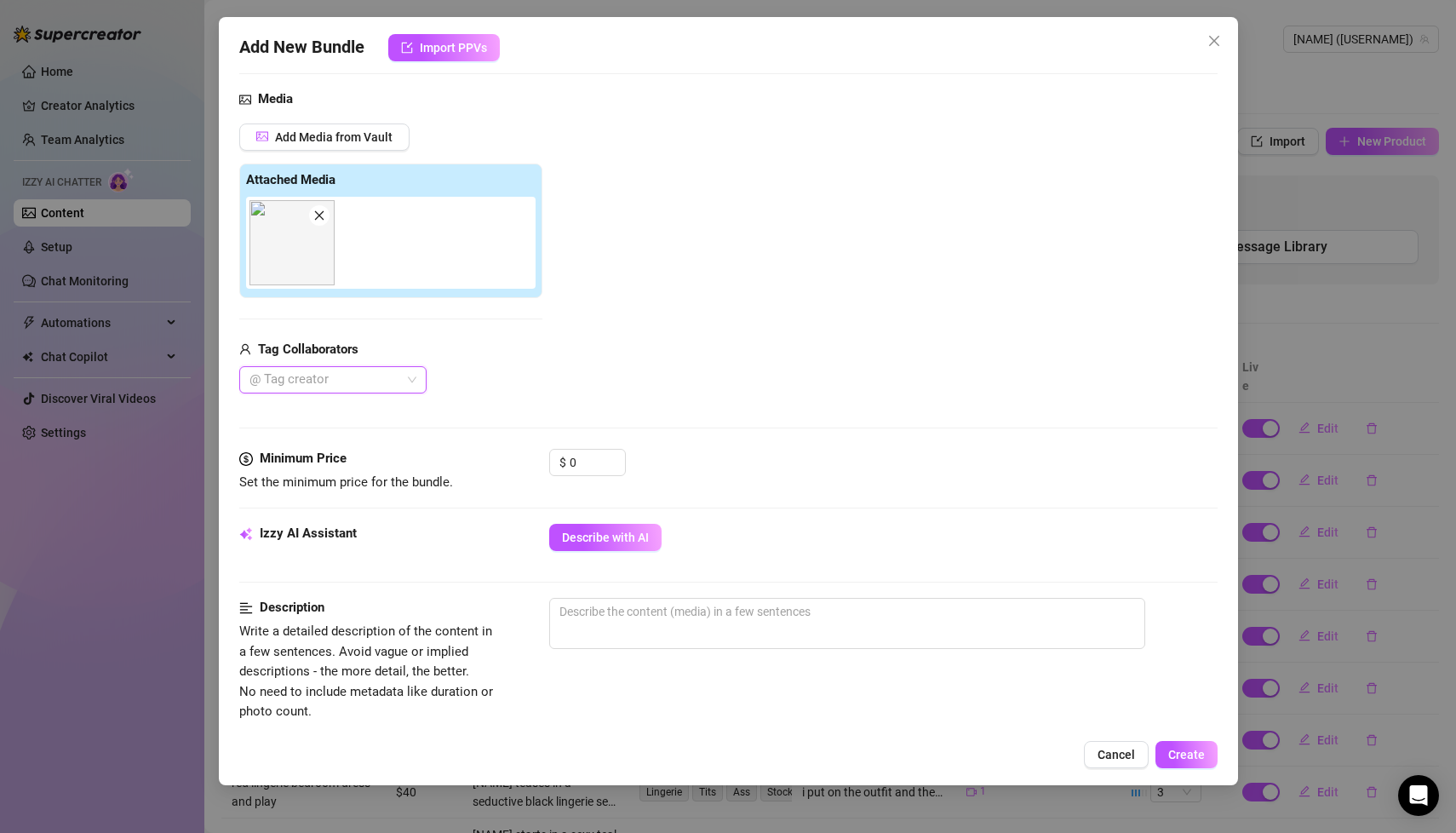 scroll, scrollTop: 170, scrollLeft: 0, axis: vertical 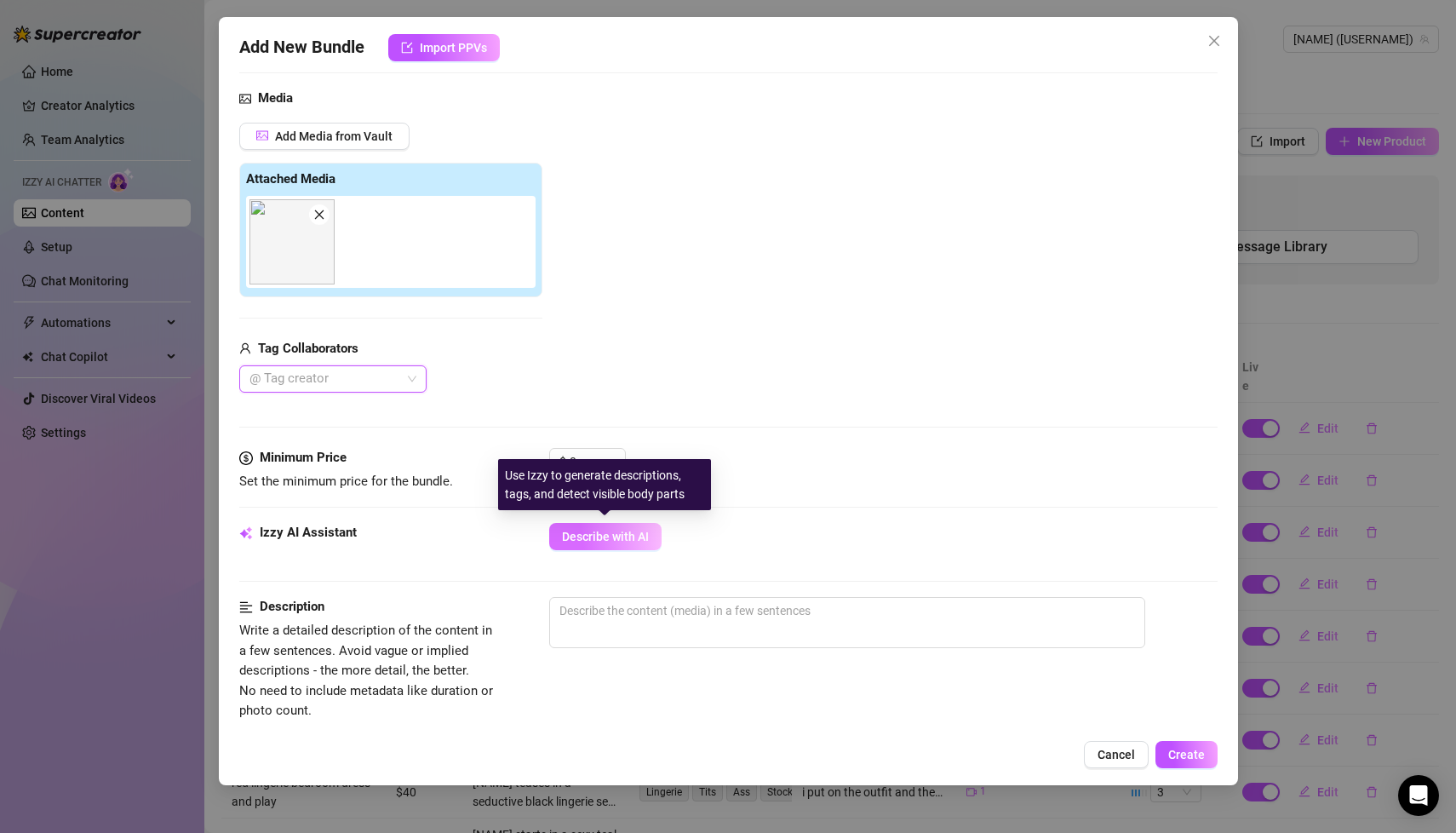 click on "Describe with AI" at bounding box center (605, 537) 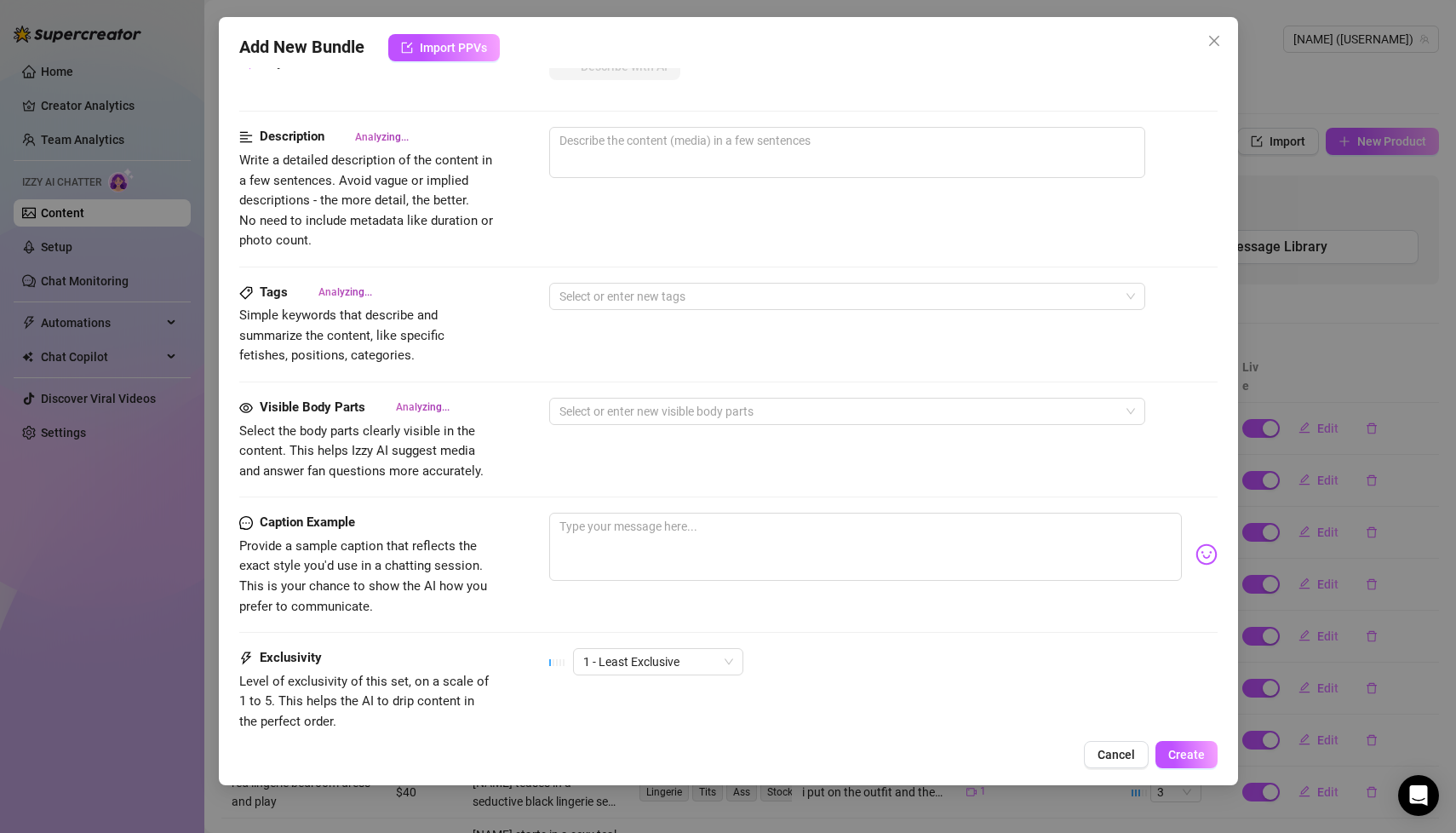 scroll, scrollTop: 642, scrollLeft: 0, axis: vertical 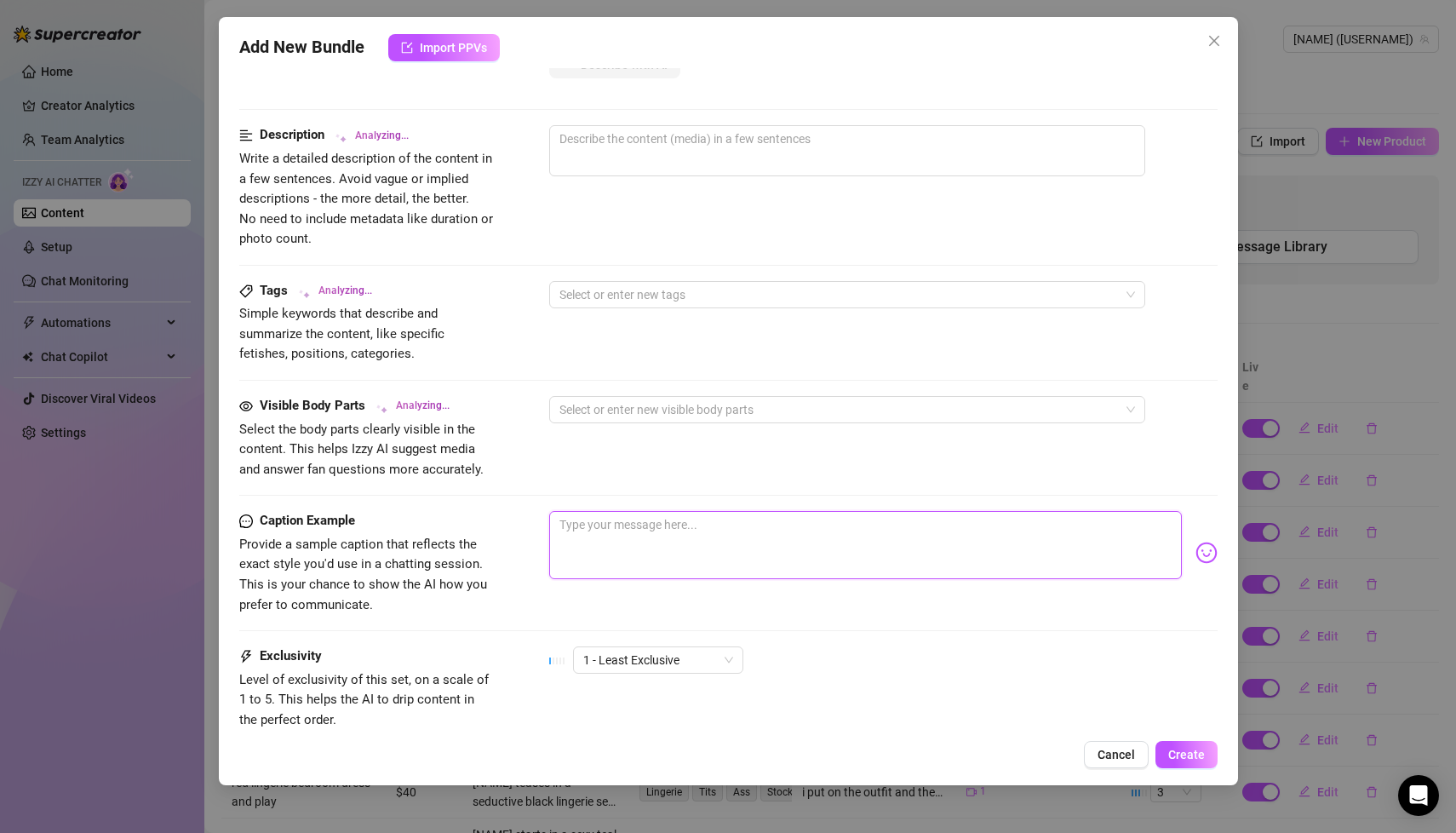 click at bounding box center [865, 545] 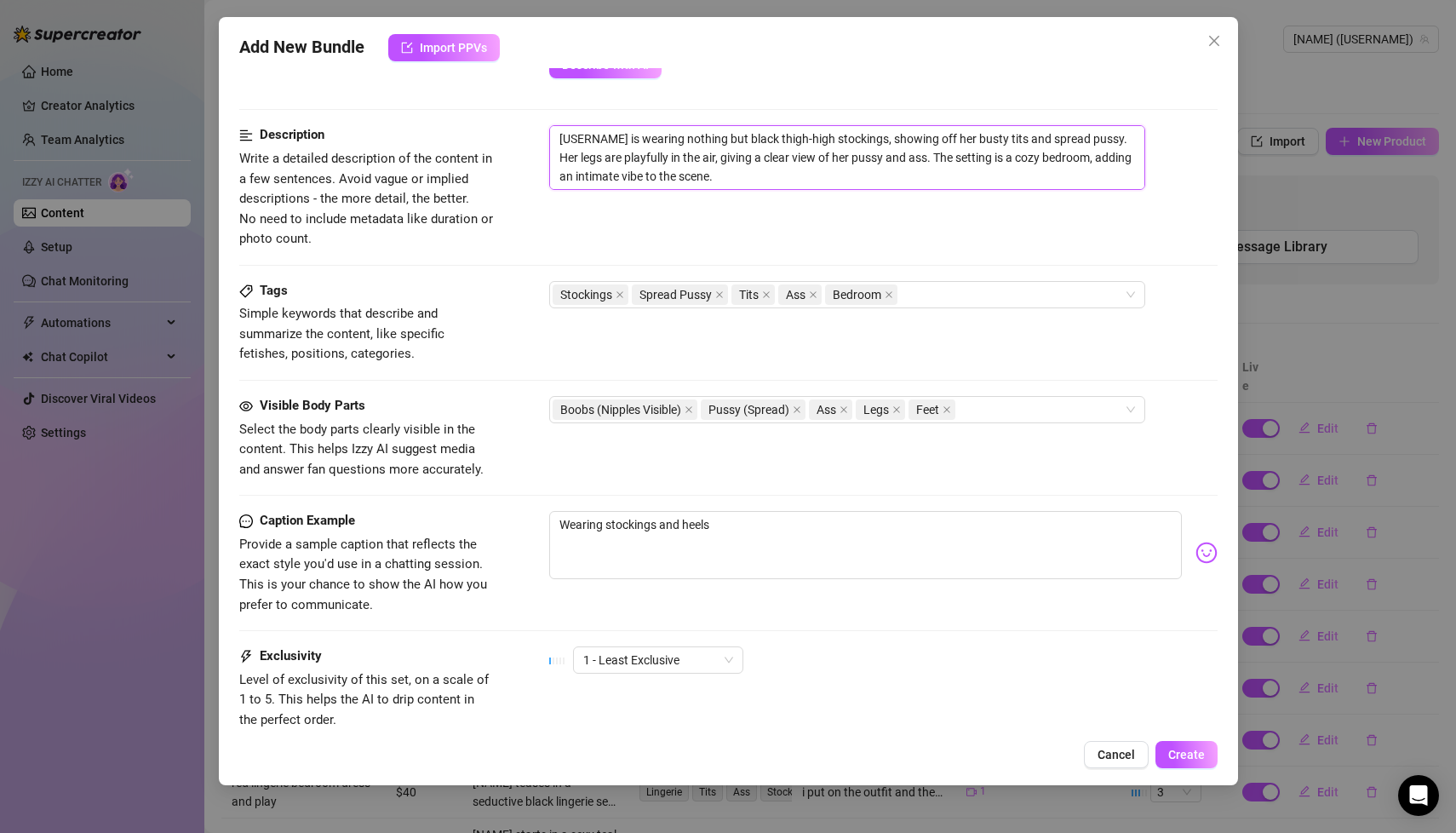 click on "[USERNAME] is wearing nothing but black thigh-high stockings, showing off her busty tits and spread pussy. Her legs are playfully in the air, giving a clear view of her pussy and ass. The setting is a cozy bedroom, adding an intimate vibe to the scene." at bounding box center [847, 157] 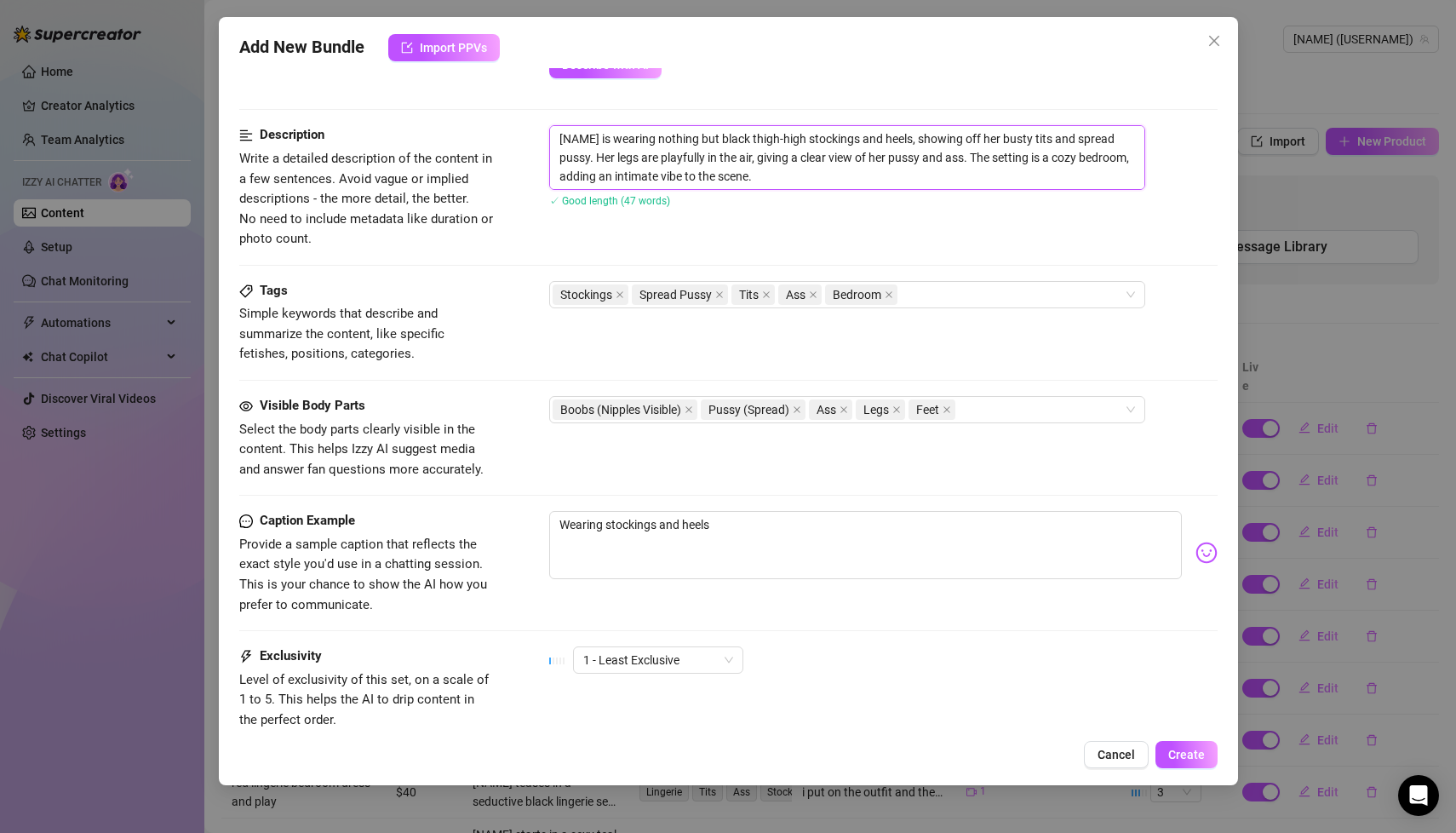 click on "[NAME] is wearing nothing but black thigh-high stockings and heels, showing off her busty tits and spread pussy. Her legs are playfully in the air, giving a clear view of her pussy and ass. The setting is a cozy bedroom, adding an intimate vibe to the scene." at bounding box center (847, 157) 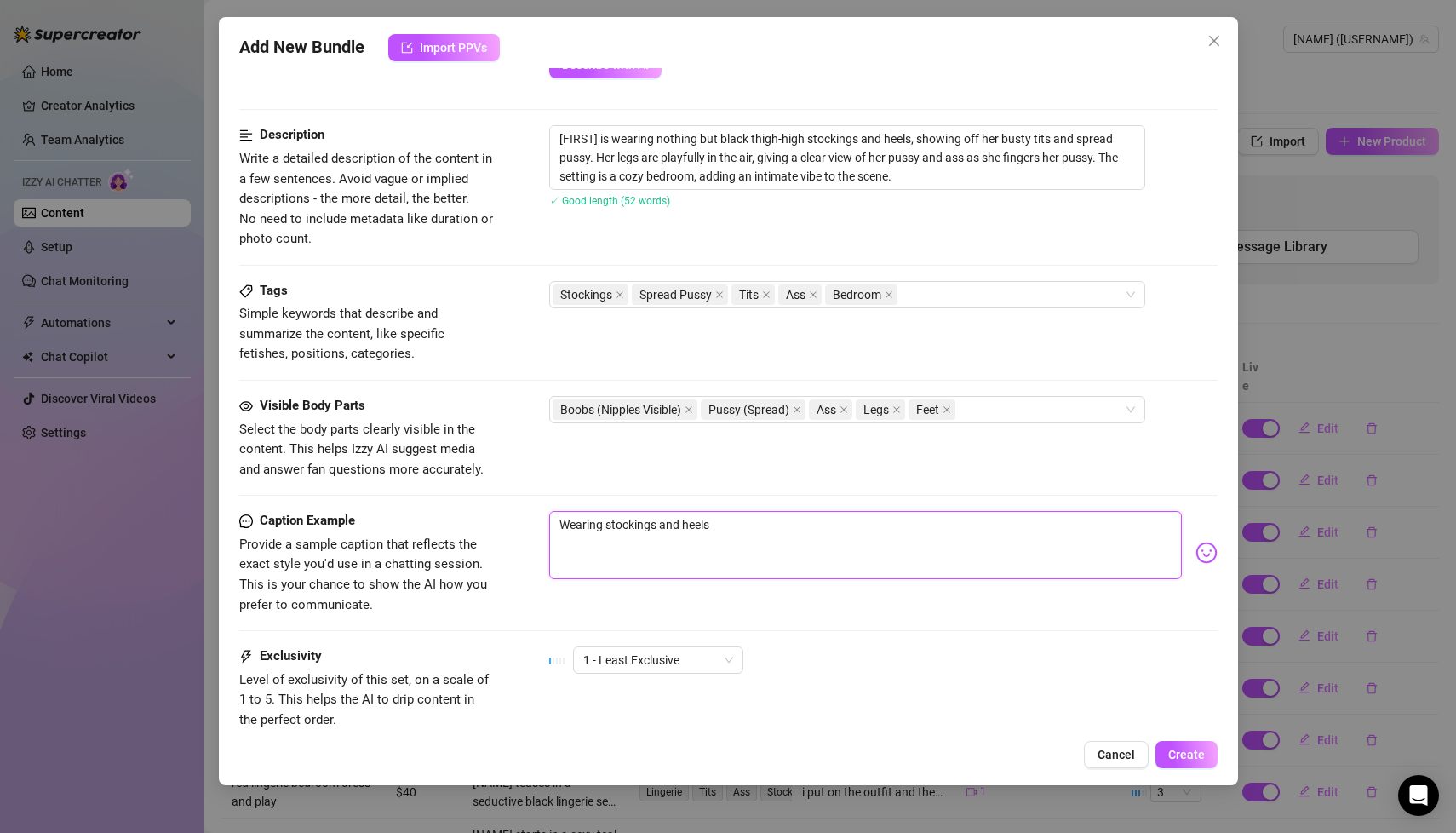 click on "Wearing stockings and heels" at bounding box center [865, 545] 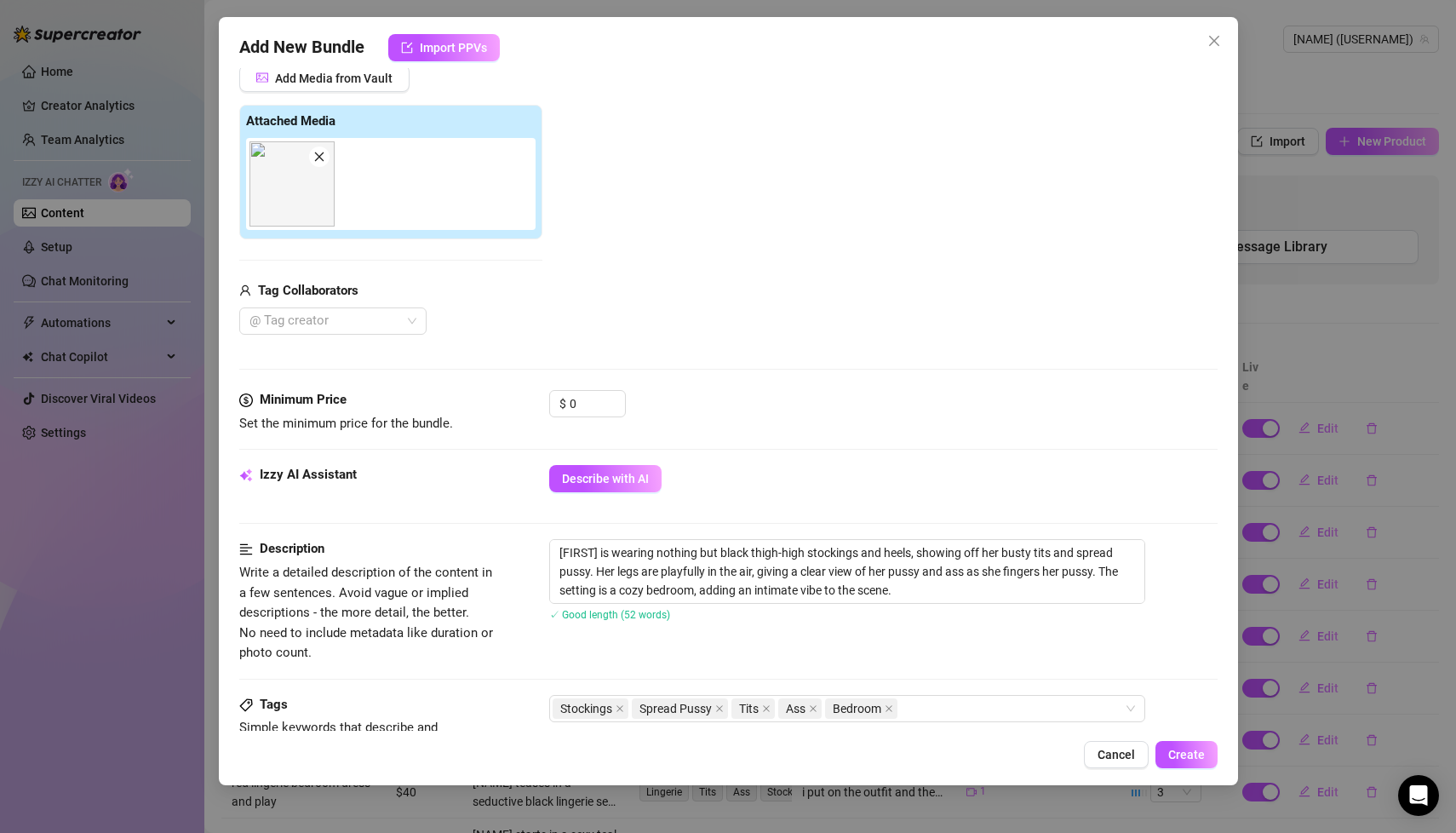 scroll, scrollTop: 182, scrollLeft: 0, axis: vertical 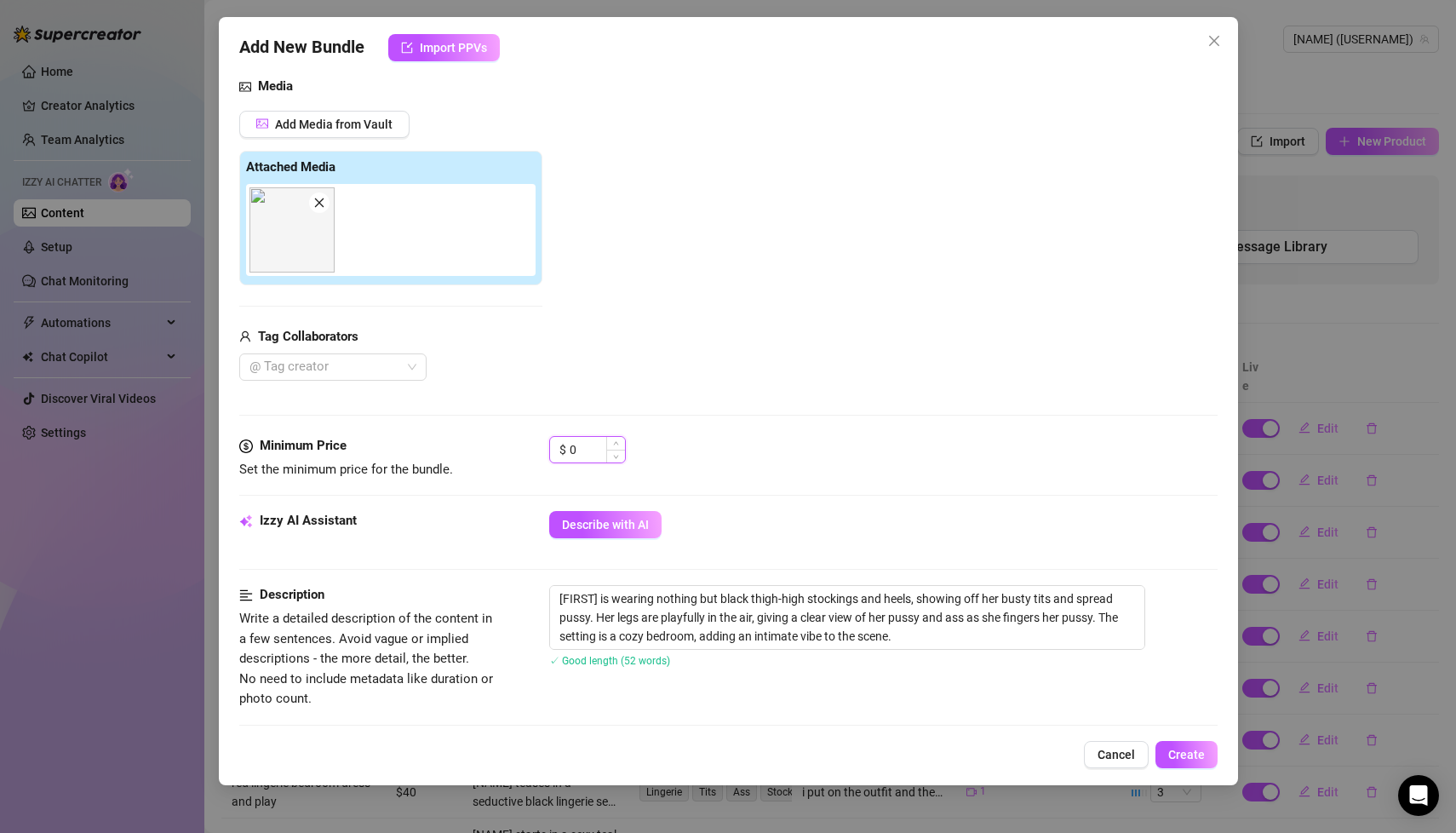 click on "0" at bounding box center (597, 450) 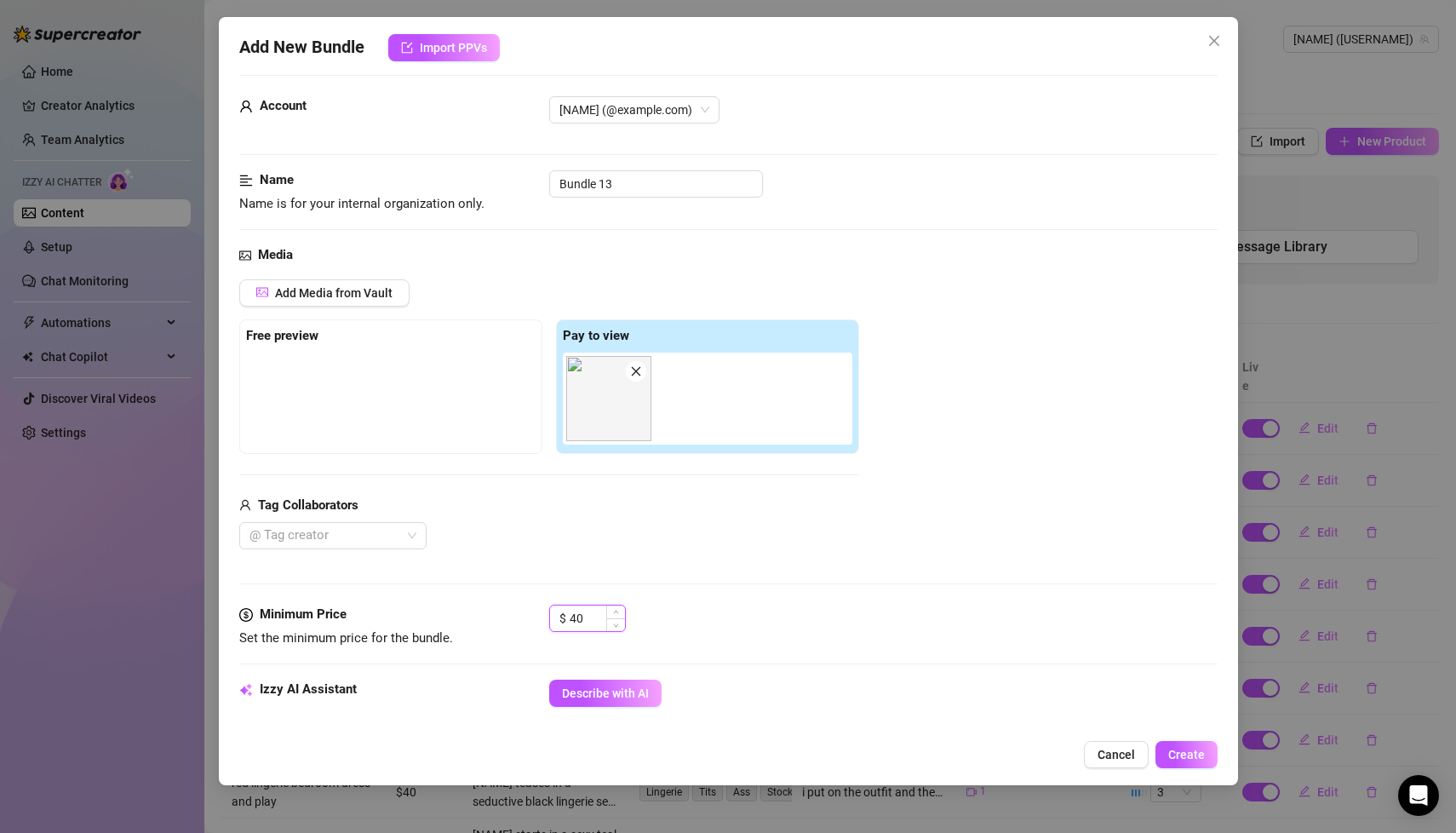 scroll, scrollTop: 0, scrollLeft: 0, axis: both 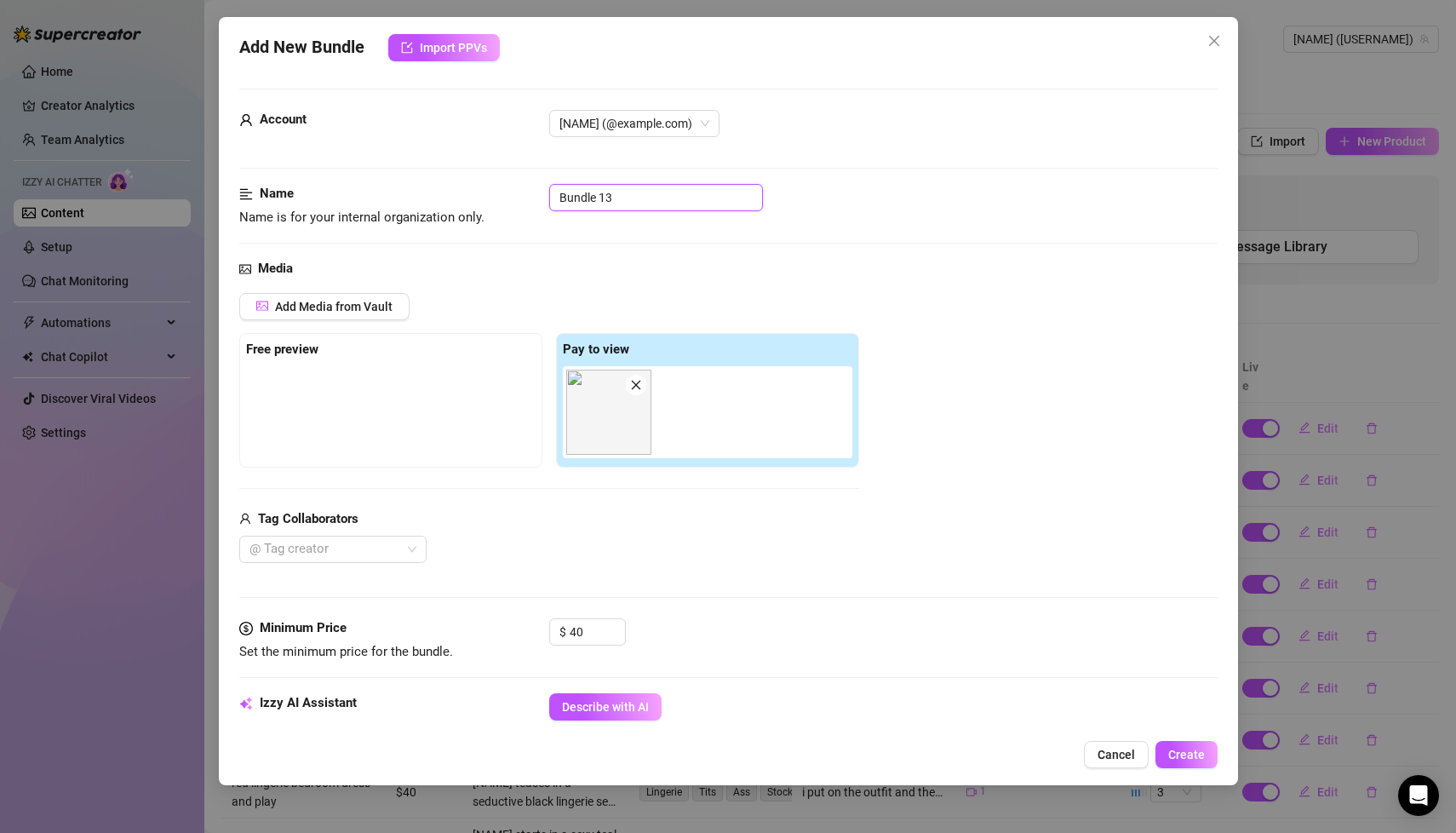 click on "Bundle 13" at bounding box center [656, 198] 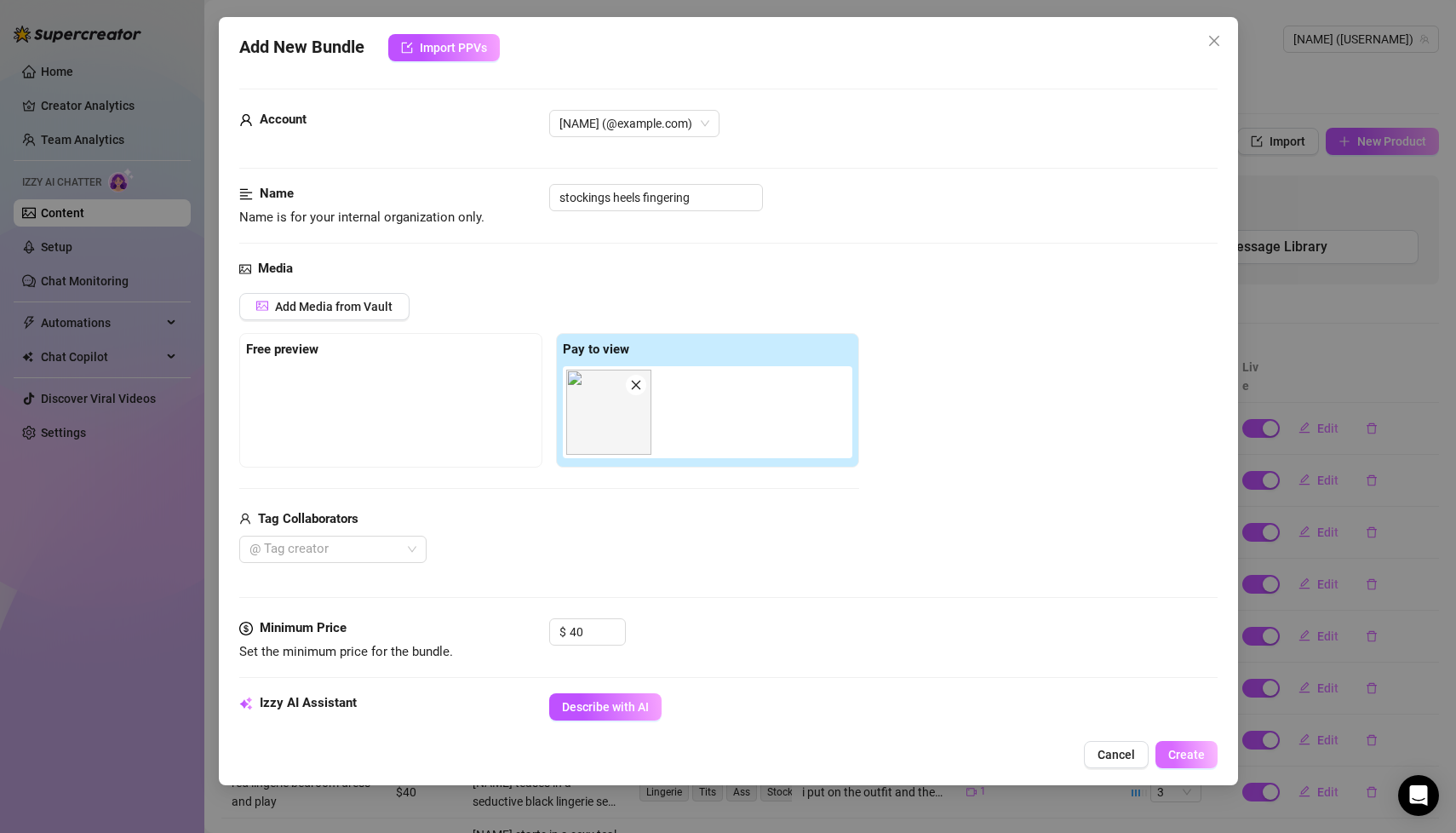 click on "Create" at bounding box center [1186, 755] 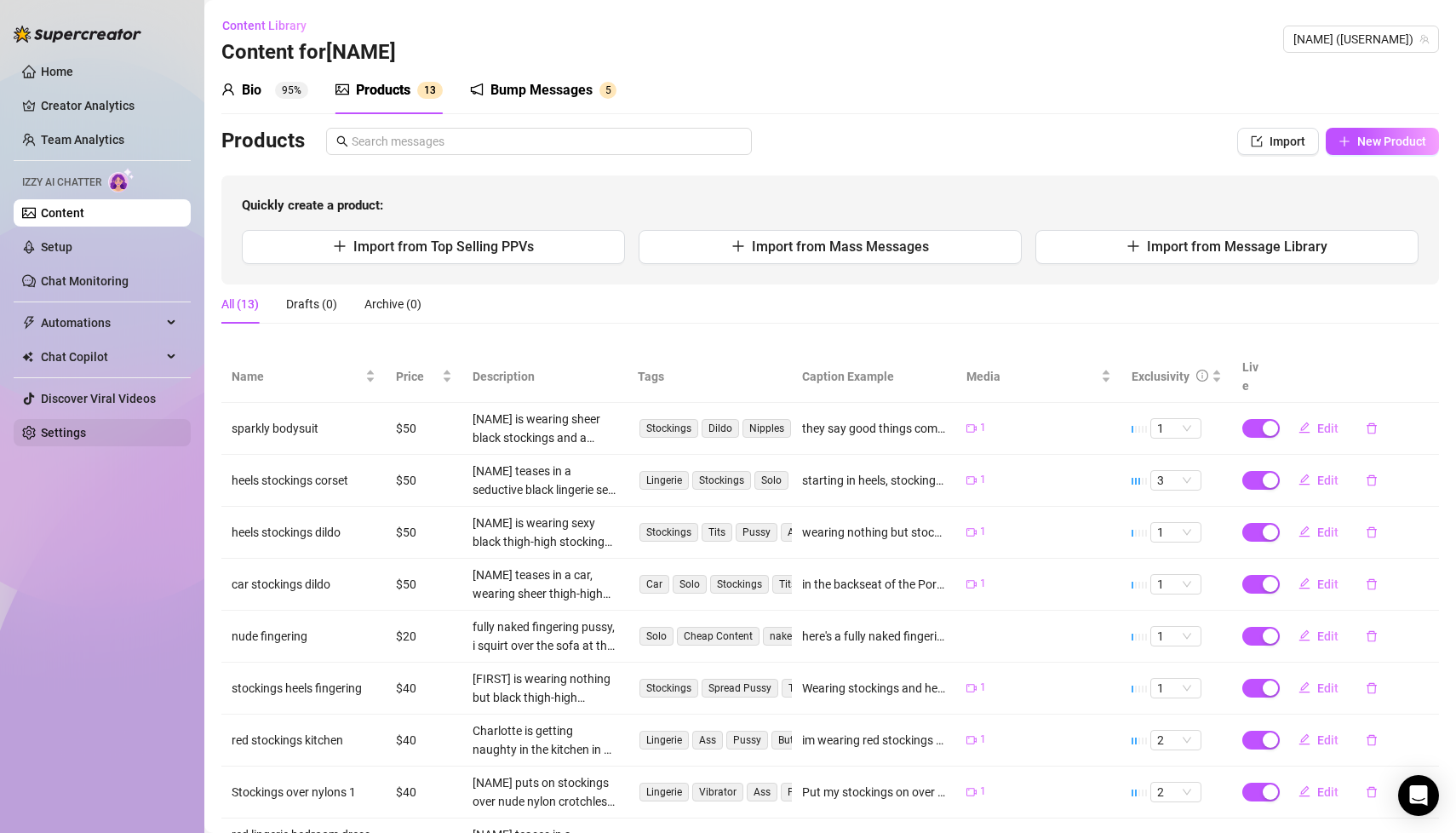 click on "Settings" at bounding box center [63, 433] 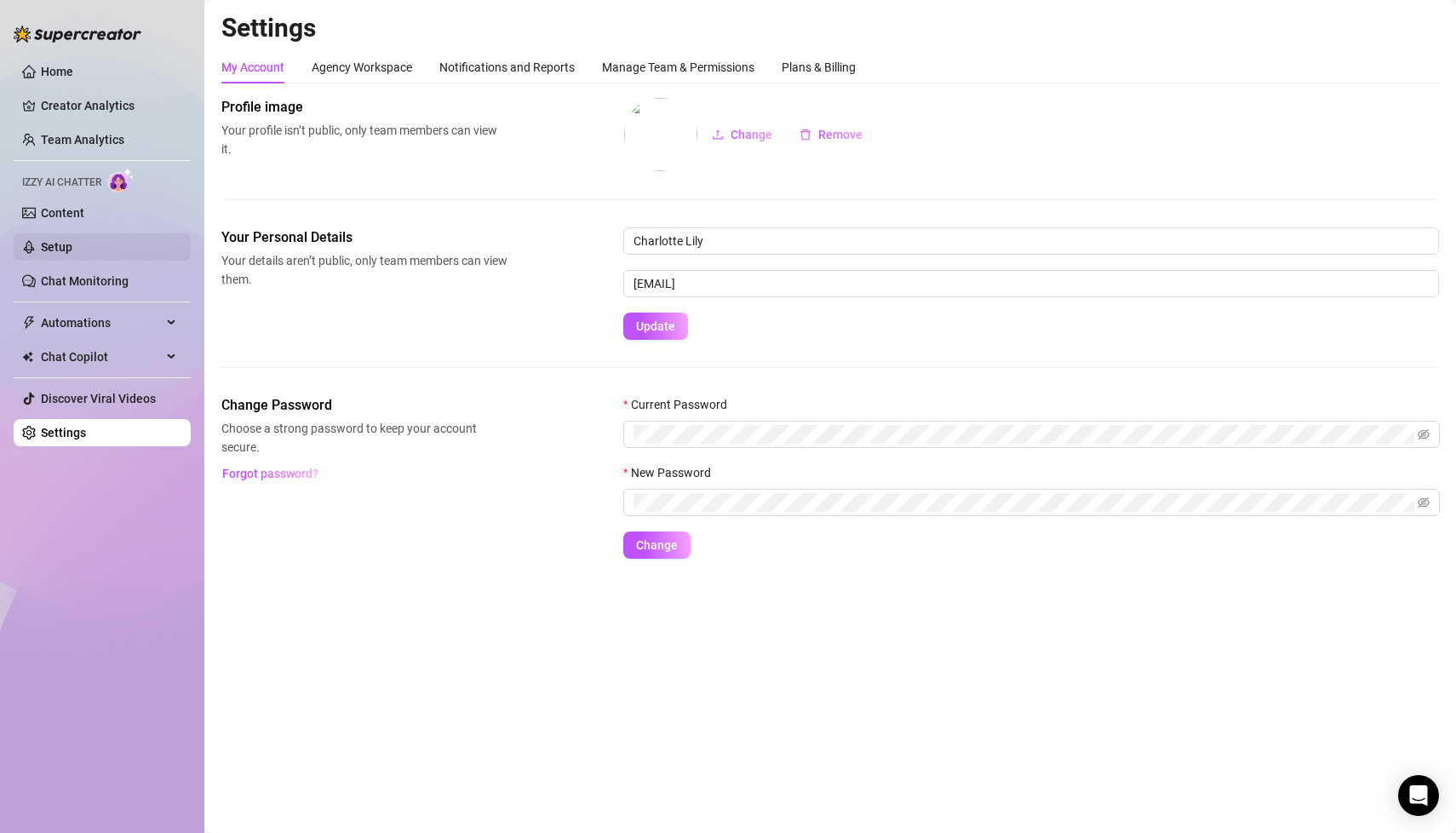 click on "Setup" at bounding box center (56, 247) 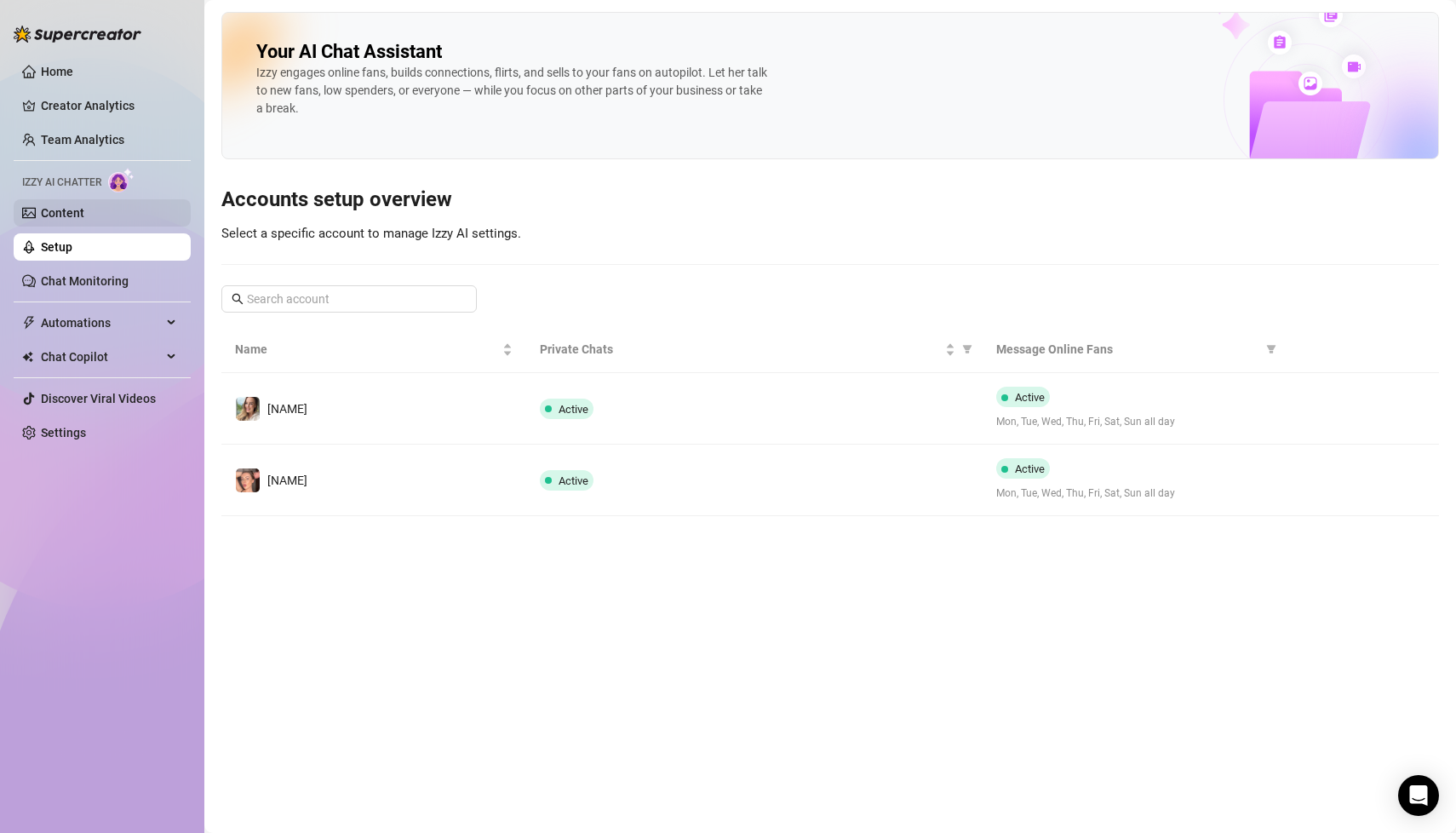click on "Content" at bounding box center [62, 213] 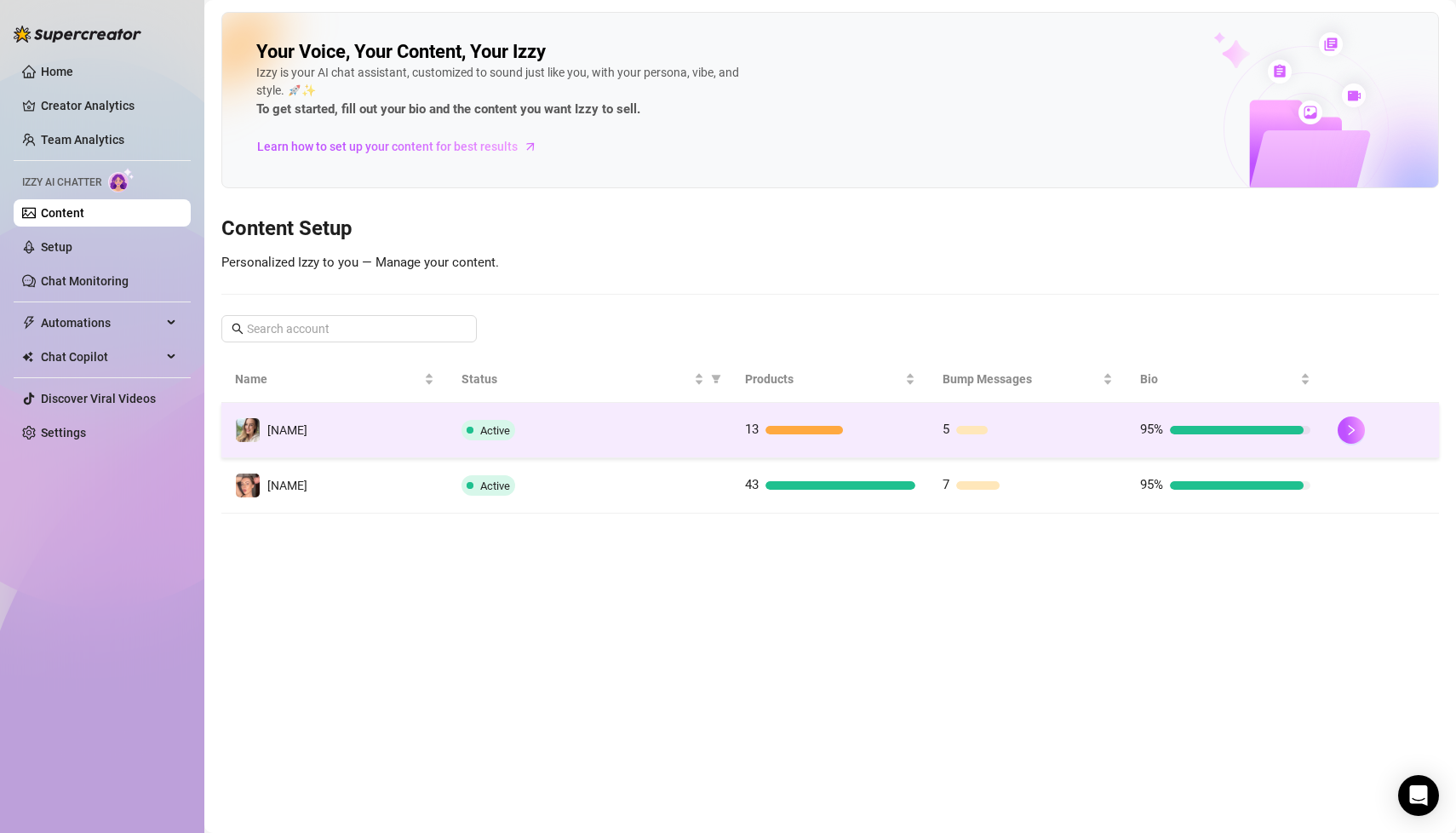 click on "[NAME]" at bounding box center [335, 430] 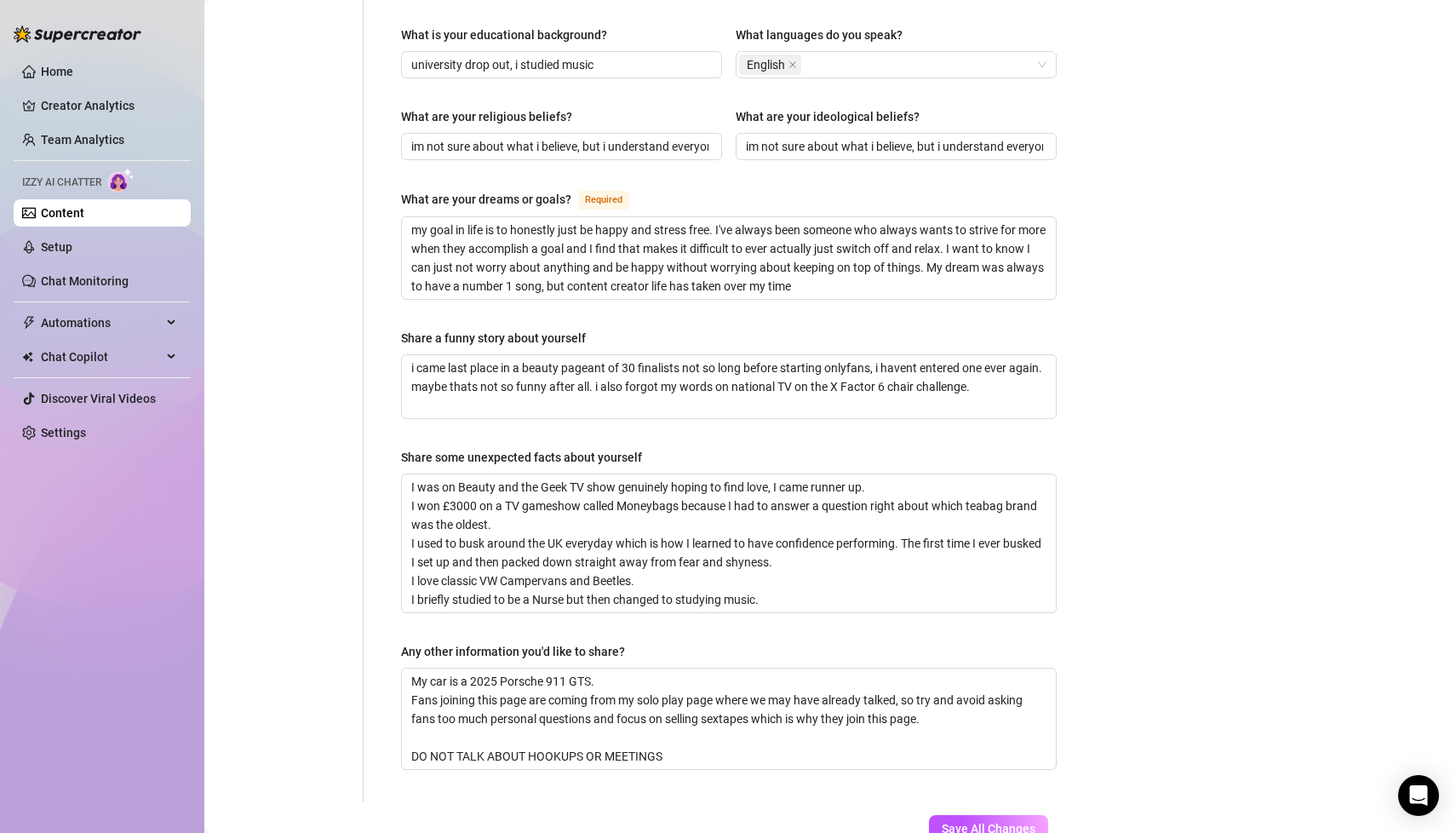 scroll, scrollTop: 943, scrollLeft: 0, axis: vertical 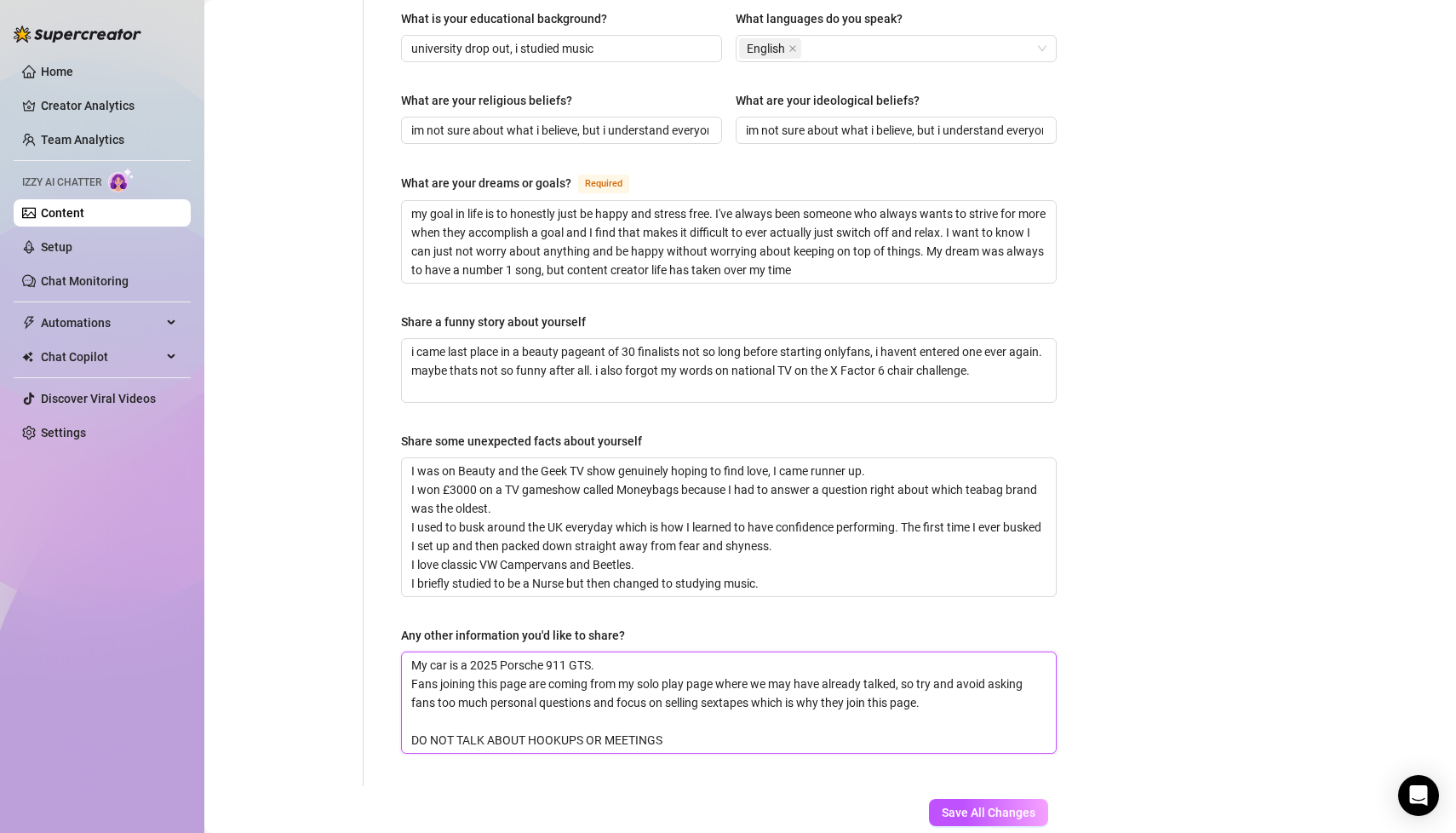 click on "My car is a 2025 Porsche 911 GTS.
Fans joining this page are coming from my solo play page where we may have already talked, so try and avoid asking fans too much personal questions and focus on selling sextapes which is why they join this page.
DO NOT TALK ABOUT HOOKUPS OR MEETINGS" at bounding box center (729, 703) 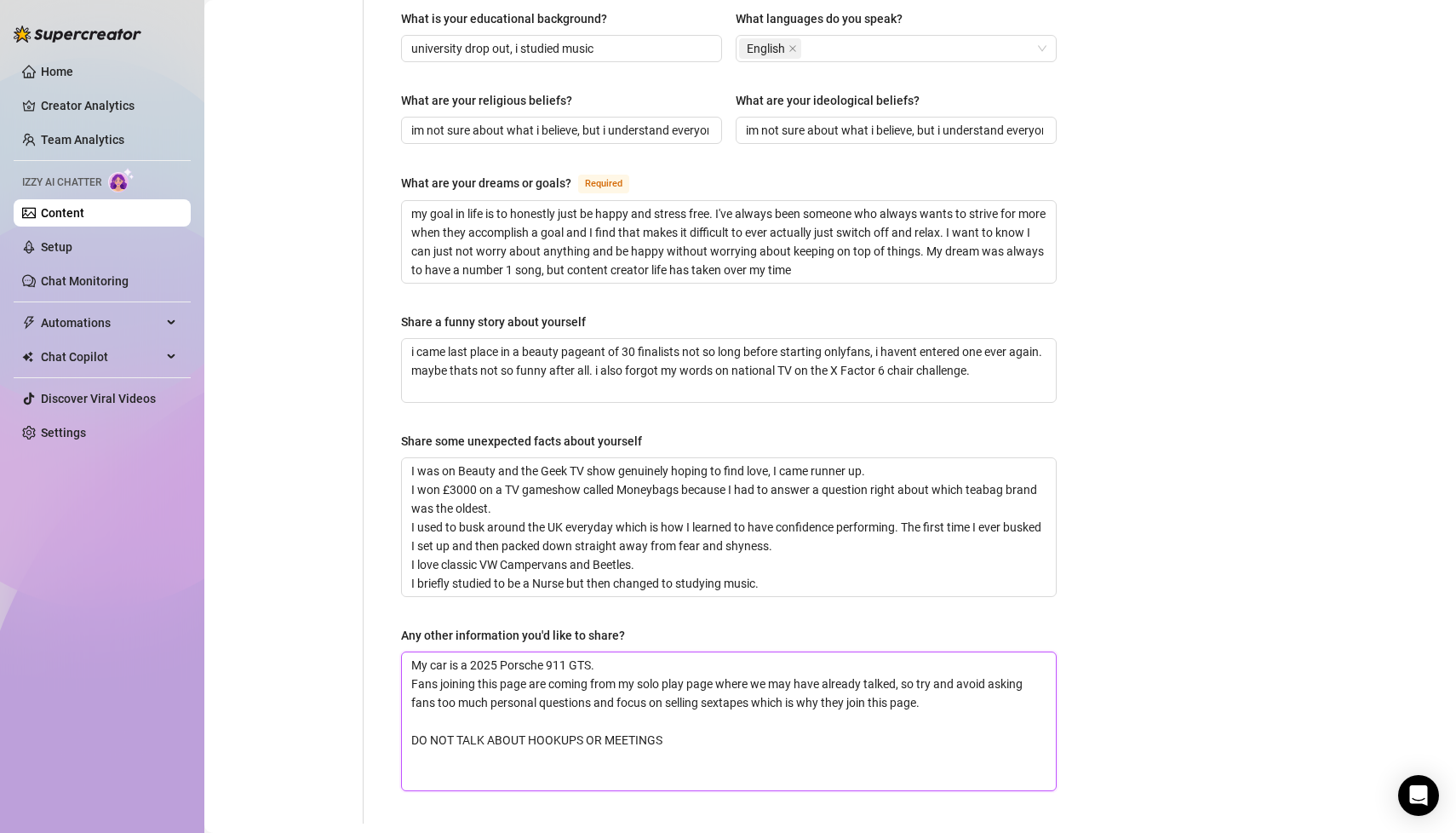 scroll, scrollTop: 0, scrollLeft: 0, axis: both 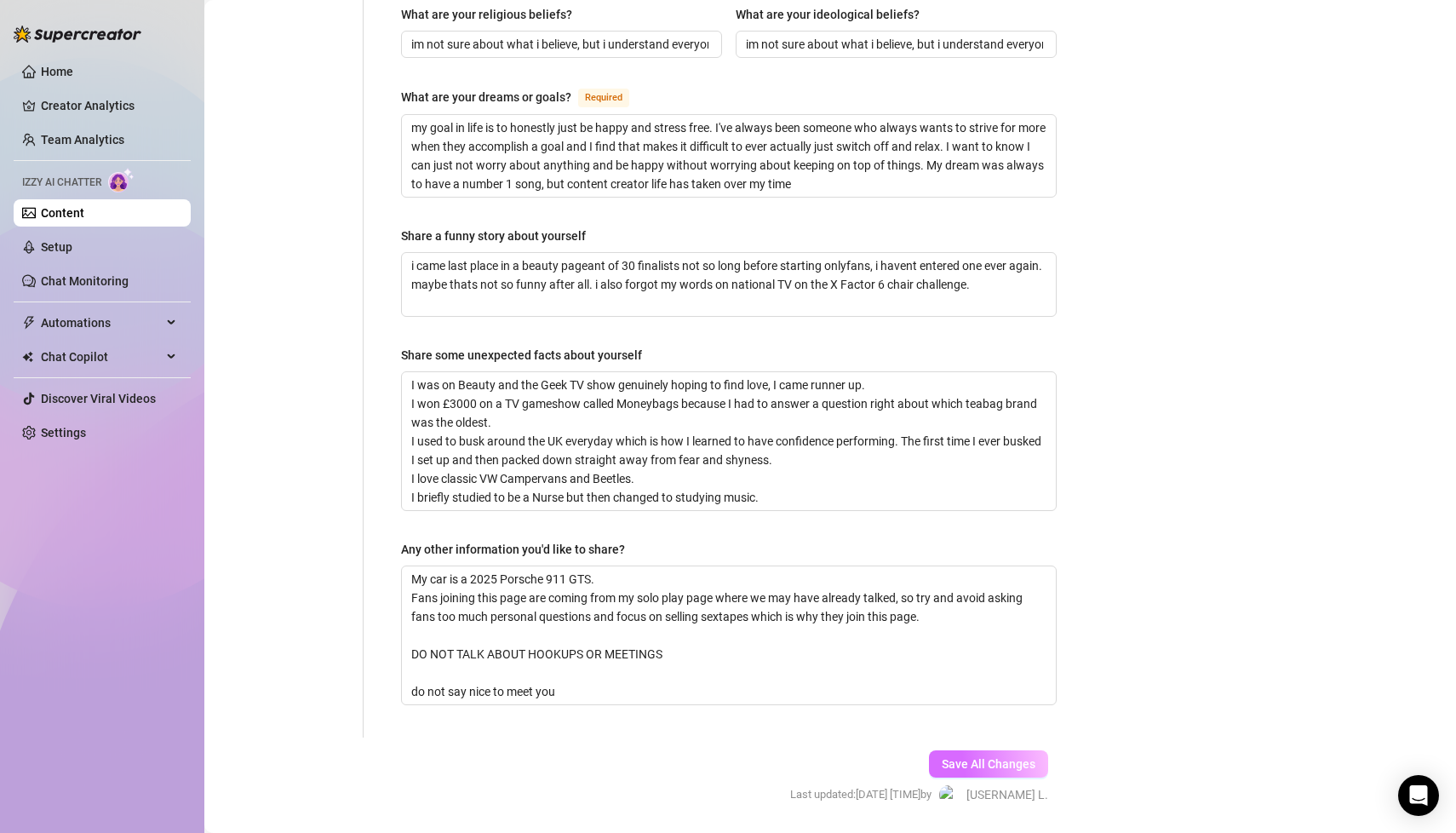 click on "Save All Changes" at bounding box center [989, 764] 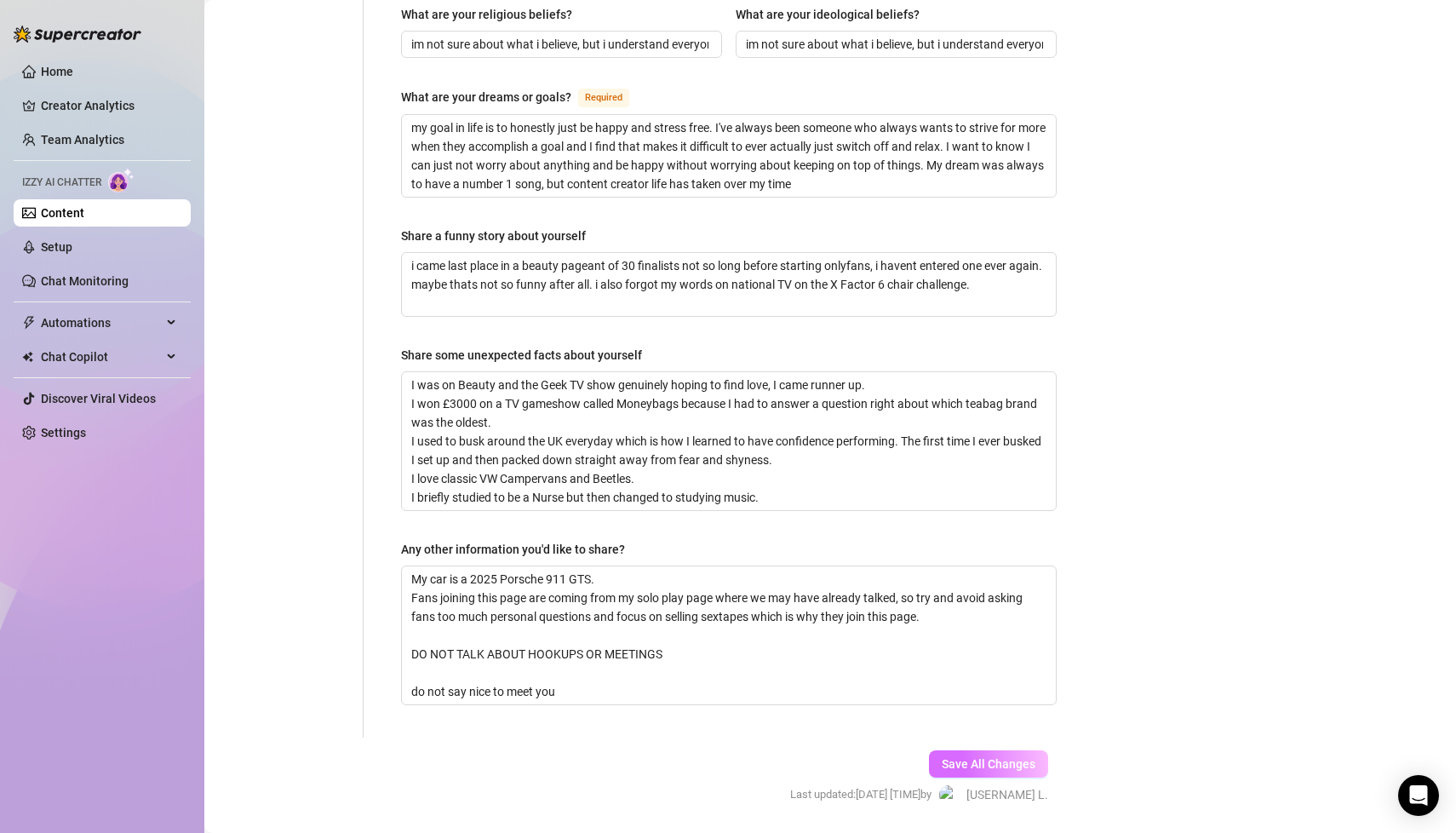 click on "Save All Changes" at bounding box center (989, 764) 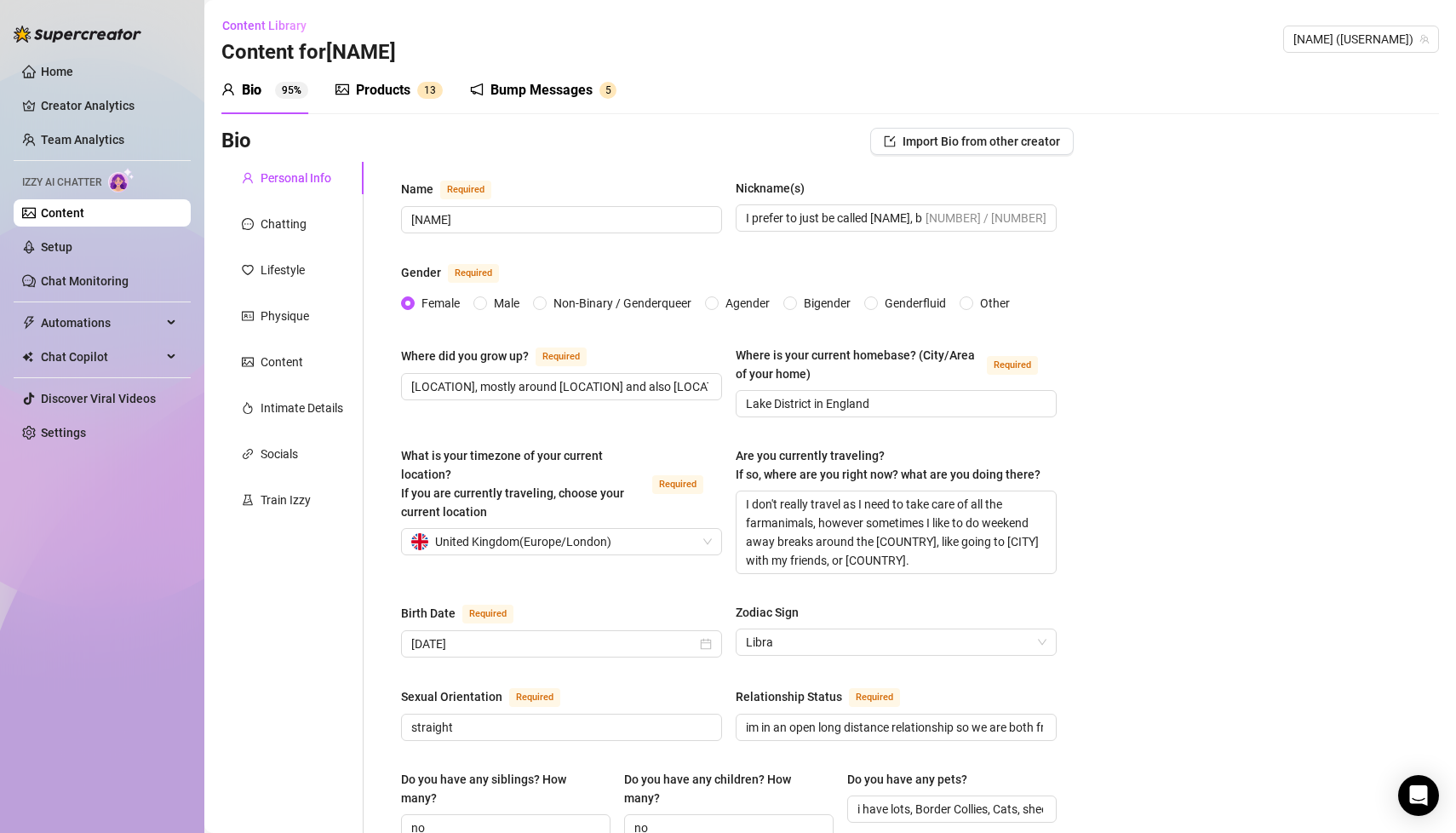 scroll, scrollTop: 1071, scrollLeft: 0, axis: vertical 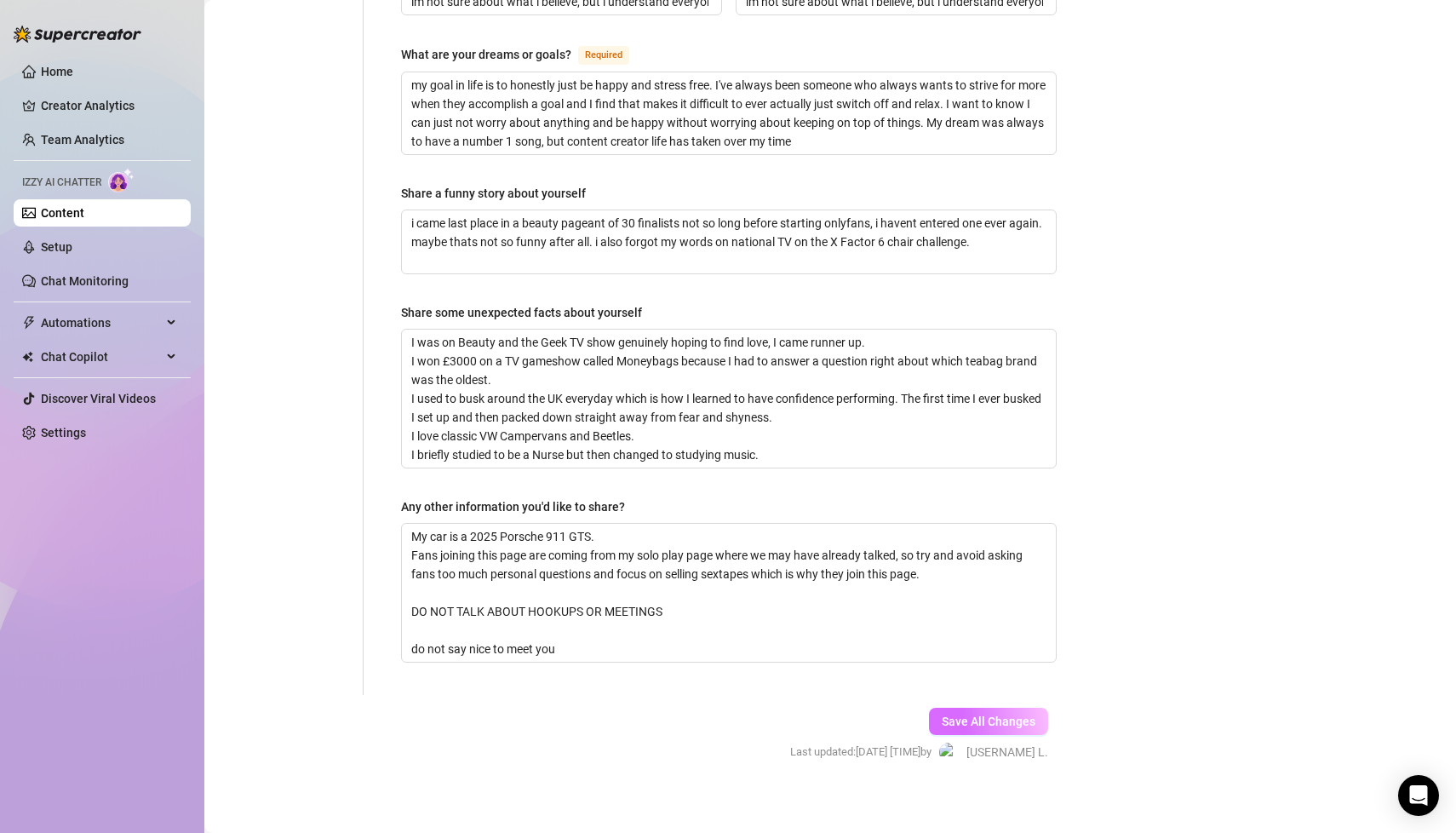 click on "Save All Changes" at bounding box center (989, 721) 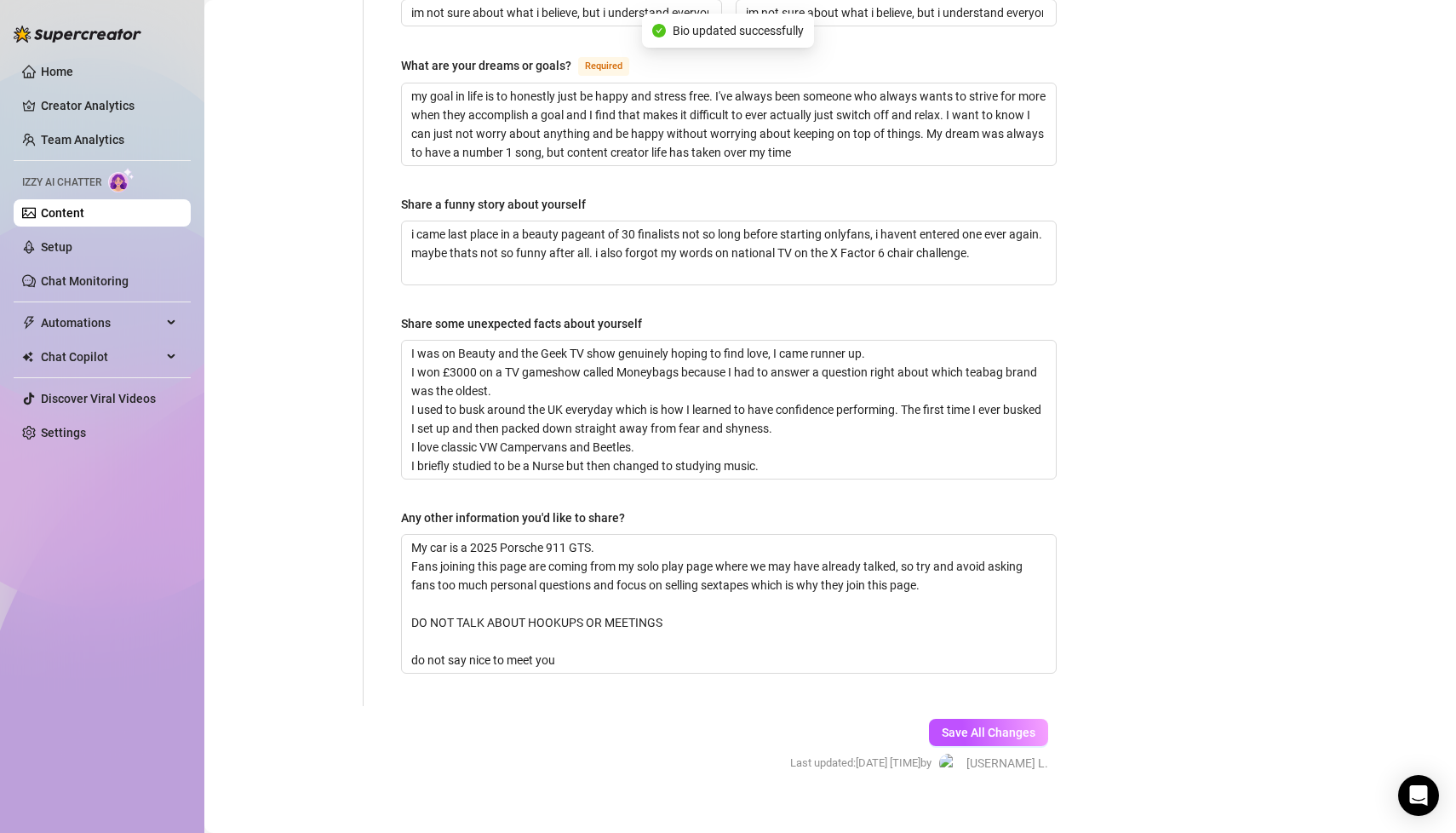 scroll, scrollTop: 1071, scrollLeft: 0, axis: vertical 